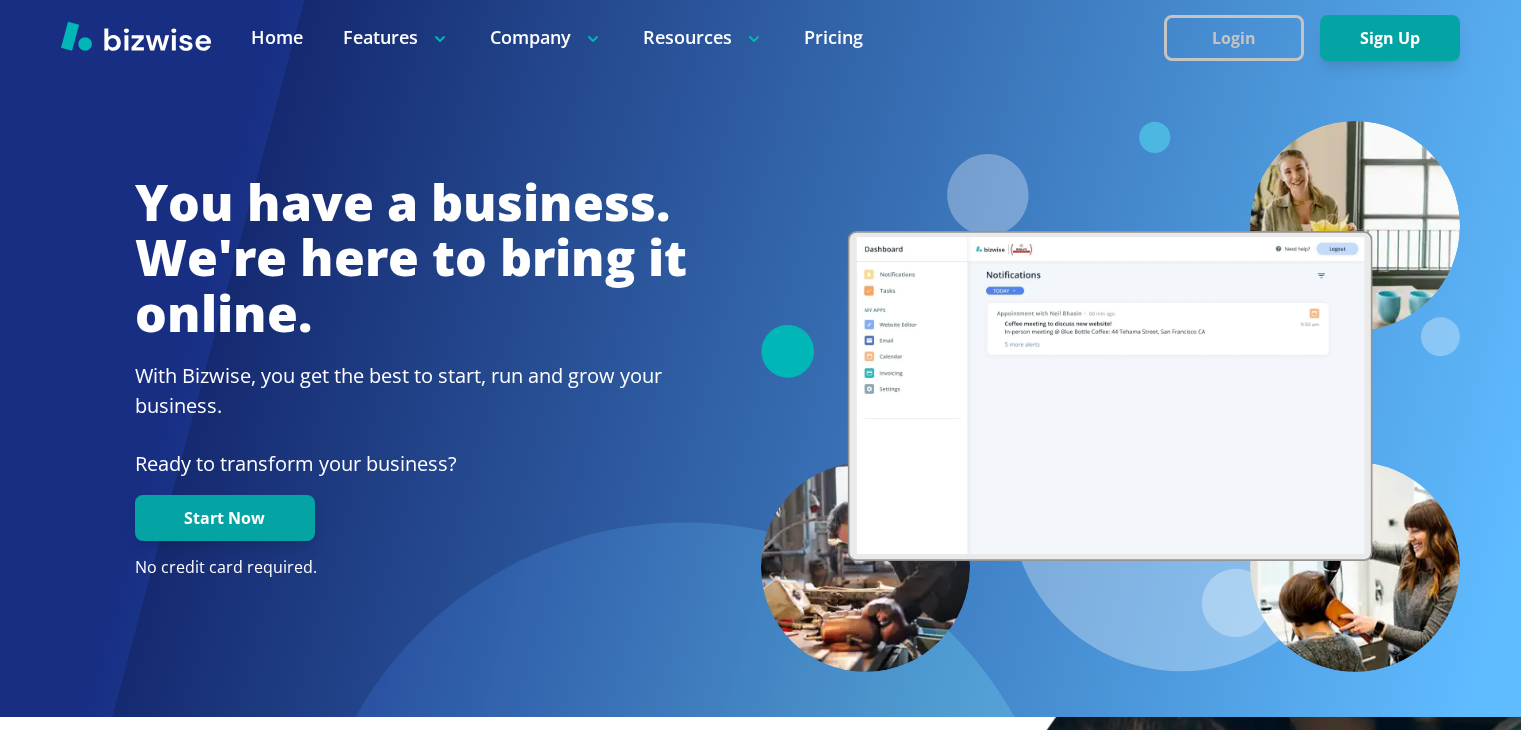 scroll, scrollTop: 0, scrollLeft: 0, axis: both 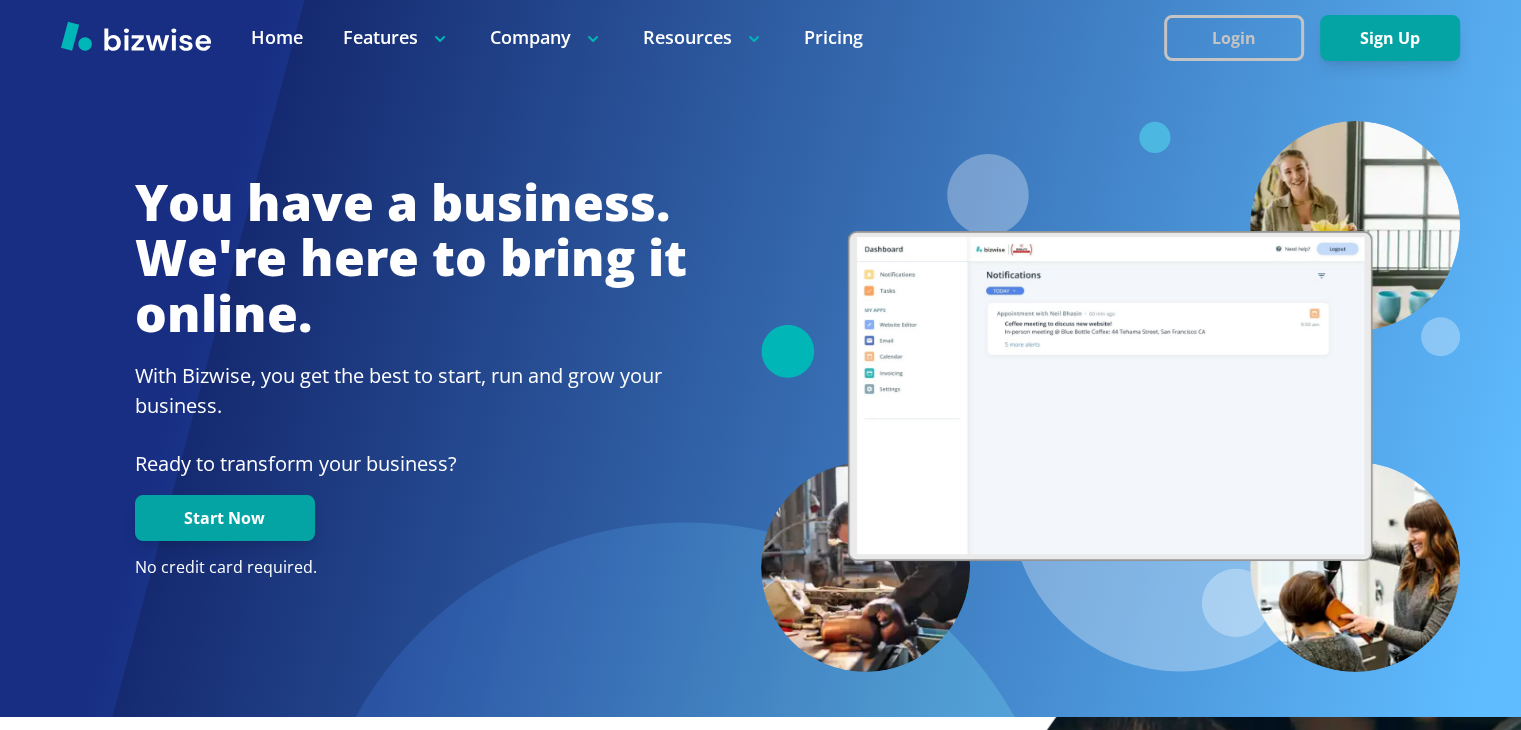 click on "Login" at bounding box center [1234, 38] 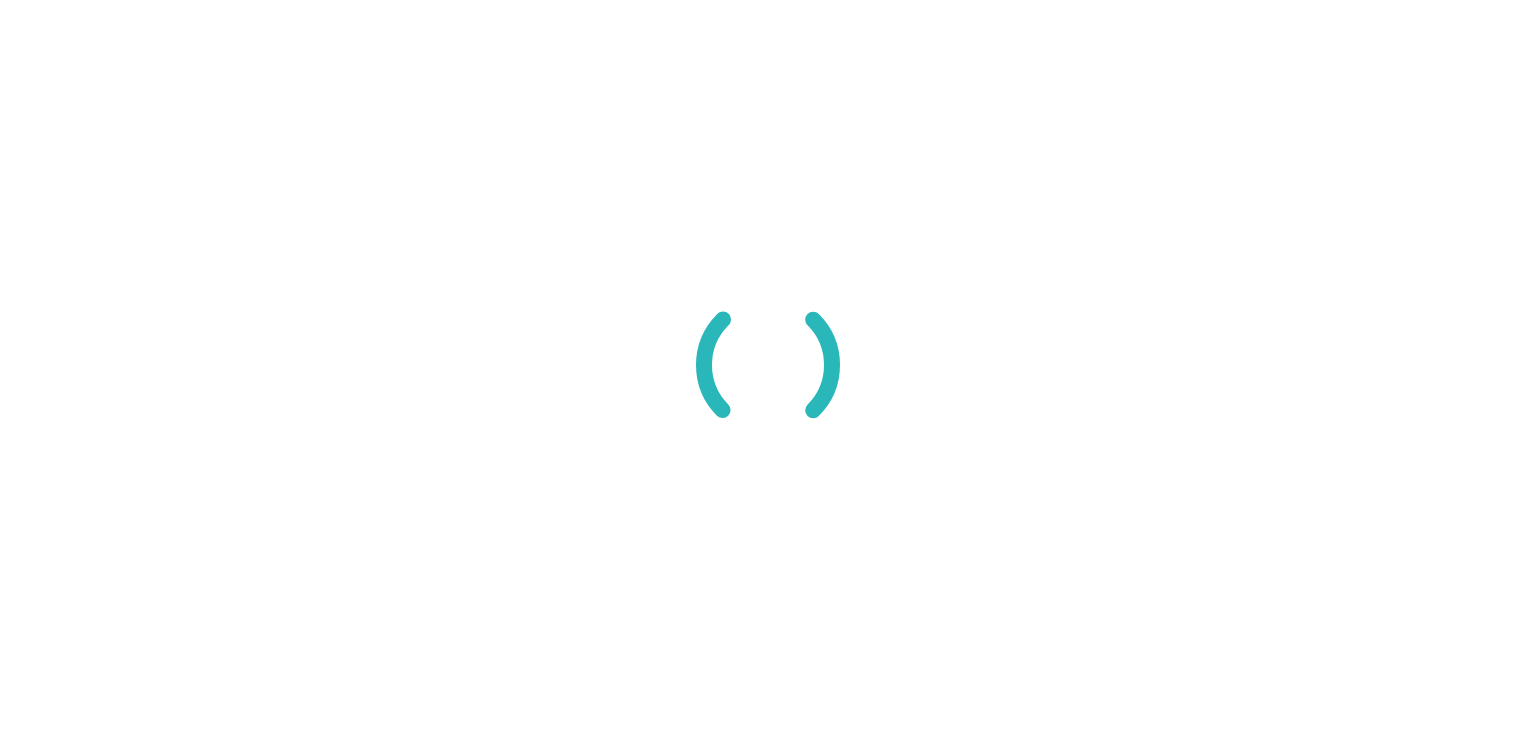 scroll, scrollTop: 0, scrollLeft: 0, axis: both 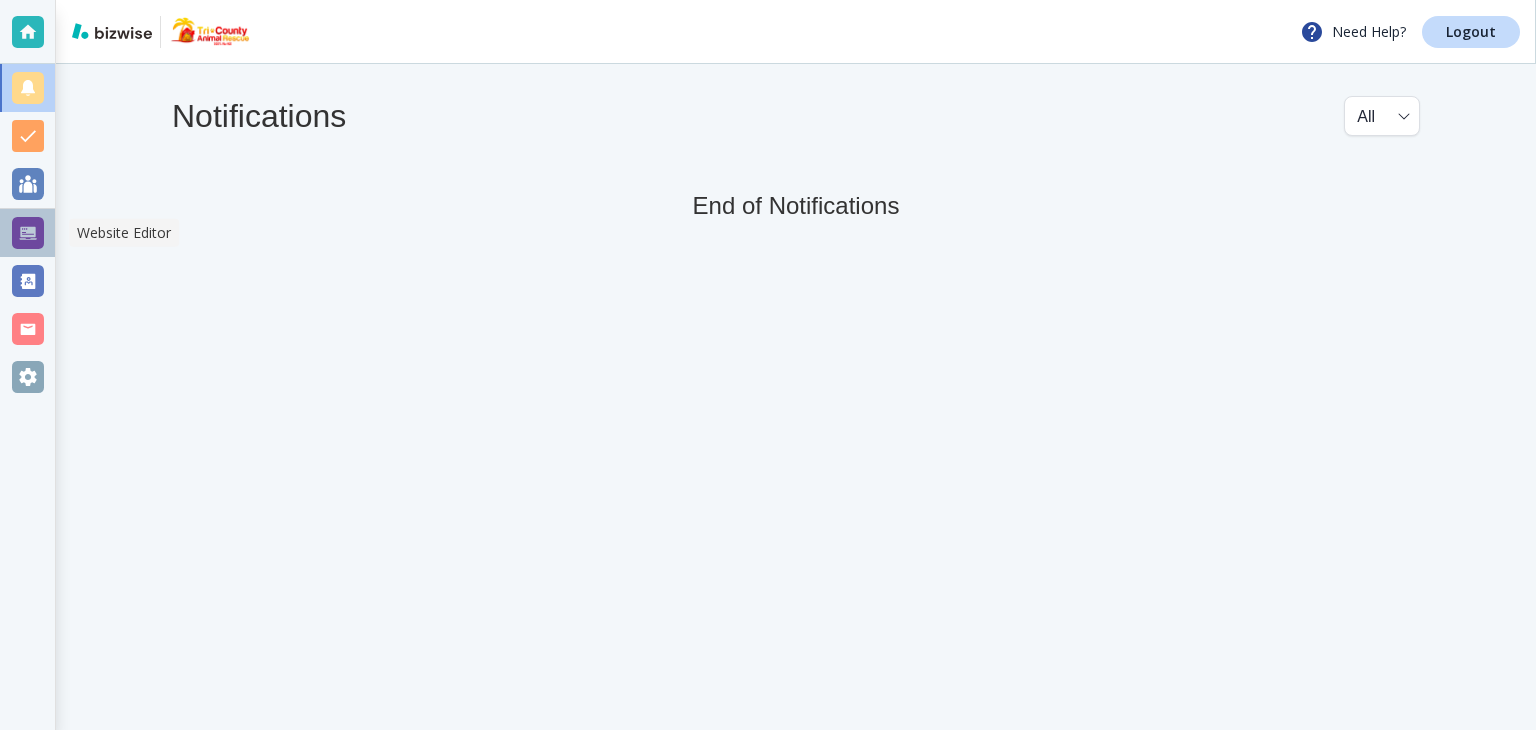 click at bounding box center [28, 233] 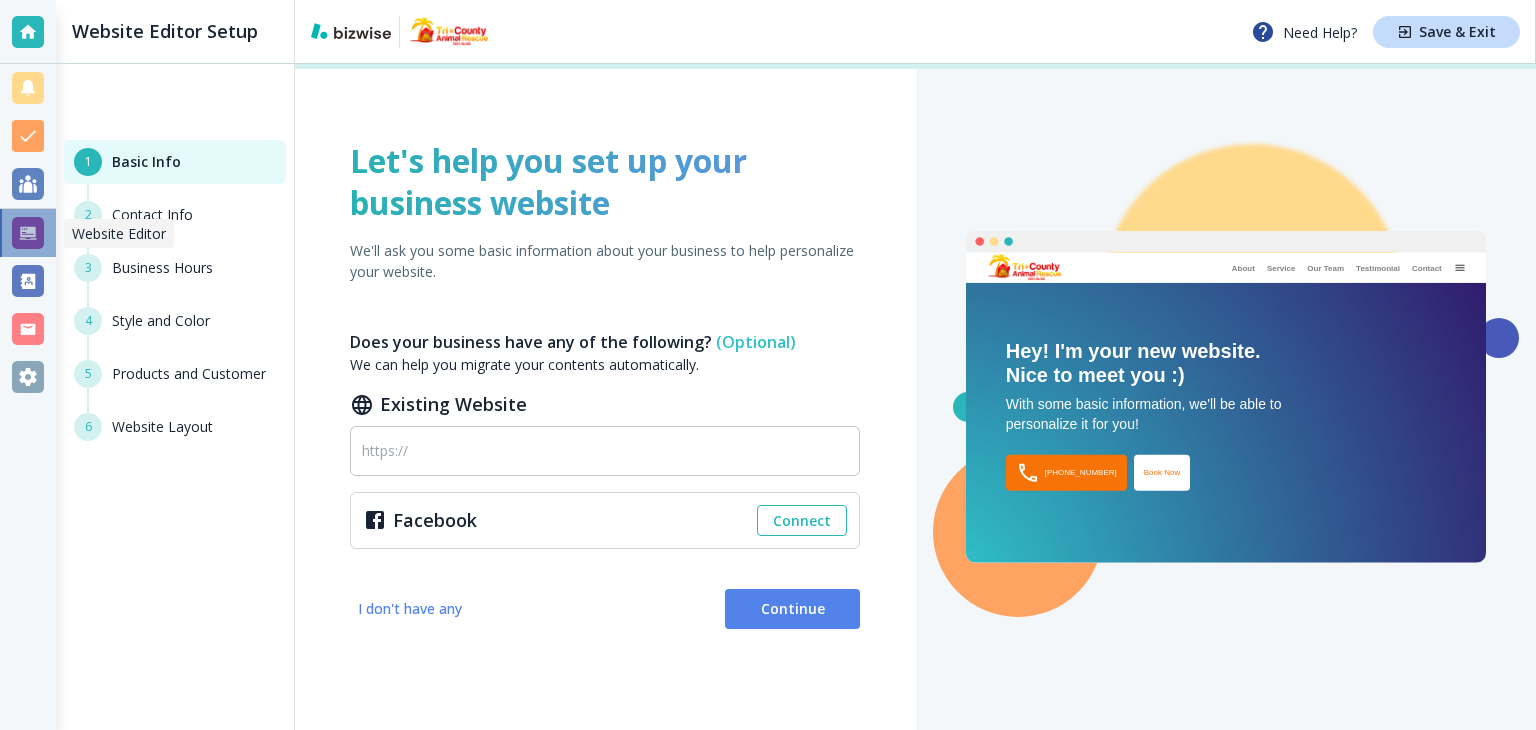 click at bounding box center (28, 233) 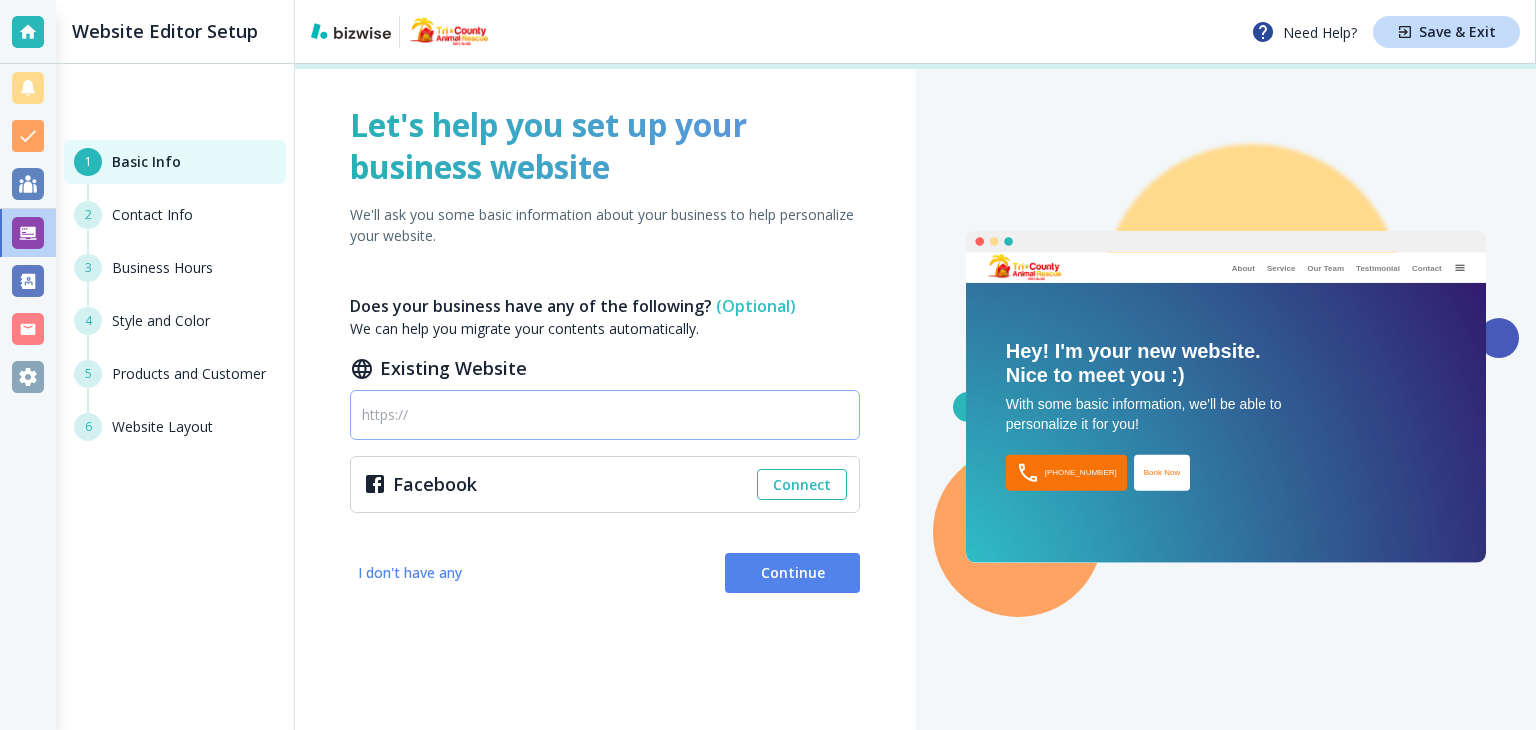scroll, scrollTop: 54, scrollLeft: 0, axis: vertical 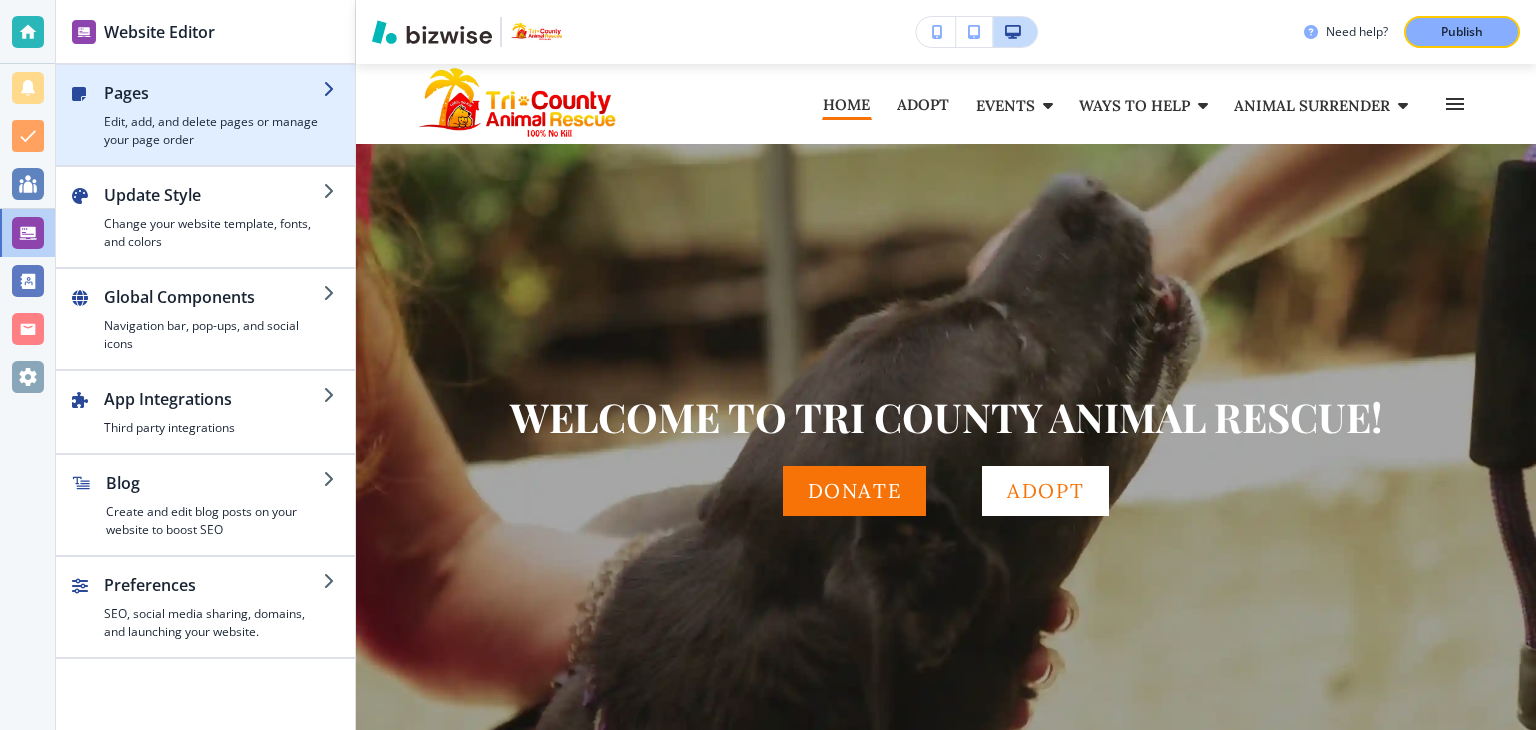 click on "Edit, add, and delete pages or manage your page order" at bounding box center (213, 131) 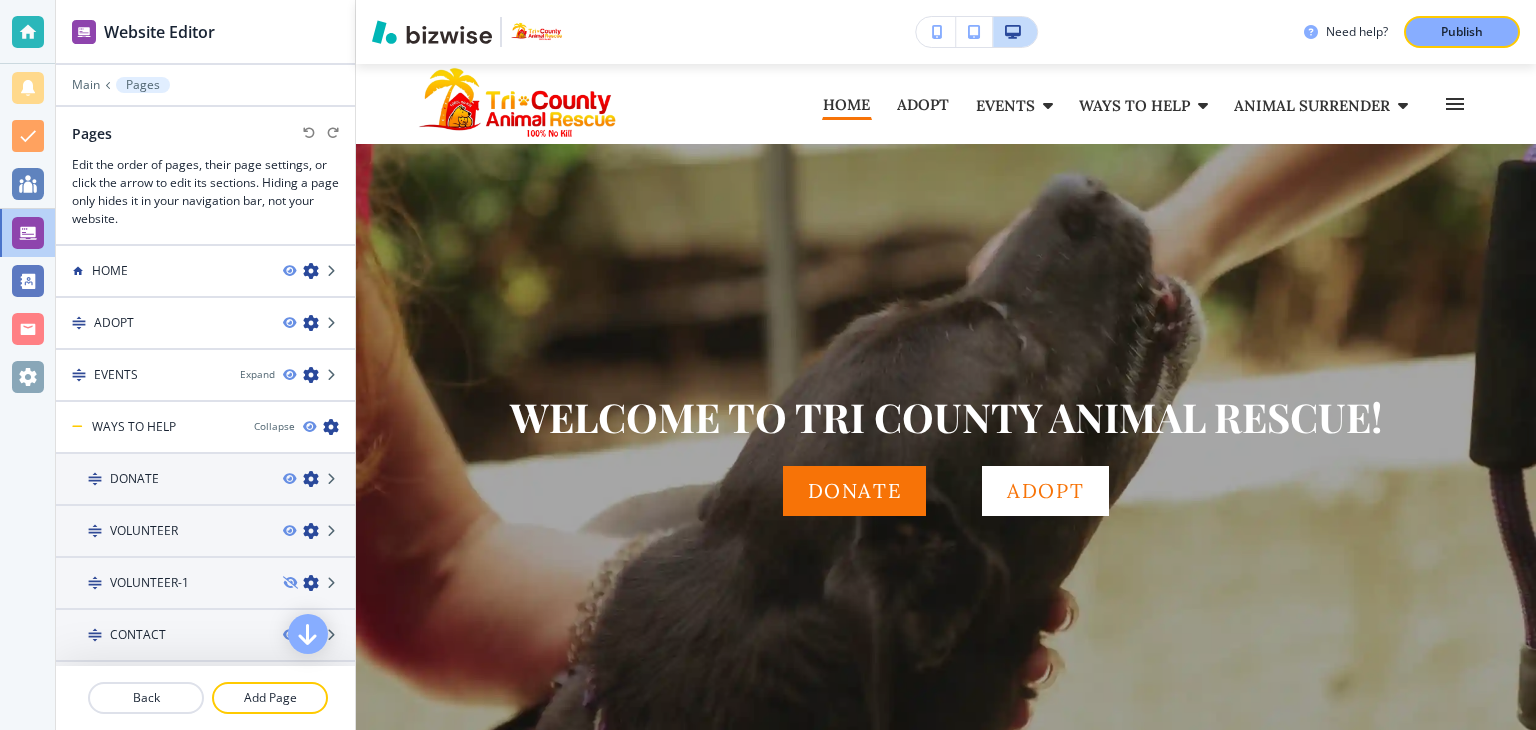 click on "VOLUNTEER-1" at bounding box center [149, 583] 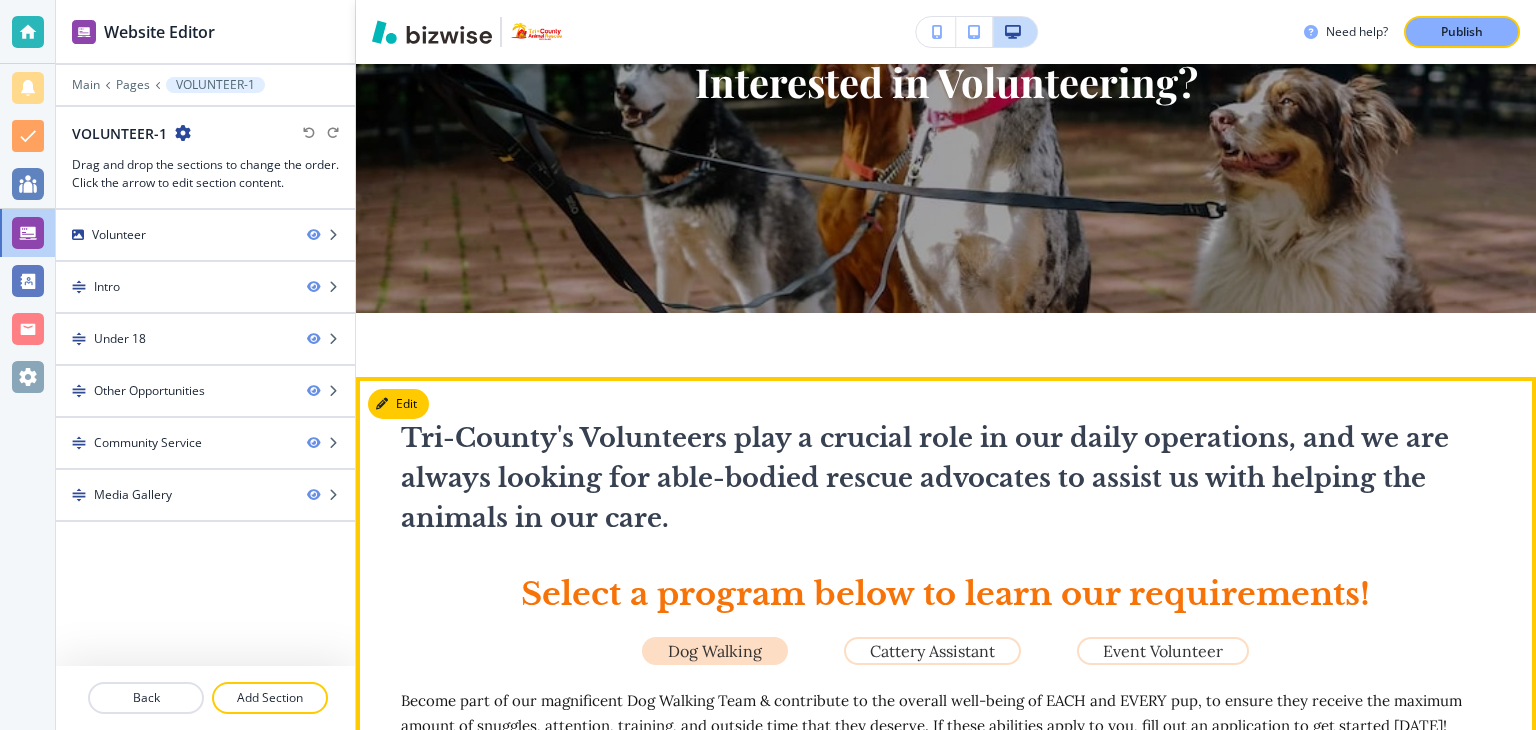 scroll, scrollTop: 300, scrollLeft: 0, axis: vertical 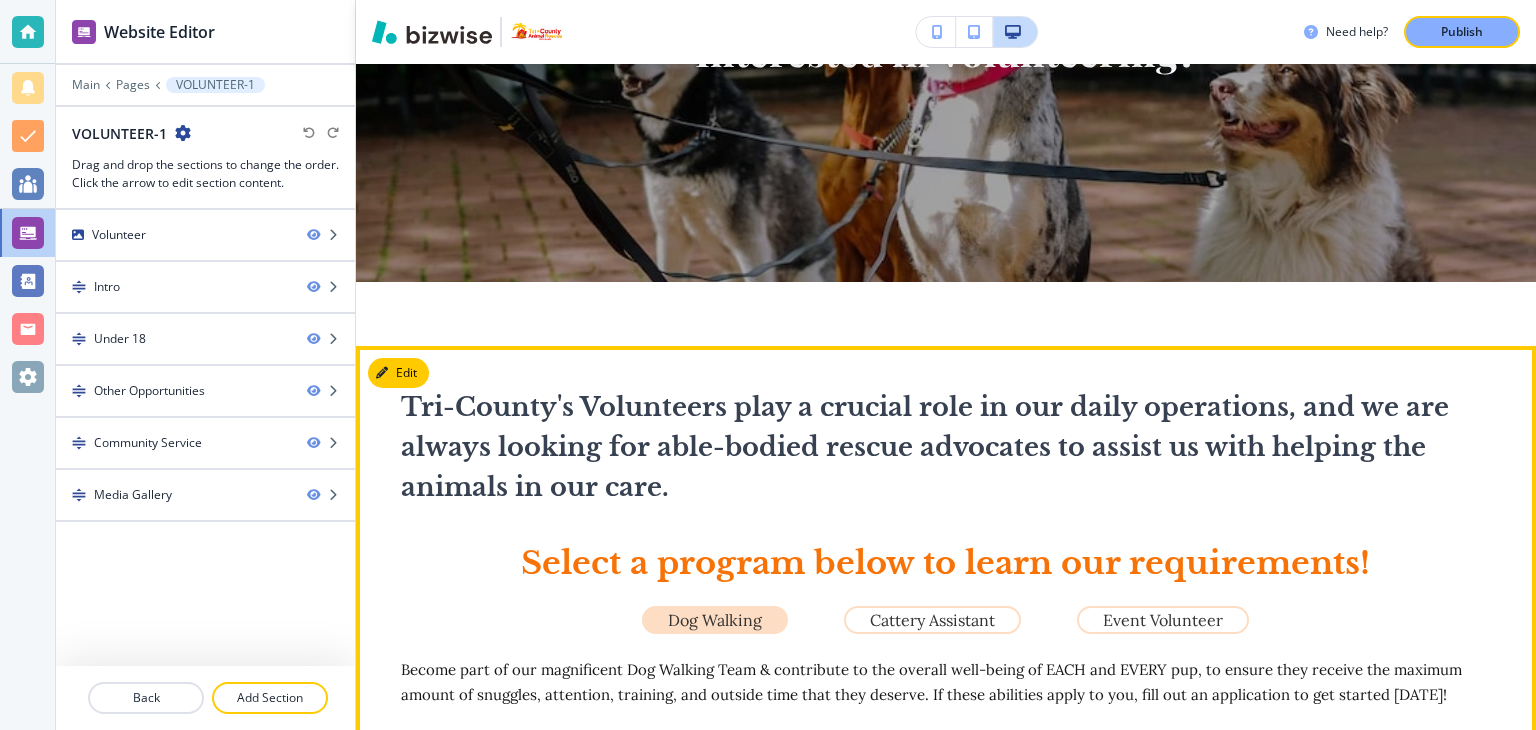click on "Select a program below to learn our requirements!" at bounding box center (945, 563) 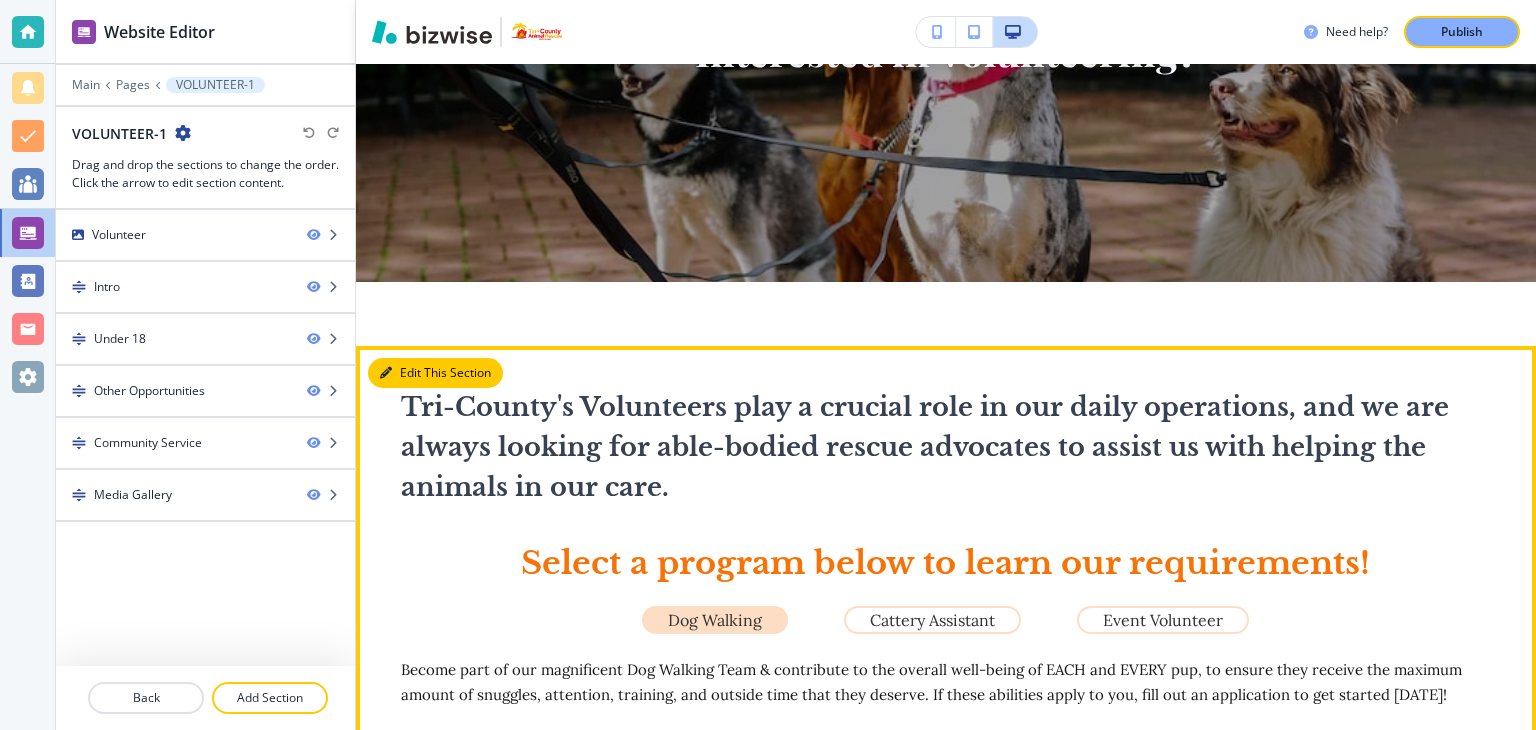 click on "Edit This Section" at bounding box center (435, 373) 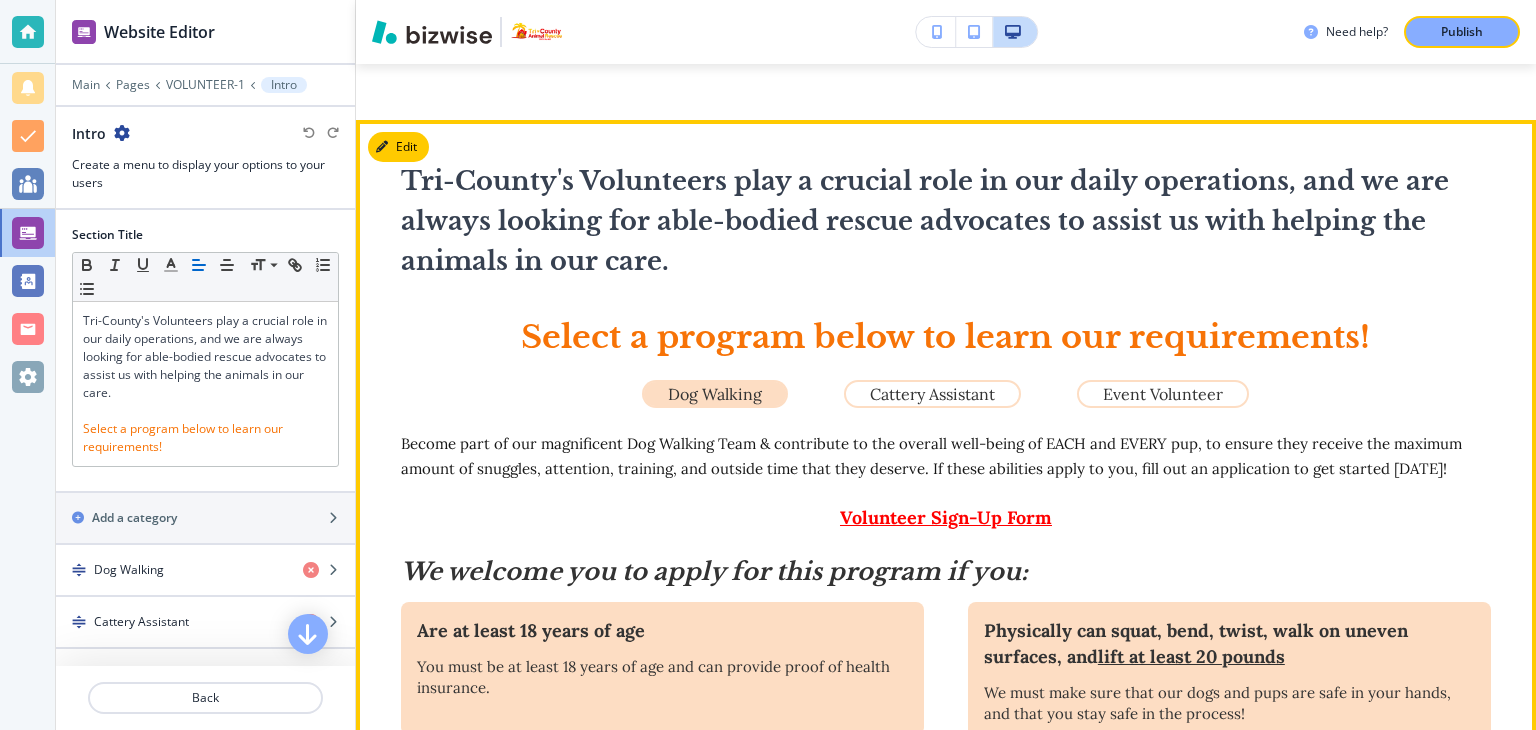 scroll, scrollTop: 581, scrollLeft: 0, axis: vertical 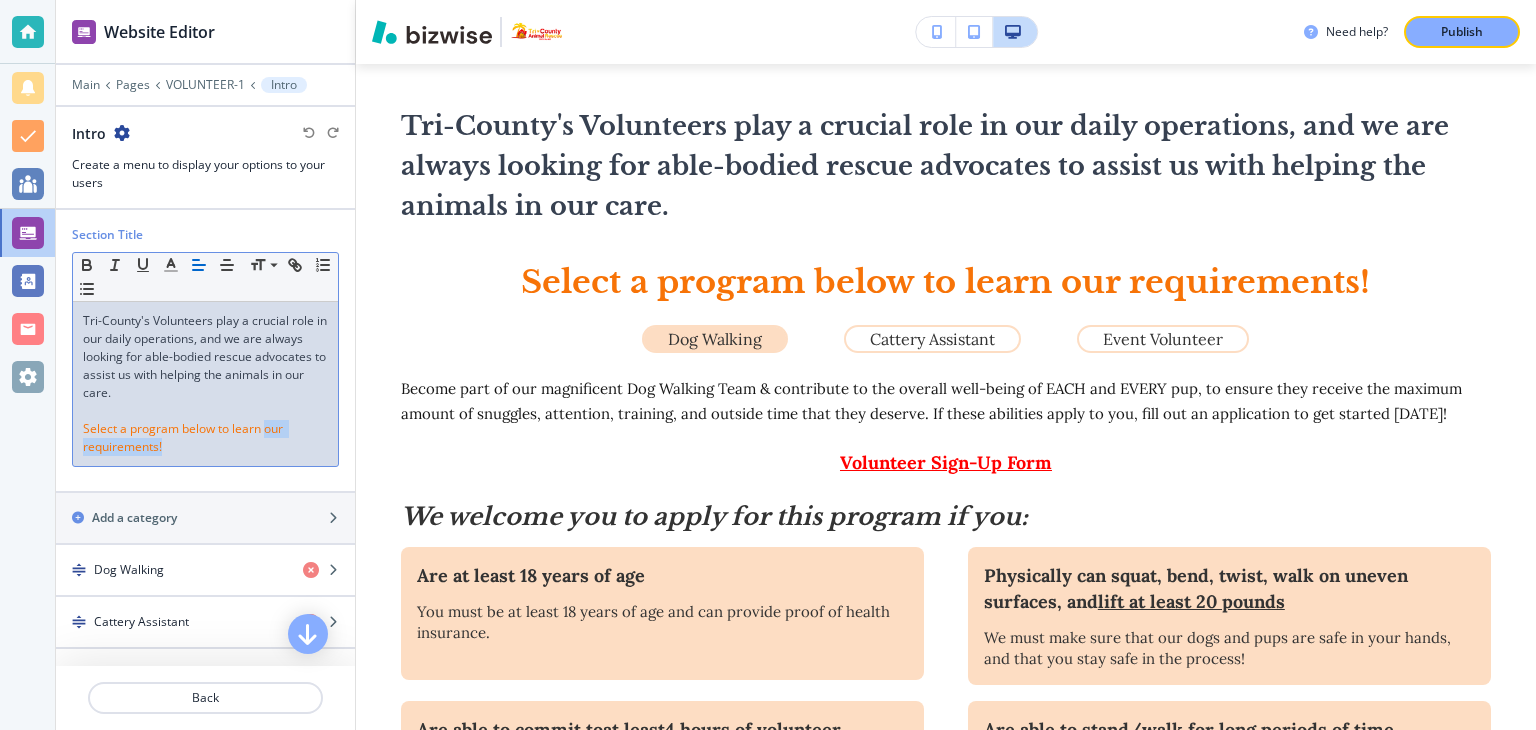 drag, startPoint x: 263, startPoint y: 427, endPoint x: 183, endPoint y: 457, distance: 85.44004 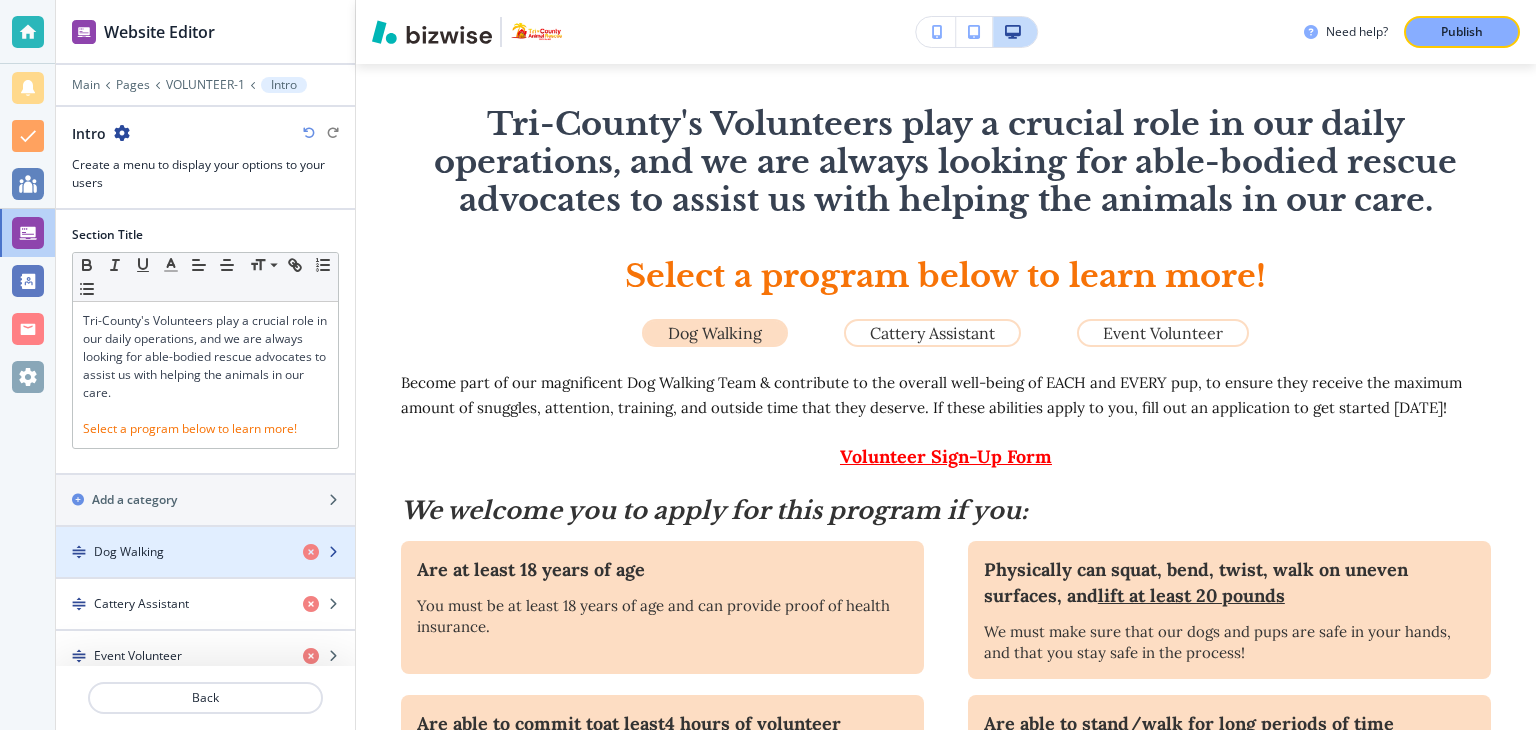 click on "Dog Walking" at bounding box center [171, 552] 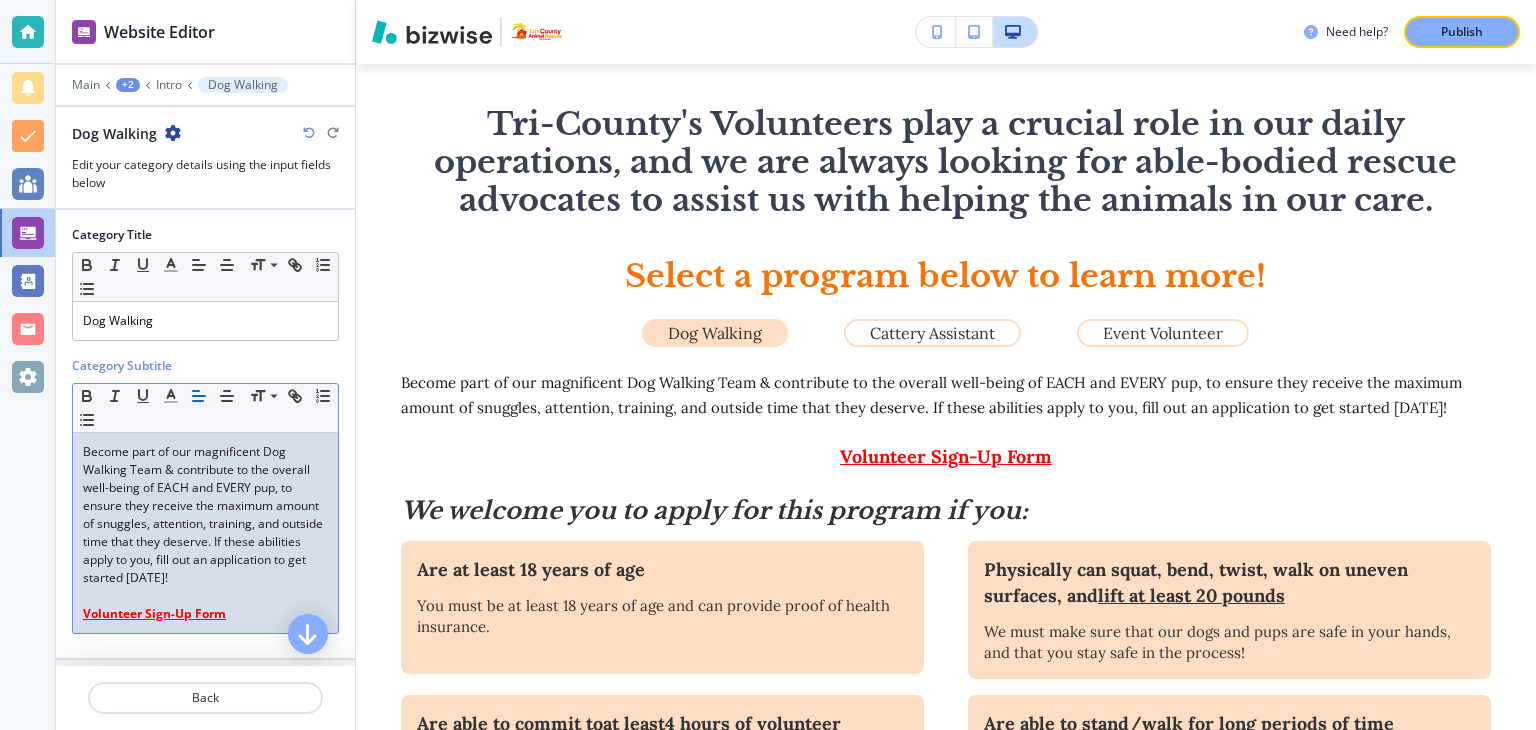 click on "Become part of our magnificent Dog Walking Team & contribute to the overall well-being of EACH and EVERY pup, to ensure they receive the maximum amount of snuggles, attention, training, and outside time that they deserve. If these abilities apply to you, fill out an application to get started today!" at bounding box center (204, 514) 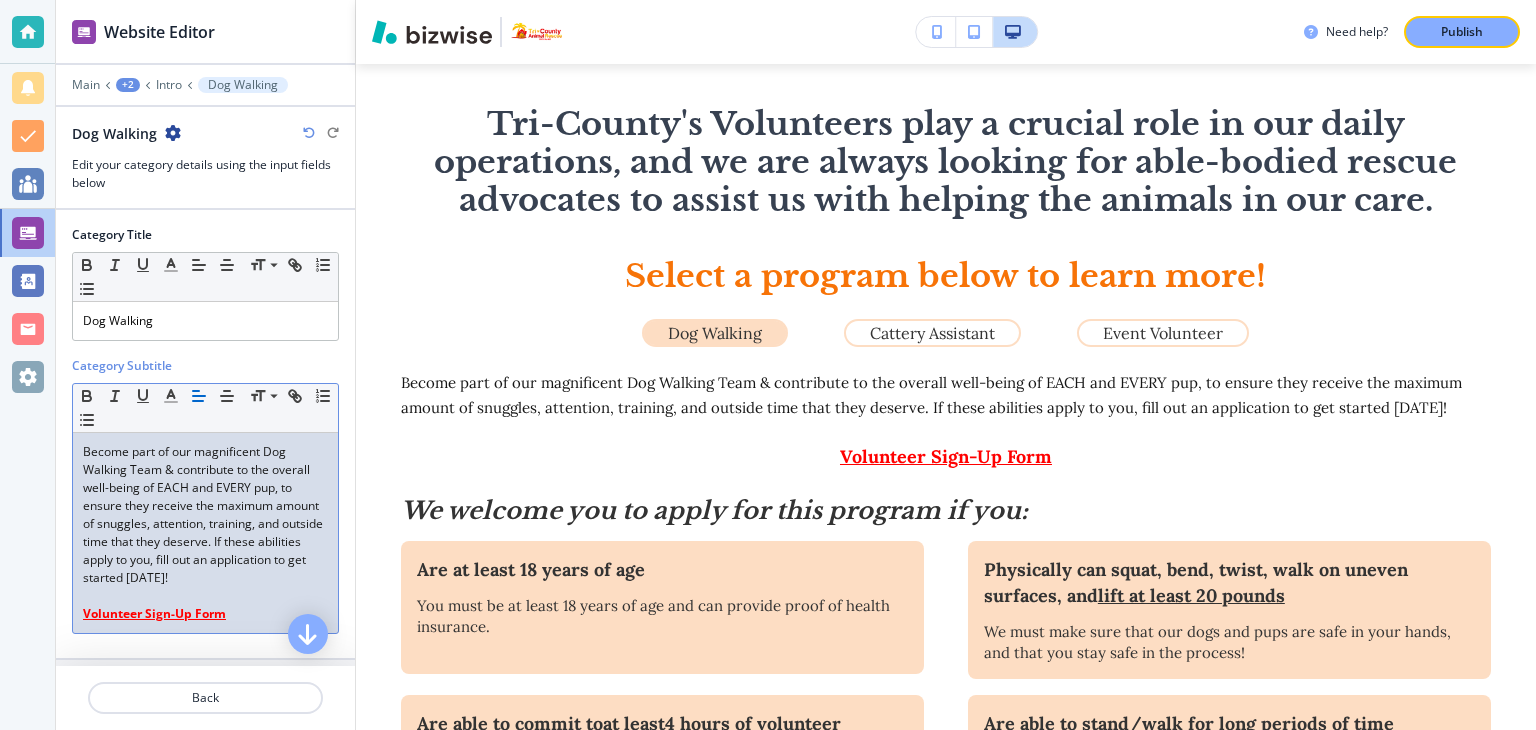 type 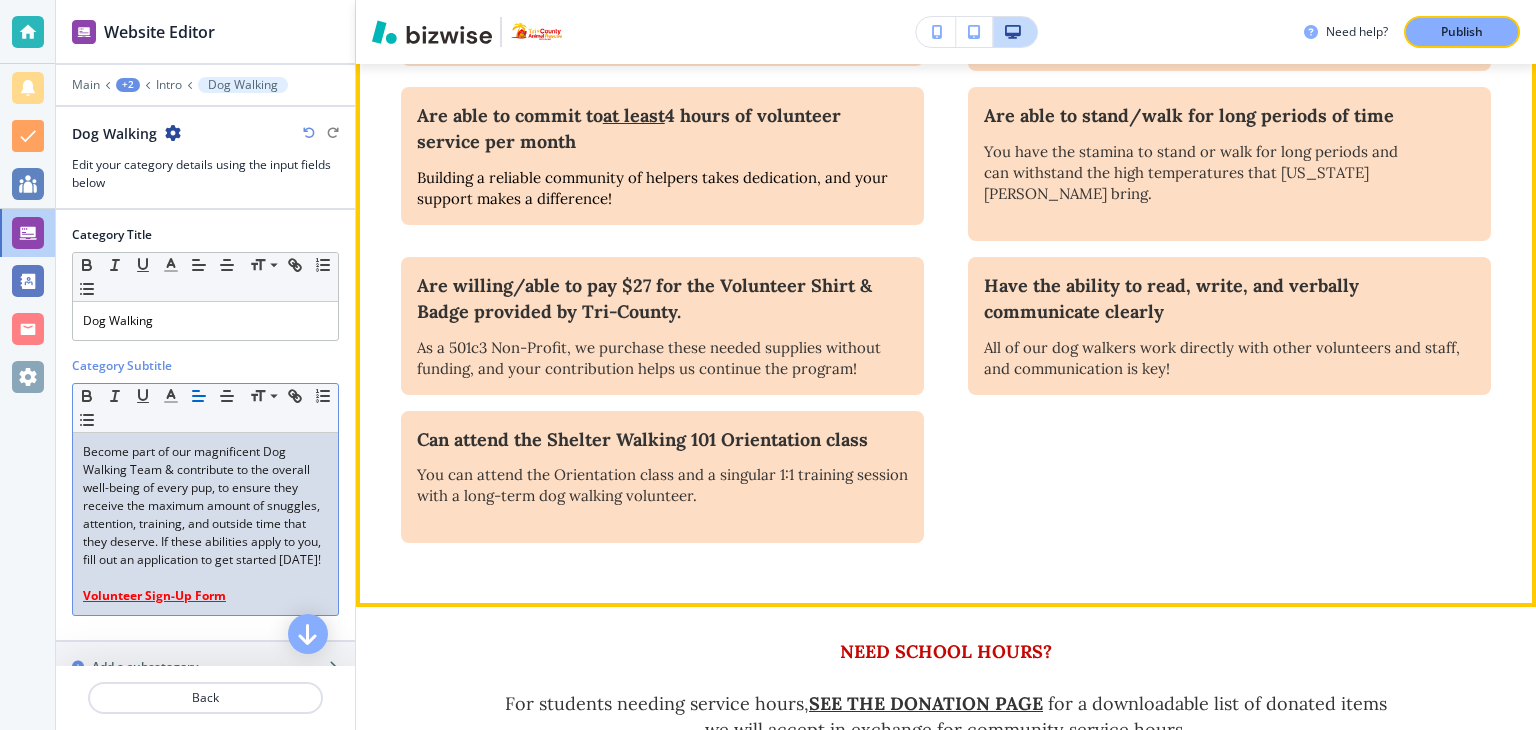 scroll, scrollTop: 1081, scrollLeft: 0, axis: vertical 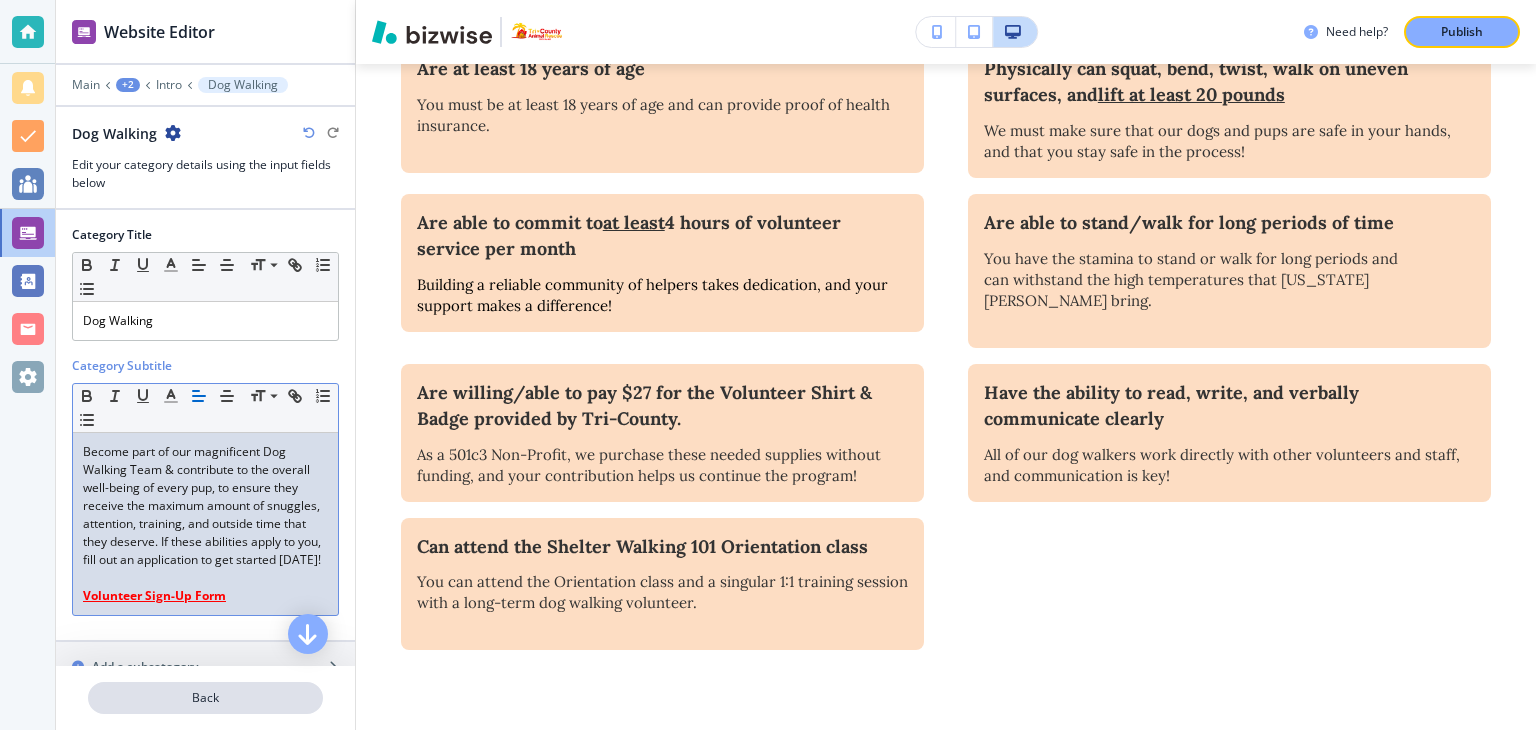 click on "Back" at bounding box center [205, 698] 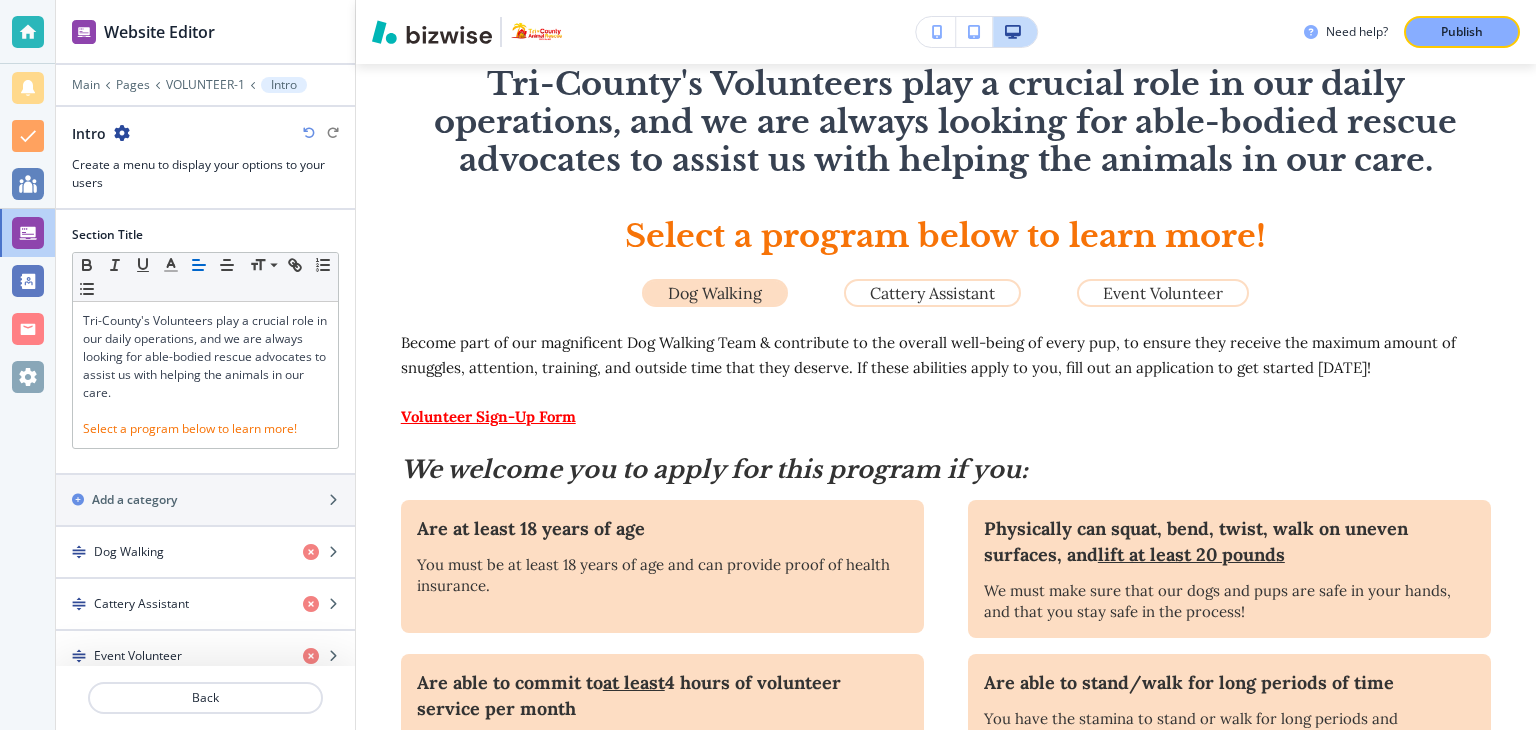 scroll, scrollTop: 581, scrollLeft: 0, axis: vertical 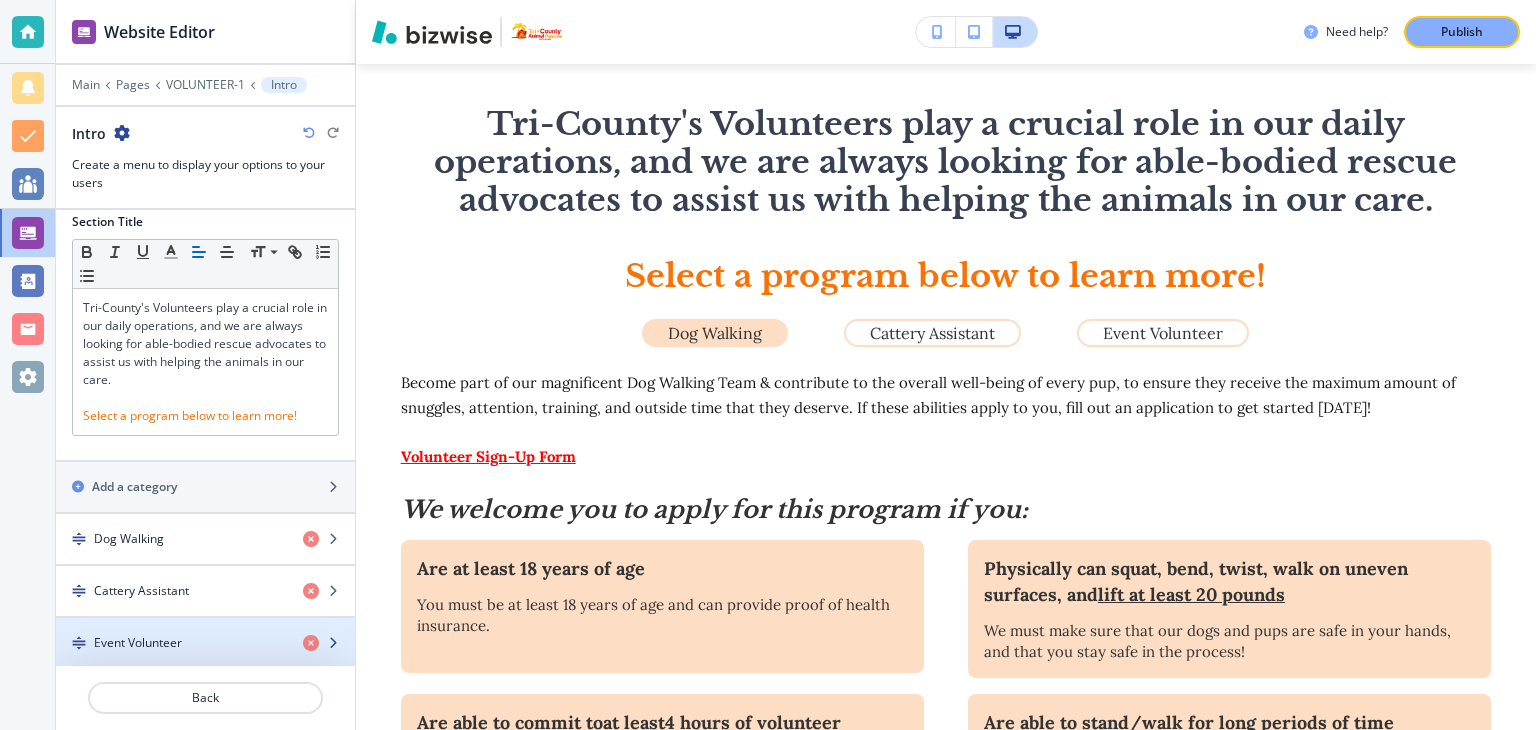 click on "Event Volunteer" at bounding box center (138, 643) 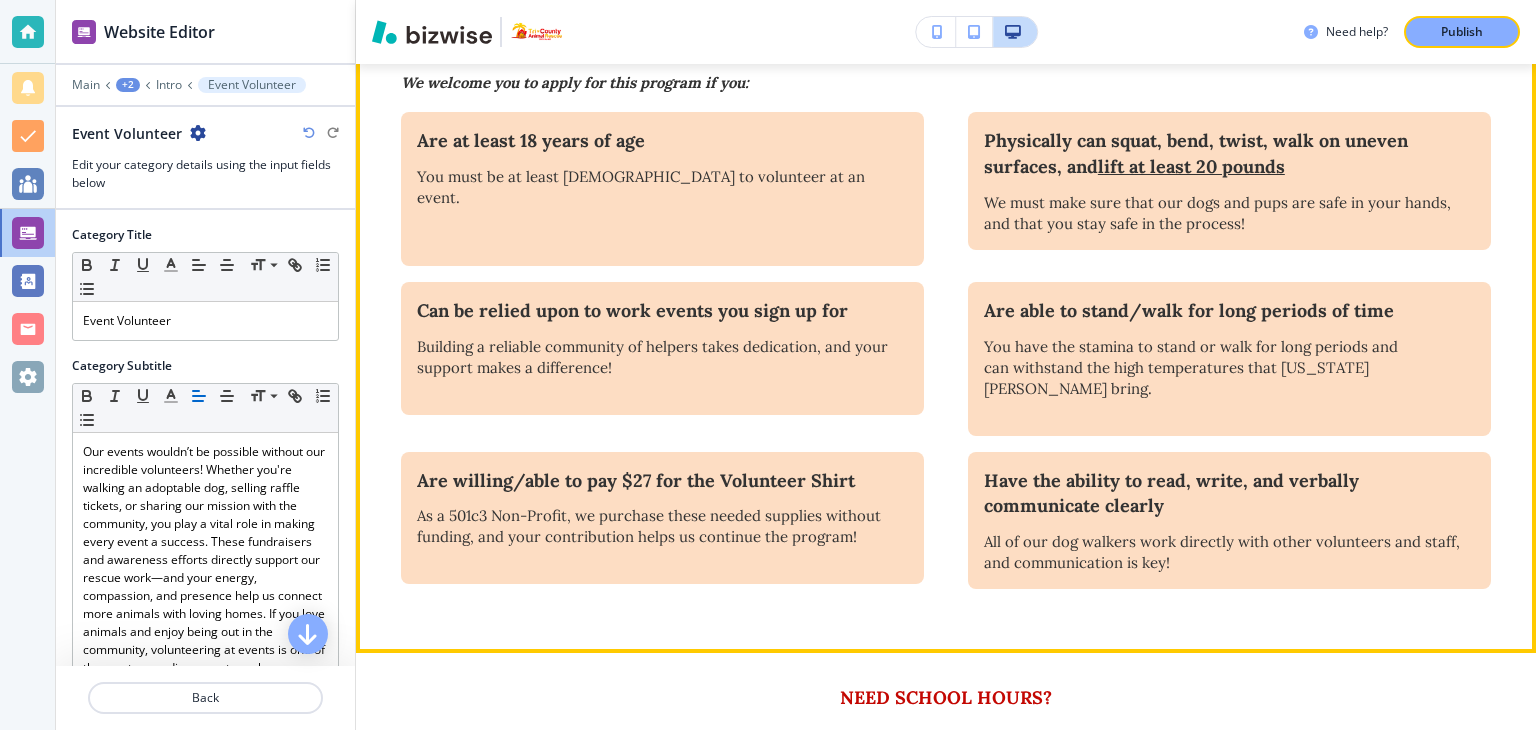 scroll, scrollTop: 1181, scrollLeft: 0, axis: vertical 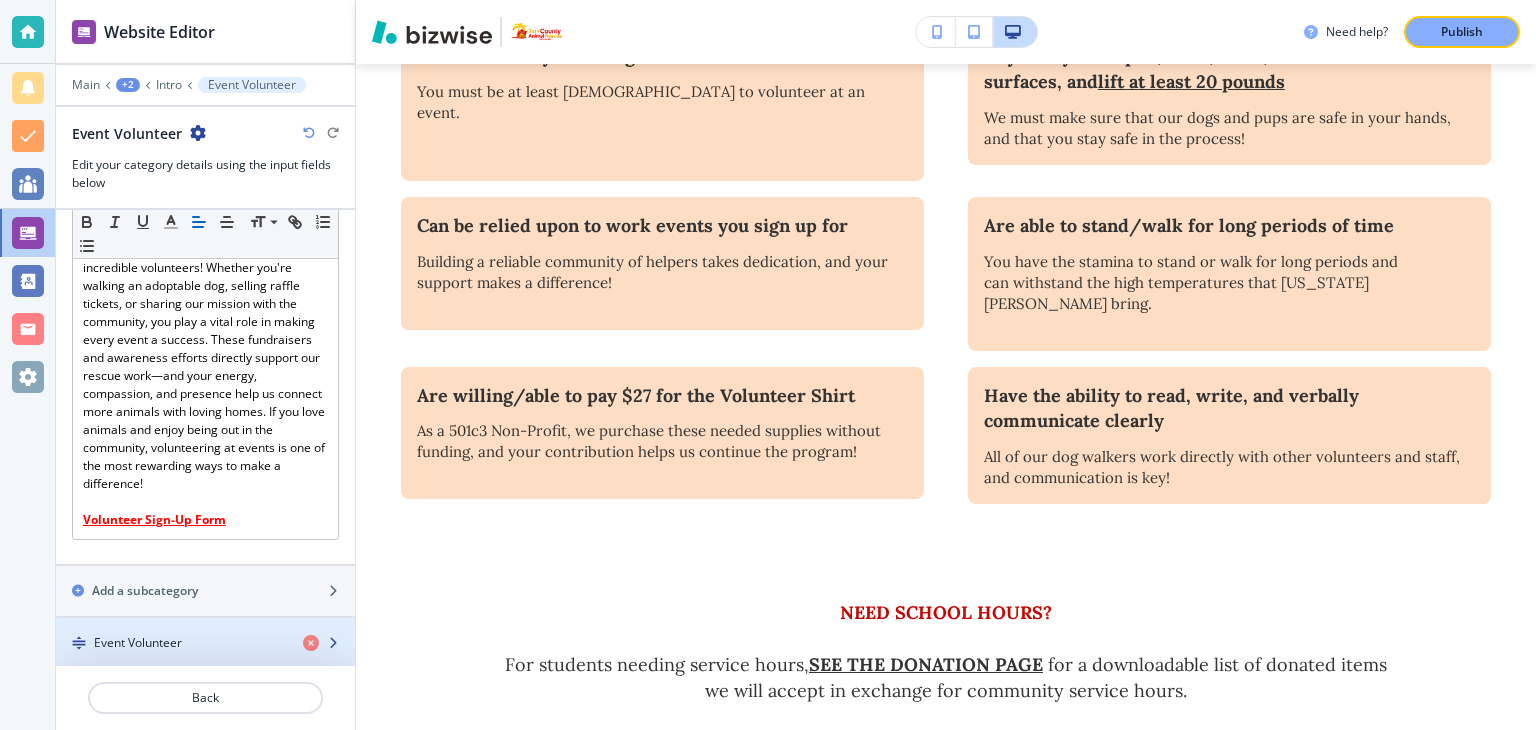click on "Event Volunteer" at bounding box center (138, 643) 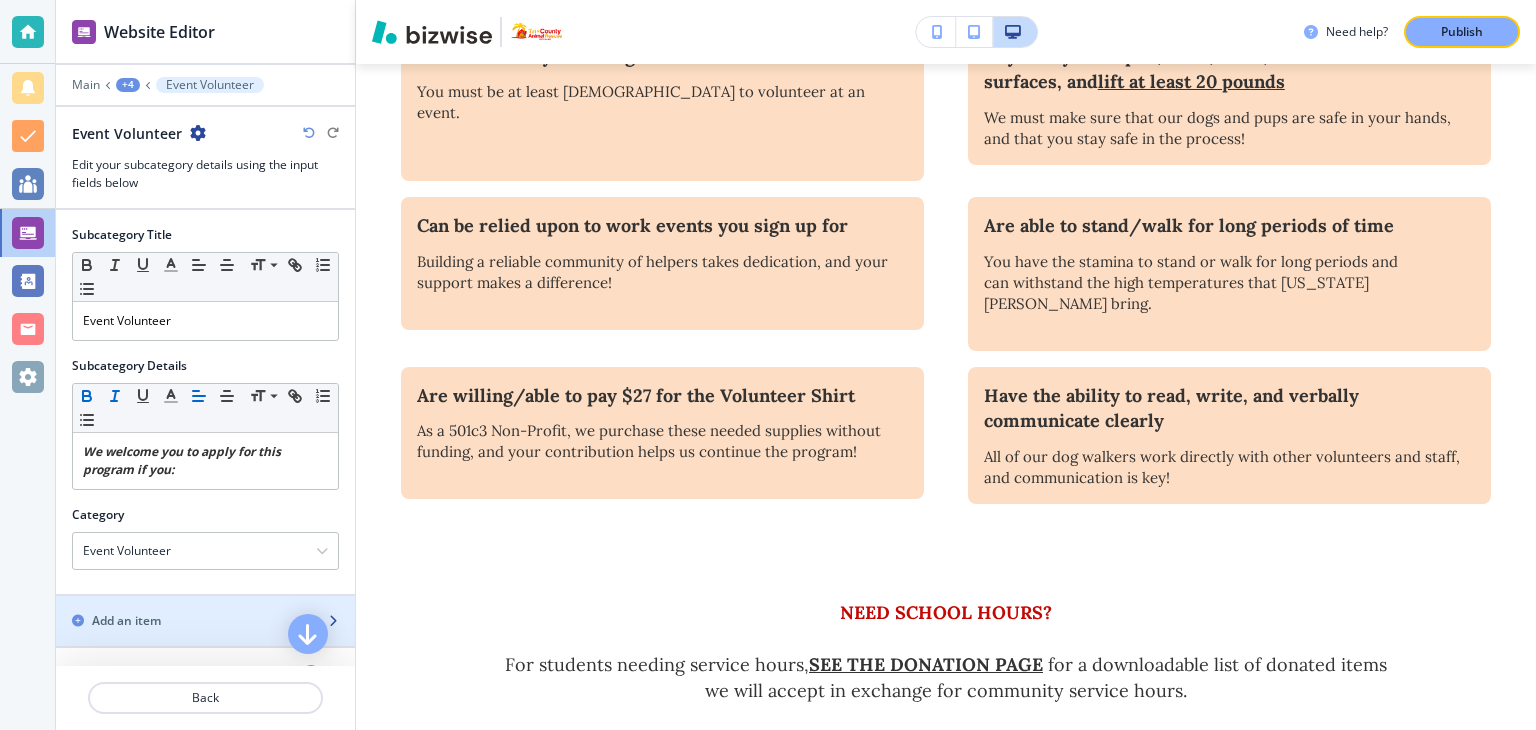 scroll, scrollTop: 288, scrollLeft: 0, axis: vertical 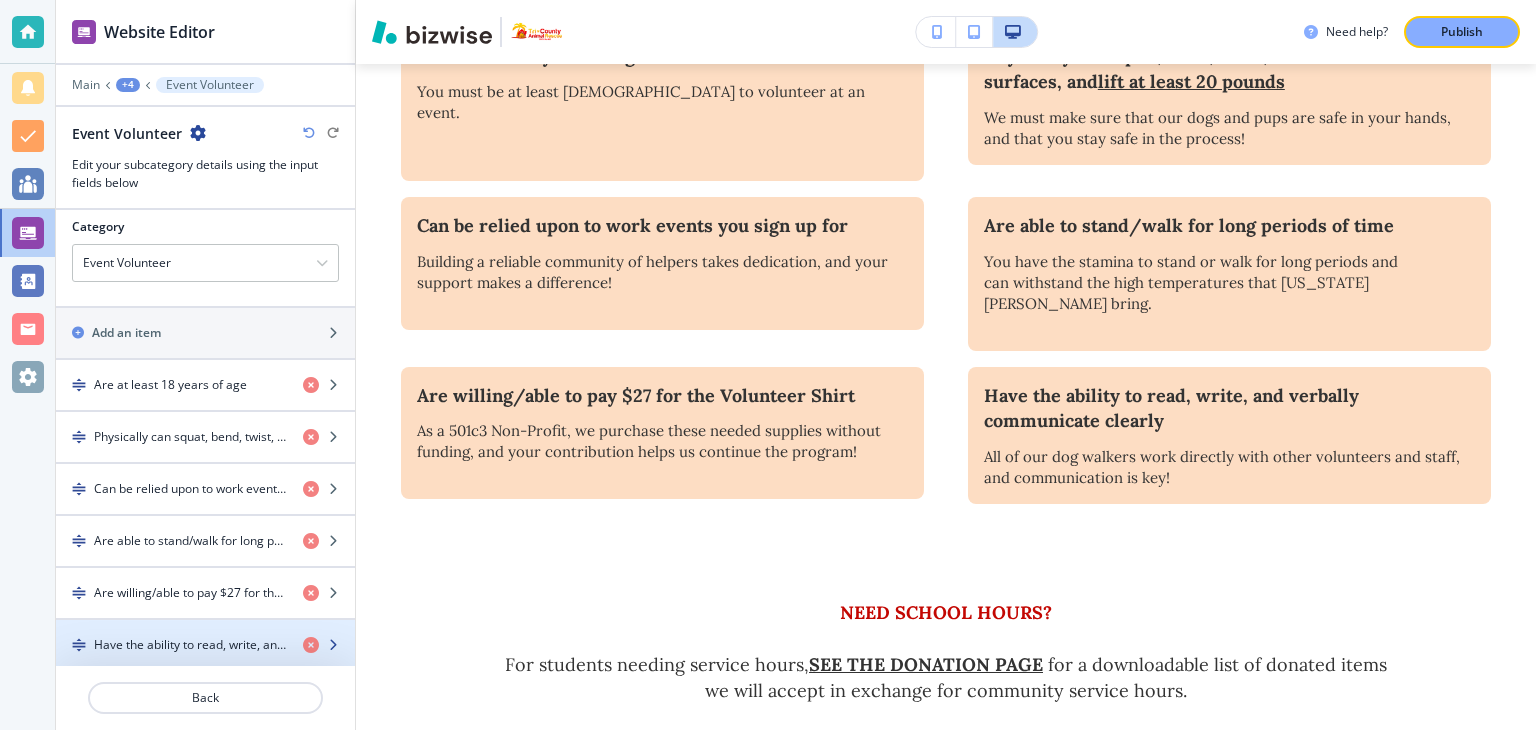 click on "Have the ability to read, write, and verbally communicate clearly" at bounding box center (190, 645) 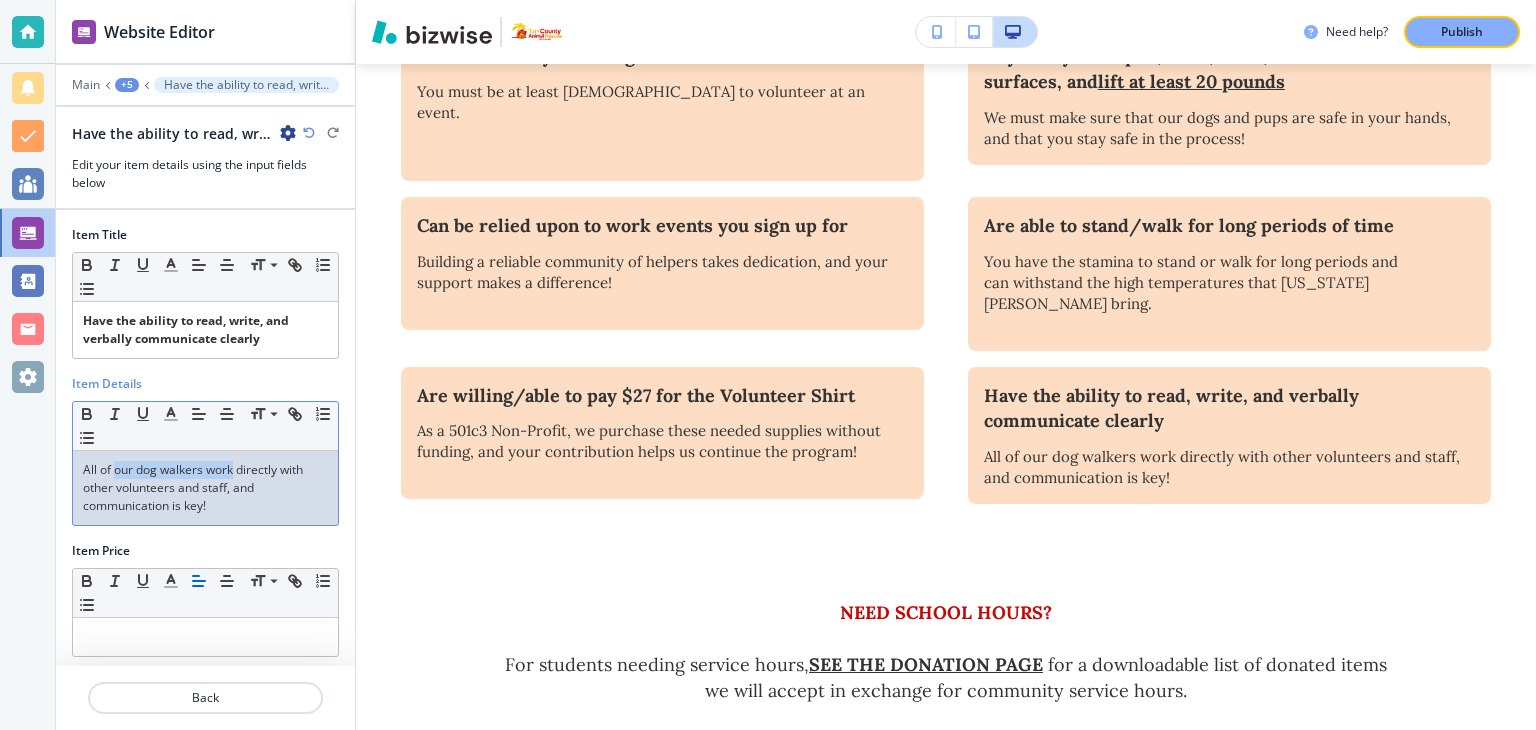 drag, startPoint x: 115, startPoint y: 469, endPoint x: 232, endPoint y: 465, distance: 117.06836 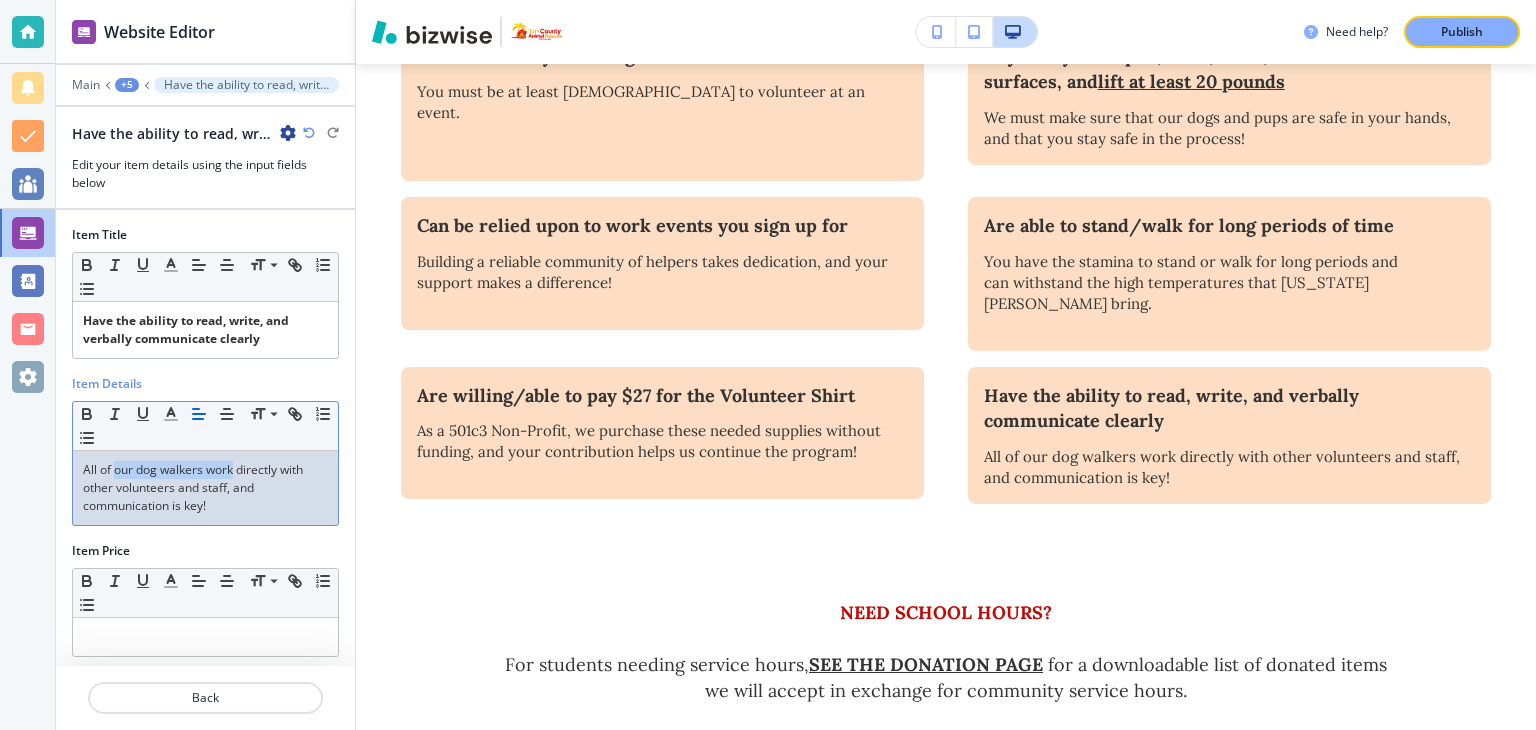 type 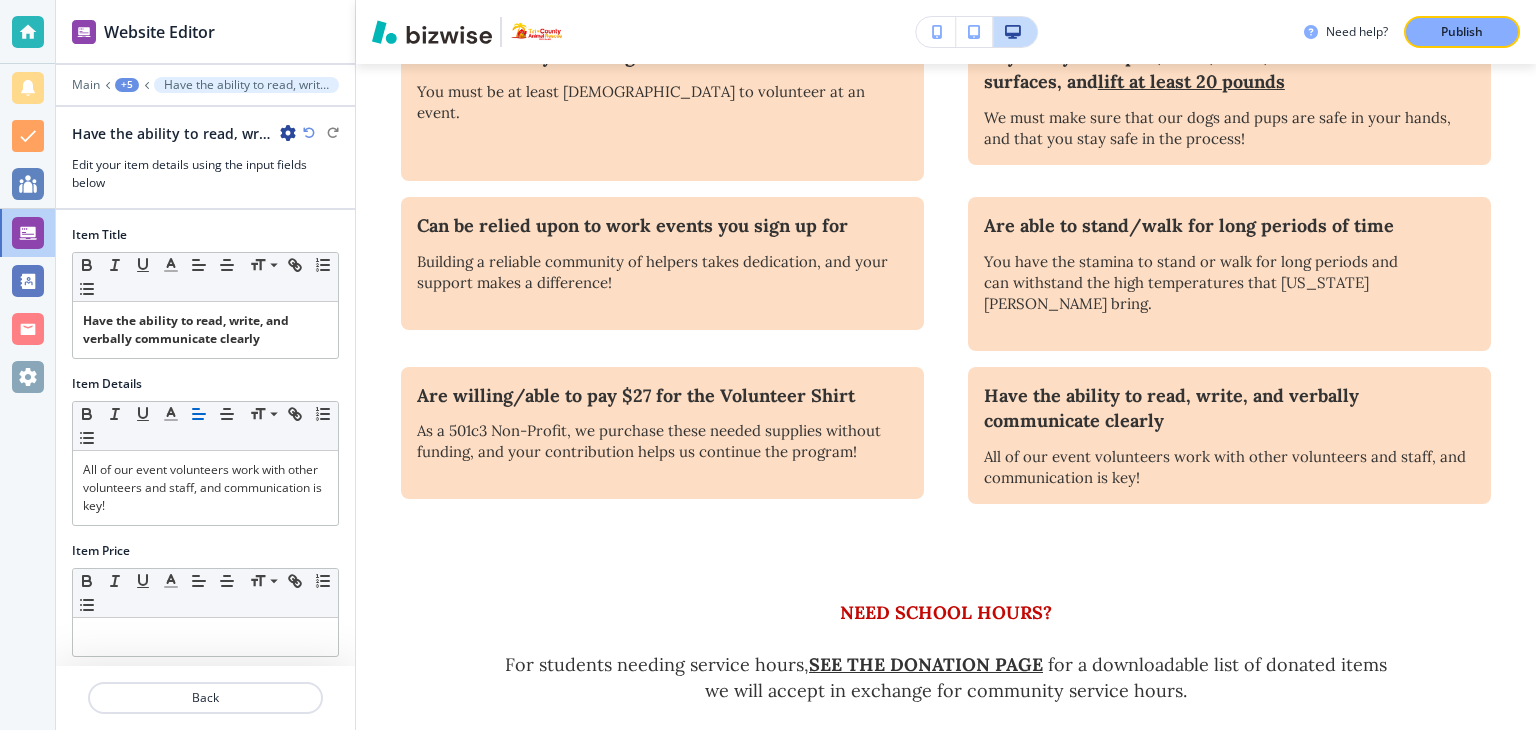 click on "Publish" at bounding box center [1462, 32] 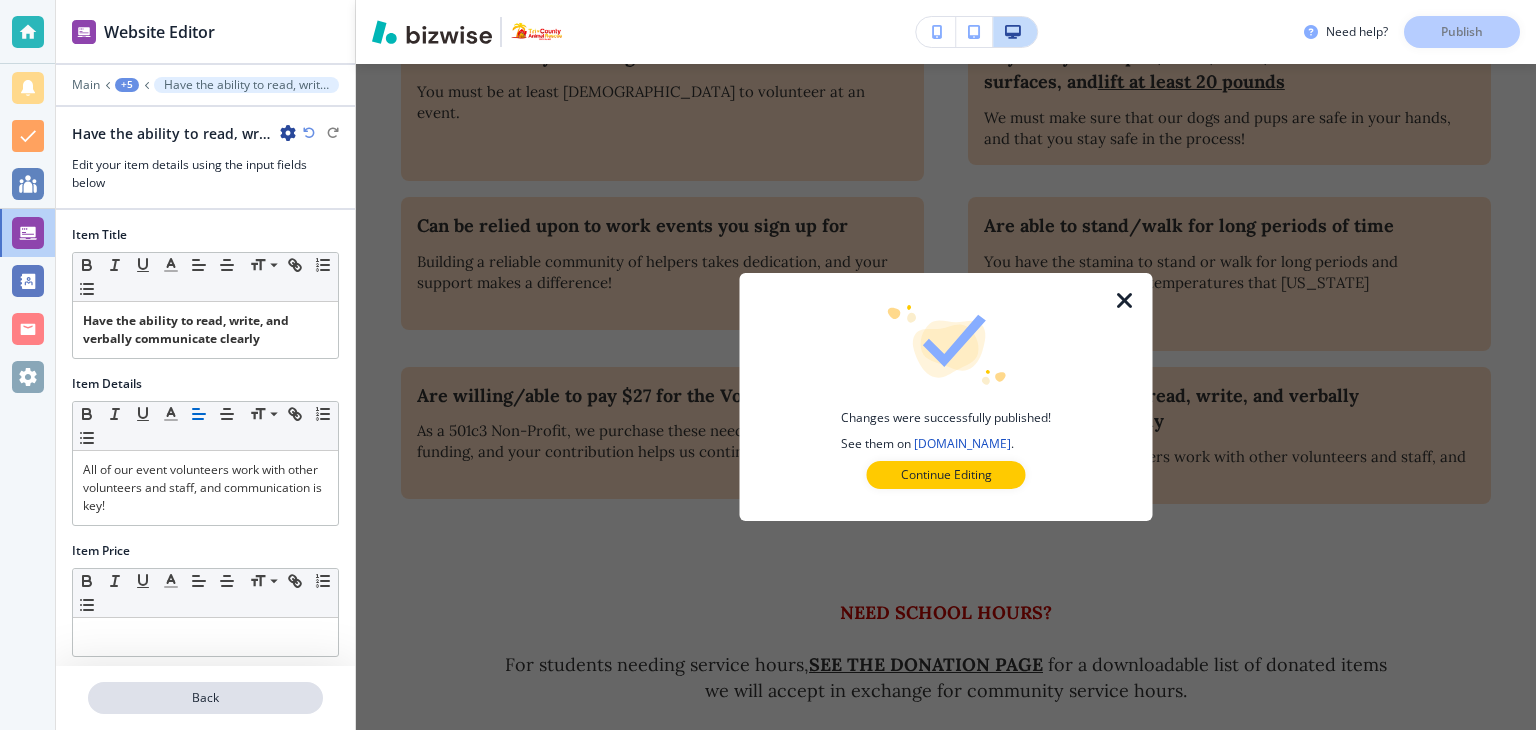 click on "Back" at bounding box center (205, 698) 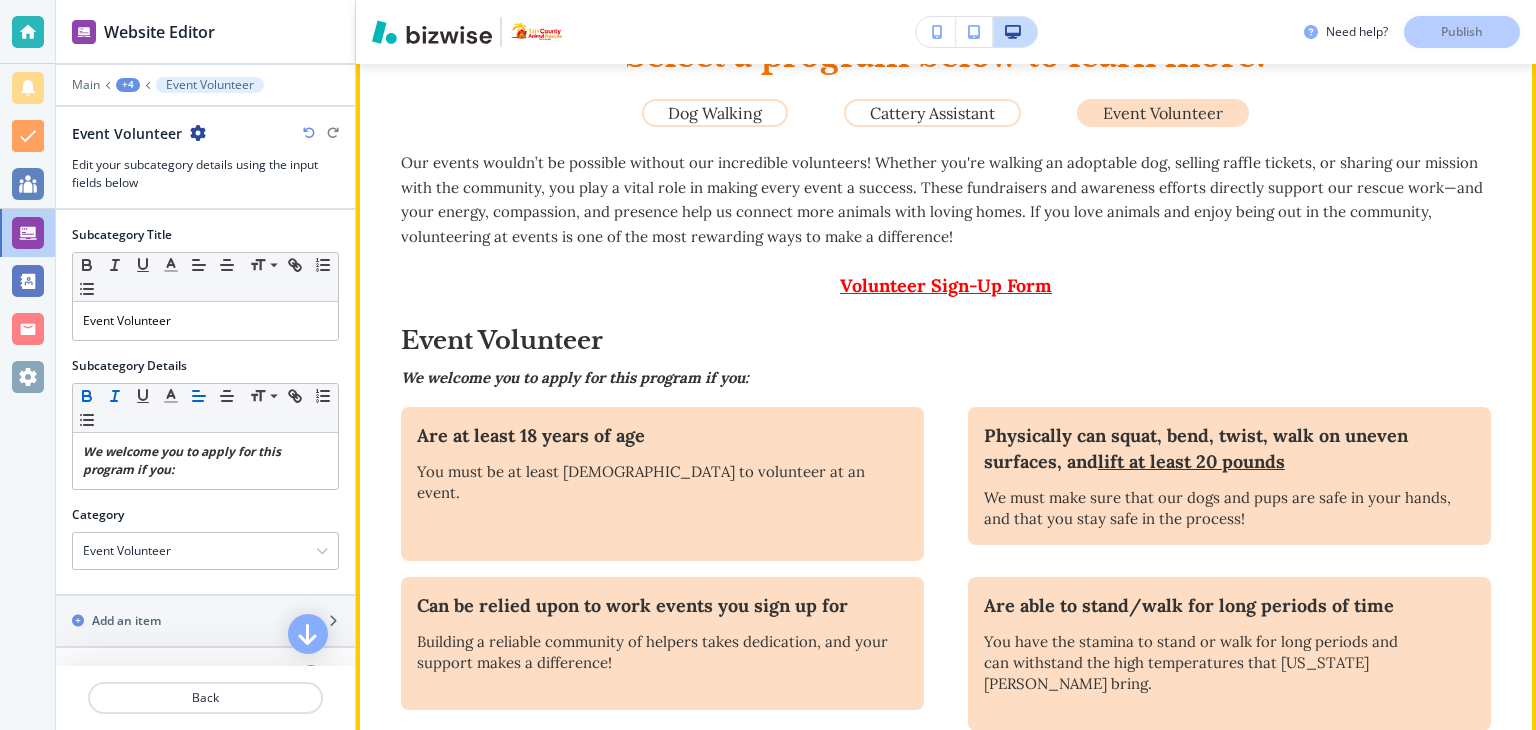 scroll, scrollTop: 781, scrollLeft: 0, axis: vertical 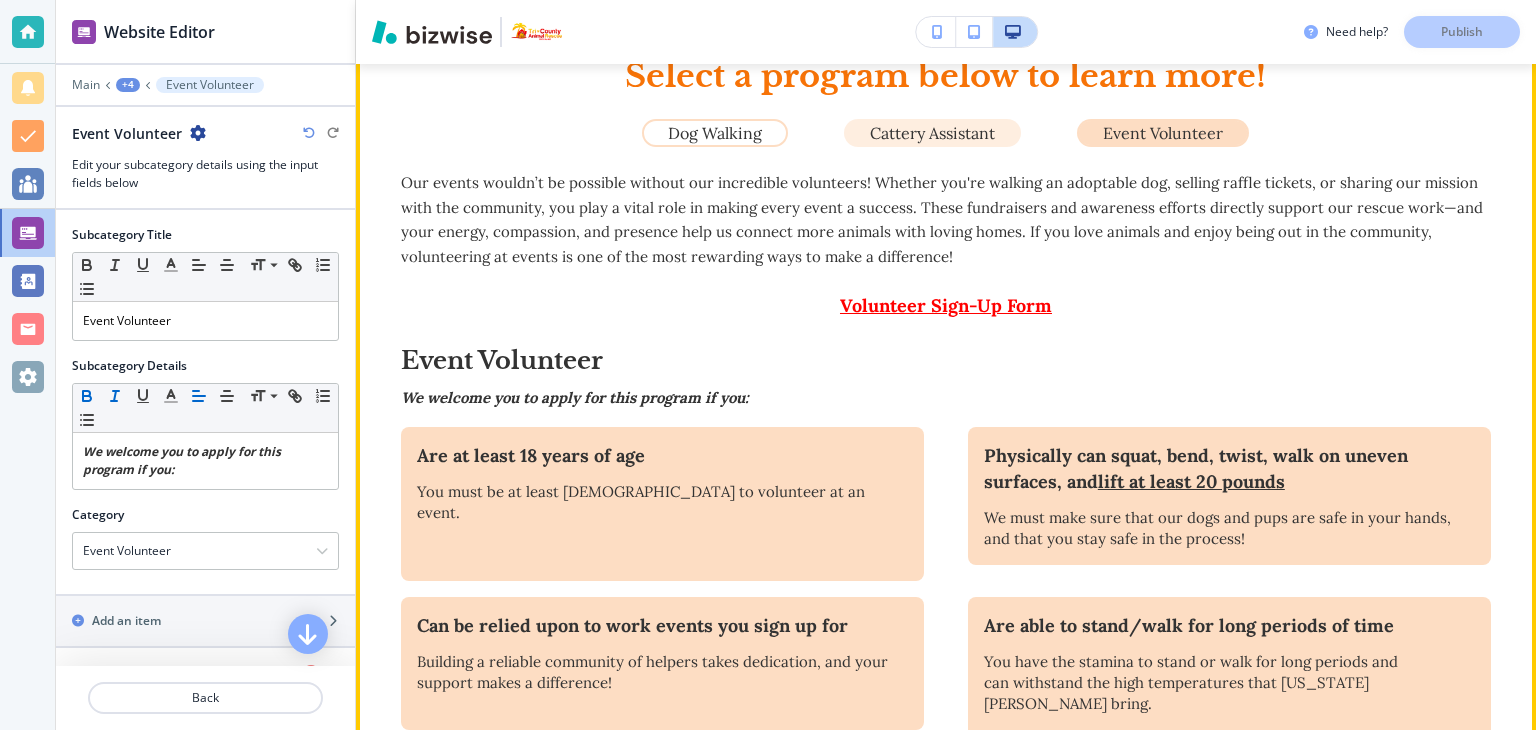 click on "Cattery Assistant" at bounding box center (932, 133) 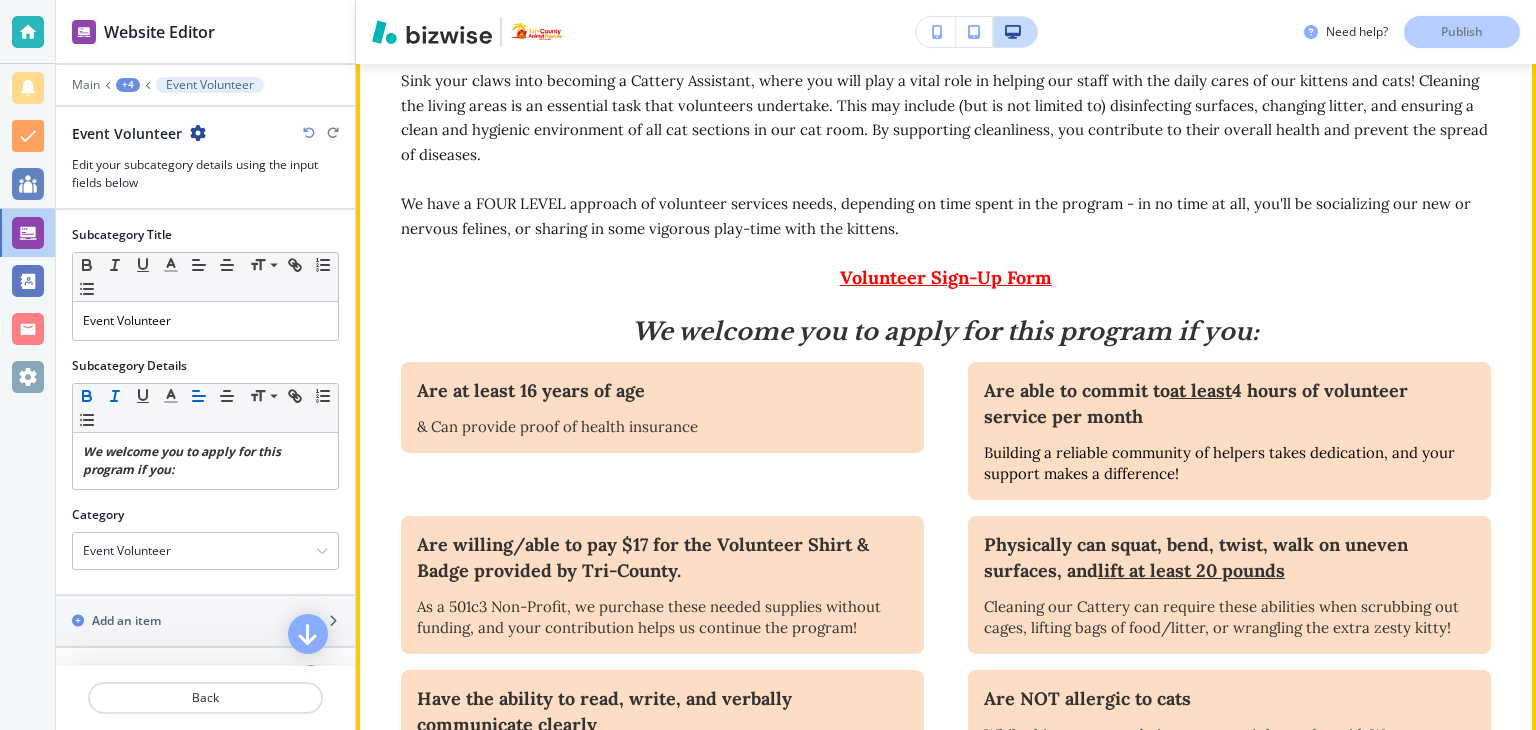 scroll, scrollTop: 881, scrollLeft: 0, axis: vertical 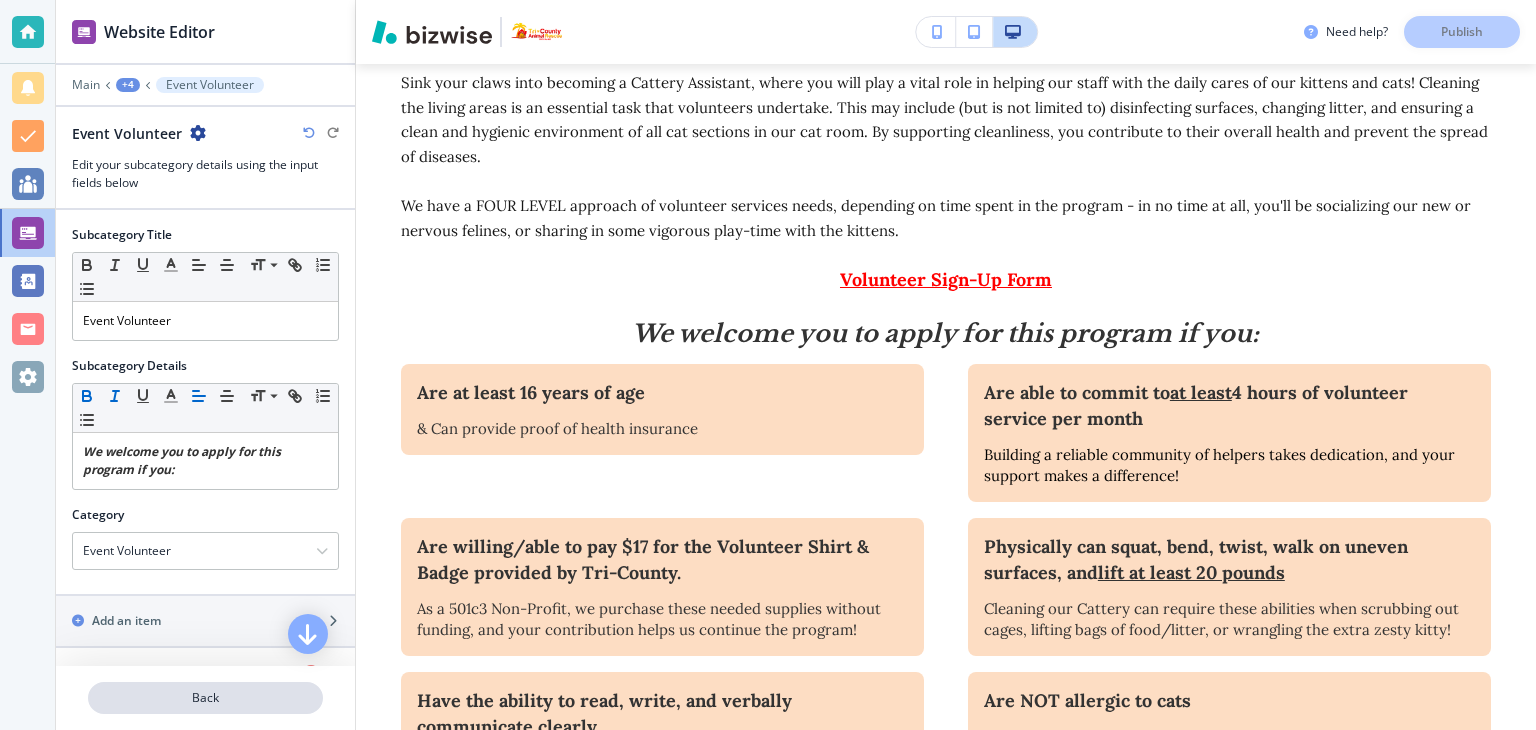 click on "Back" at bounding box center (205, 698) 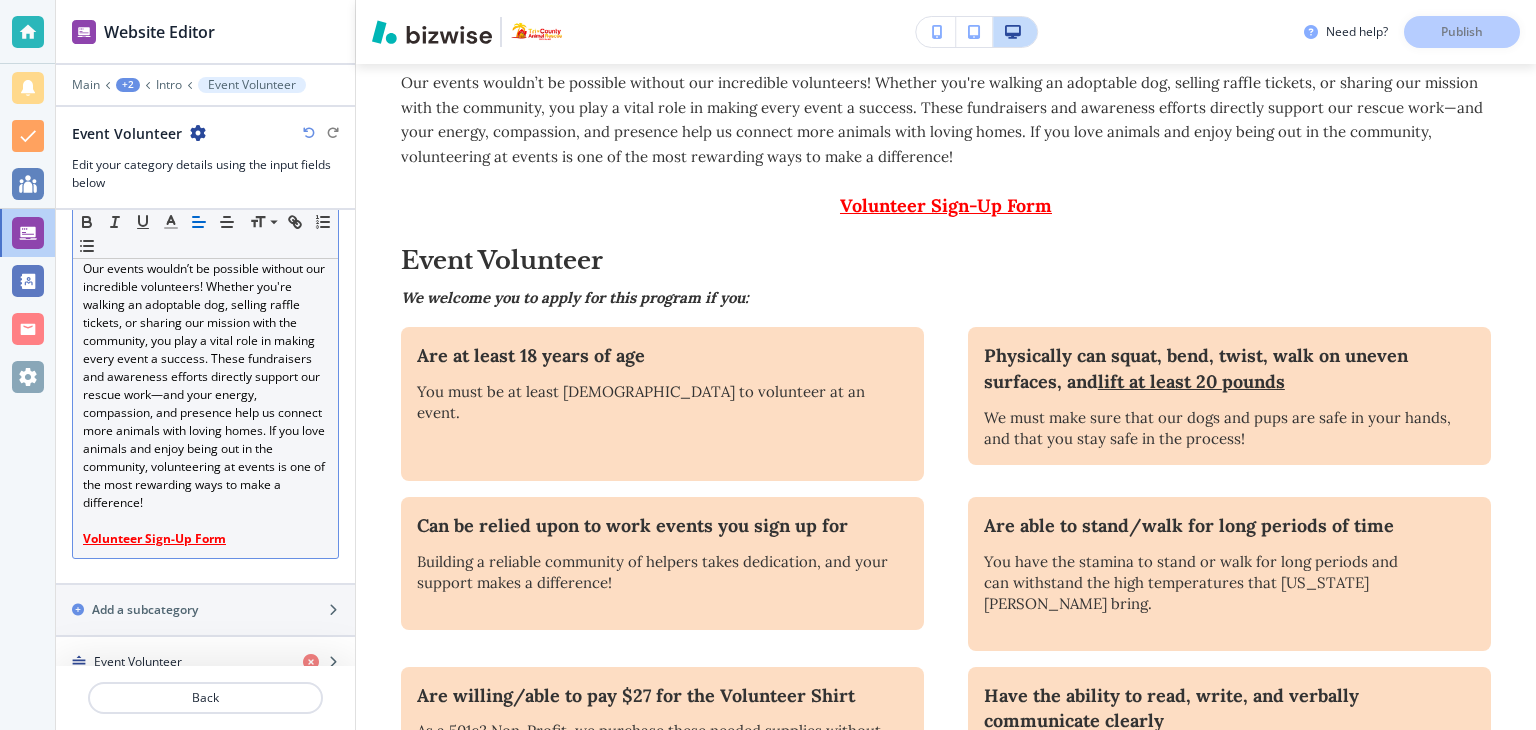 scroll, scrollTop: 202, scrollLeft: 0, axis: vertical 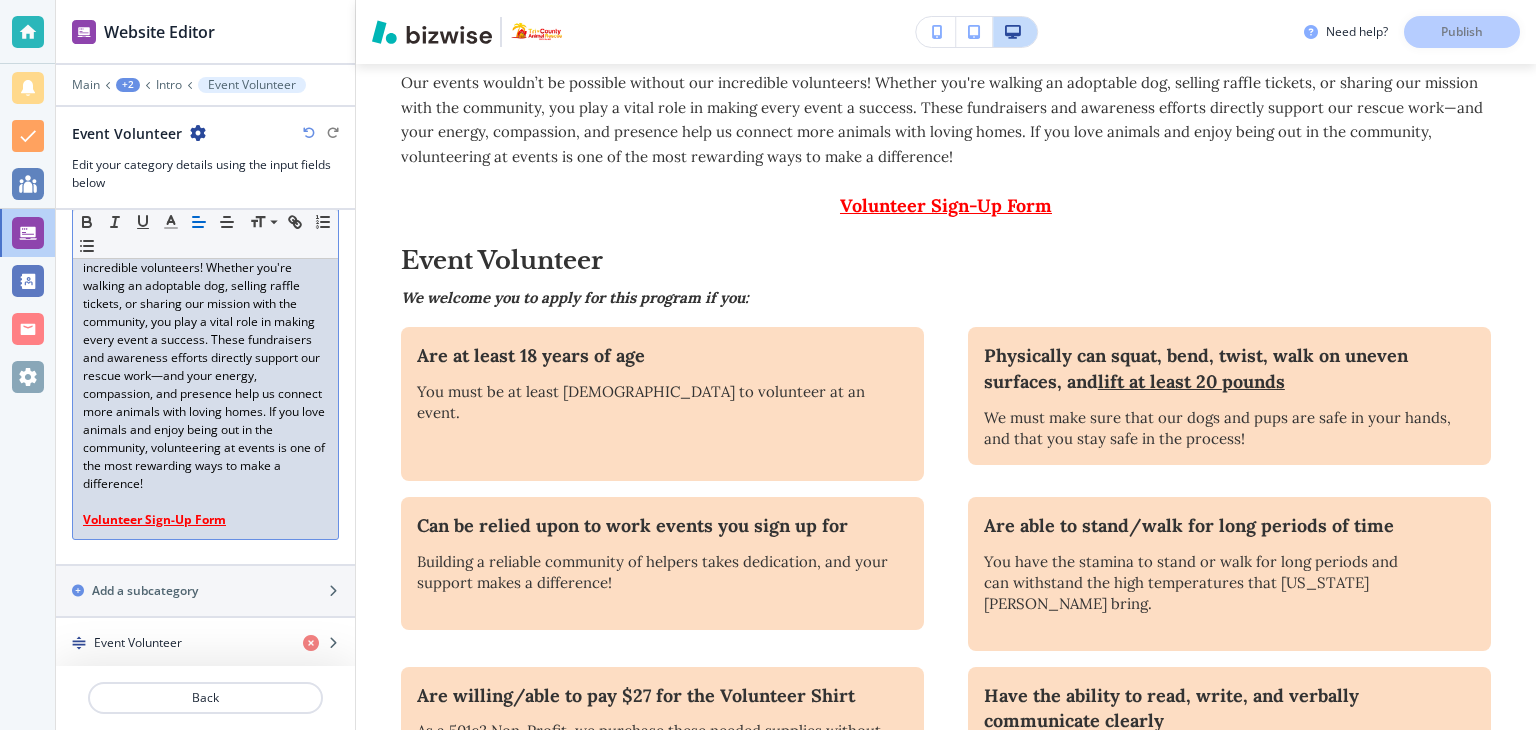 drag, startPoint x: 194, startPoint y: 529, endPoint x: 85, endPoint y: 541, distance: 109.65856 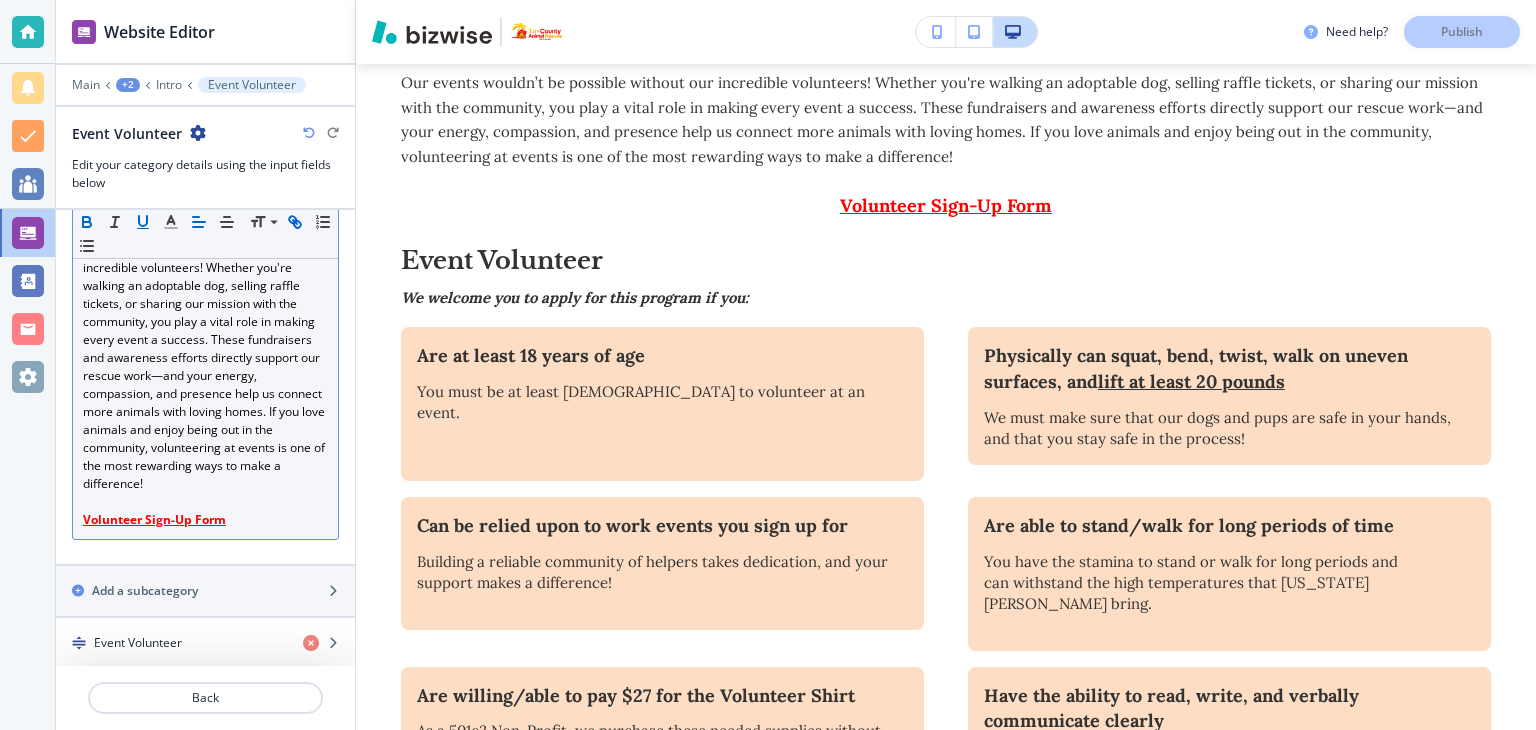click at bounding box center [295, 222] 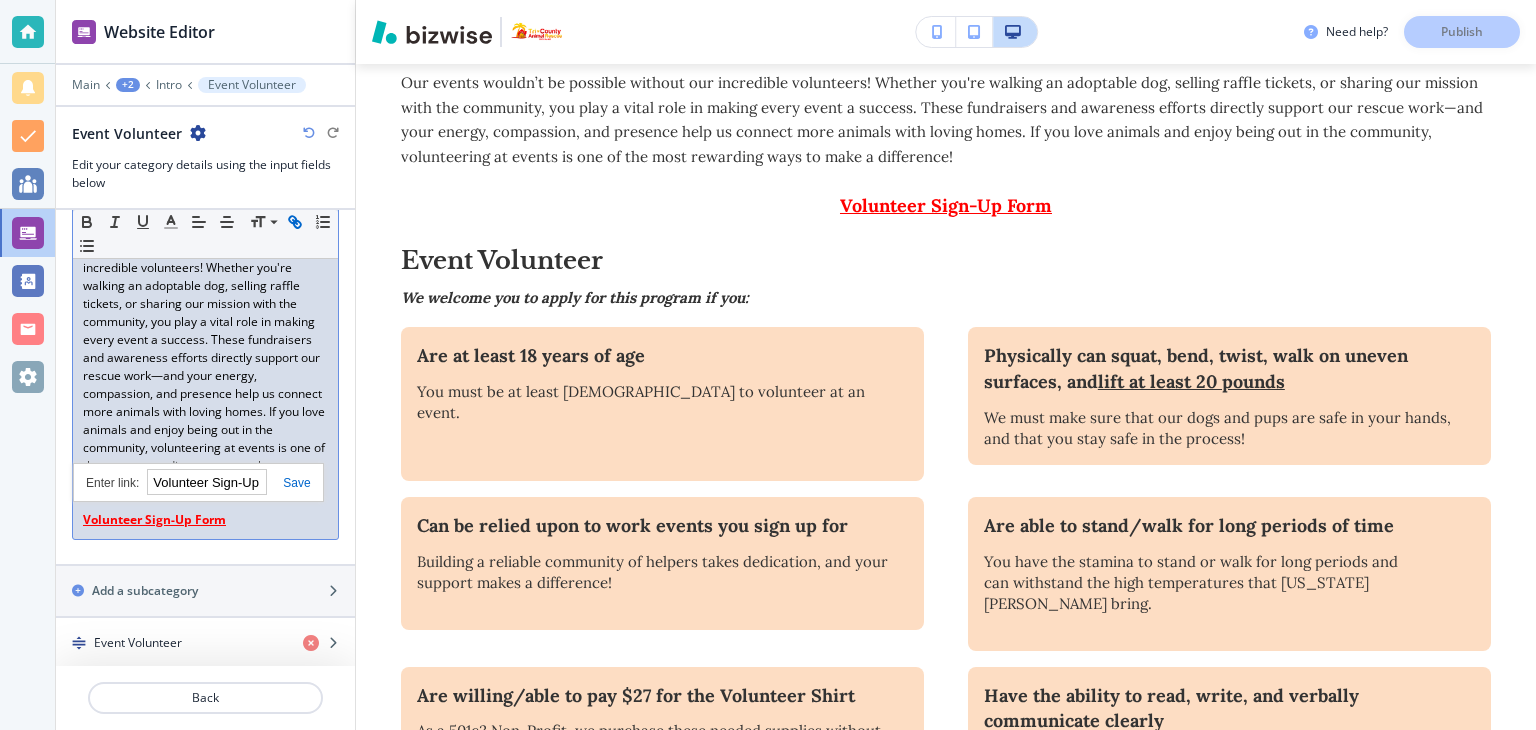 paste on "[URL][DOMAIN_NAME]" 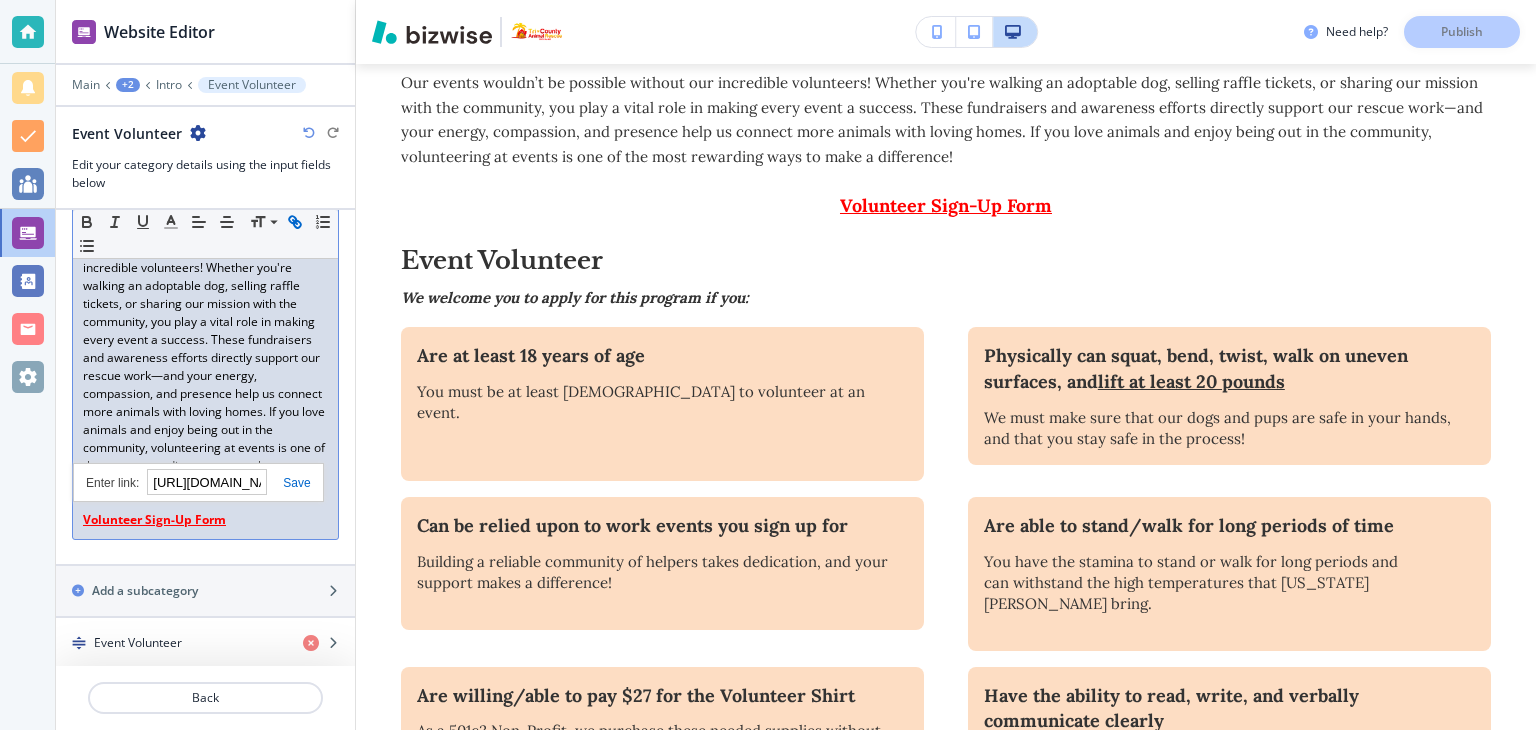 scroll, scrollTop: 0, scrollLeft: 140, axis: horizontal 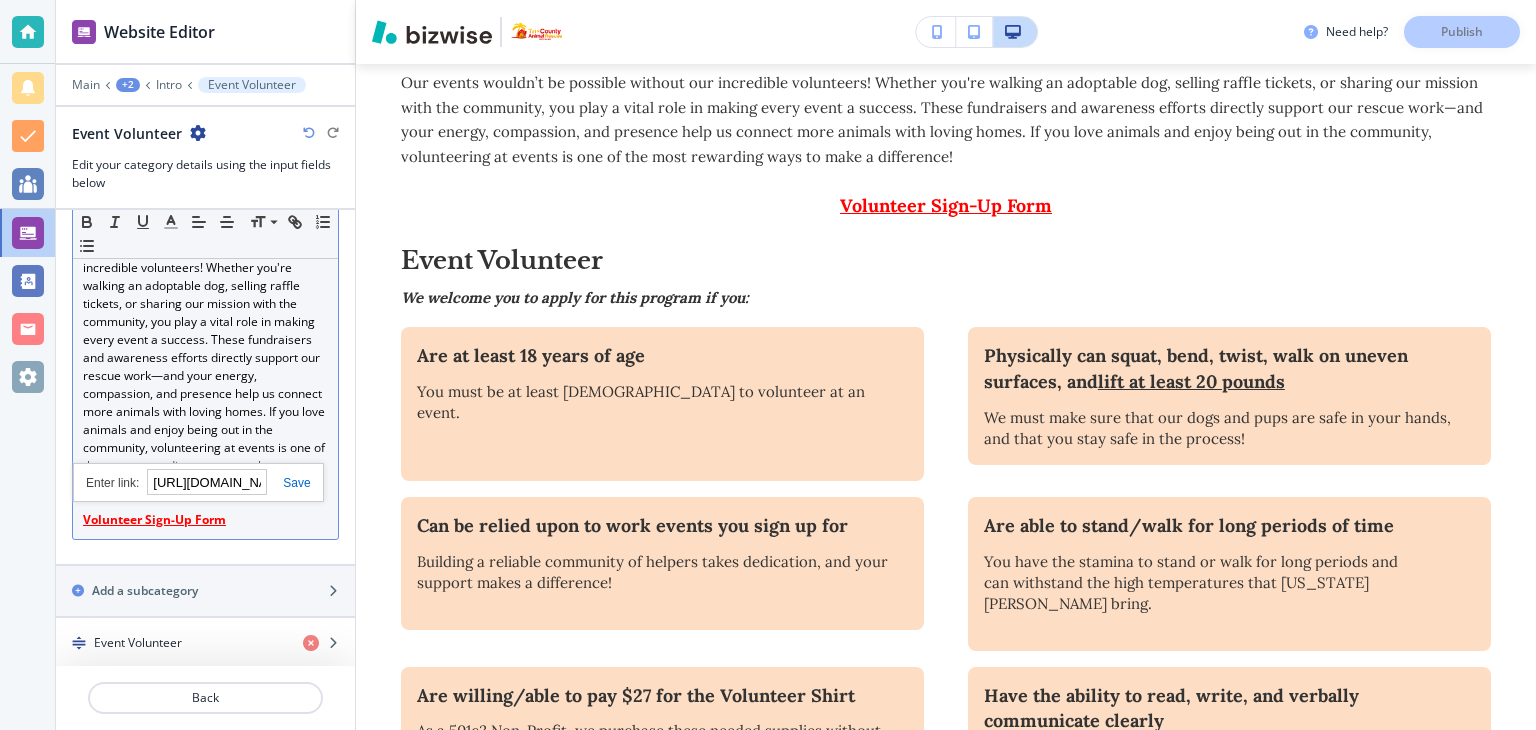 click at bounding box center (288, 483) 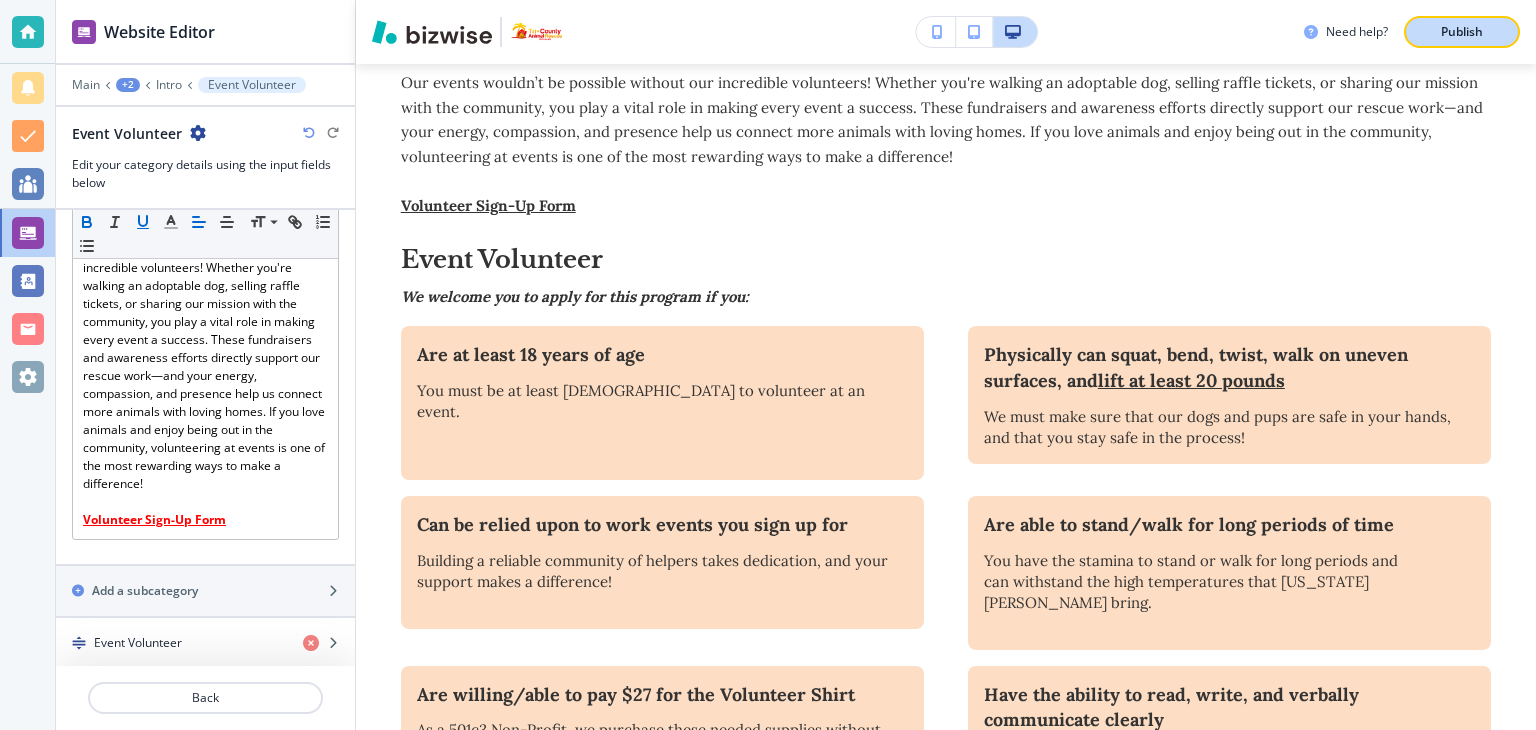 click on "Publish" at bounding box center (1462, 32) 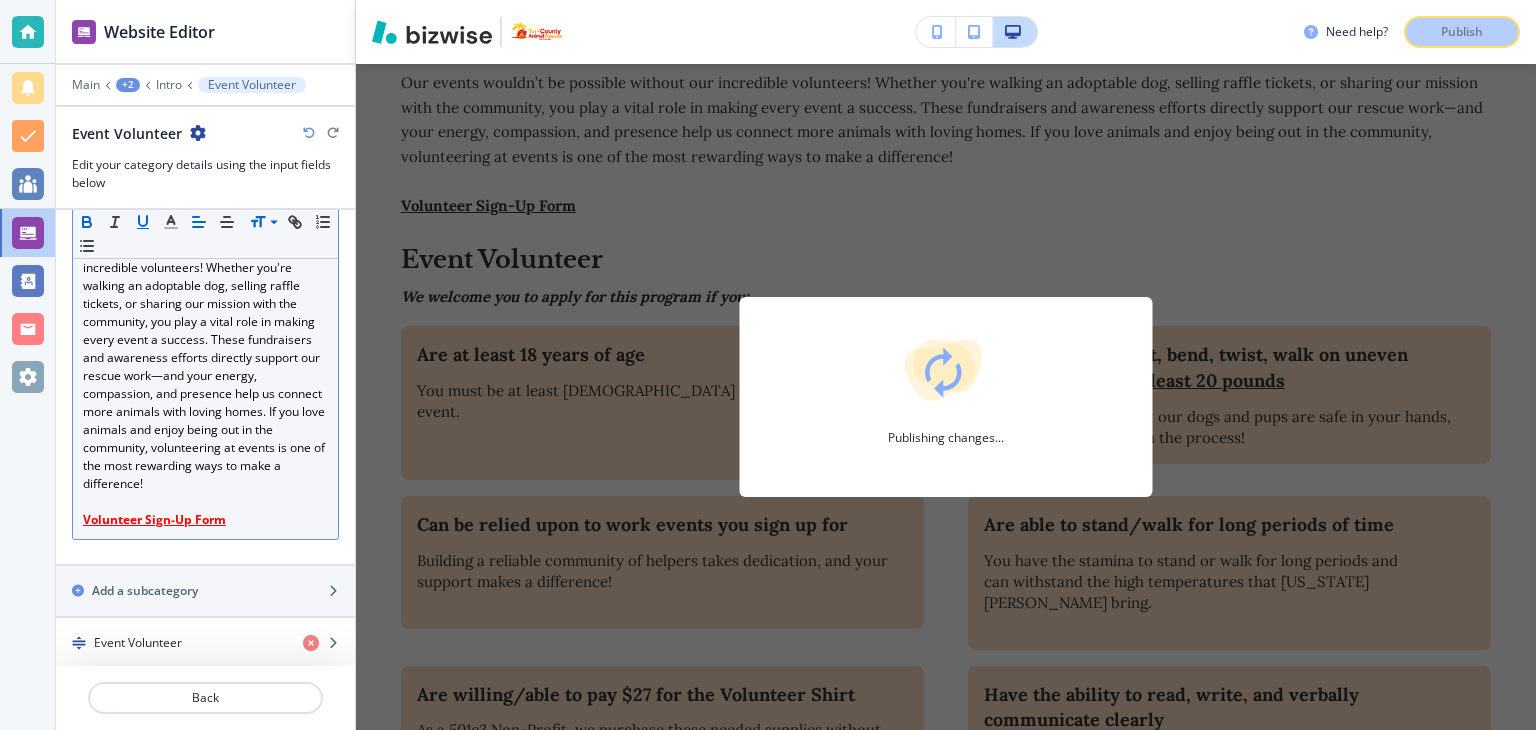 click 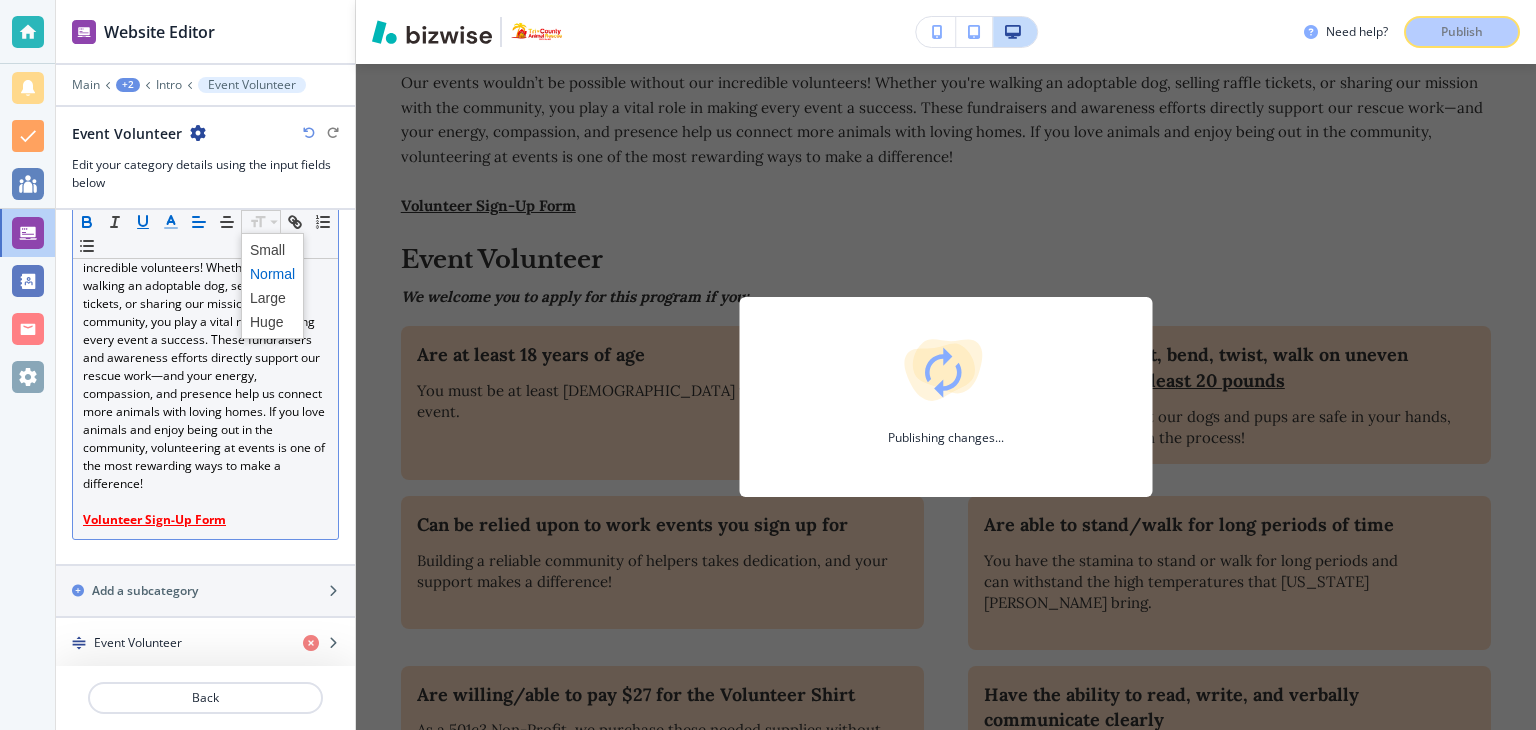 click 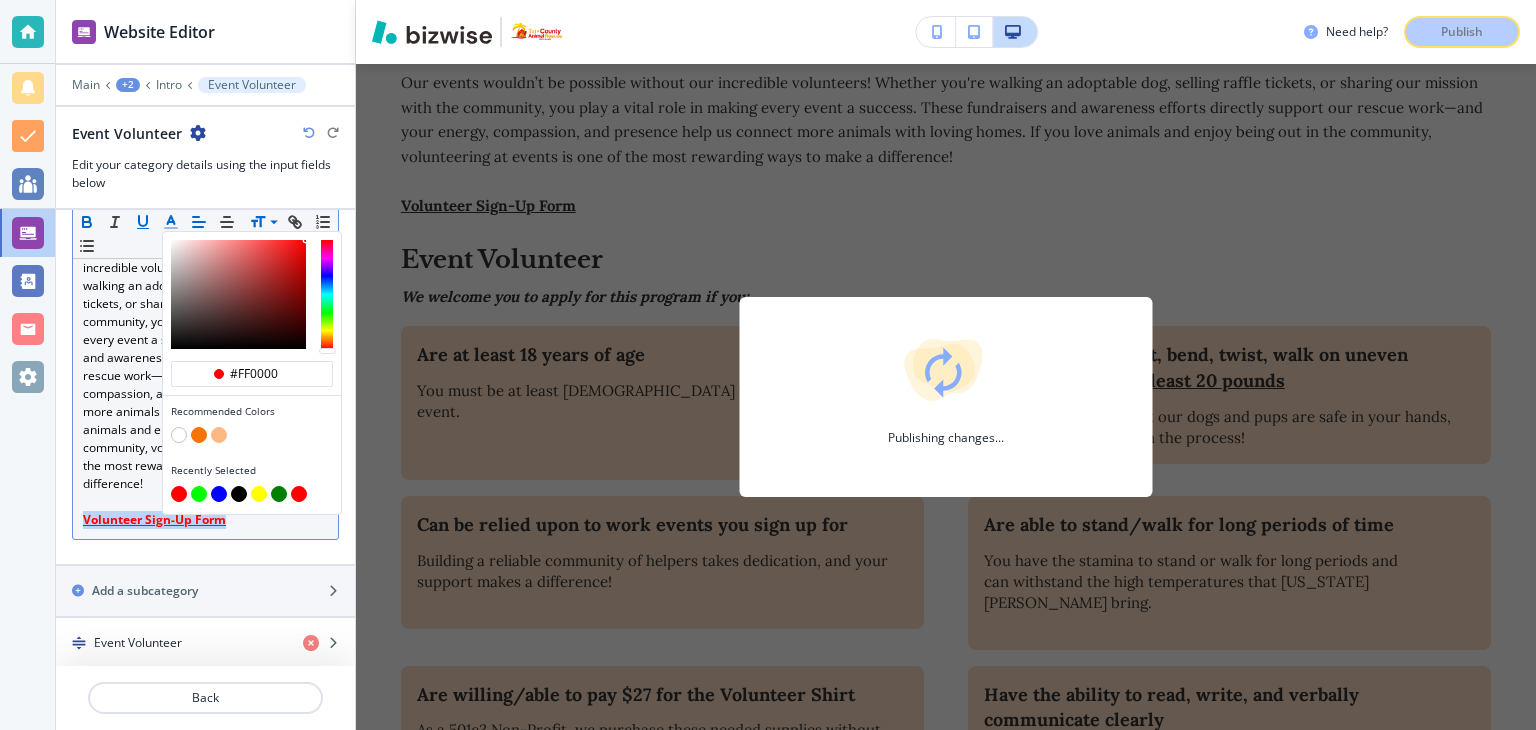 click at bounding box center [179, 494] 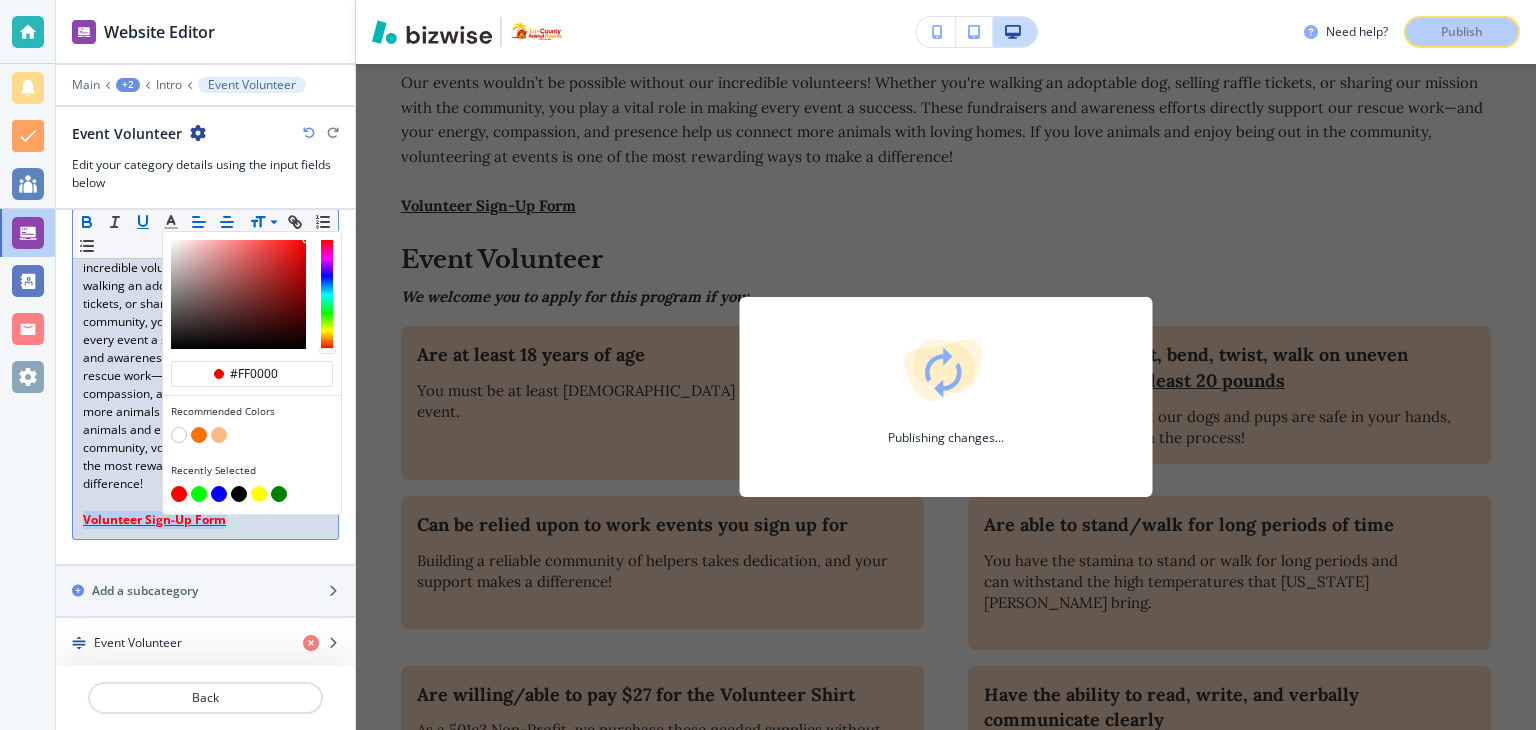 click 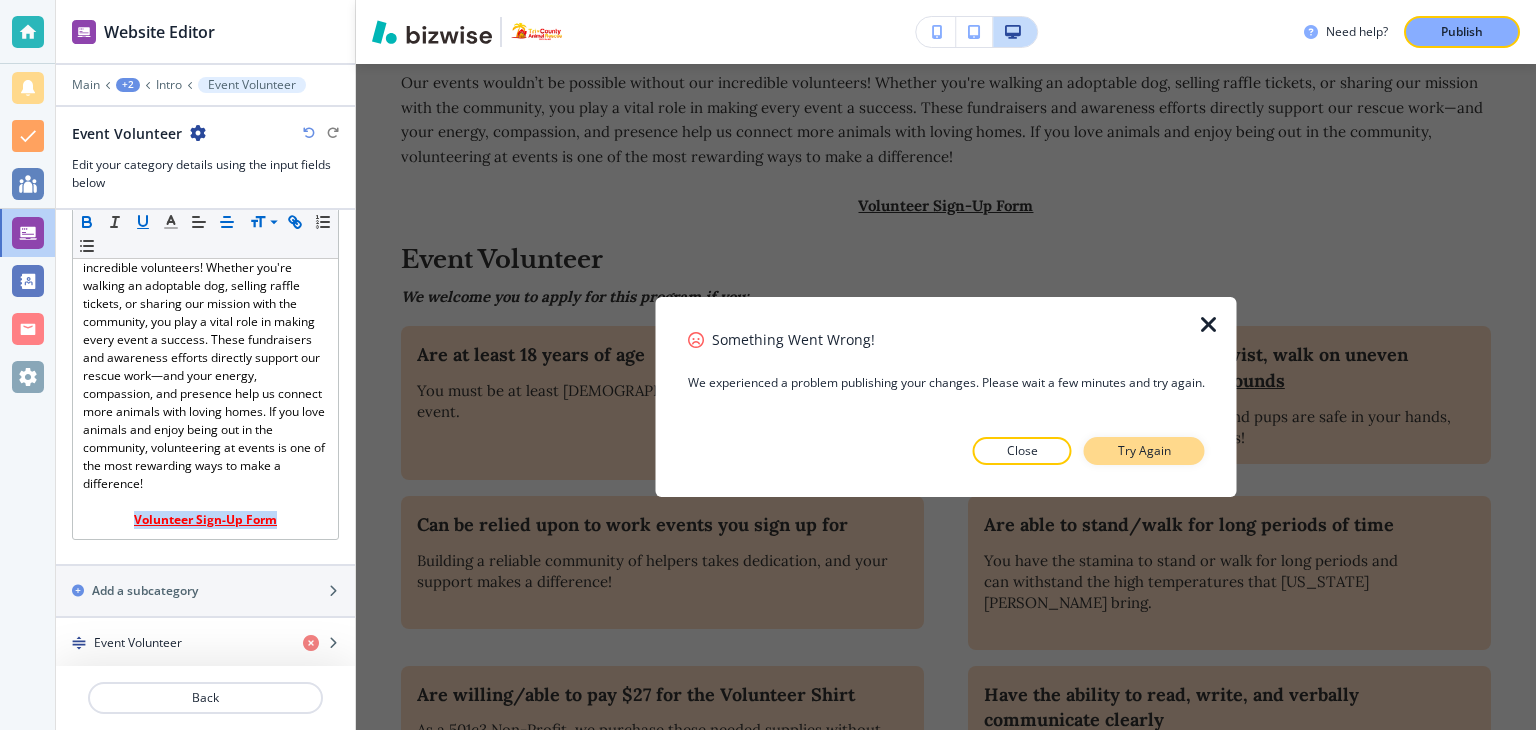 click on "Try Again" at bounding box center [1144, 451] 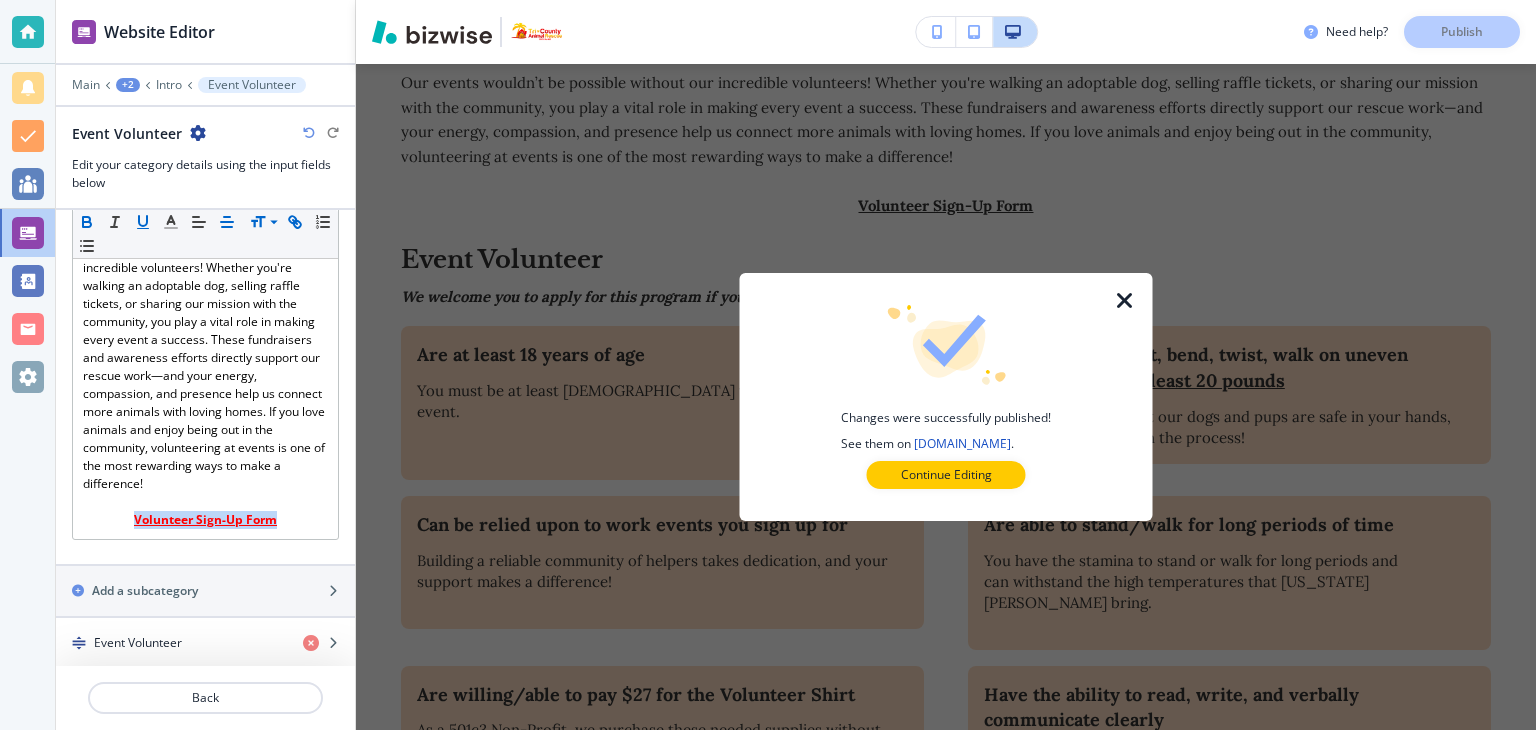 click at bounding box center [1125, 301] 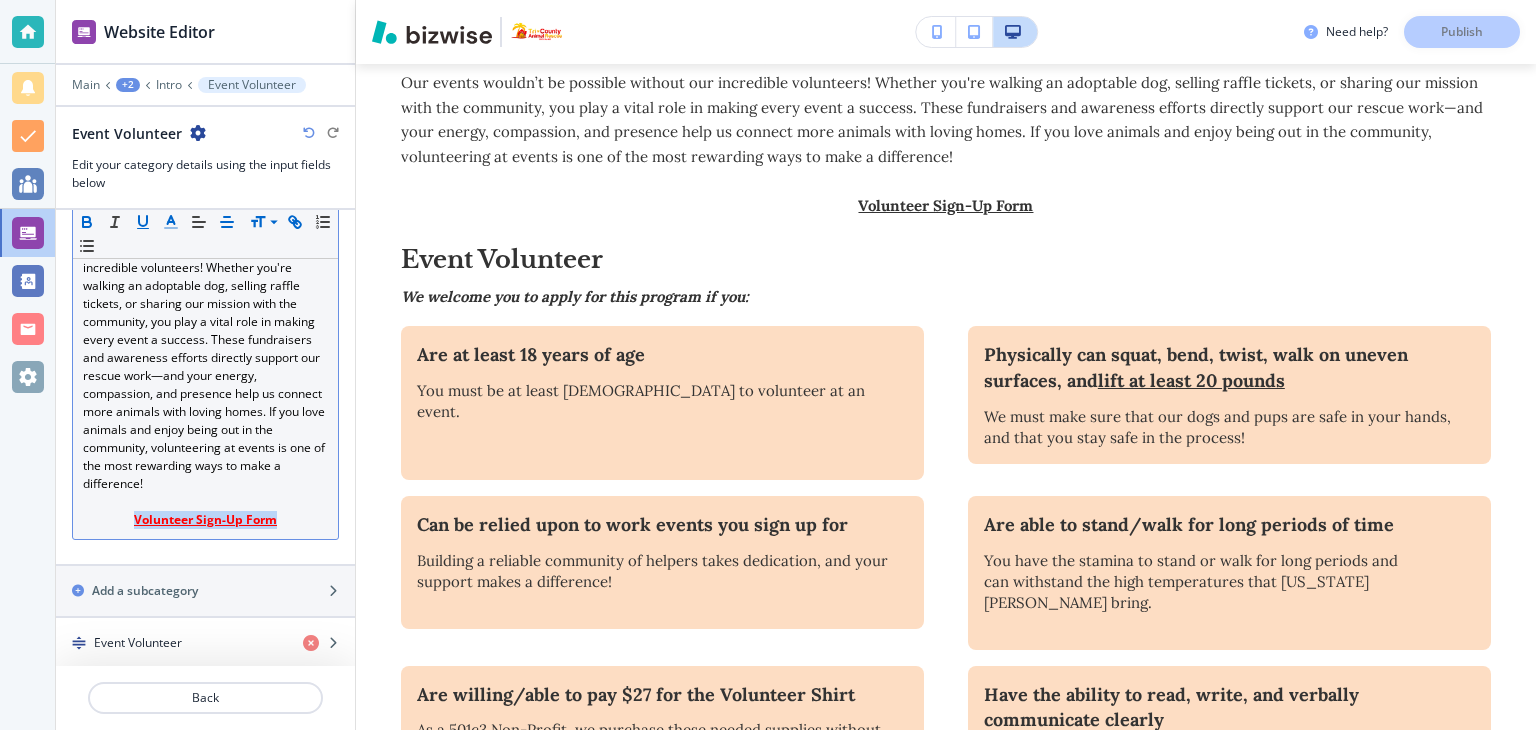 click 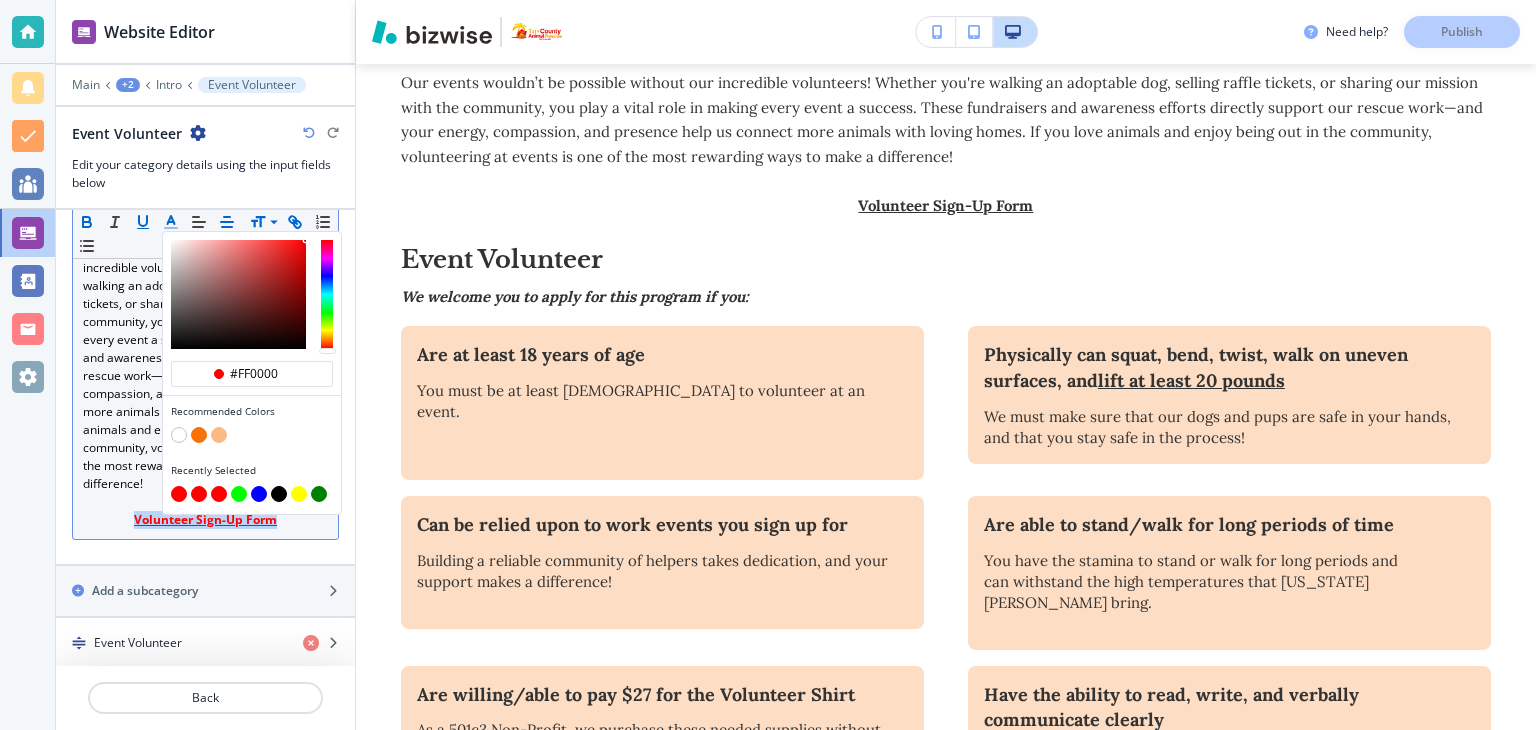 click at bounding box center [179, 494] 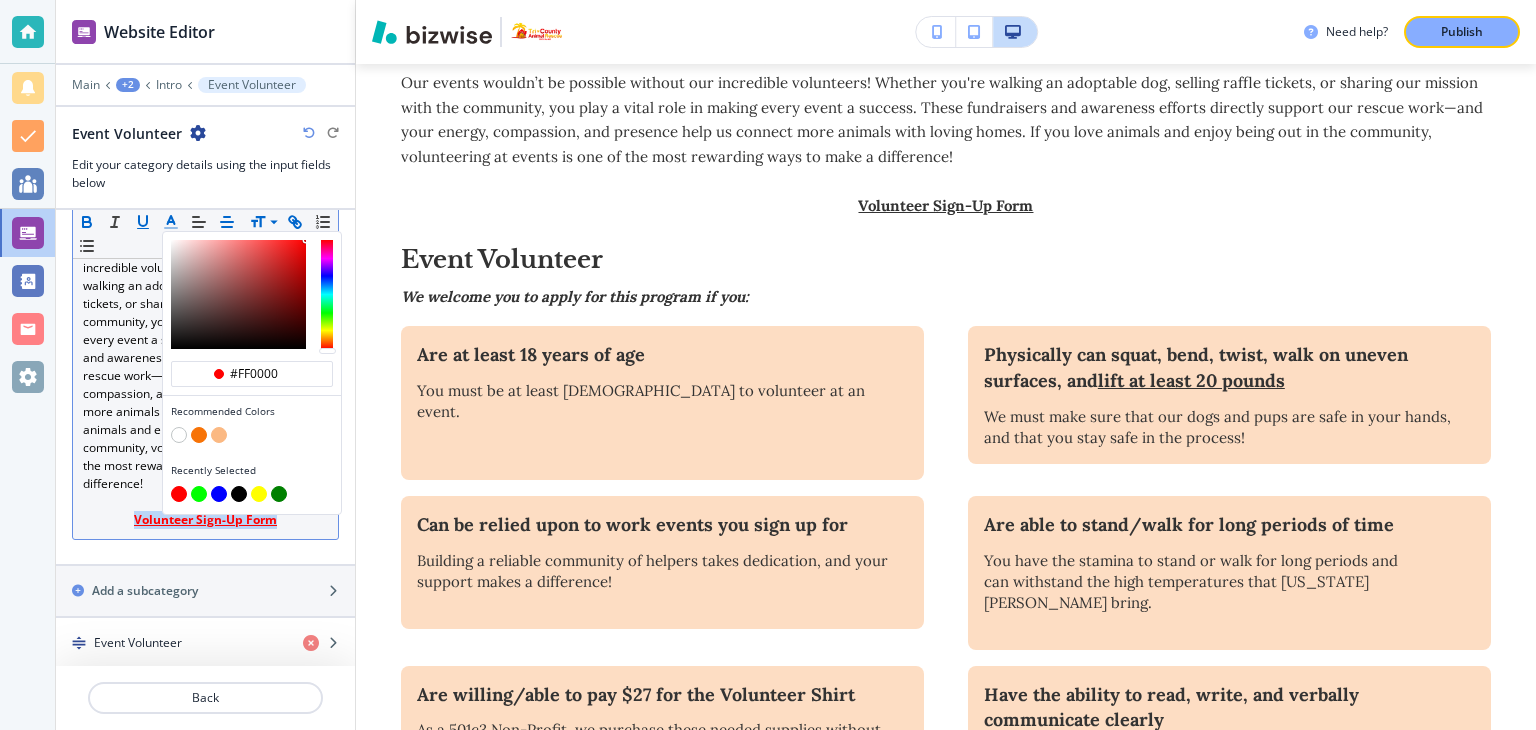 click at bounding box center (252, 496) 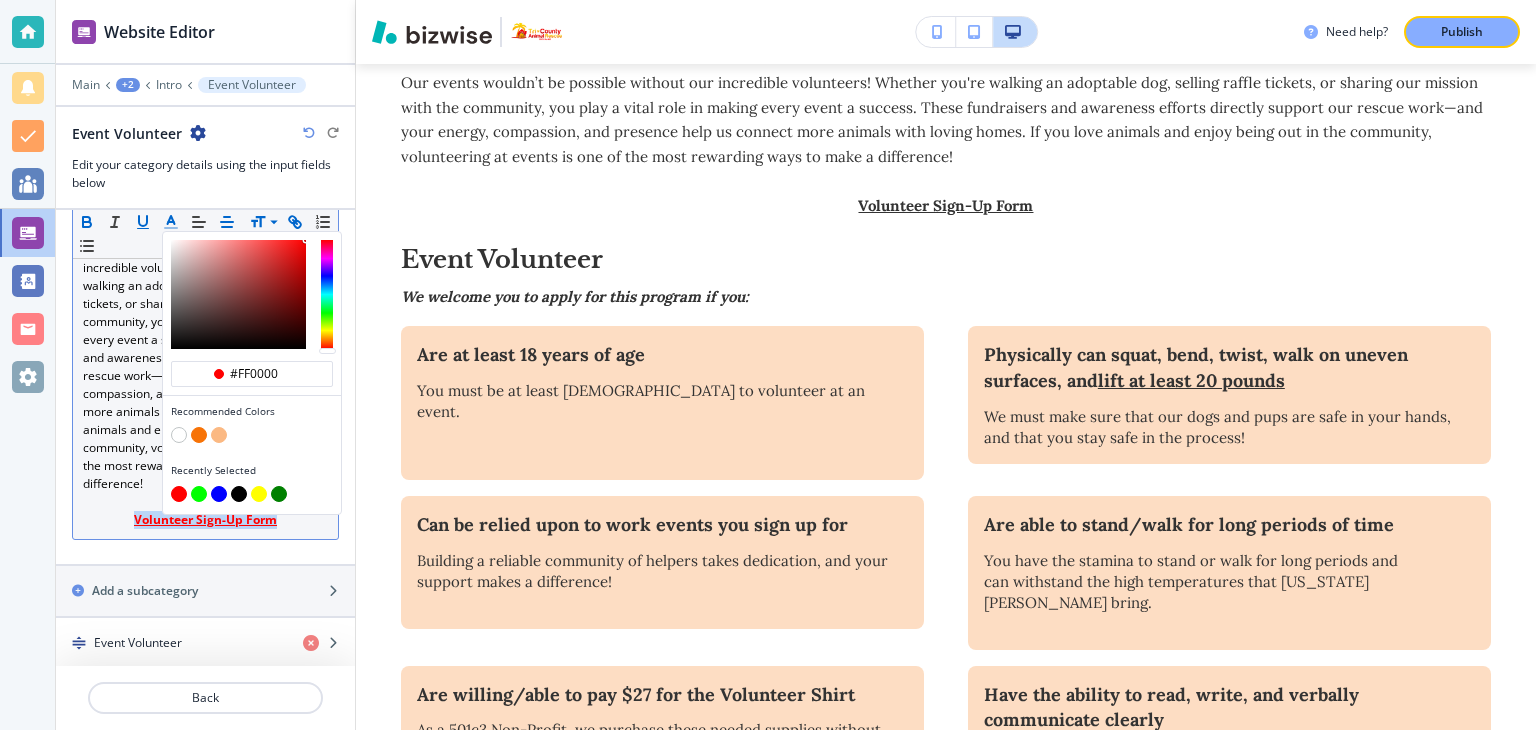 click at bounding box center (179, 494) 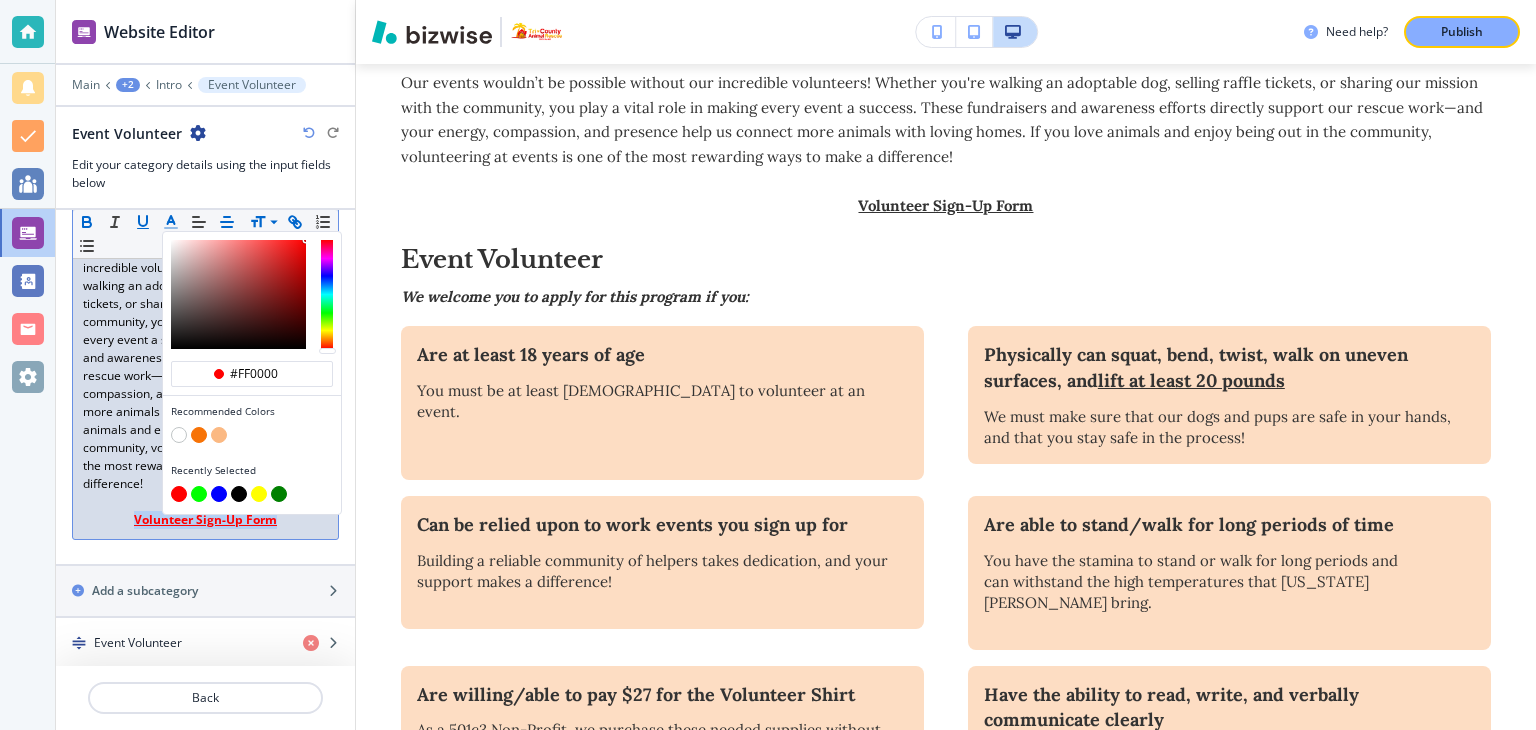 click at bounding box center [252, 437] 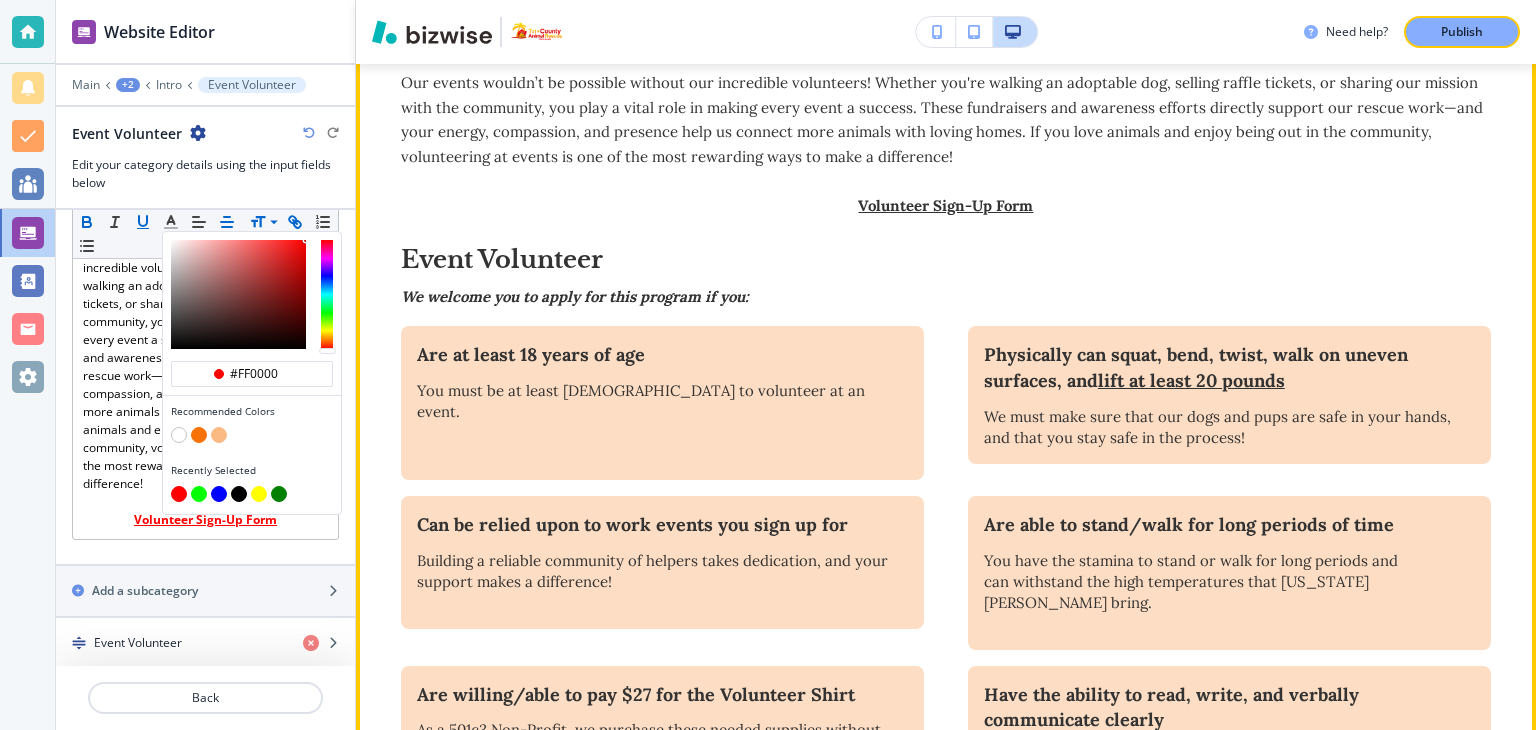 click on "﻿ Volunteer Sign-Up Form" at bounding box center (946, 206) 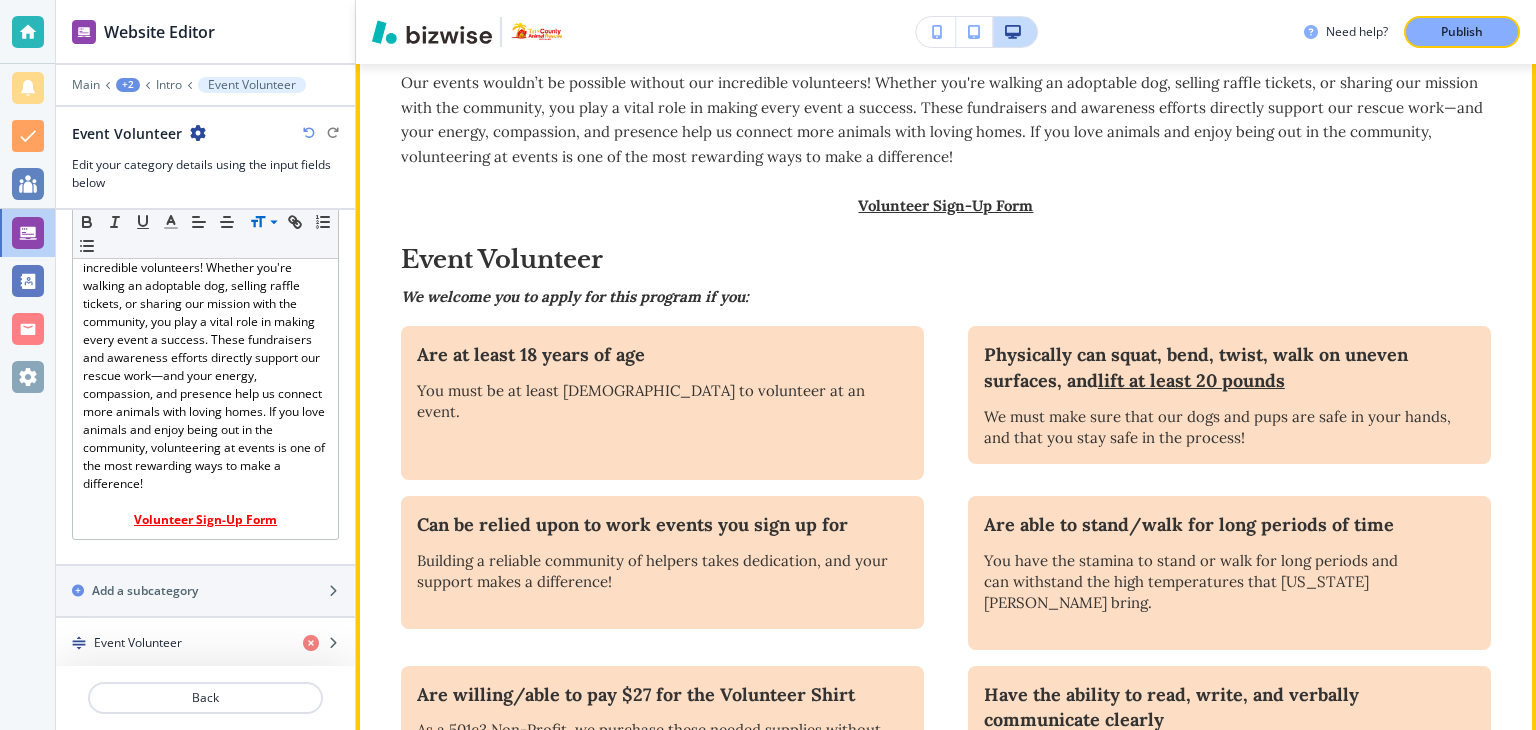 click on "Volunteer Sign-Up Form" at bounding box center (945, 205) 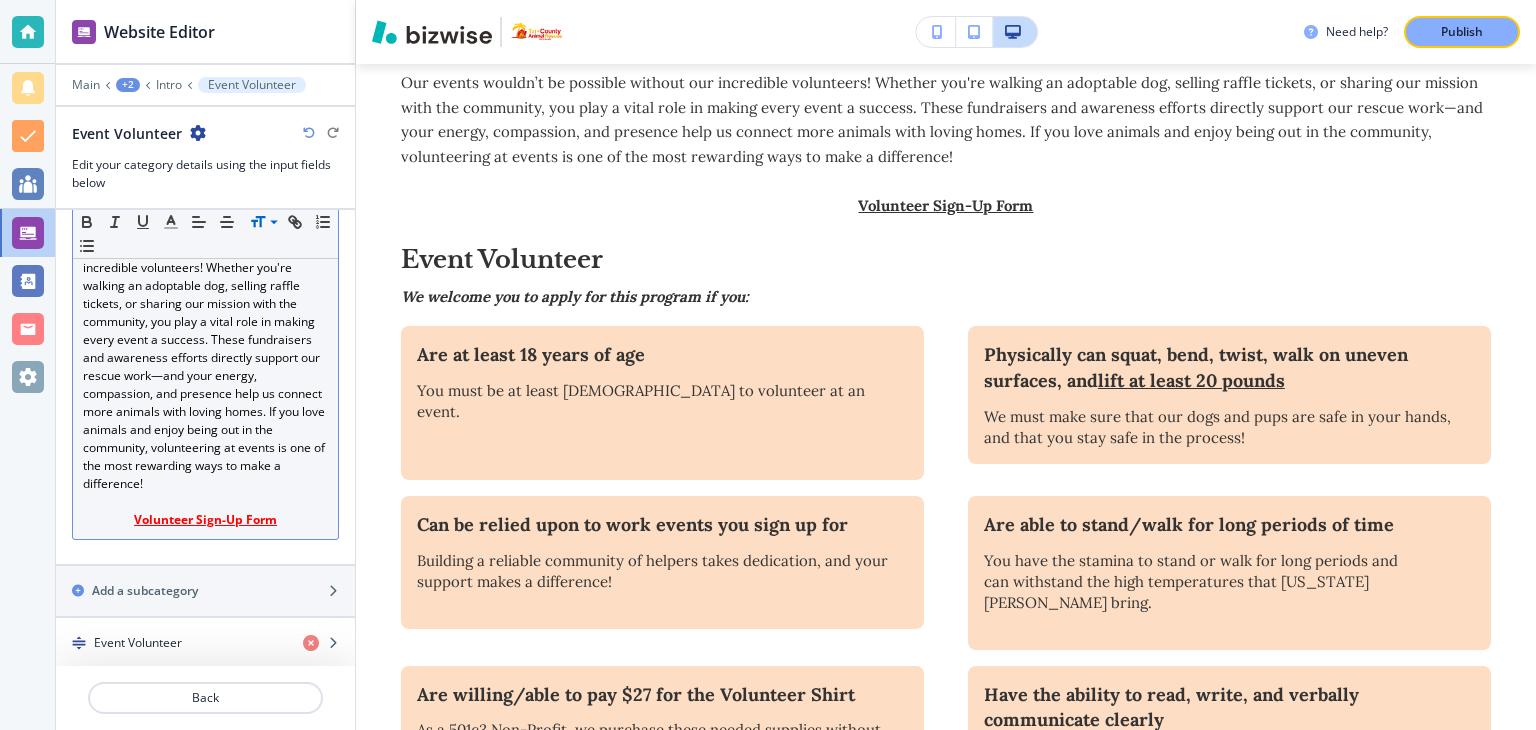 click on "Our events wouldn’t be possible without our incredible volunteers! Whether you're walking an adoptable dog, selling raffle tickets, or sharing our mission with the community, you play a vital role in making every event a success. These fundraisers and awareness efforts directly support our rescue work—and your energy, compassion, and presence help us connect more animals with loving homes. If you love animals and enjoy being out in the community, volunteering at events is one of the most rewarding ways to make a difference! ﻿ Volunteer Sign-Up Form" at bounding box center [205, 385] 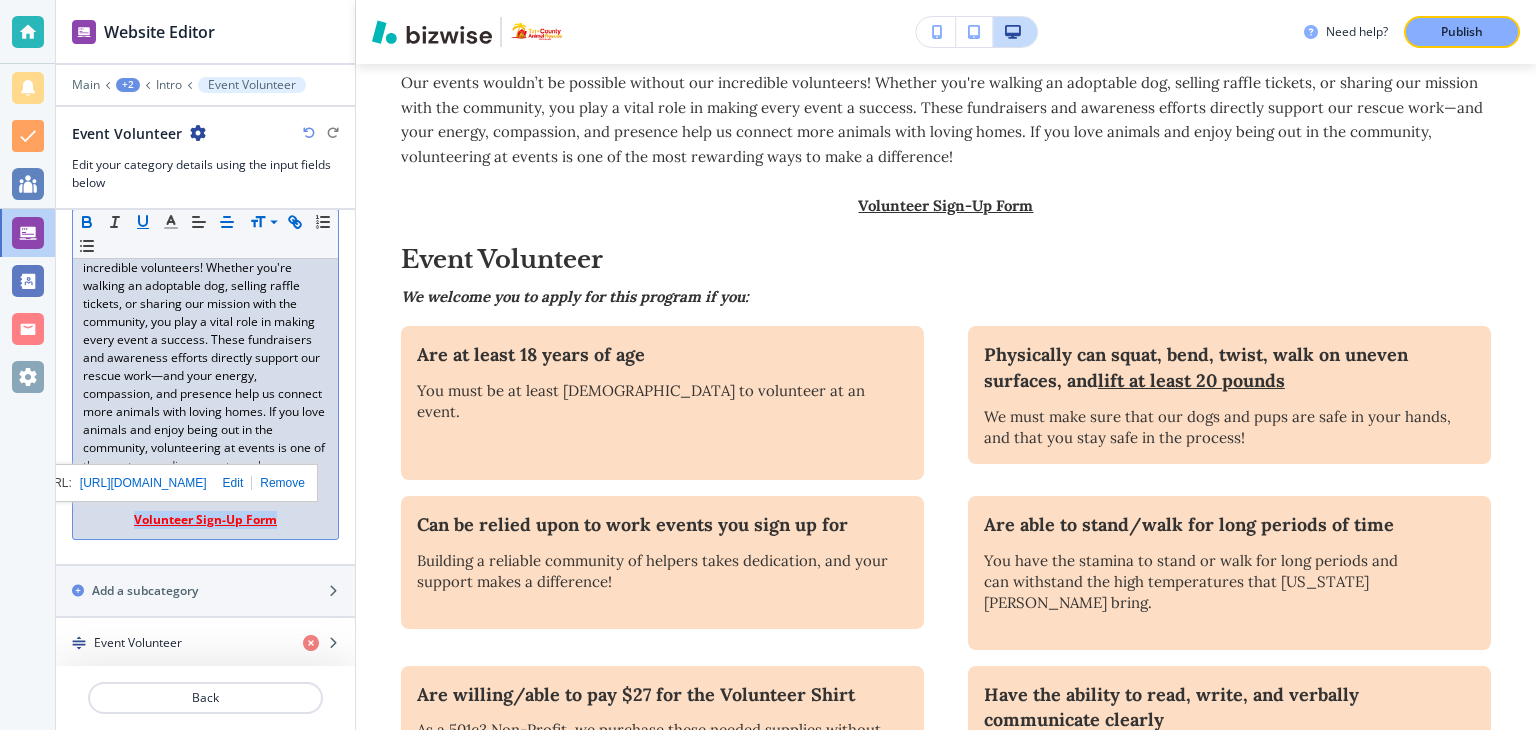drag, startPoint x: 269, startPoint y: 522, endPoint x: 115, endPoint y: 537, distance: 154.72879 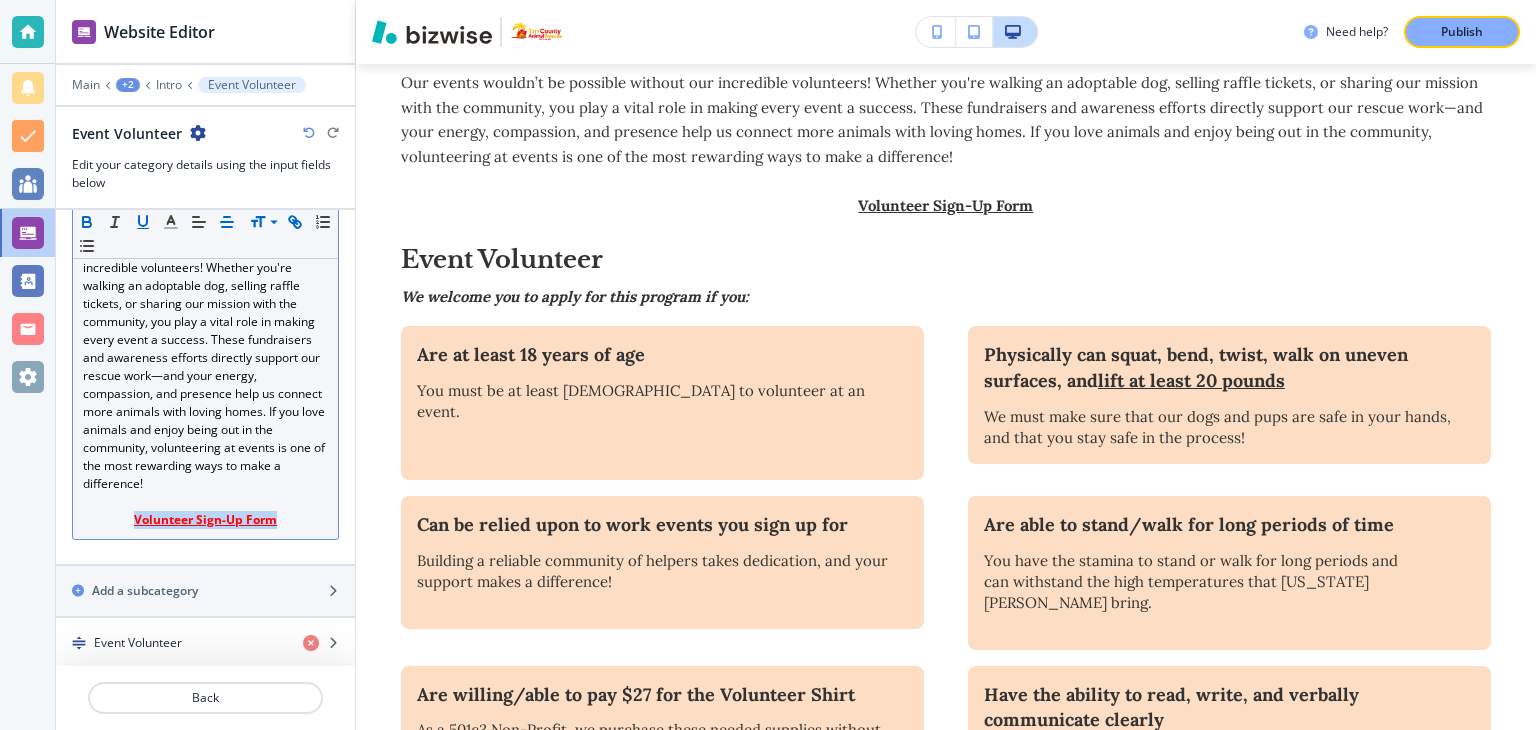 click 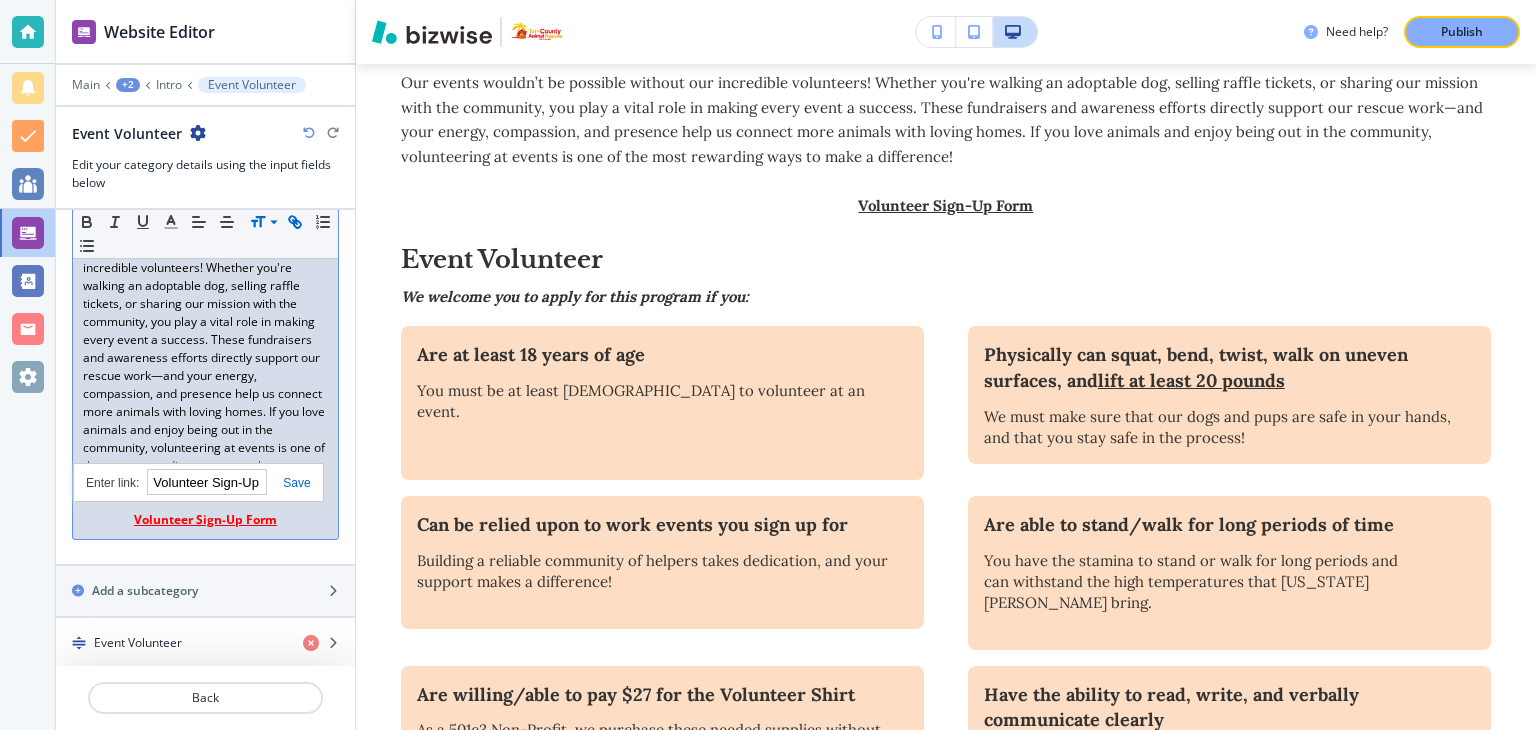 paste on "[URL][DOMAIN_NAME]" 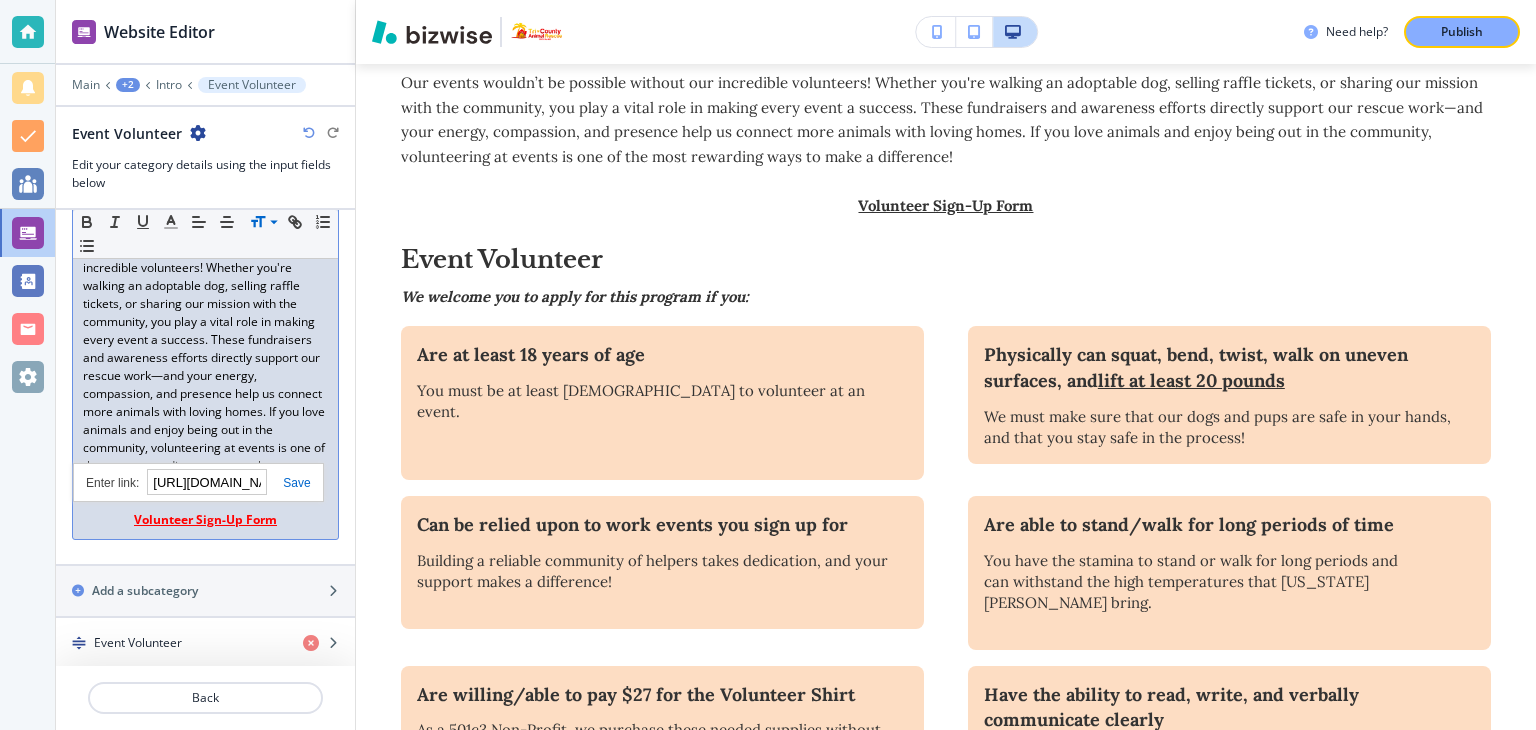 scroll, scrollTop: 0, scrollLeft: 140, axis: horizontal 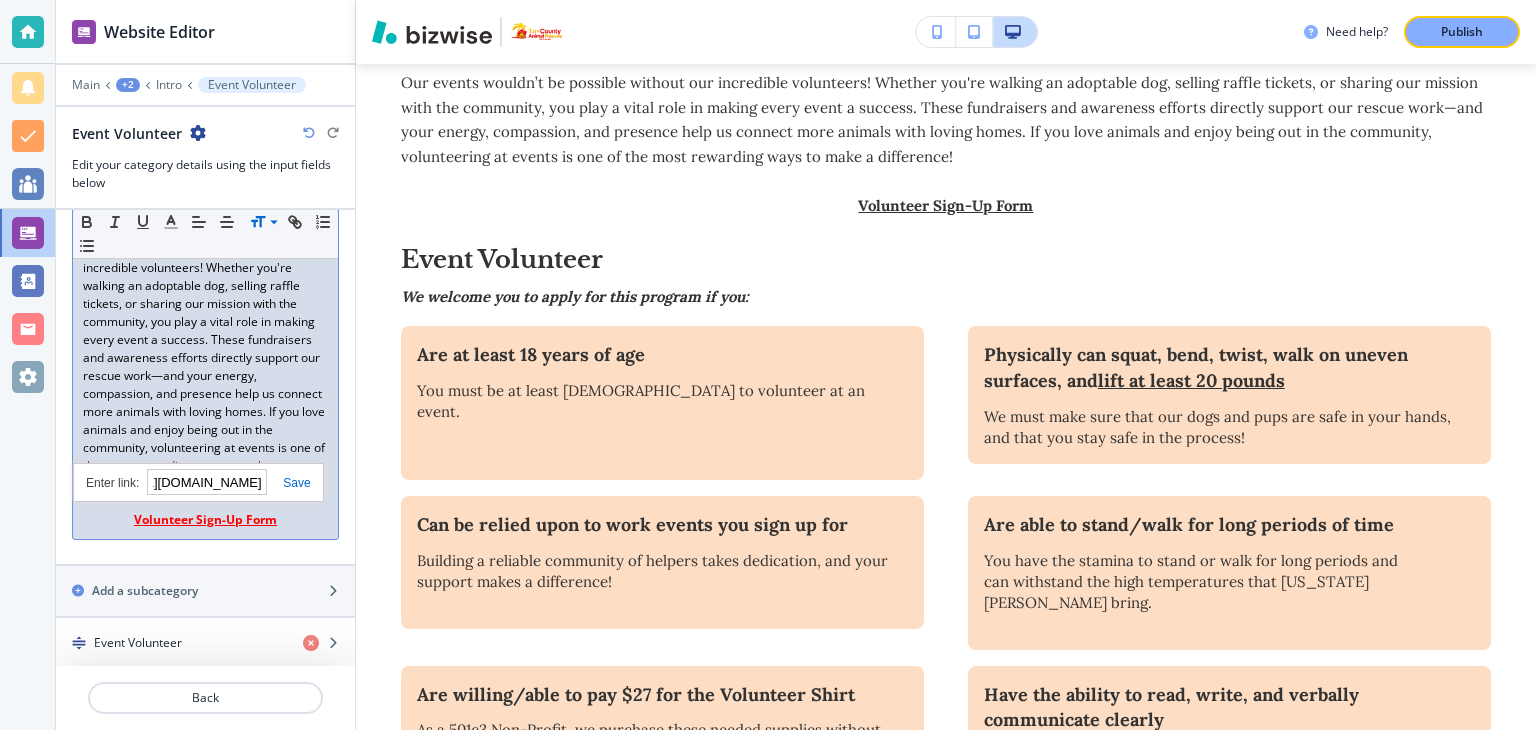 type on "[URL][DOMAIN_NAME]" 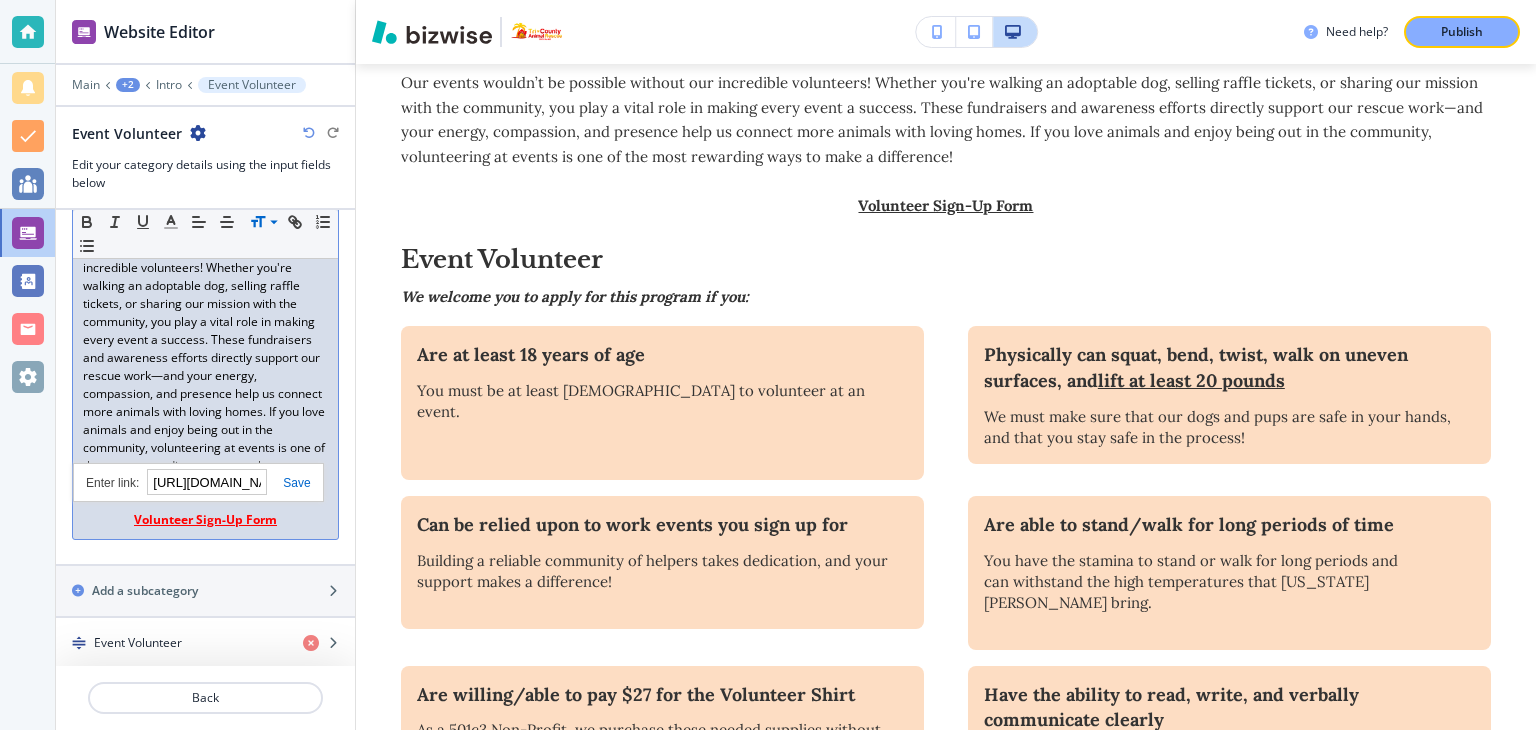 click at bounding box center (288, 483) 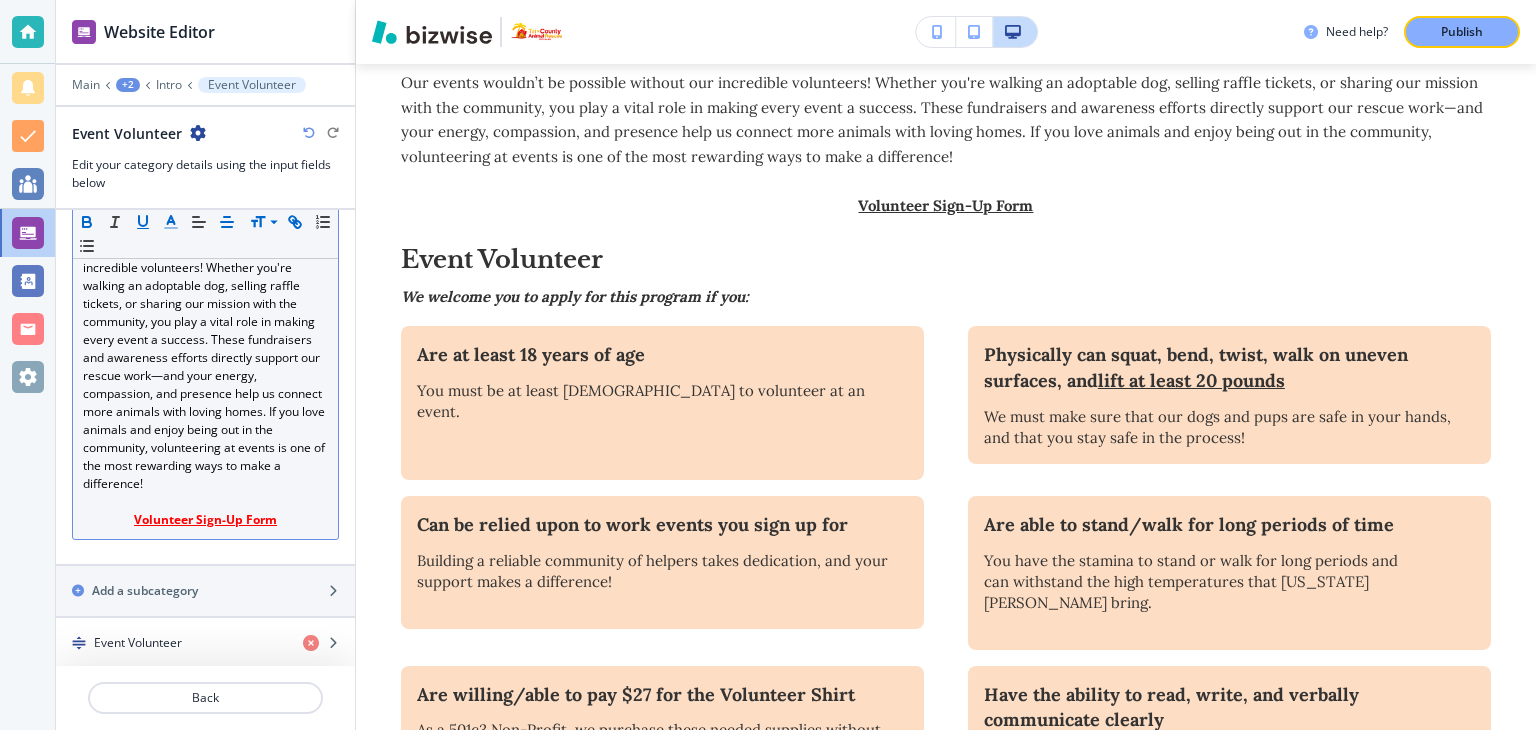 click 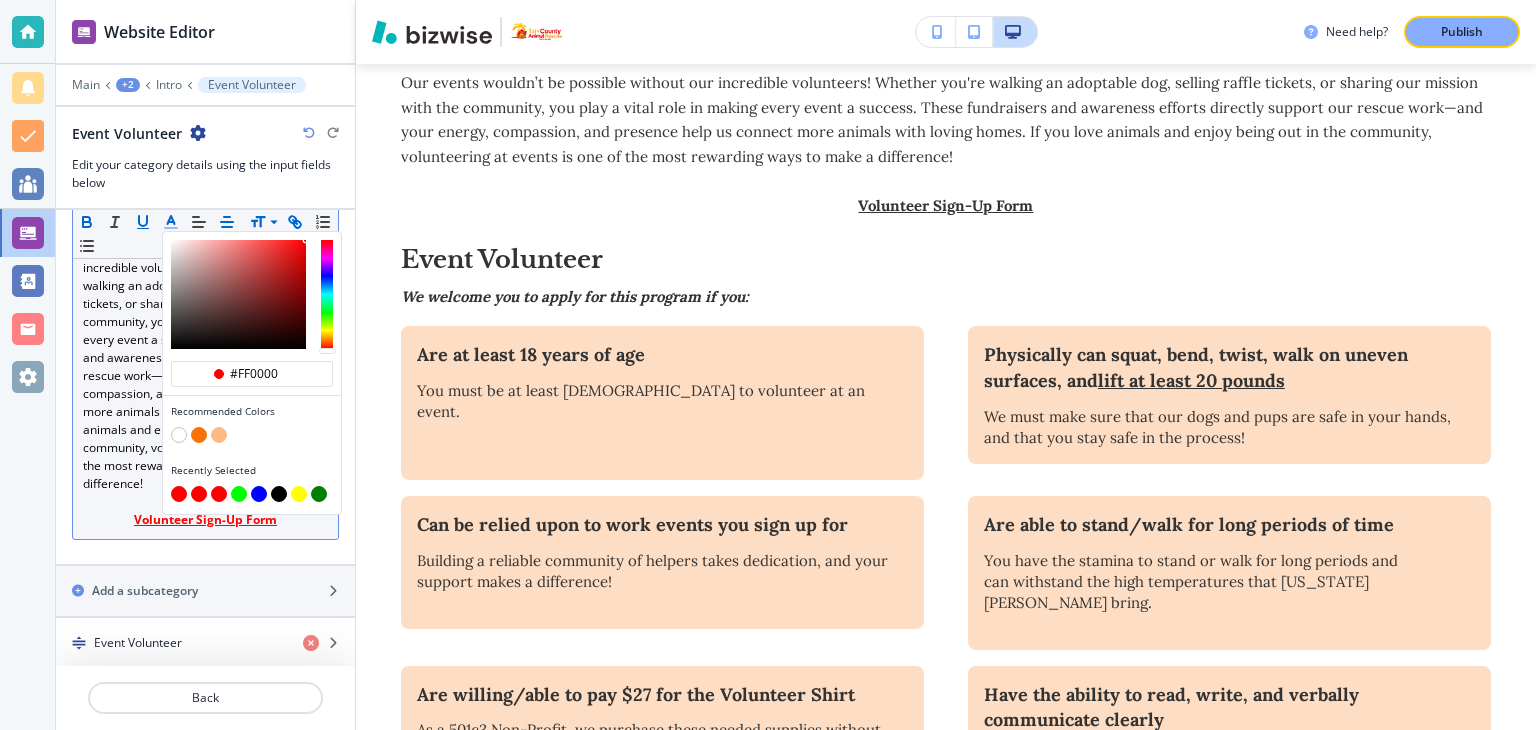 click at bounding box center [179, 494] 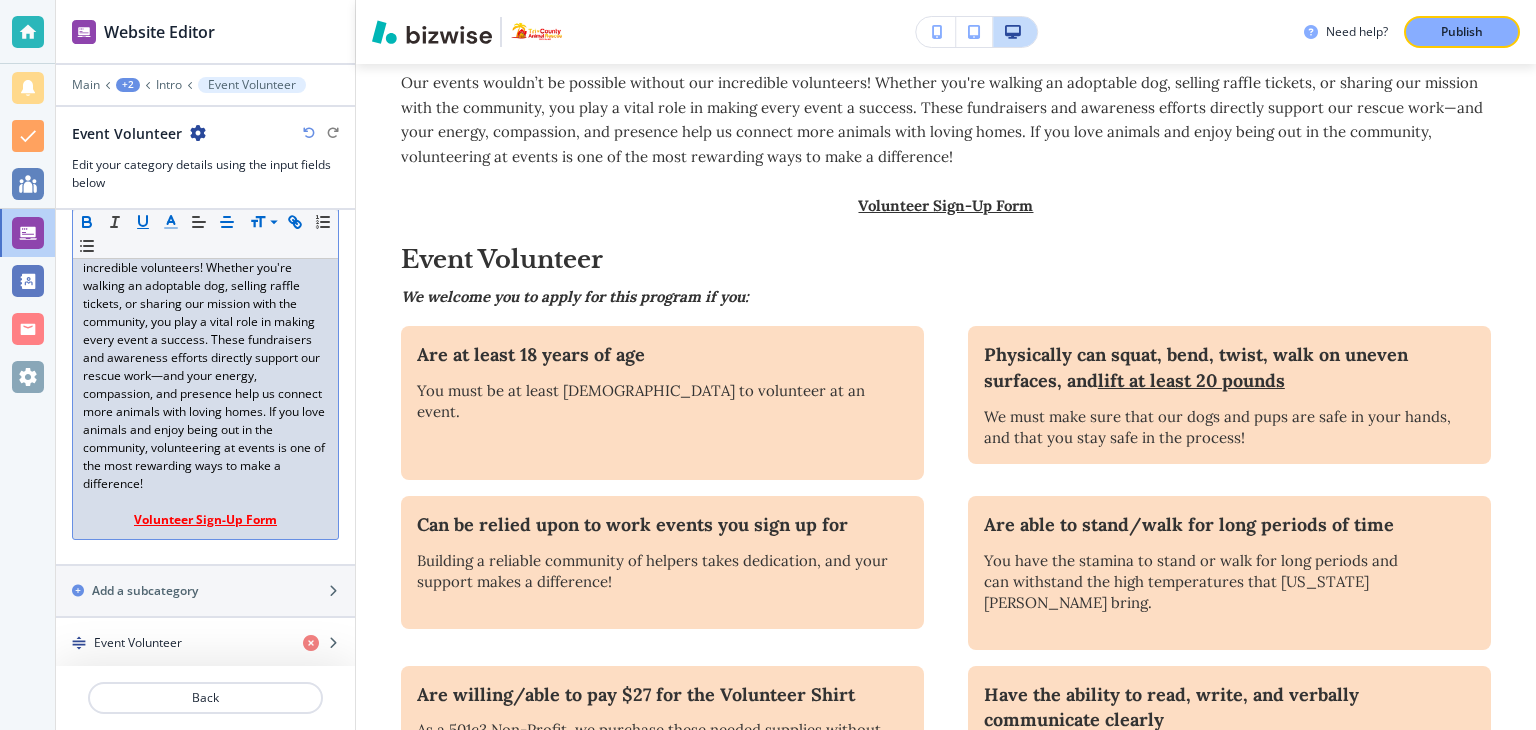 click on "﻿Volunteer Sign-Up Form" at bounding box center [205, 520] 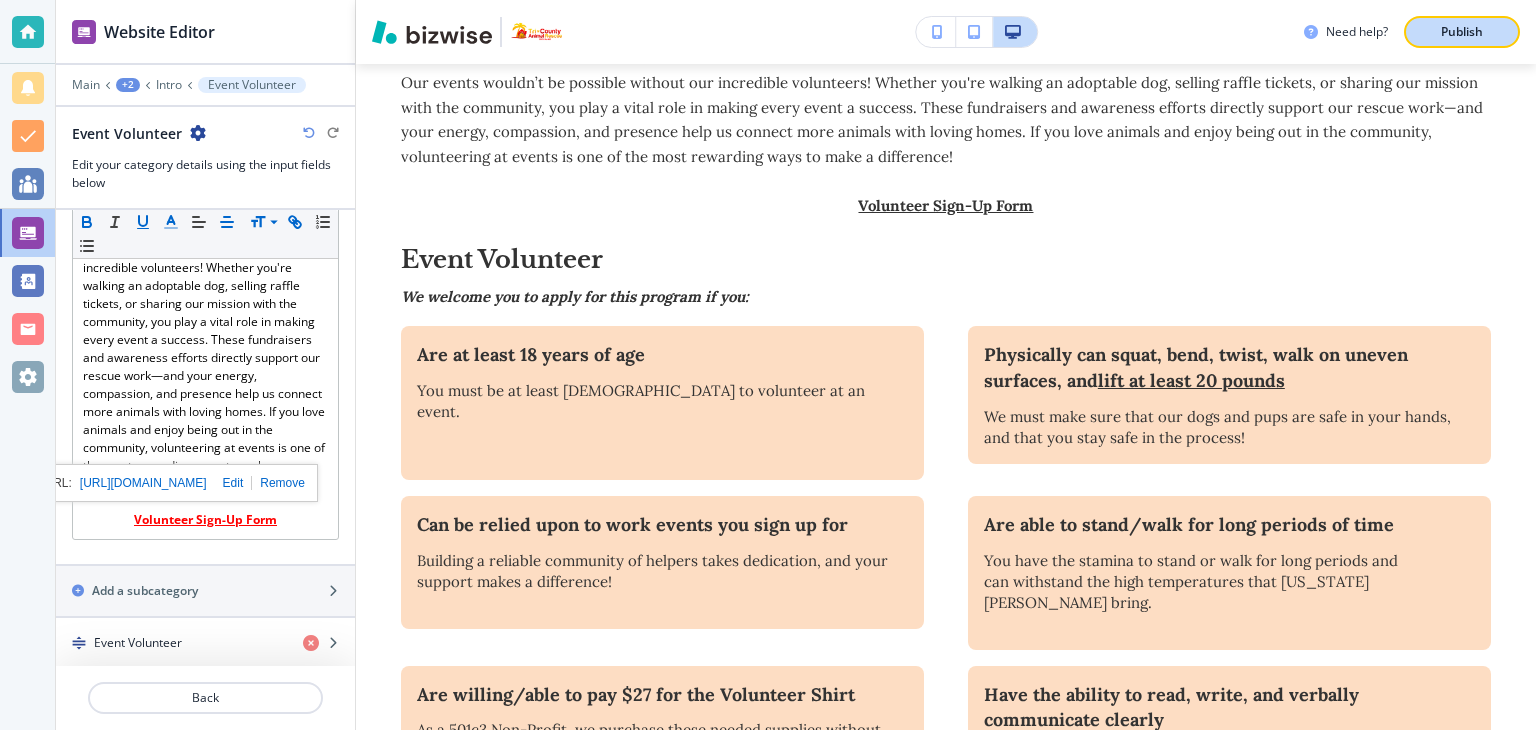 click on "Publish" at bounding box center (1462, 32) 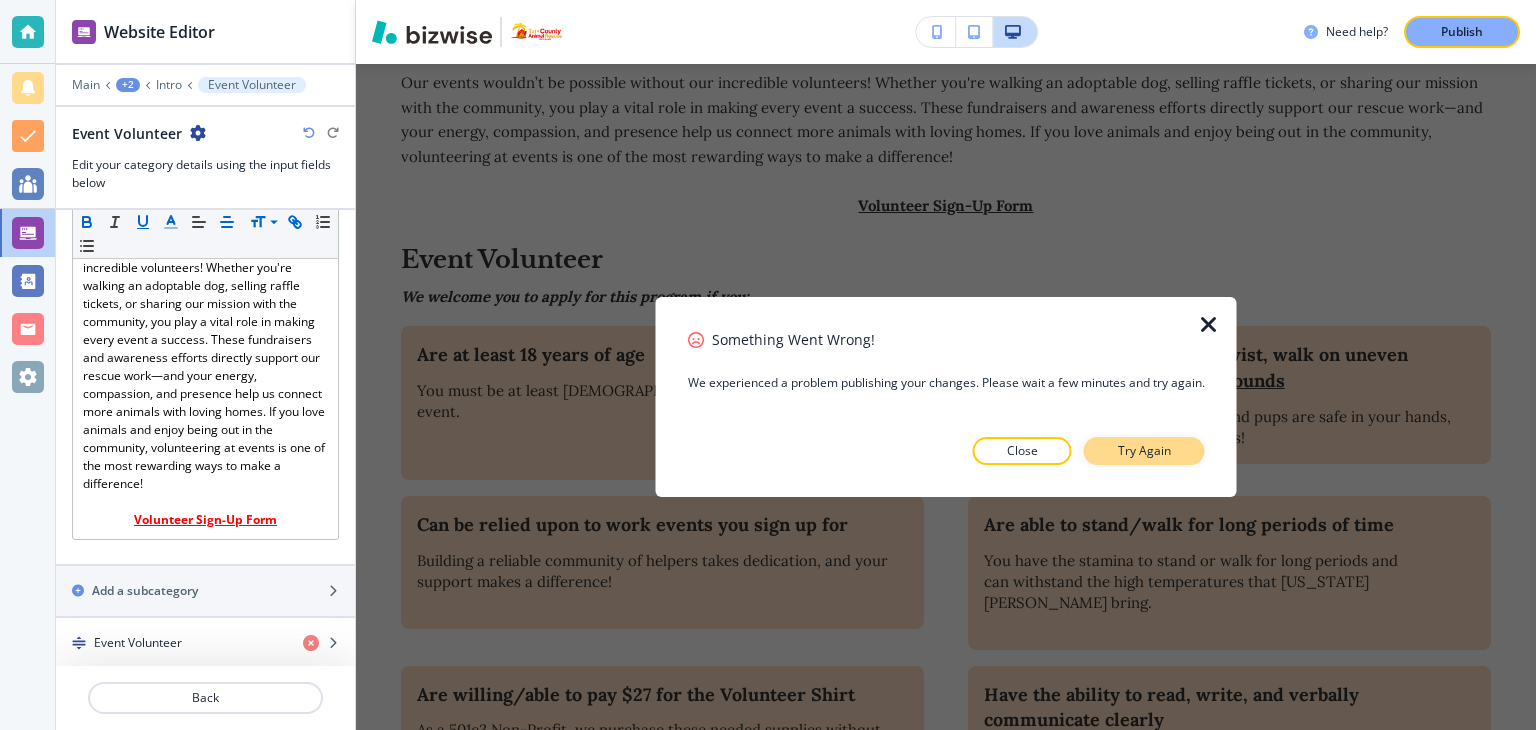 click on "Try Again" at bounding box center [1144, 451] 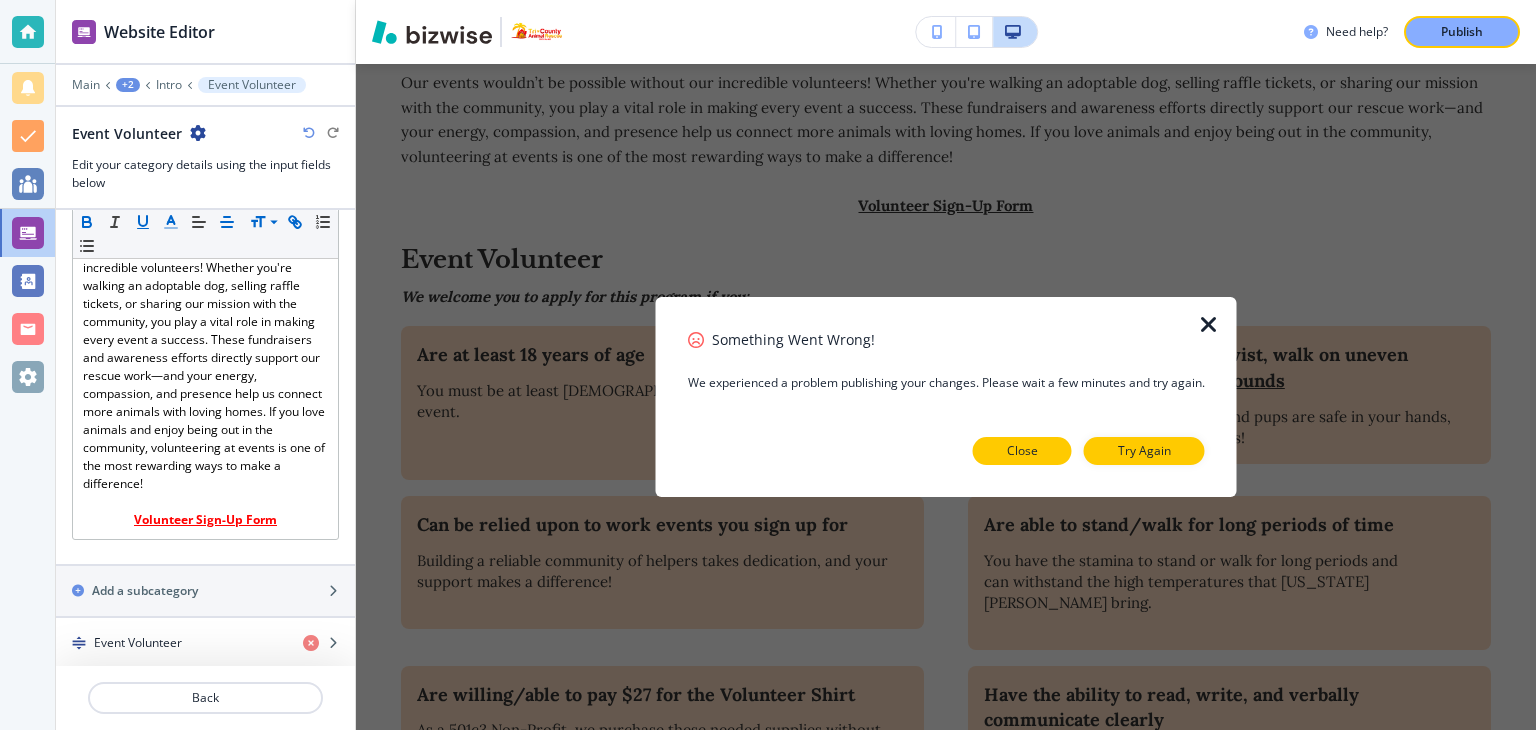 drag, startPoint x: 1022, startPoint y: 456, endPoint x: 1011, endPoint y: 444, distance: 16.27882 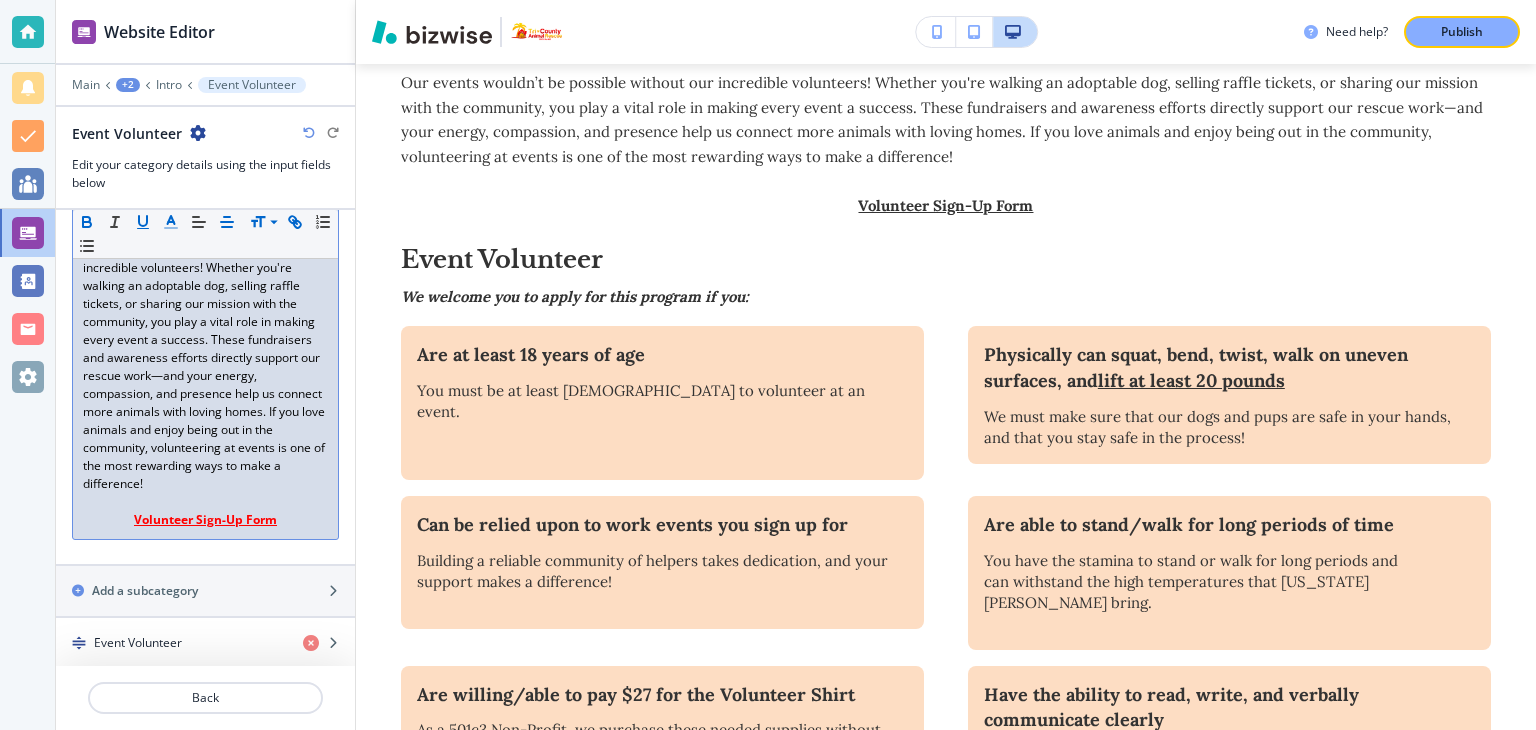 click on "﻿Volunteer Sign-Up Form" at bounding box center [205, 519] 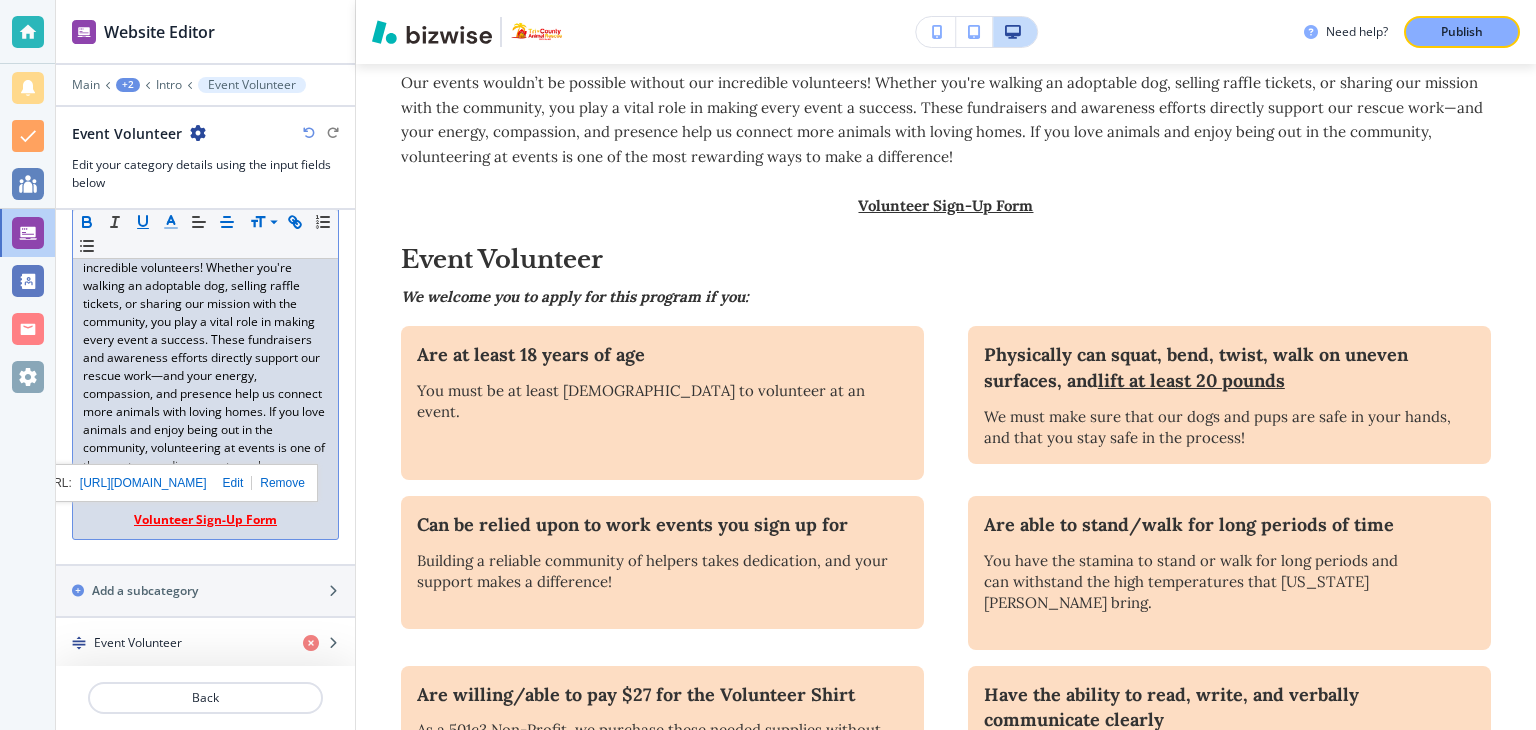 click on "[URL][DOMAIN_NAME]" at bounding box center (143, 483) 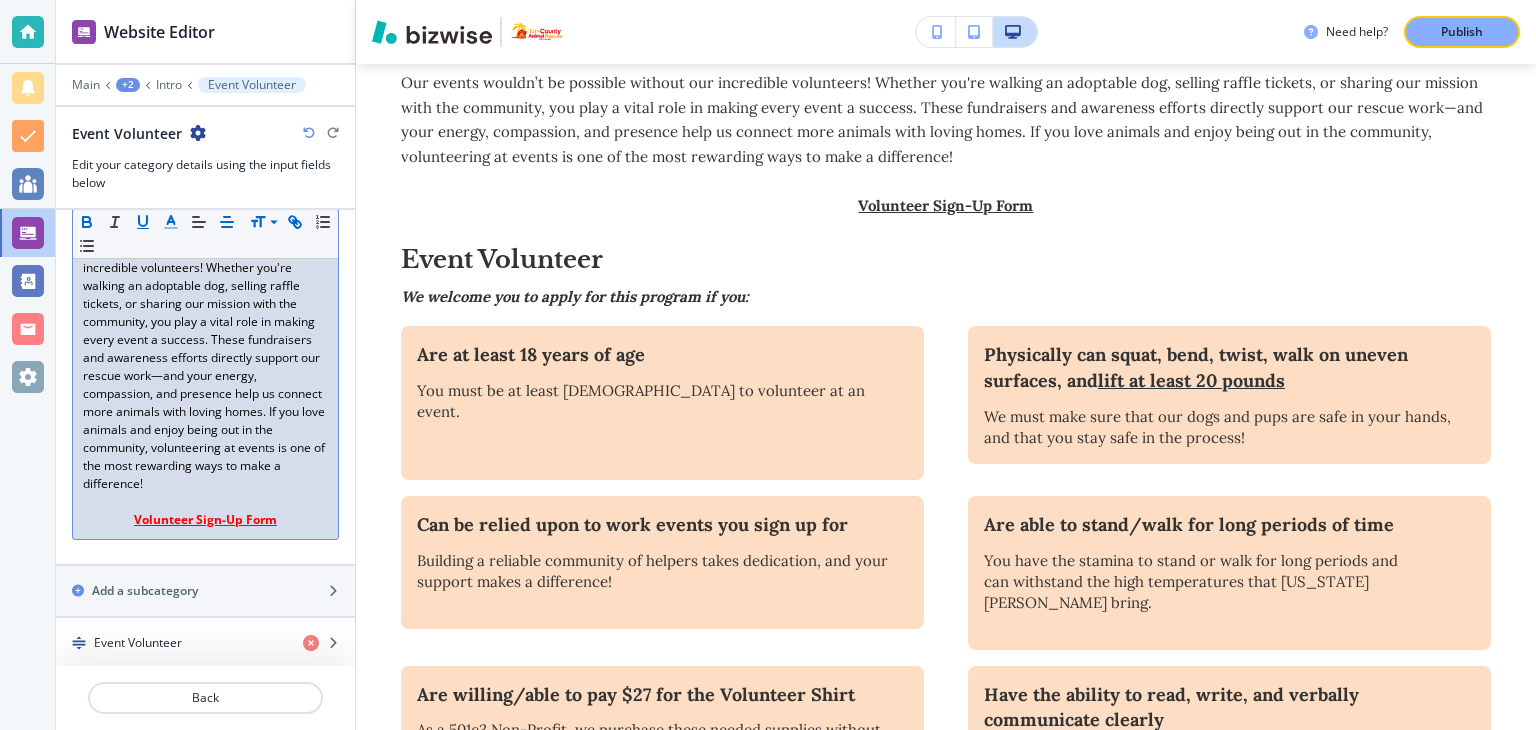 drag, startPoint x: 280, startPoint y: 518, endPoint x: 127, endPoint y: 534, distance: 153.83432 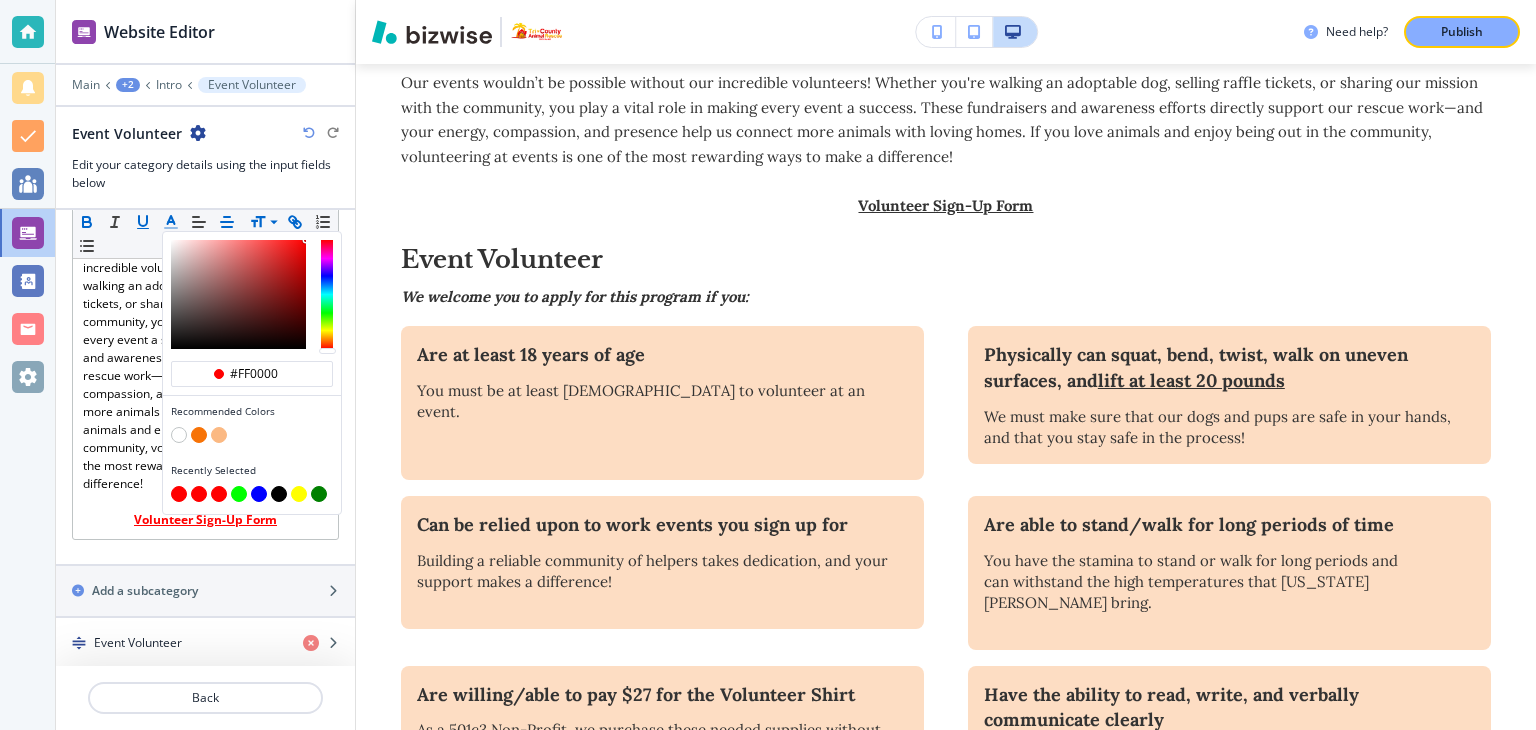 click at bounding box center [179, 494] 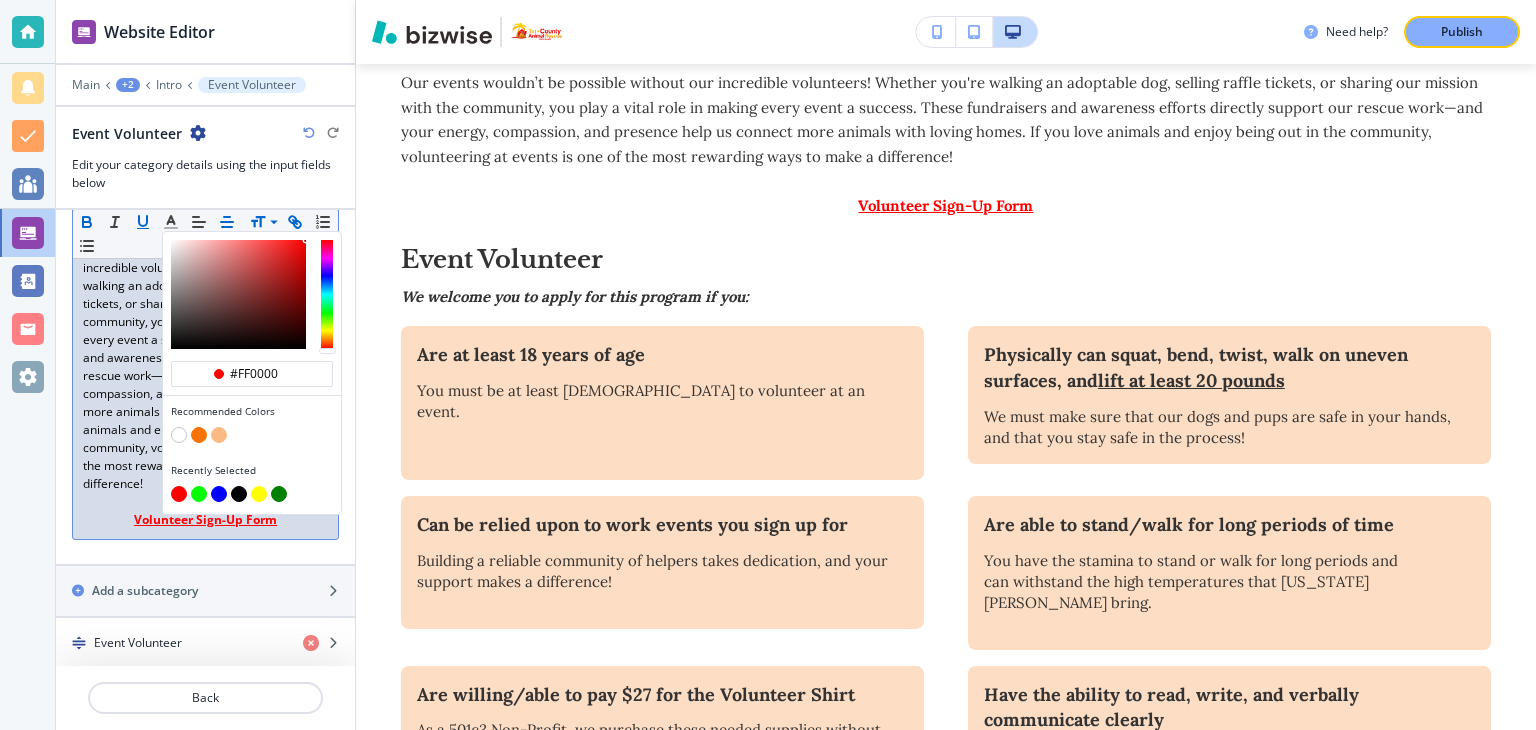 click on "Publish" at bounding box center (1462, 32) 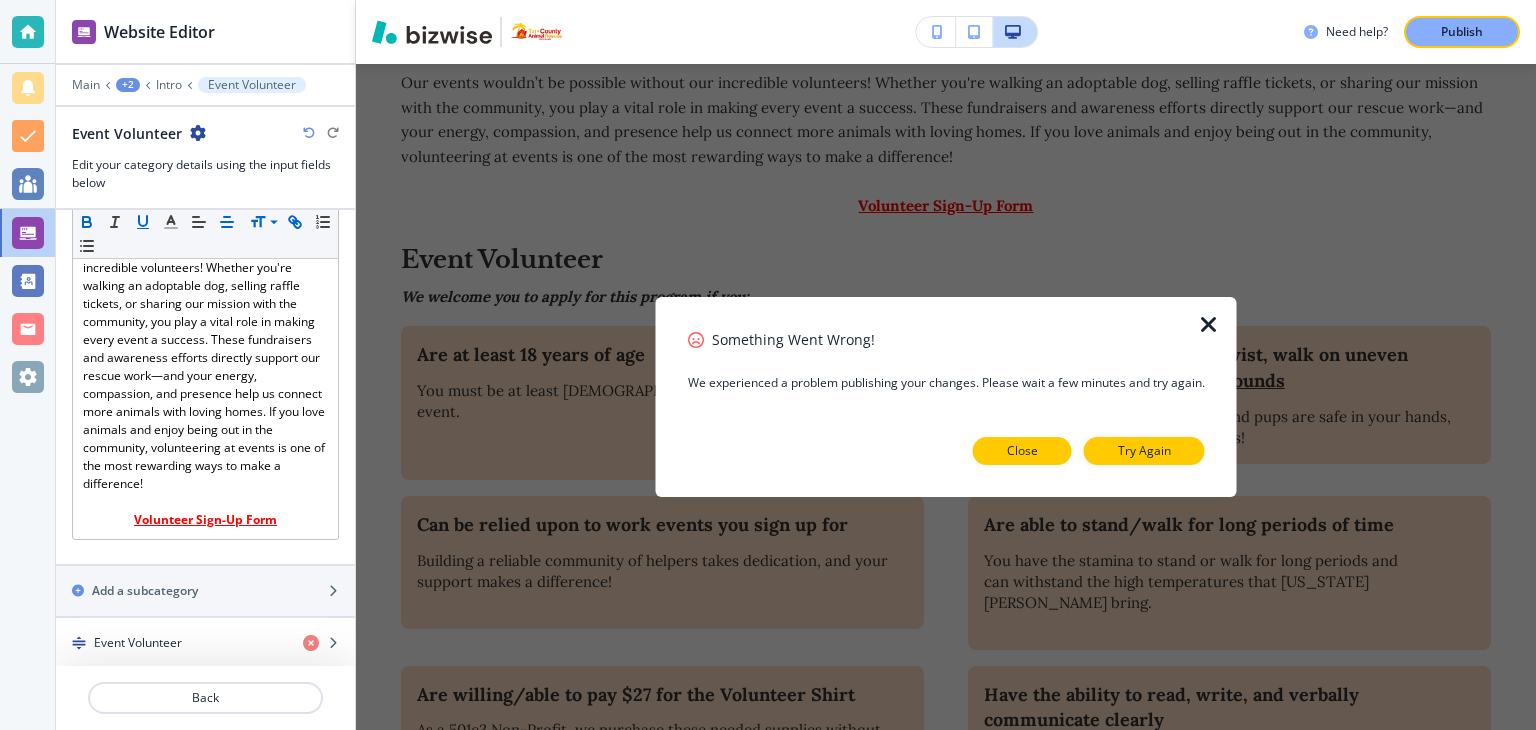 click on "Close" at bounding box center (1022, 451) 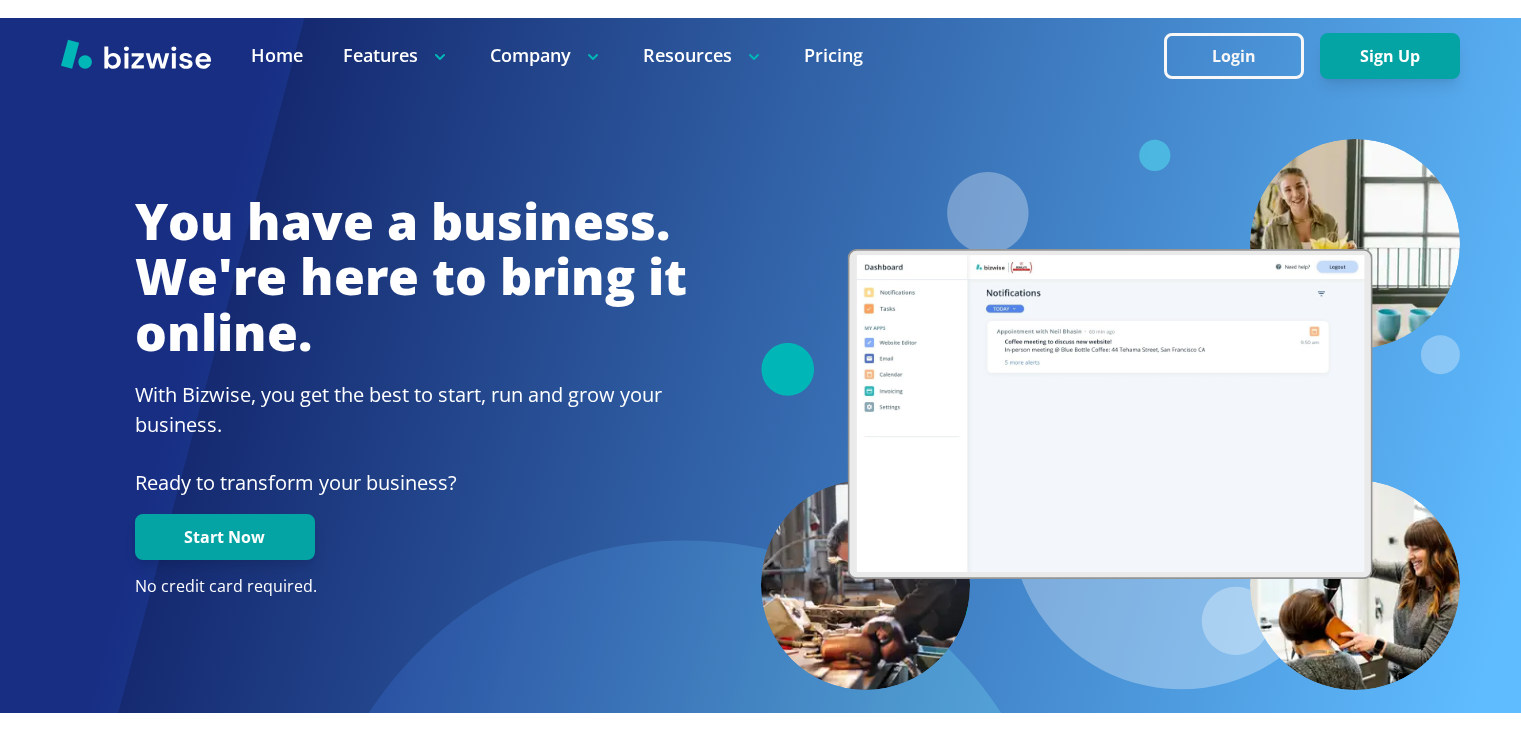 scroll, scrollTop: 0, scrollLeft: 0, axis: both 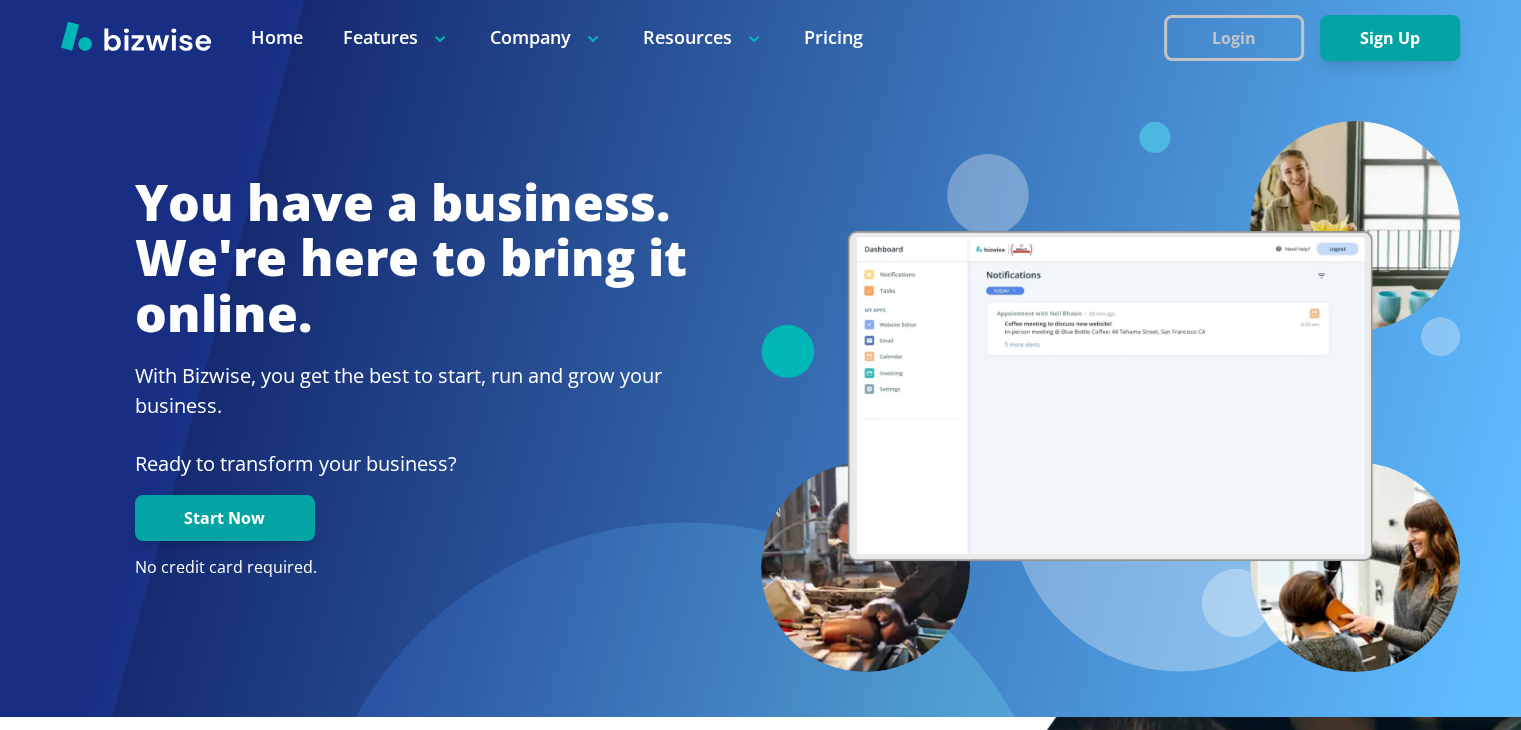 click on "Login" at bounding box center (1234, 38) 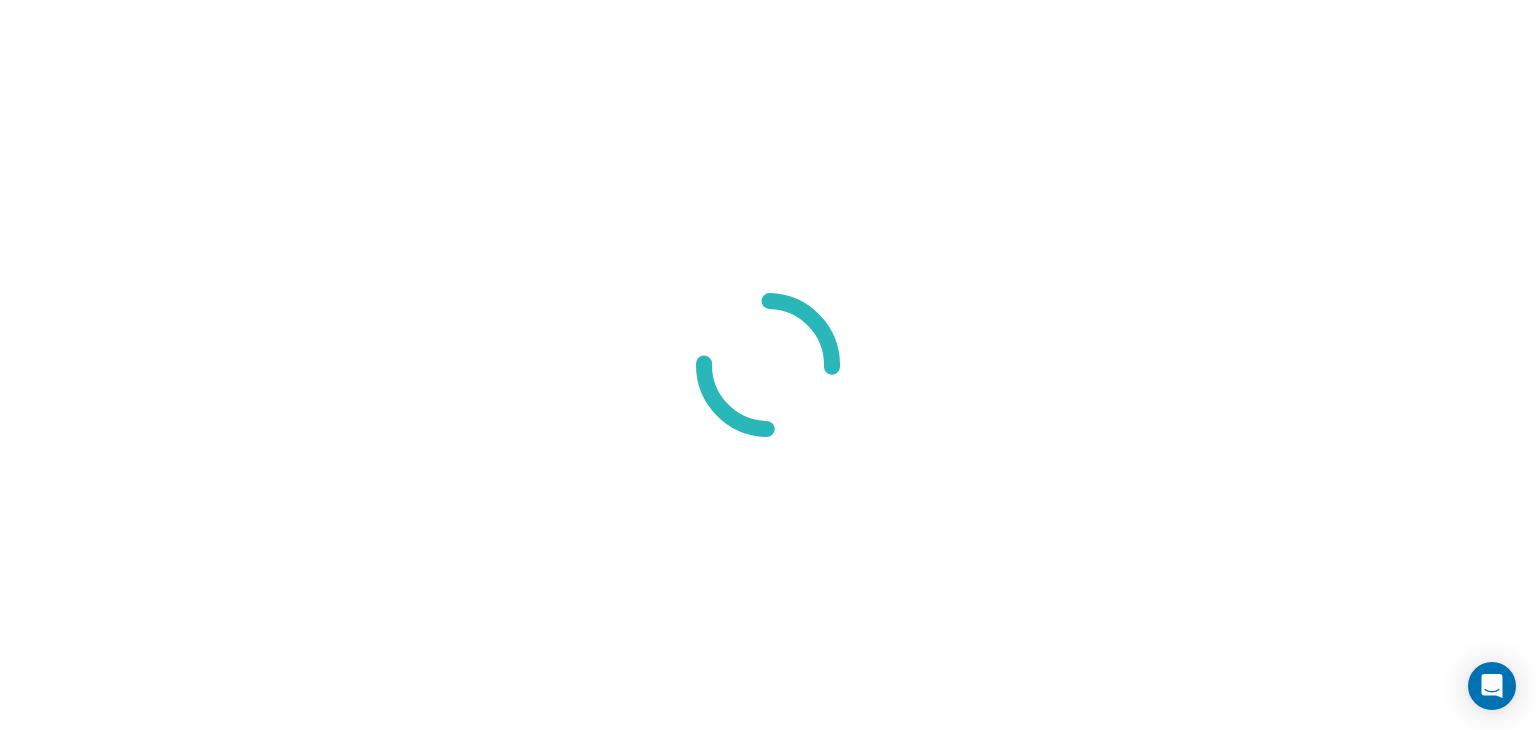 scroll, scrollTop: 0, scrollLeft: 0, axis: both 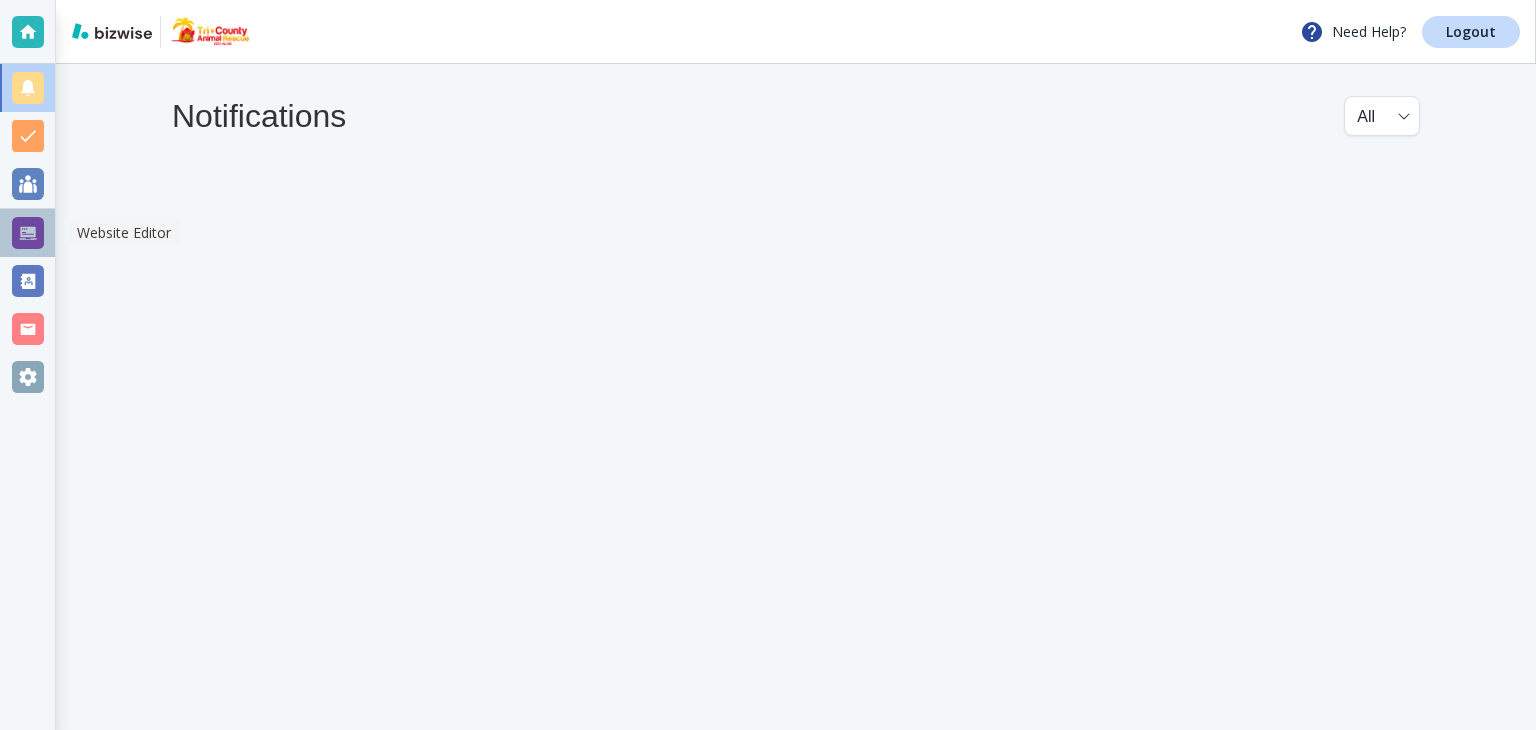 click at bounding box center (28, 233) 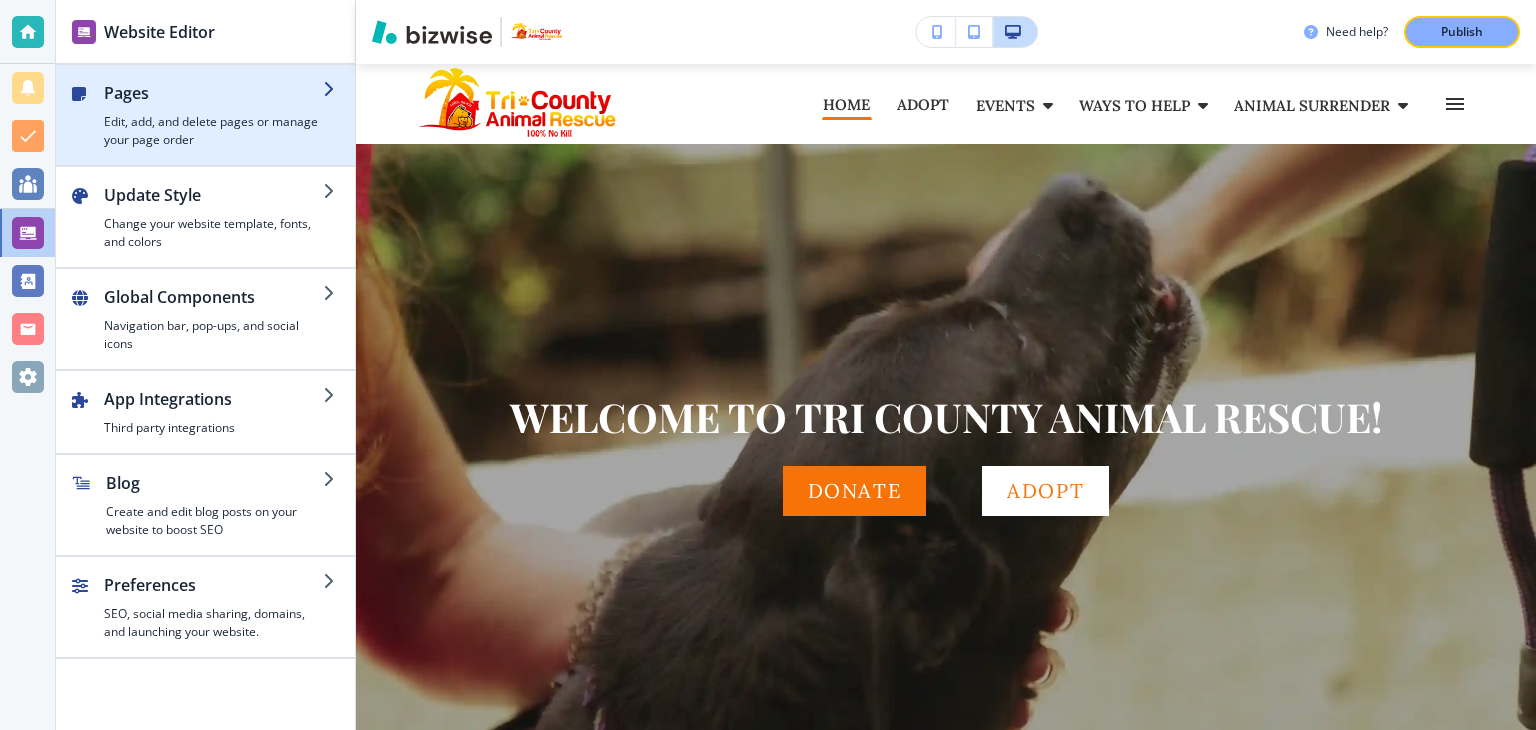 click at bounding box center (213, 109) 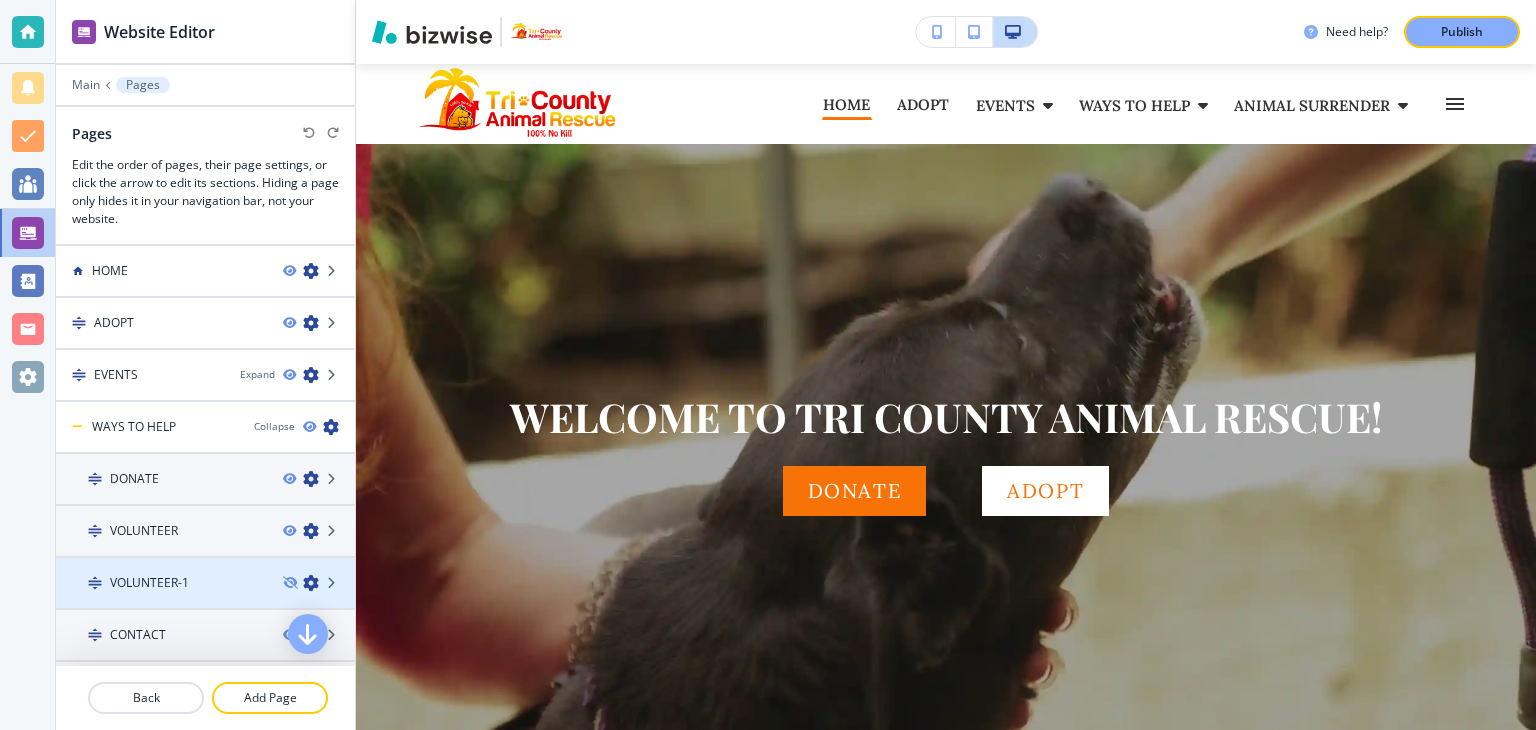 click on "VOLUNTEER-1" at bounding box center (161, 583) 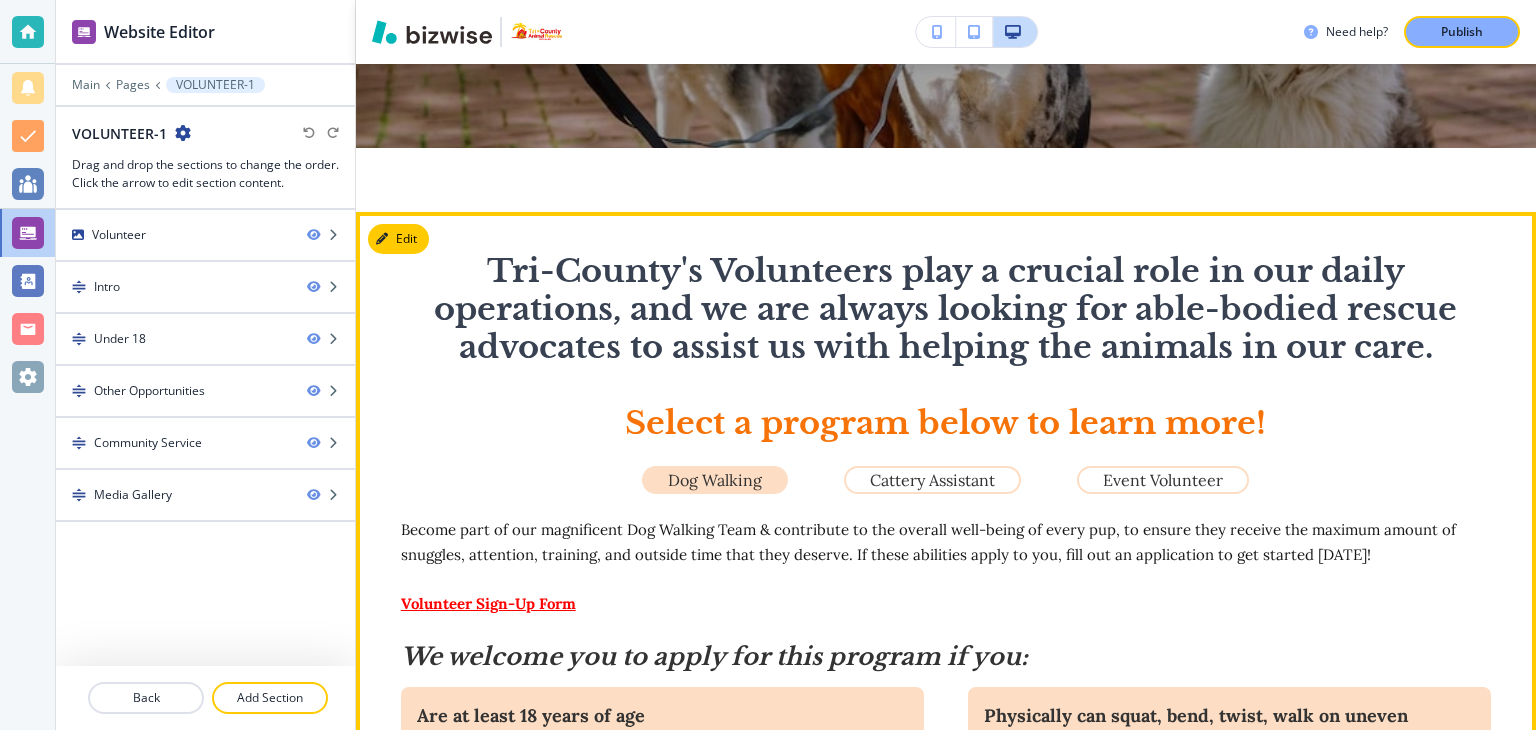 scroll, scrollTop: 700, scrollLeft: 0, axis: vertical 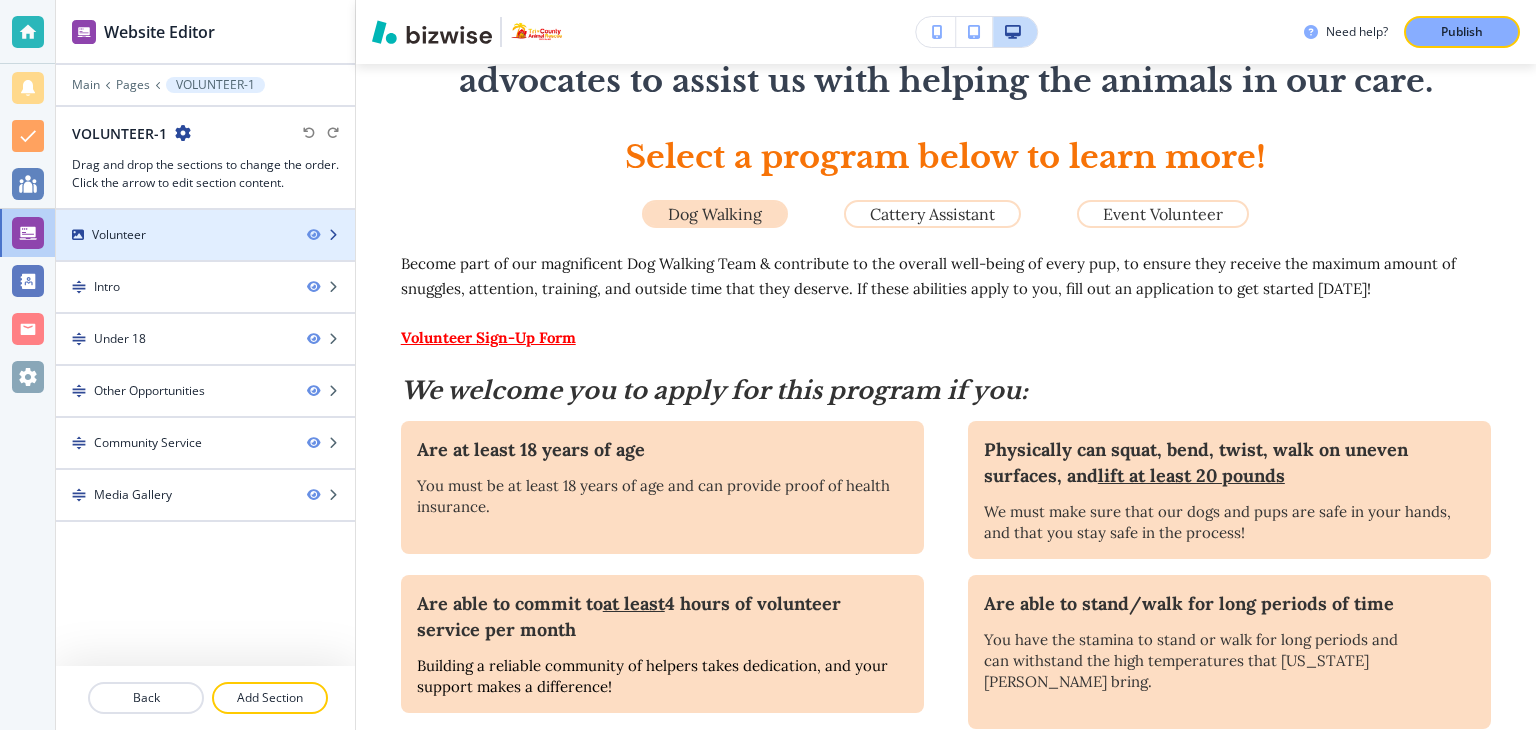 click on "Volunteer" at bounding box center [119, 235] 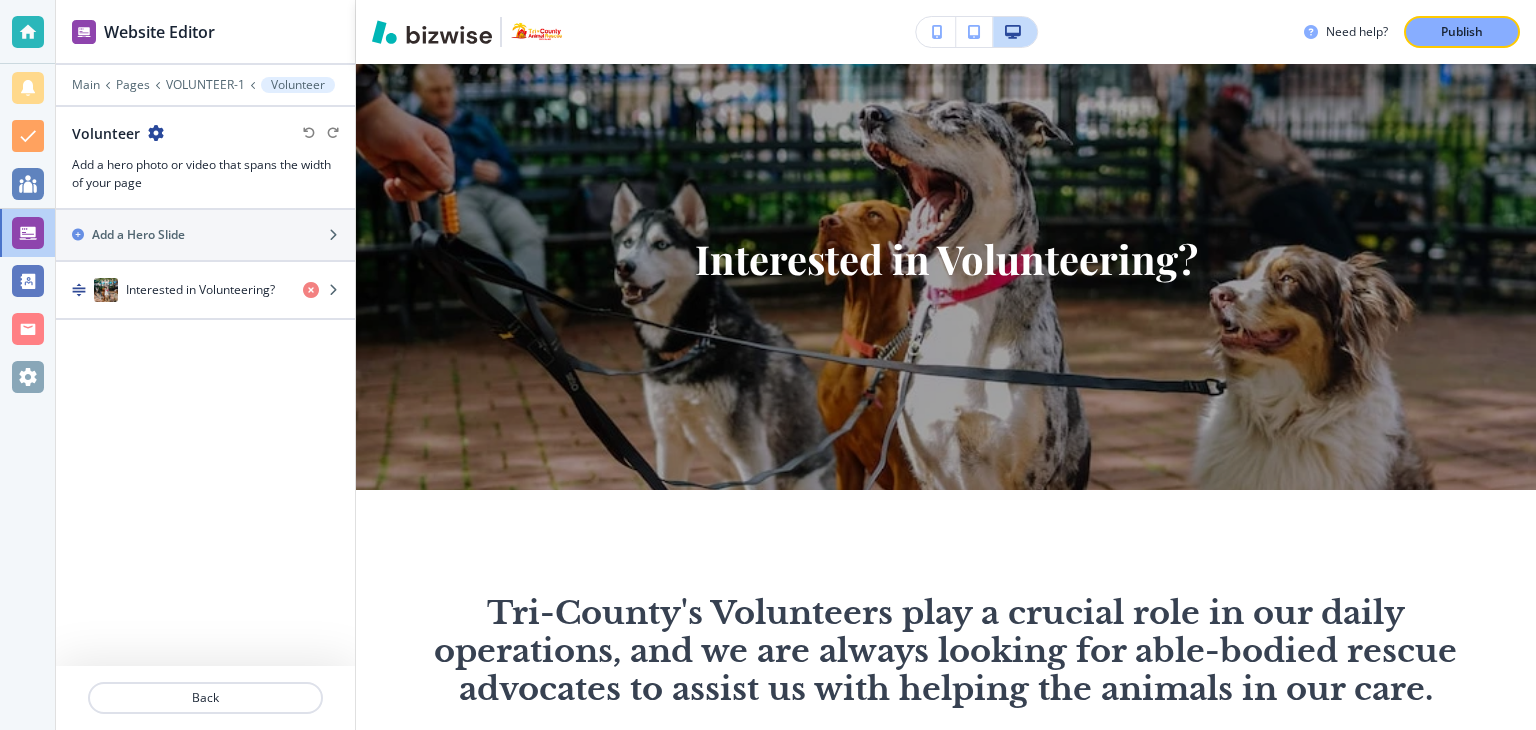 scroll, scrollTop: 80, scrollLeft: 0, axis: vertical 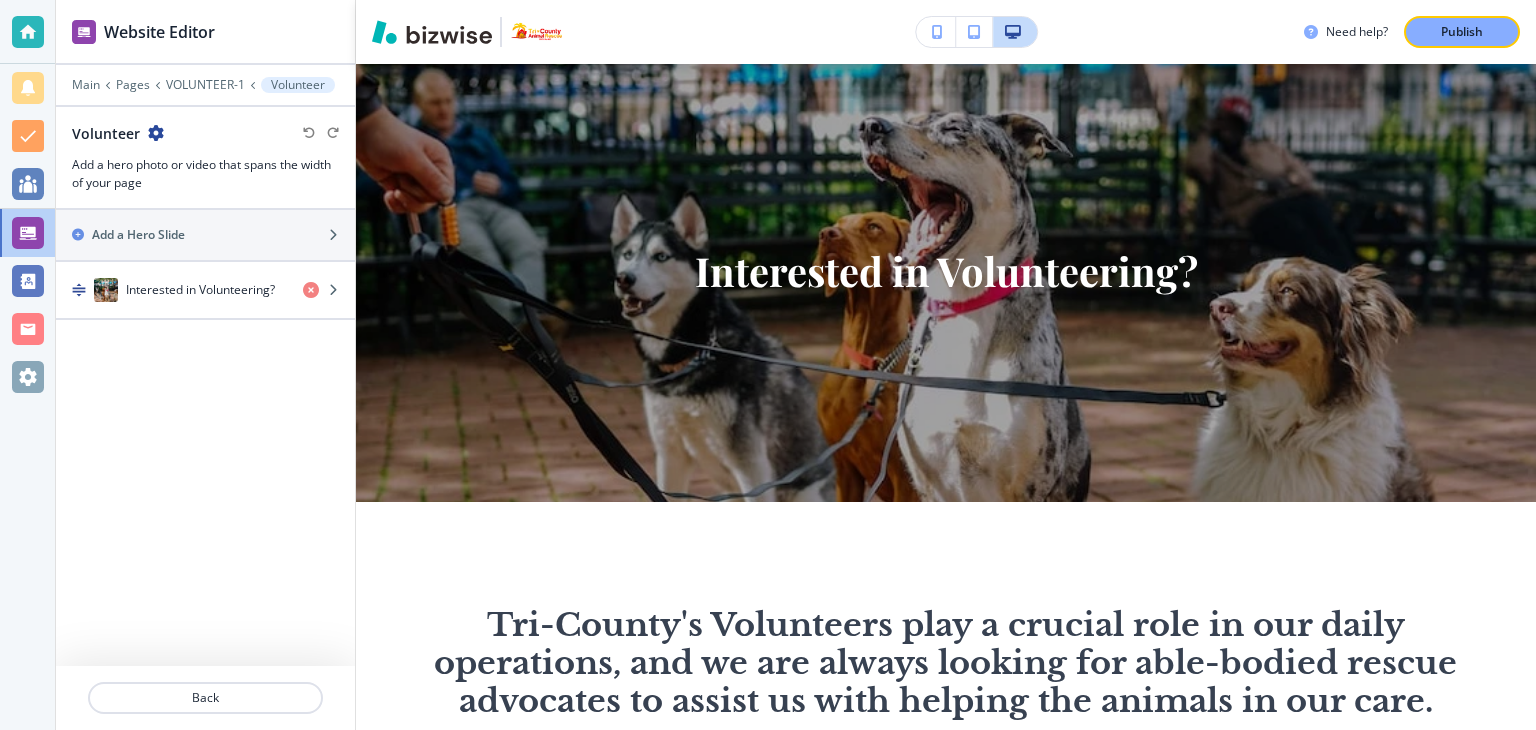 click at bounding box center (158, 85) 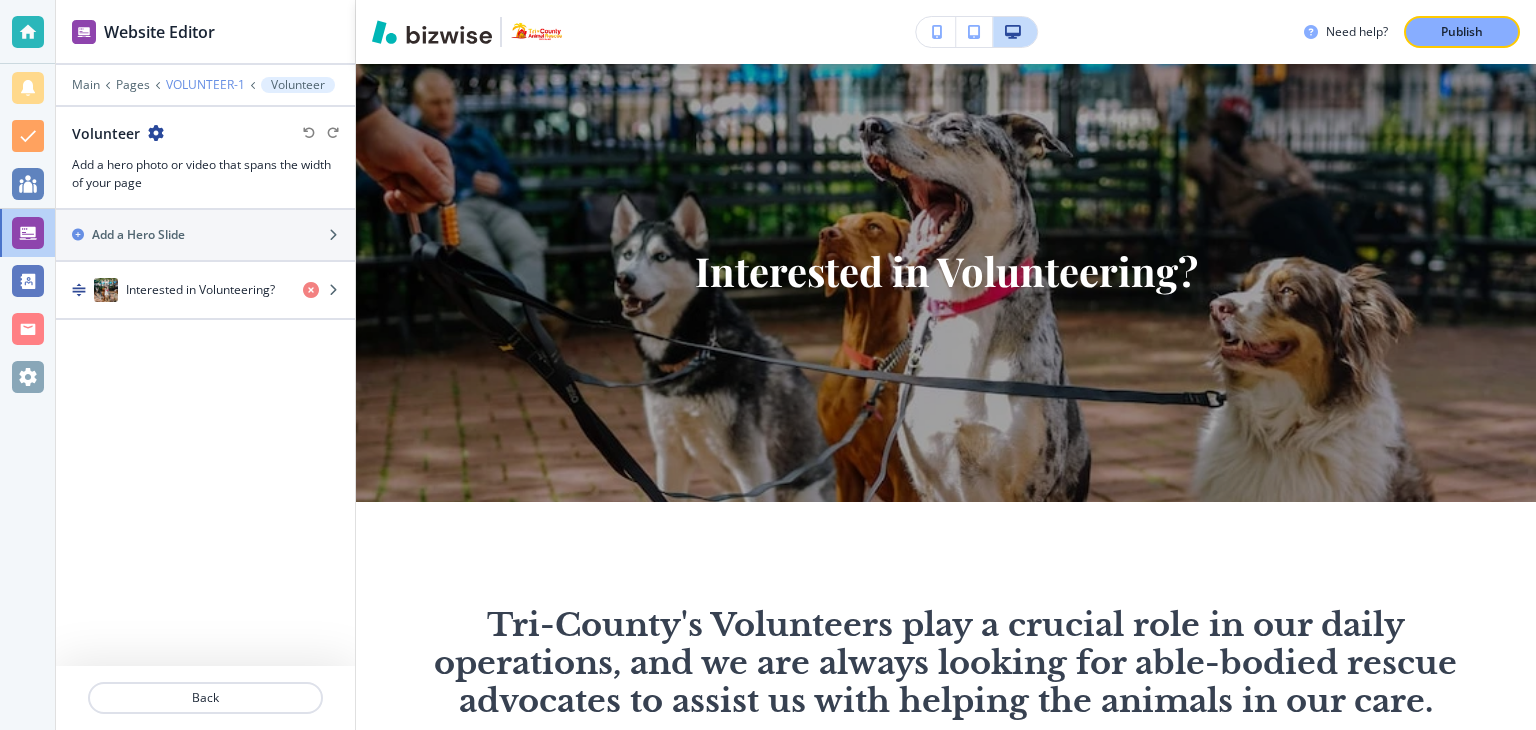 click on "VOLUNTEER-1" at bounding box center (205, 85) 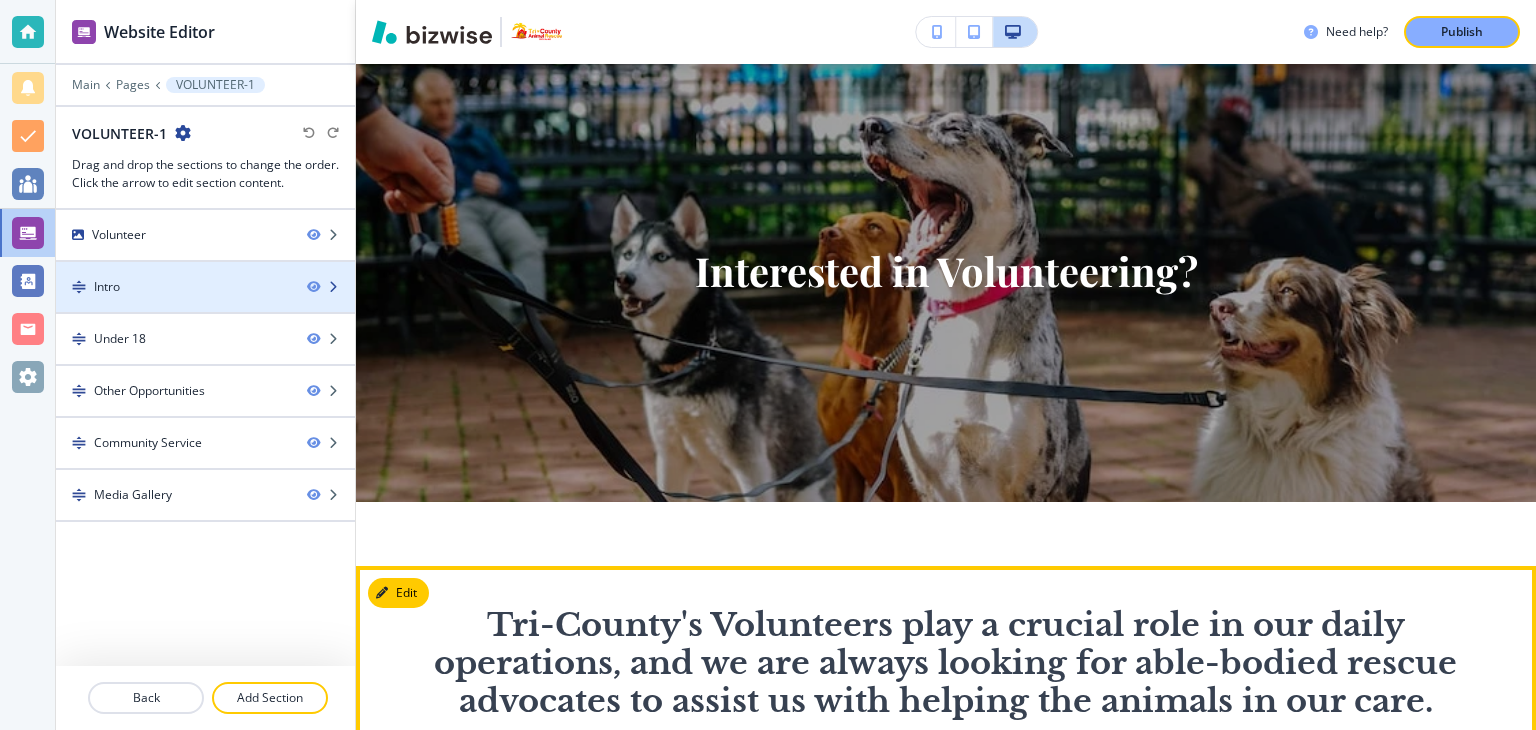 click on "Intro" at bounding box center [173, 287] 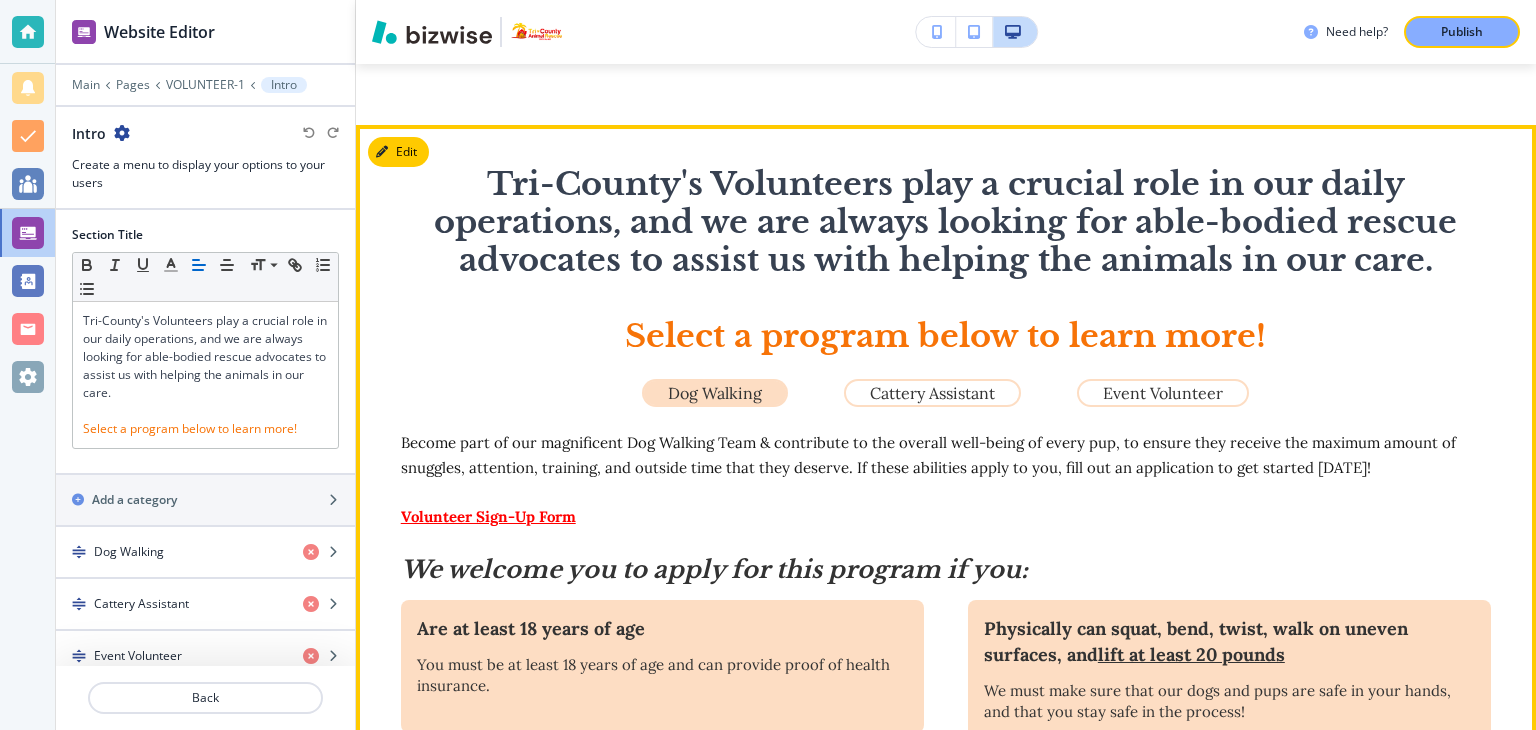 scroll, scrollTop: 581, scrollLeft: 0, axis: vertical 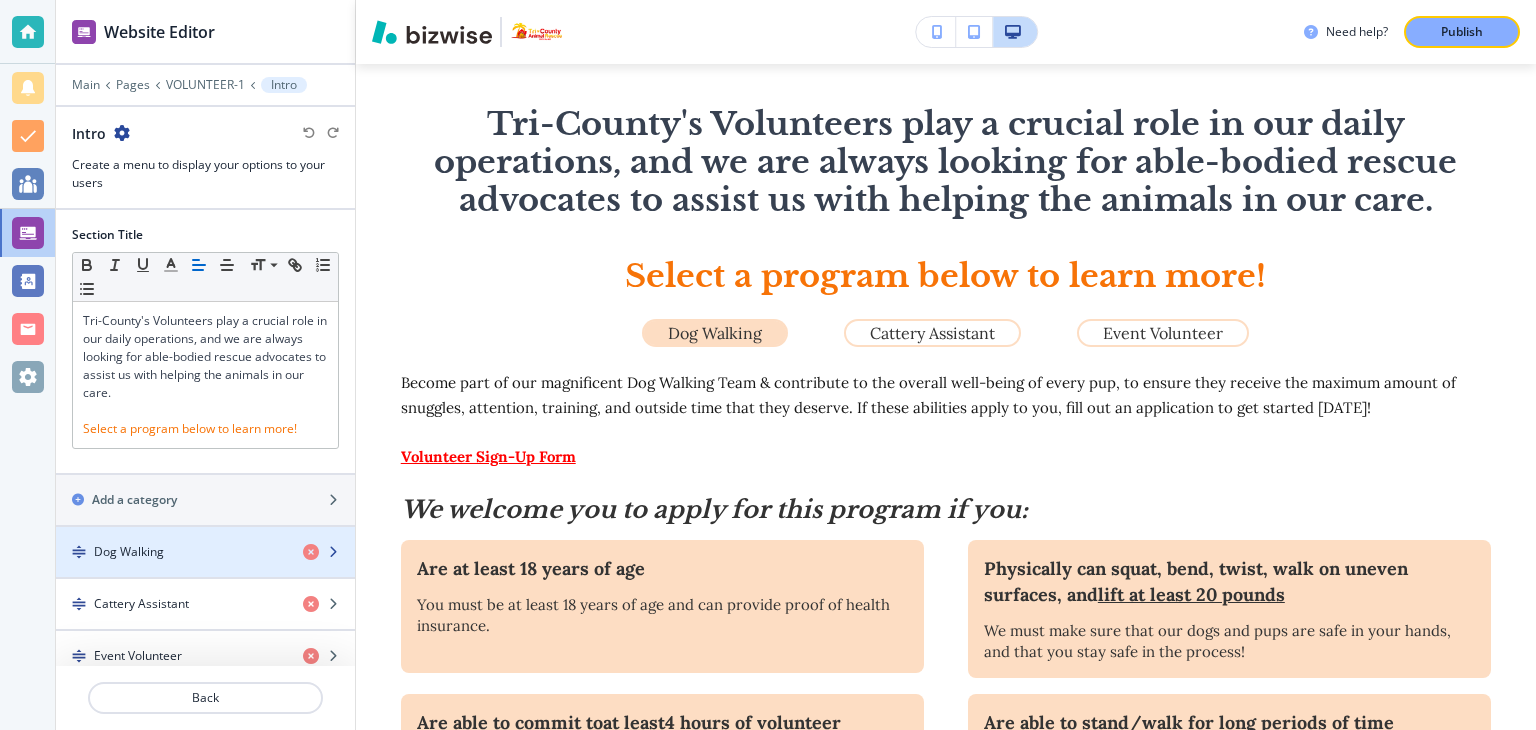 click on "Dog Walking" at bounding box center [129, 552] 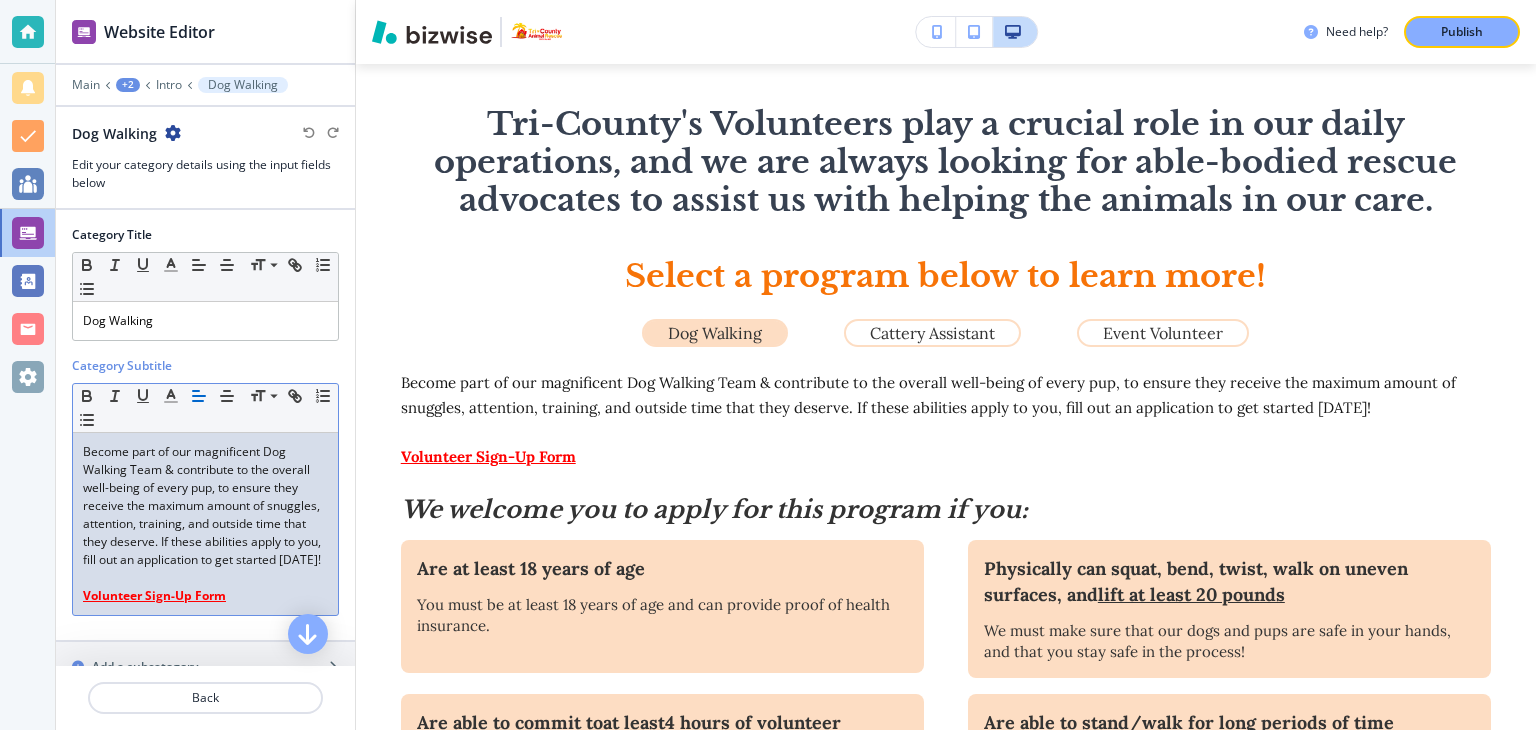 drag, startPoint x: 239, startPoint y: 608, endPoint x: 58, endPoint y: 629, distance: 182.21416 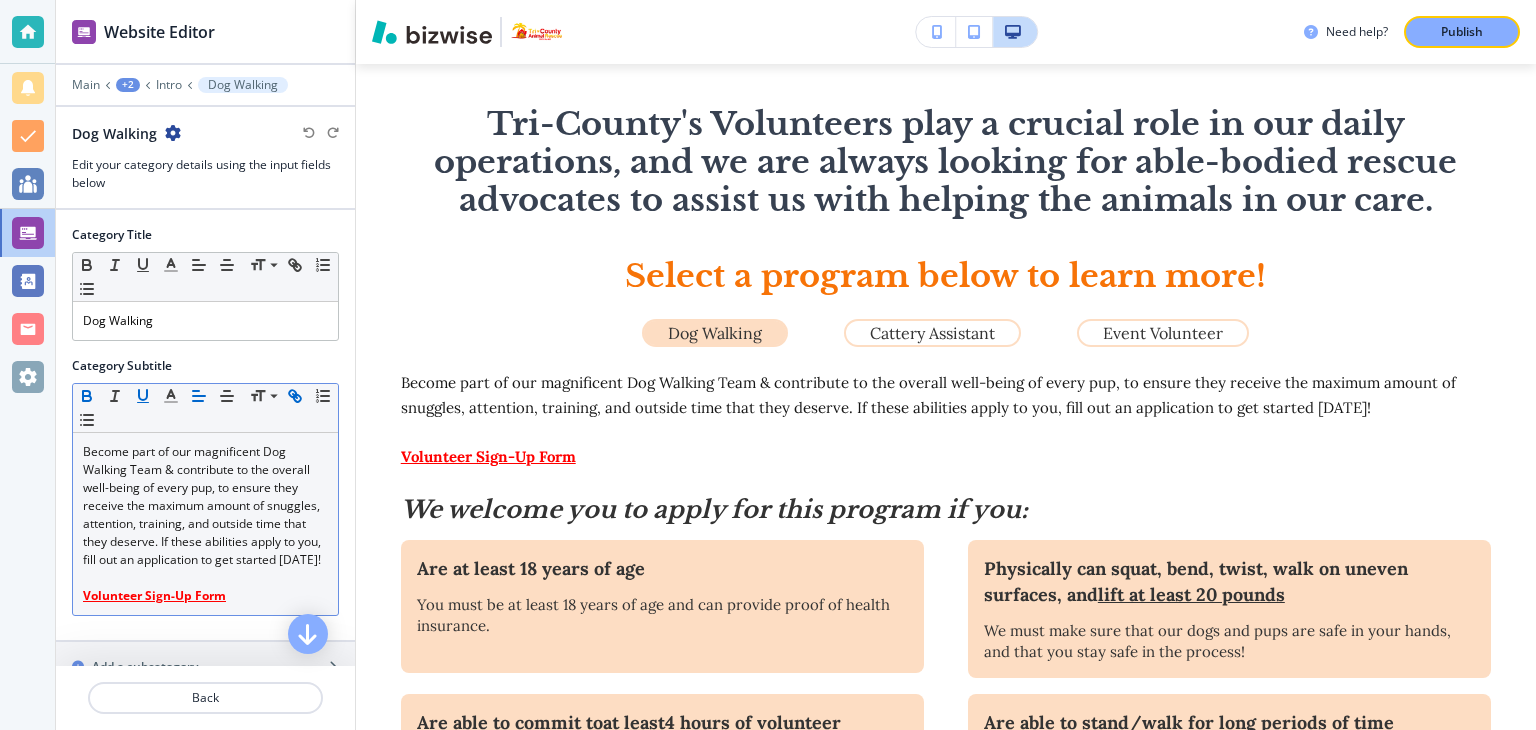 click 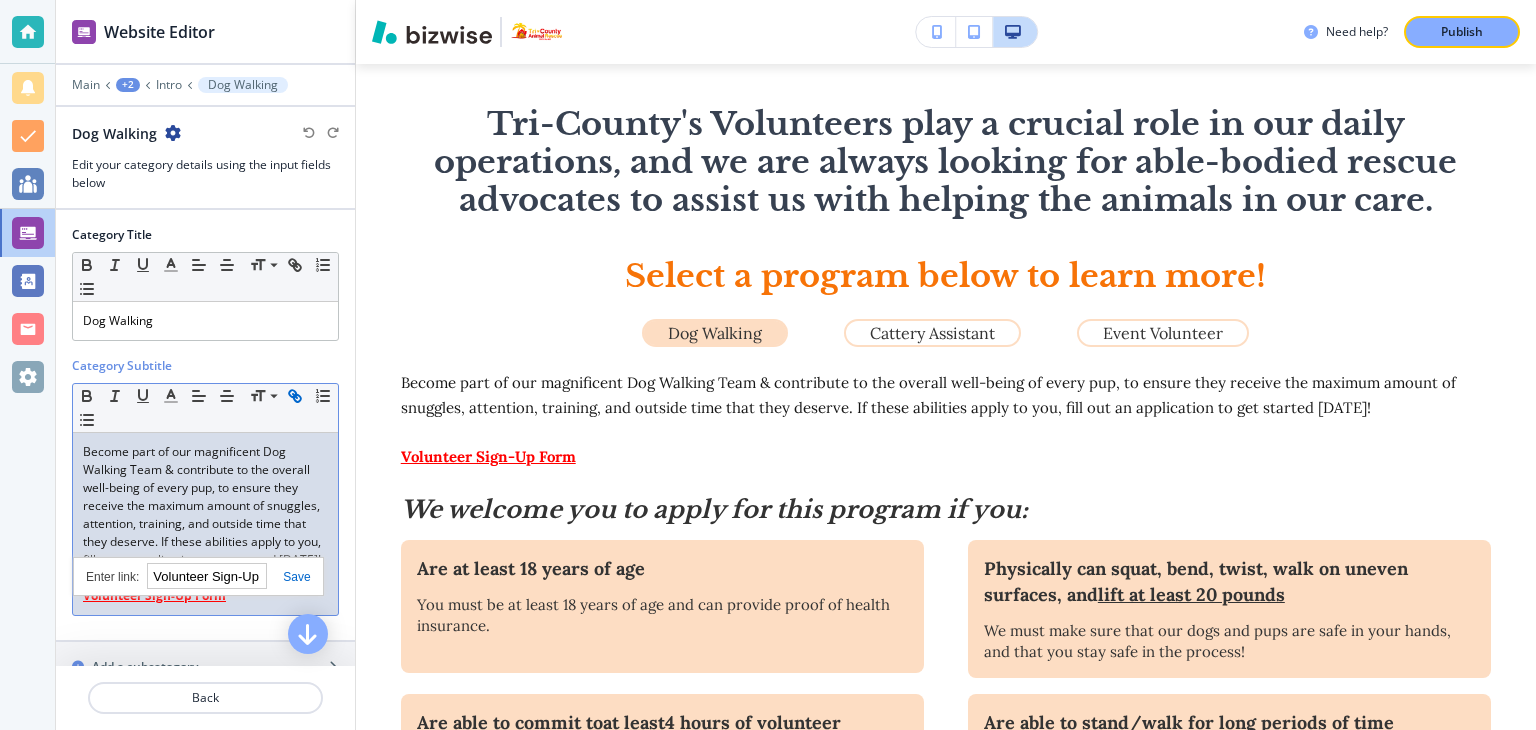 paste on "[URL][DOMAIN_NAME]" 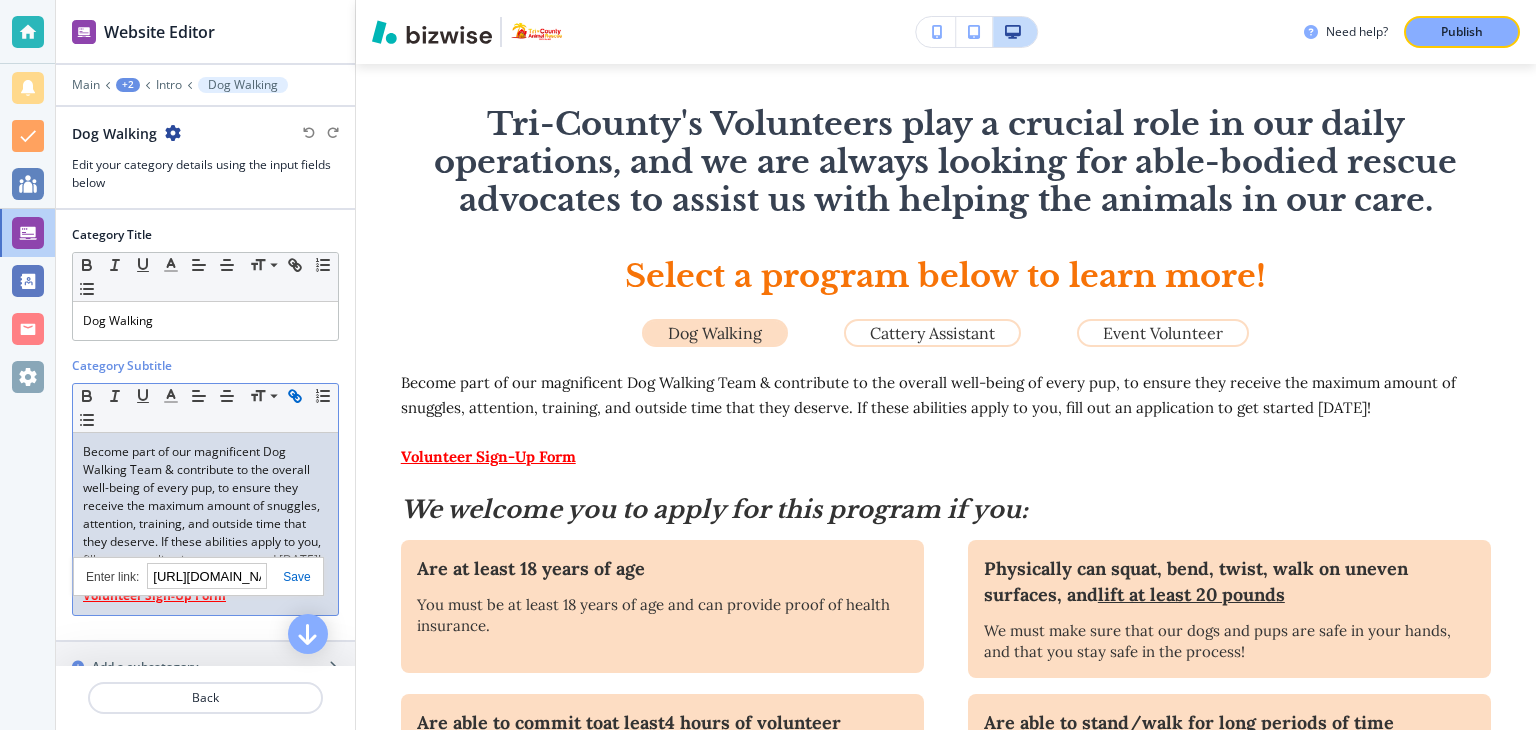 scroll, scrollTop: 0, scrollLeft: 140, axis: horizontal 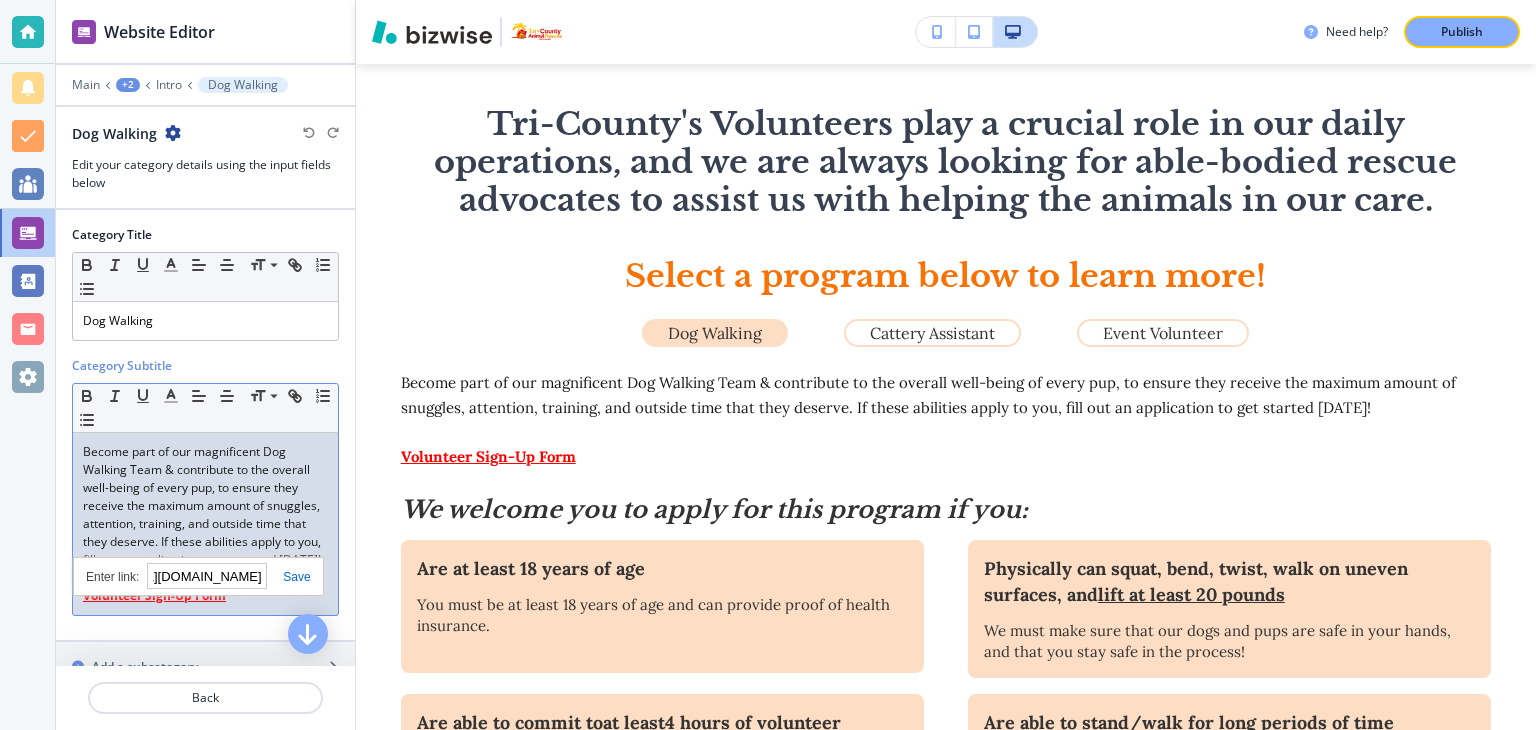 type on "[URL][DOMAIN_NAME]" 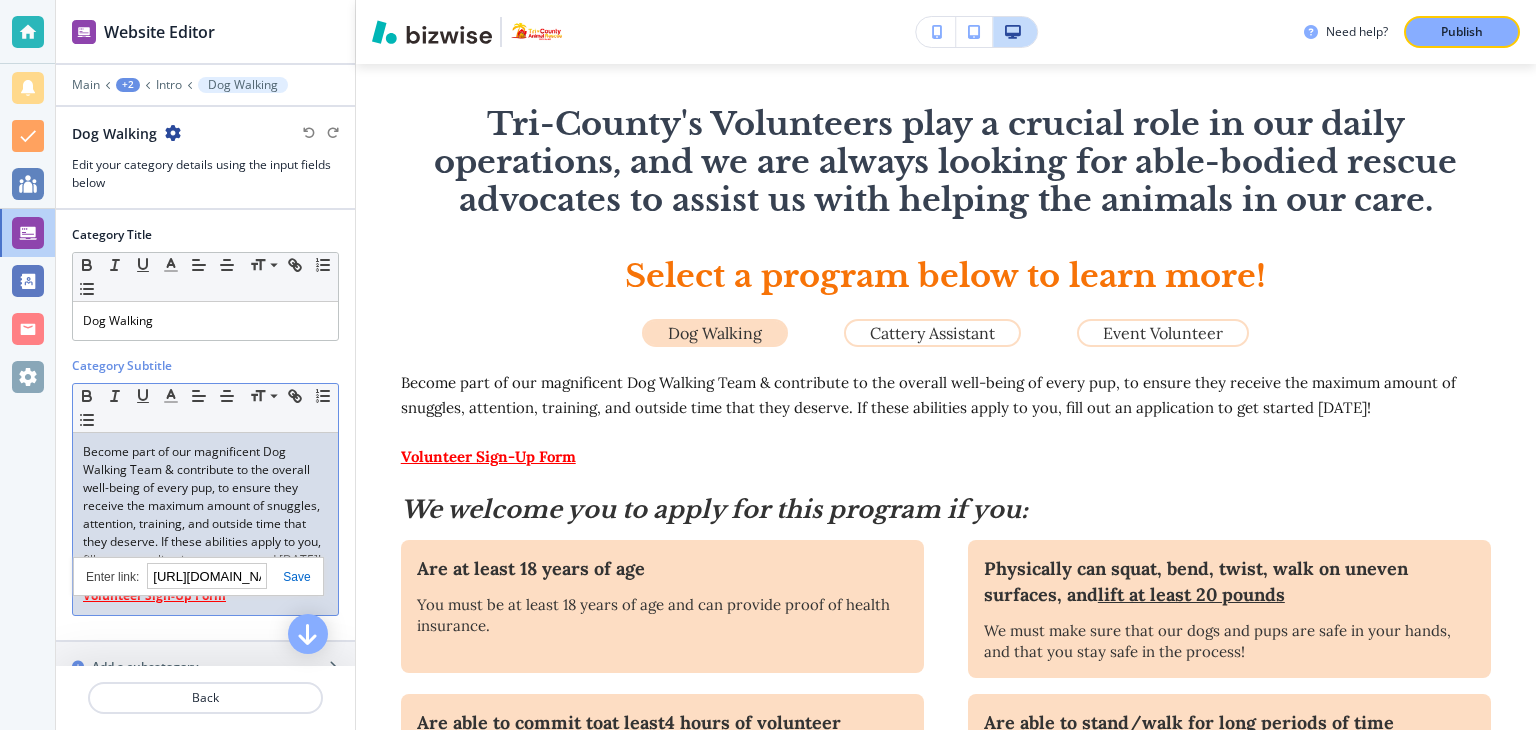 click at bounding box center (288, 577) 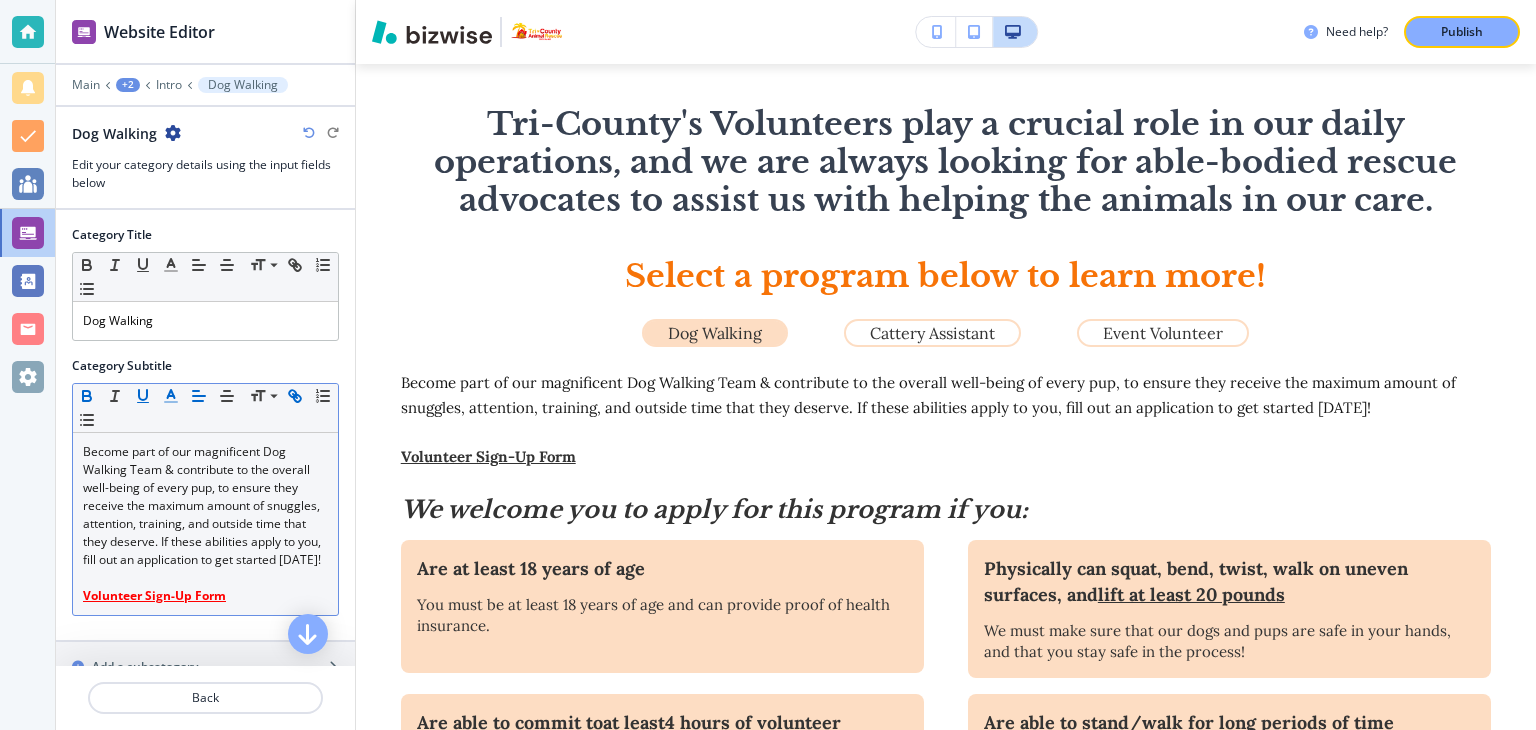 click 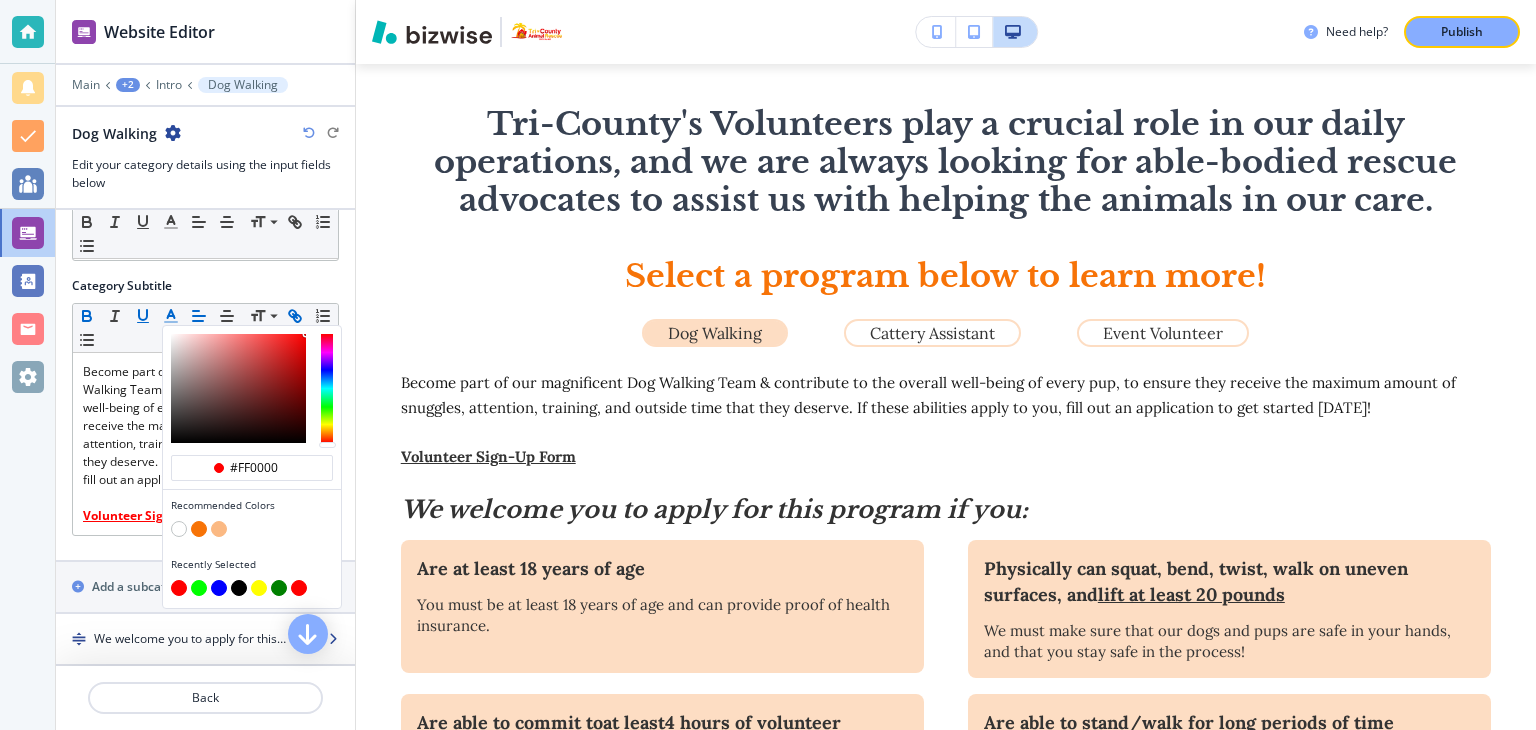 scroll, scrollTop: 109, scrollLeft: 0, axis: vertical 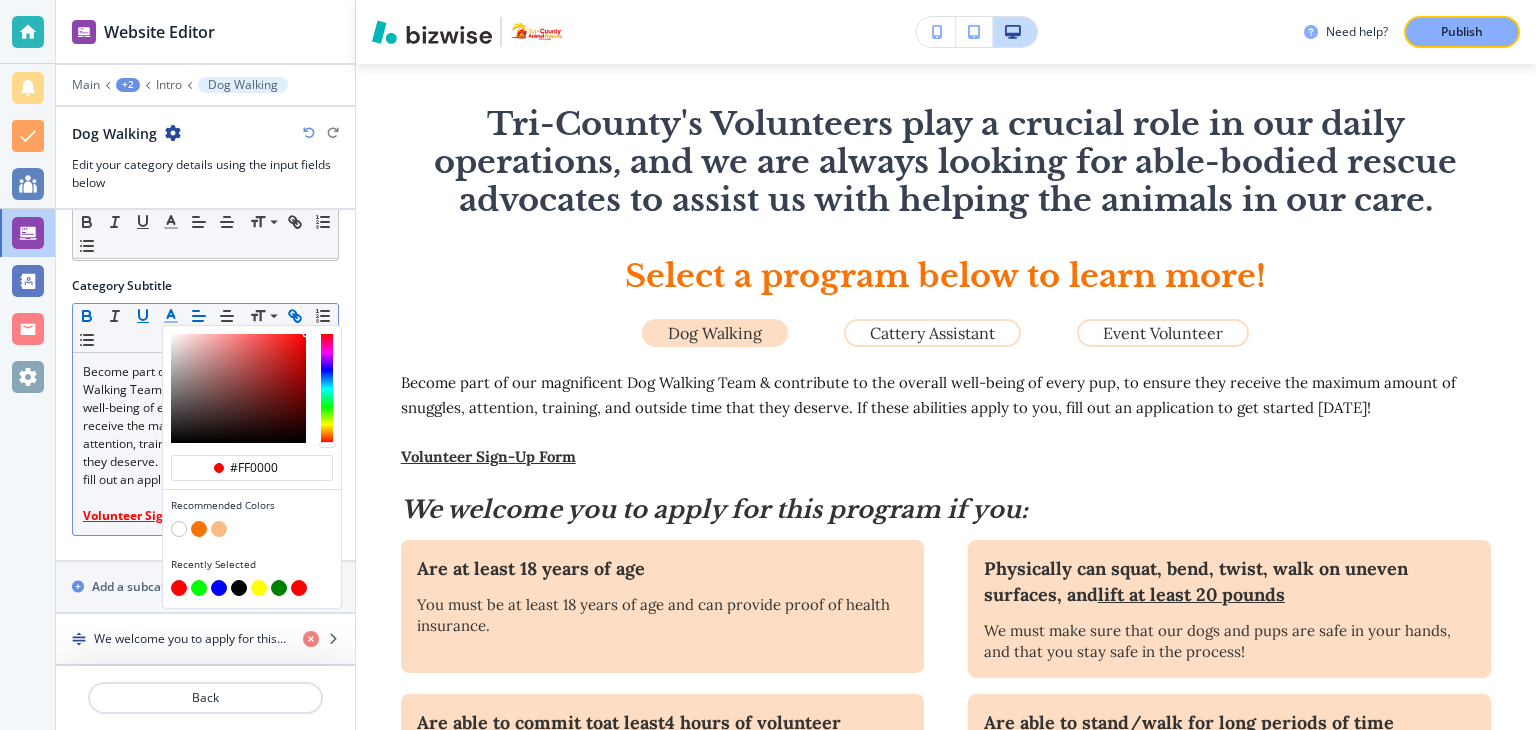 click at bounding box center [179, 588] 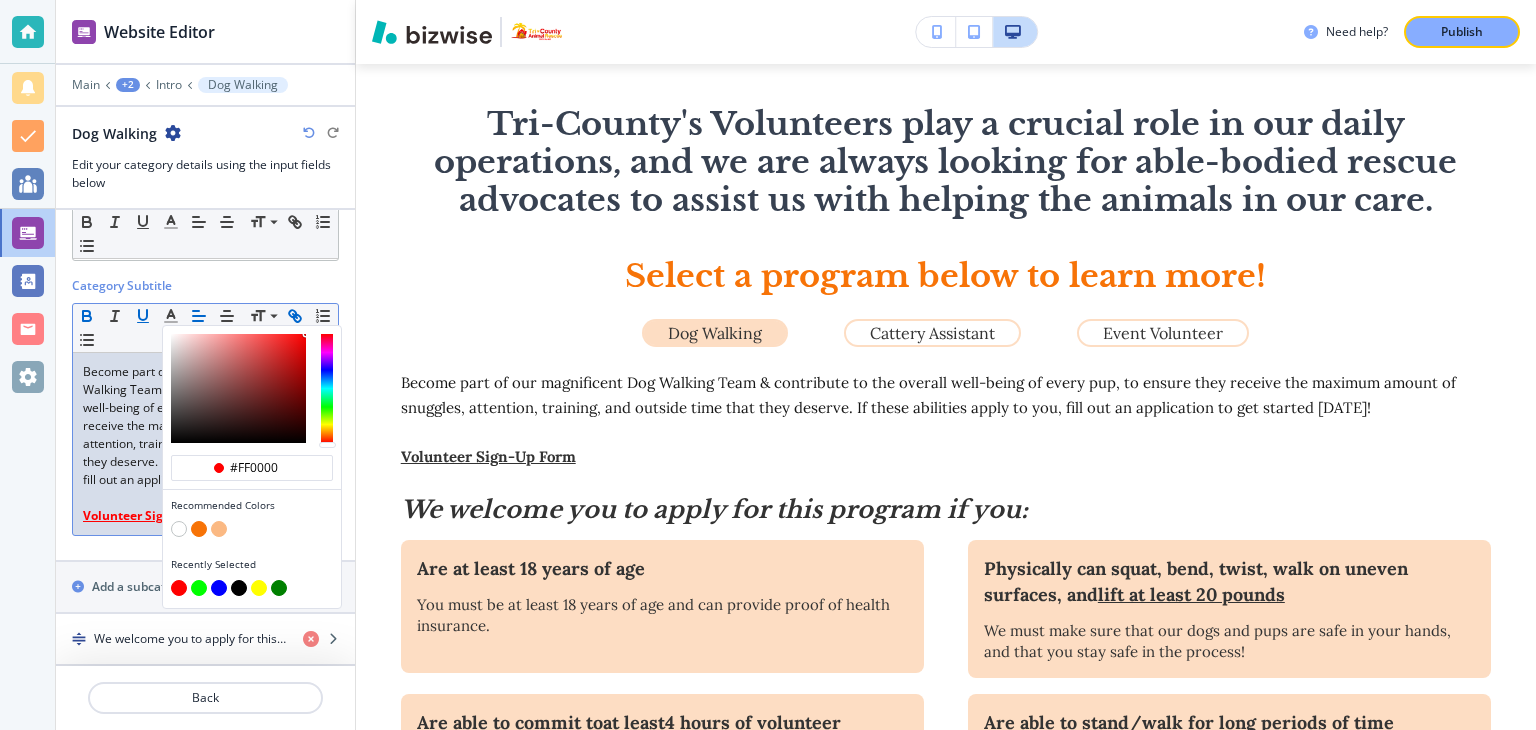 scroll, scrollTop: 95, scrollLeft: 0, axis: vertical 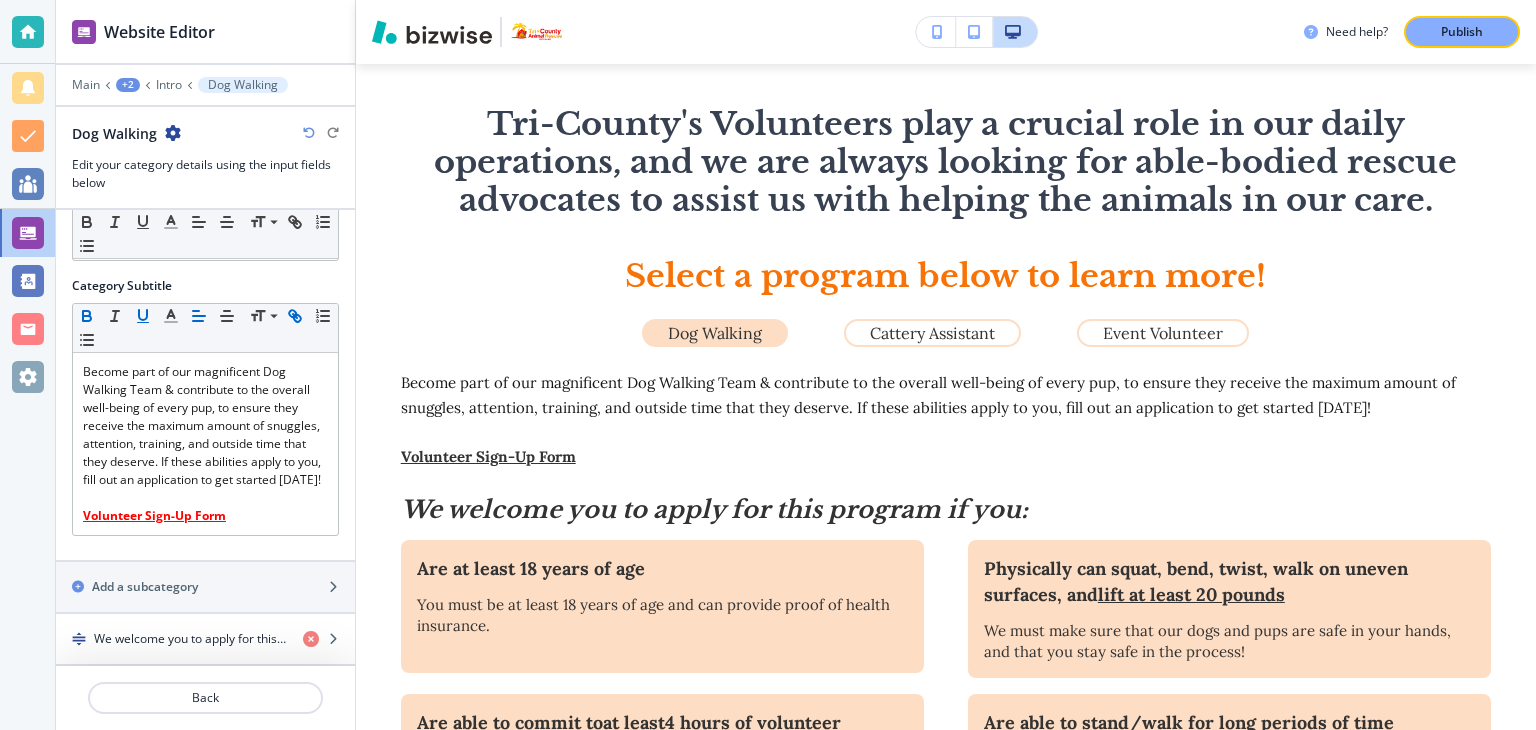 click at bounding box center [205, 548] 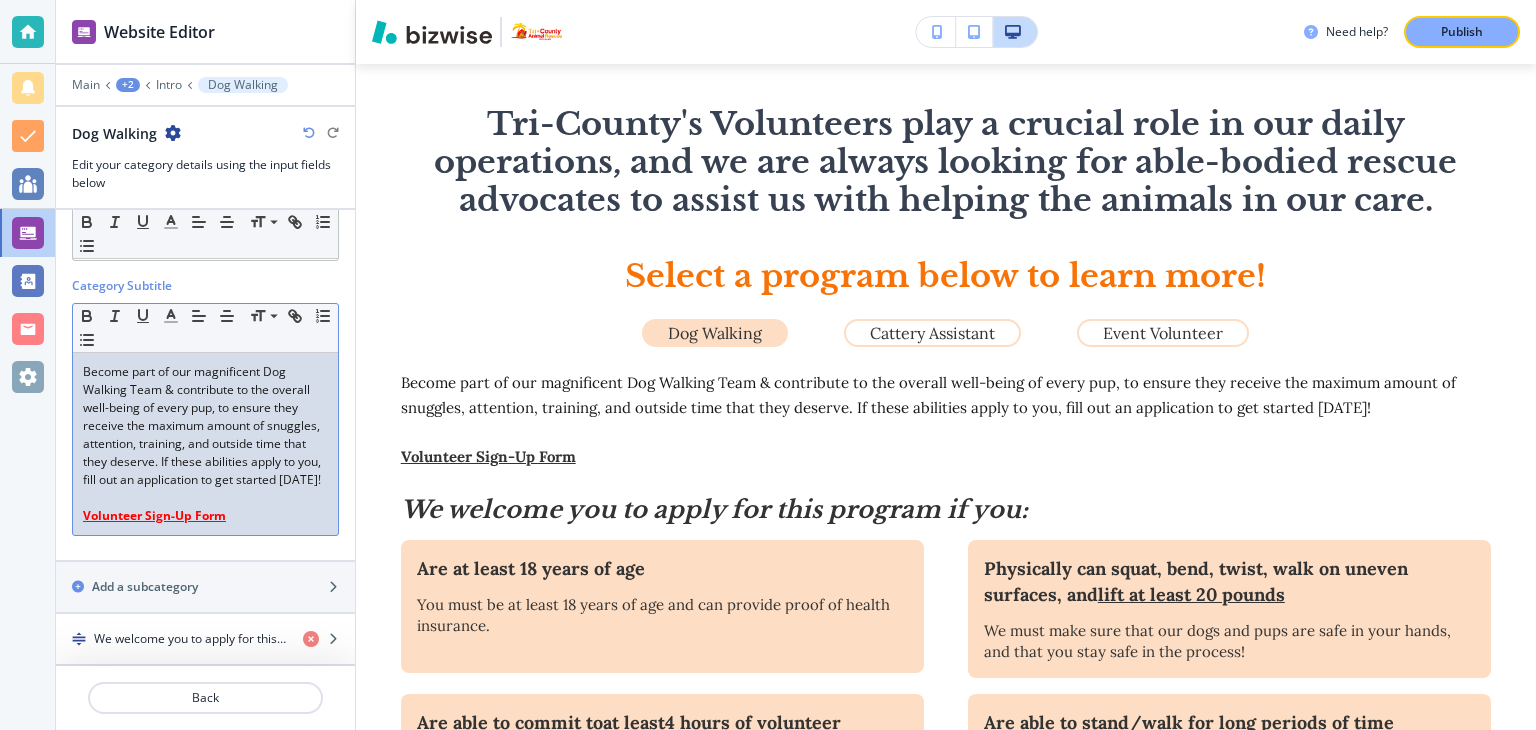 drag, startPoint x: 229, startPoint y: 521, endPoint x: 74, endPoint y: 520, distance: 155.00322 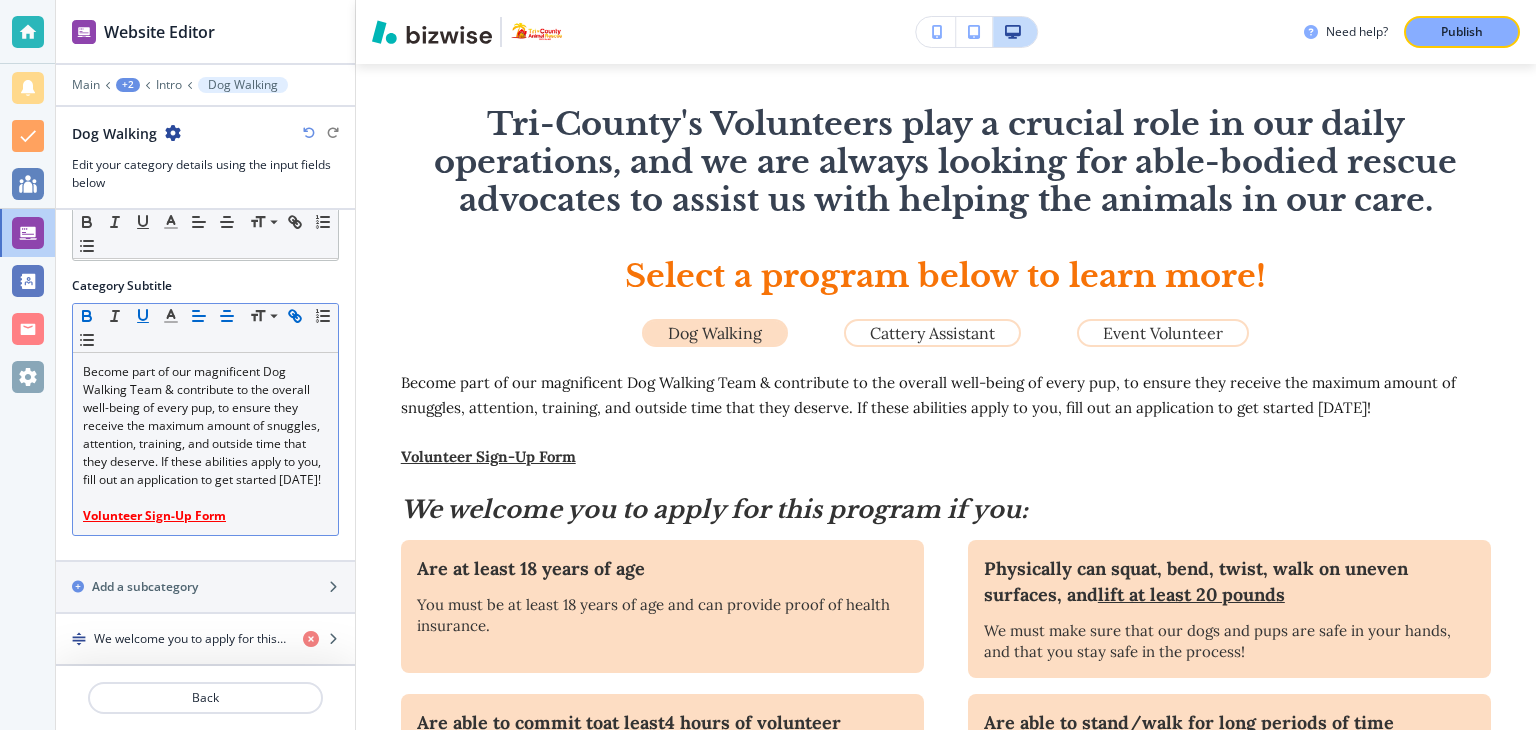 click 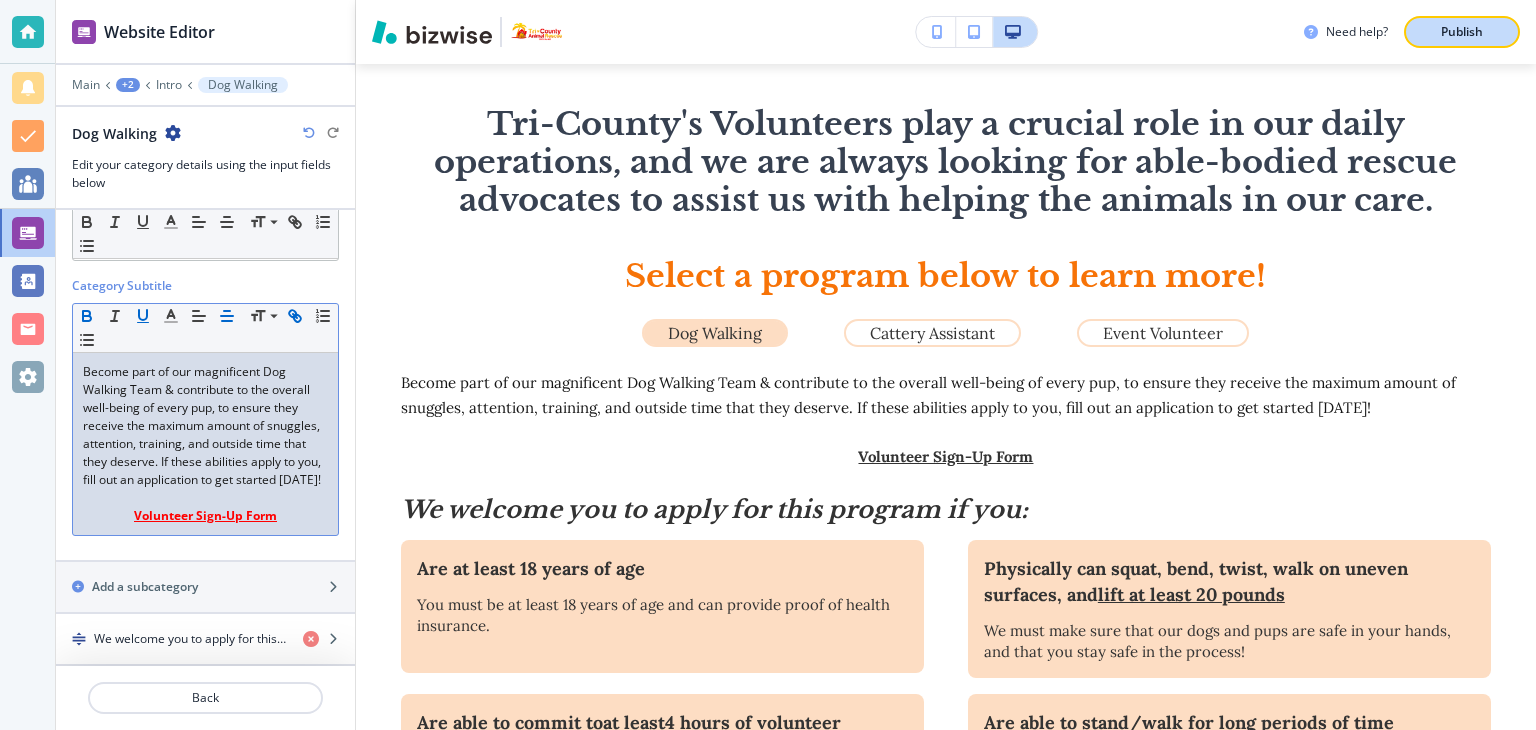 click on "Publish" at bounding box center [1462, 32] 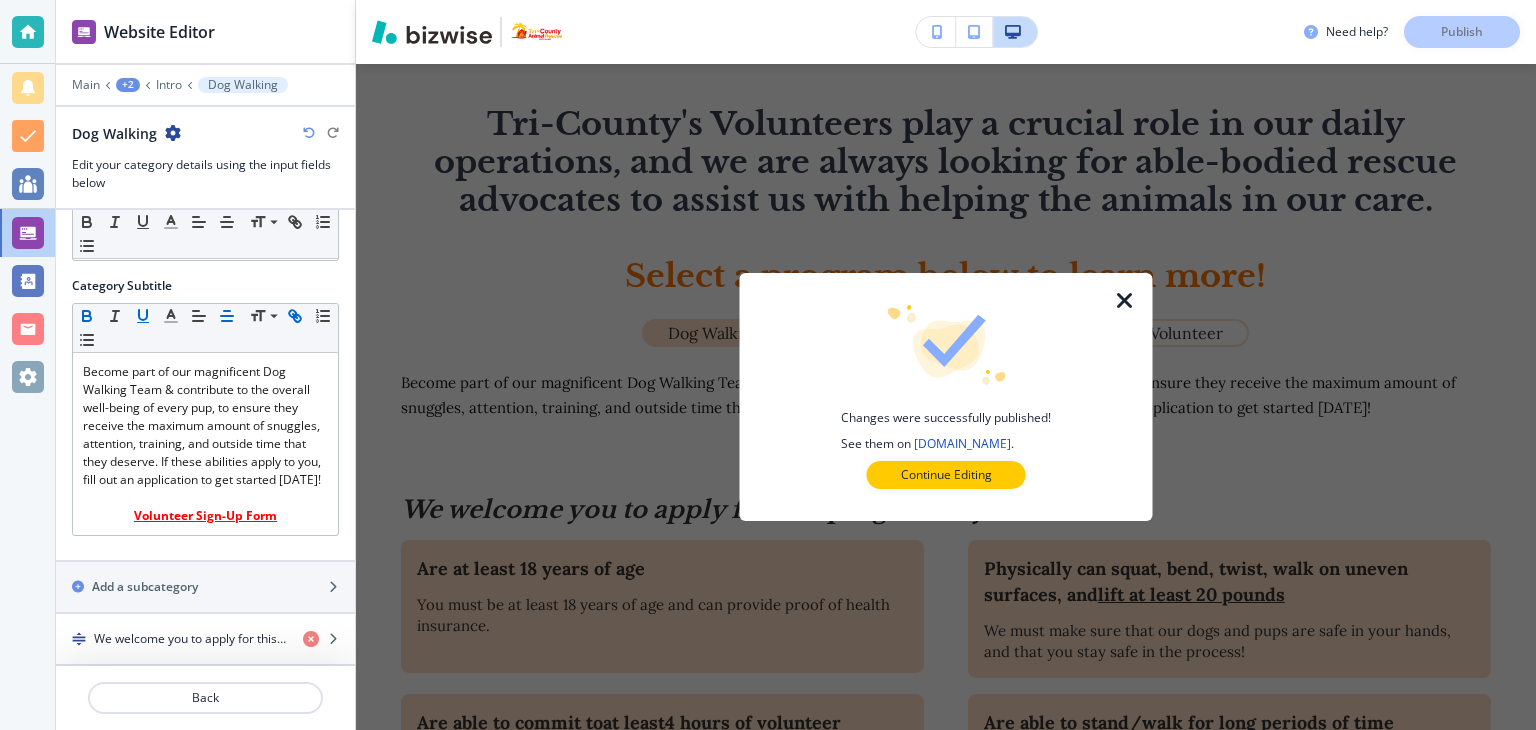 click at bounding box center (1125, 301) 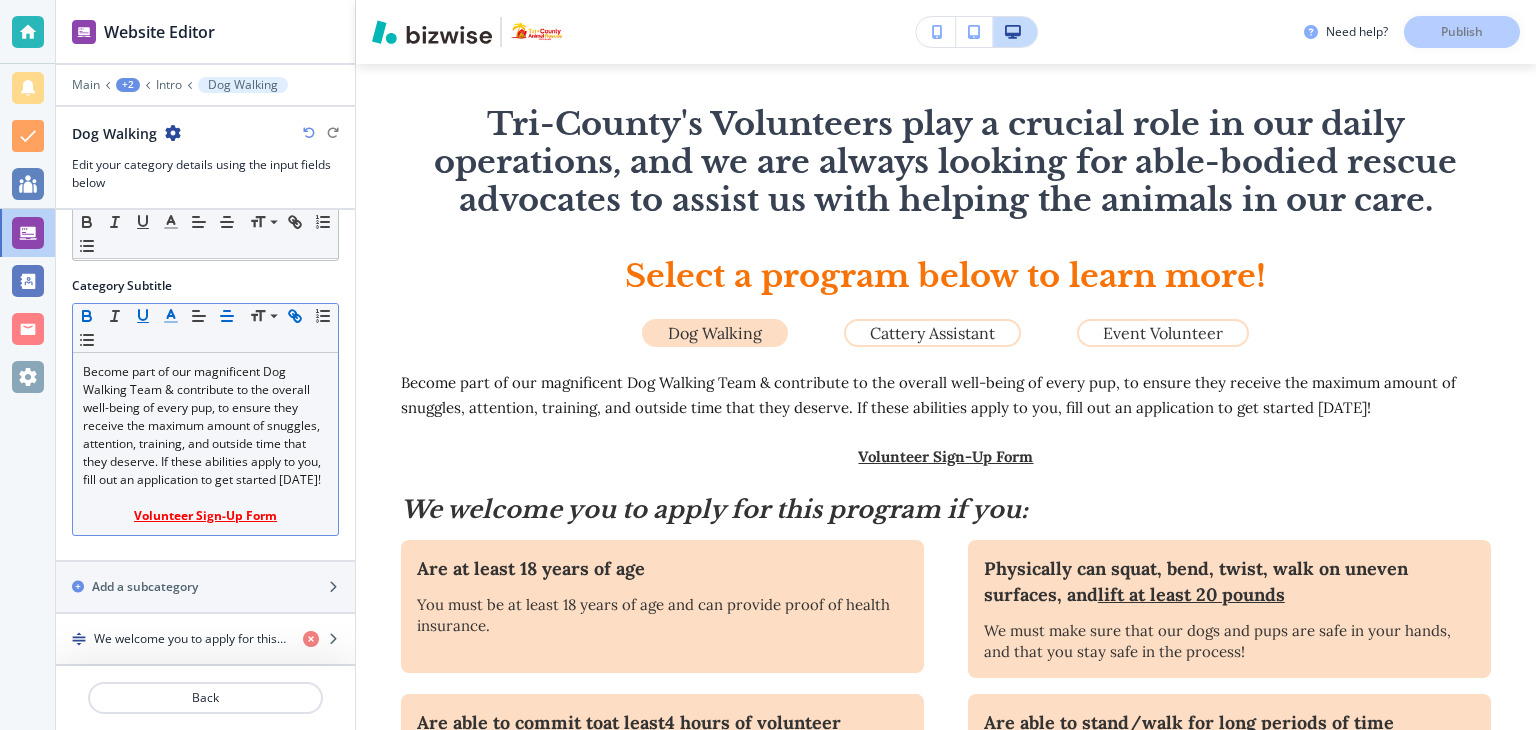 click 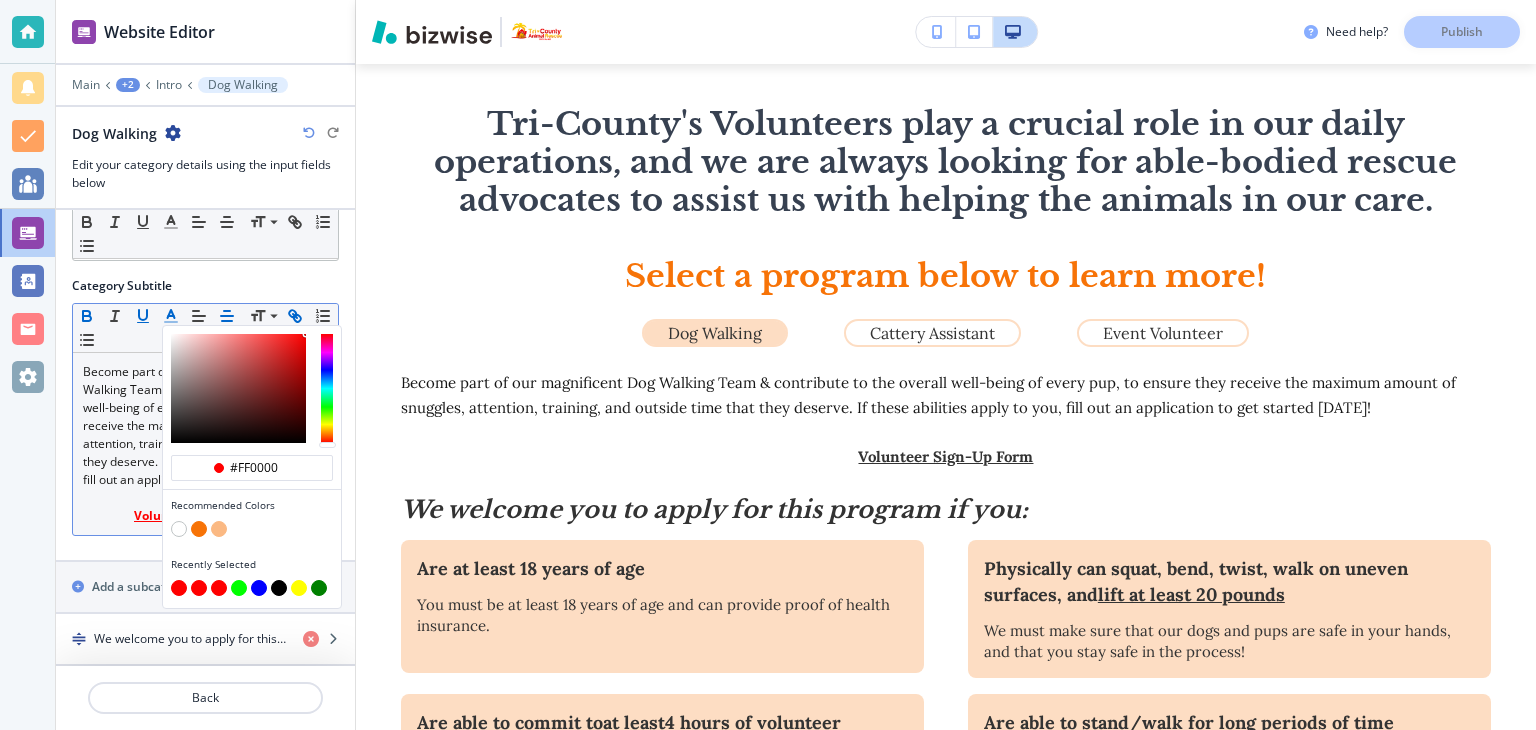 click at bounding box center (199, 588) 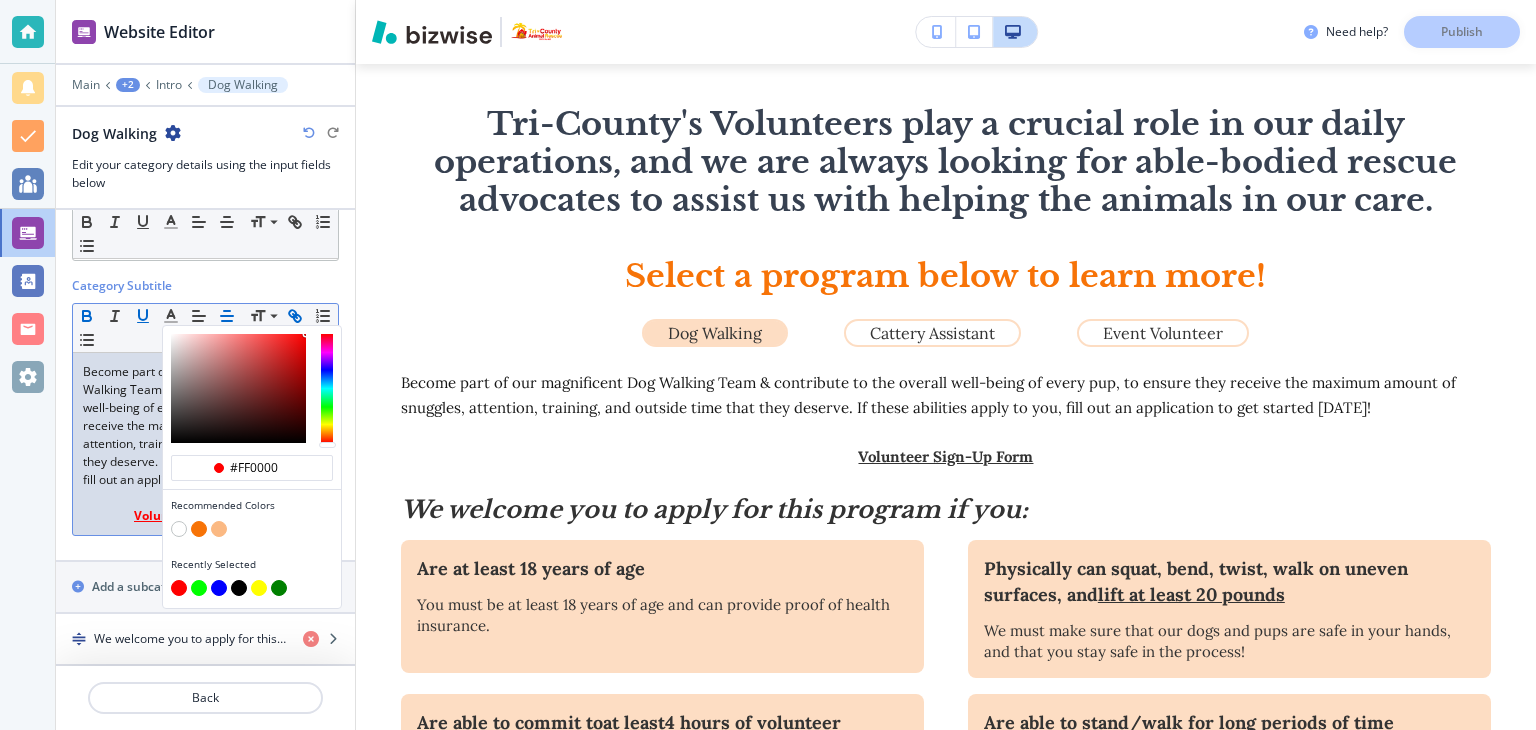 click on "﻿Volunteer Sign-Up Form" at bounding box center (205, 516) 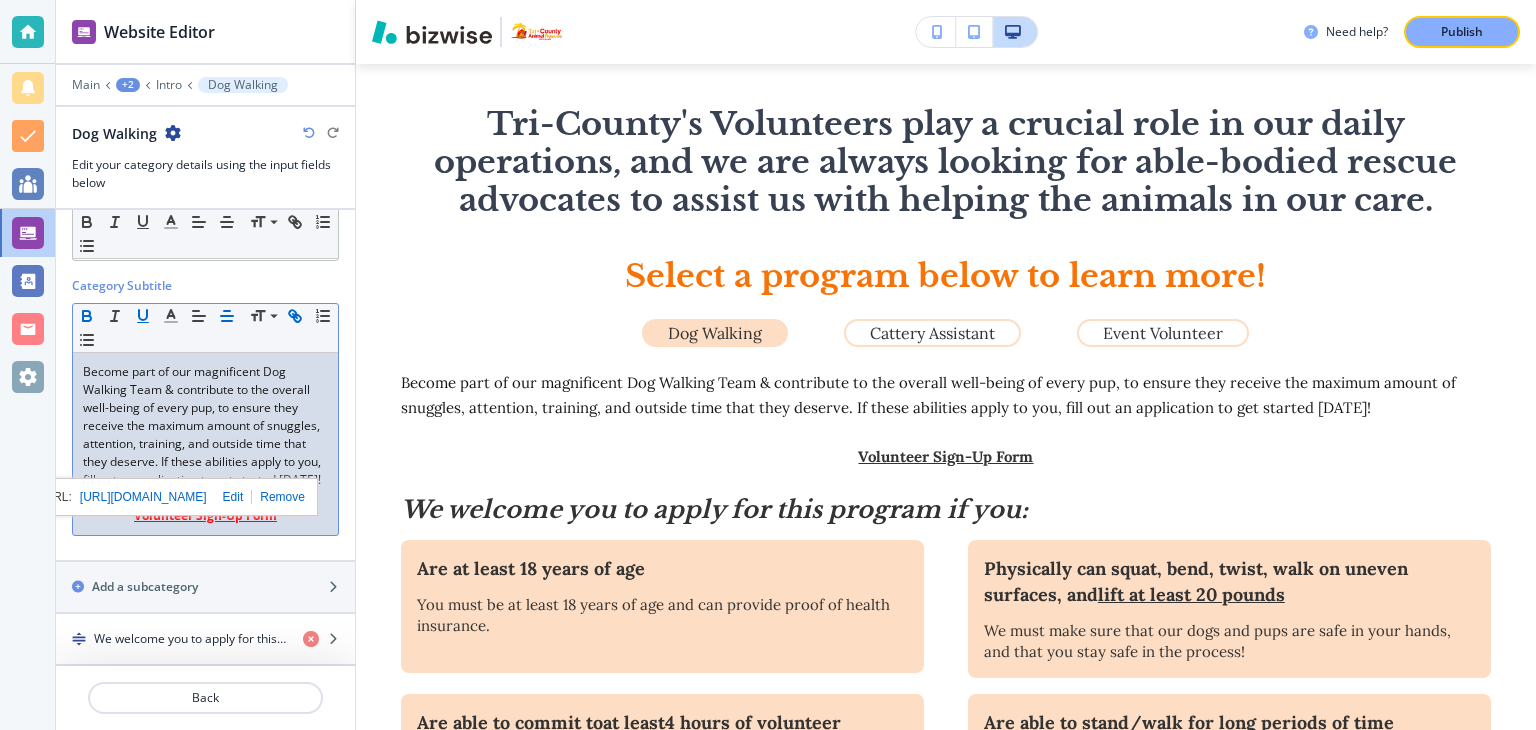 drag, startPoint x: 282, startPoint y: 514, endPoint x: 112, endPoint y: 524, distance: 170.29387 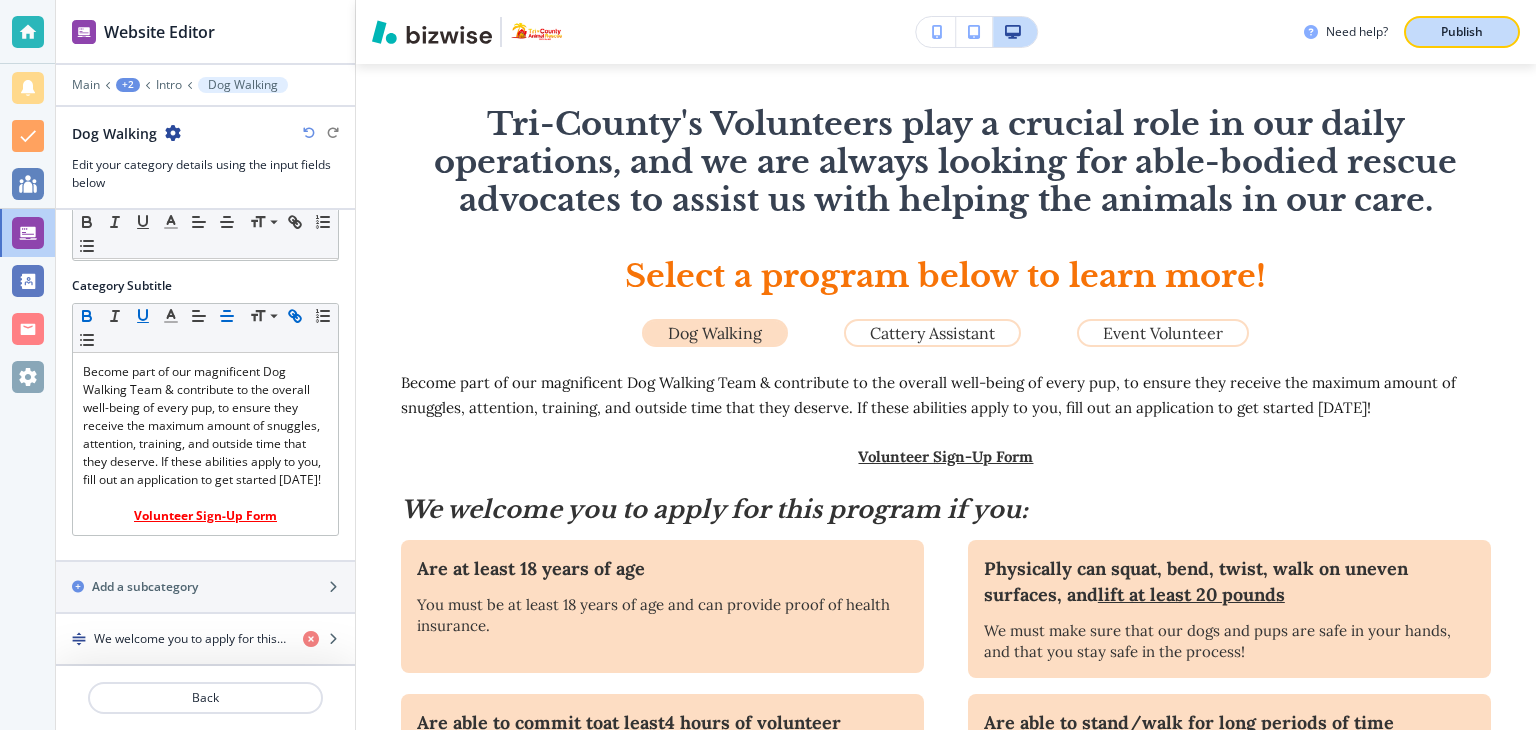 click on "Publish" at bounding box center (1462, 32) 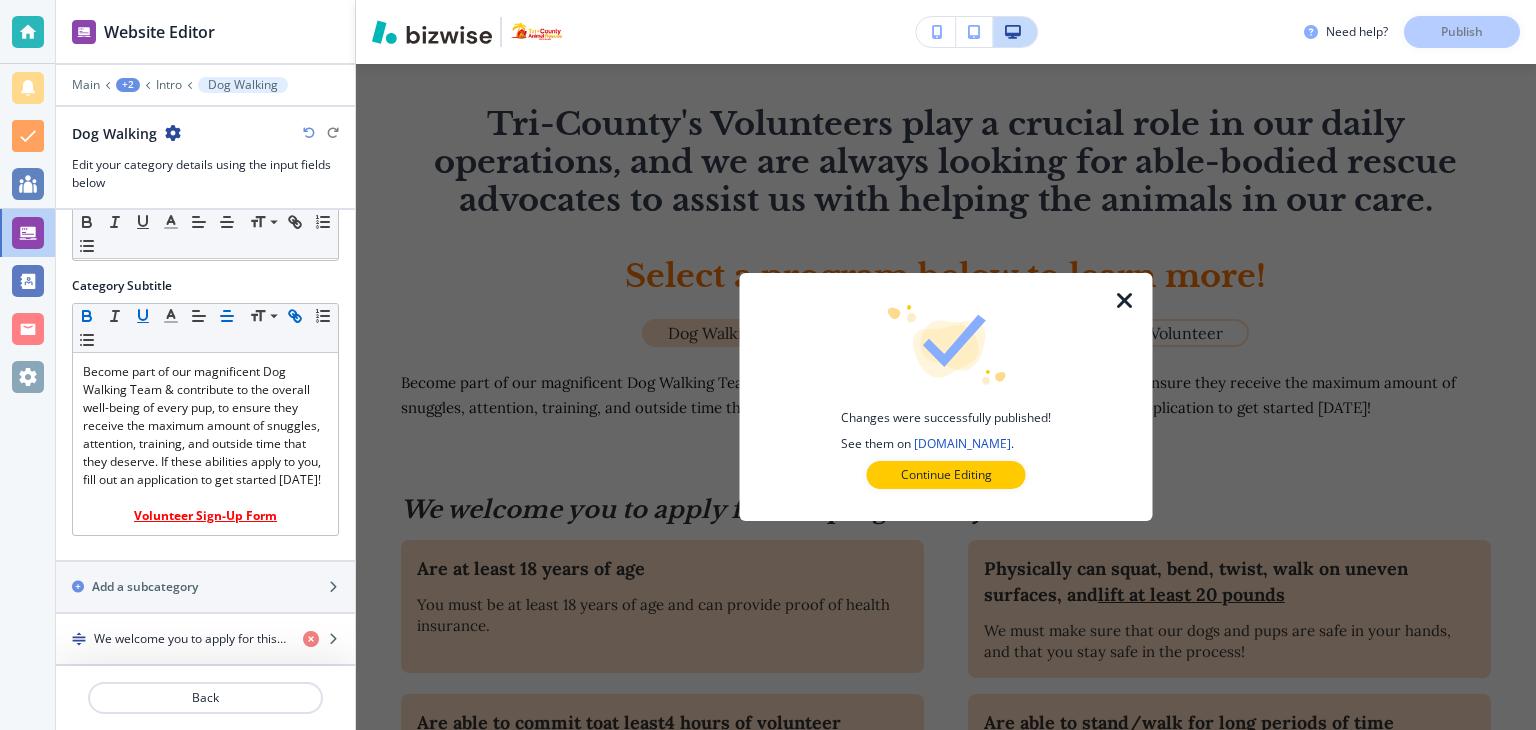 click at bounding box center (1125, 301) 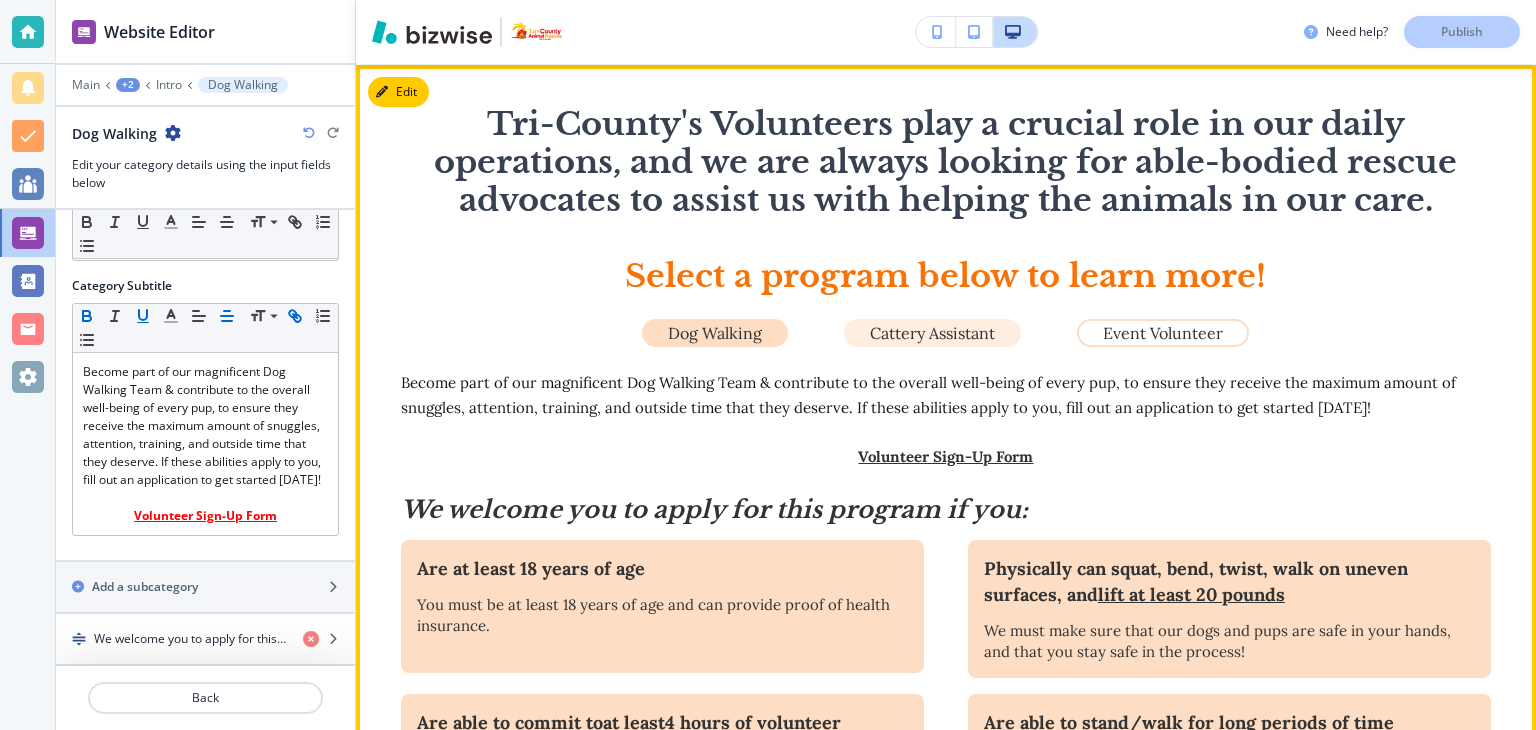 click on "Cattery Assistant" at bounding box center [932, 333] 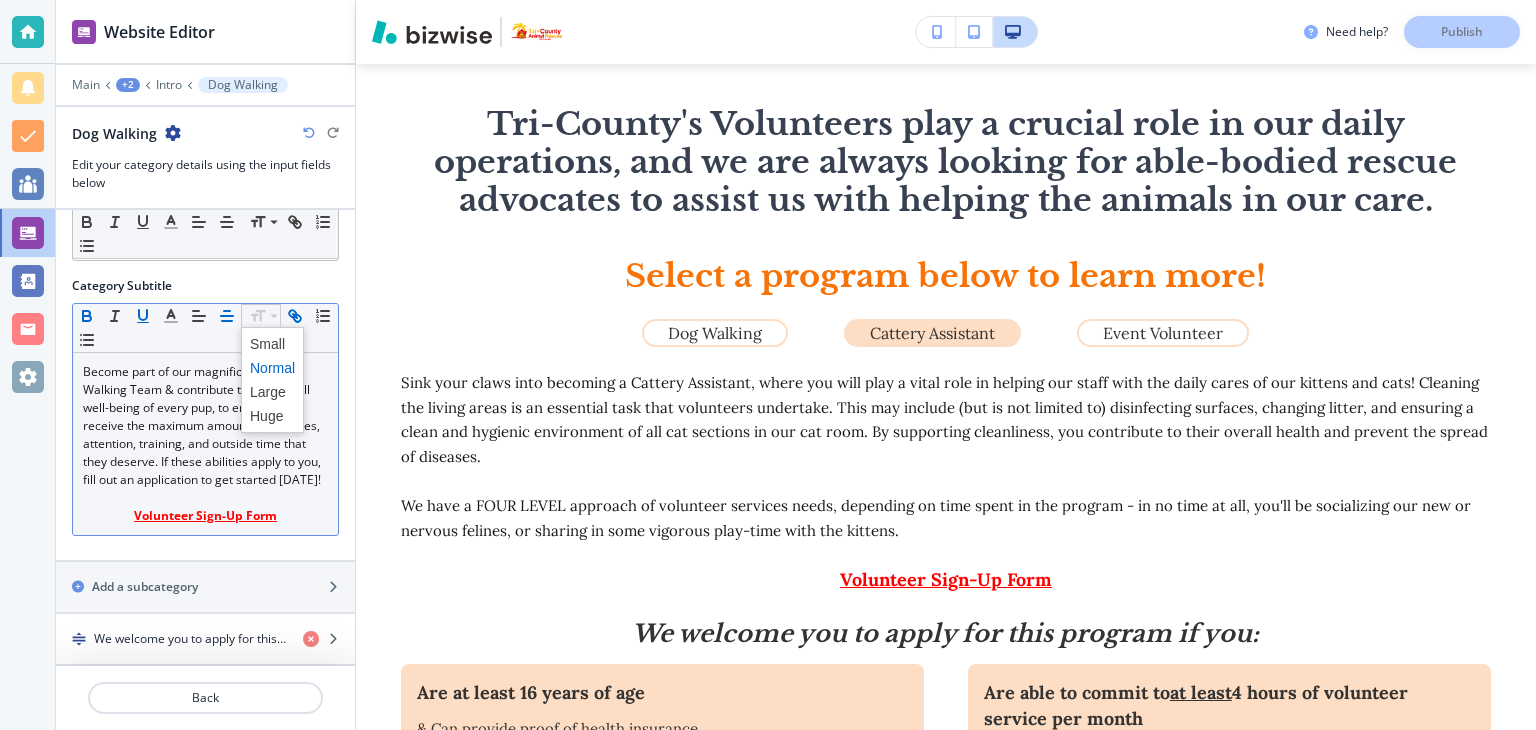 click 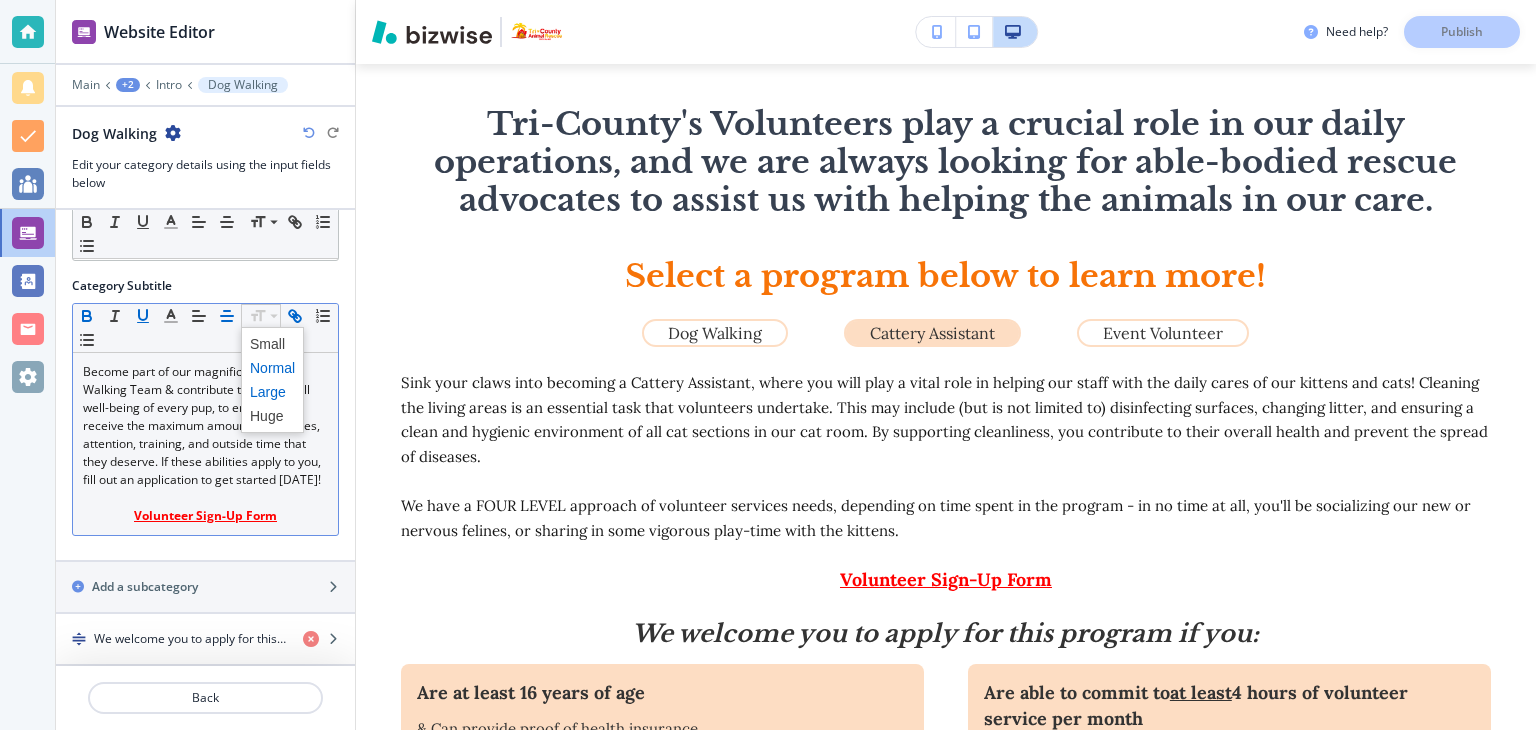 click at bounding box center [272, 392] 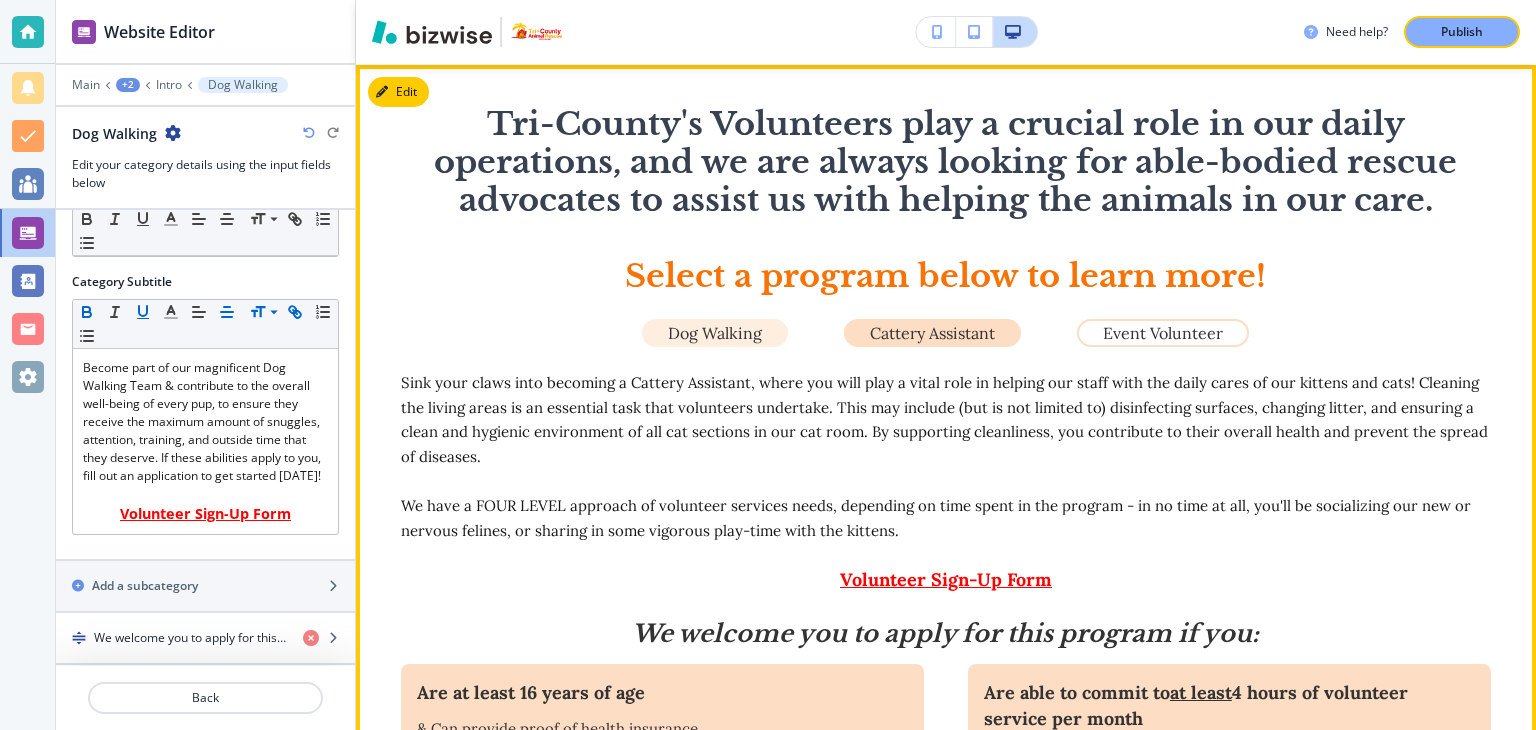 click on "Dog Walking" at bounding box center (715, 333) 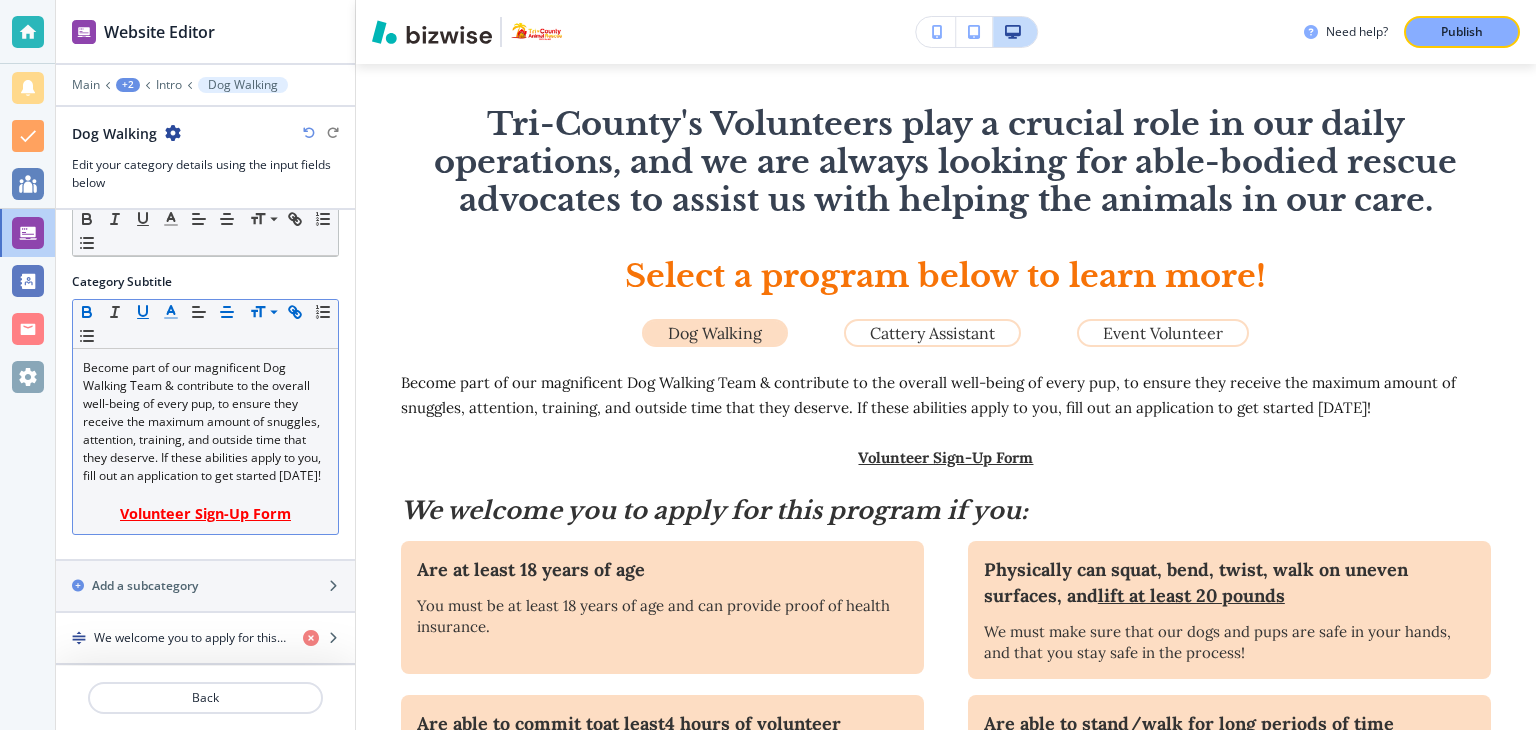 click 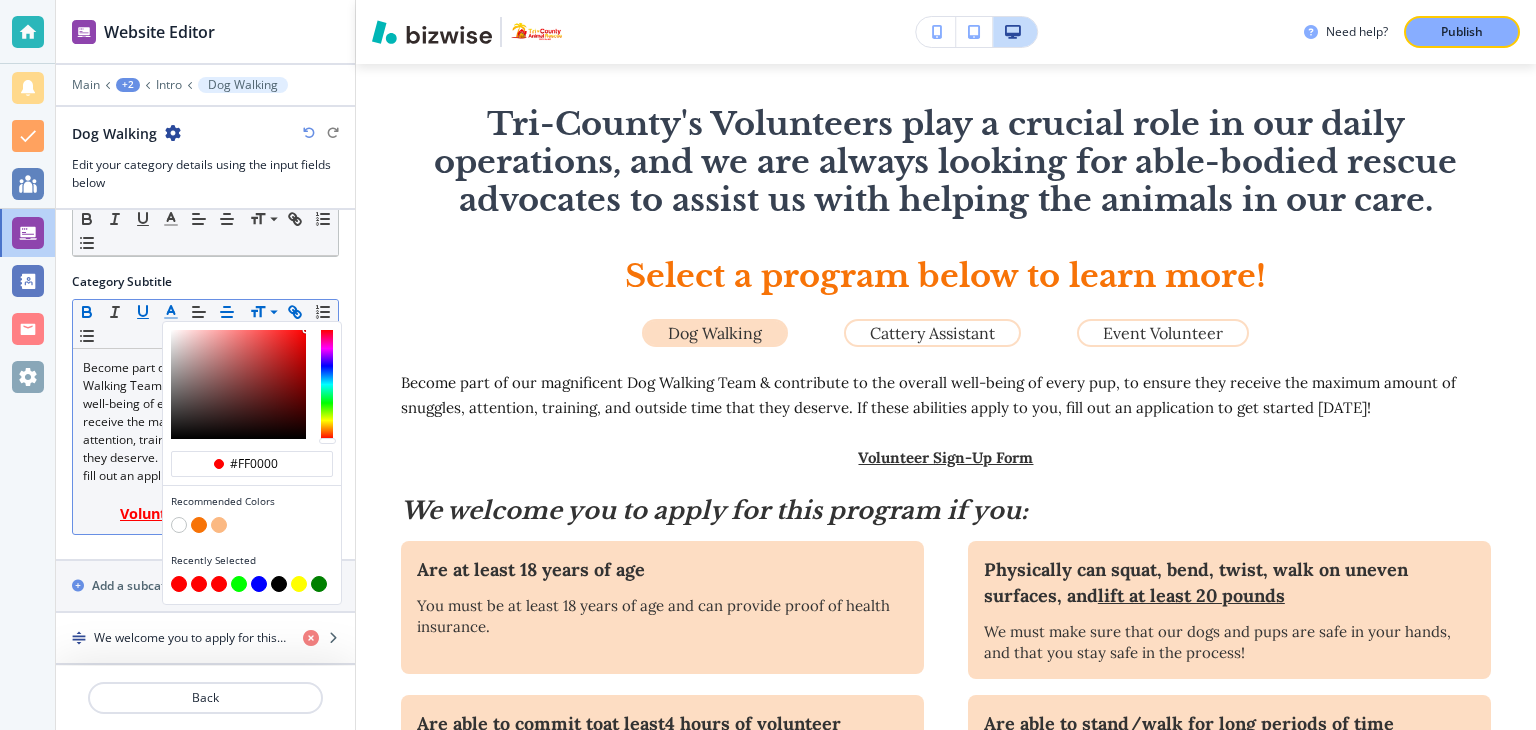 click at bounding box center [199, 584] 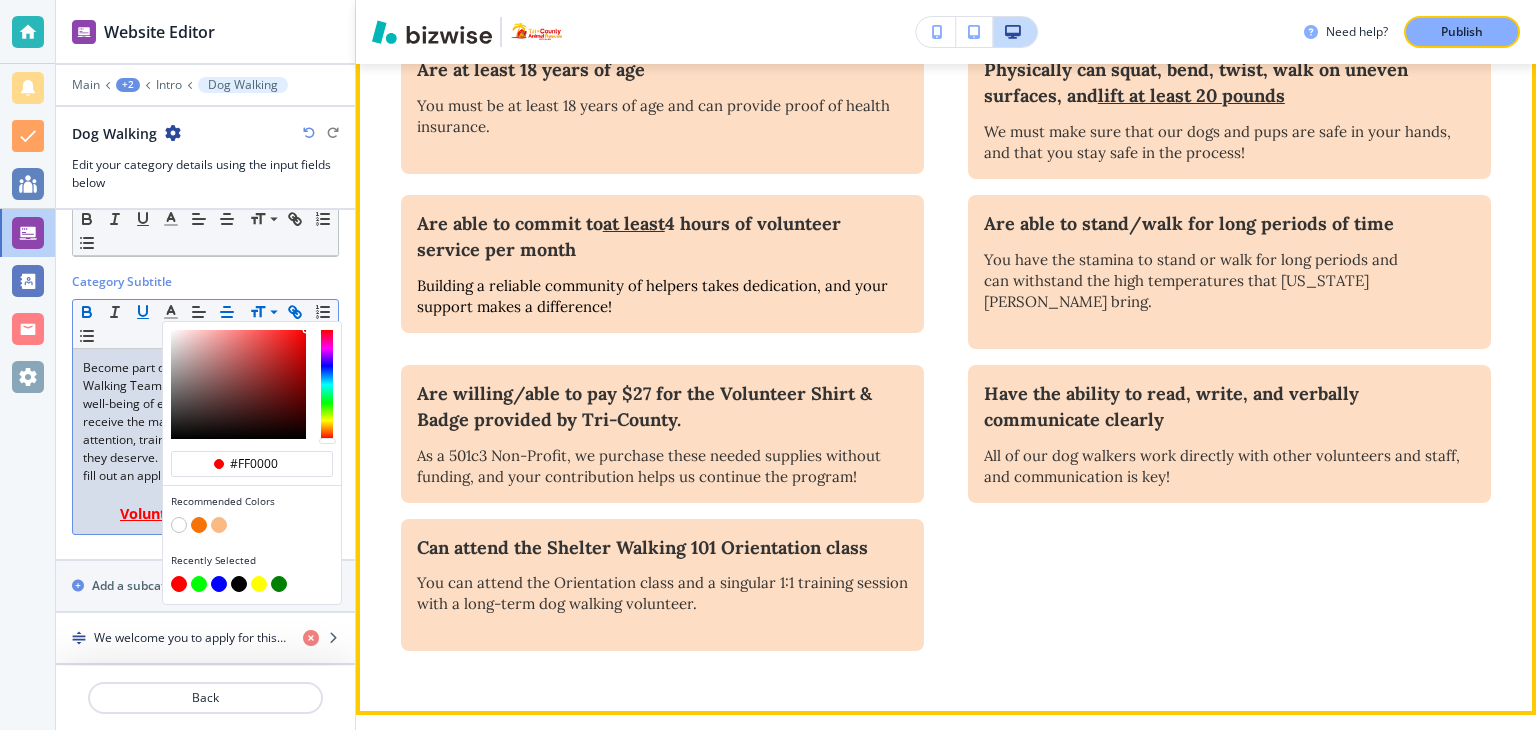 scroll, scrollTop: 981, scrollLeft: 0, axis: vertical 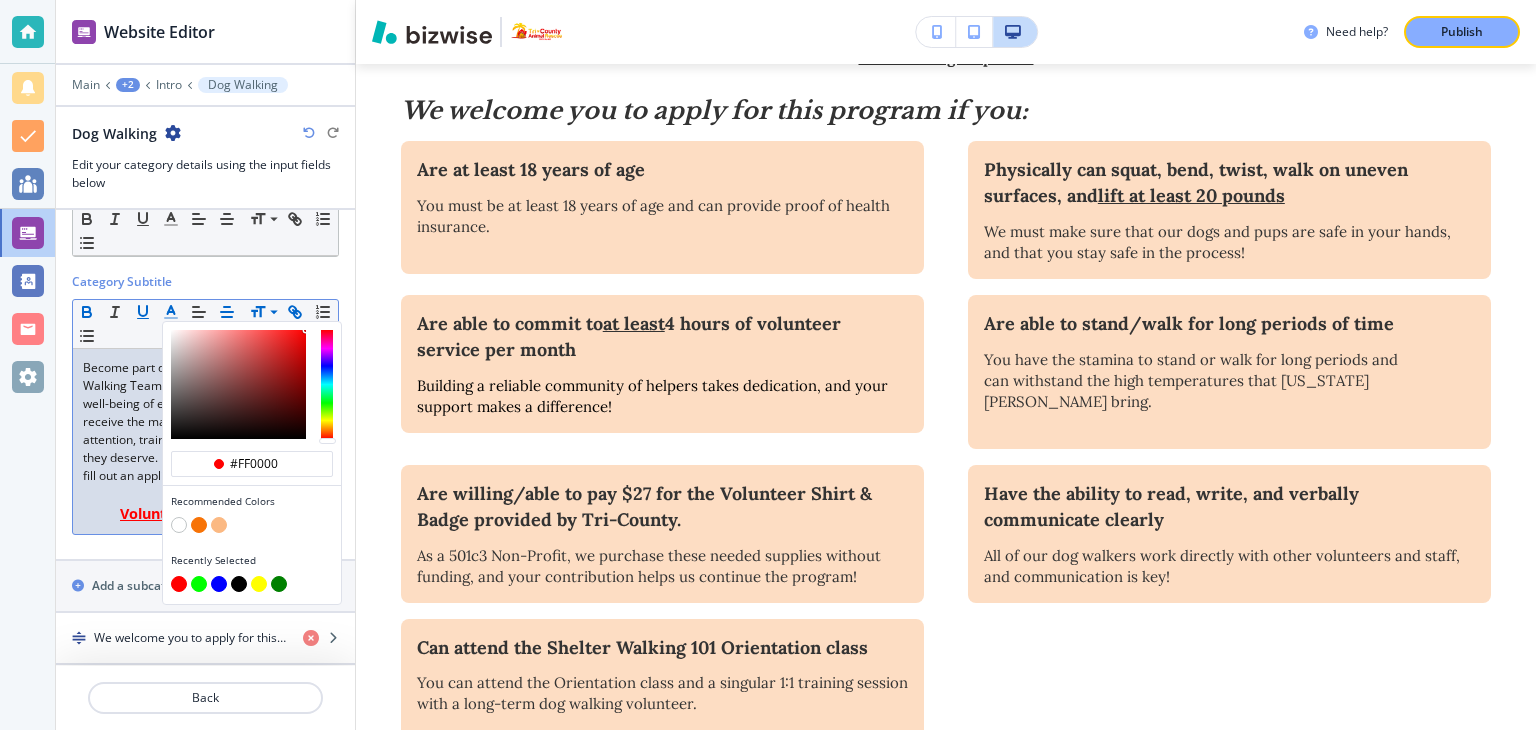 click at bounding box center [179, 584] 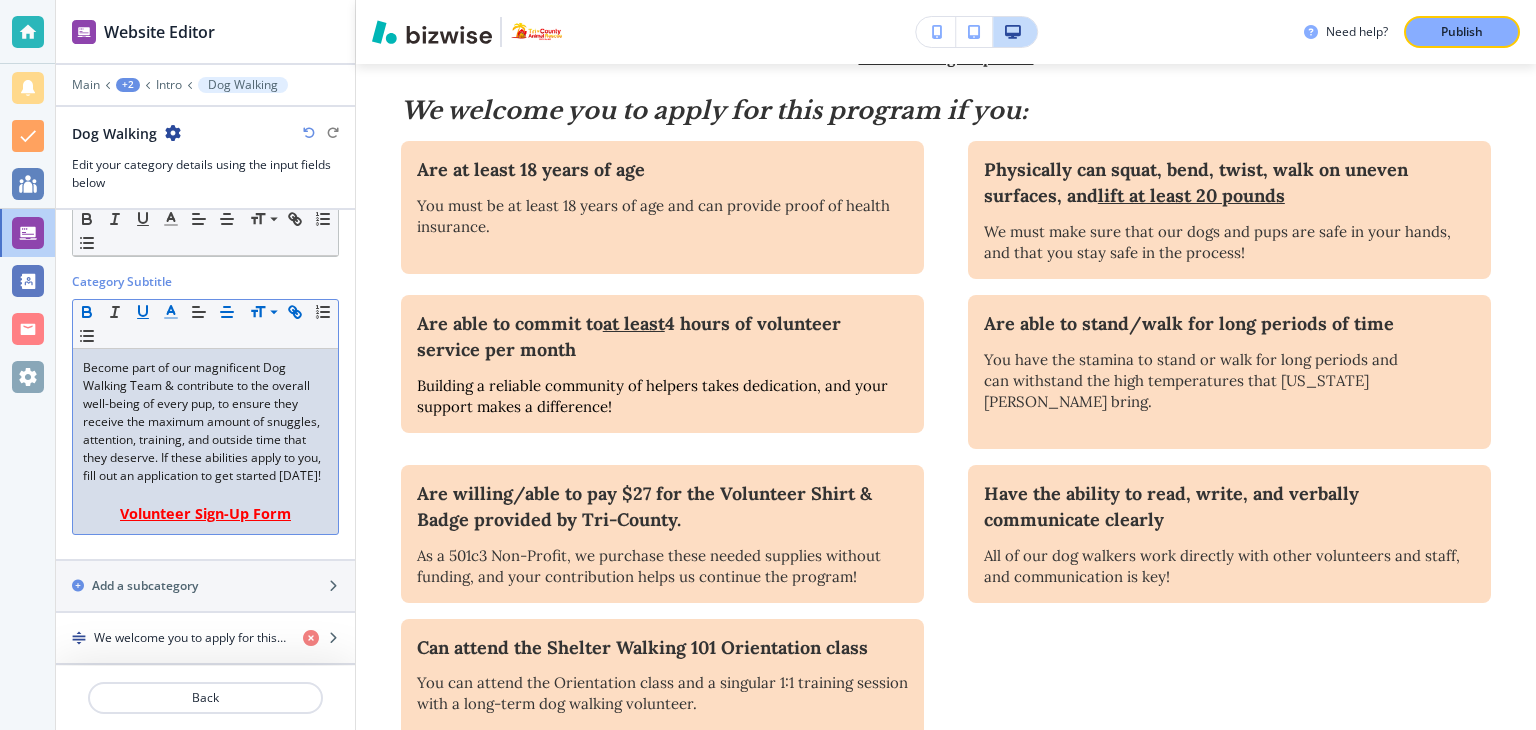 click on "﻿Volunteer Sign-Up Form" at bounding box center (205, 514) 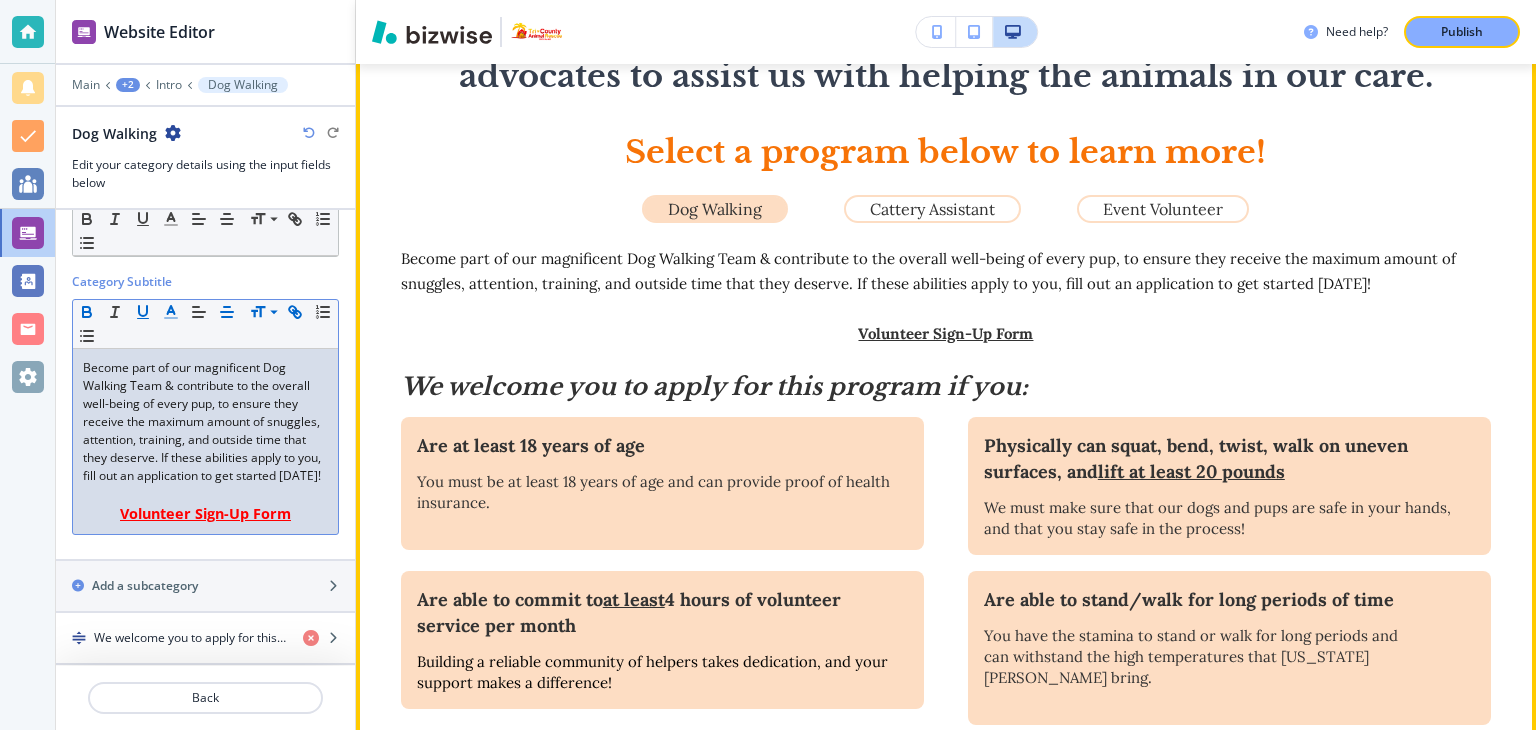 scroll, scrollTop: 681, scrollLeft: 0, axis: vertical 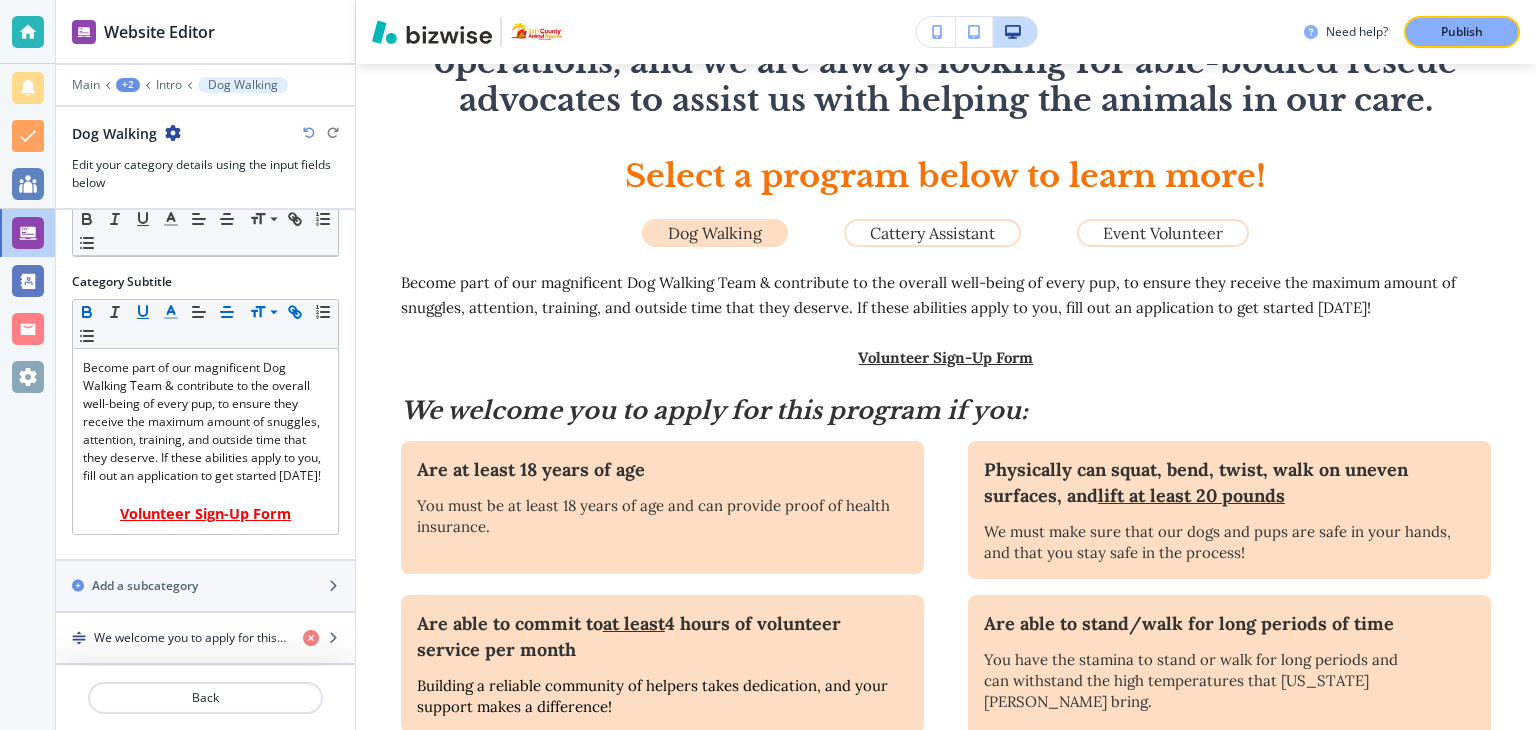 drag, startPoint x: 1434, startPoint y: 40, endPoint x: 1424, endPoint y: 39, distance: 10.049875 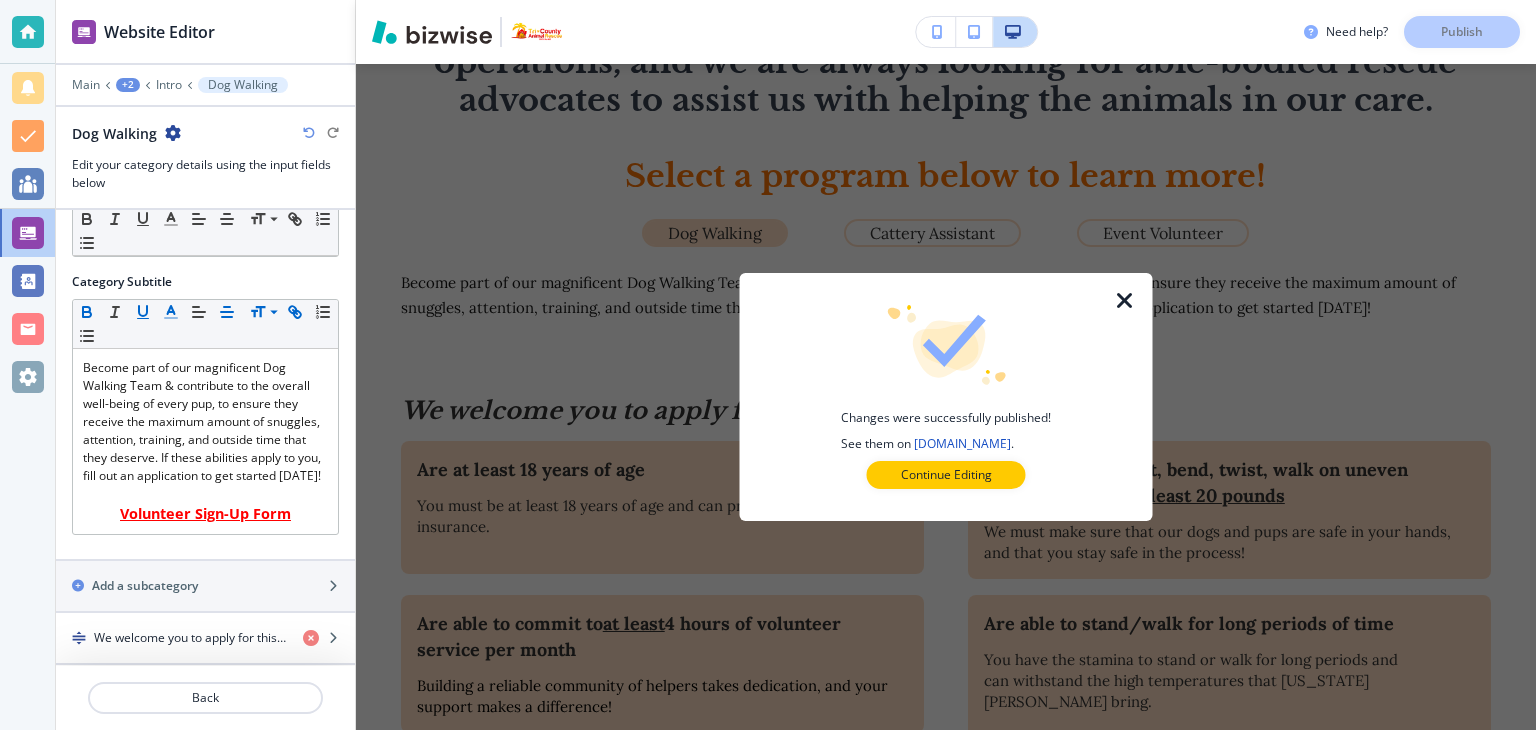 drag, startPoint x: 1124, startPoint y: 305, endPoint x: 1096, endPoint y: 309, distance: 28.284271 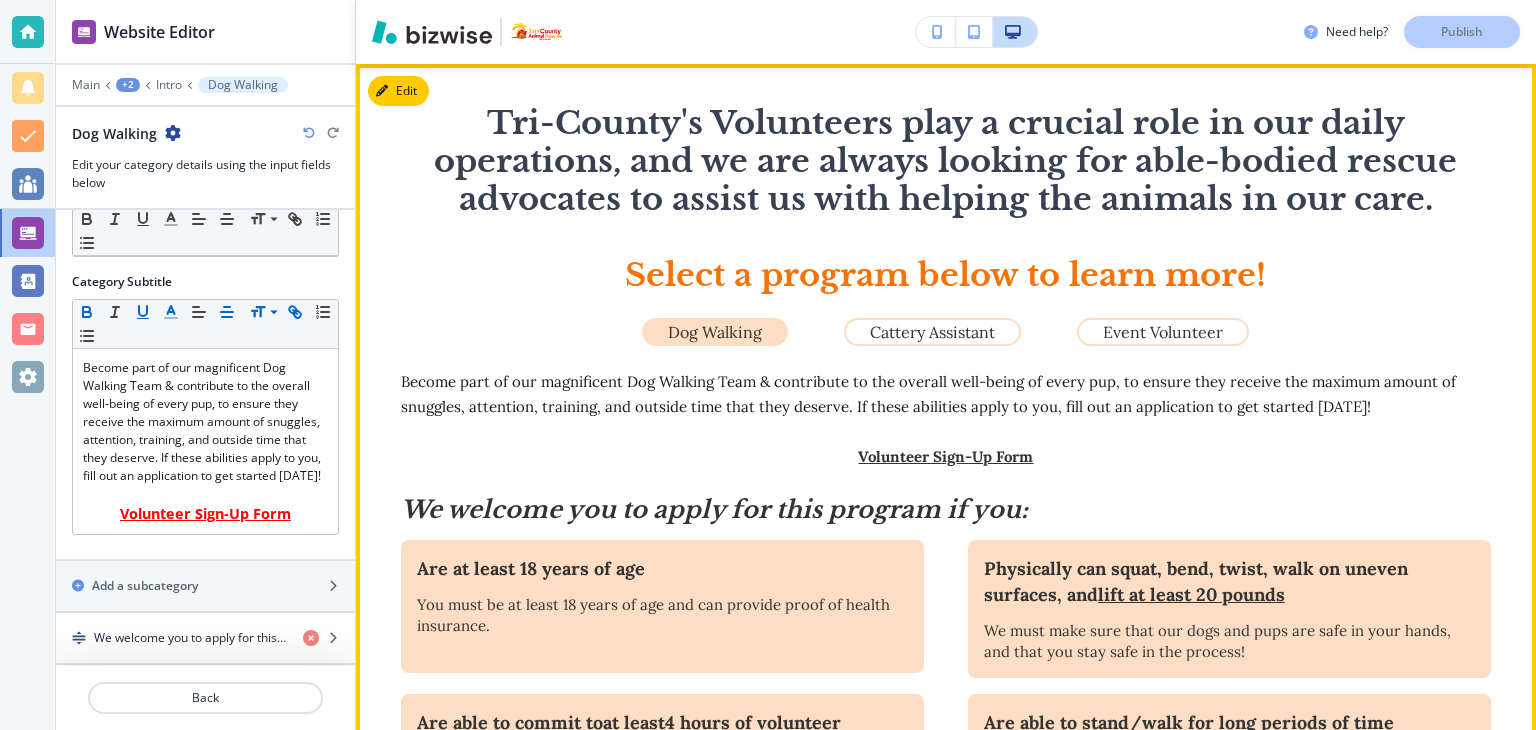 scroll, scrollTop: 581, scrollLeft: 0, axis: vertical 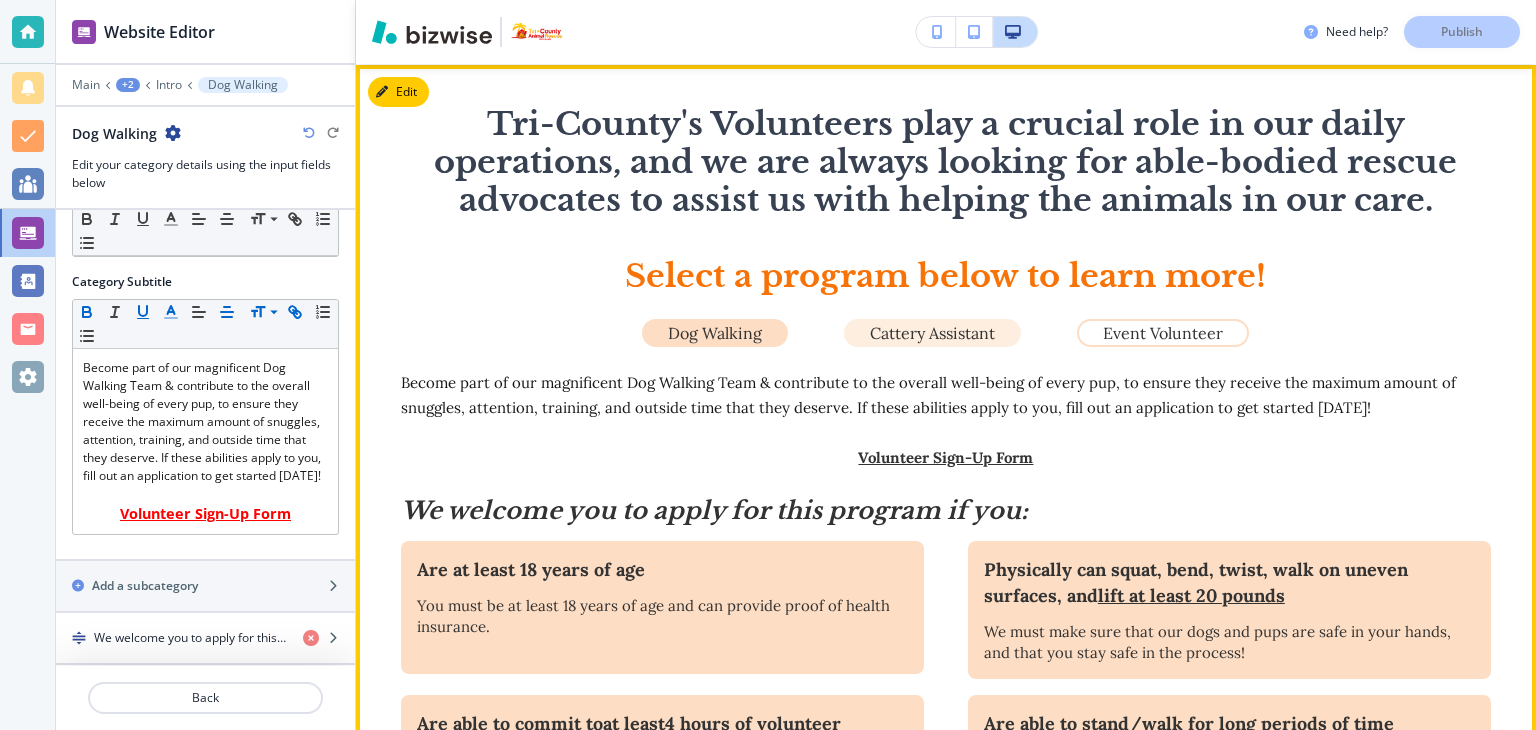 click on "Cattery Assistant" at bounding box center [932, 333] 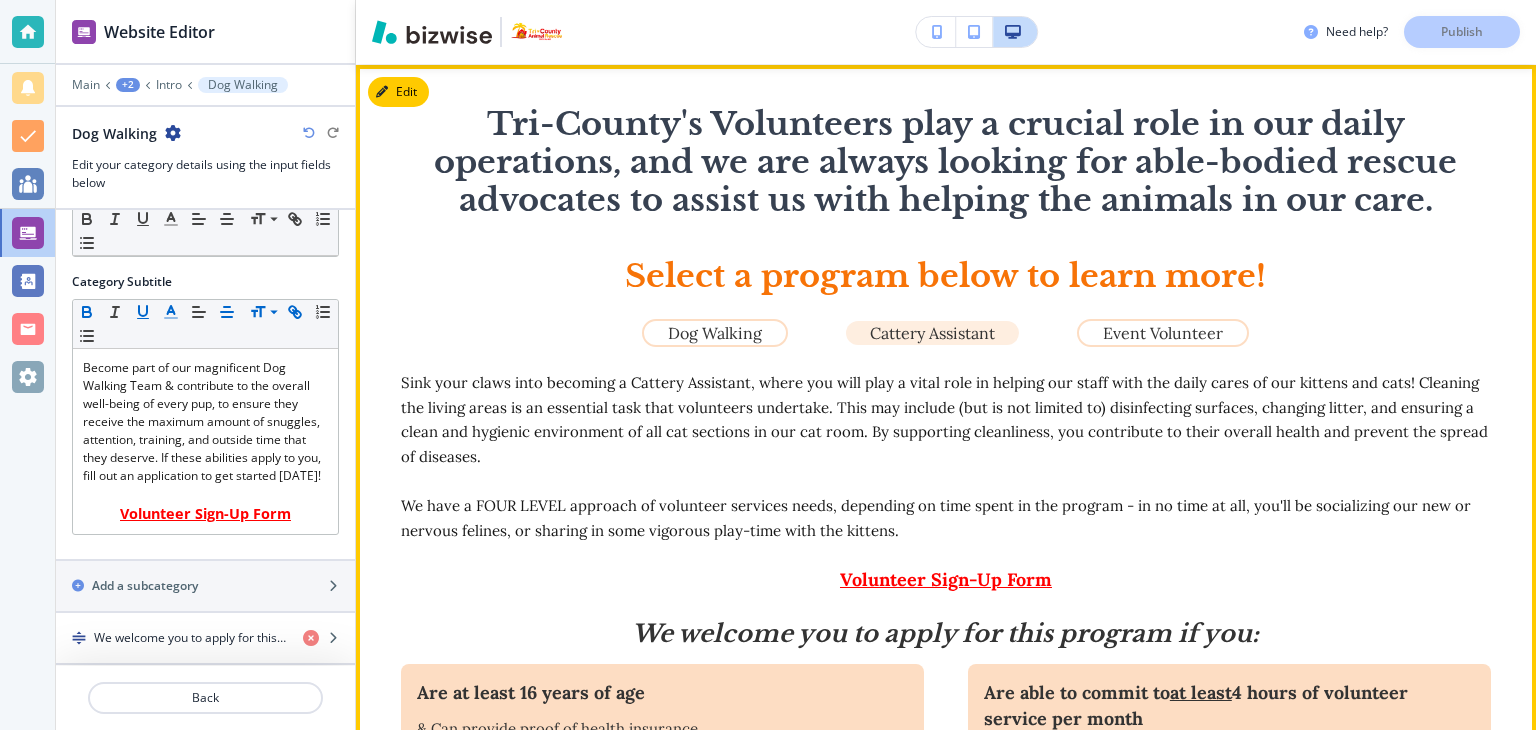 click on "Cattery Assistant" at bounding box center [932, 333] 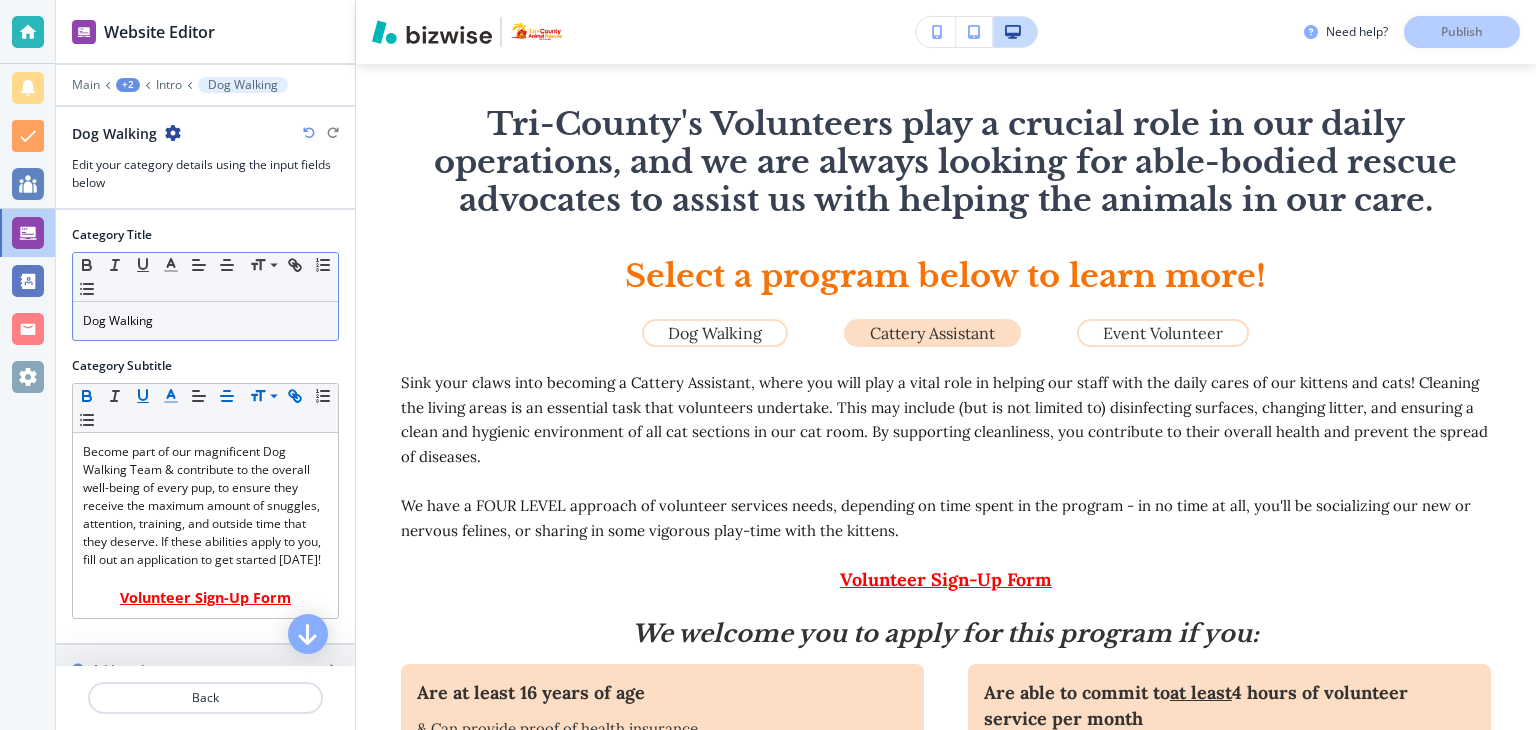 scroll, scrollTop: 0, scrollLeft: 0, axis: both 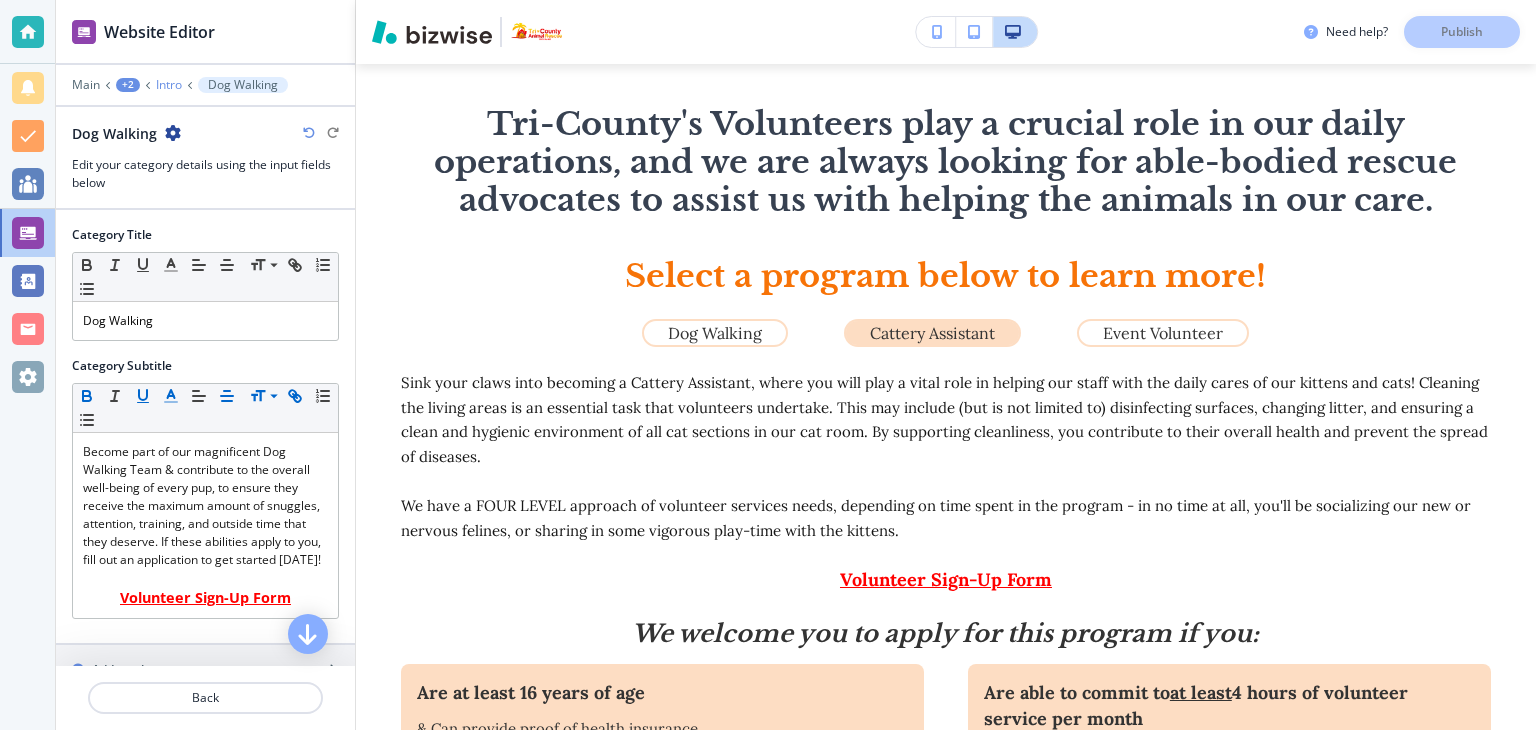 click on "Intro" at bounding box center [169, 85] 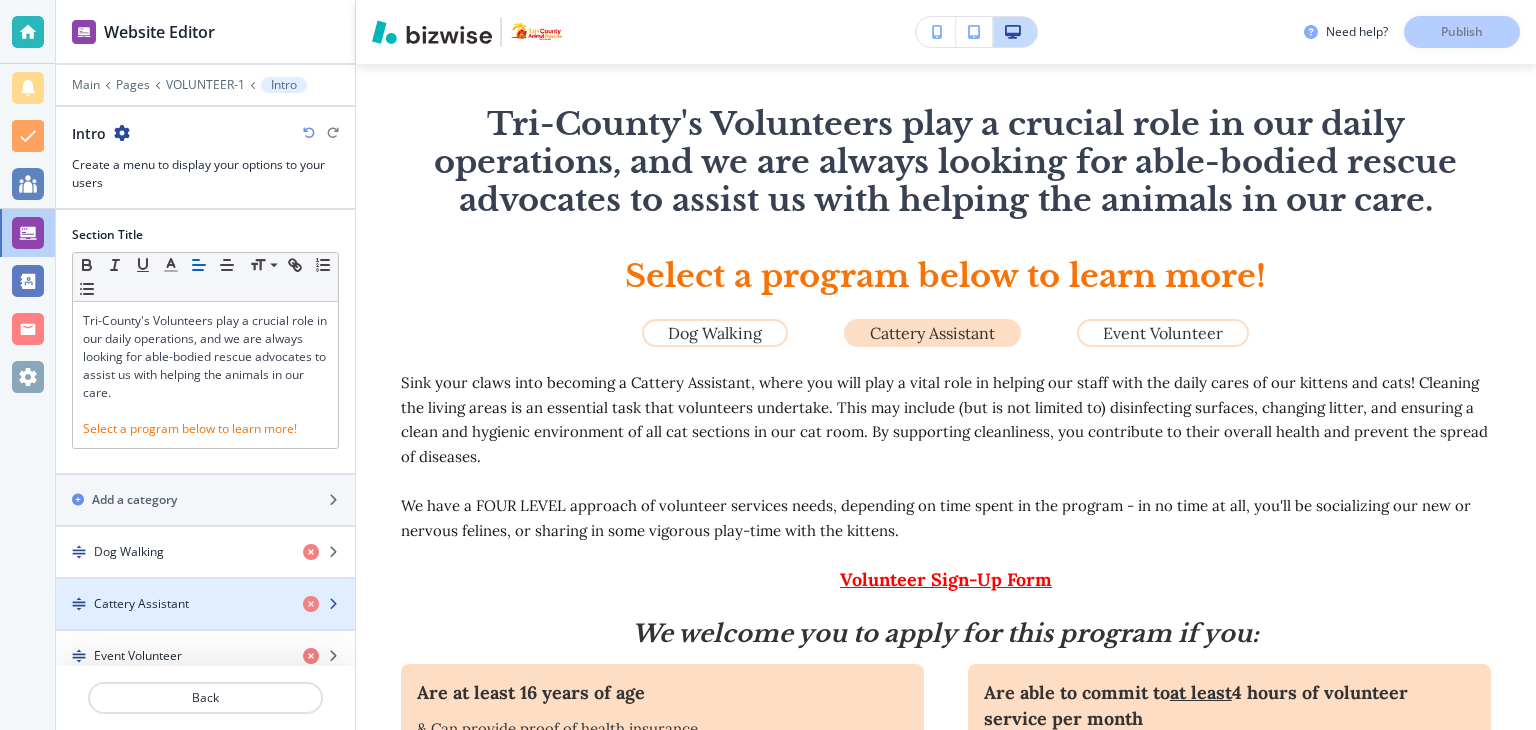 click on "Cattery Assistant" at bounding box center (141, 604) 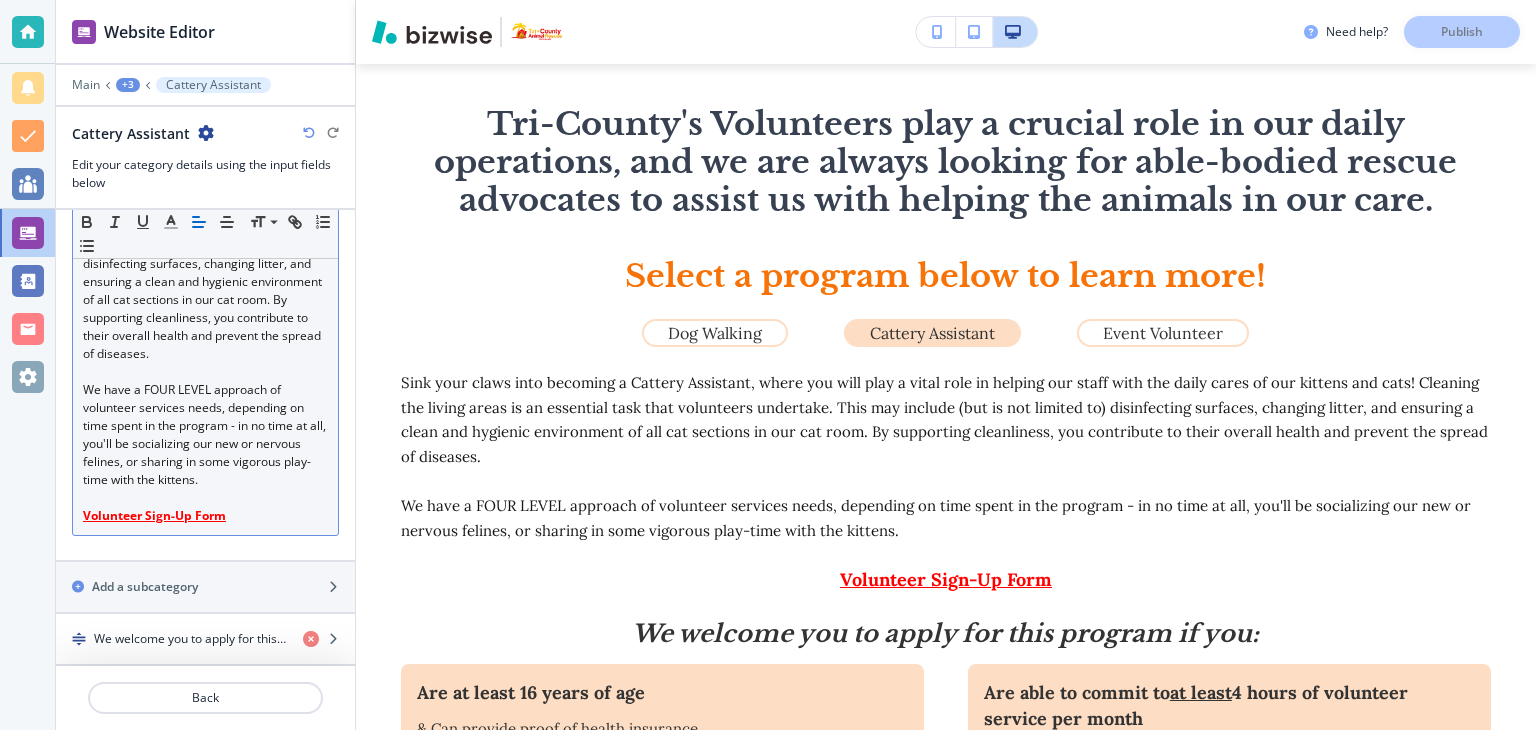 scroll, scrollTop: 310, scrollLeft: 0, axis: vertical 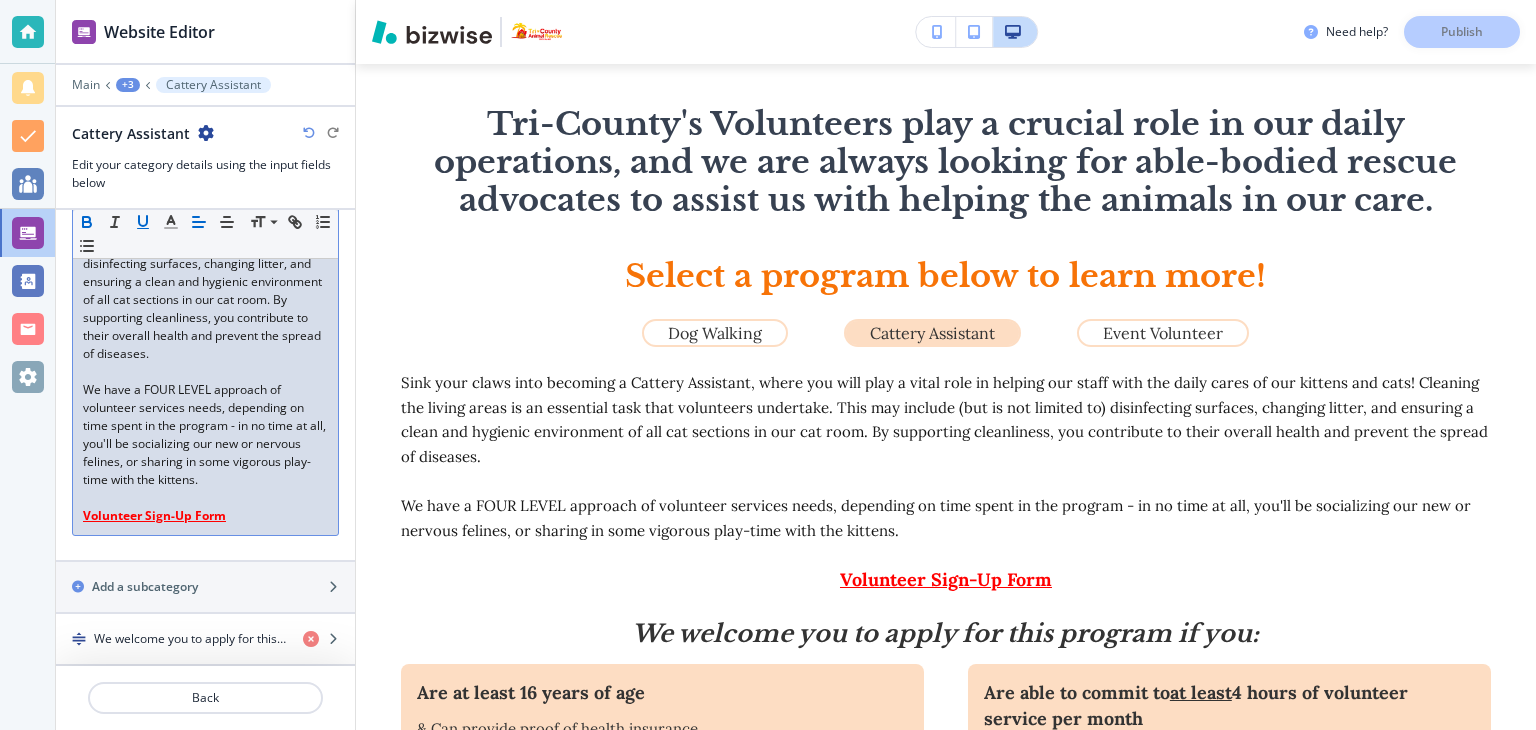 drag, startPoint x: 236, startPoint y: 525, endPoint x: 105, endPoint y: 506, distance: 132.3707 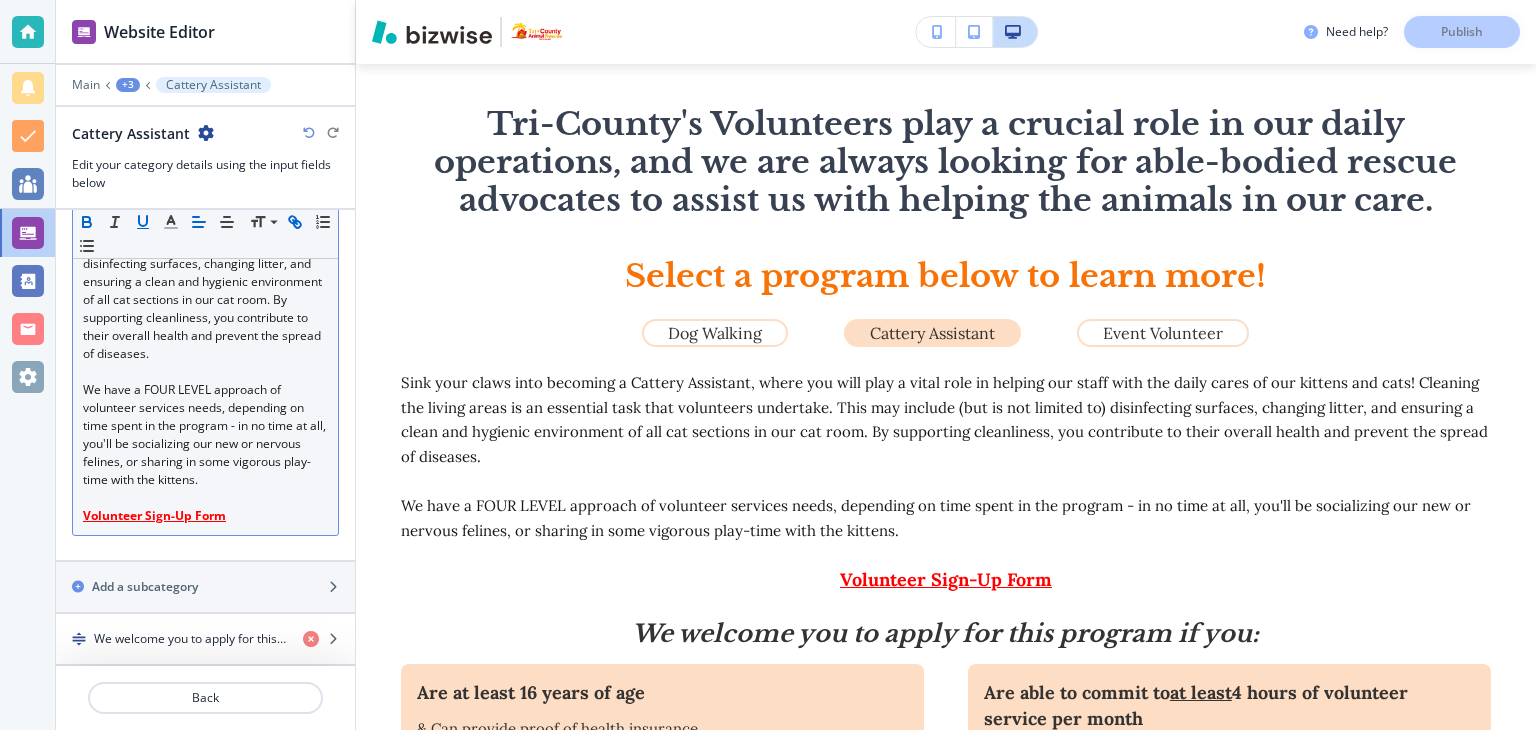 click 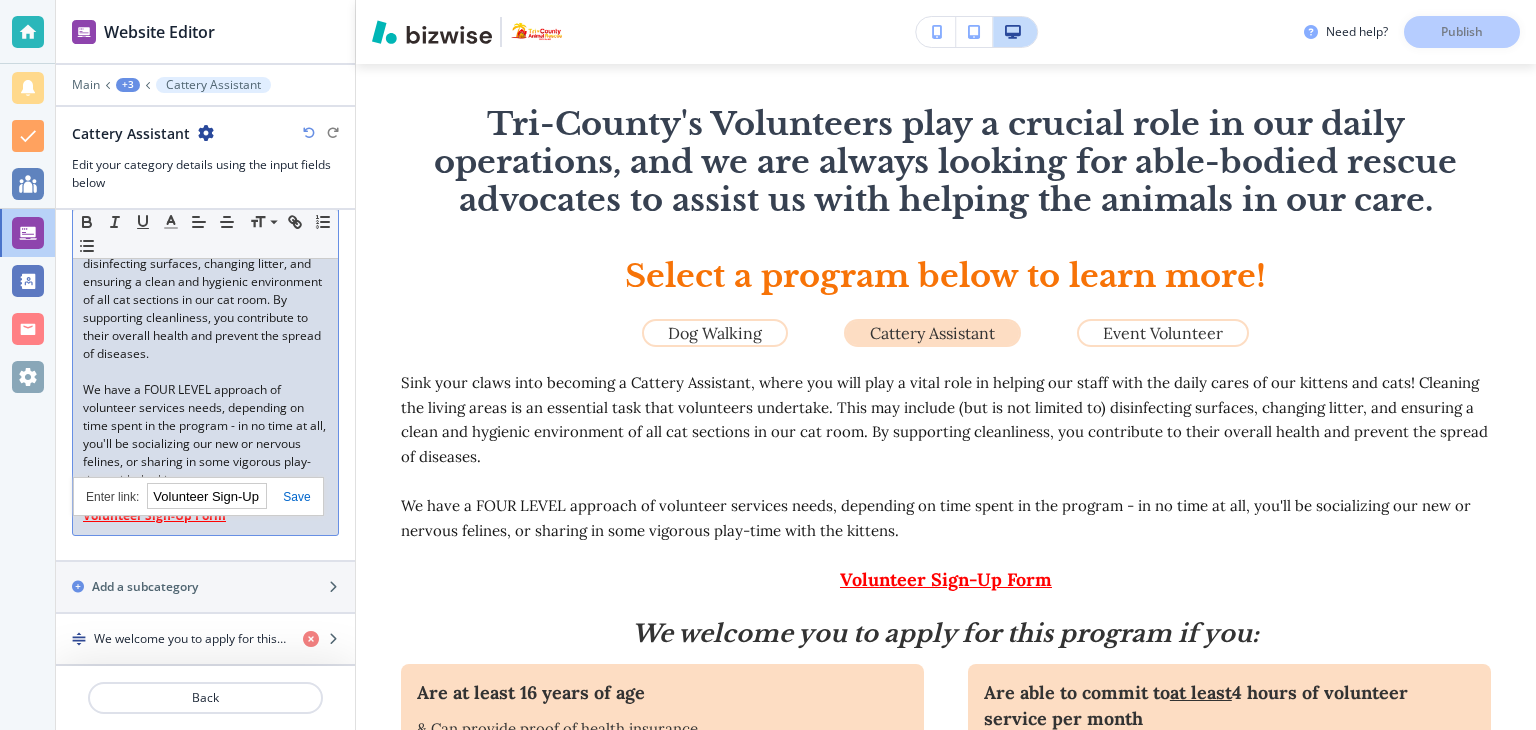 paste on "[URL][DOMAIN_NAME]" 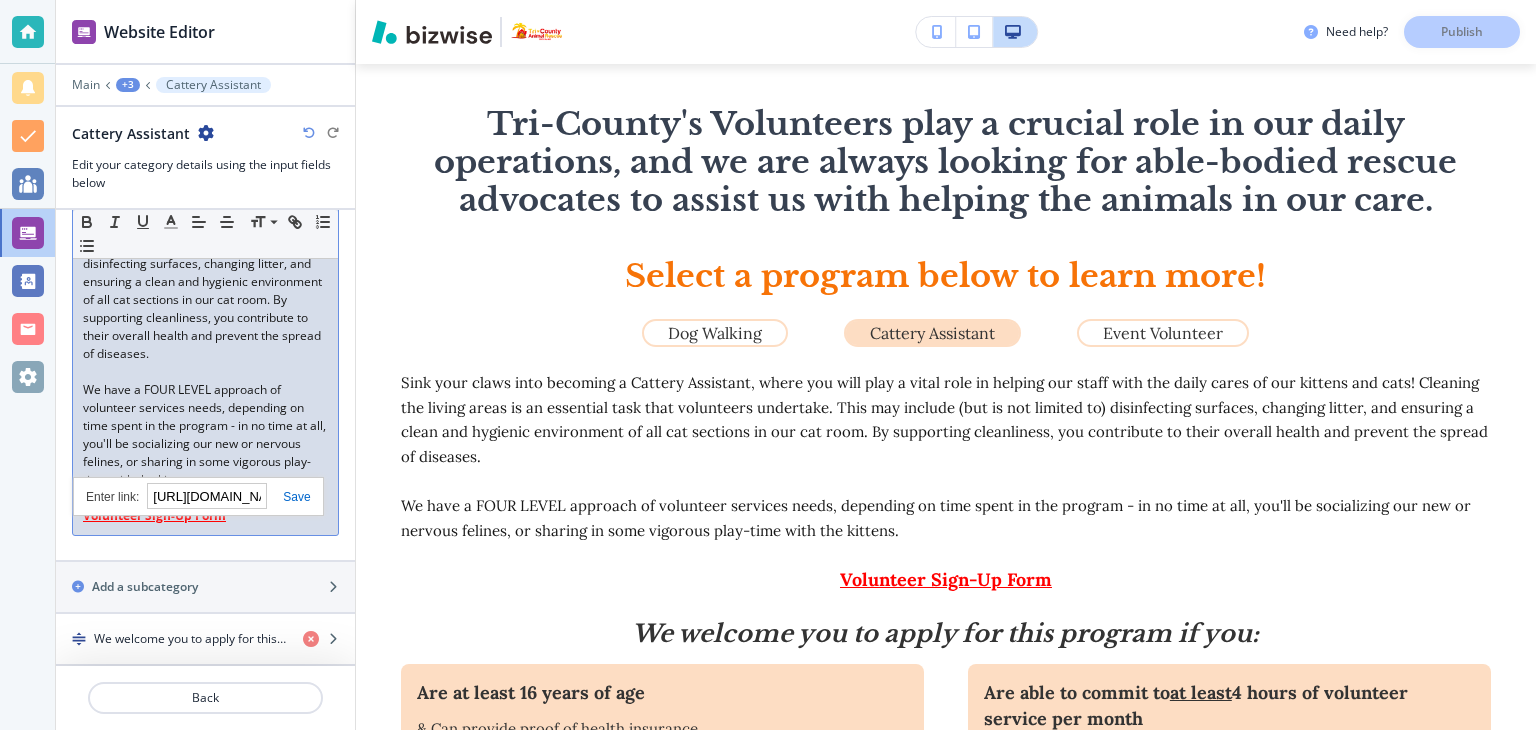 scroll, scrollTop: 0, scrollLeft: 140, axis: horizontal 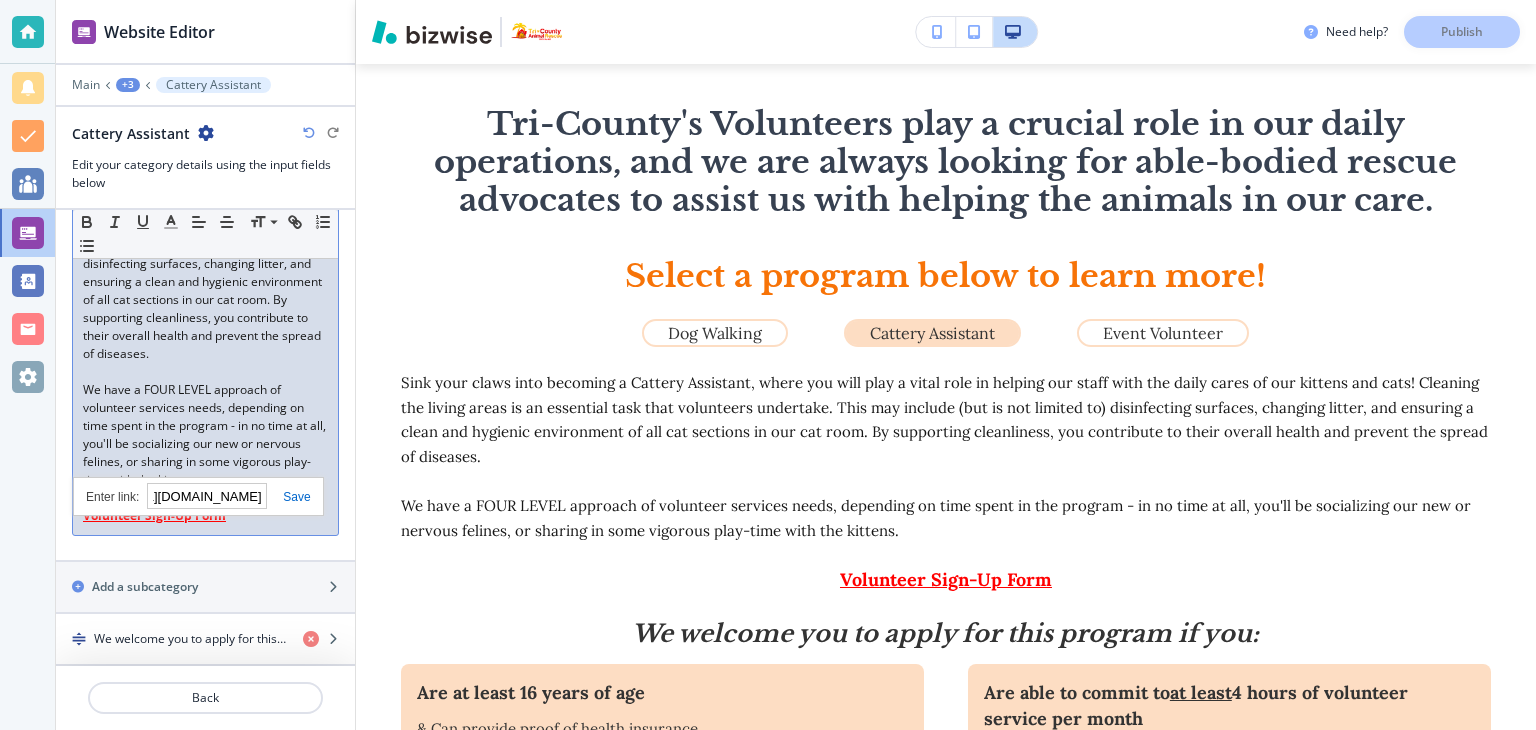 type on "[URL][DOMAIN_NAME]" 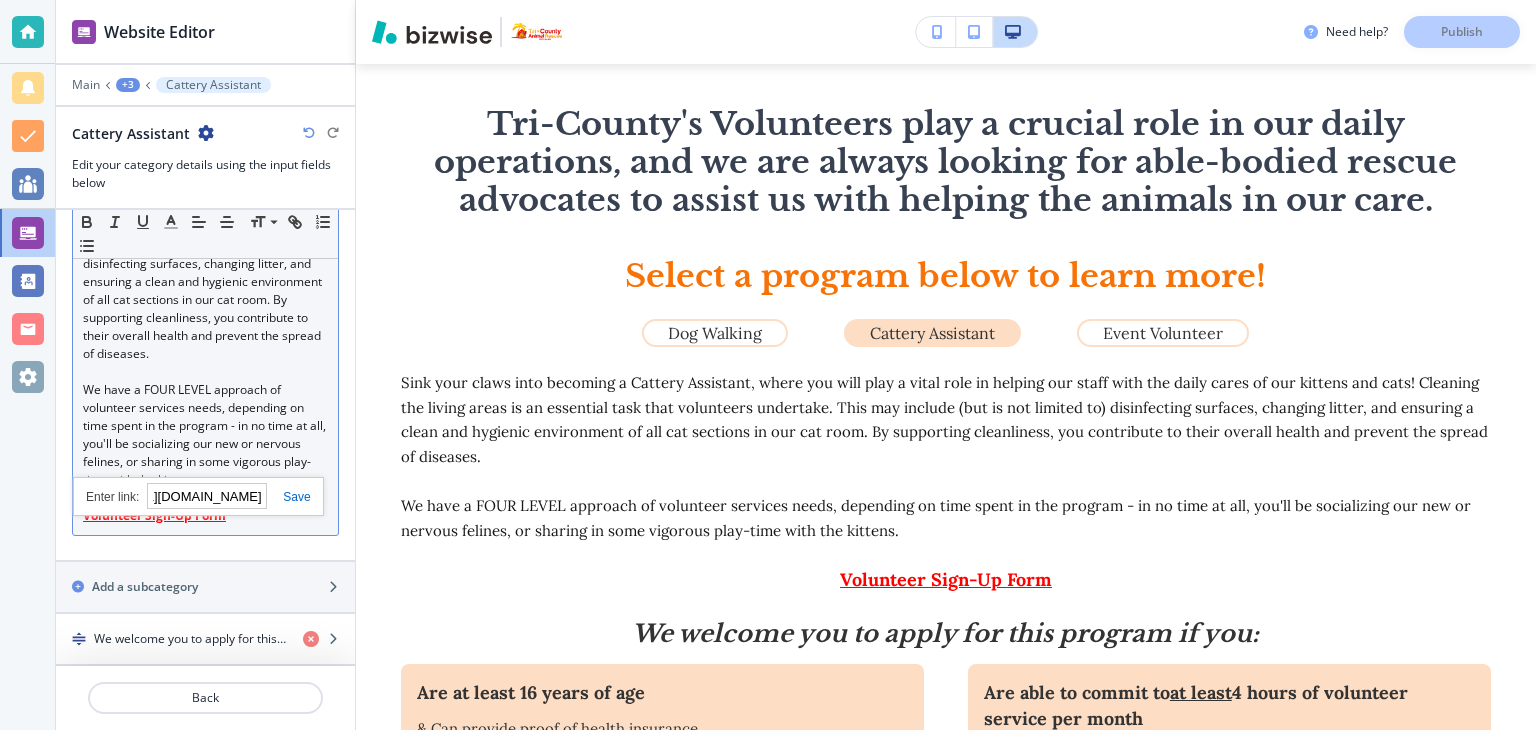 scroll, scrollTop: 0, scrollLeft: 0, axis: both 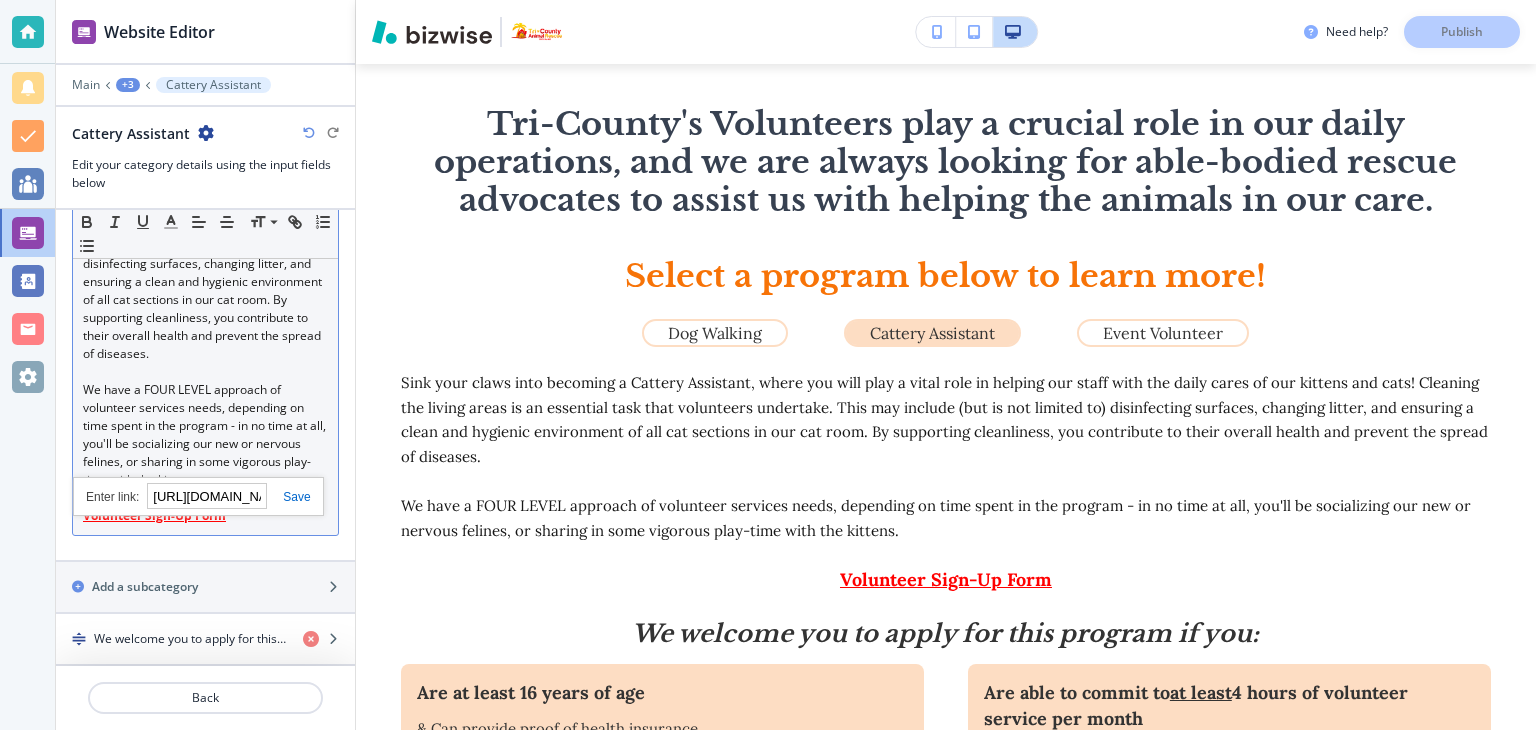 click at bounding box center (288, 497) 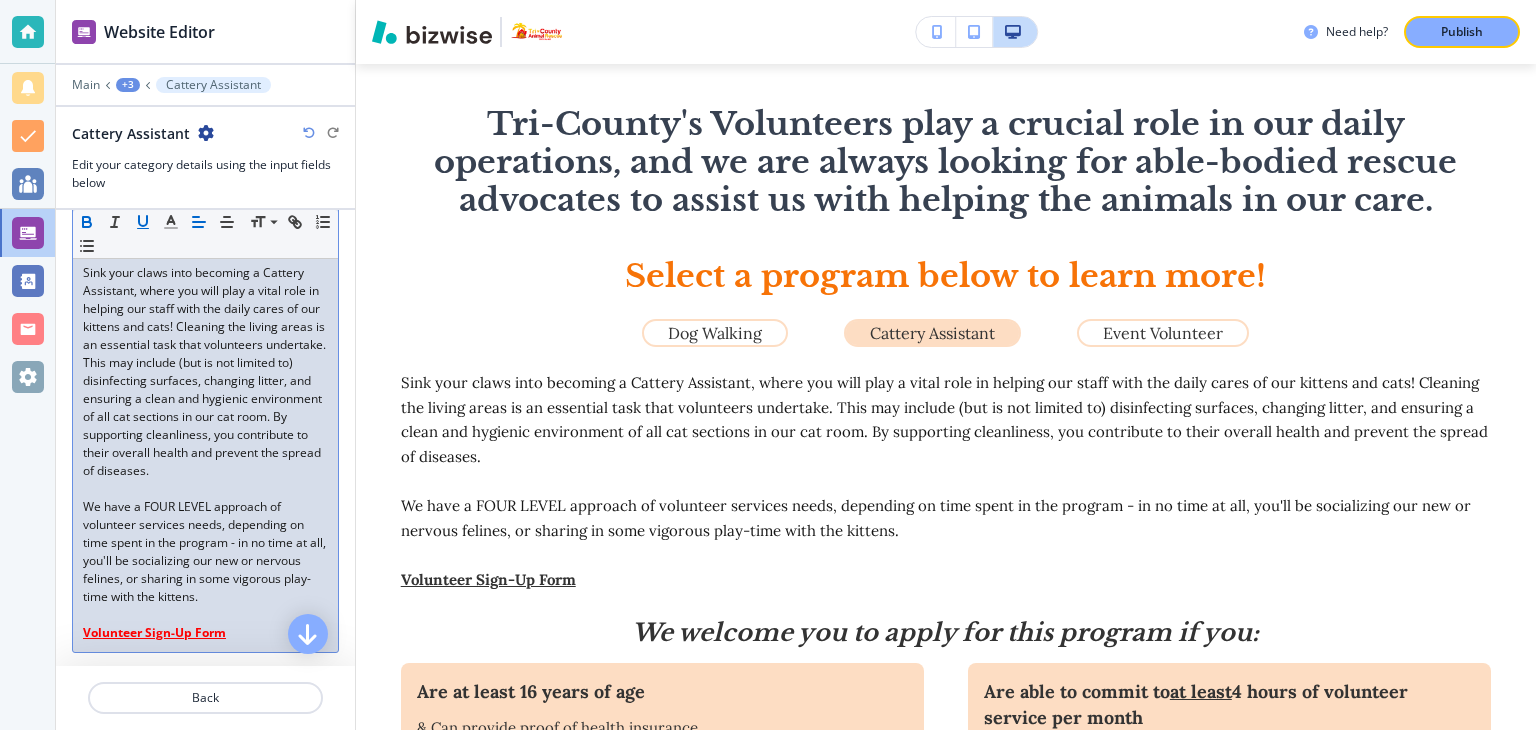 scroll, scrollTop: 212, scrollLeft: 0, axis: vertical 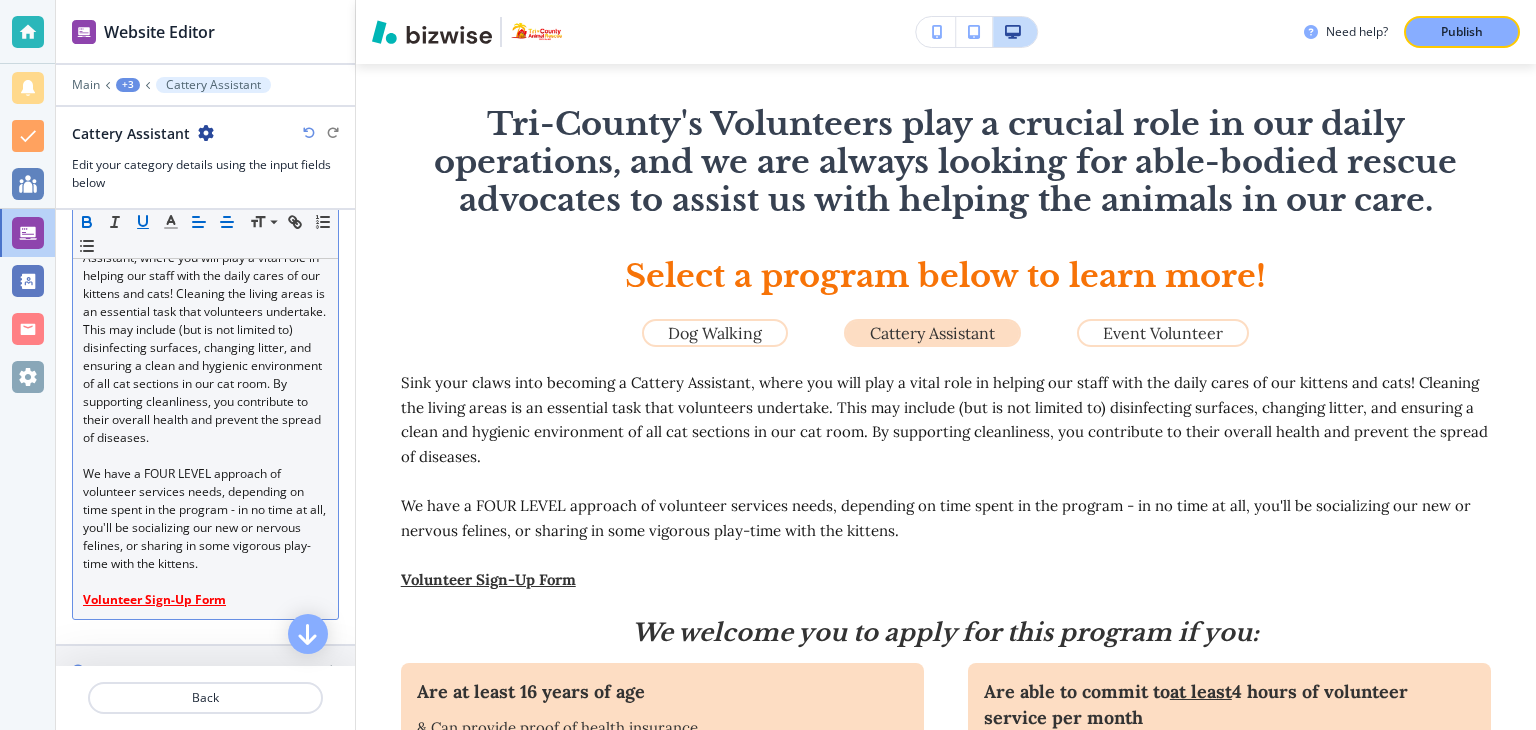 click 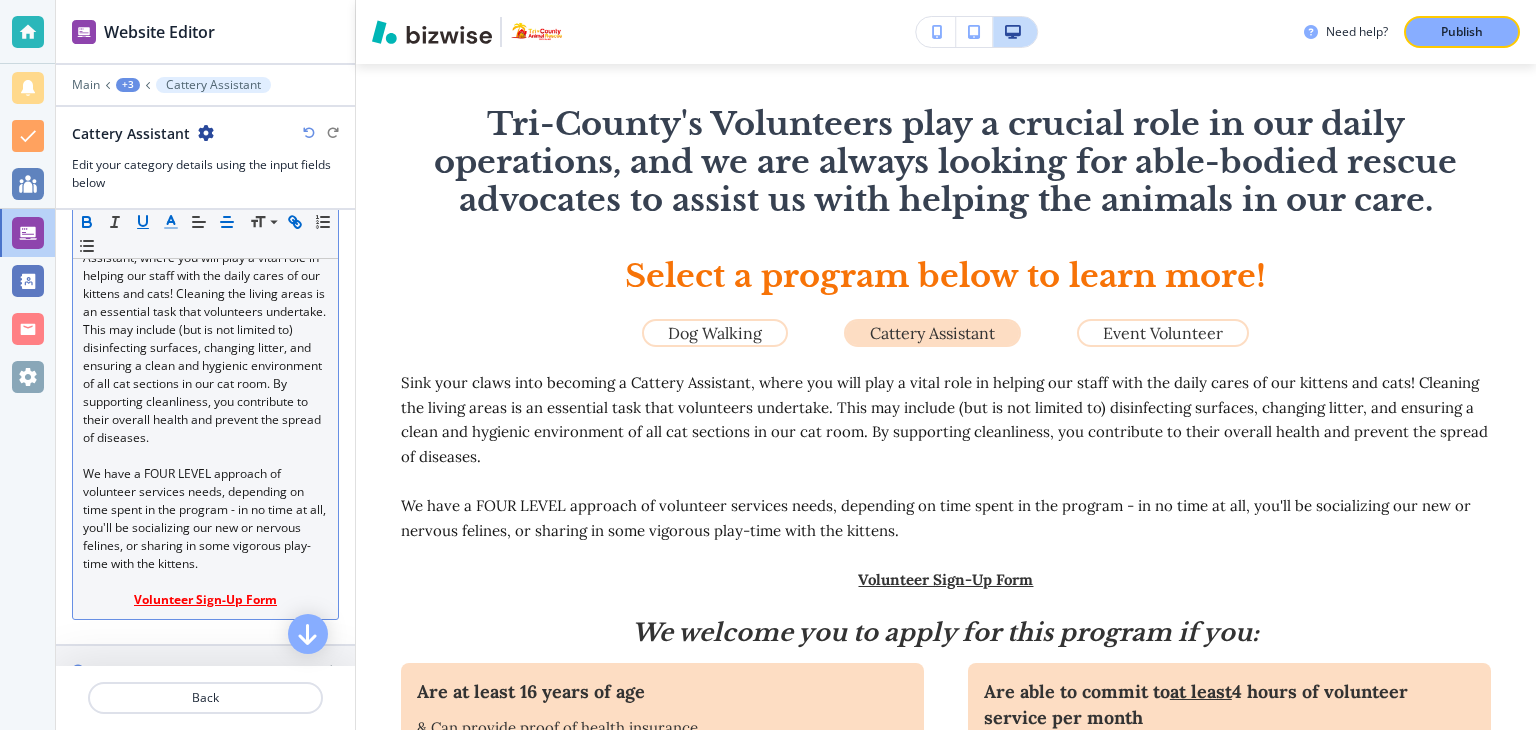 click 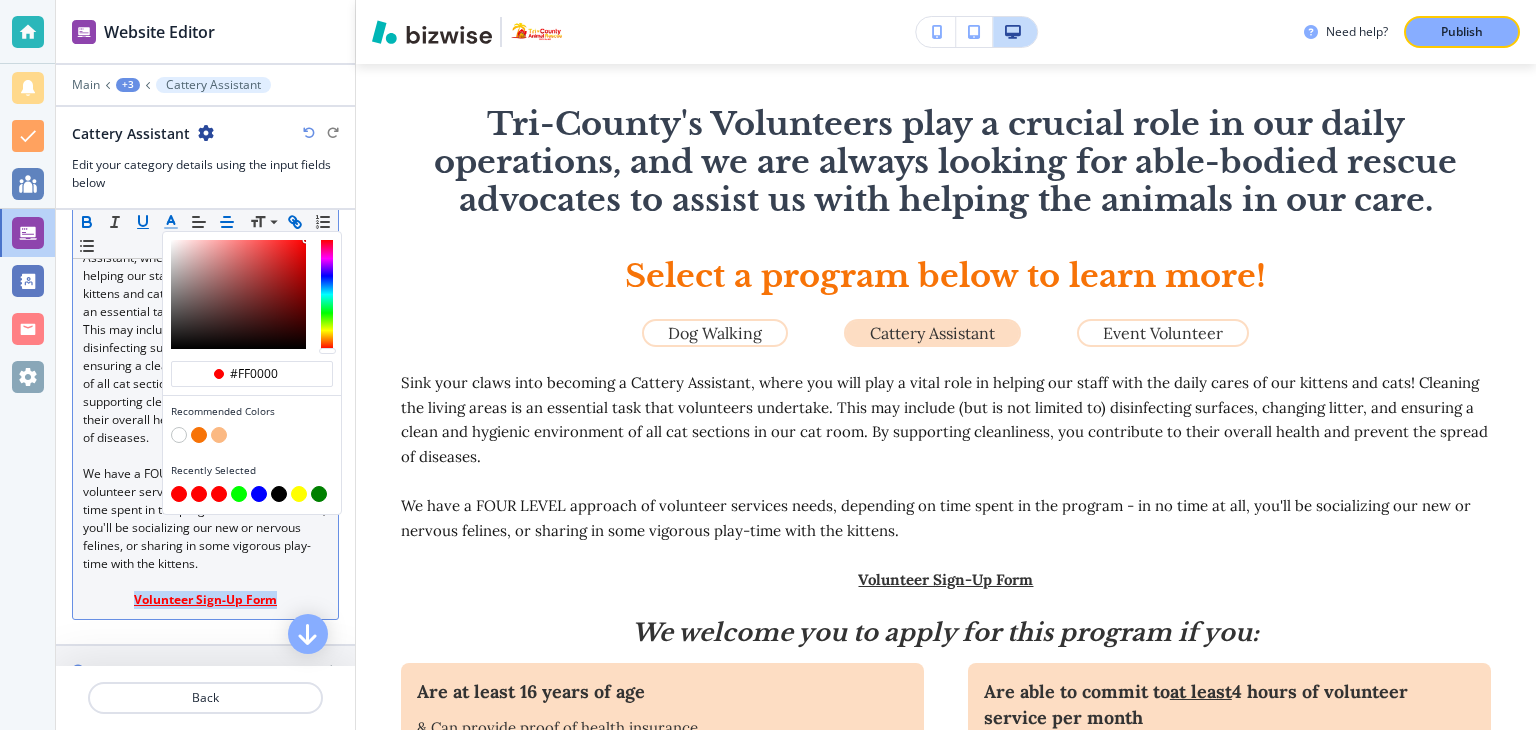click at bounding box center (179, 494) 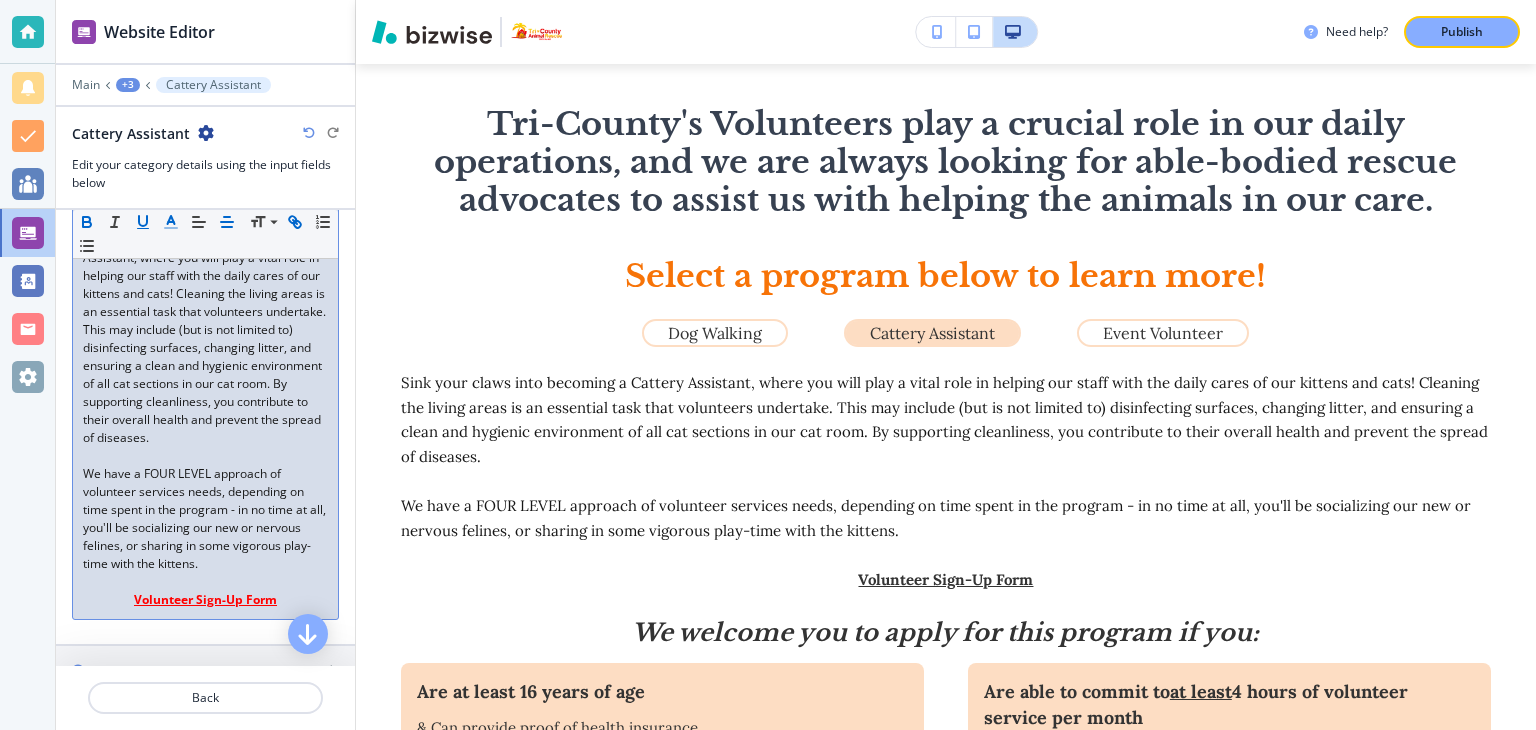 click at bounding box center (205, 582) 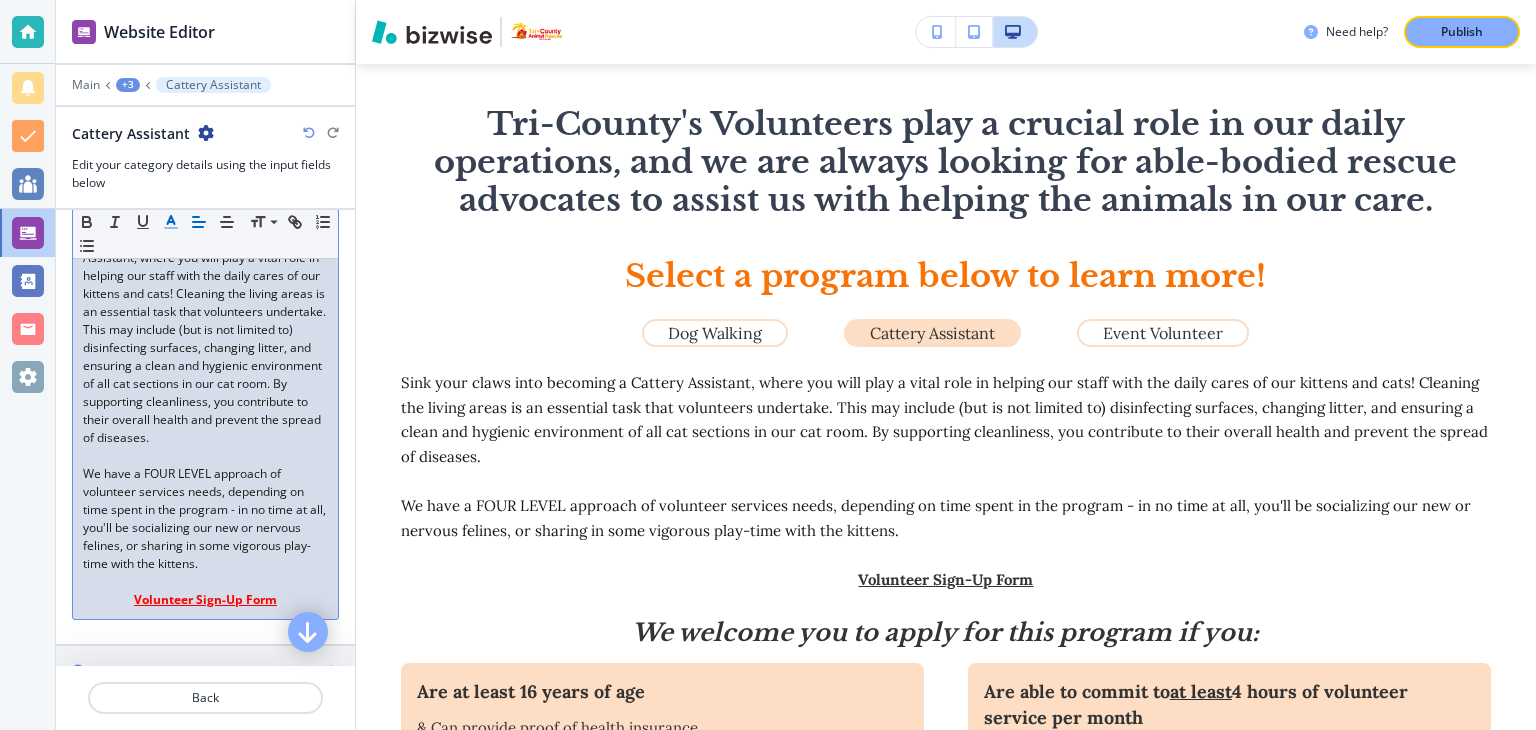 click at bounding box center (308, 632) 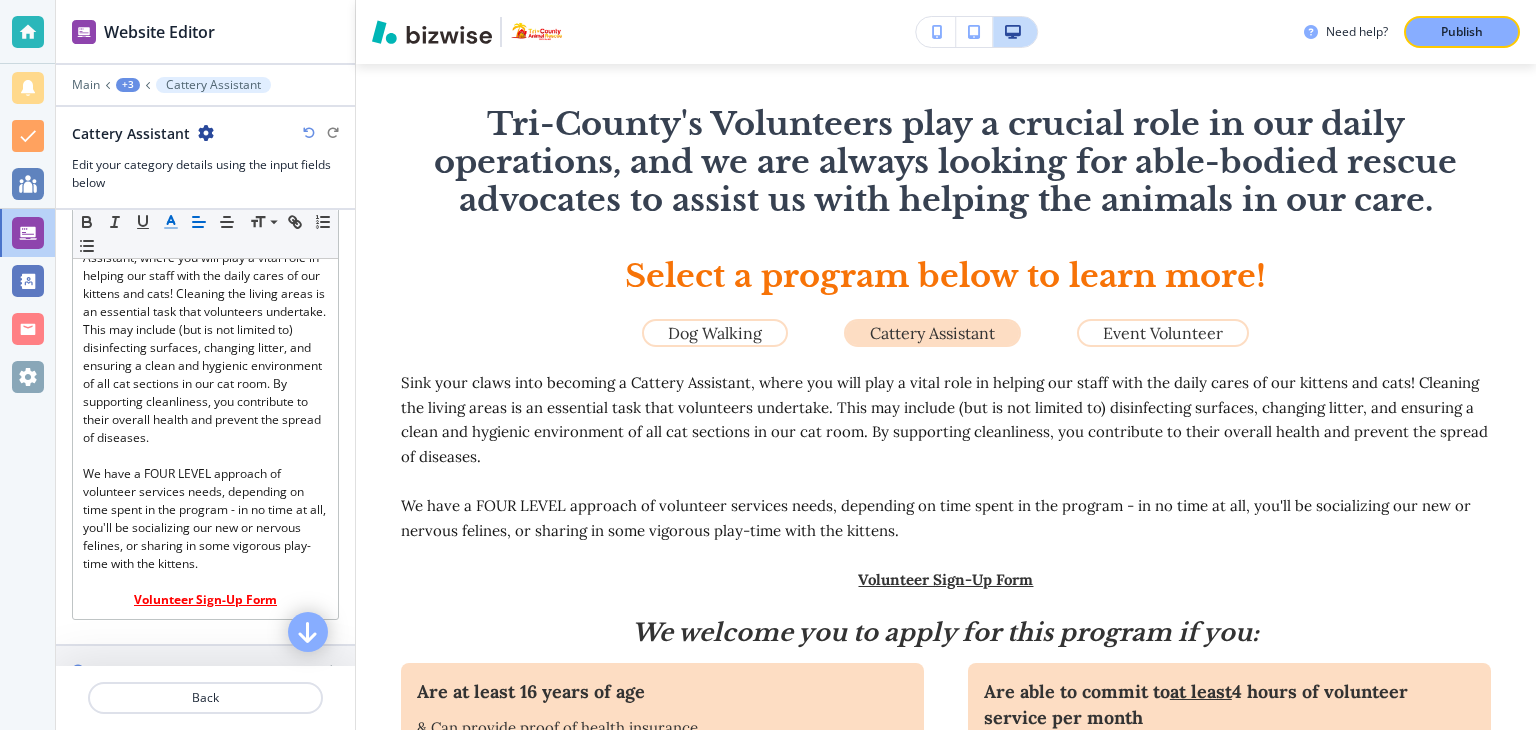 scroll, scrollTop: 311, scrollLeft: 0, axis: vertical 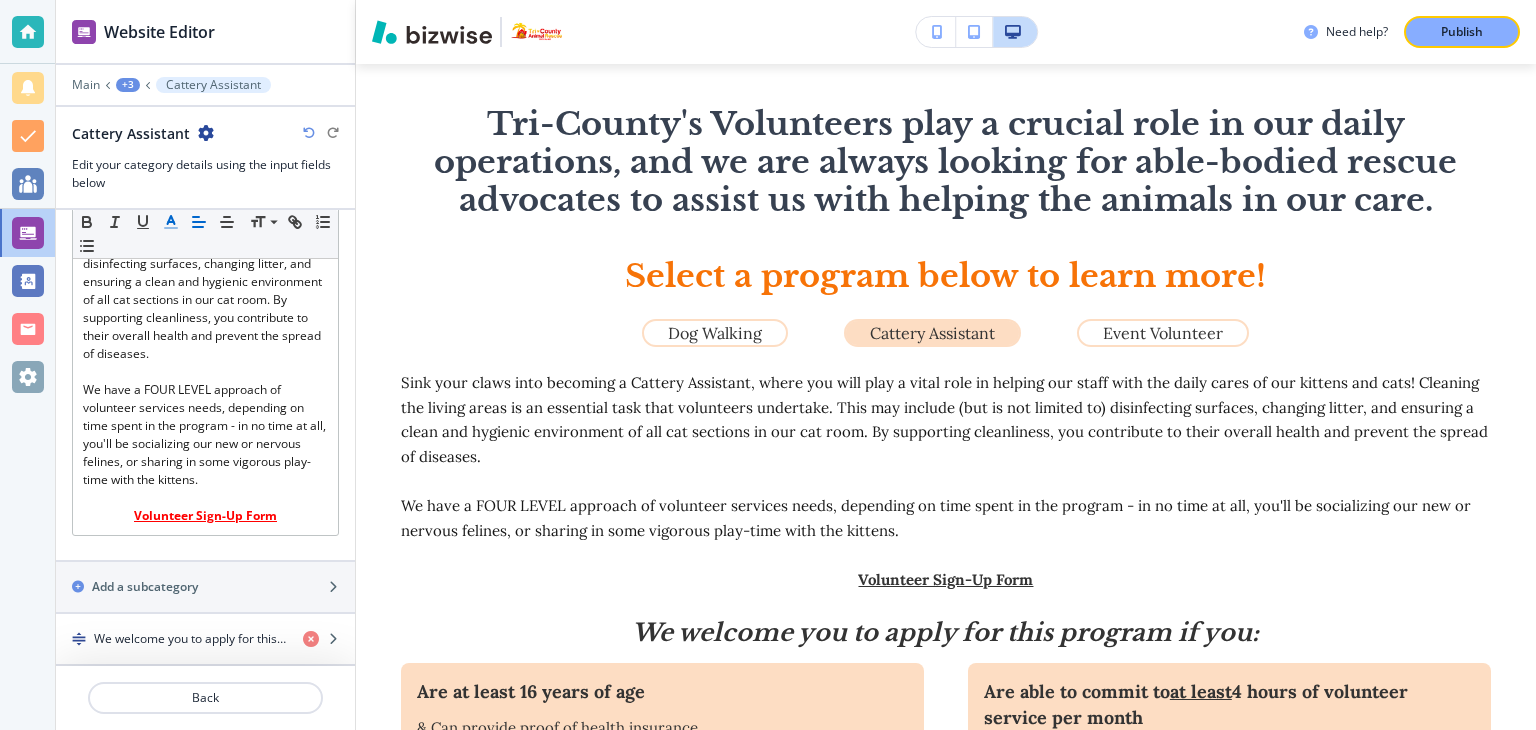 click on "Publish" at bounding box center (1462, 32) 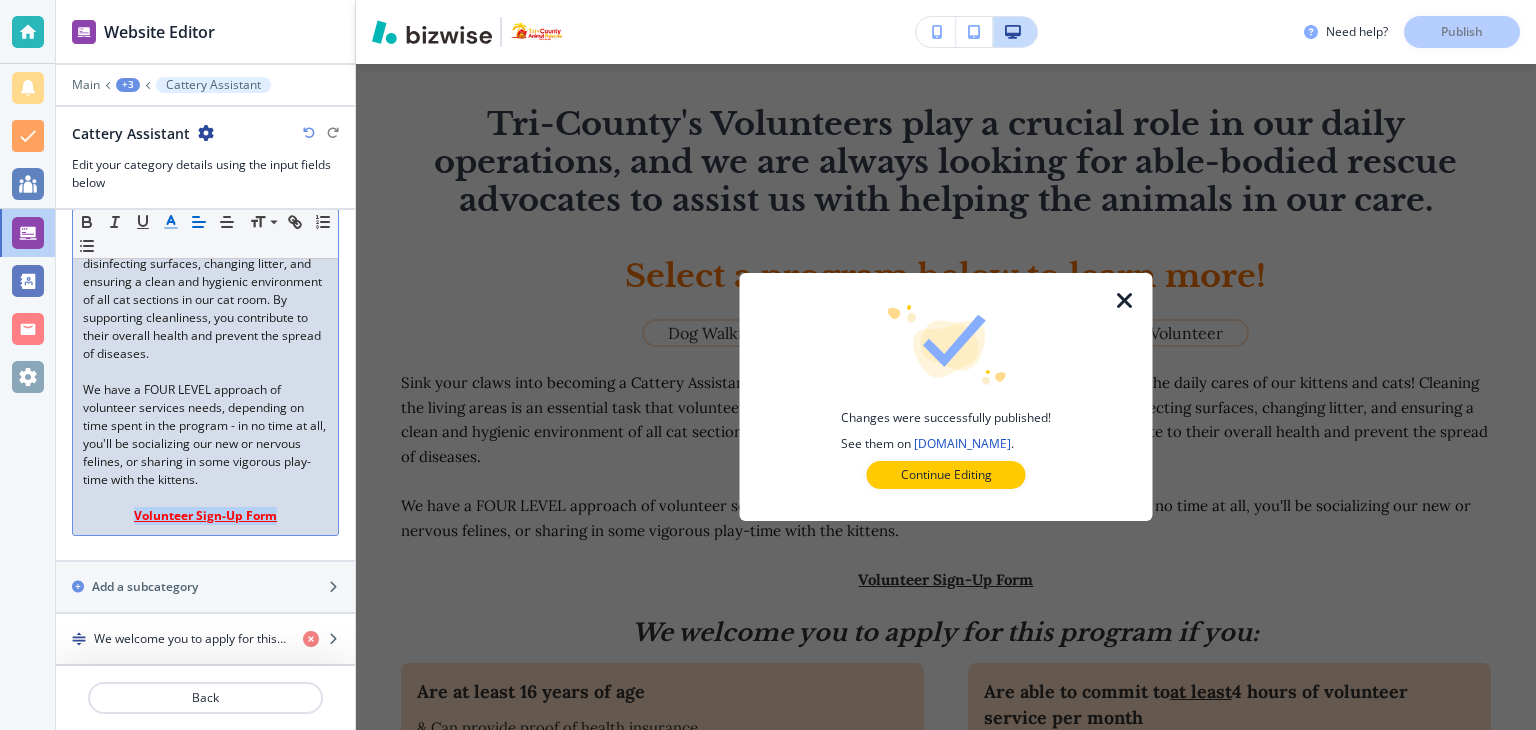 drag, startPoint x: 273, startPoint y: 518, endPoint x: 130, endPoint y: 496, distance: 144.6824 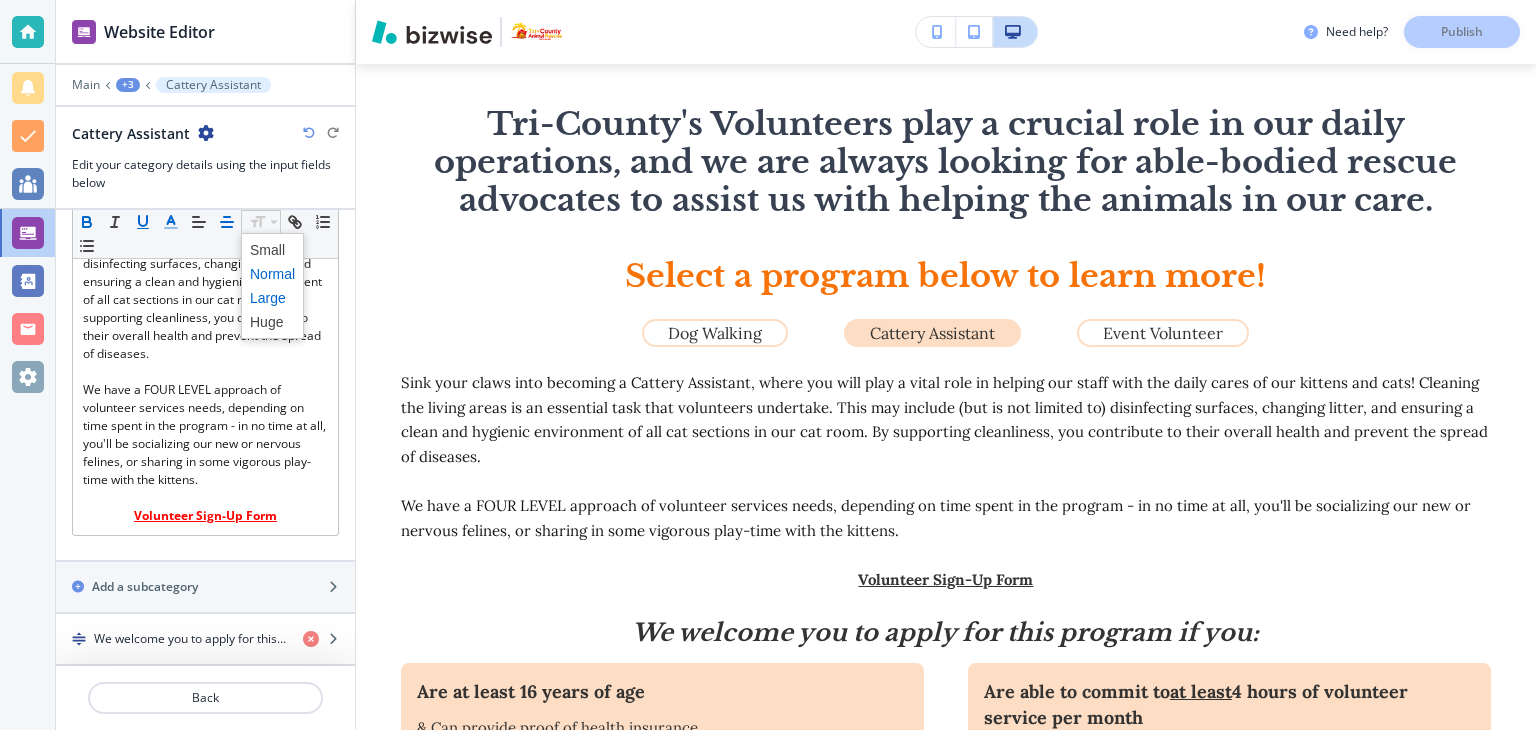 click at bounding box center (272, 298) 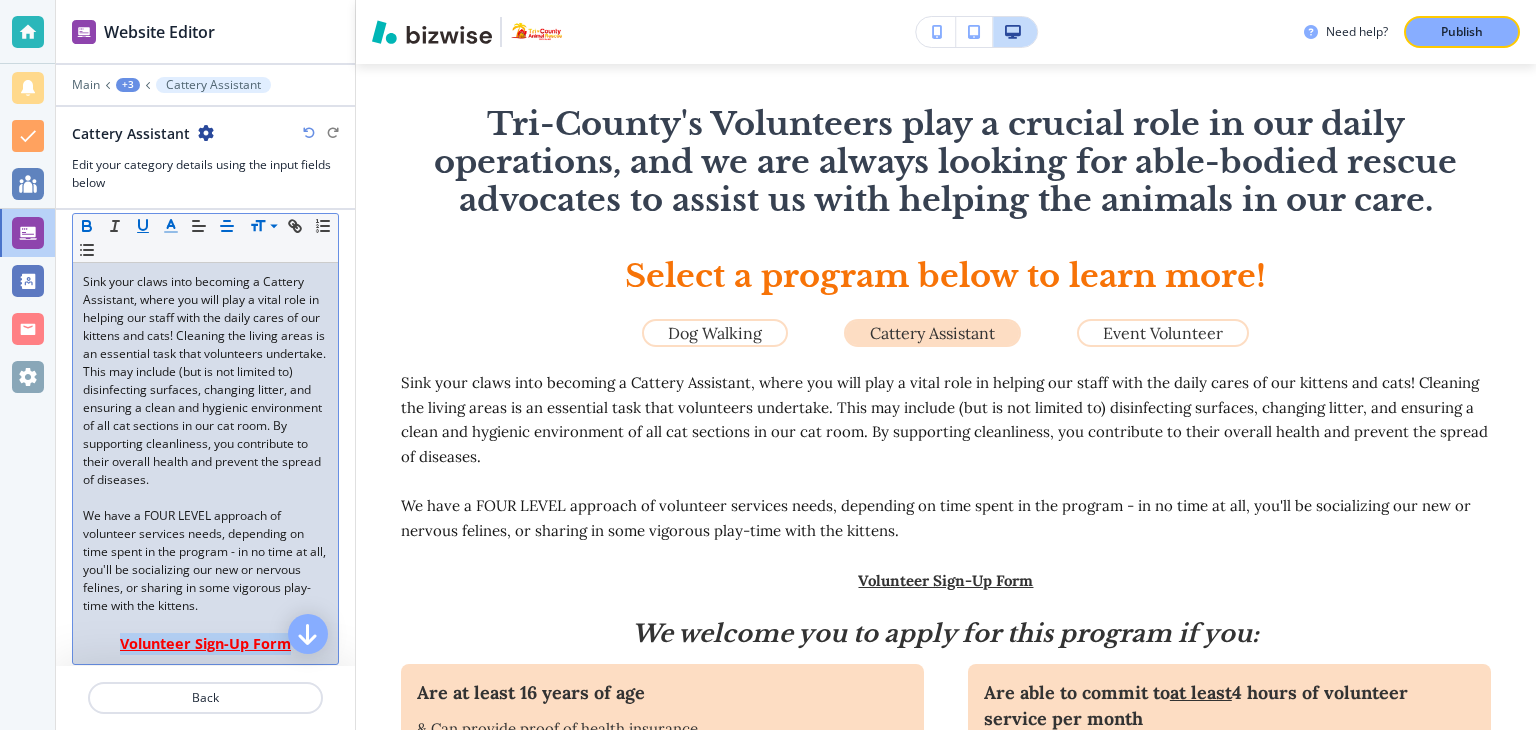 scroll, scrollTop: 314, scrollLeft: 0, axis: vertical 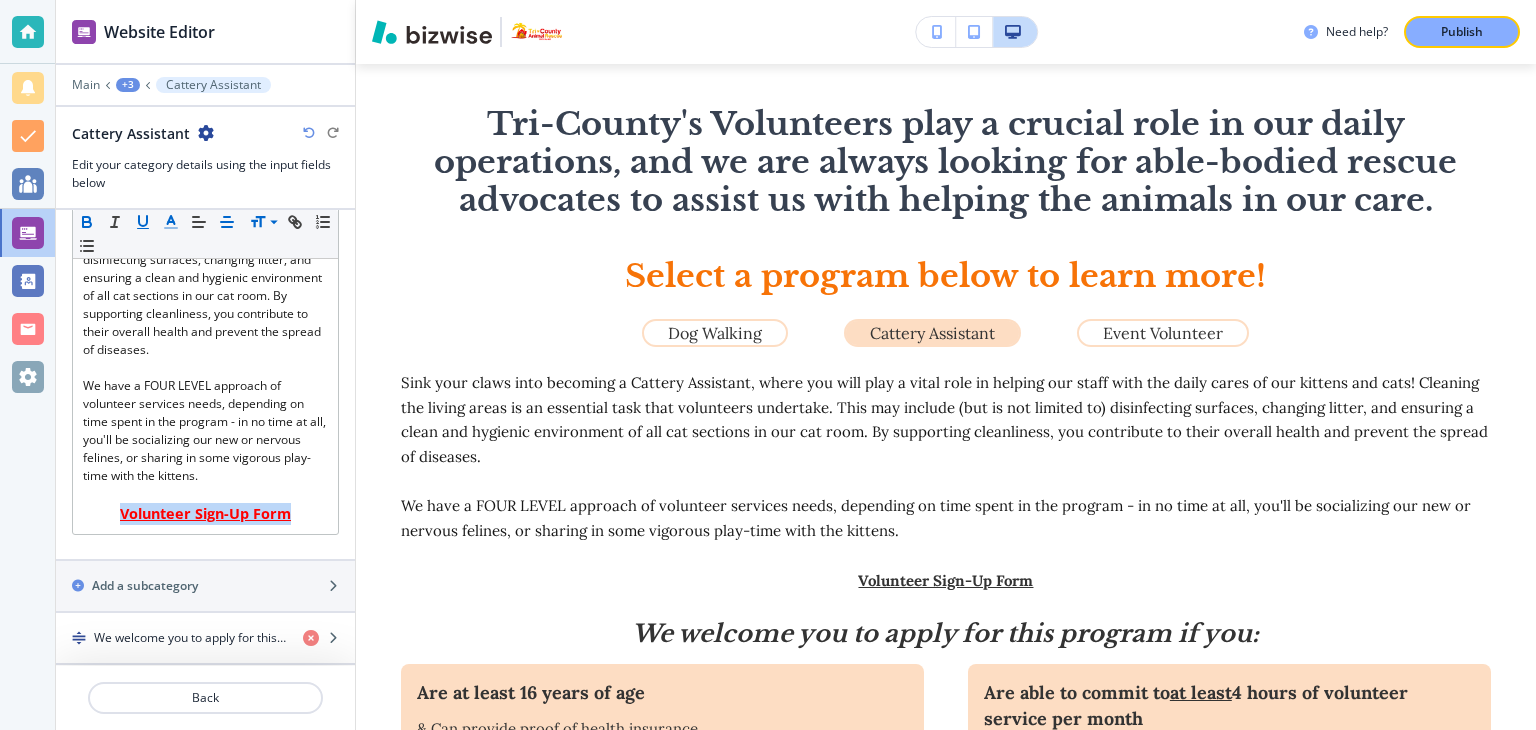 click 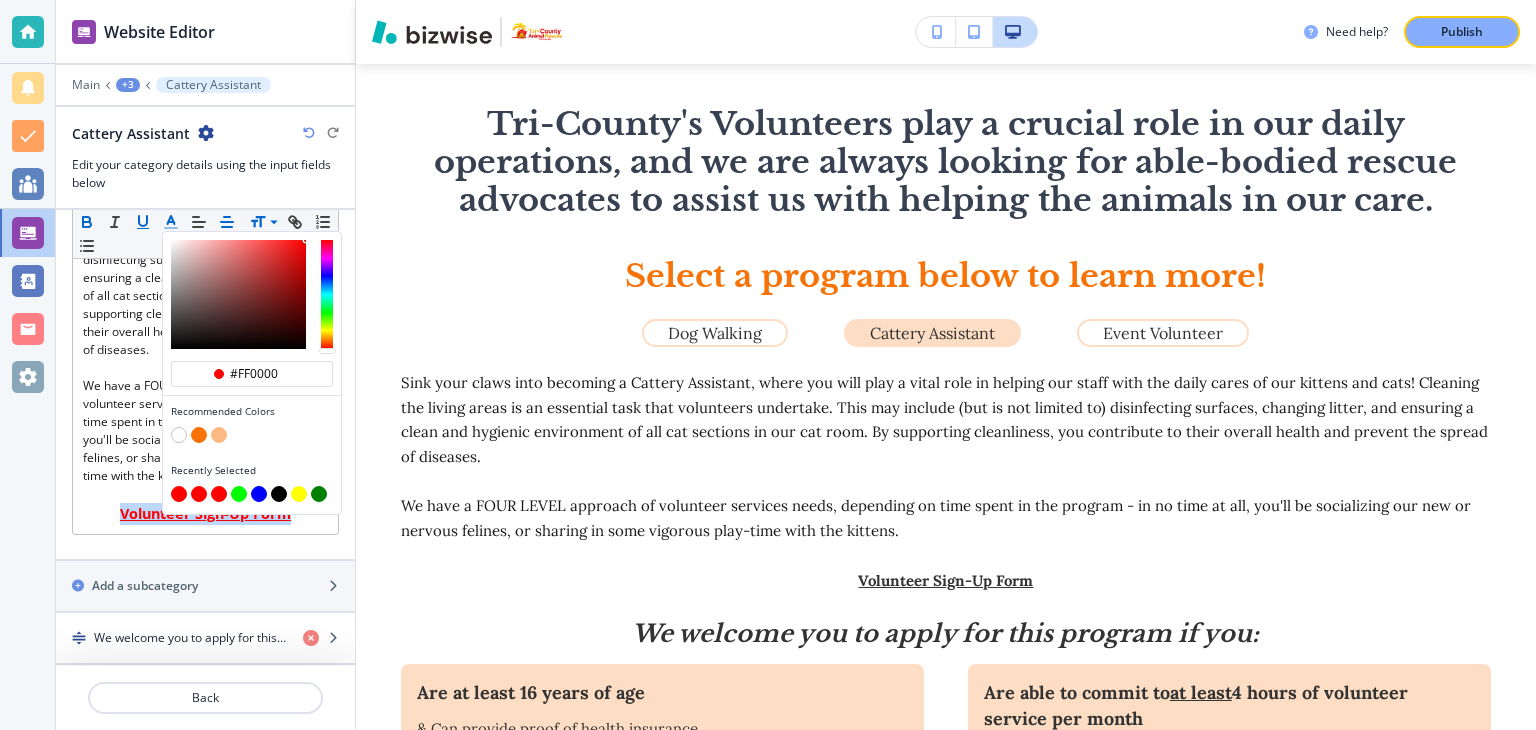 click at bounding box center [219, 494] 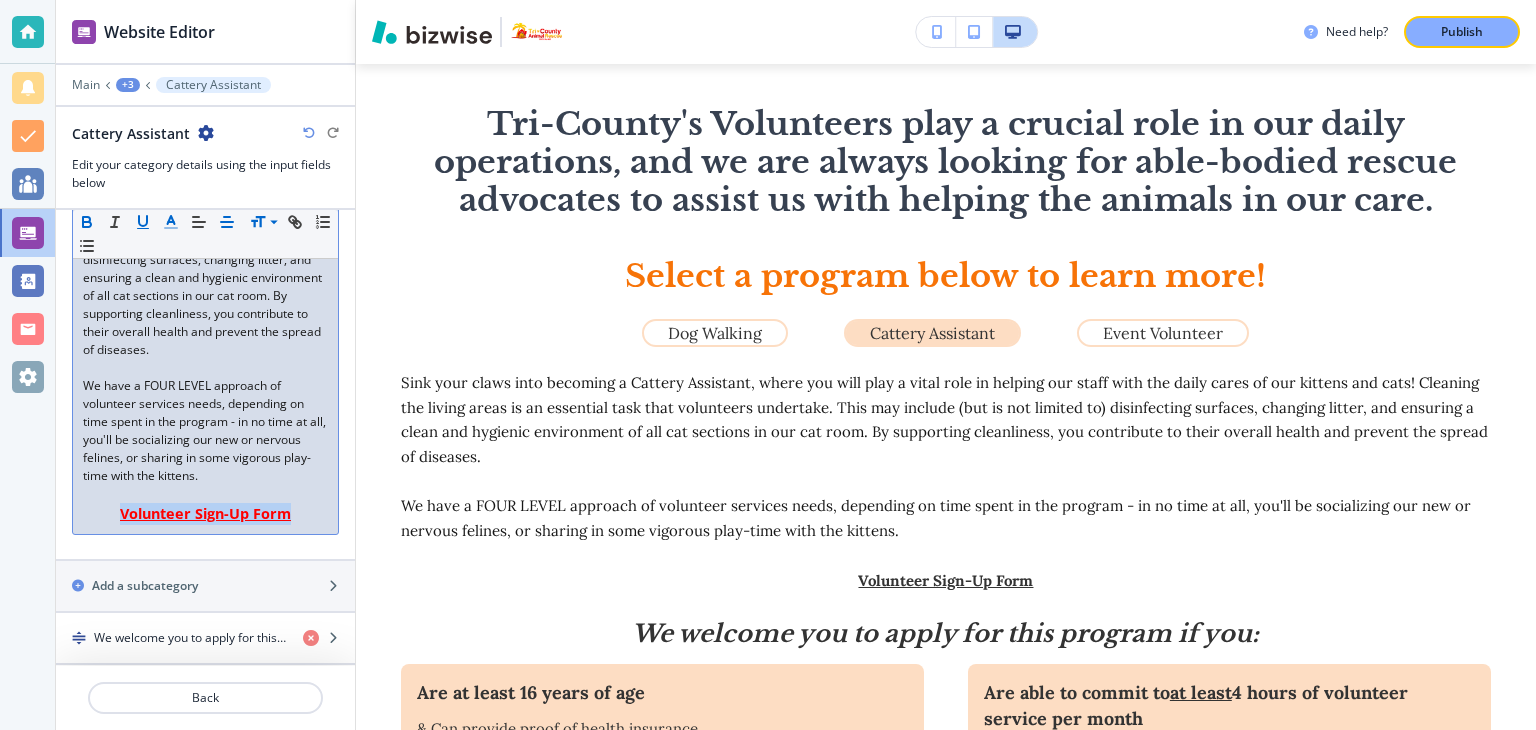 click on "﻿ ﻿ Volunteer Sign-Up Form" at bounding box center [205, 514] 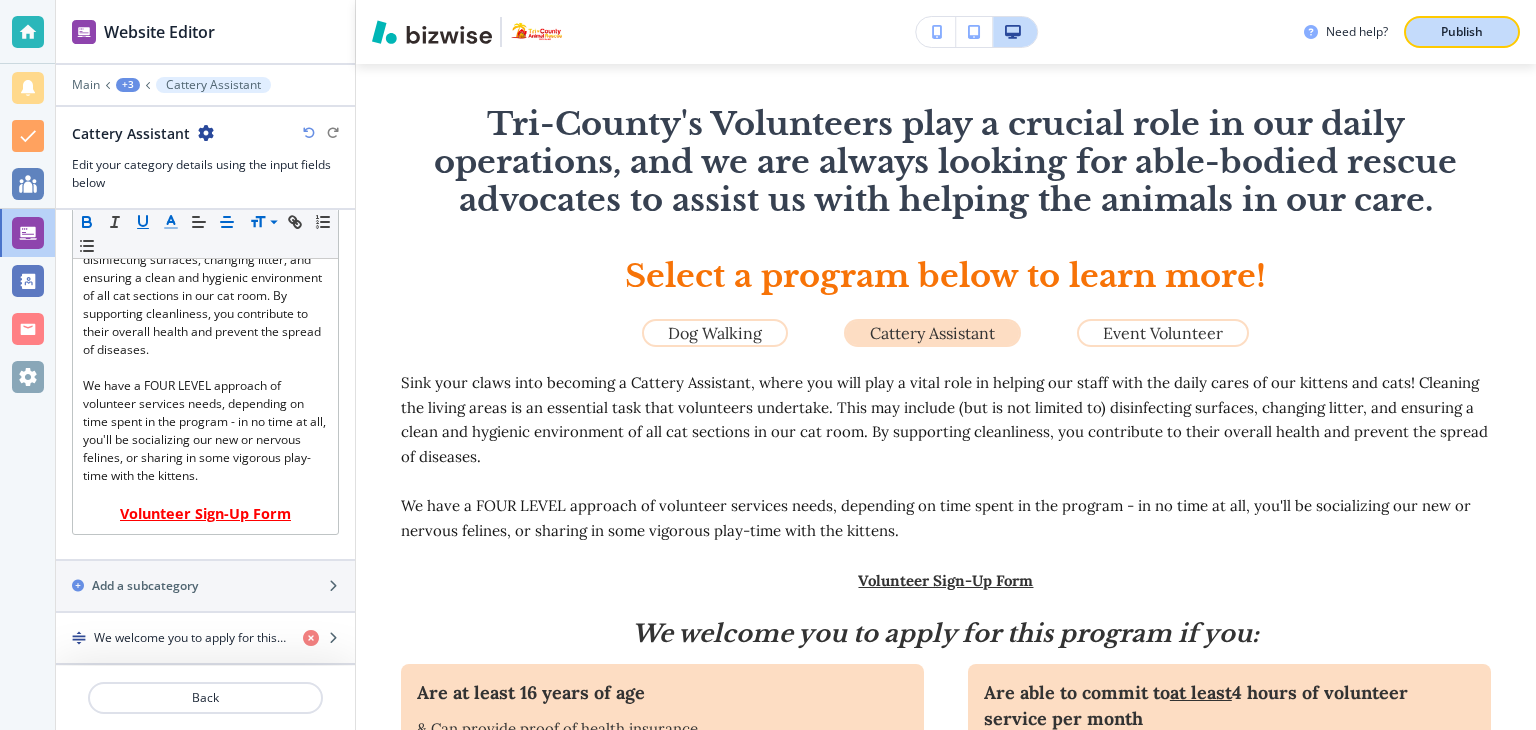 click on "Publish" at bounding box center [1462, 32] 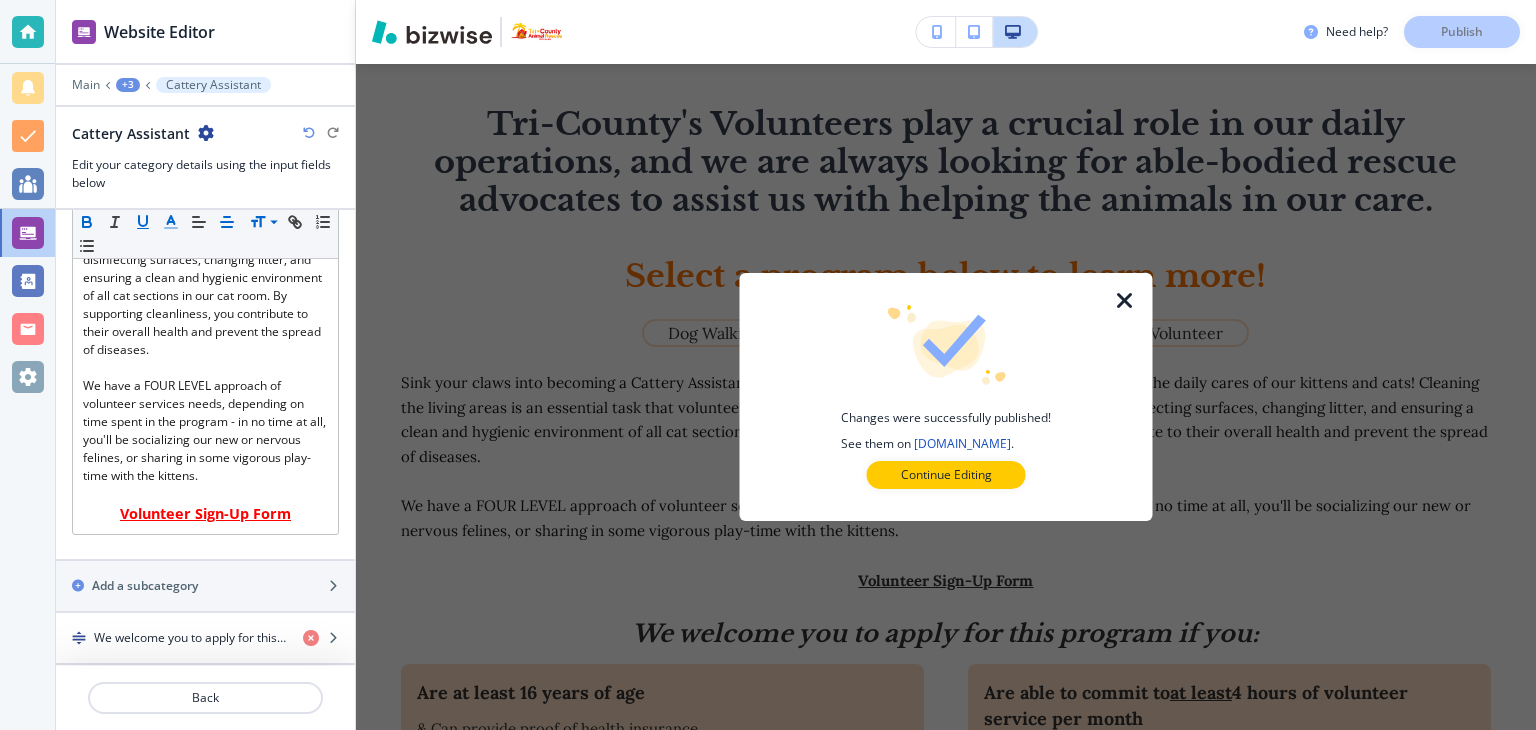 click at bounding box center (1125, 301) 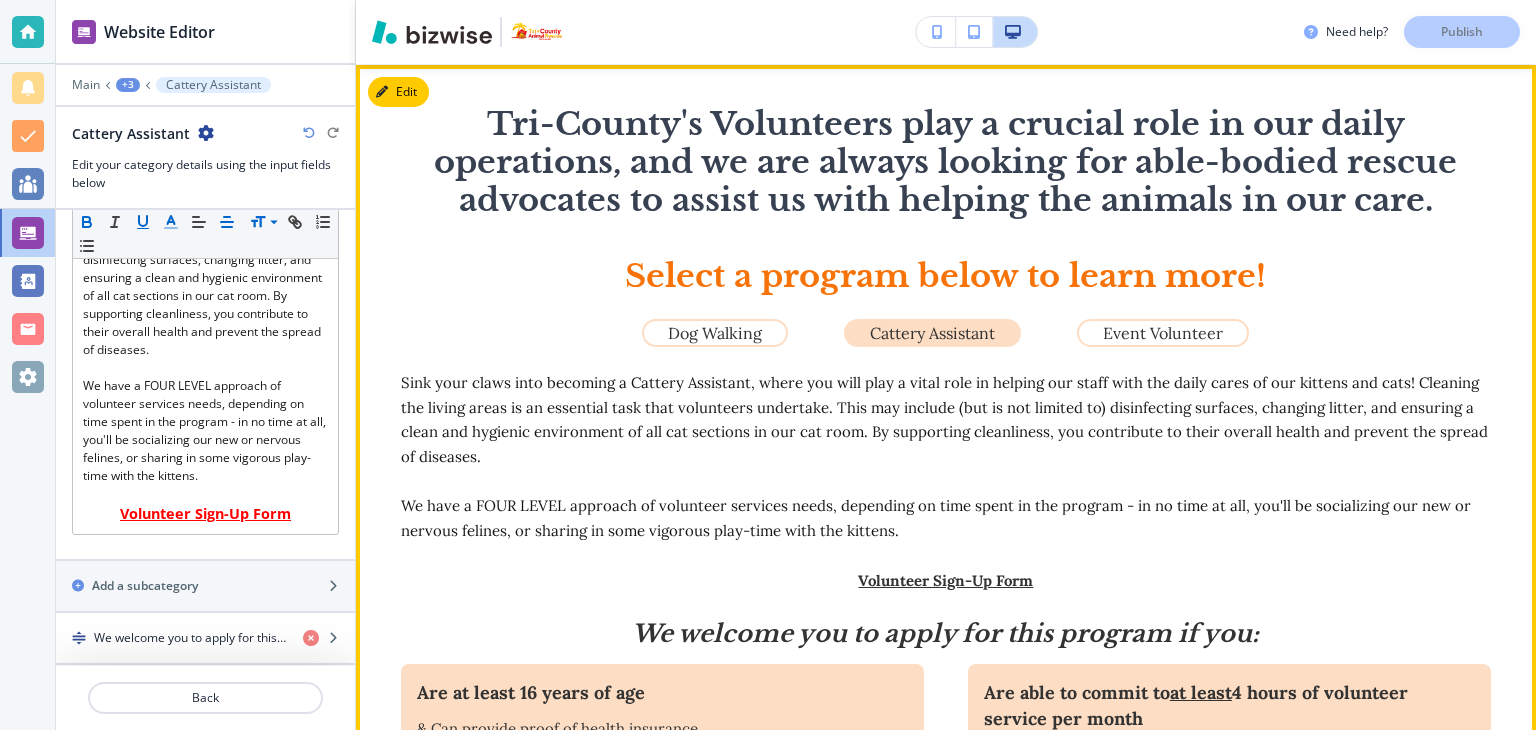 click on "﻿Tri-County's Volunteers play a crucial role in our daily operations, and we are always looking for able-bodied rescue advocates to assist us with helping the animals in our care." at bounding box center (950, 162) 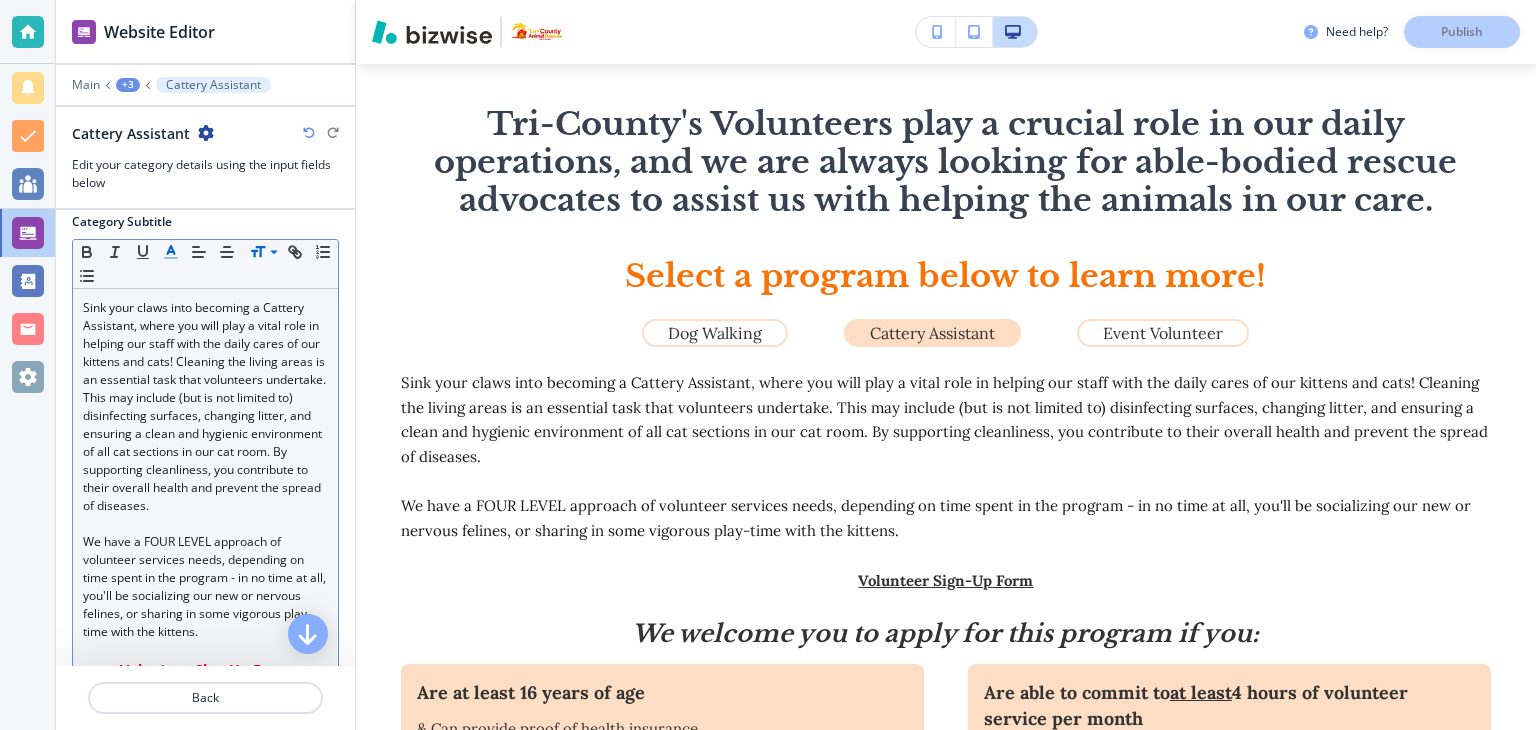 scroll, scrollTop: 0, scrollLeft: 0, axis: both 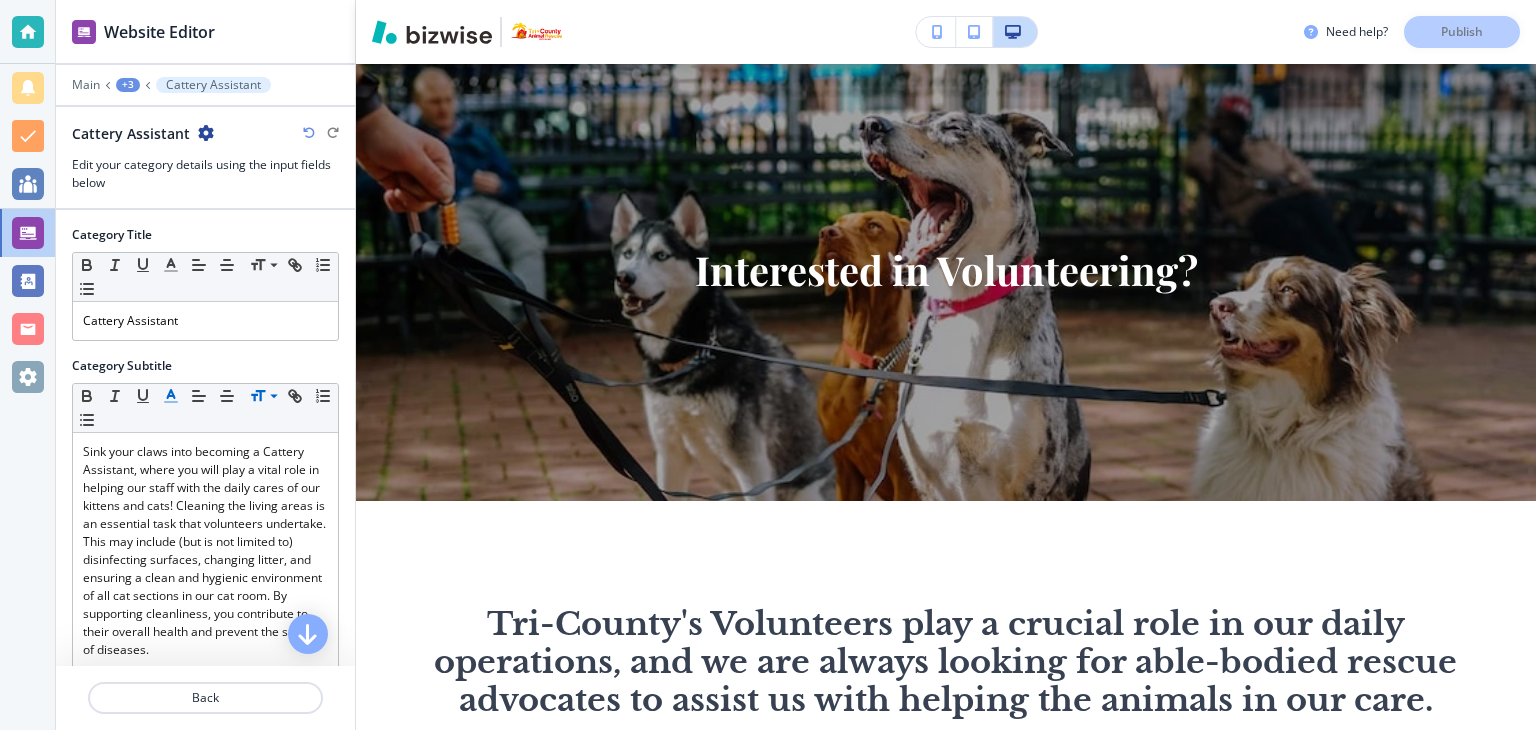click at bounding box center [148, 85] 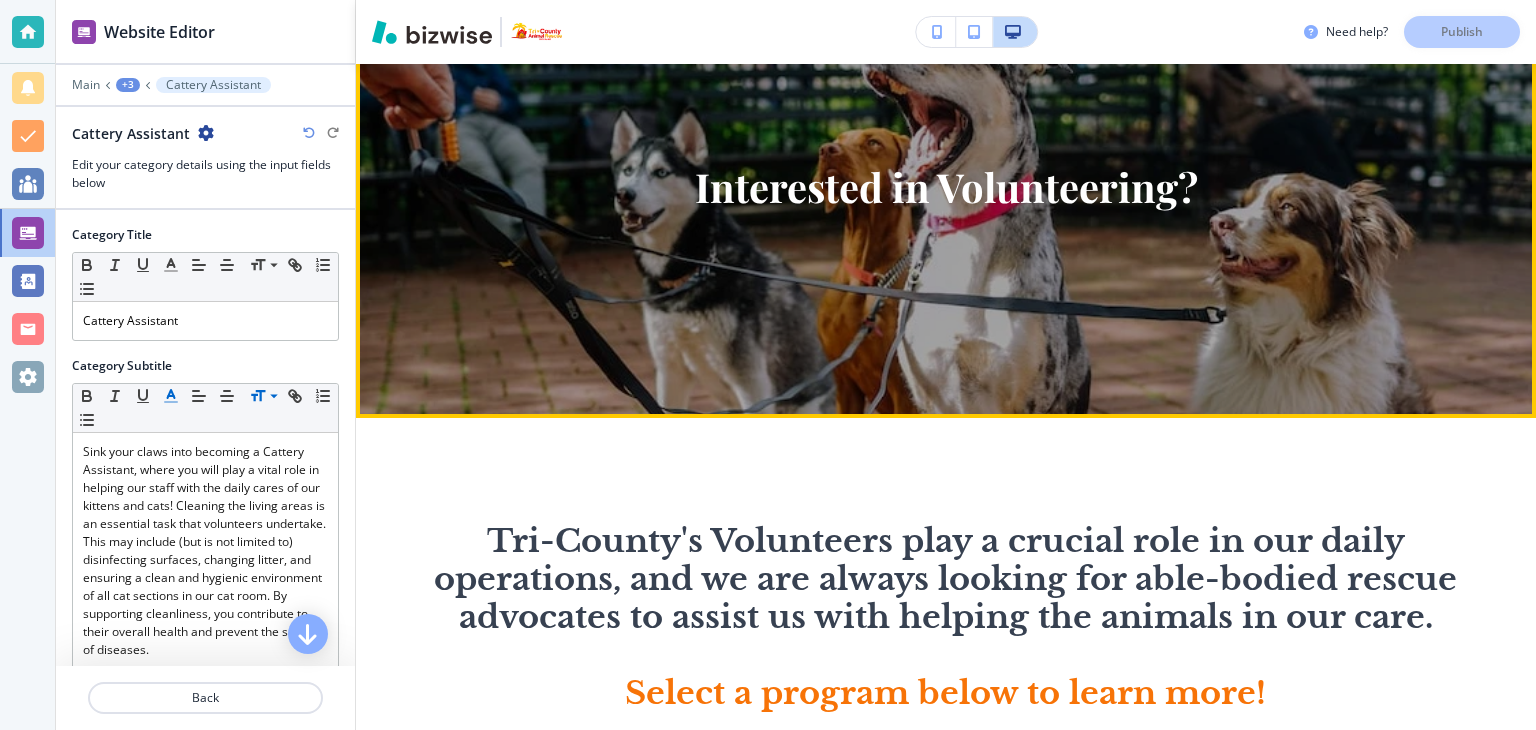 scroll, scrollTop: 281, scrollLeft: 0, axis: vertical 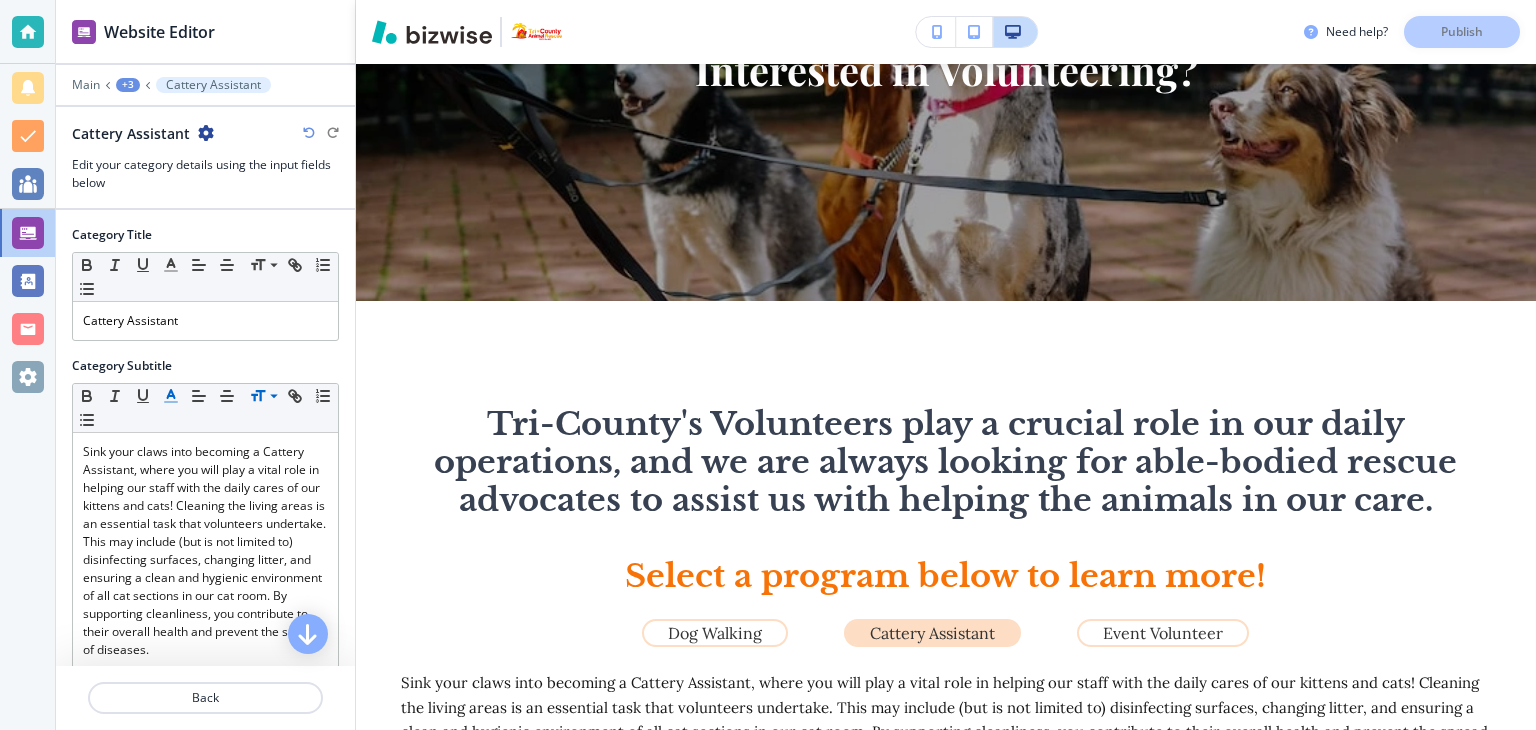 click on "+3" at bounding box center (128, 85) 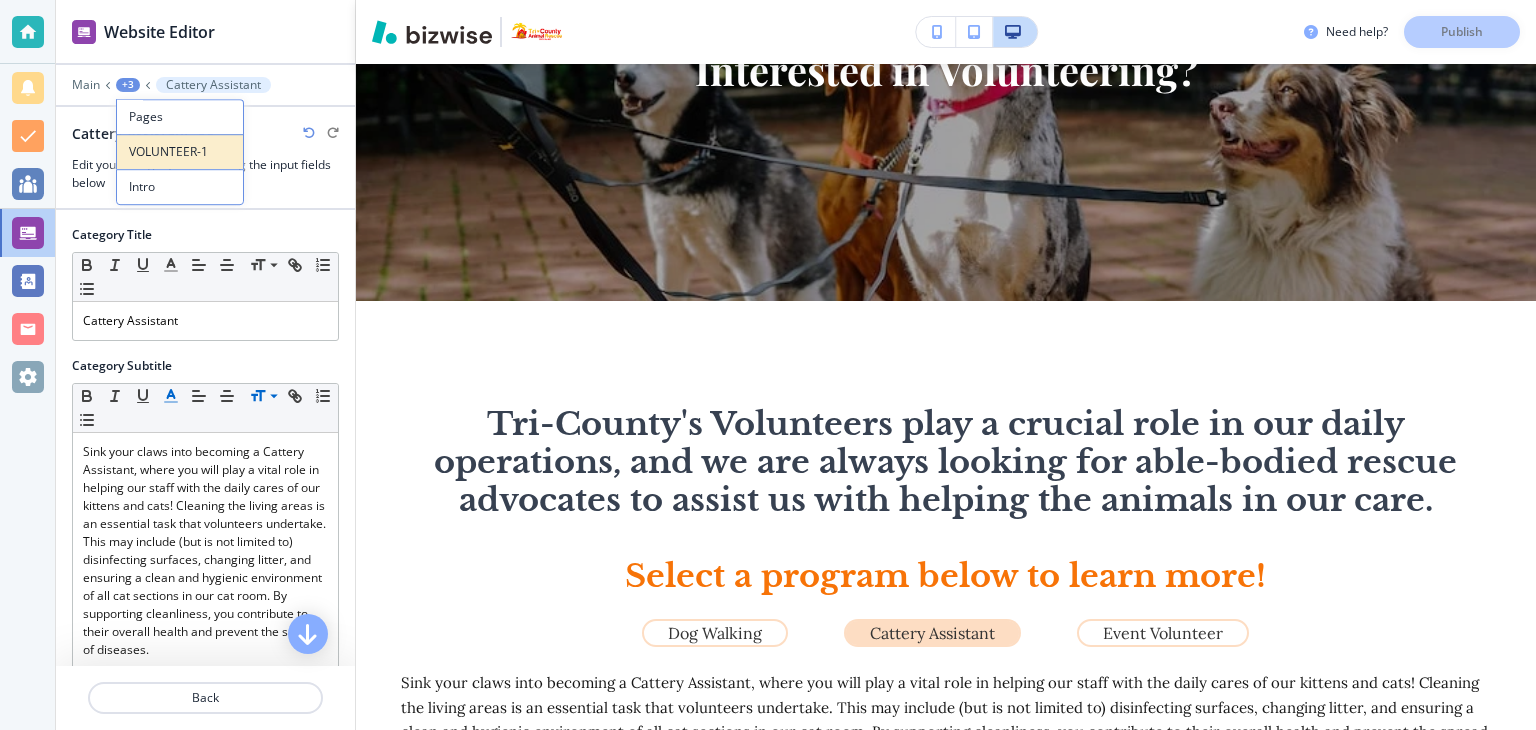 click on "VOLUNTEER-1" at bounding box center [180, 152] 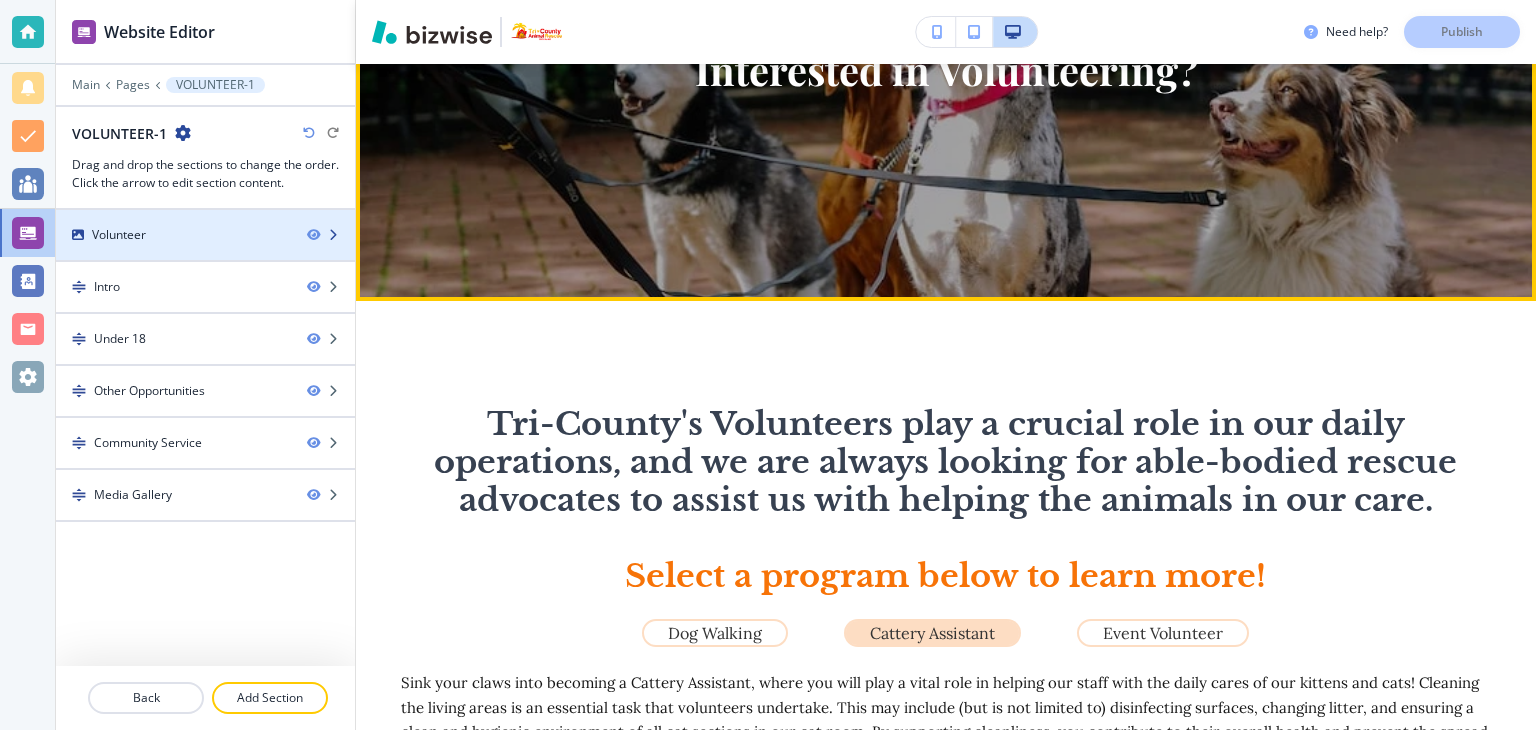 click on "Volunteer" at bounding box center (173, 235) 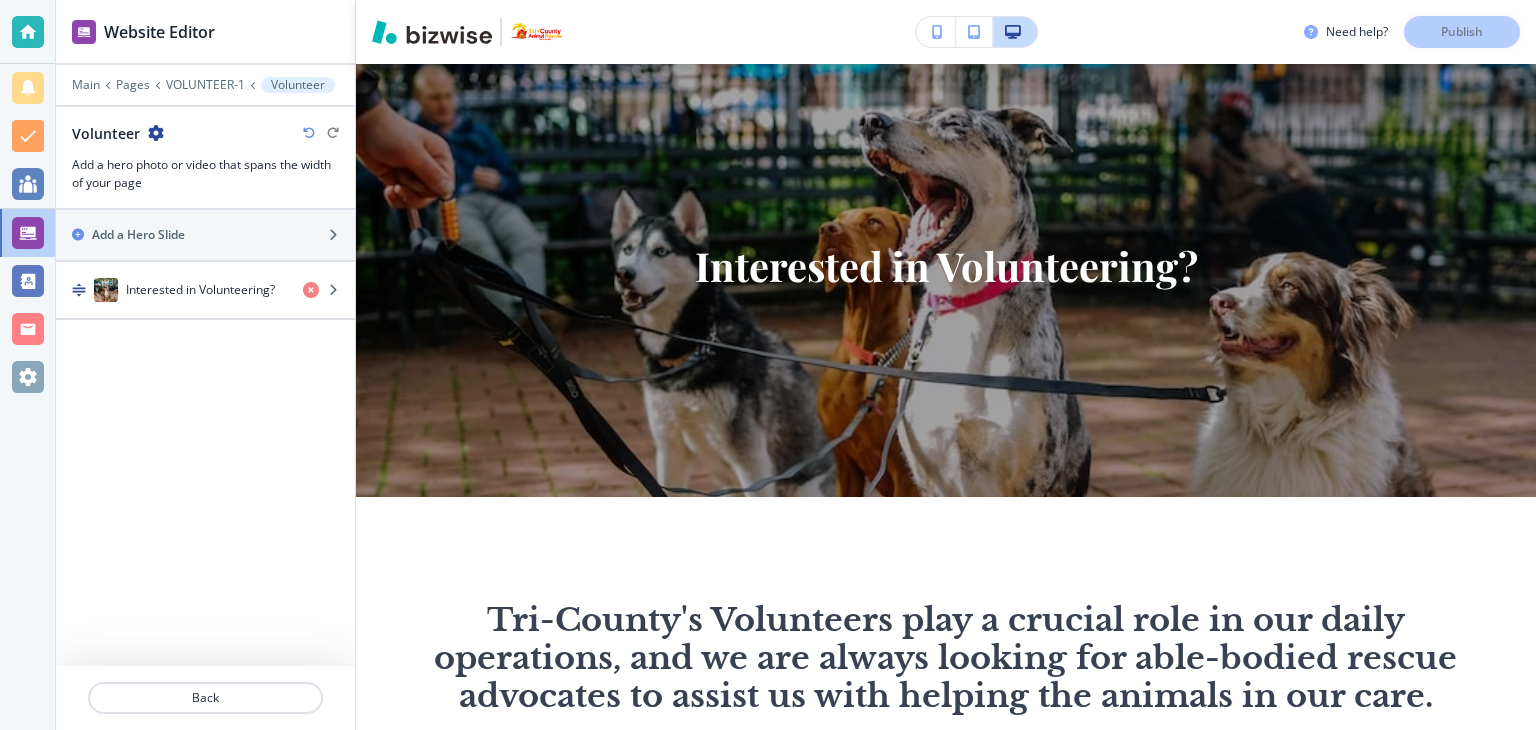 scroll, scrollTop: 80, scrollLeft: 0, axis: vertical 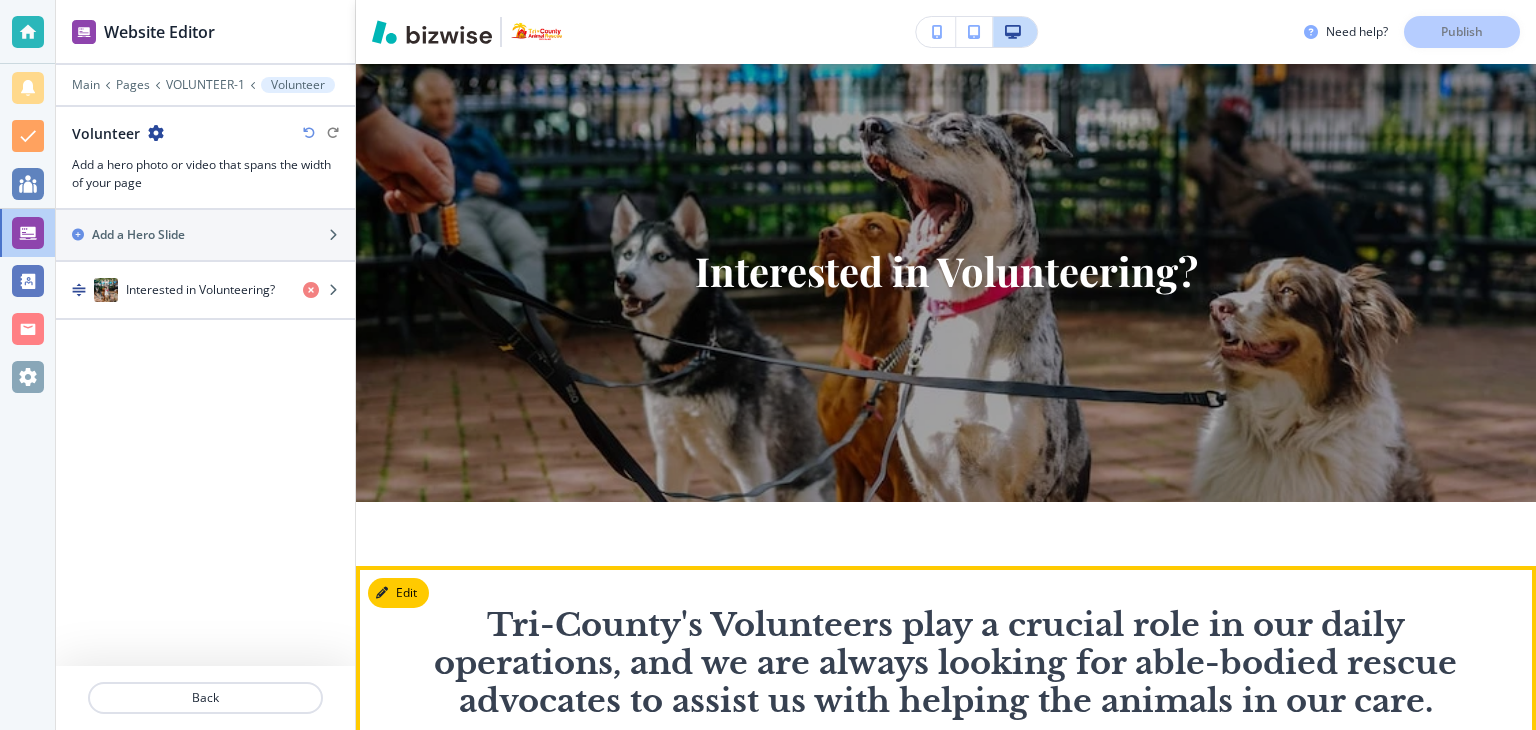 click on "﻿Tri-County's Volunteers play a crucial role in our daily operations, and we are always looking for able-bodied rescue advocates to assist us with helping the animals in our care." at bounding box center [950, 663] 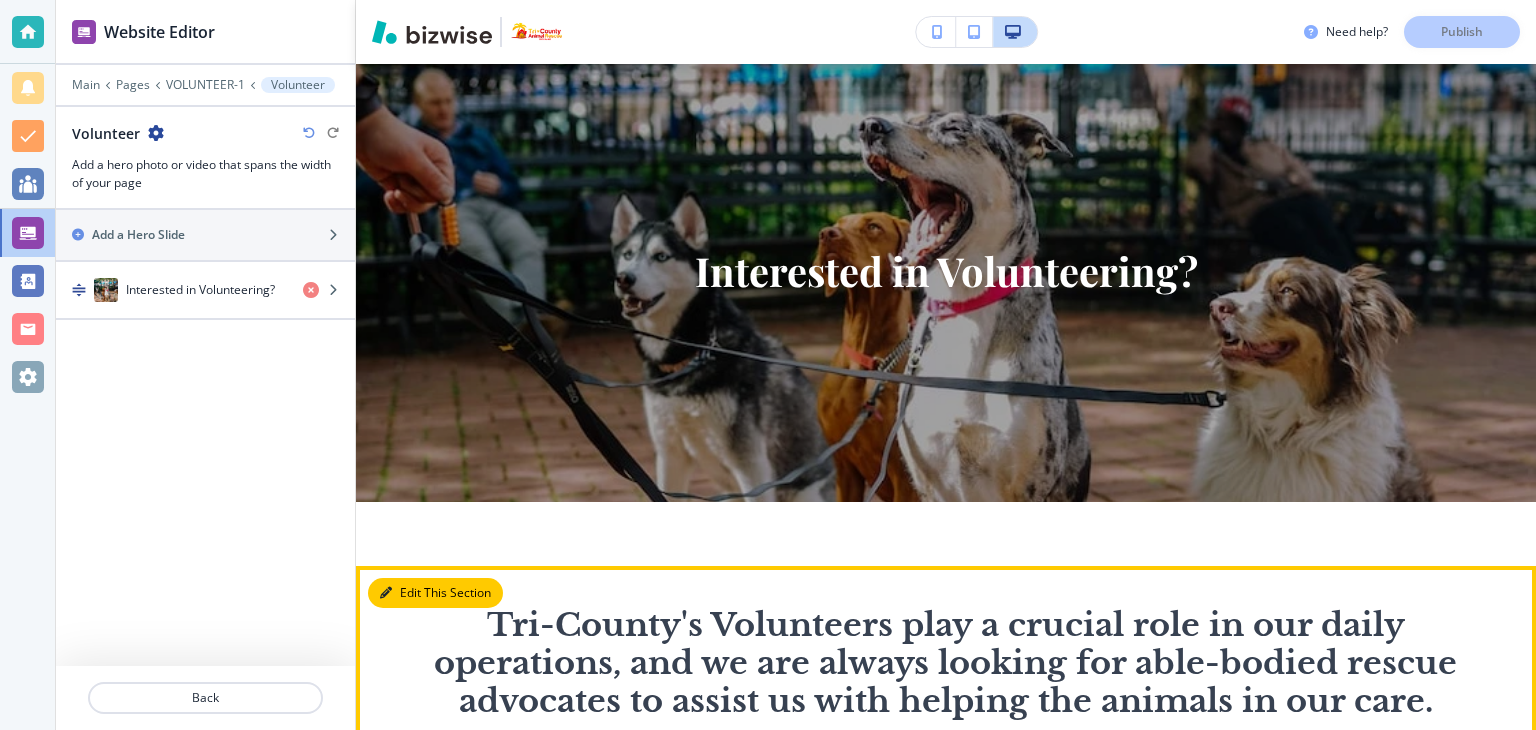 click on "Edit This Section" at bounding box center [435, 593] 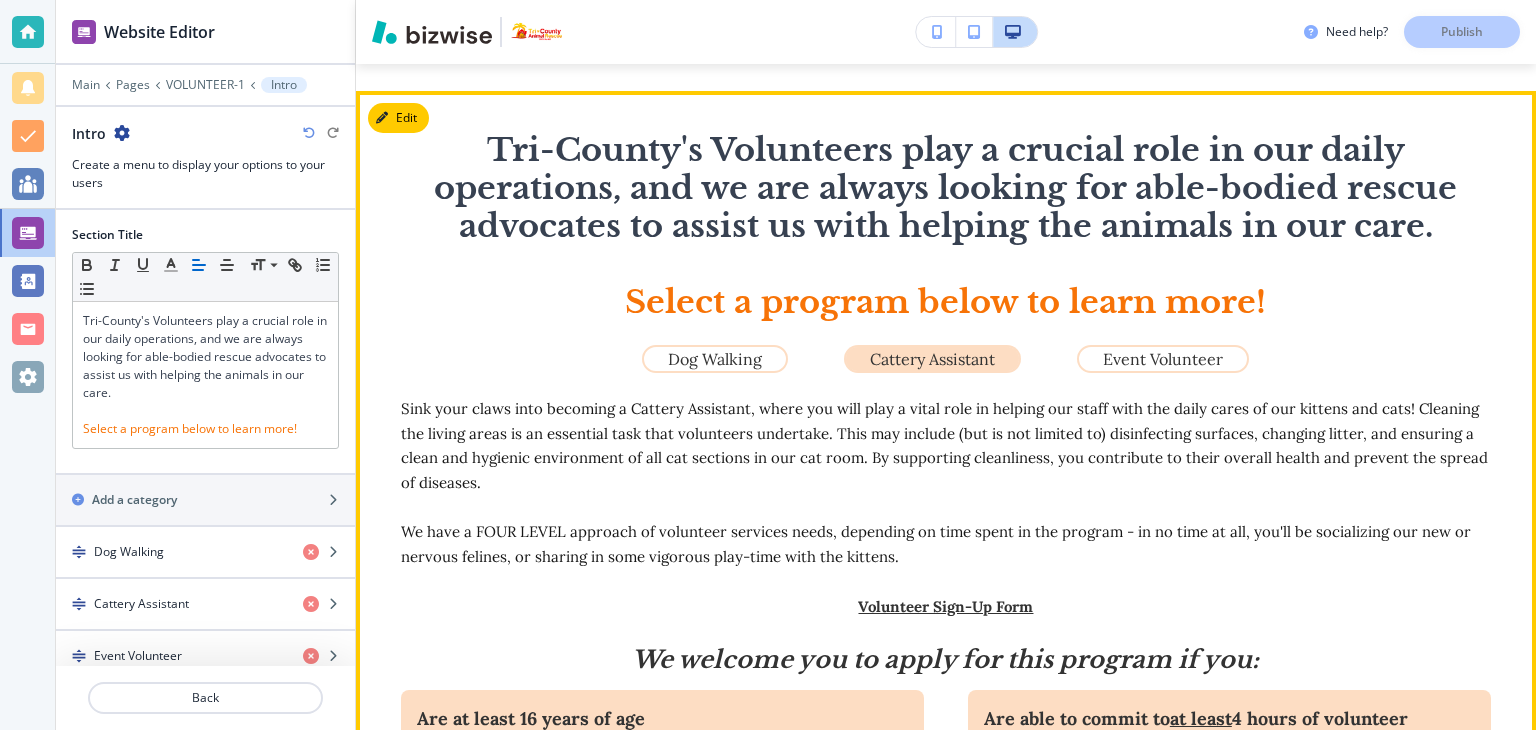 scroll, scrollTop: 614, scrollLeft: 0, axis: vertical 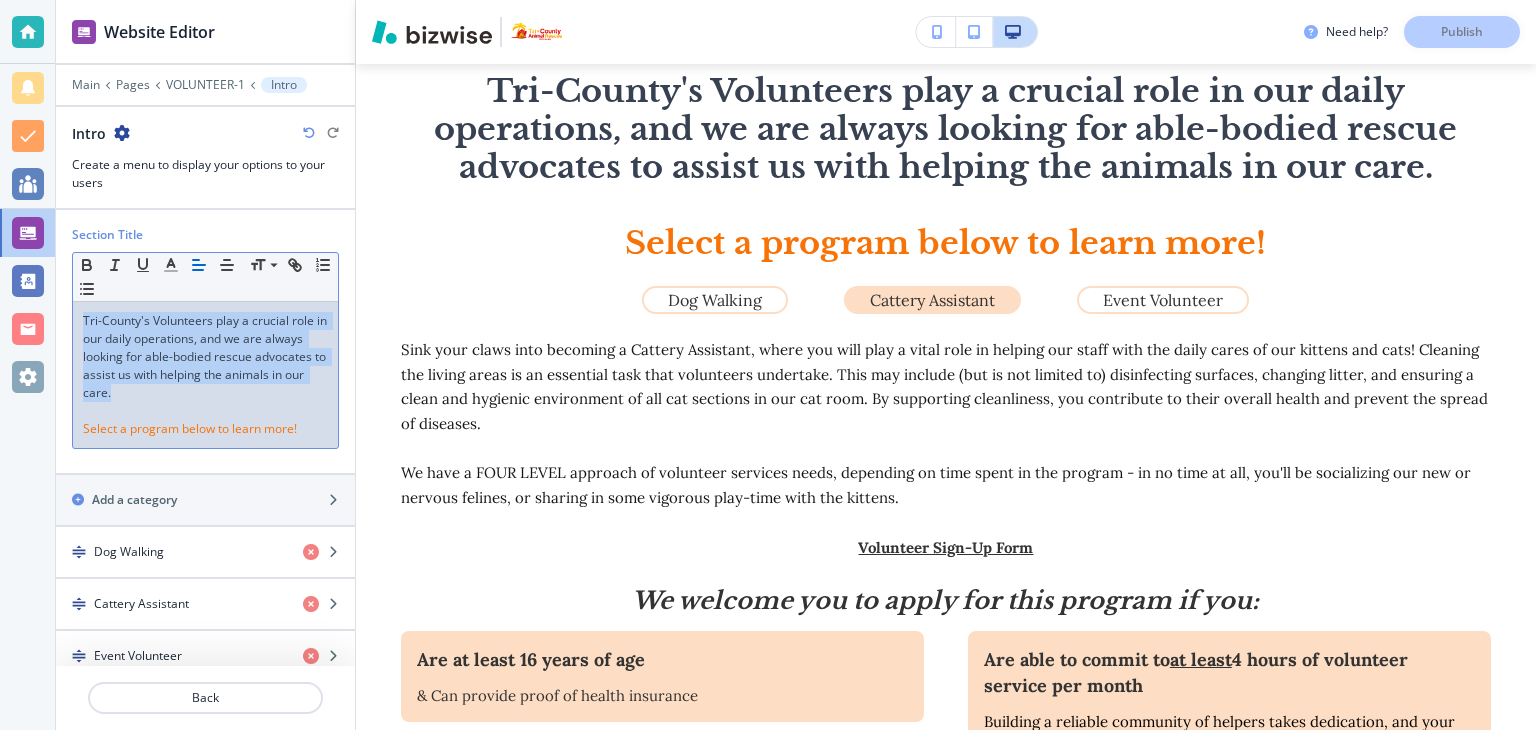 drag, startPoint x: 219, startPoint y: 398, endPoint x: 68, endPoint y: 313, distance: 173.28012 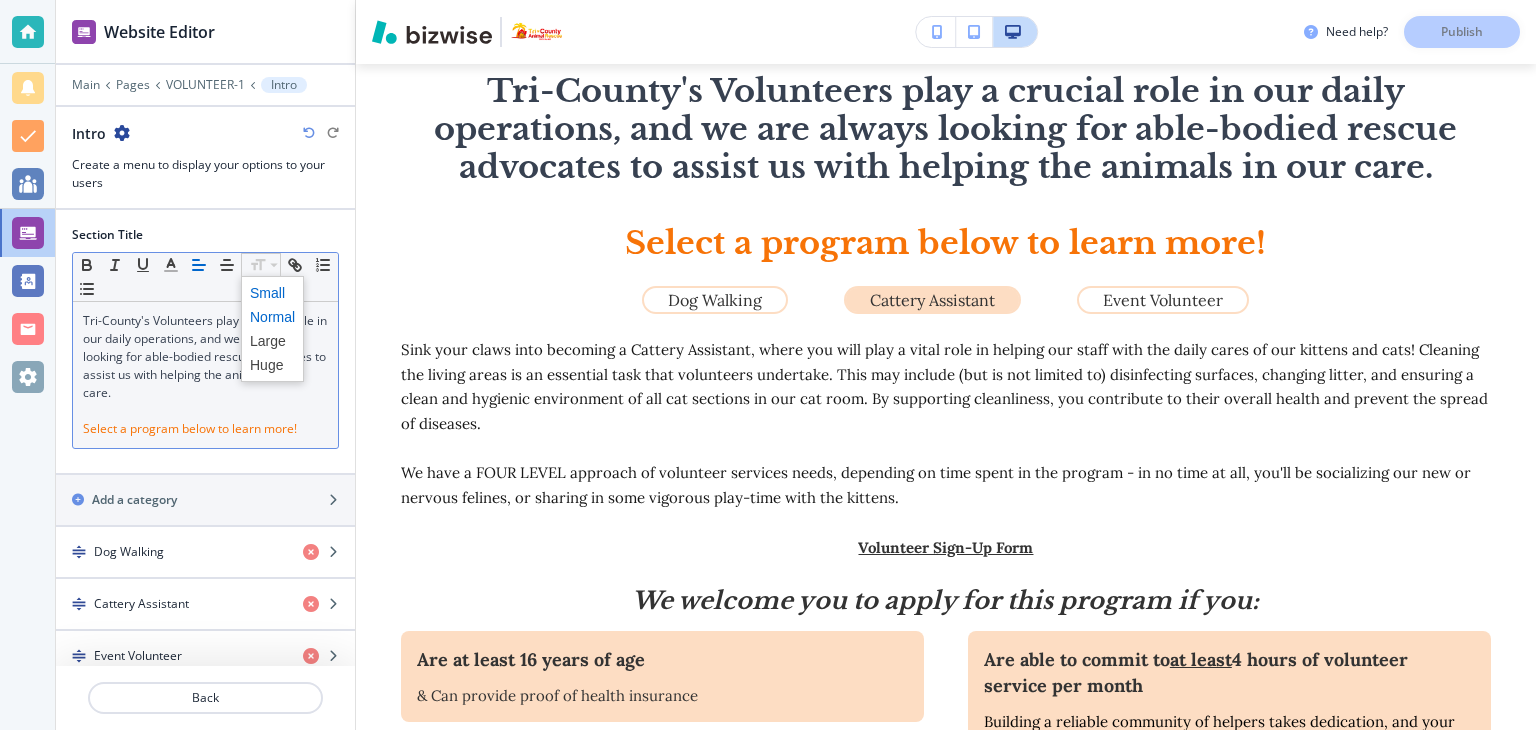 click at bounding box center (272, 293) 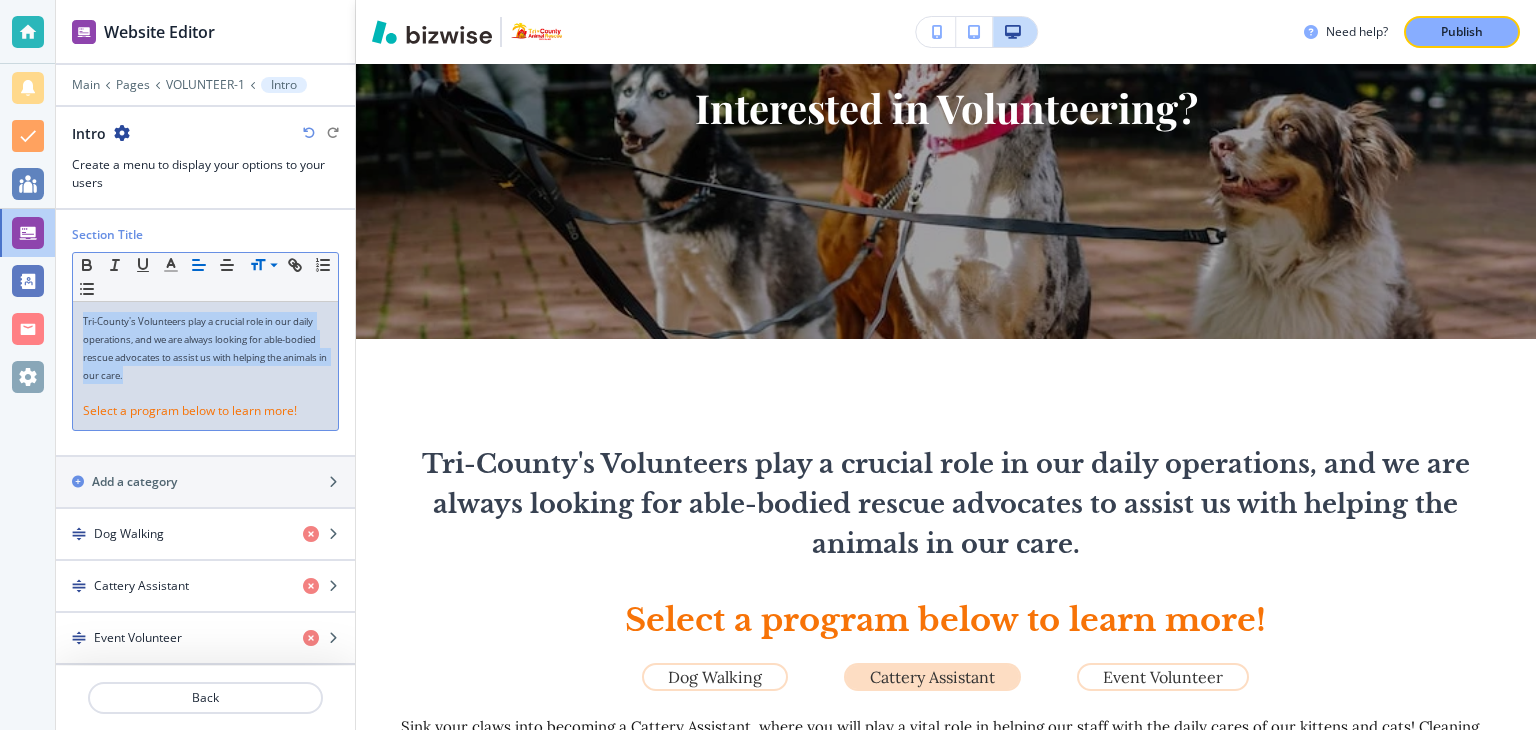 scroll, scrollTop: 214, scrollLeft: 0, axis: vertical 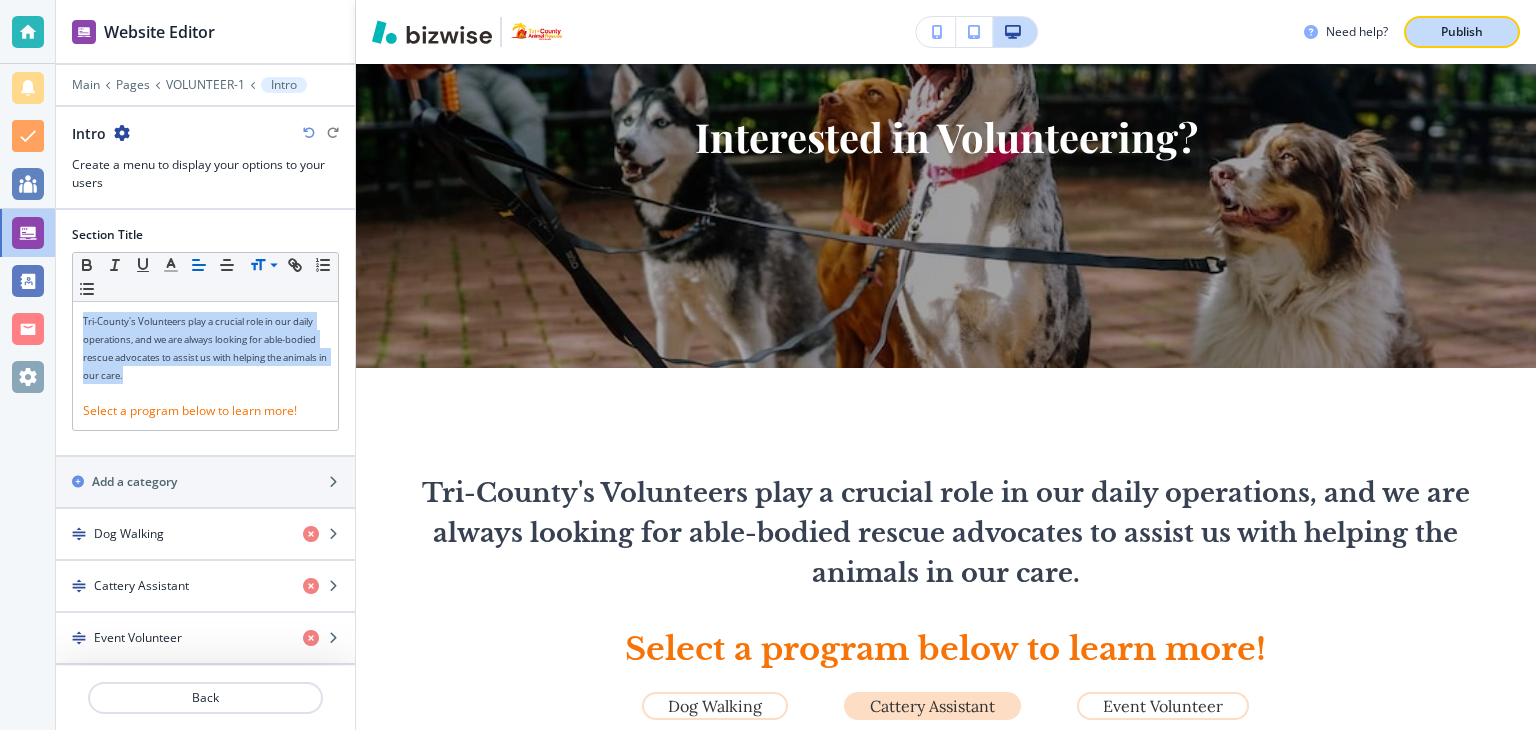click on "Publish" at bounding box center (1462, 32) 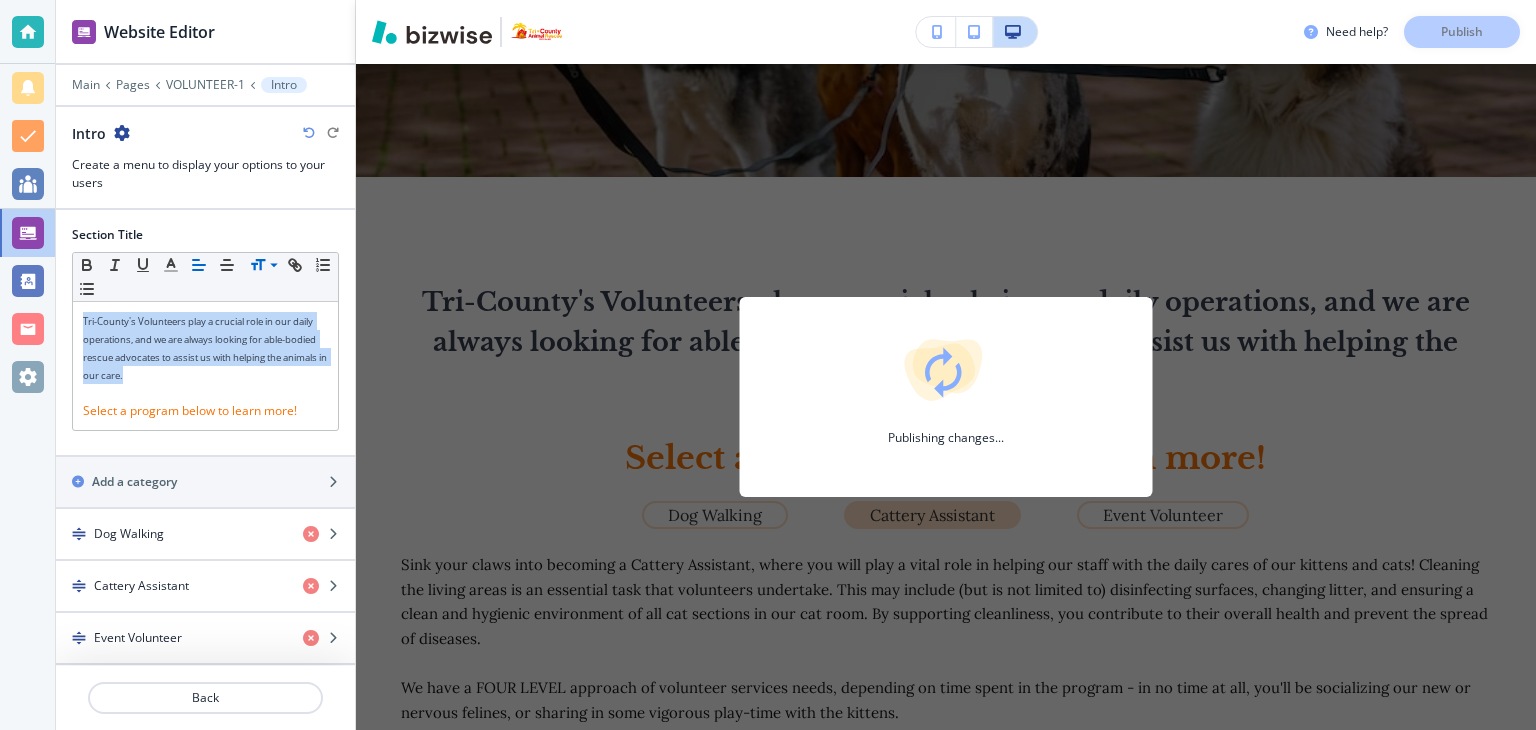 scroll, scrollTop: 414, scrollLeft: 0, axis: vertical 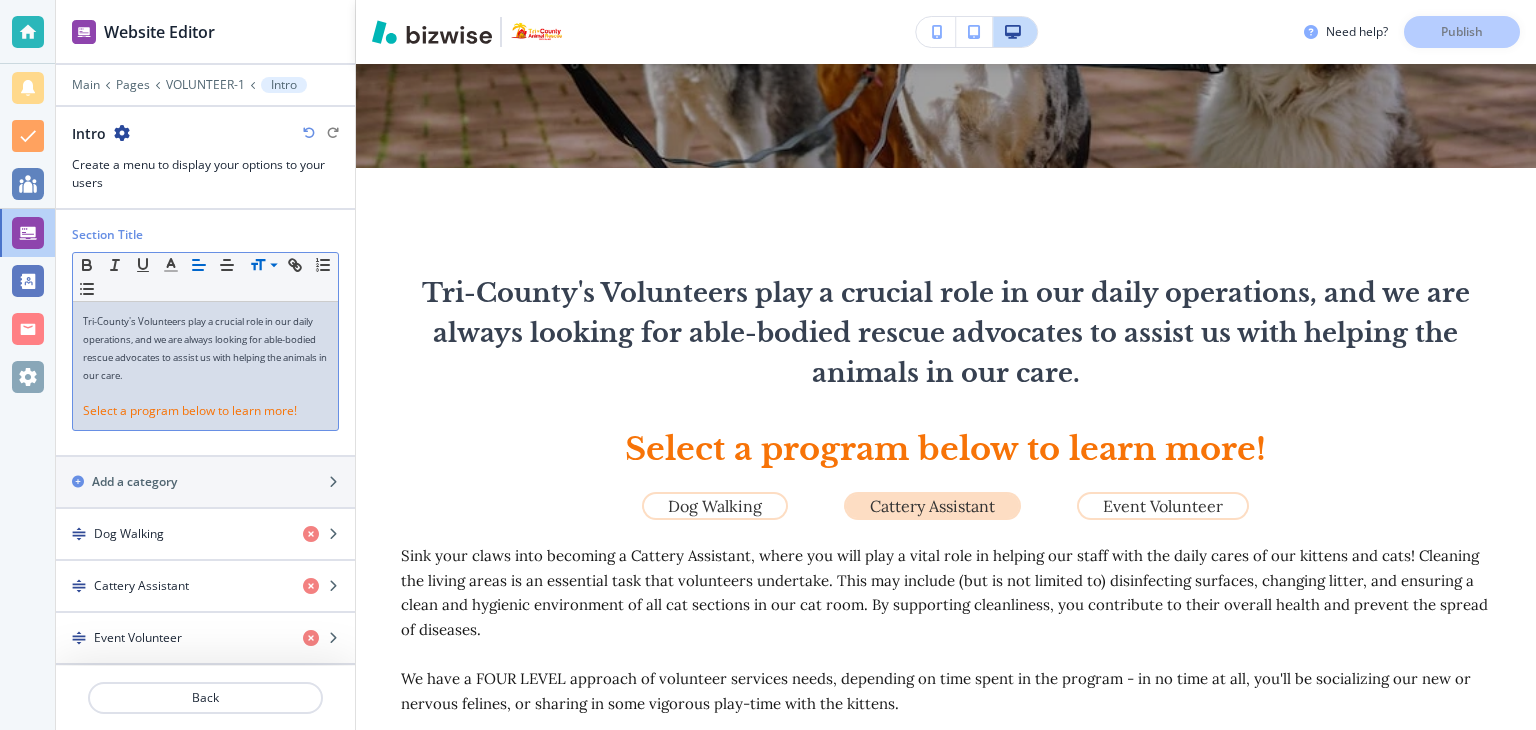 click on "Select a program below to learn more!" at bounding box center (205, 411) 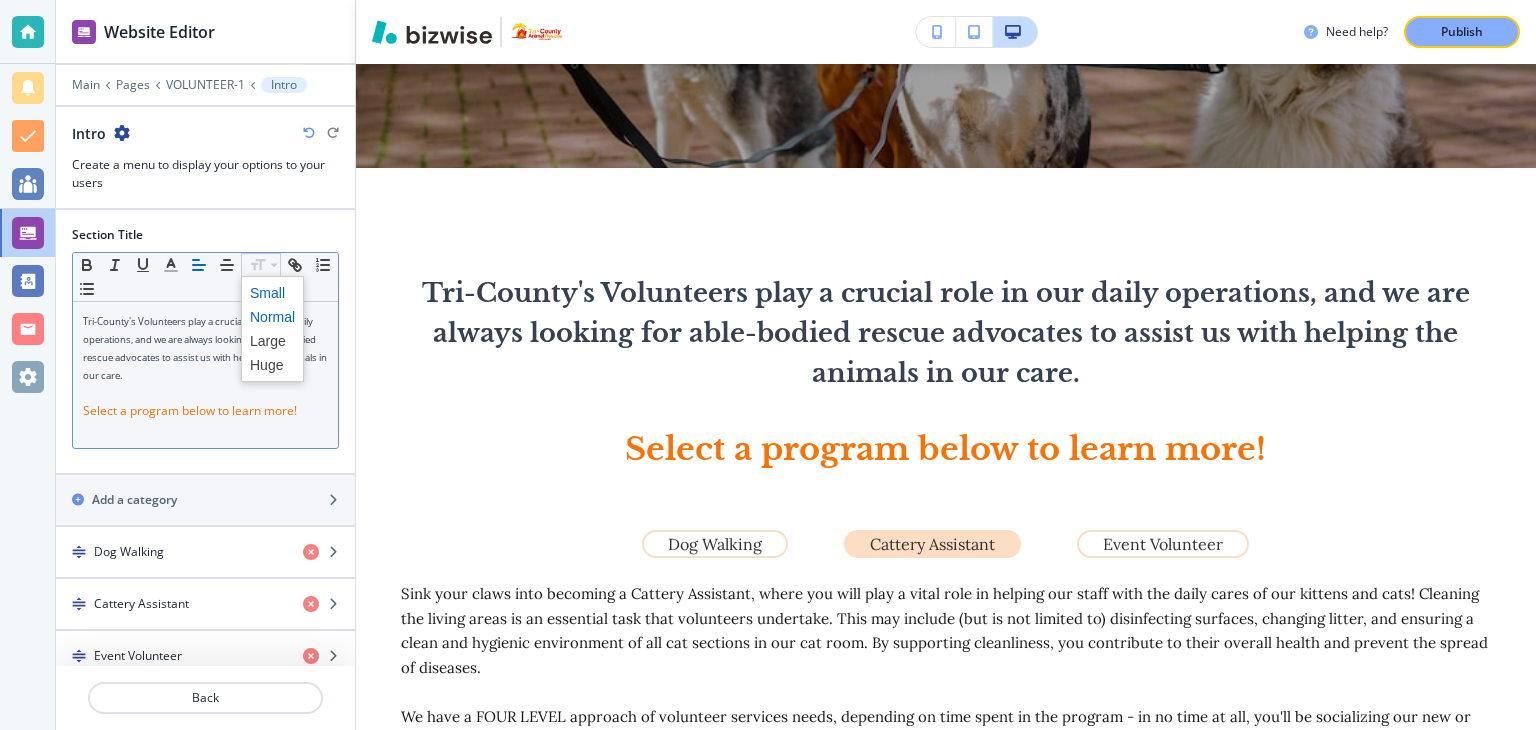 click at bounding box center [272, 293] 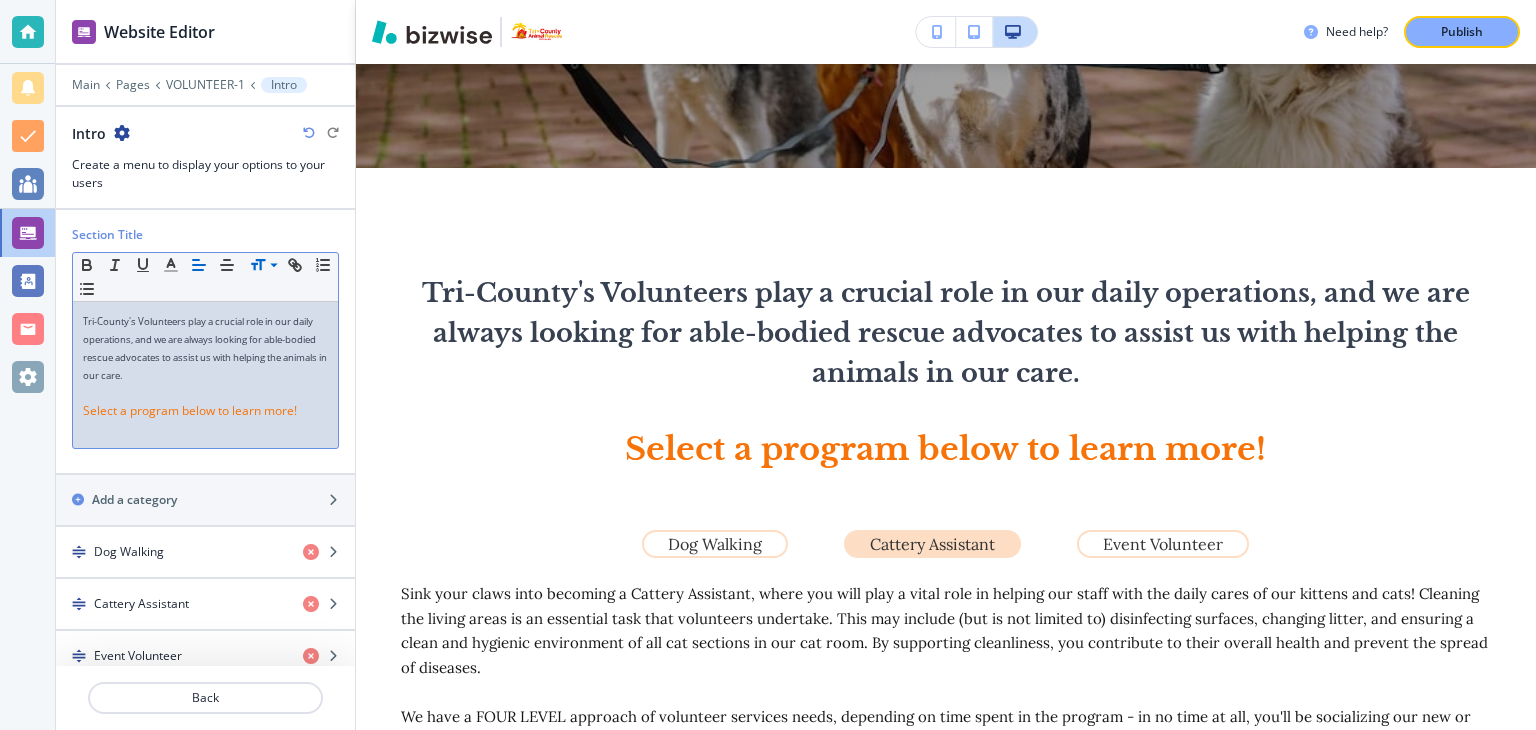 click on "﻿" at bounding box center (205, 429) 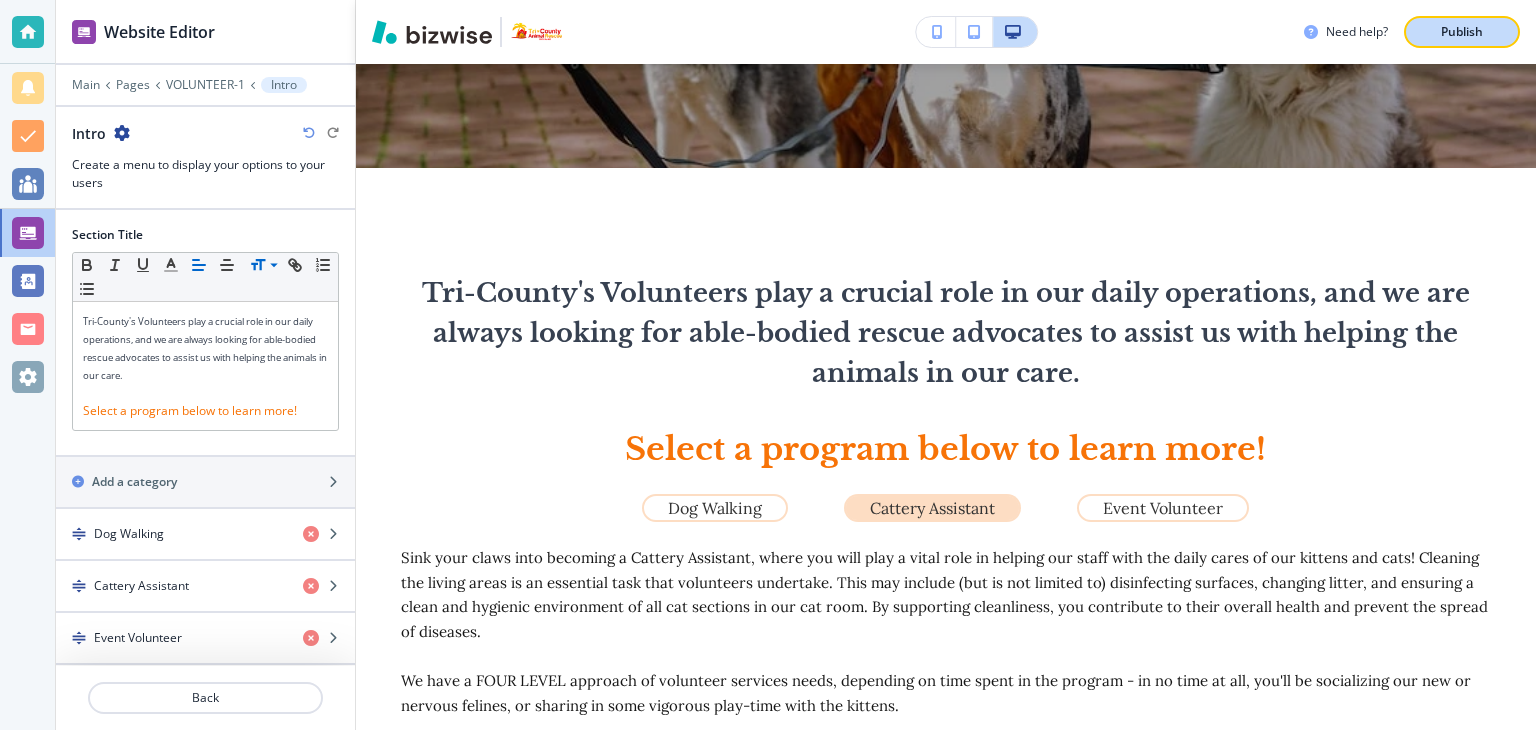 click on "Publish" at bounding box center (1462, 32) 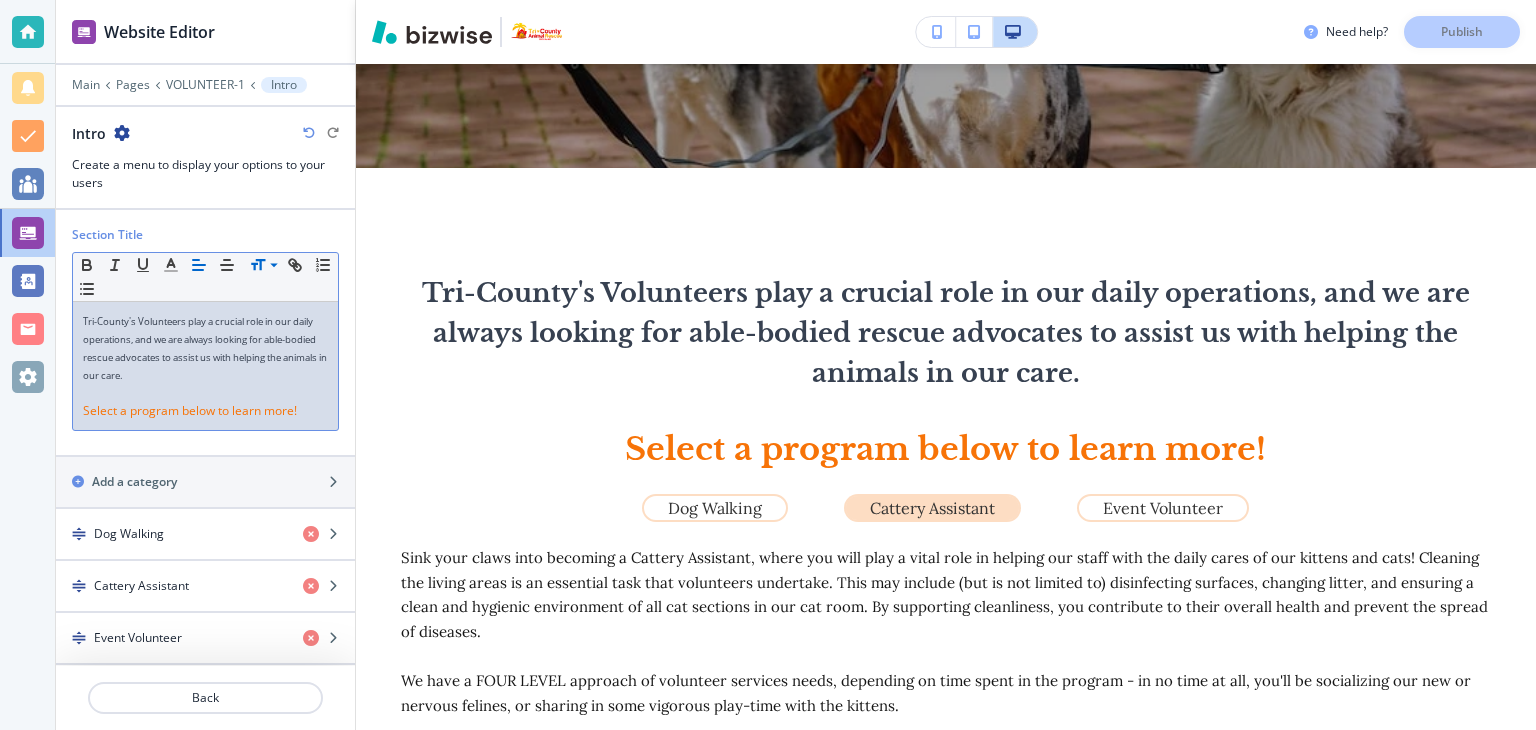 click on "﻿Tri-County's Volunteers play a crucial role in our daily operations, and we are always looking for able-bodied rescue advocates to assist us with helping the animals in our care." at bounding box center [205, 348] 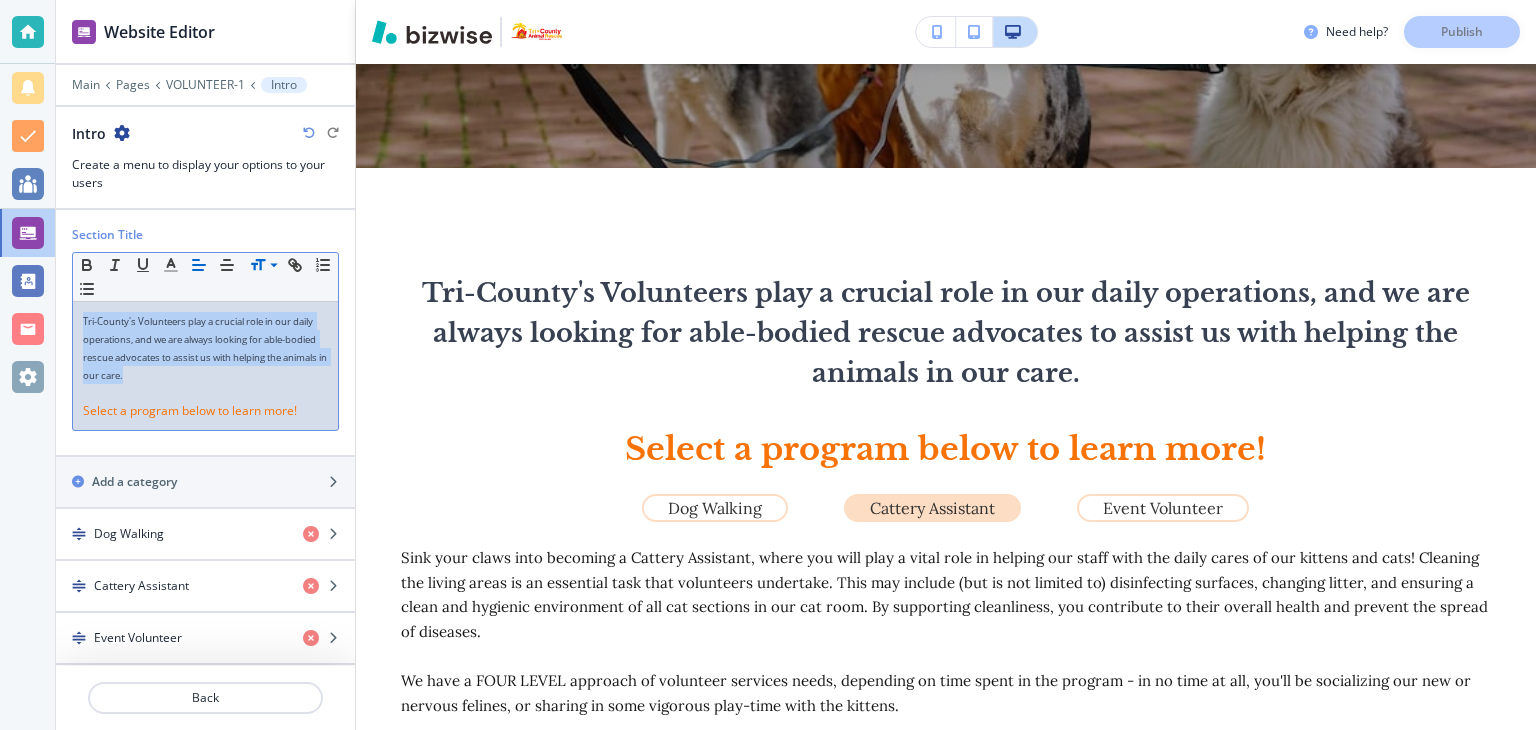 drag, startPoint x: 156, startPoint y: 369, endPoint x: 70, endPoint y: 307, distance: 106.01887 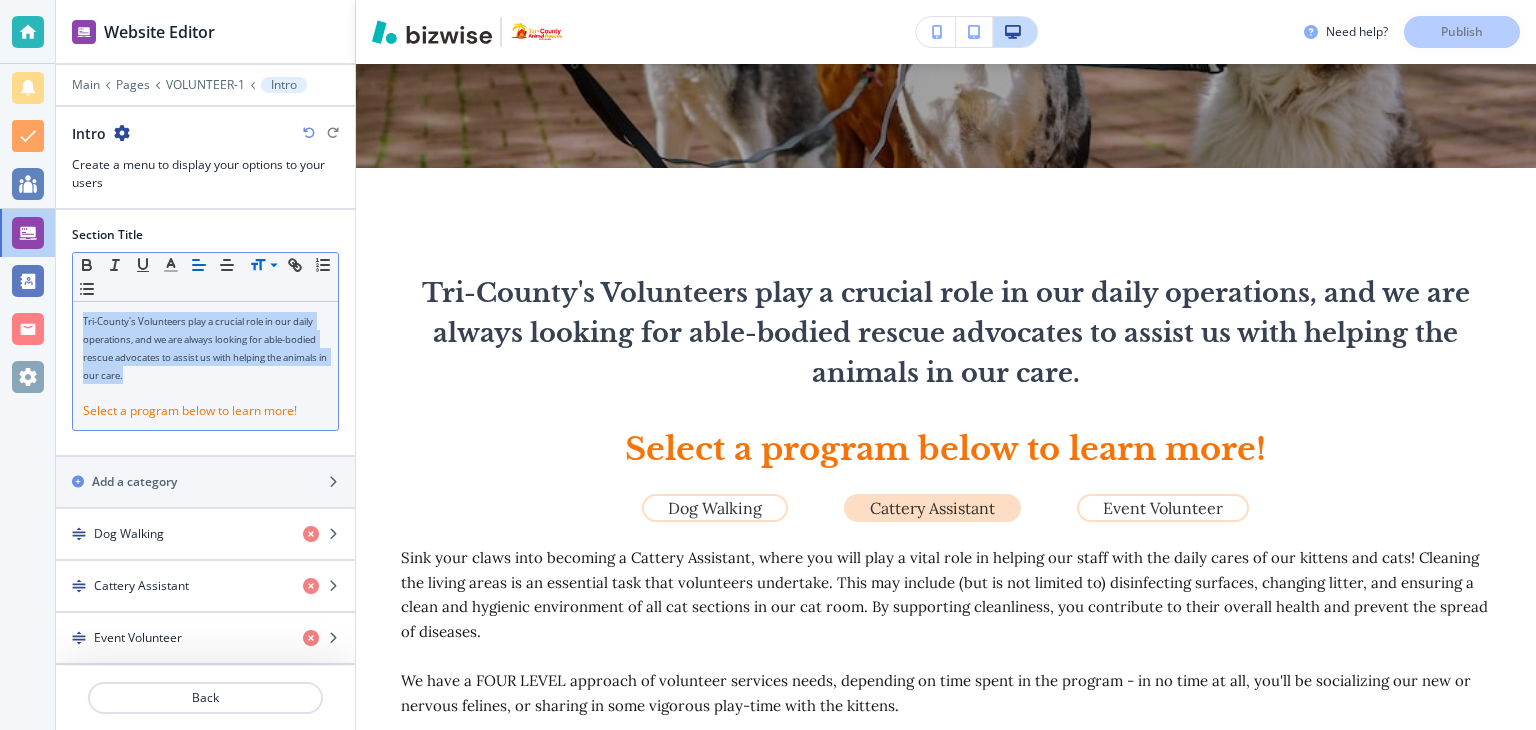 click 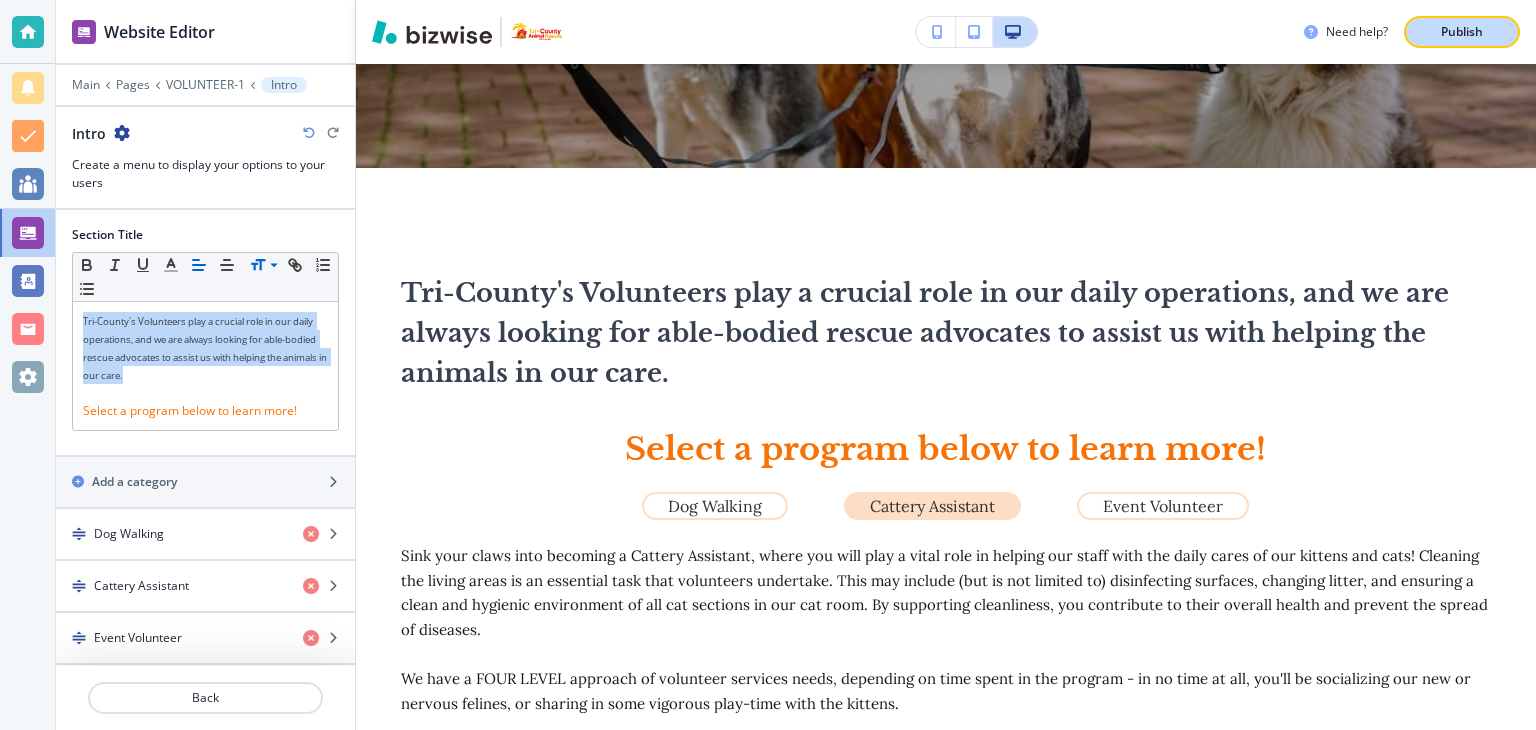 click on "Publish" at bounding box center [1462, 32] 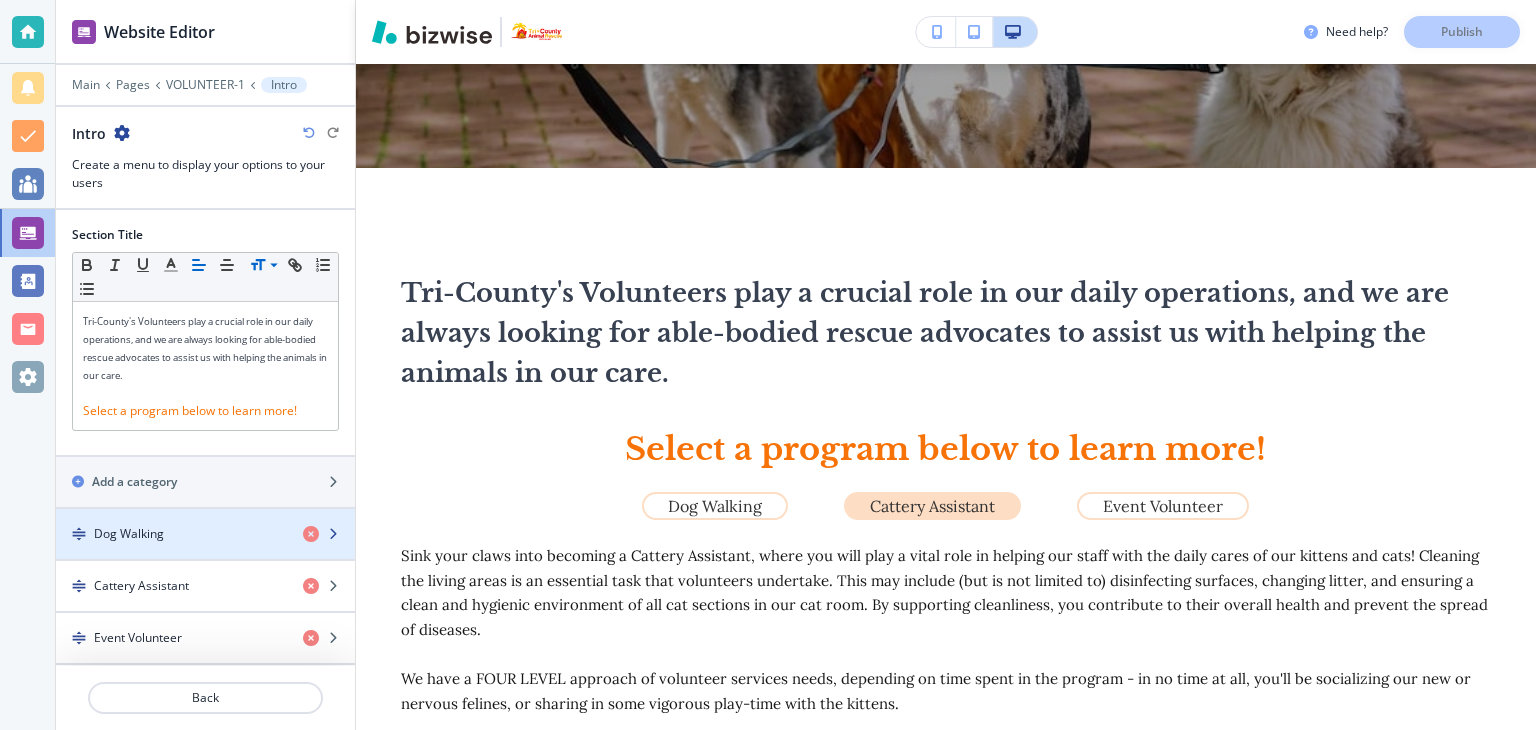click on "Dog Walking" at bounding box center (129, 534) 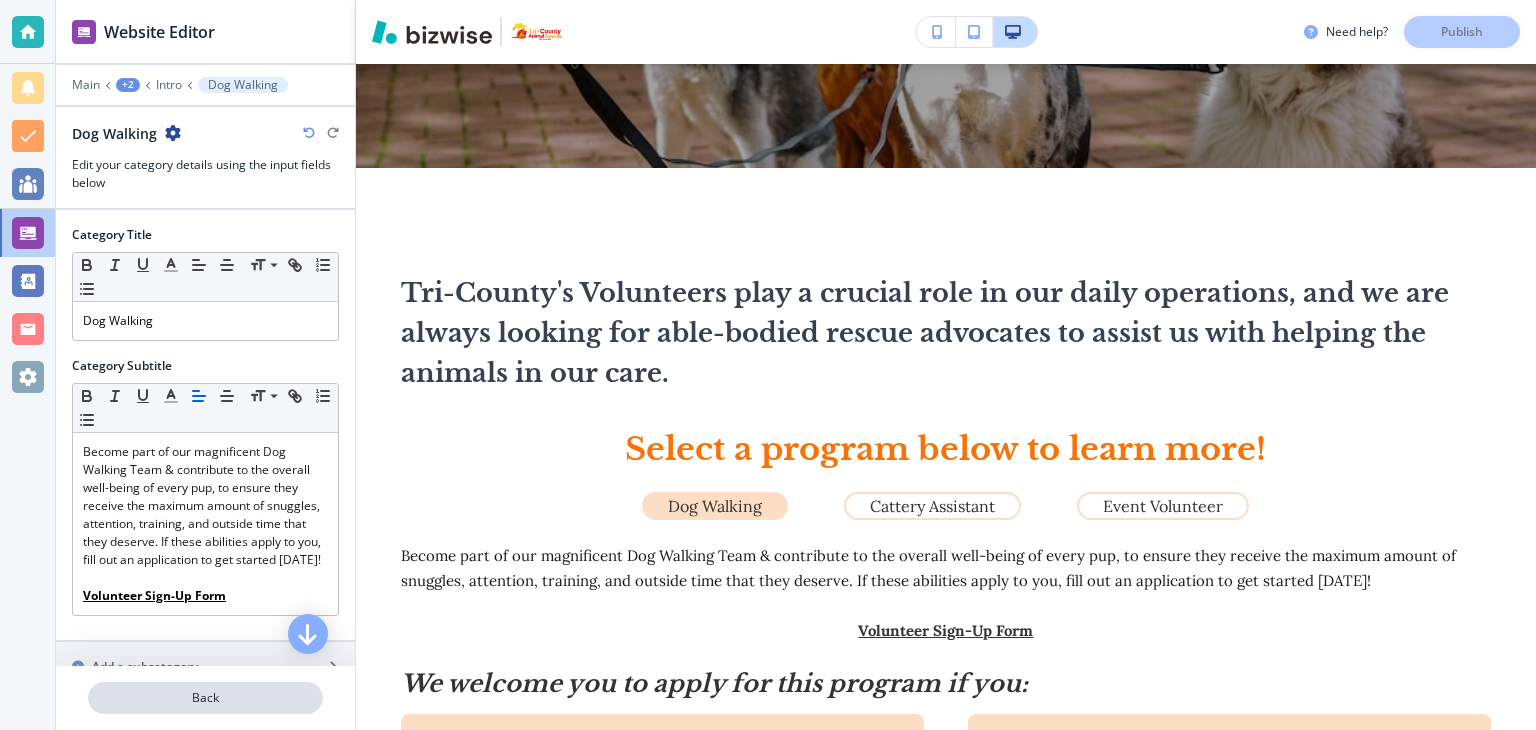 click on "Back" at bounding box center [205, 698] 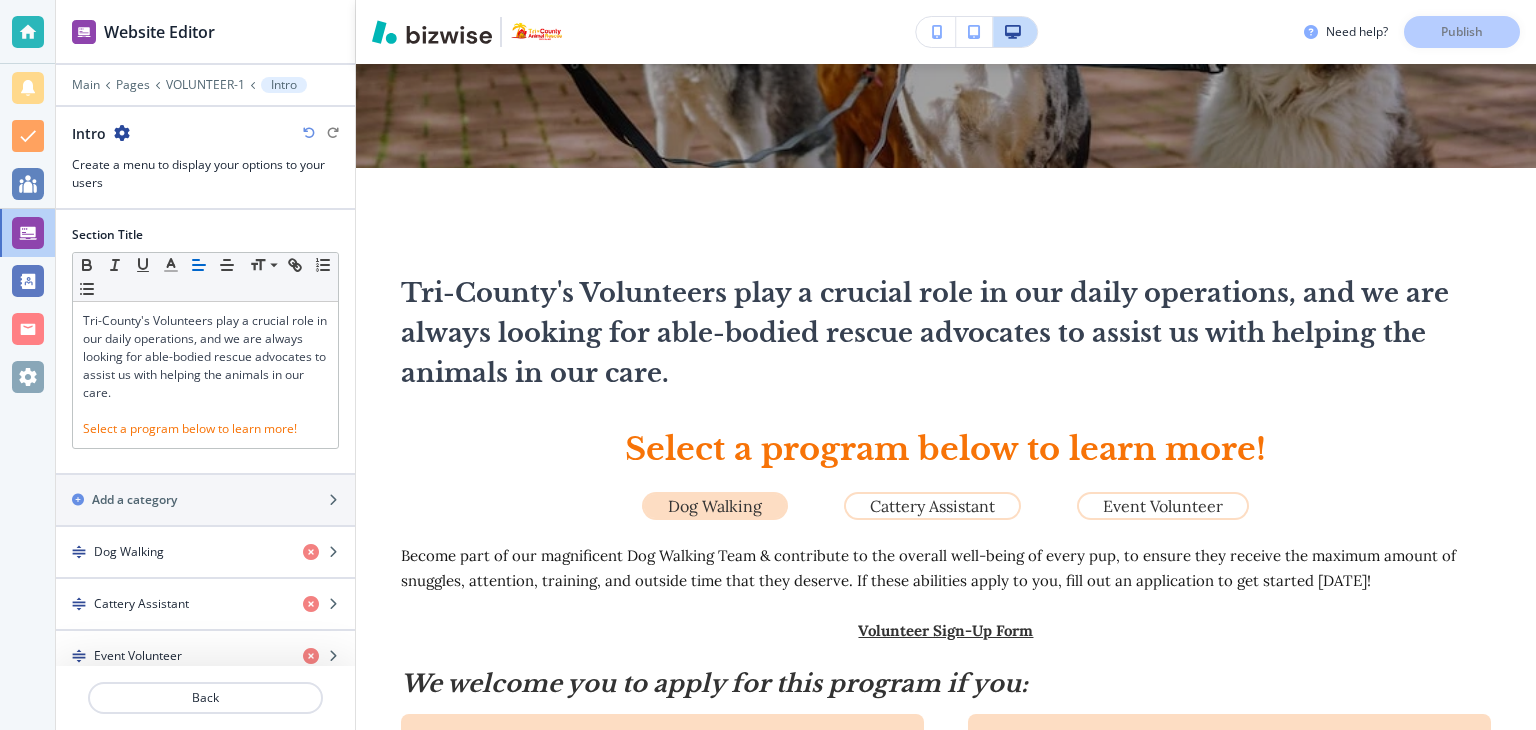 scroll, scrollTop: 581, scrollLeft: 0, axis: vertical 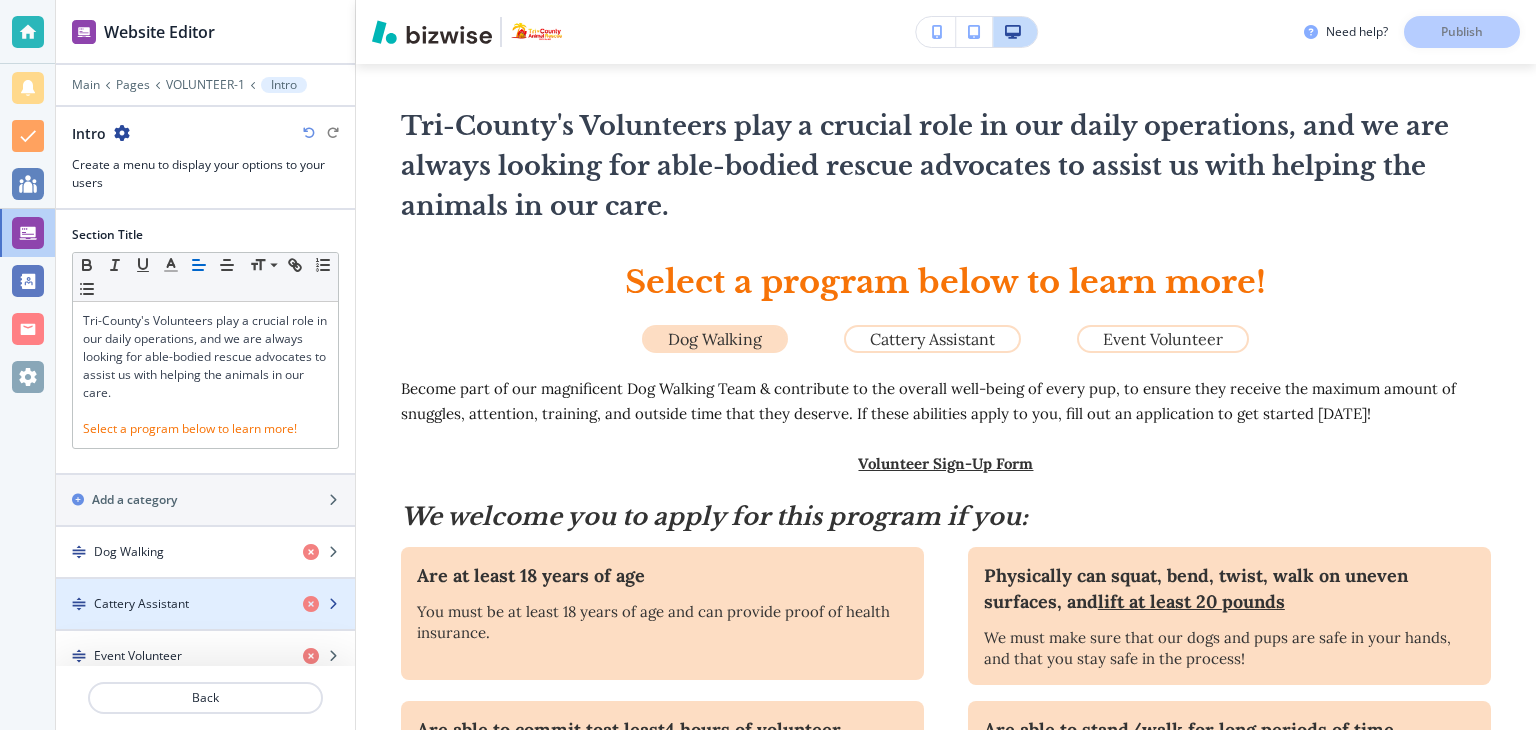 click on "Cattery Assistant" at bounding box center (171, 604) 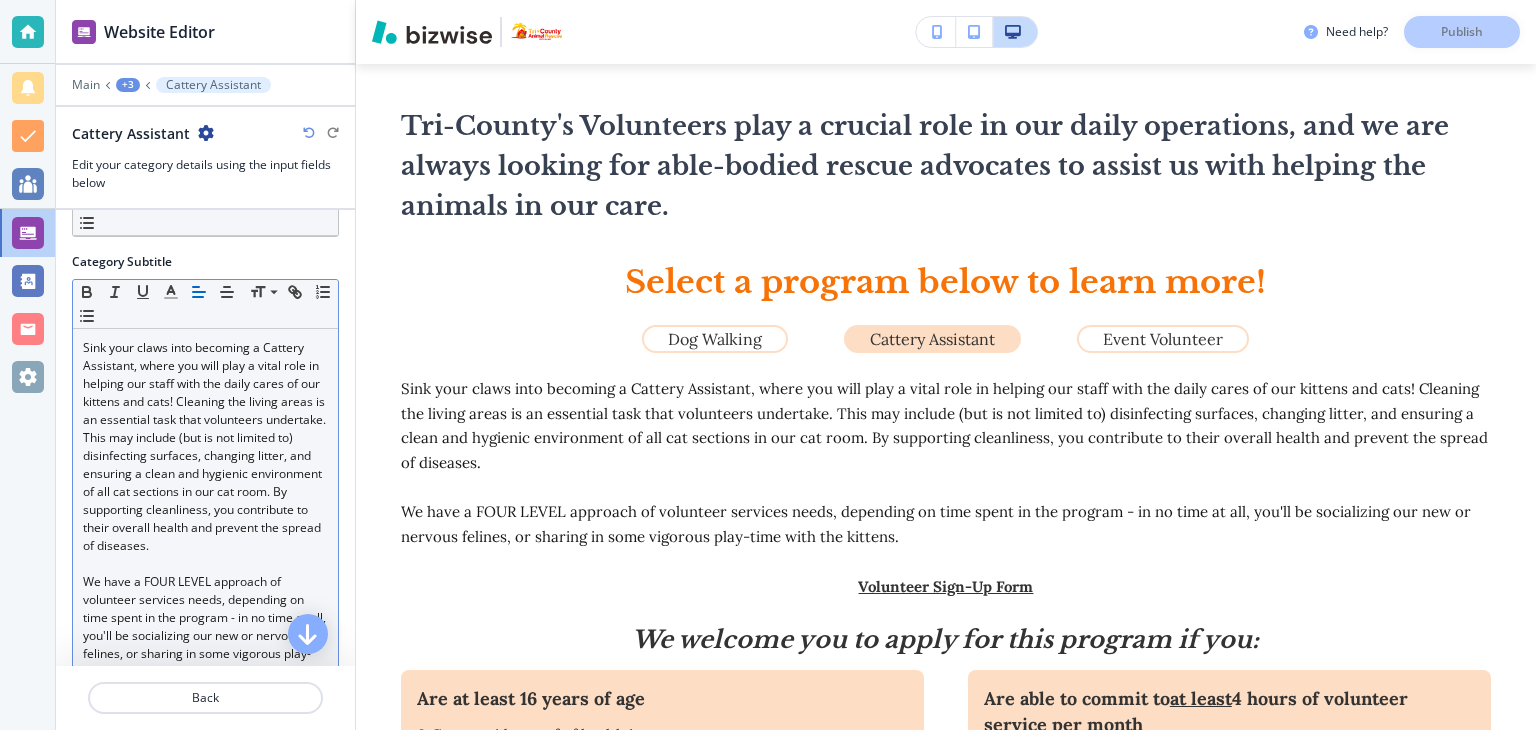 scroll, scrollTop: 0, scrollLeft: 0, axis: both 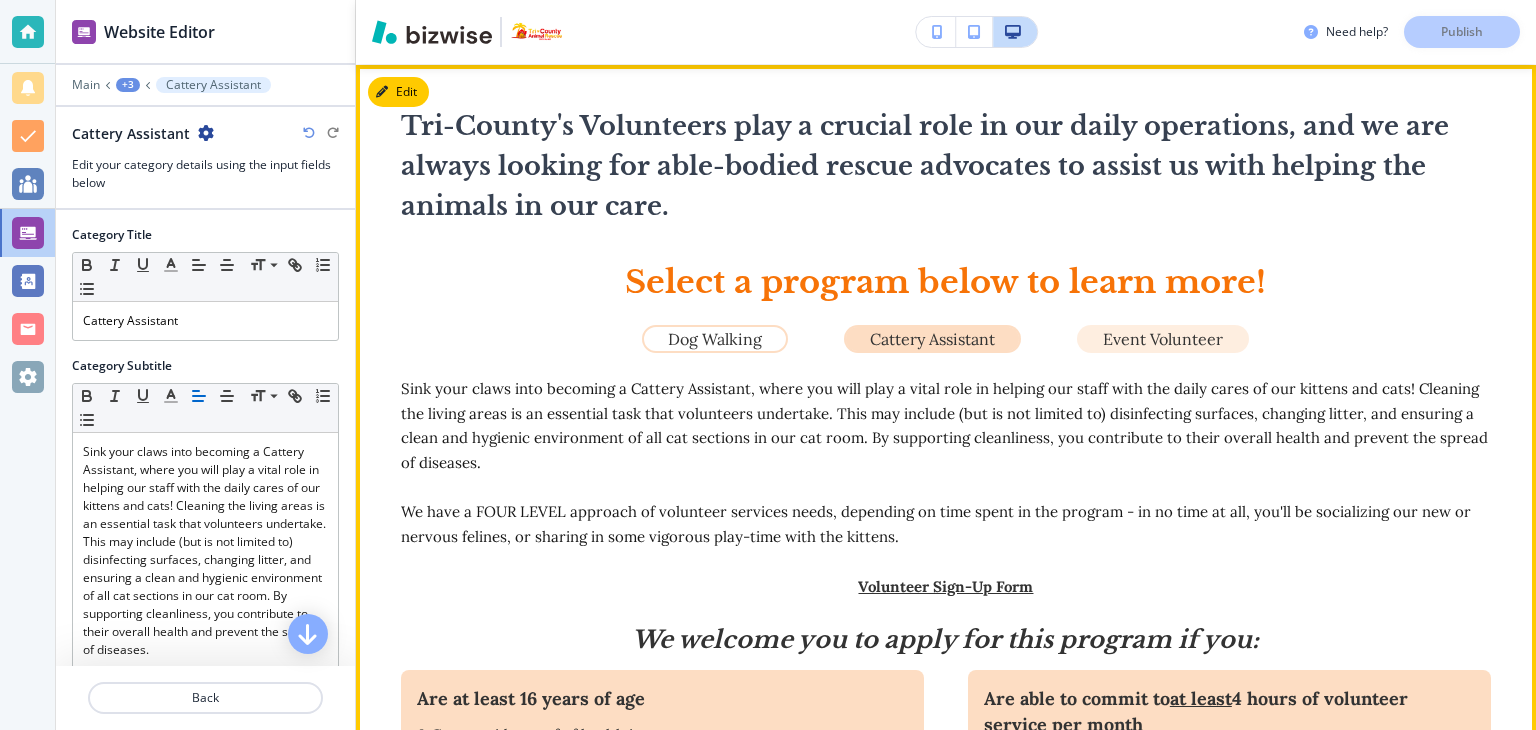 click on "Event Volunteer" at bounding box center (1163, 339) 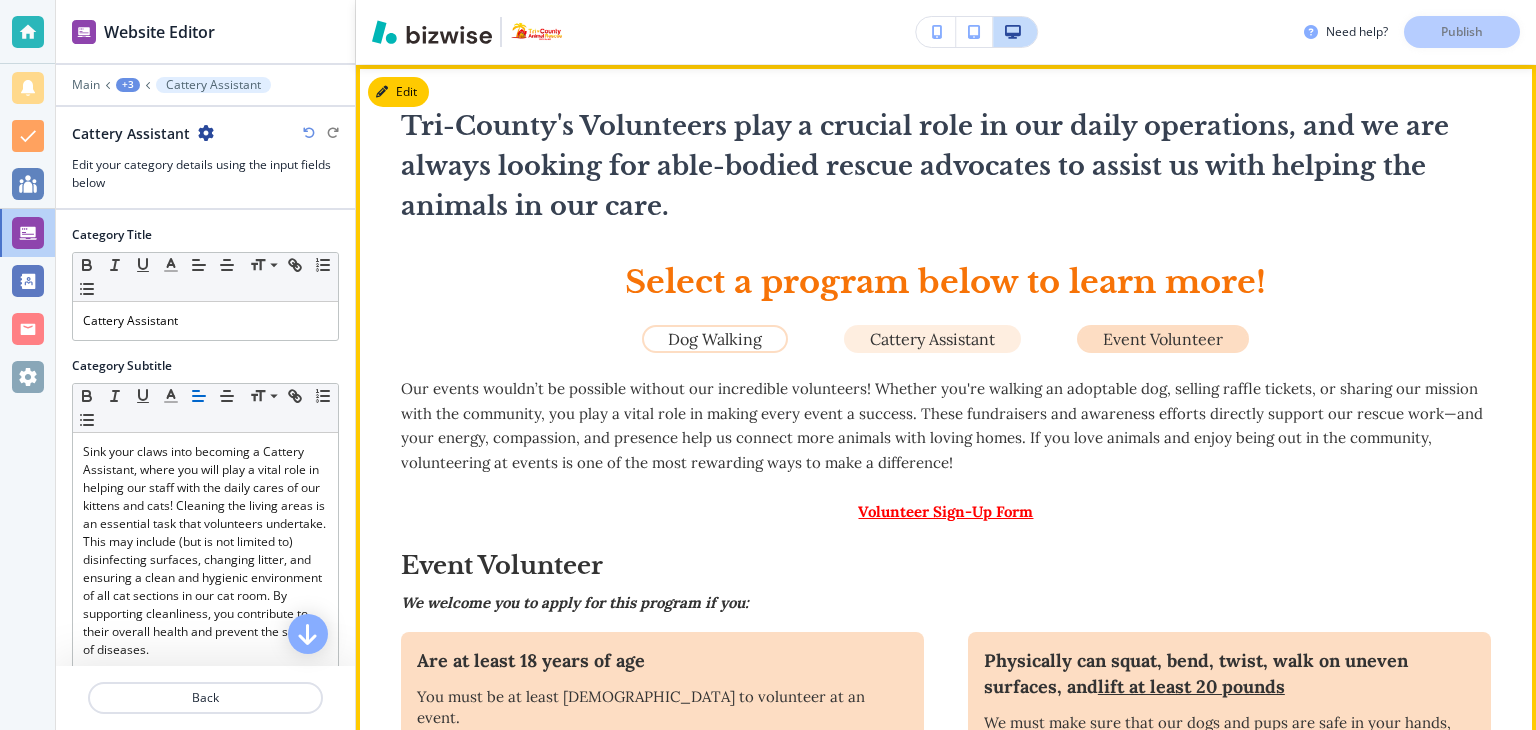 click on "Cattery Assistant" at bounding box center [932, 339] 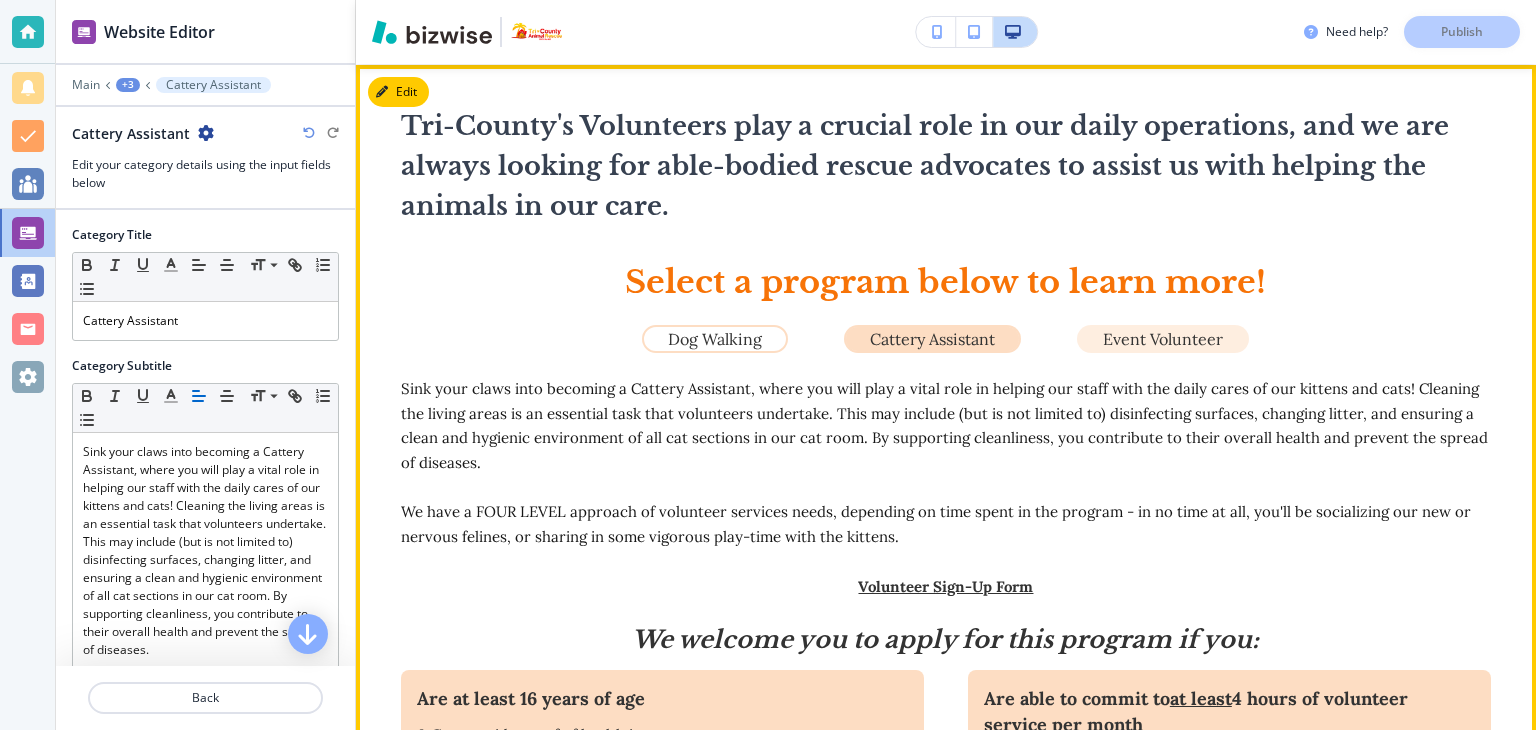 click on "Event Volunteer" at bounding box center [1163, 339] 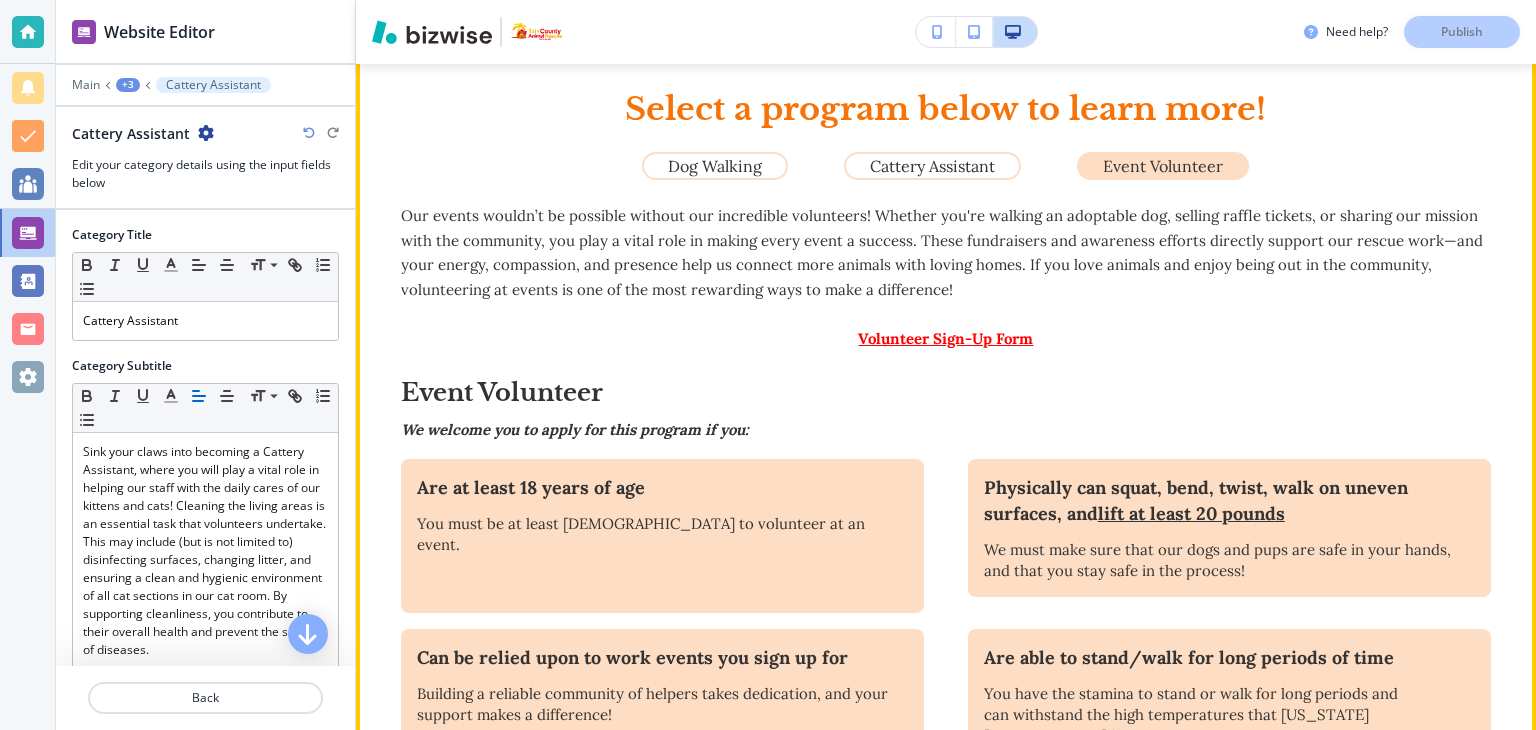 scroll, scrollTop: 881, scrollLeft: 0, axis: vertical 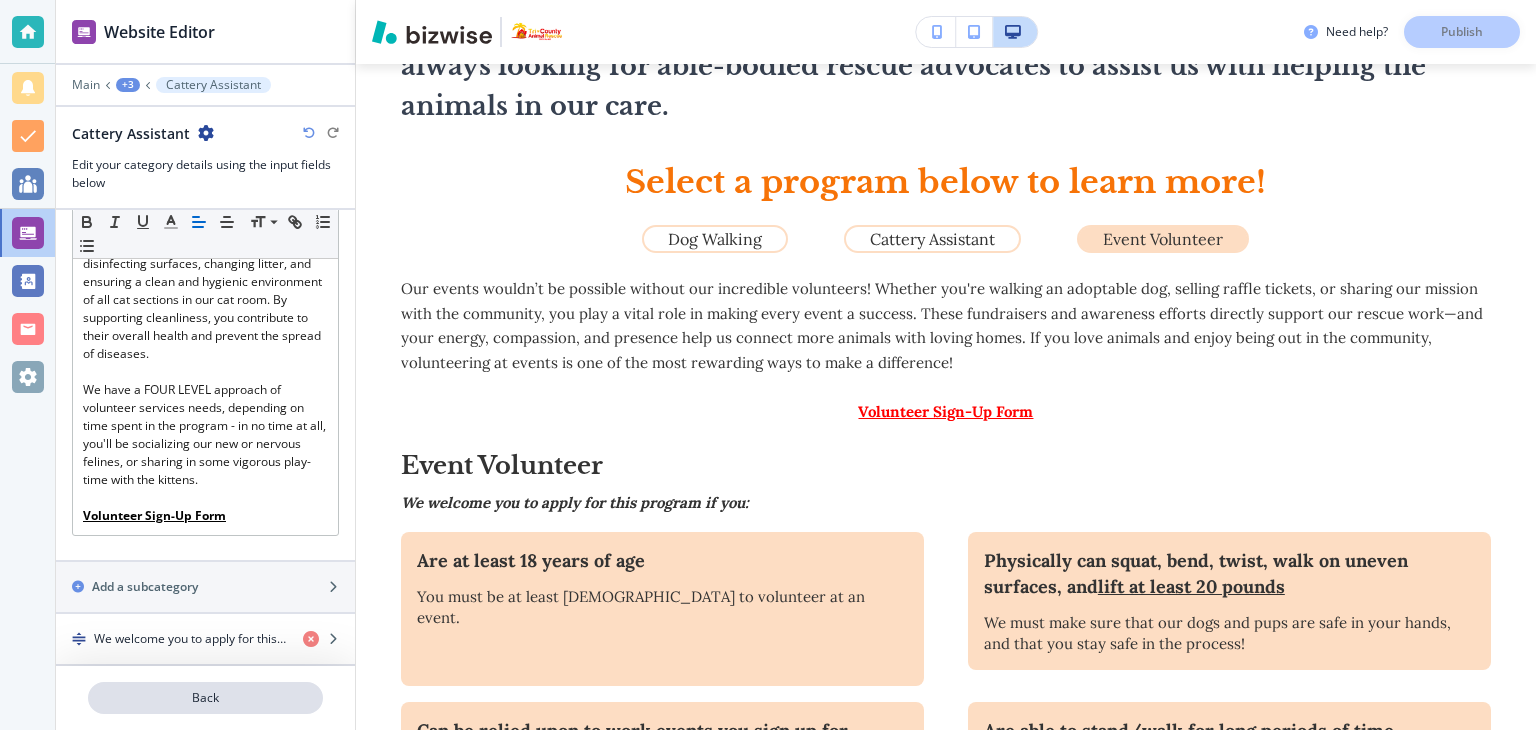 click on "Back" at bounding box center (205, 698) 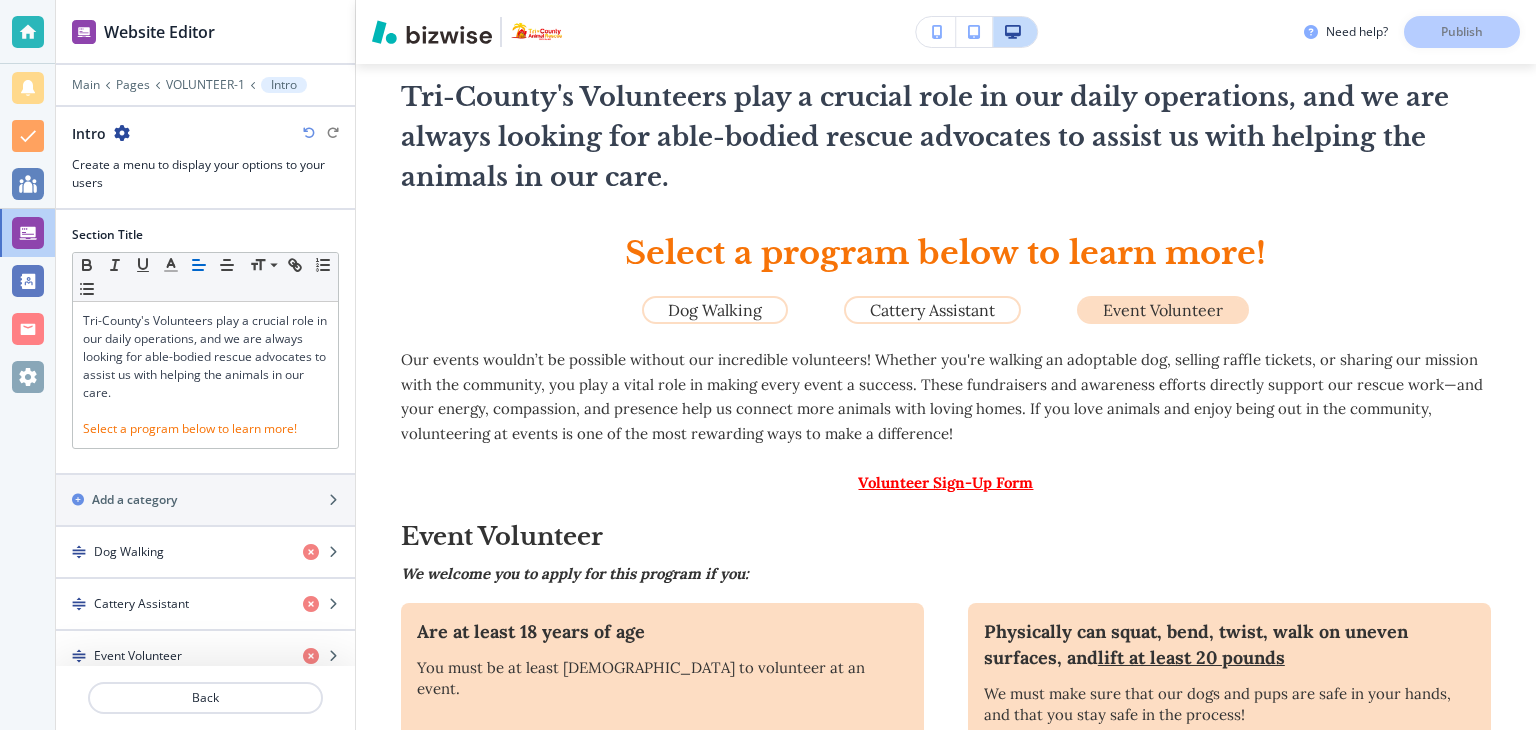 scroll, scrollTop: 581, scrollLeft: 0, axis: vertical 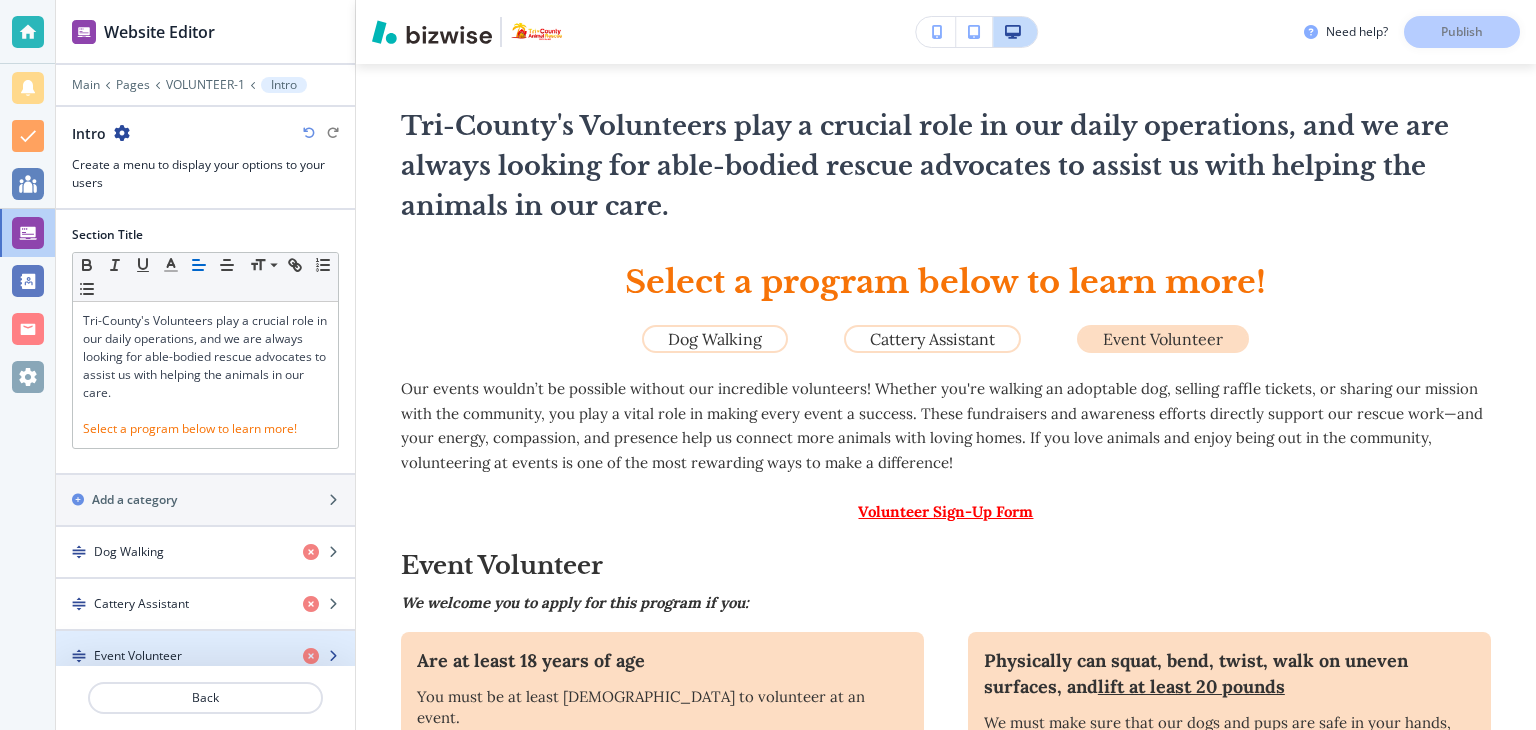 click on "Event Volunteer" at bounding box center [138, 656] 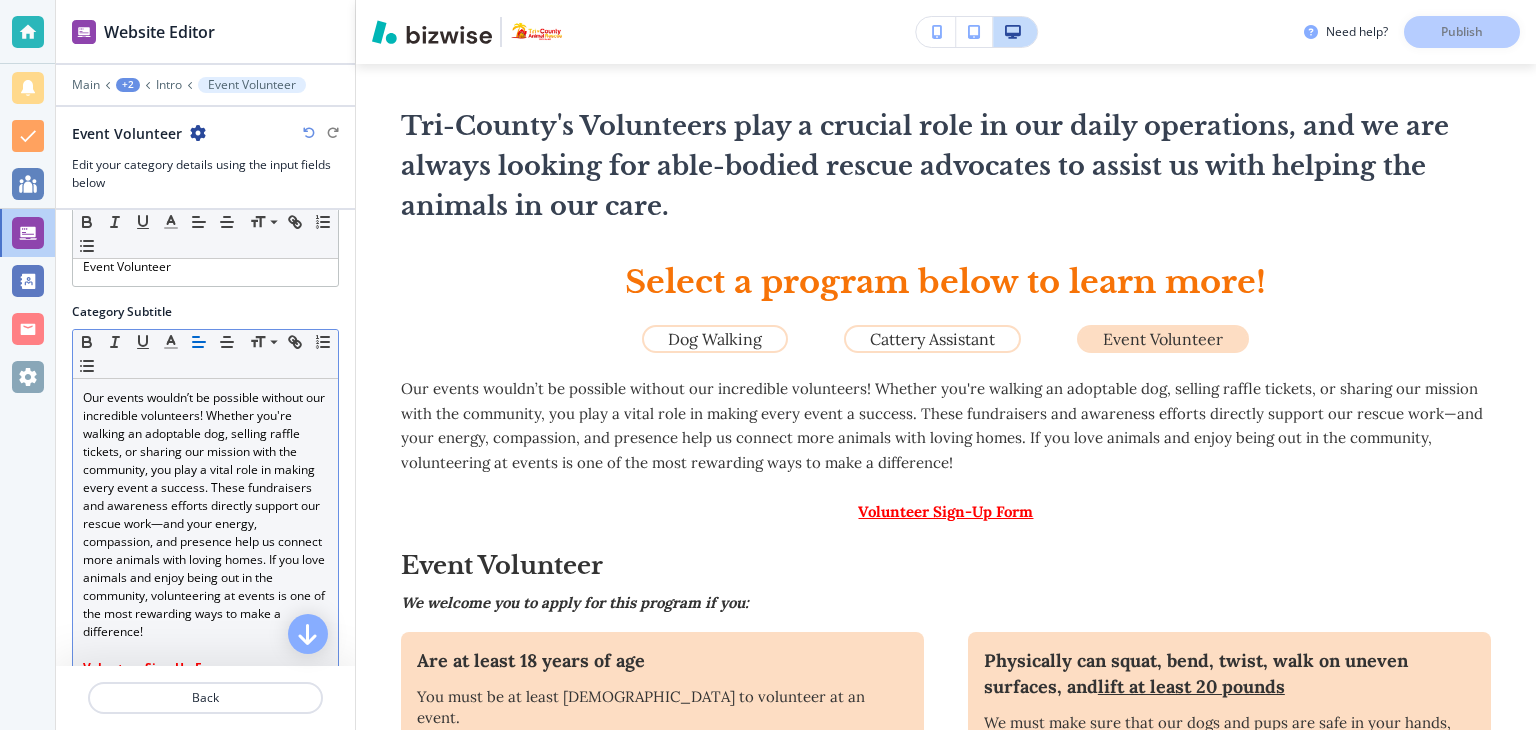 scroll, scrollTop: 2, scrollLeft: 0, axis: vertical 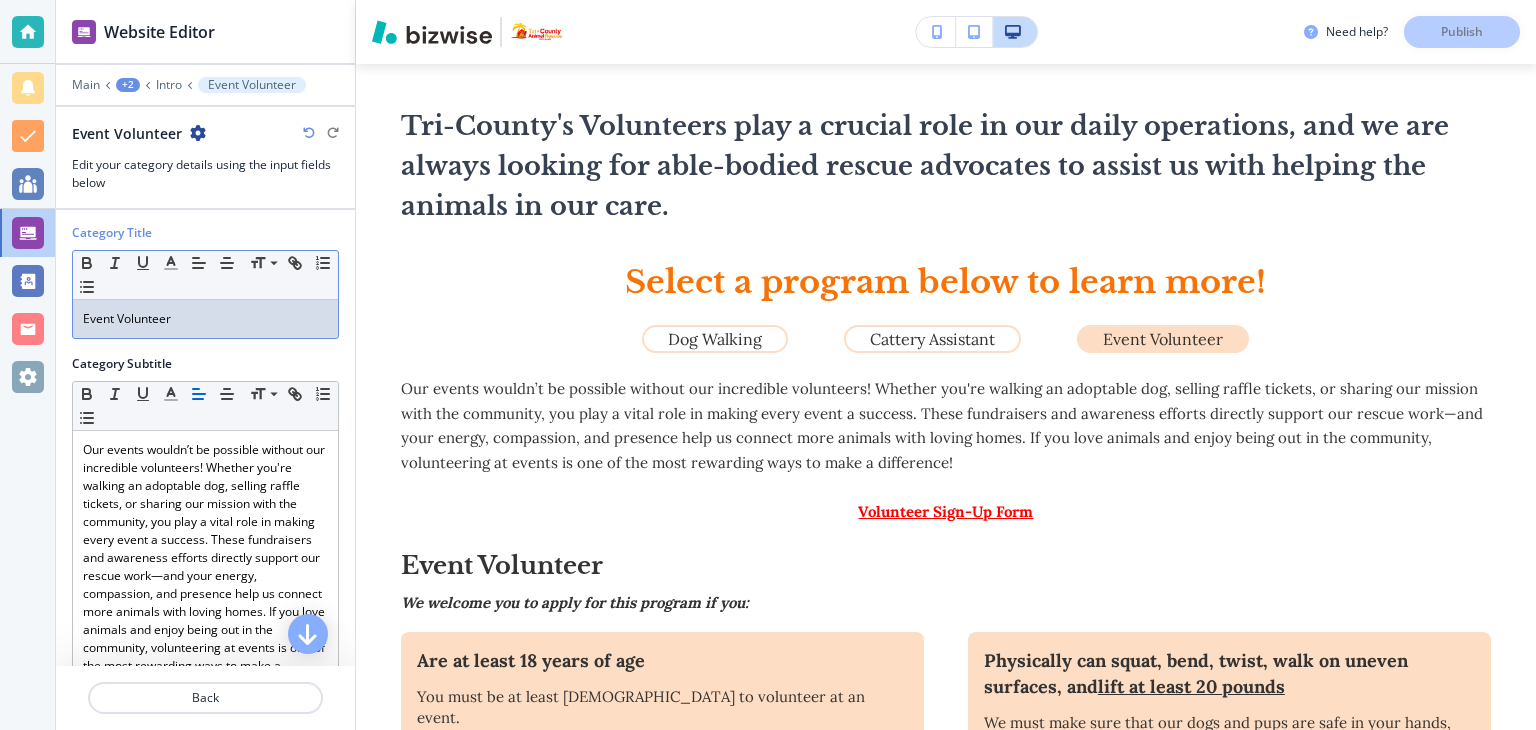 click on "Event Volunteer" at bounding box center [205, 319] 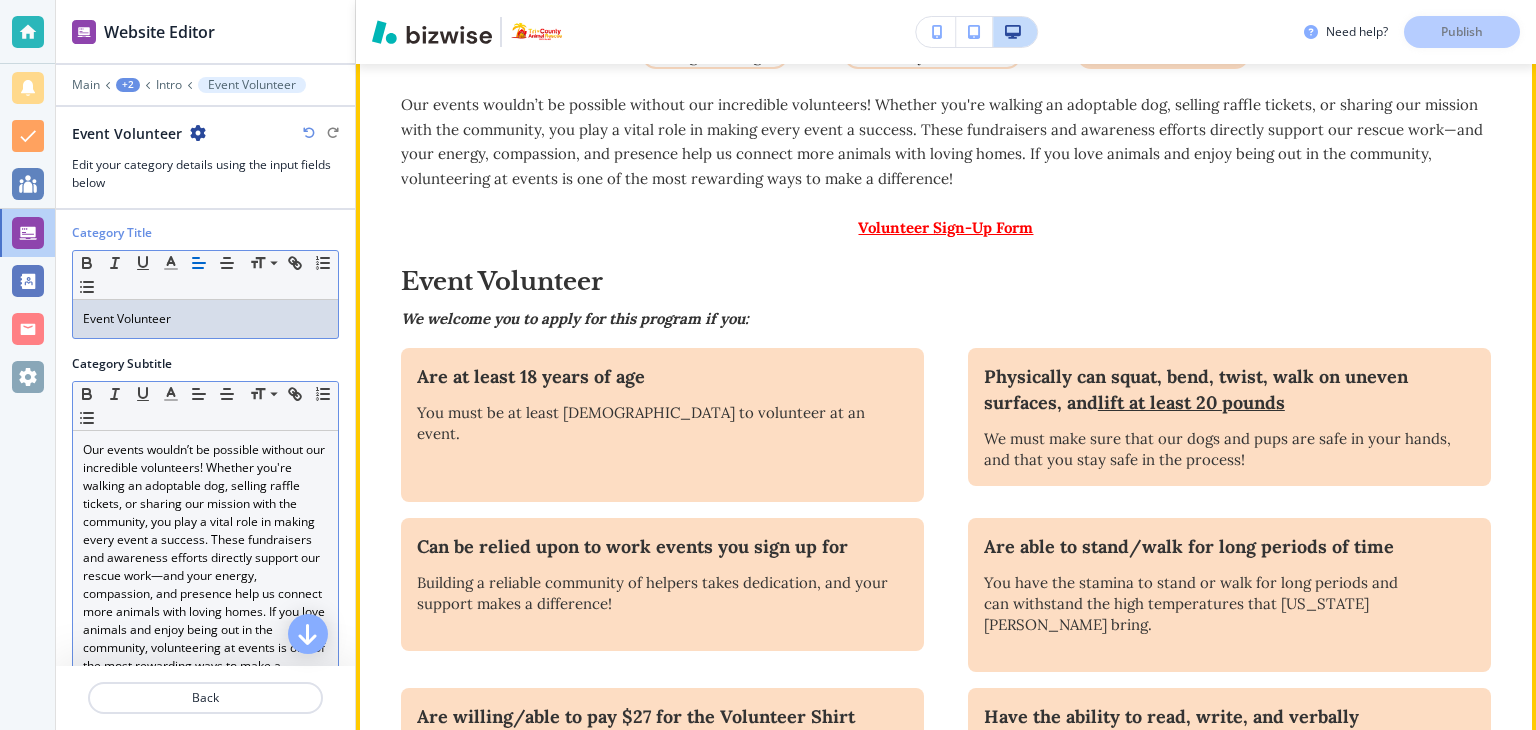 scroll, scrollTop: 981, scrollLeft: 0, axis: vertical 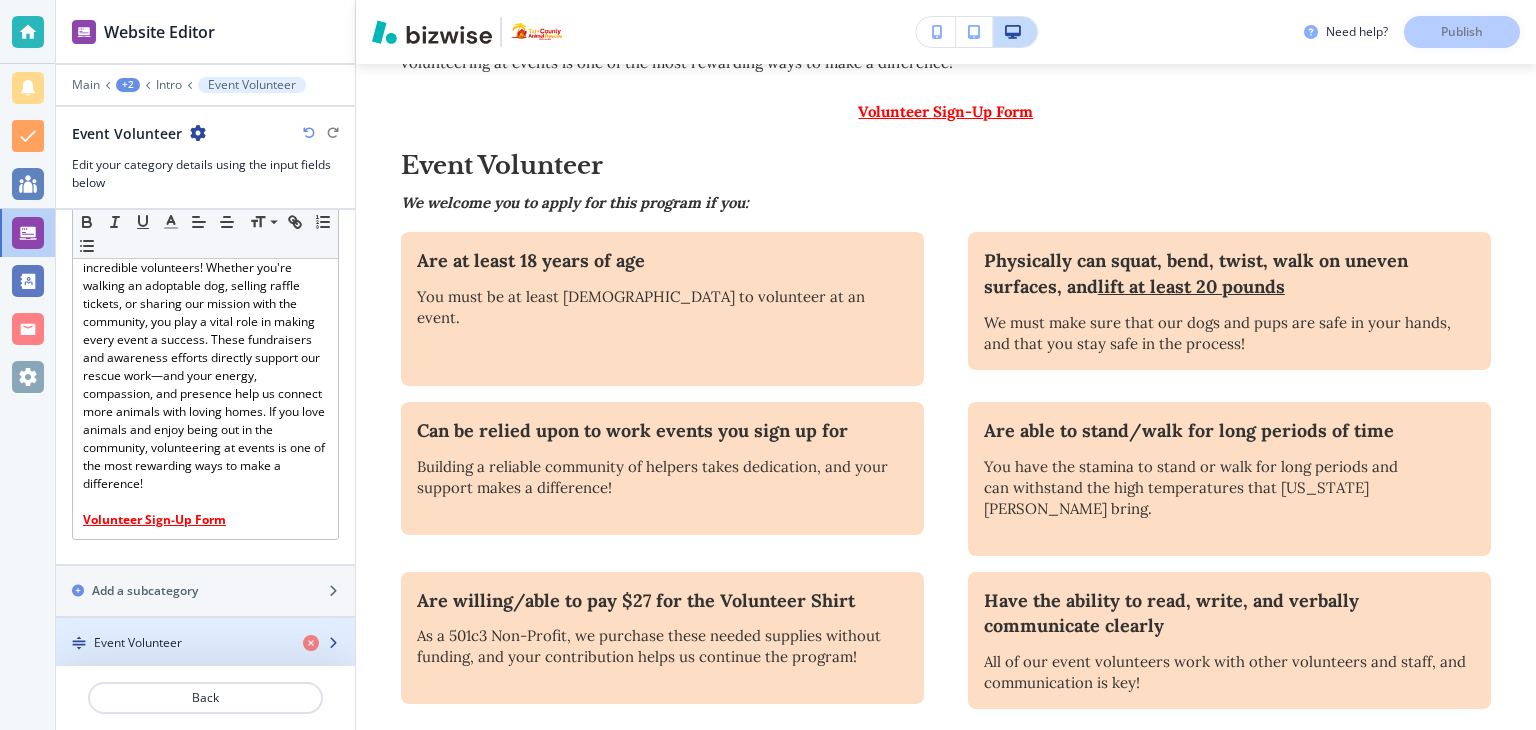 click on "Event Volunteer" at bounding box center (138, 643) 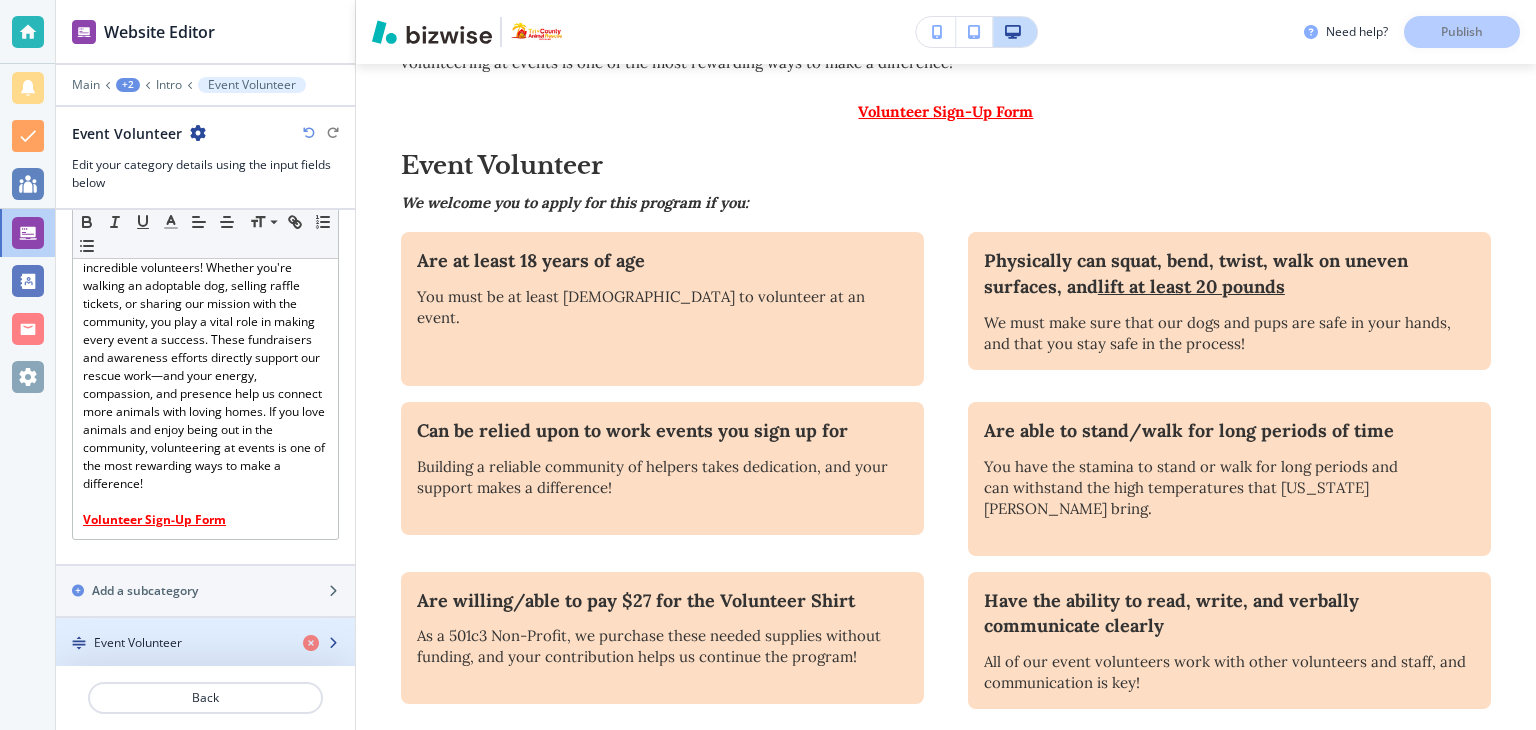 click on "Event Volunteer" at bounding box center (138, 643) 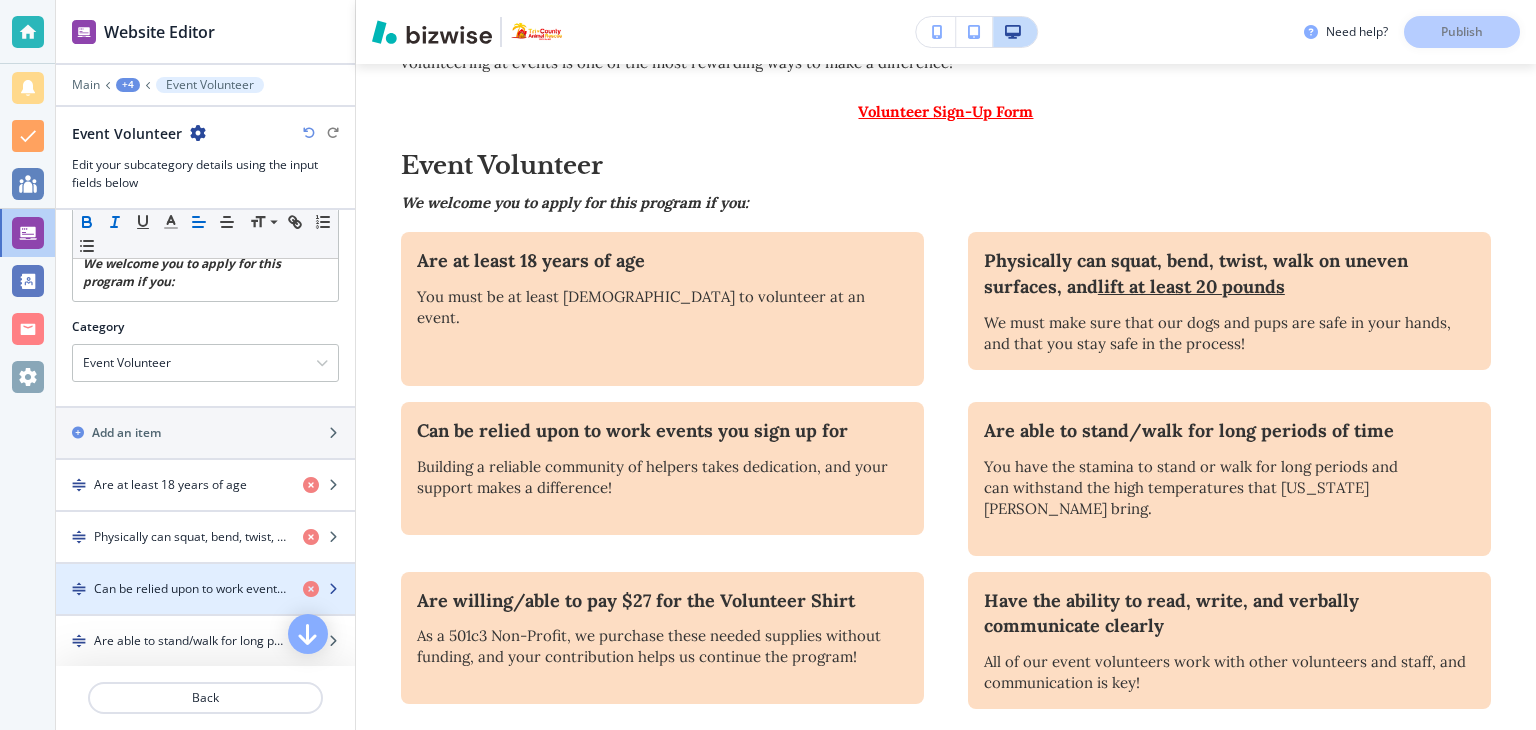 scroll, scrollTop: 88, scrollLeft: 0, axis: vertical 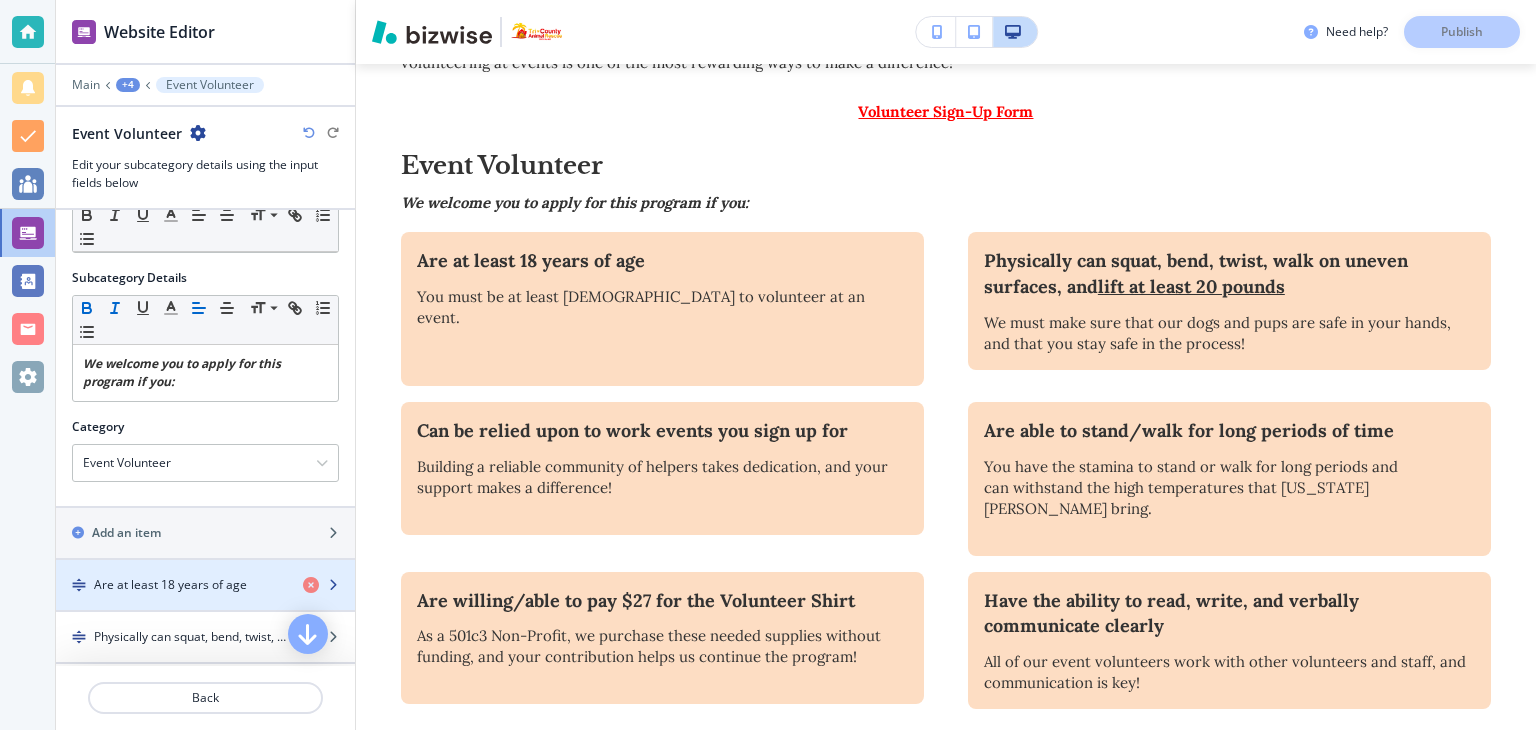 click on "Are at least 18 years of age" at bounding box center [170, 585] 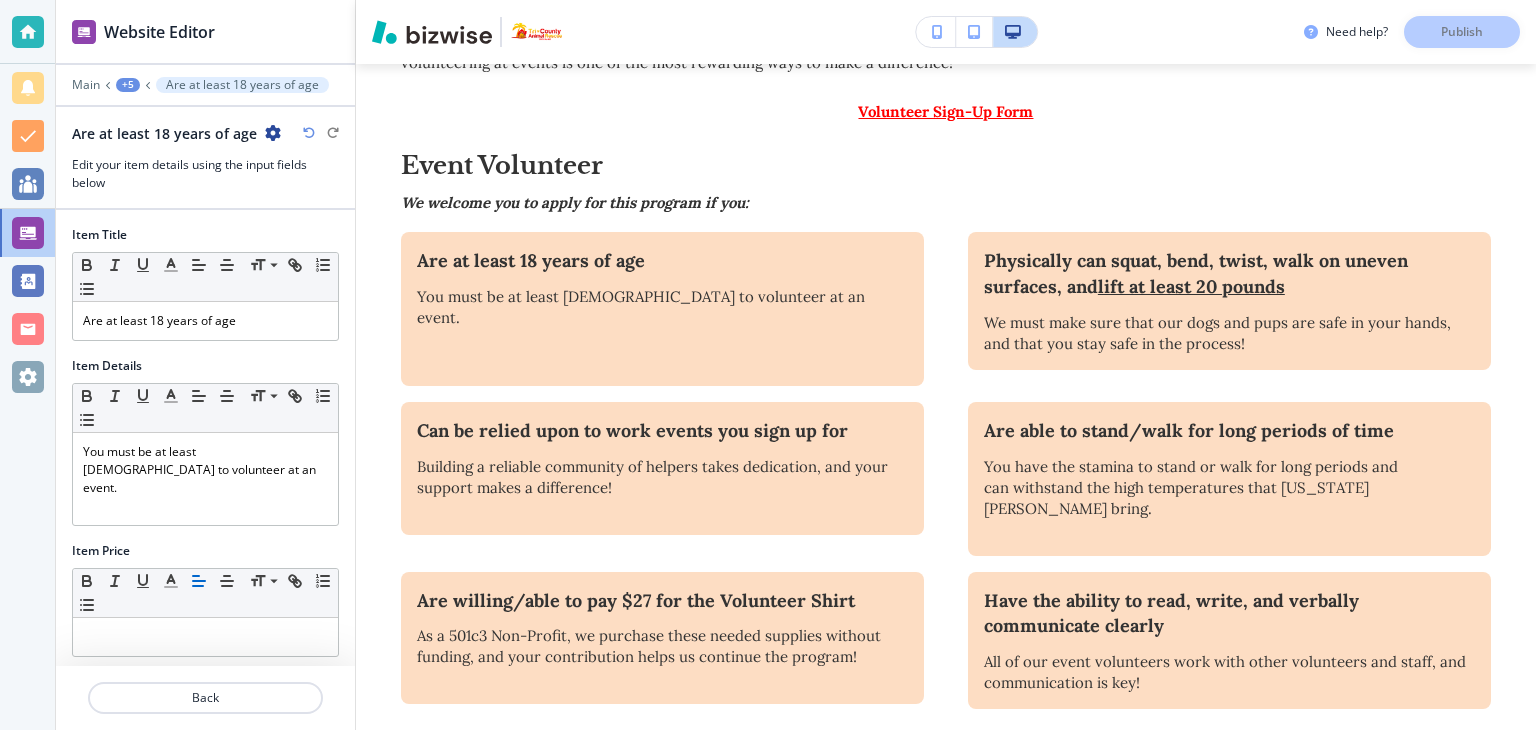 click on "+5" at bounding box center [128, 85] 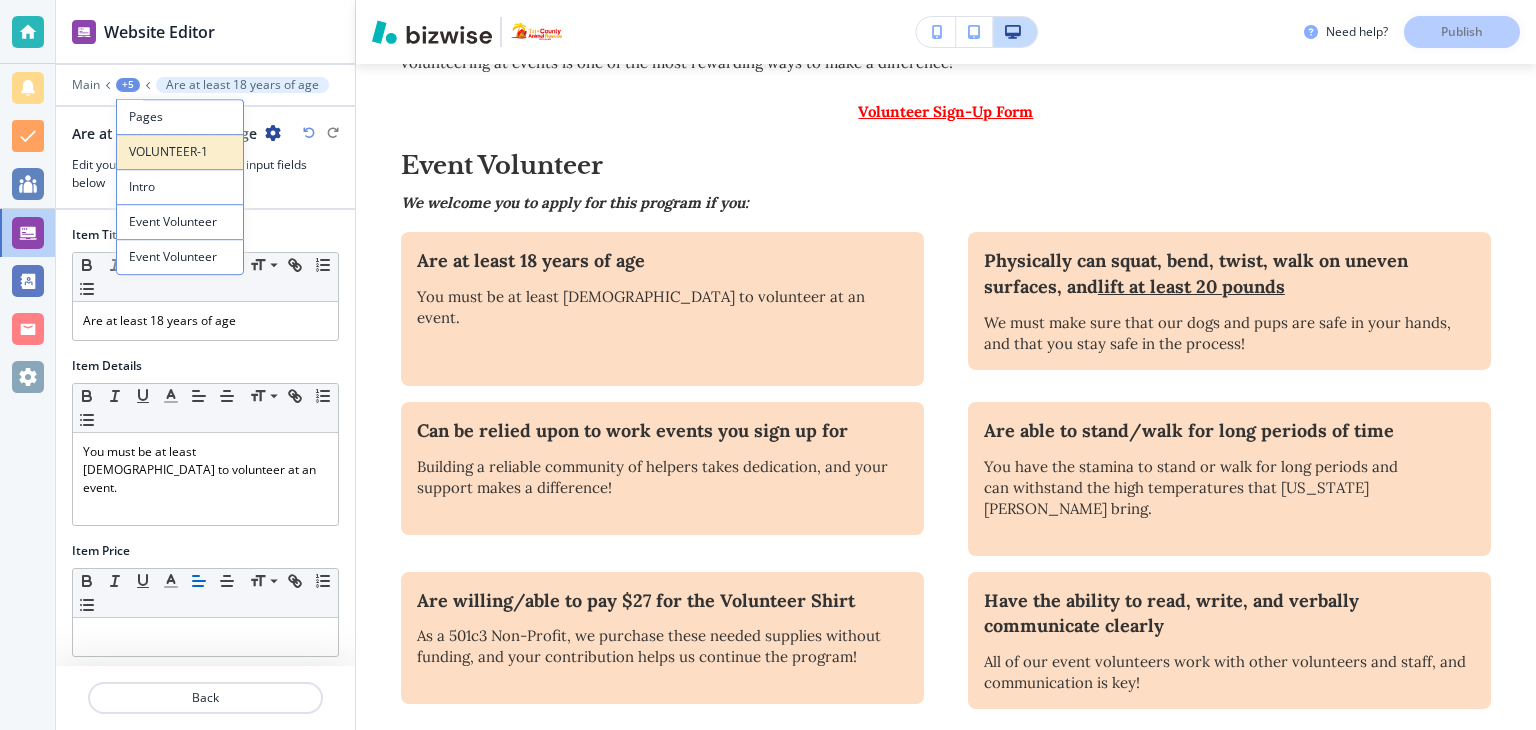 click on "VOLUNTEER-1" at bounding box center (180, 152) 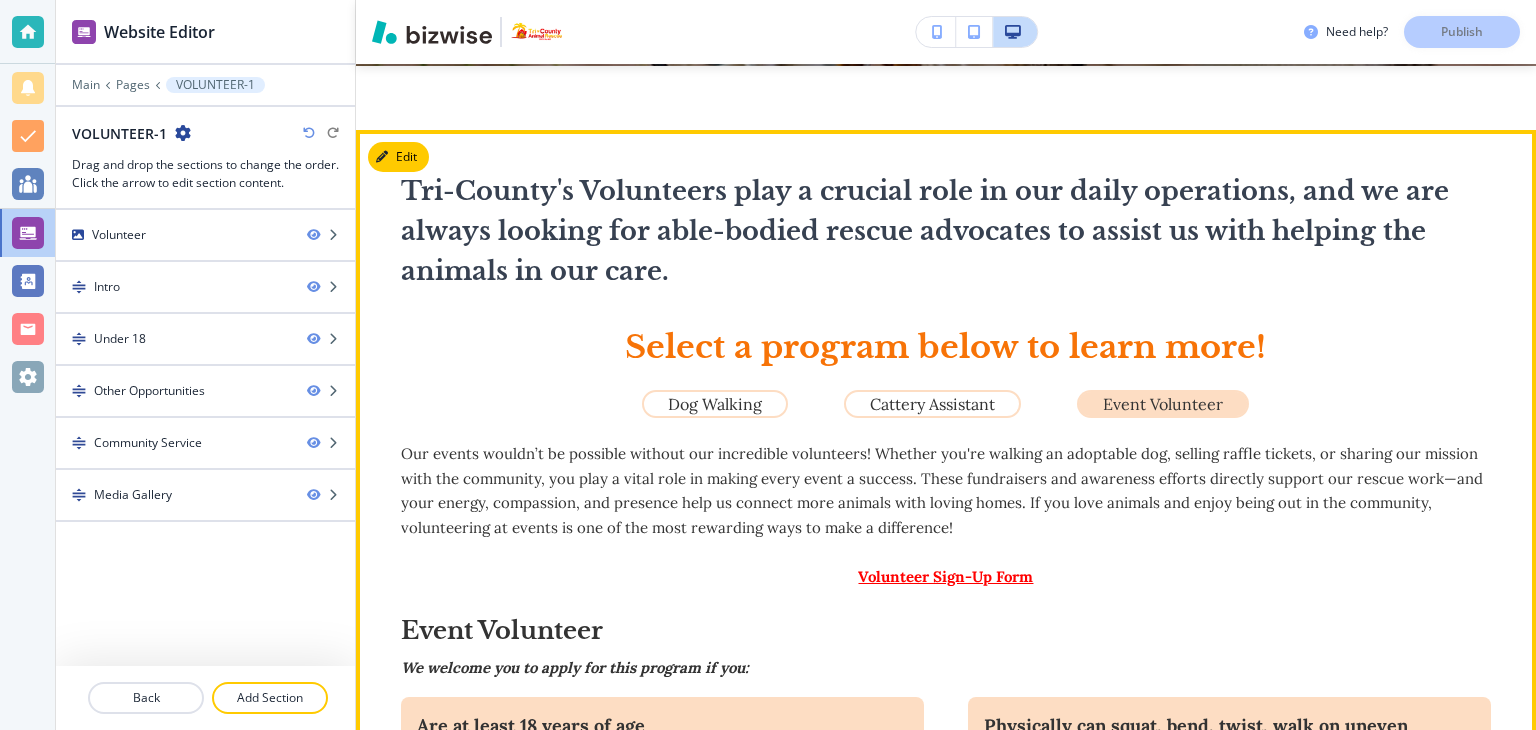 scroll, scrollTop: 481, scrollLeft: 0, axis: vertical 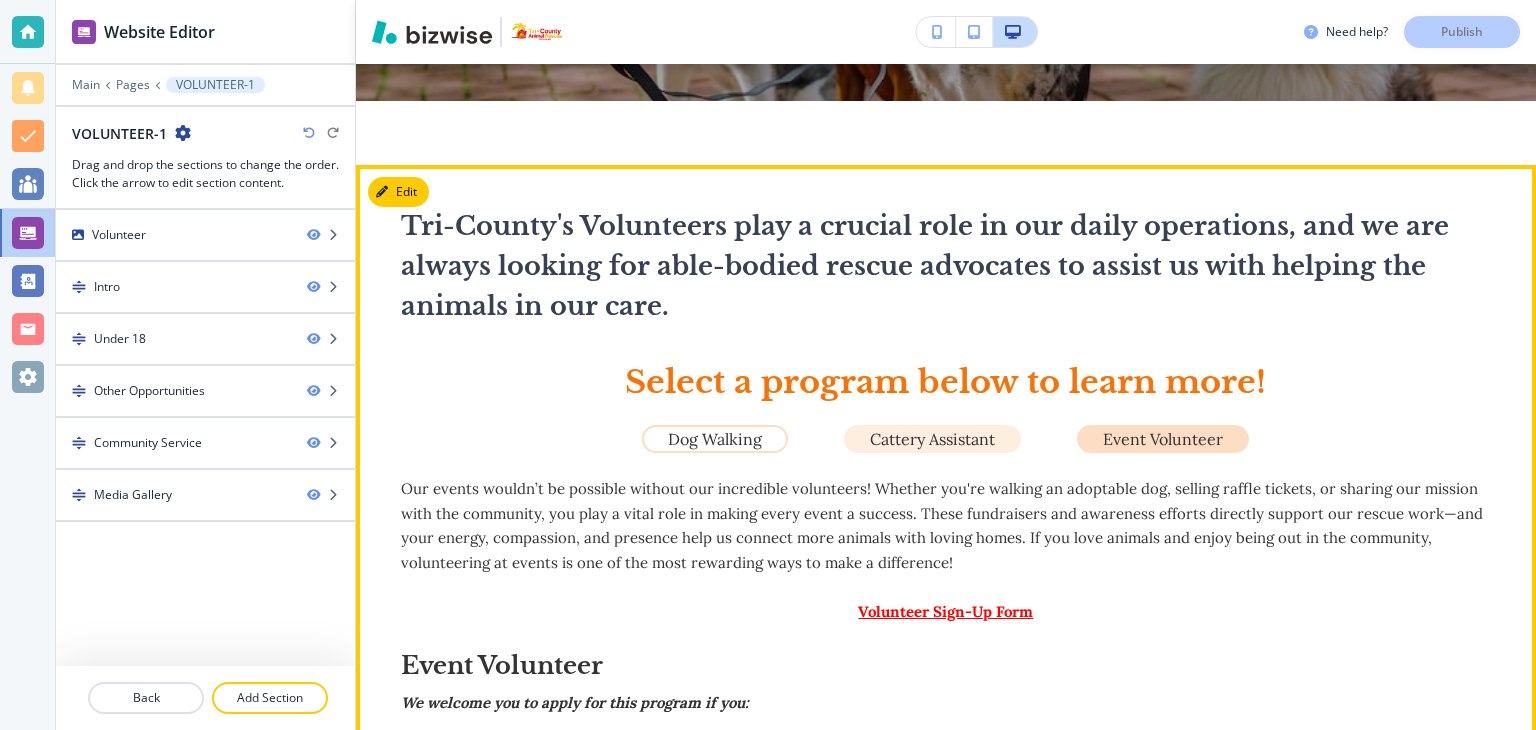 click on "Cattery Assistant" at bounding box center (932, 439) 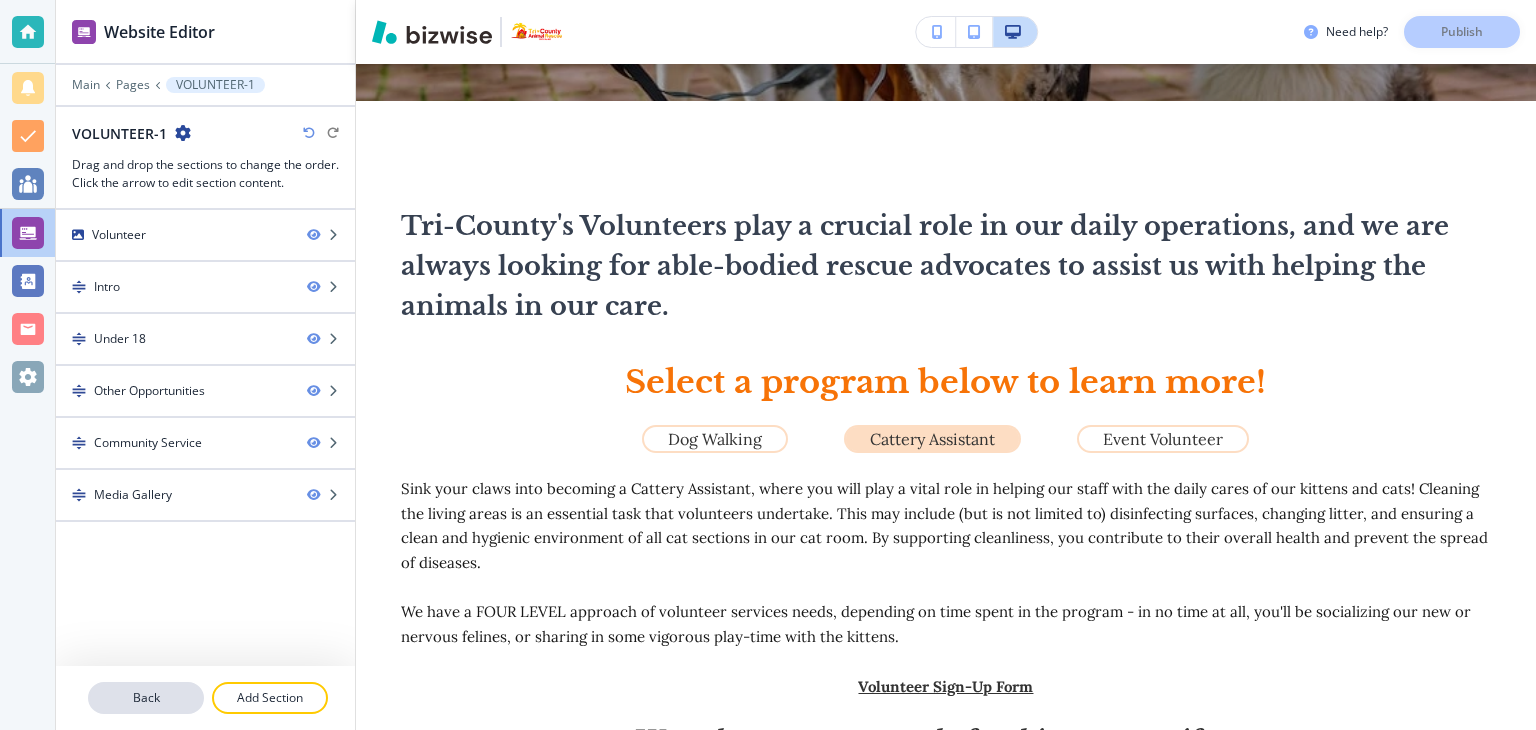 click on "Back" at bounding box center [146, 698] 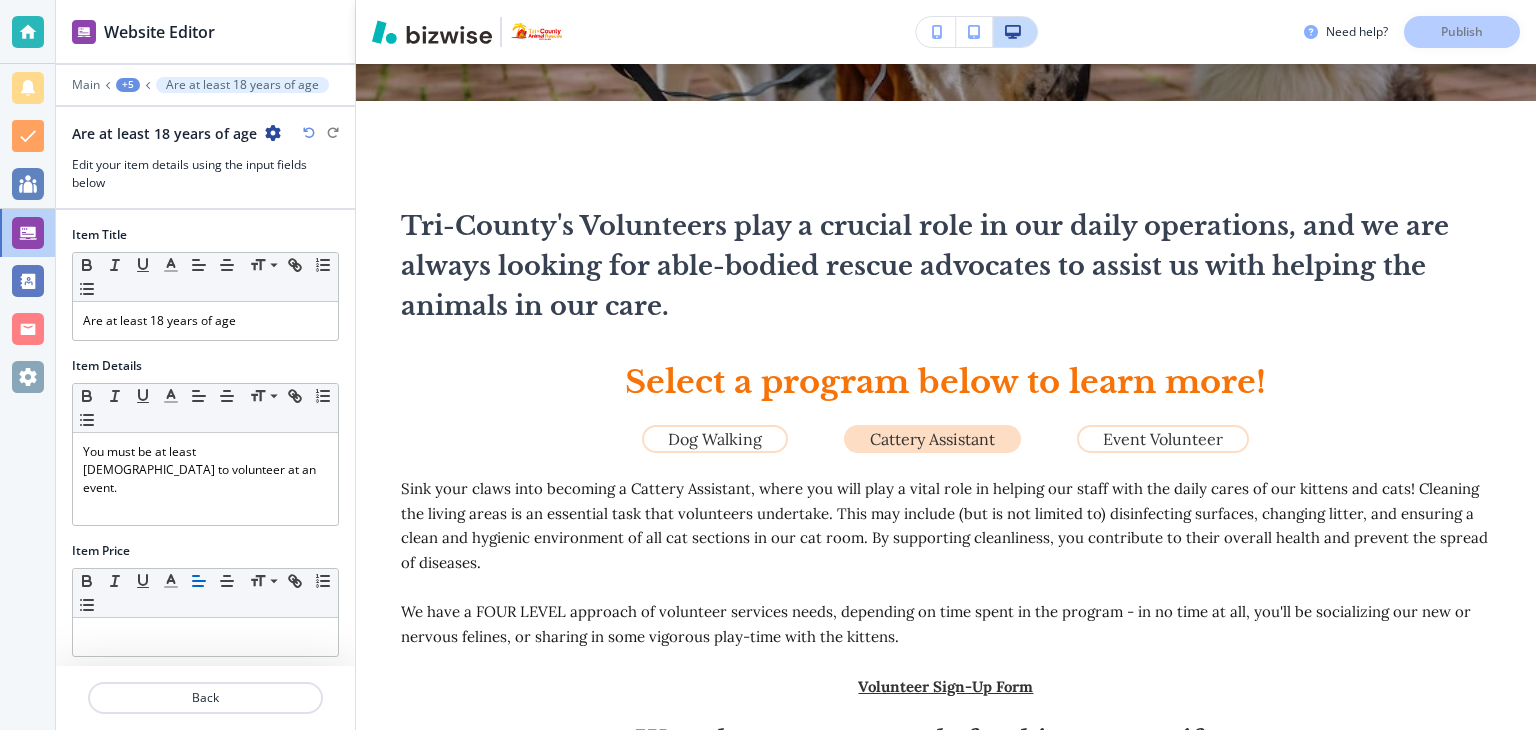 click on "+5" at bounding box center (128, 85) 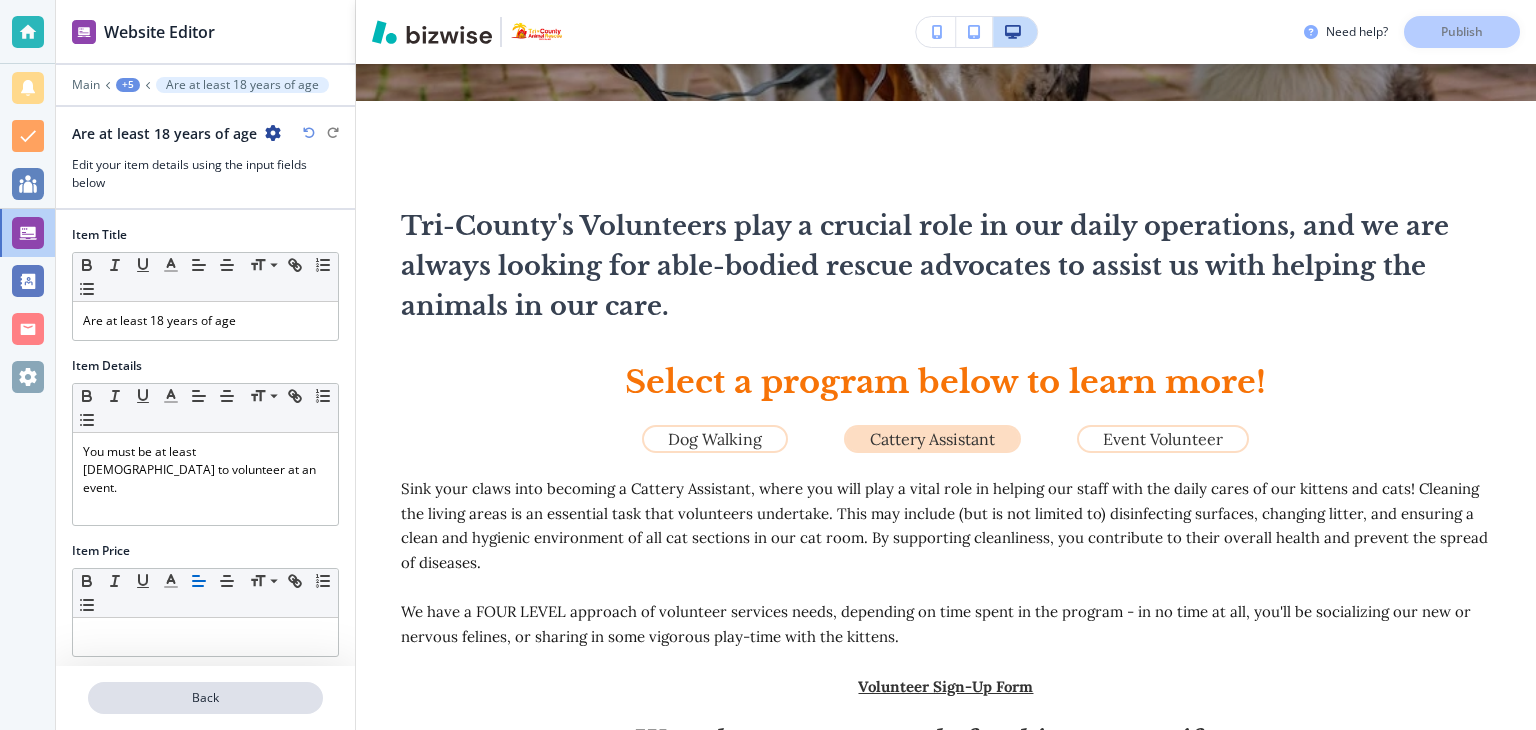 click on "Back" at bounding box center (205, 698) 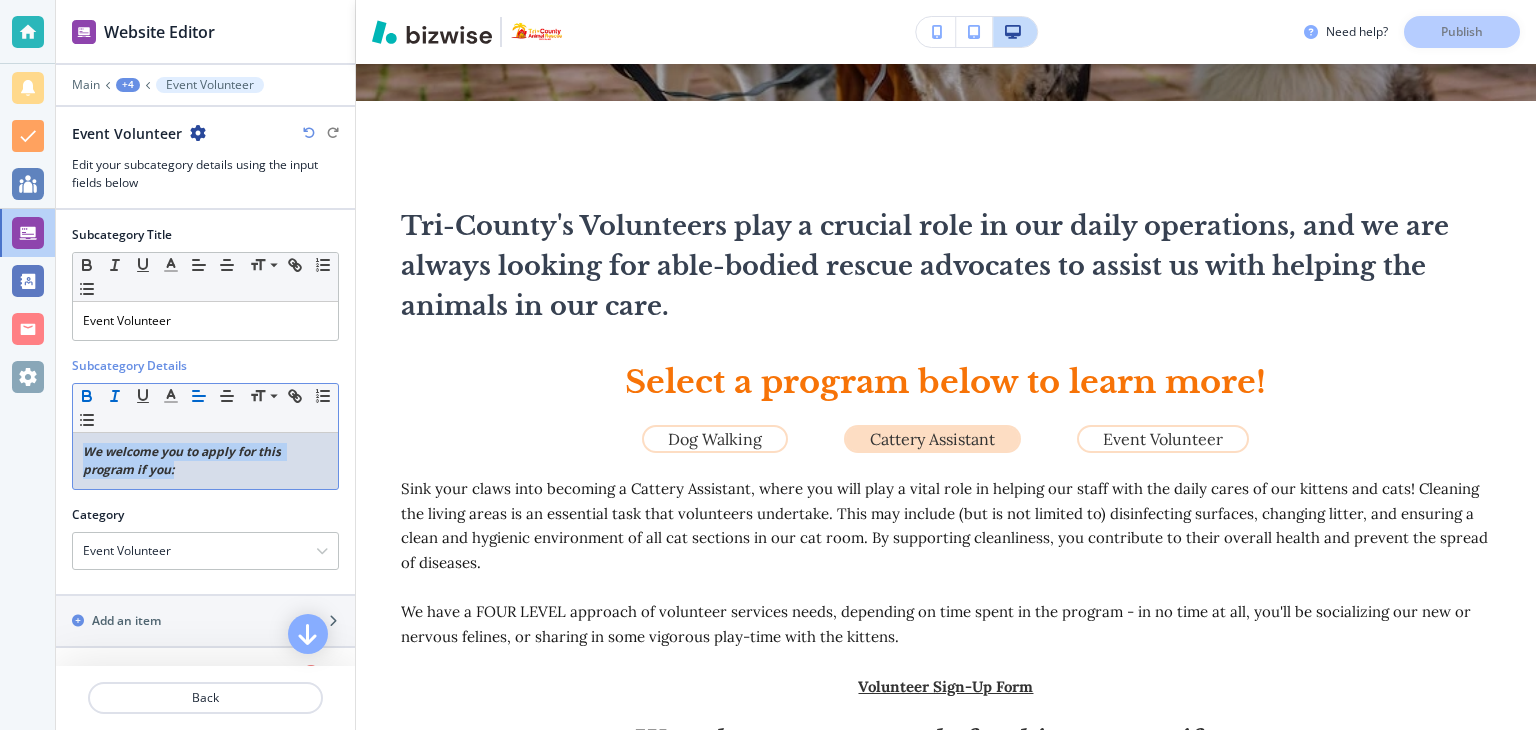 drag, startPoint x: 185, startPoint y: 470, endPoint x: 69, endPoint y: 456, distance: 116.841774 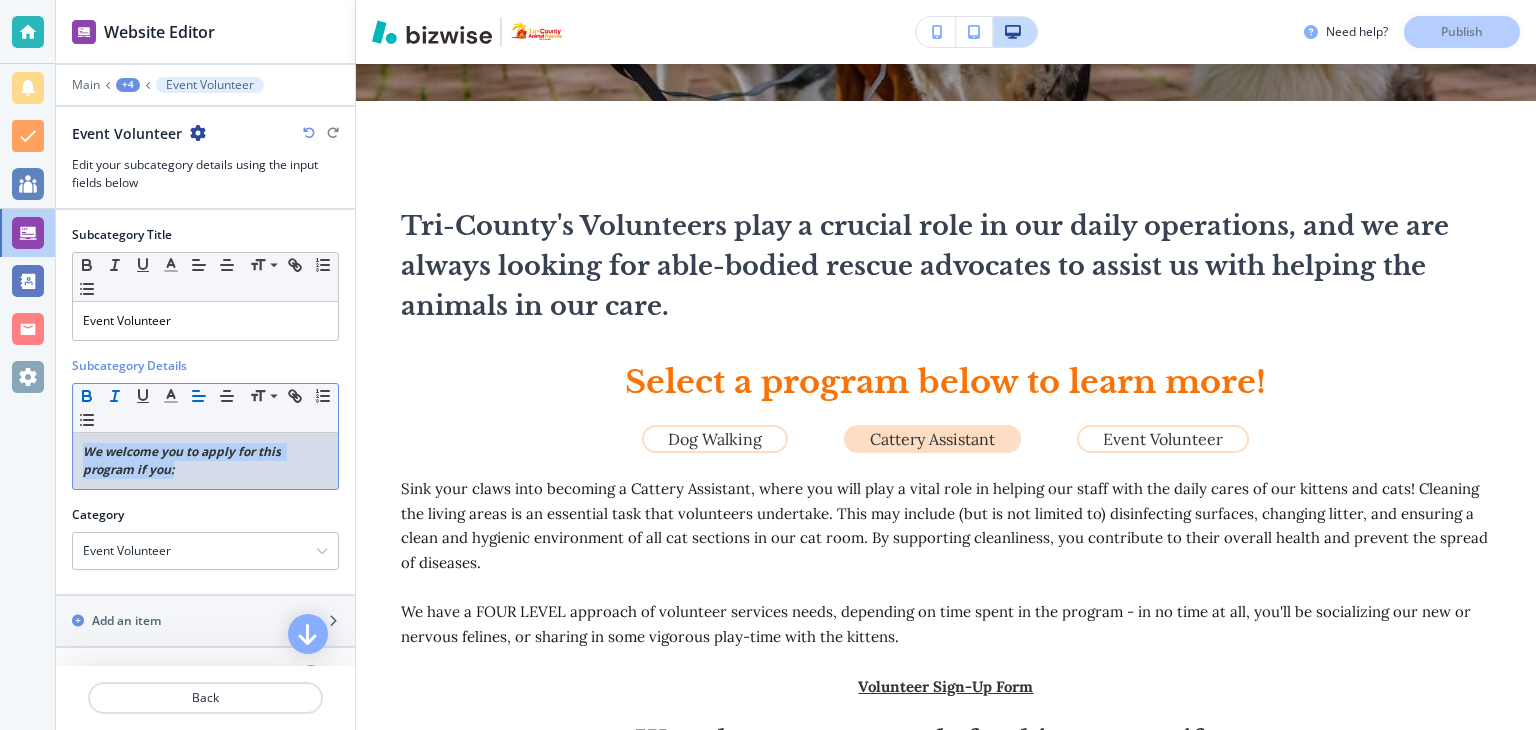 copy on "We welcome you to apply for this program if you:" 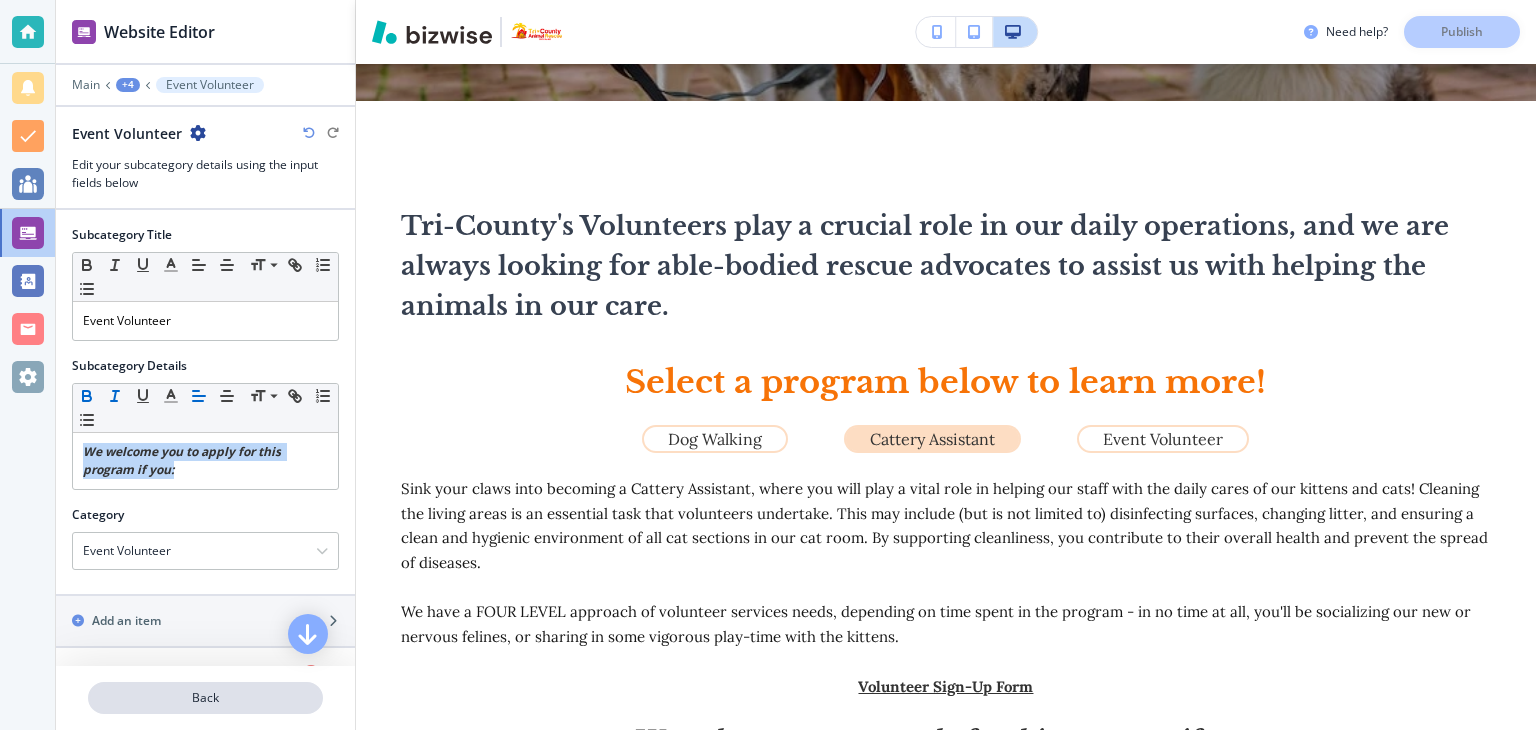 click on "Back" at bounding box center [205, 698] 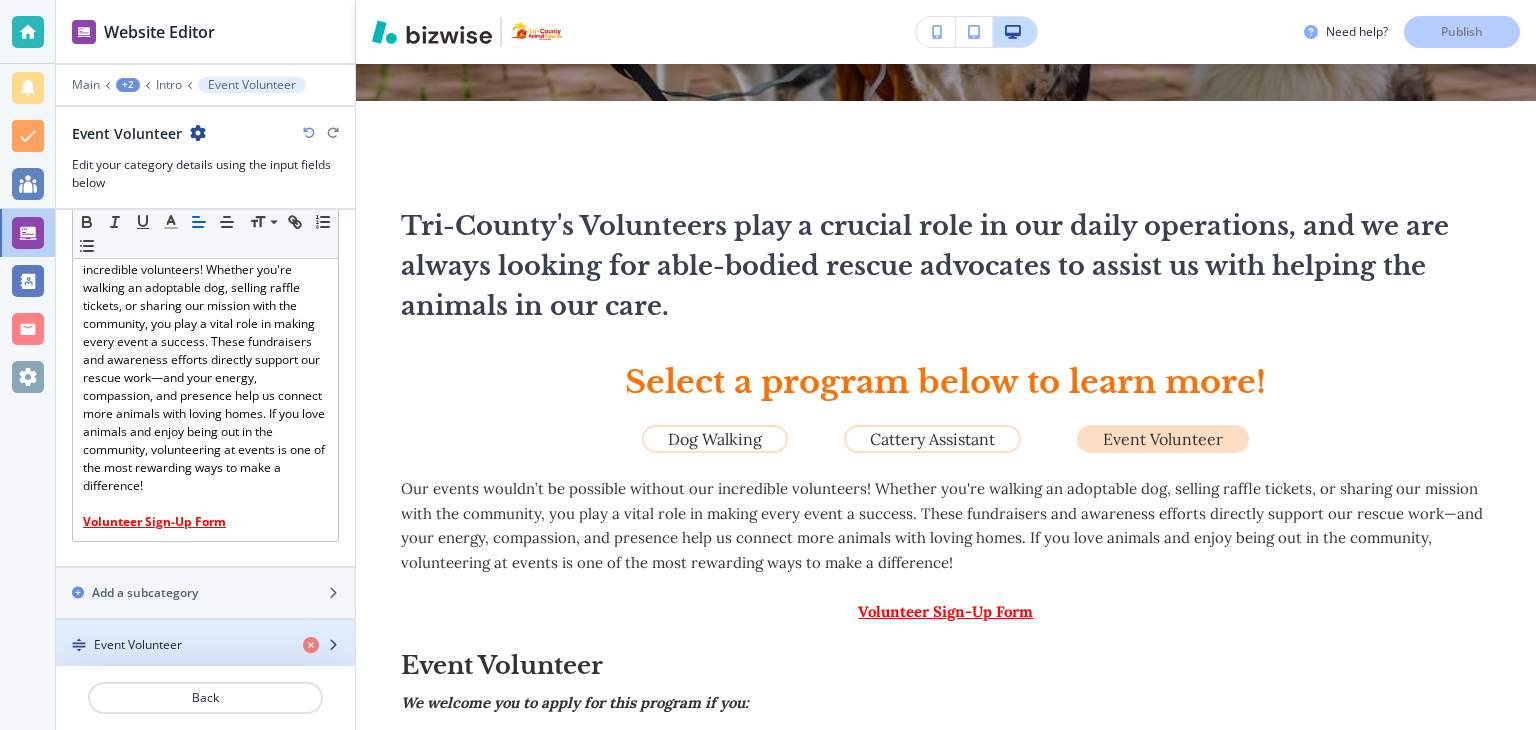scroll, scrollTop: 202, scrollLeft: 0, axis: vertical 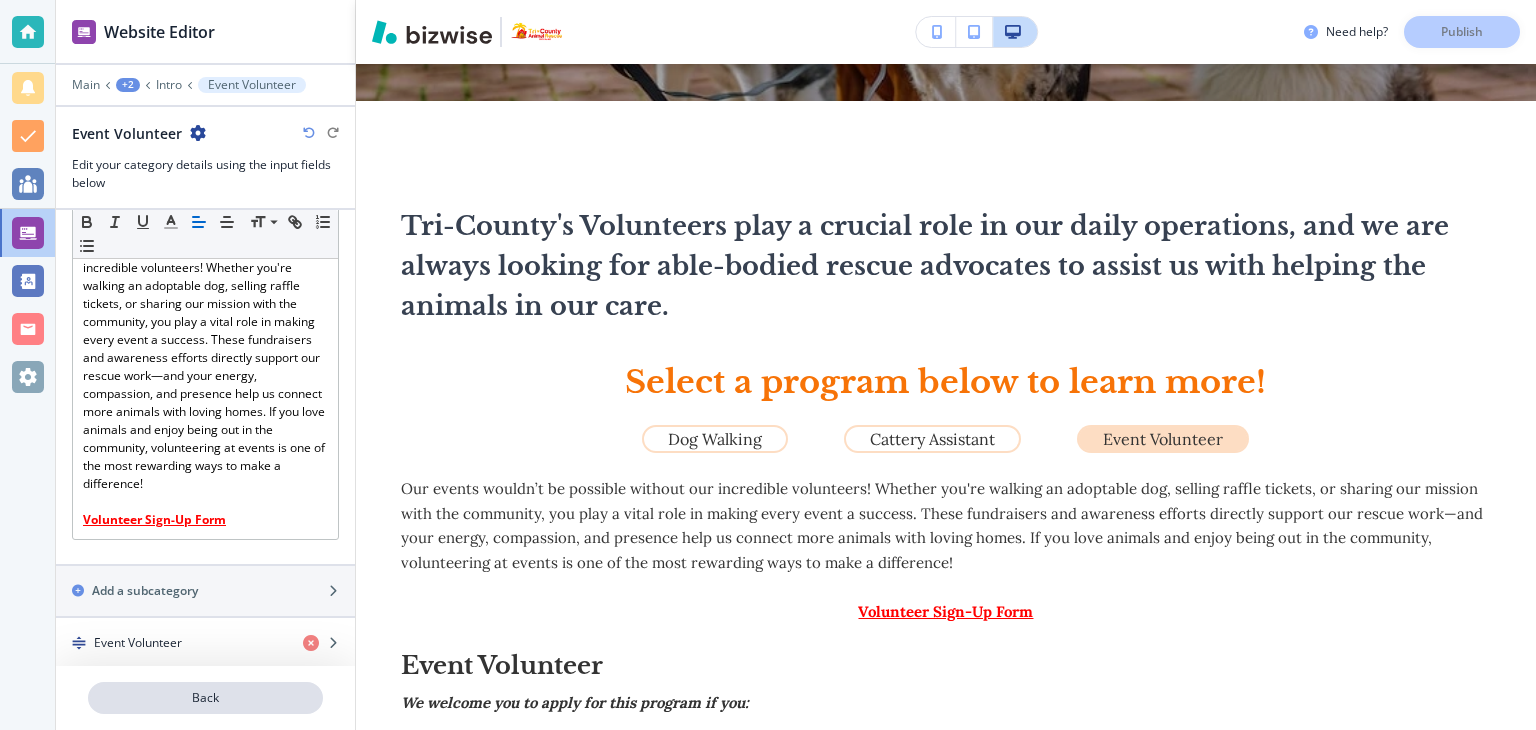 click on "Back" at bounding box center [205, 698] 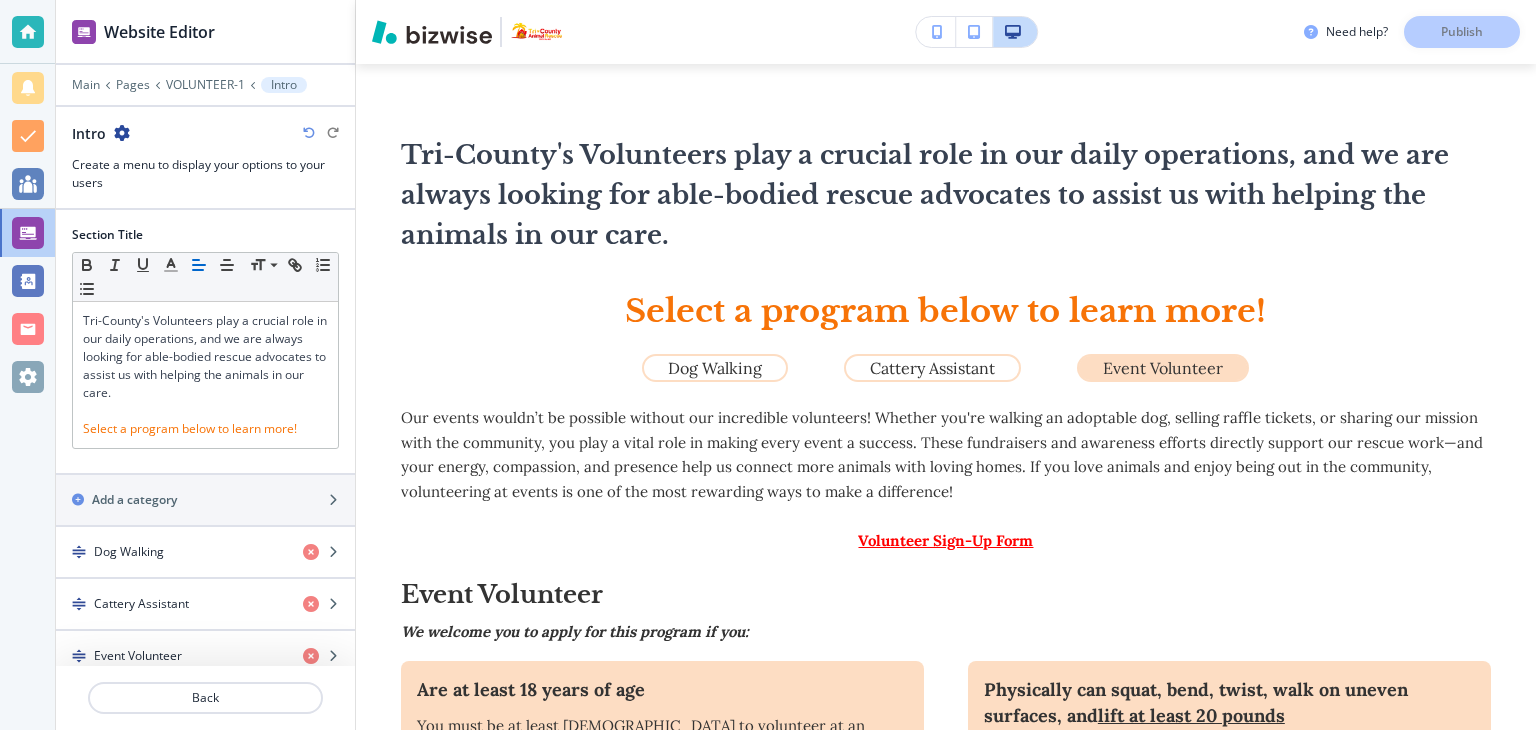 scroll, scrollTop: 581, scrollLeft: 0, axis: vertical 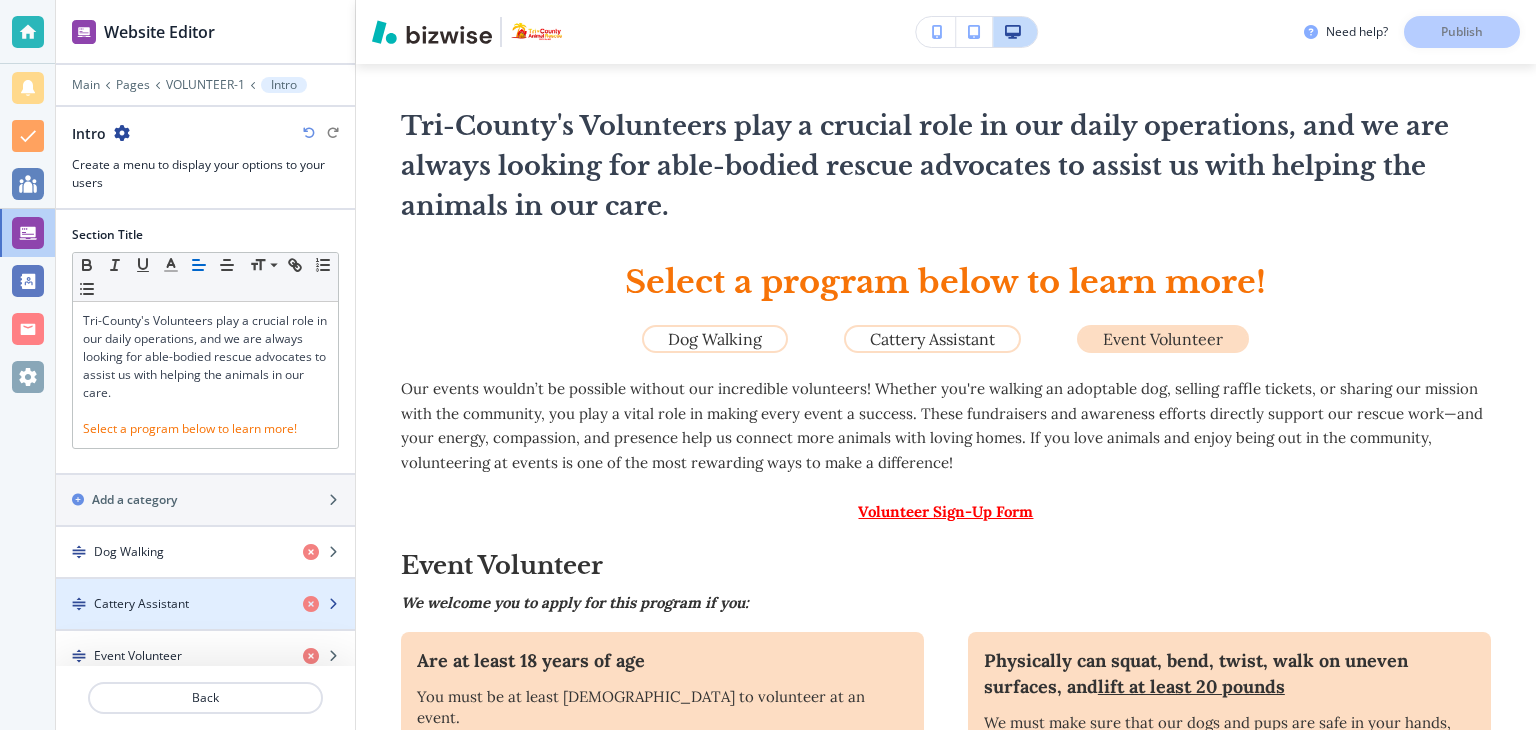 click on "Cattery Assistant" at bounding box center (141, 604) 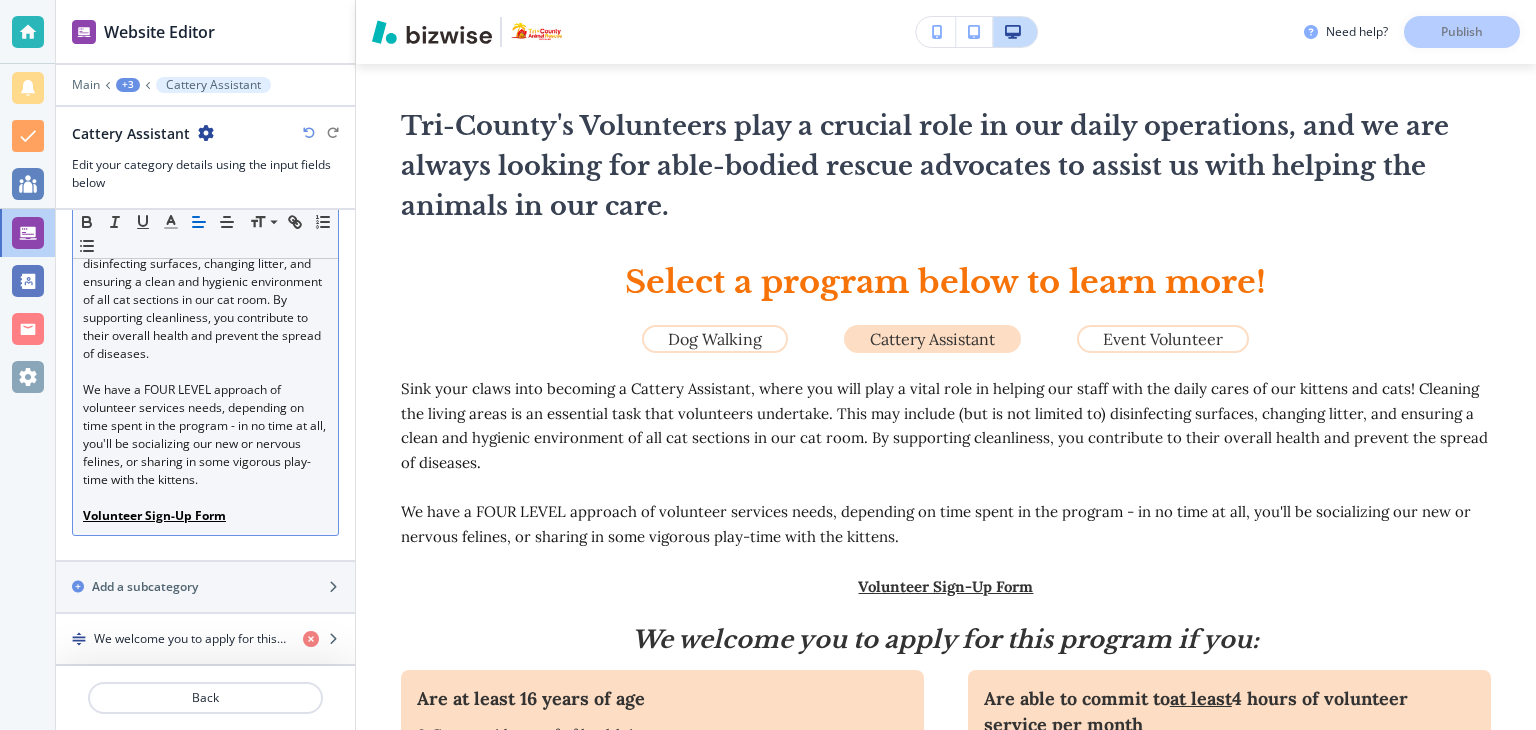 scroll, scrollTop: 310, scrollLeft: 0, axis: vertical 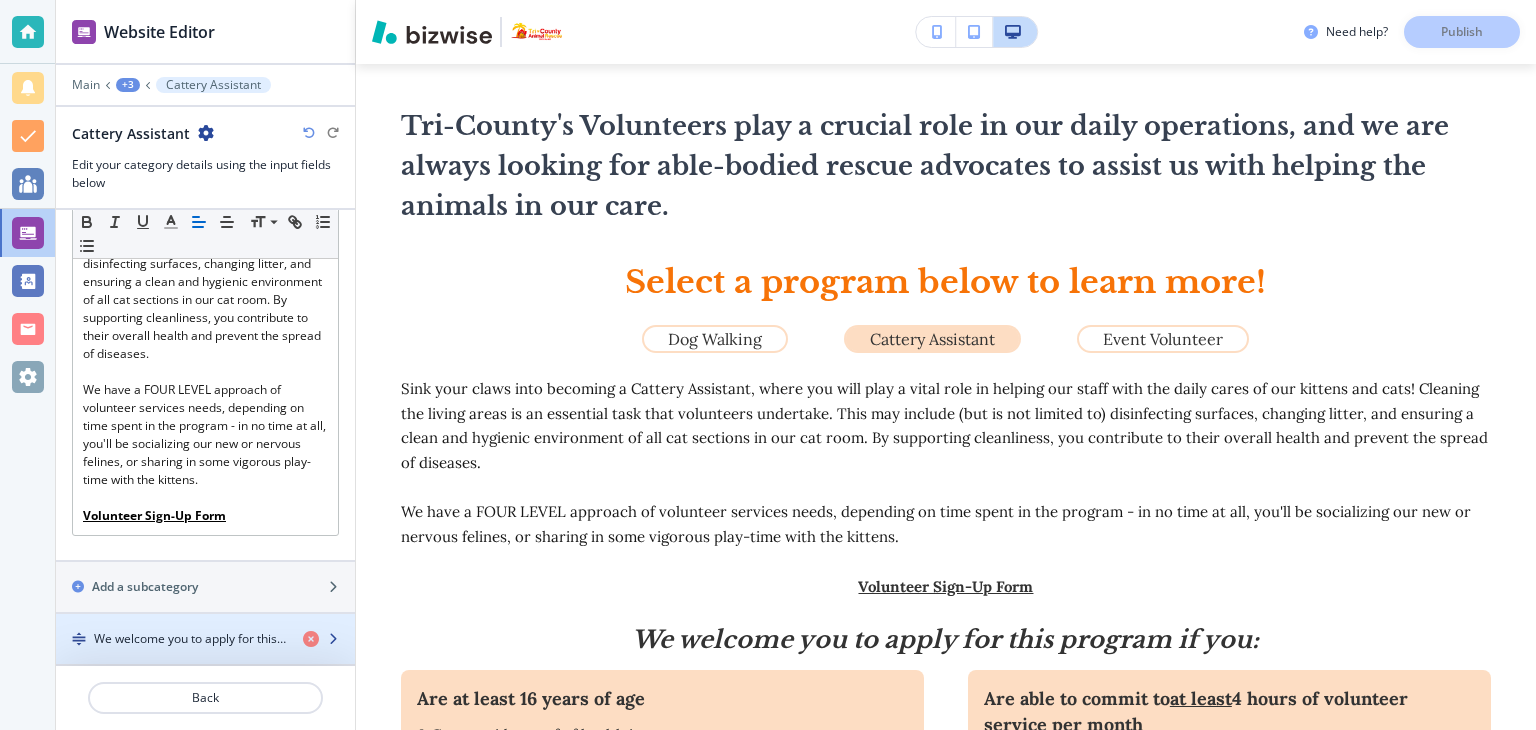 click on "We welcome you to apply for this program if you:" at bounding box center (190, 639) 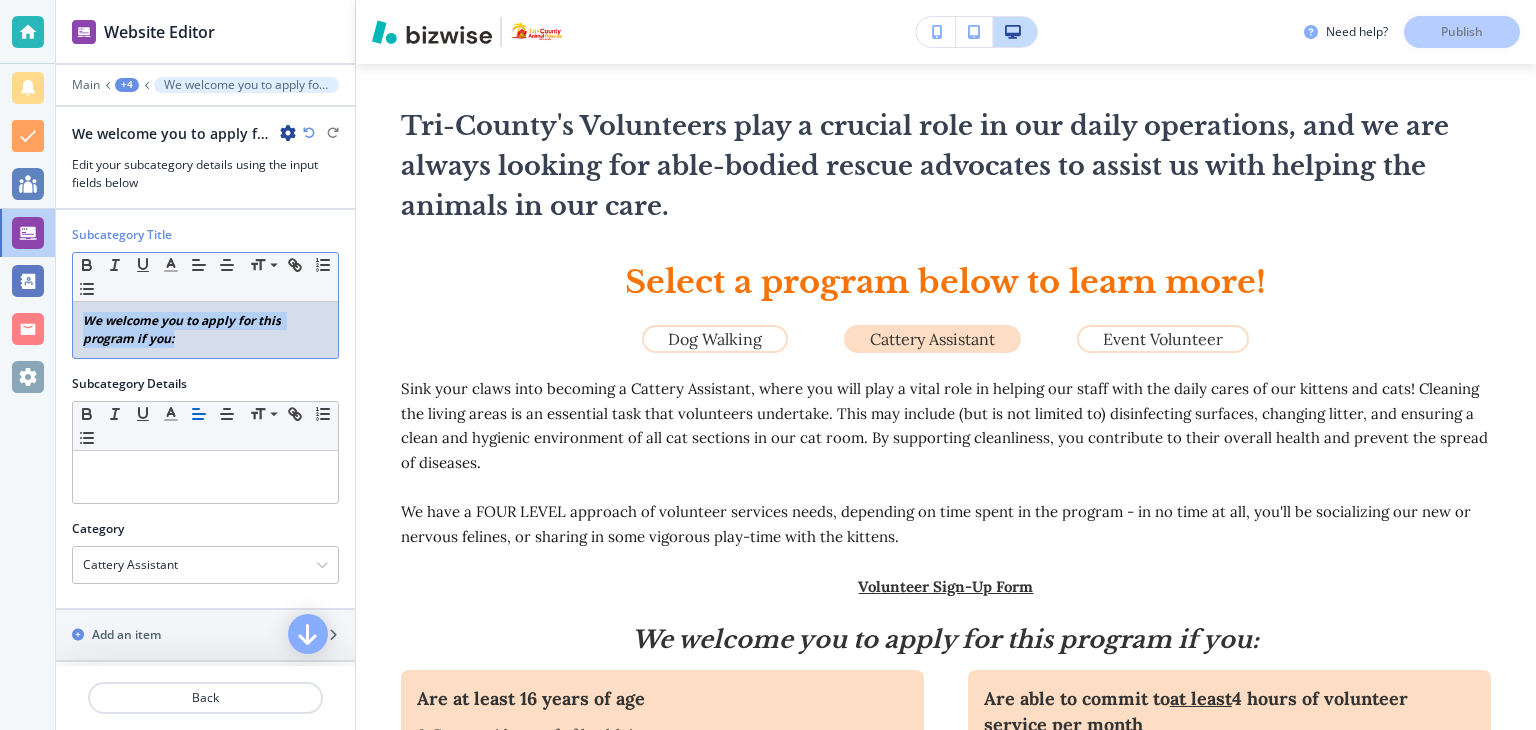 drag, startPoint x: 187, startPoint y: 337, endPoint x: 64, endPoint y: 301, distance: 128.16005 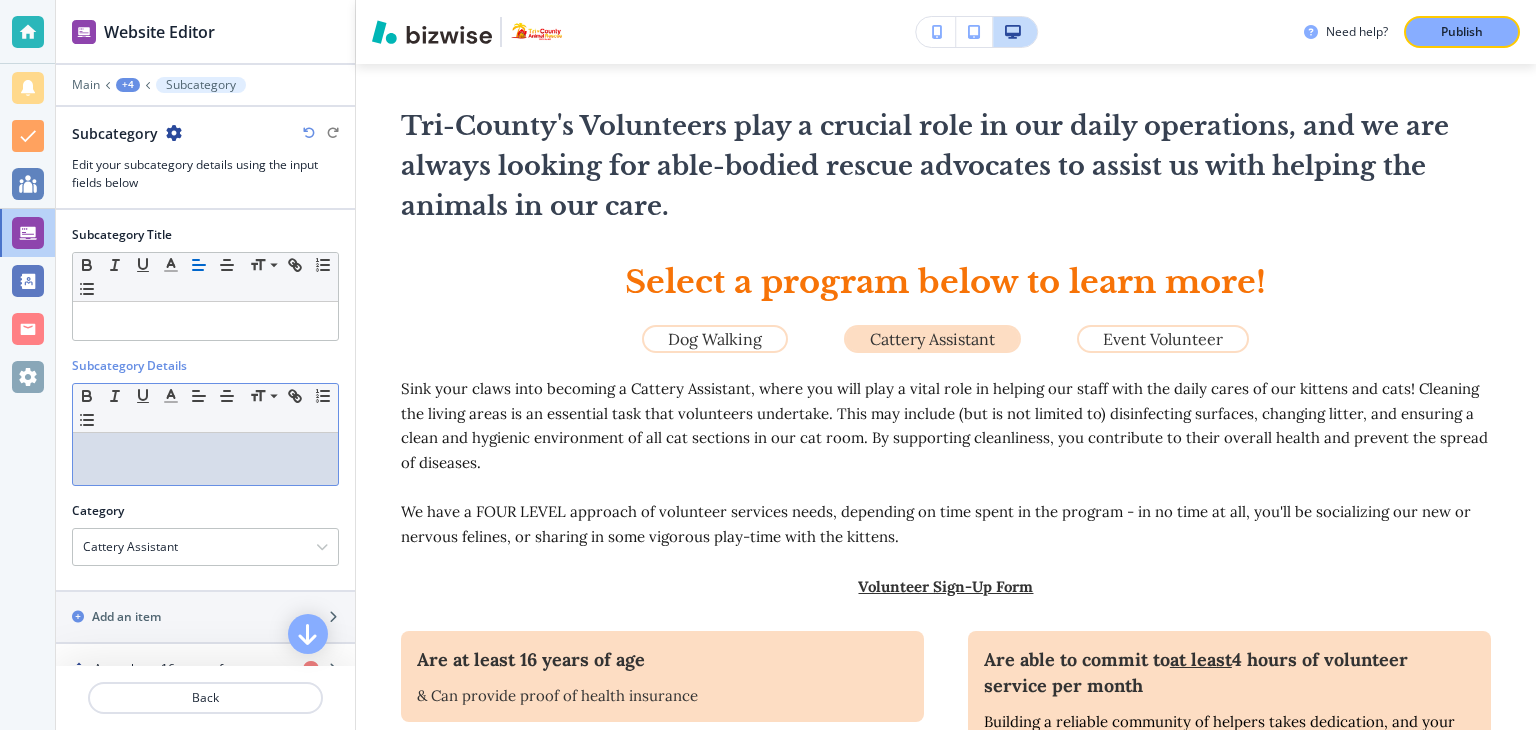 click at bounding box center (205, 452) 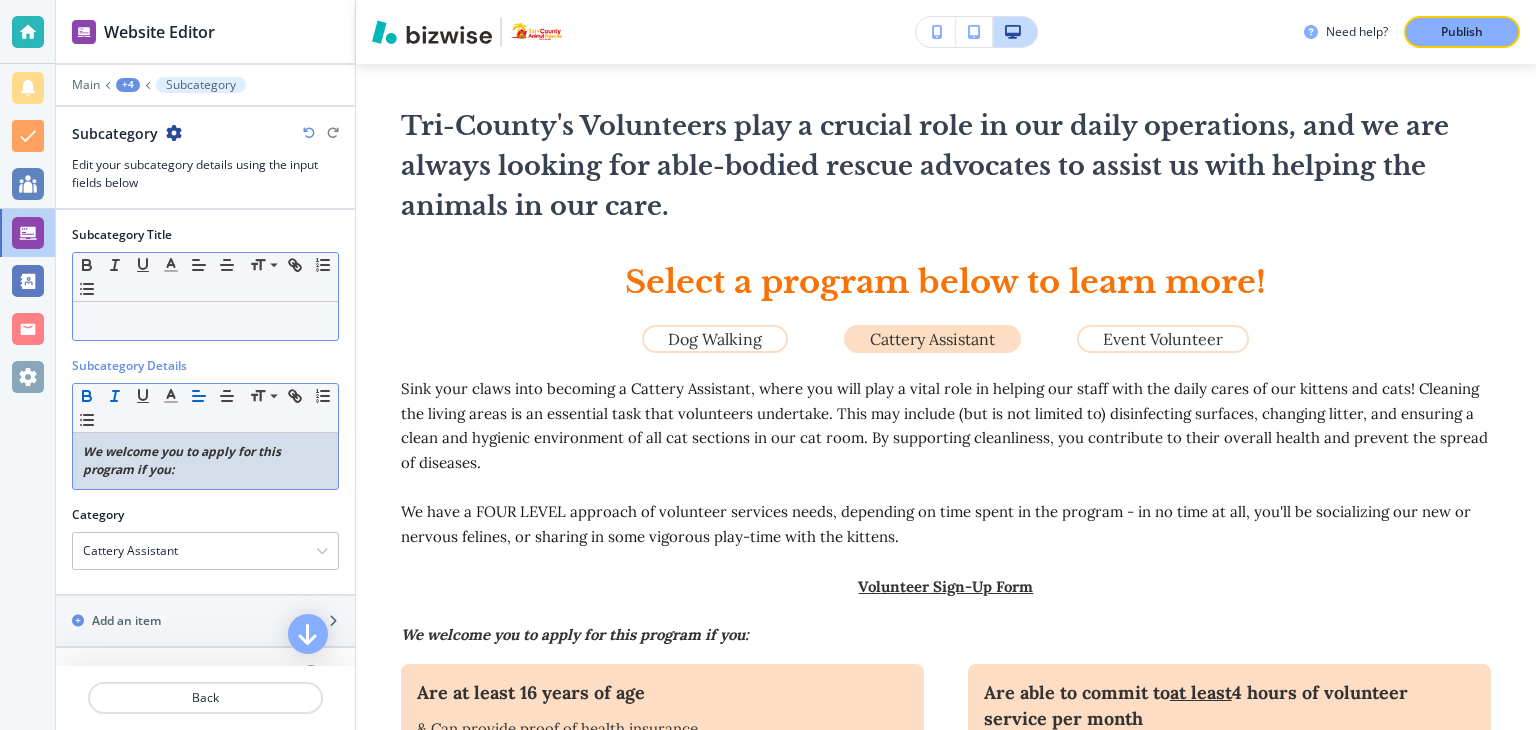 click at bounding box center [205, 321] 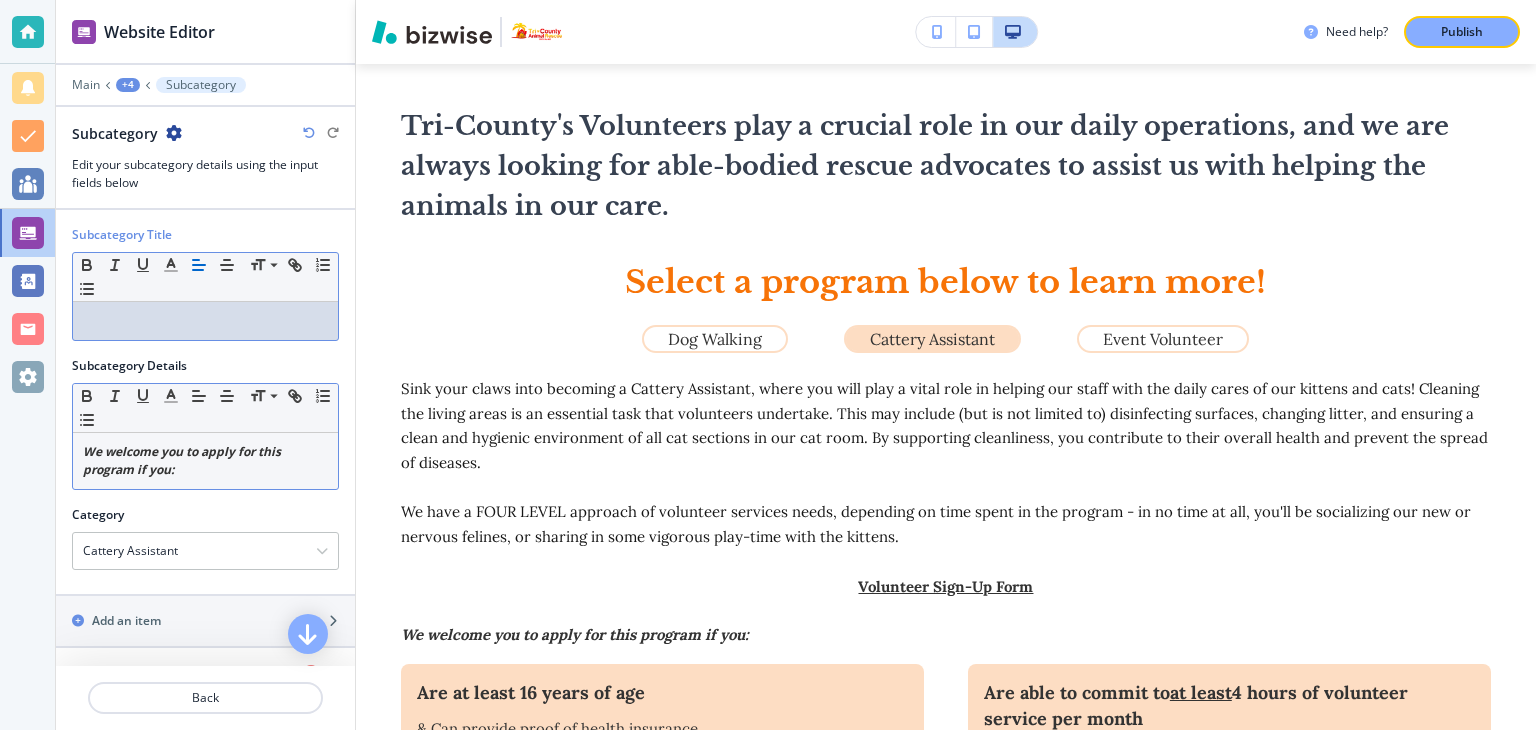 type 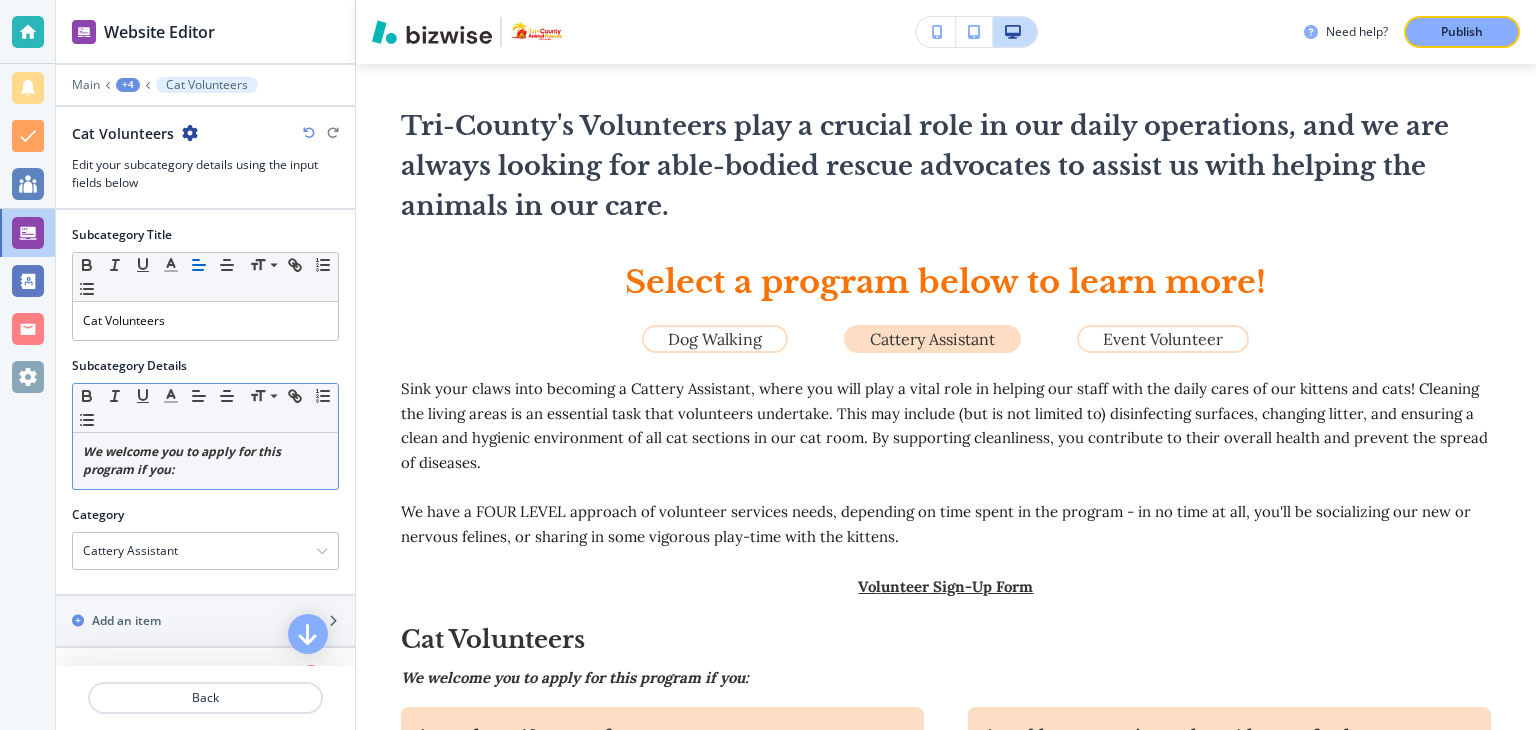 click on "Need help? Publish" at bounding box center (946, 32) 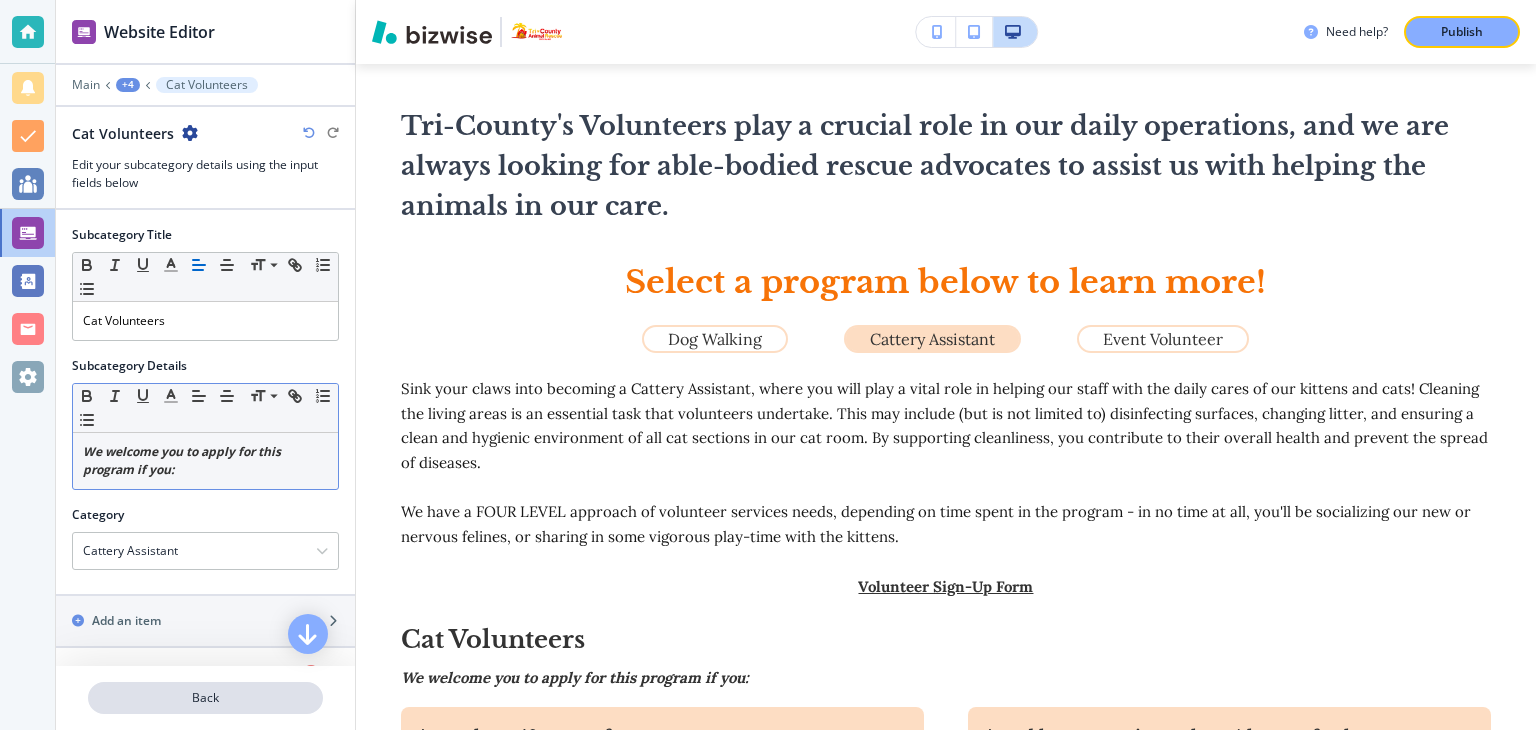 click on "Back" at bounding box center (205, 698) 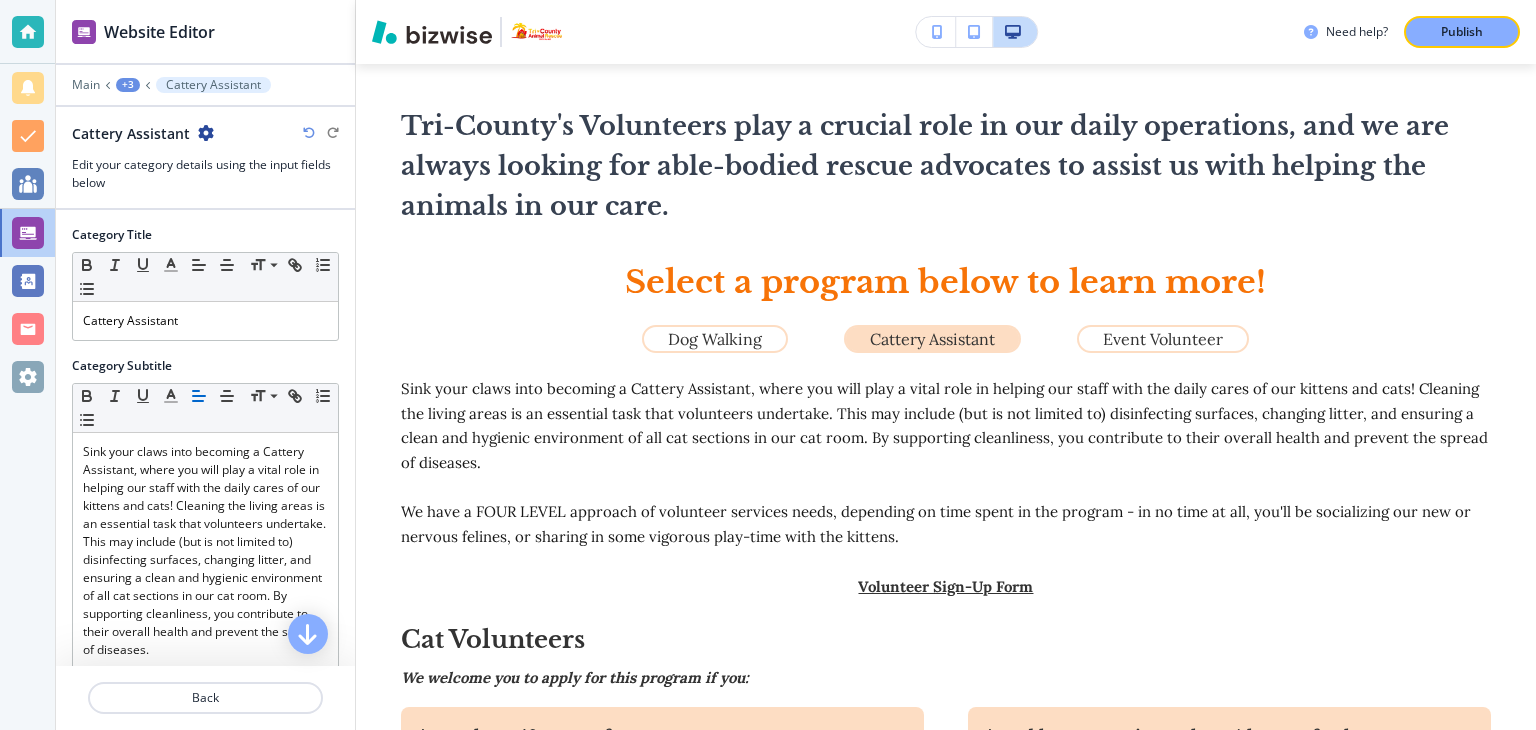 click on "Back" at bounding box center [205, 698] 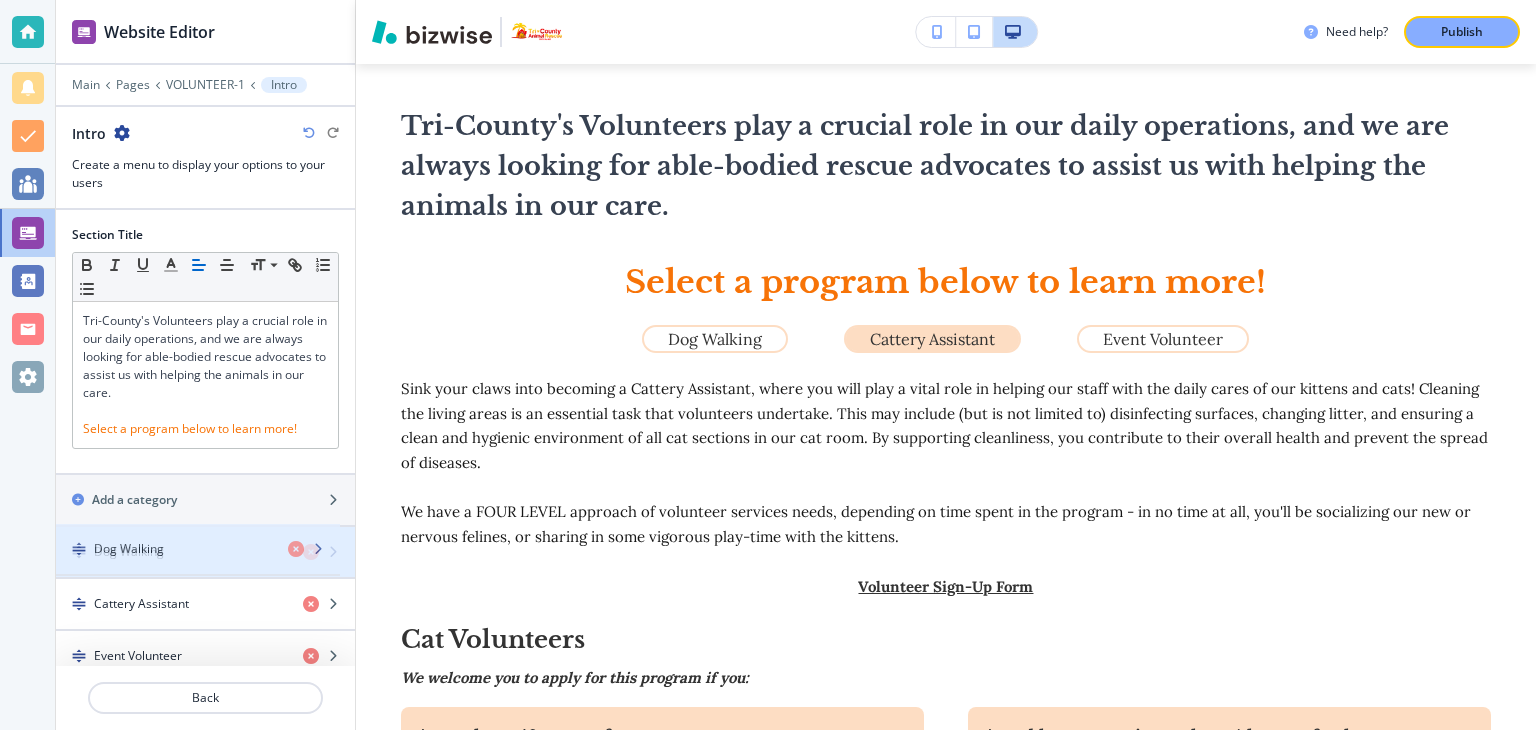 click on "Dog Walking" at bounding box center [171, 552] 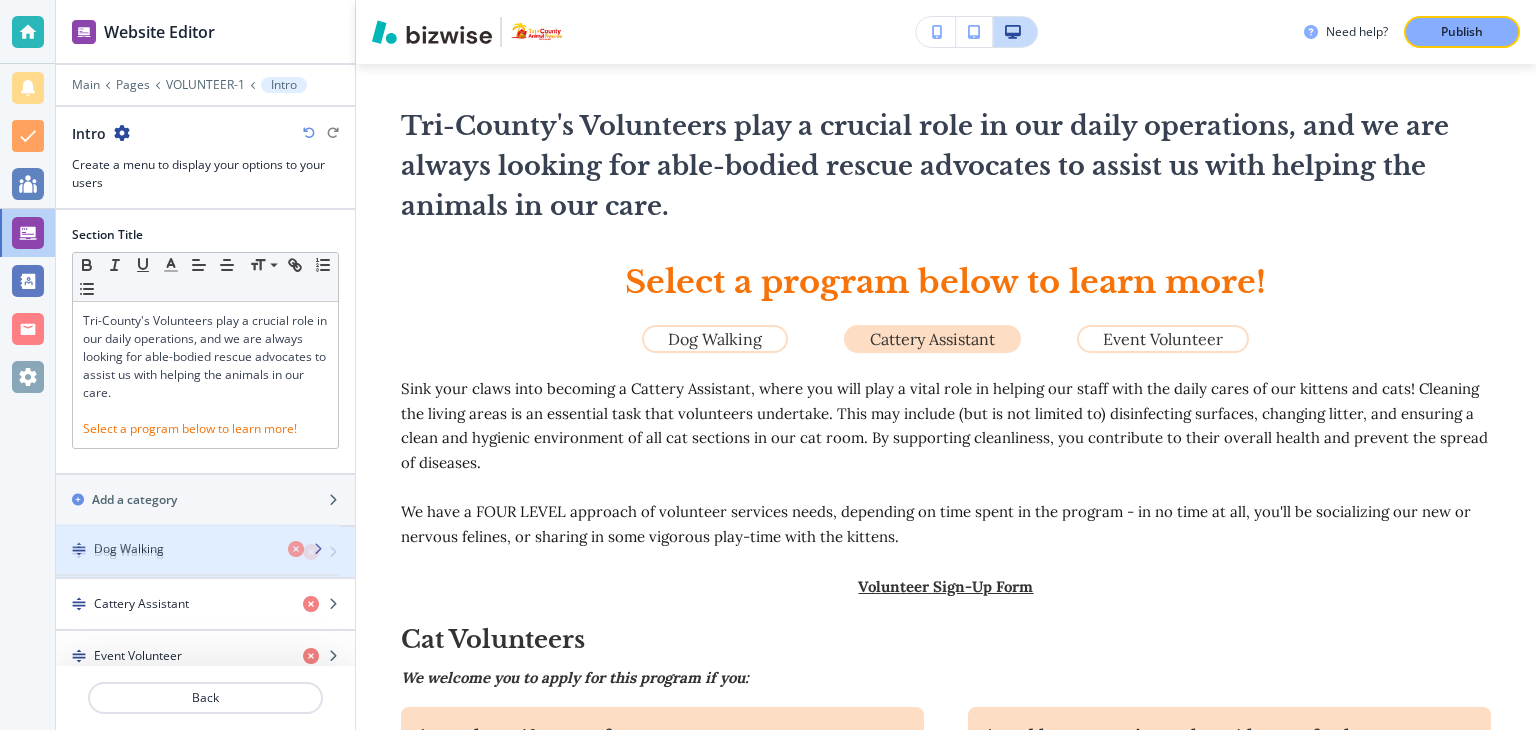click on "Dog Walking" at bounding box center [129, 552] 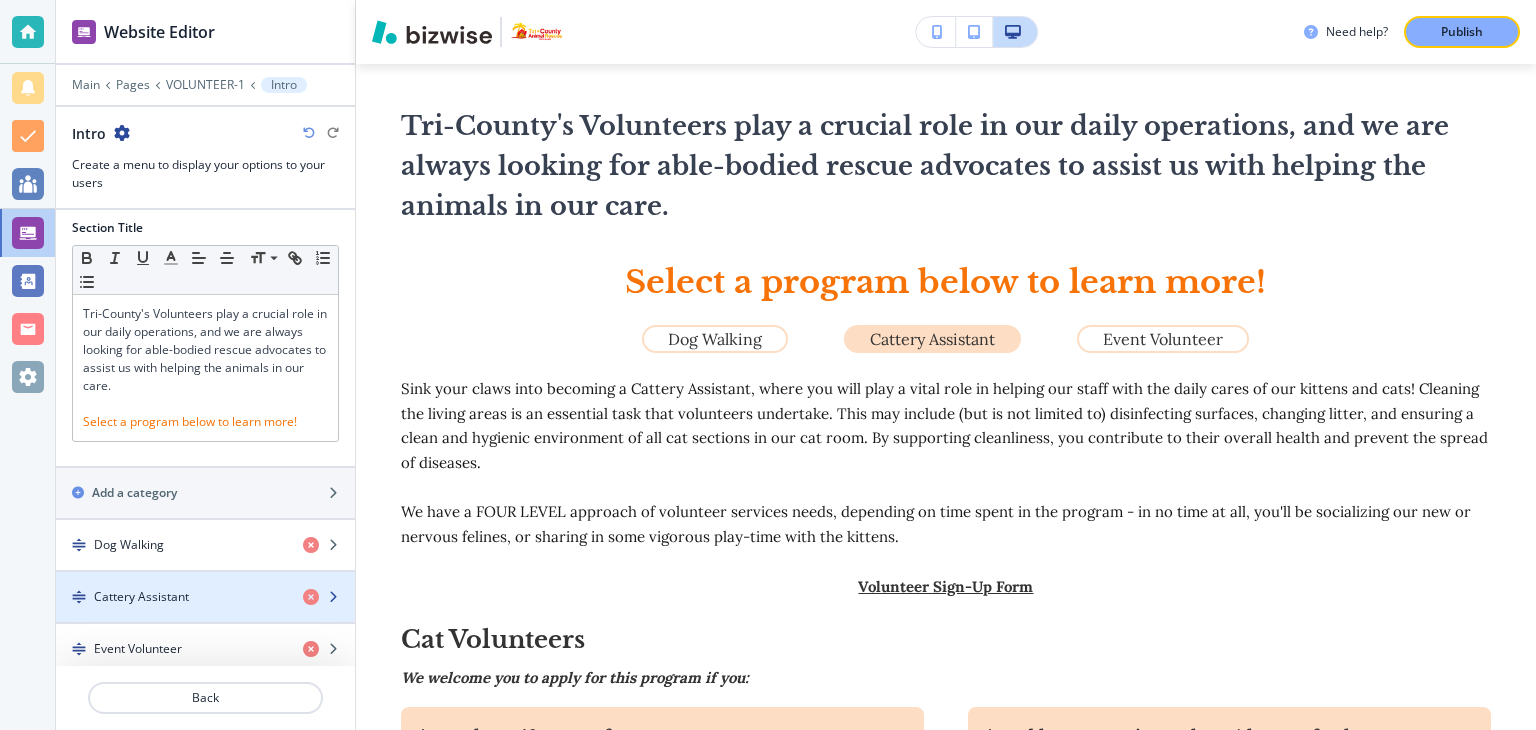 scroll, scrollTop: 13, scrollLeft: 0, axis: vertical 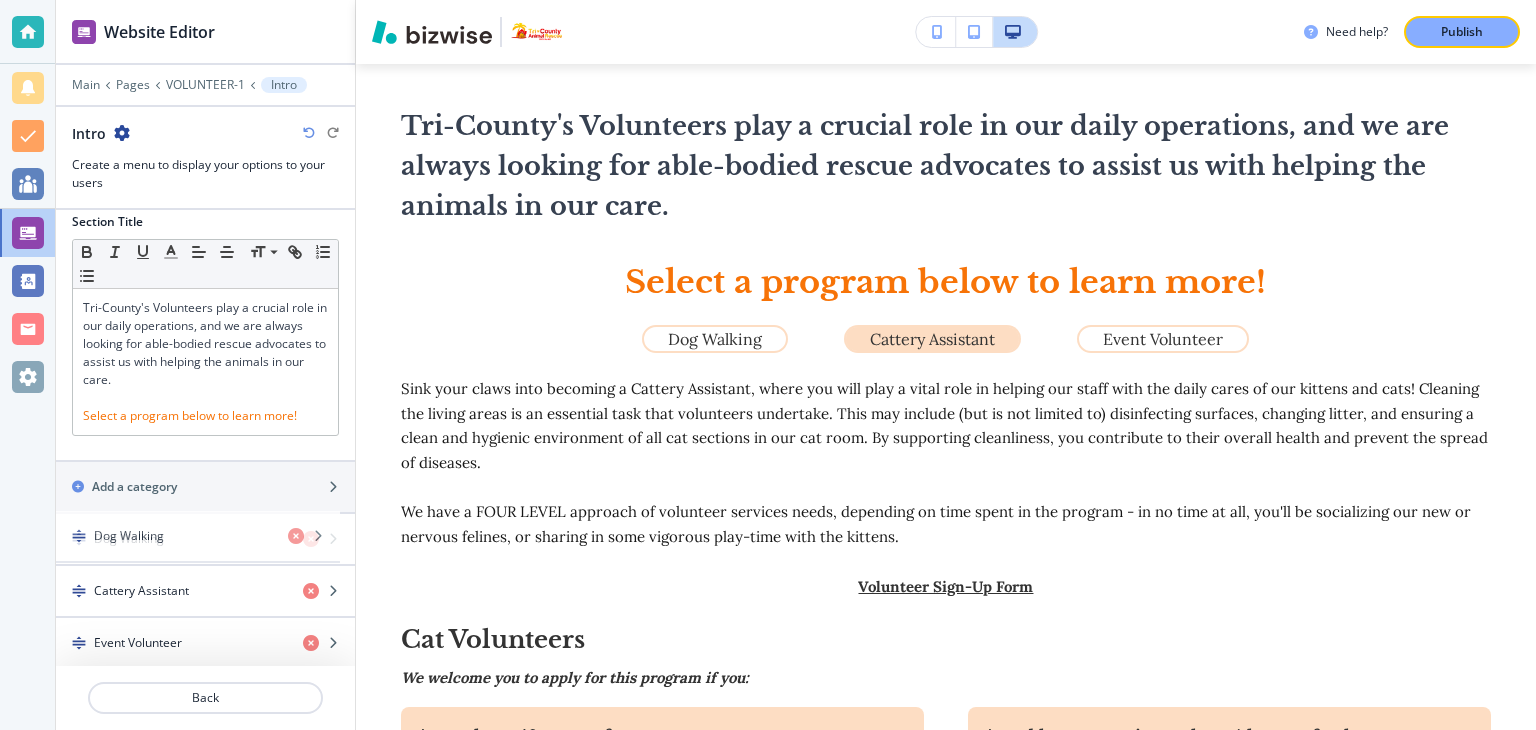 drag, startPoint x: 152, startPoint y: 540, endPoint x: 140, endPoint y: 549, distance: 15 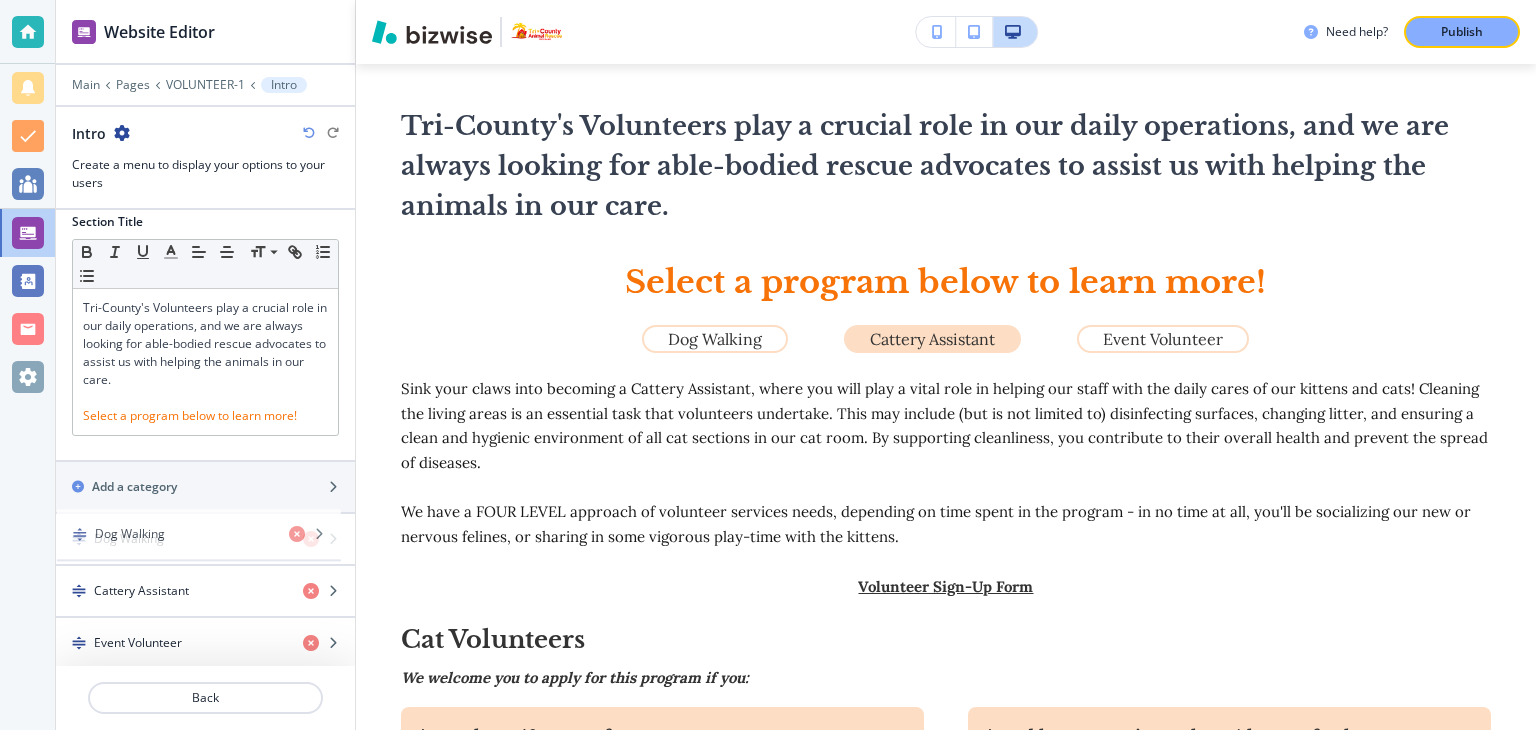 click on "Dog Walking" at bounding box center [129, 539] 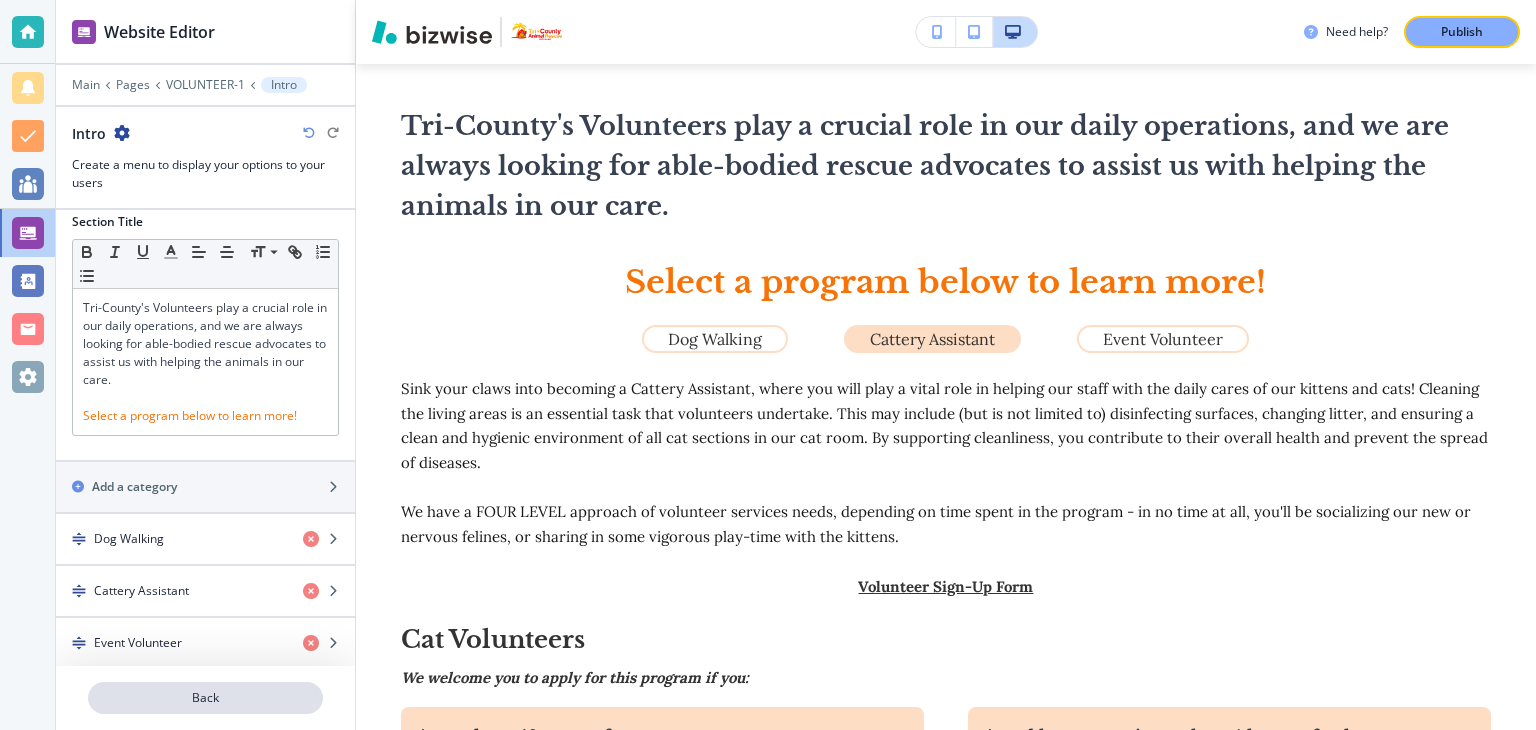 click on "Back" at bounding box center [205, 698] 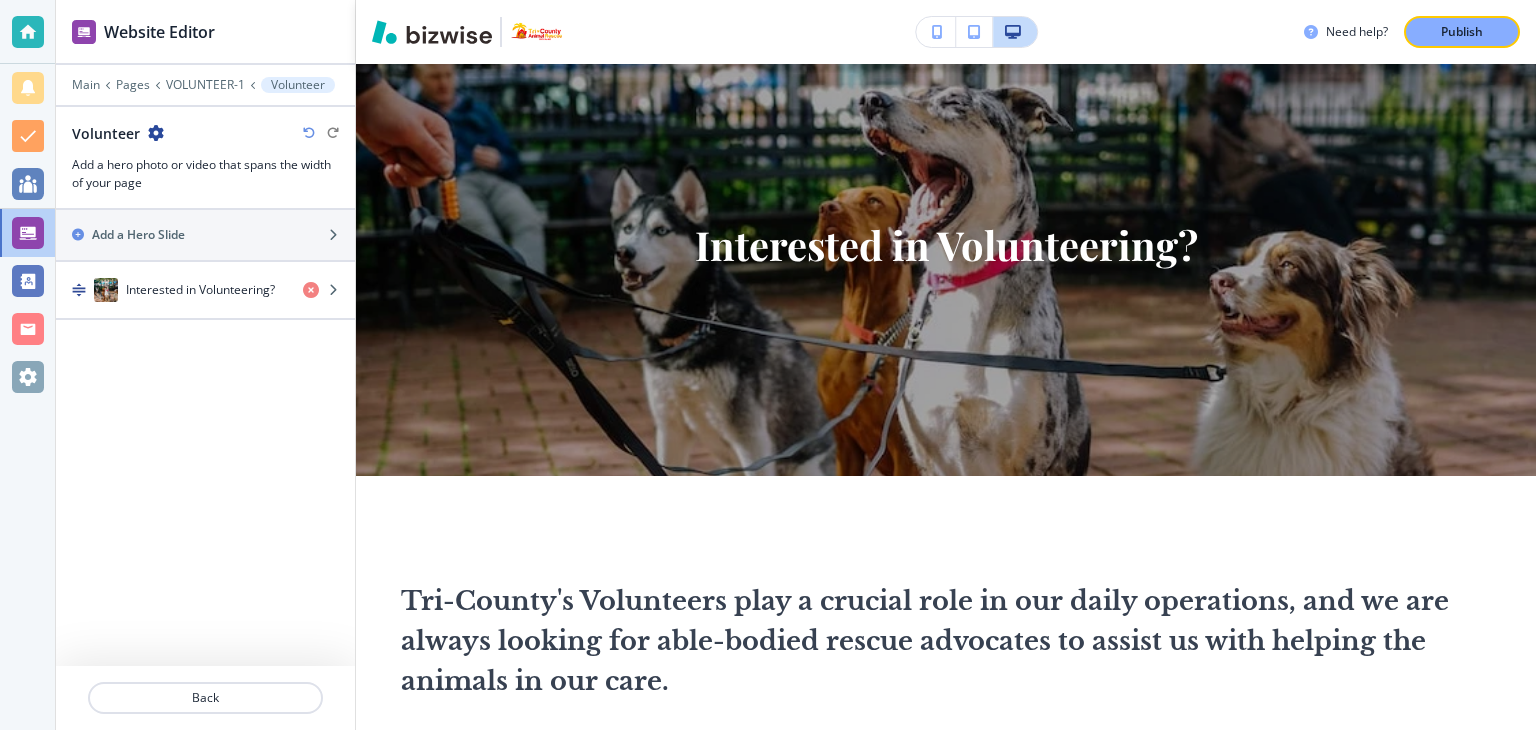 scroll, scrollTop: 80, scrollLeft: 0, axis: vertical 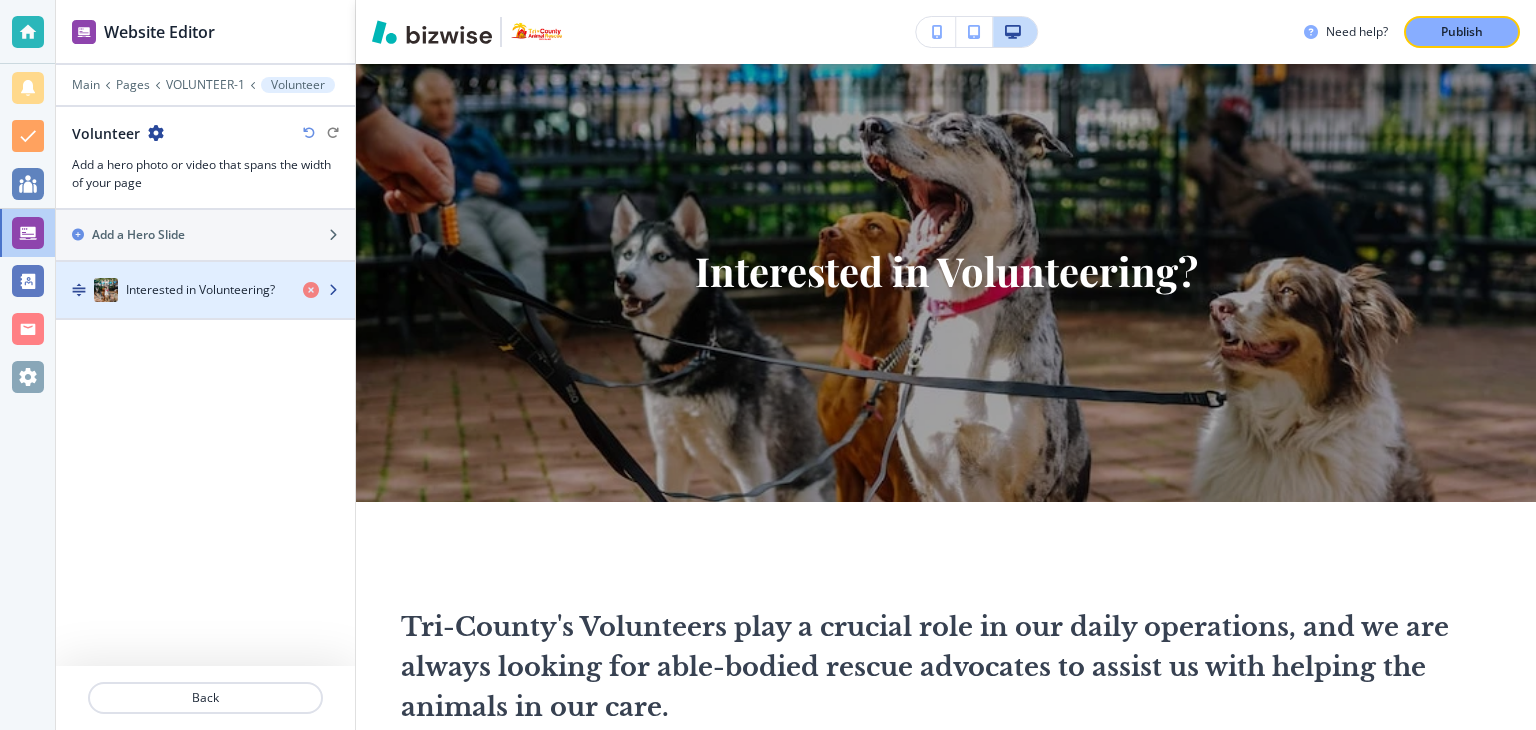 click on "Interested in Volunteering?" at bounding box center (200, 290) 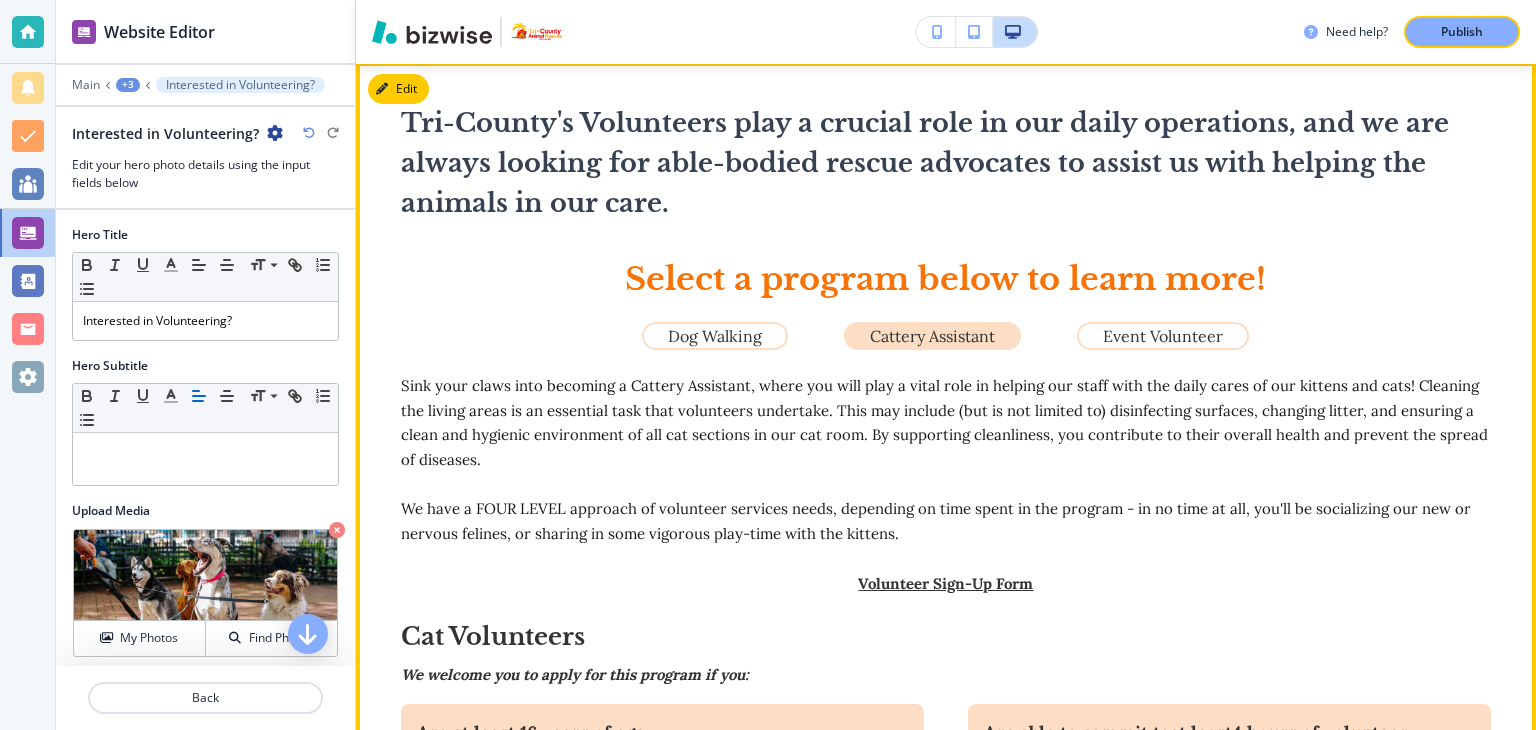 scroll, scrollTop: 580, scrollLeft: 0, axis: vertical 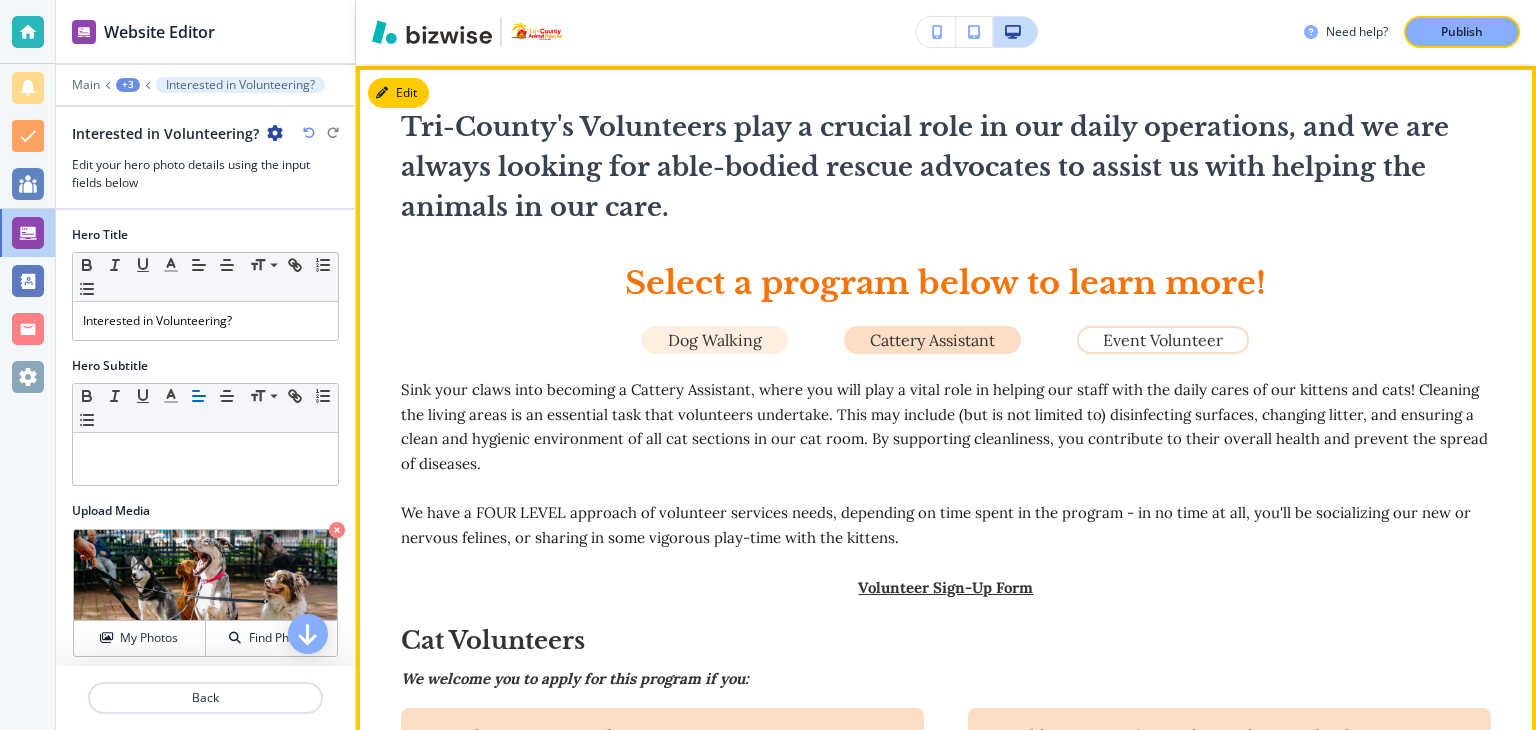 click on "Dog Walking" at bounding box center [715, 340] 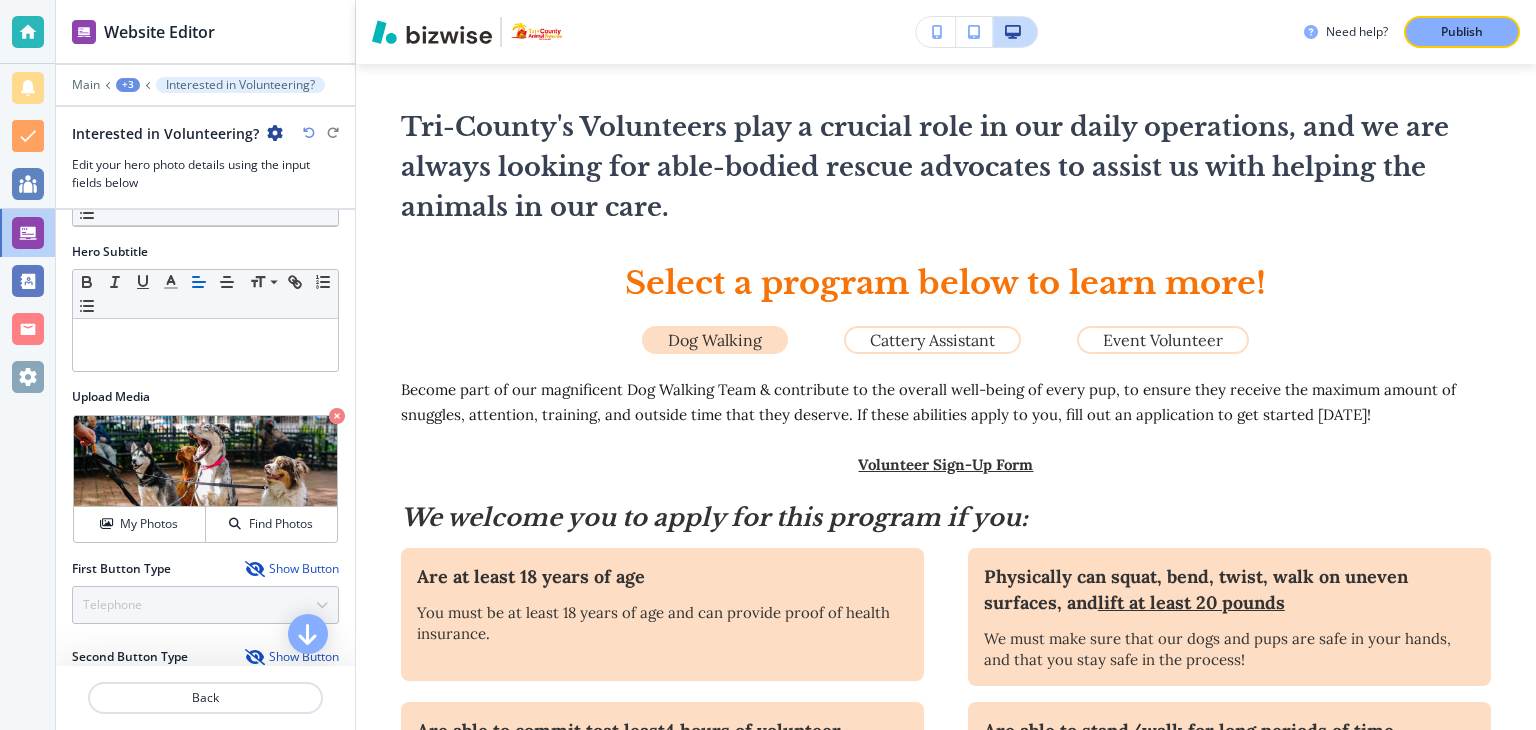 scroll, scrollTop: 196, scrollLeft: 0, axis: vertical 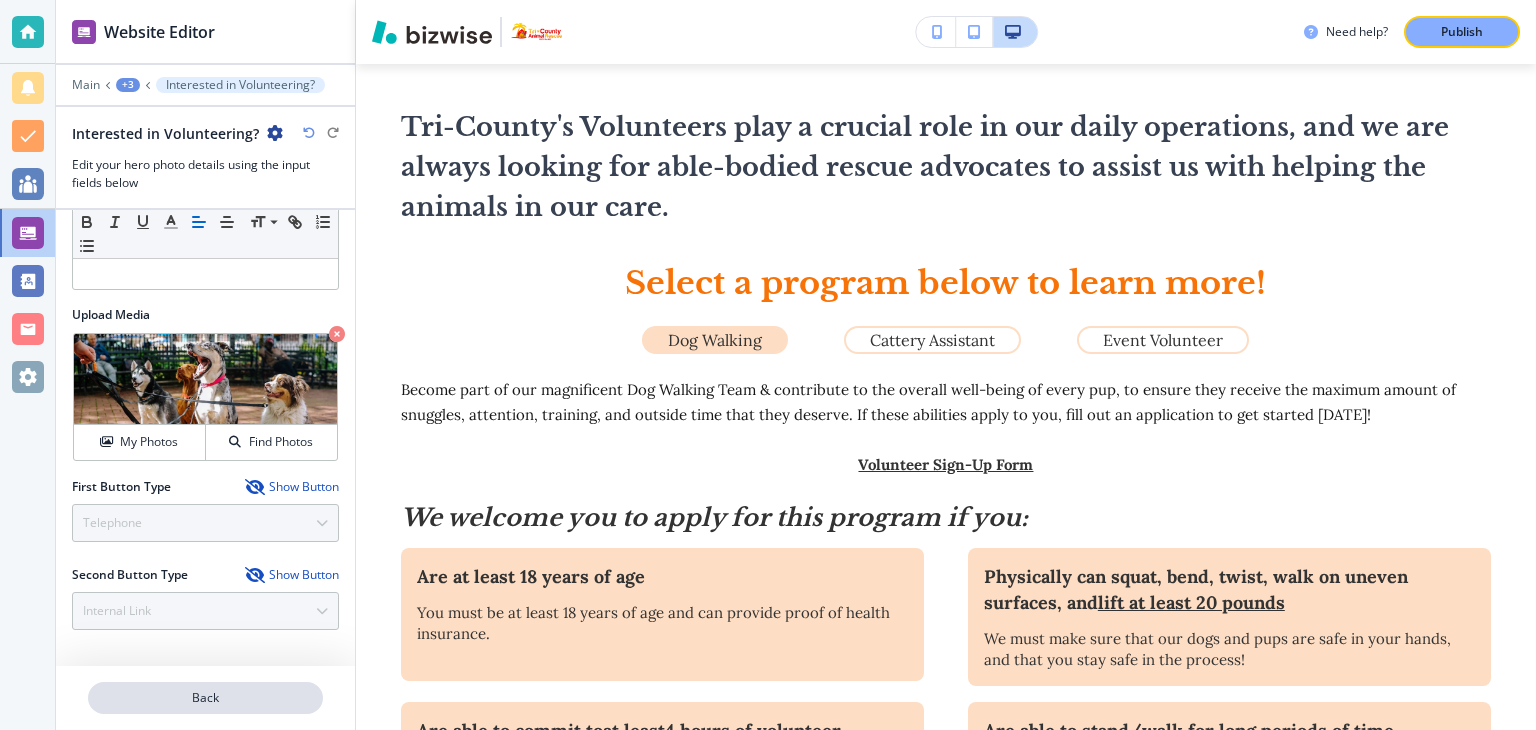 click on "Back" at bounding box center (205, 698) 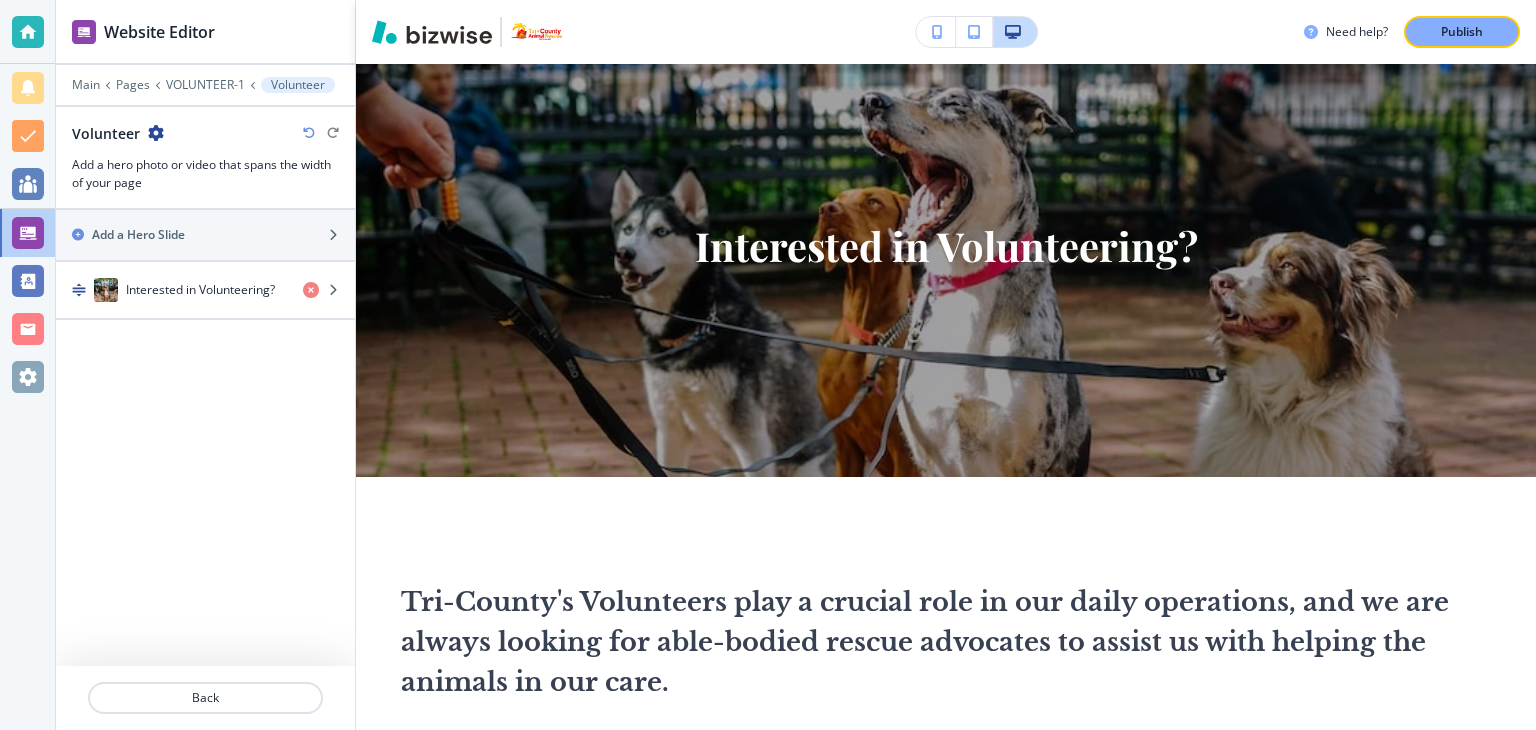 scroll, scrollTop: 80, scrollLeft: 0, axis: vertical 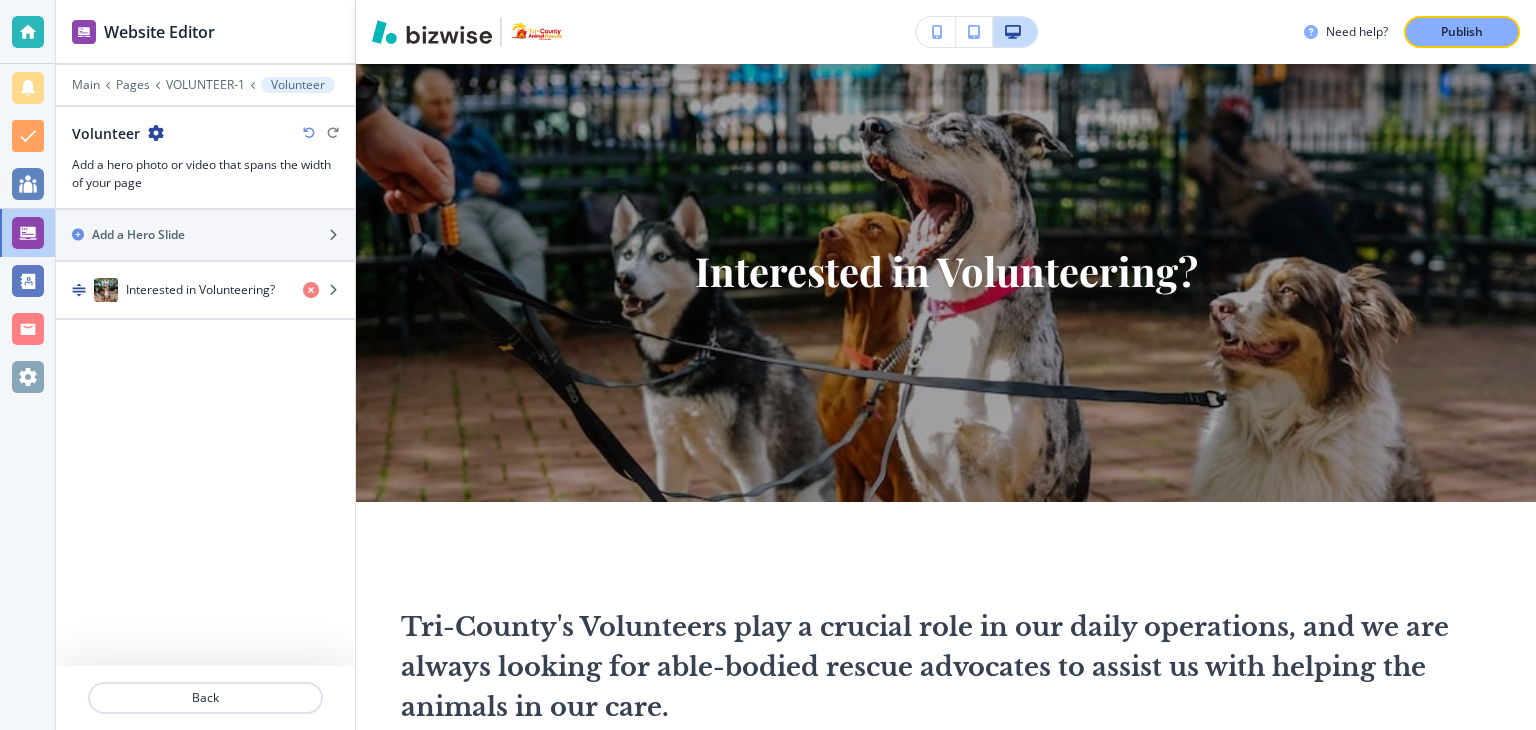 click at bounding box center (205, 99) 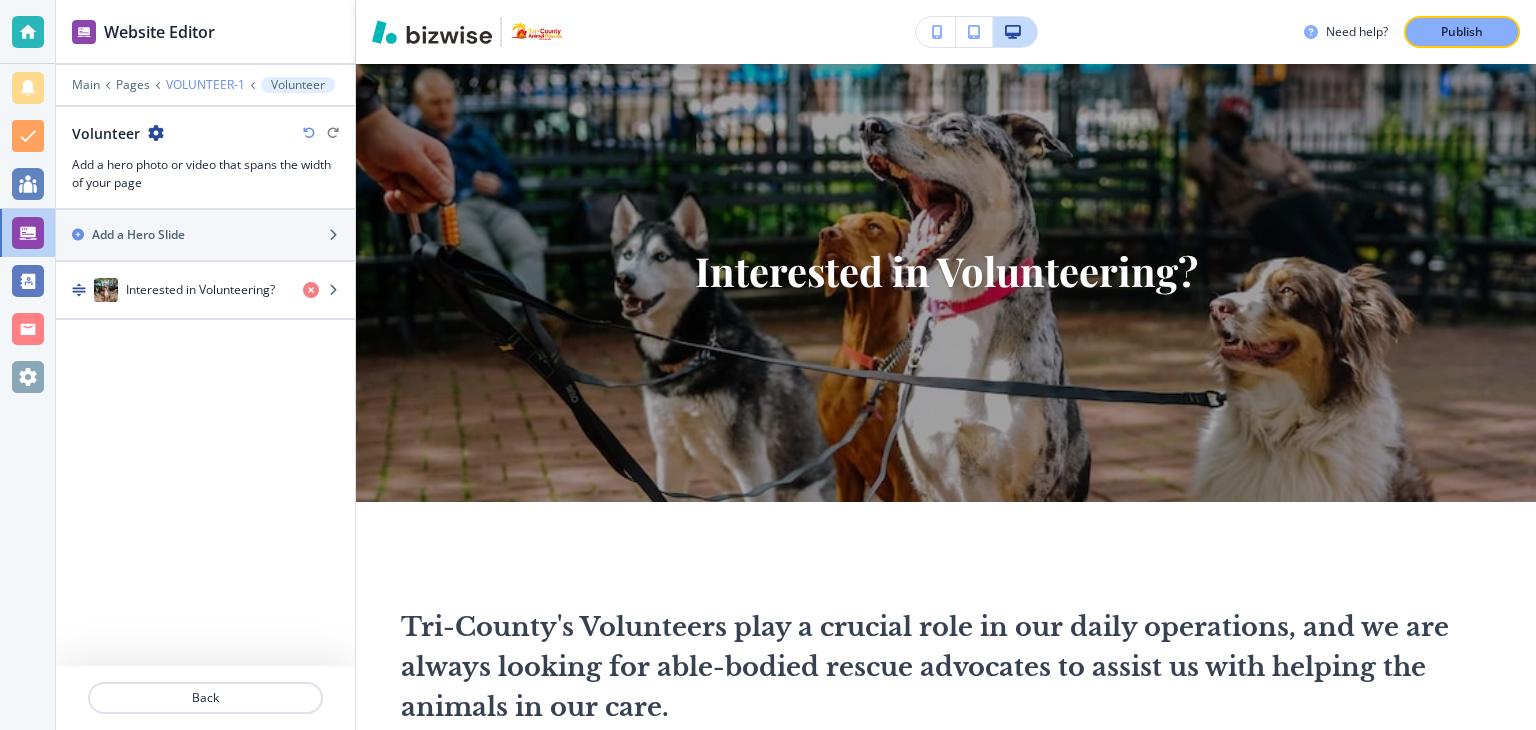 click on "VOLUNTEER-1" at bounding box center (205, 85) 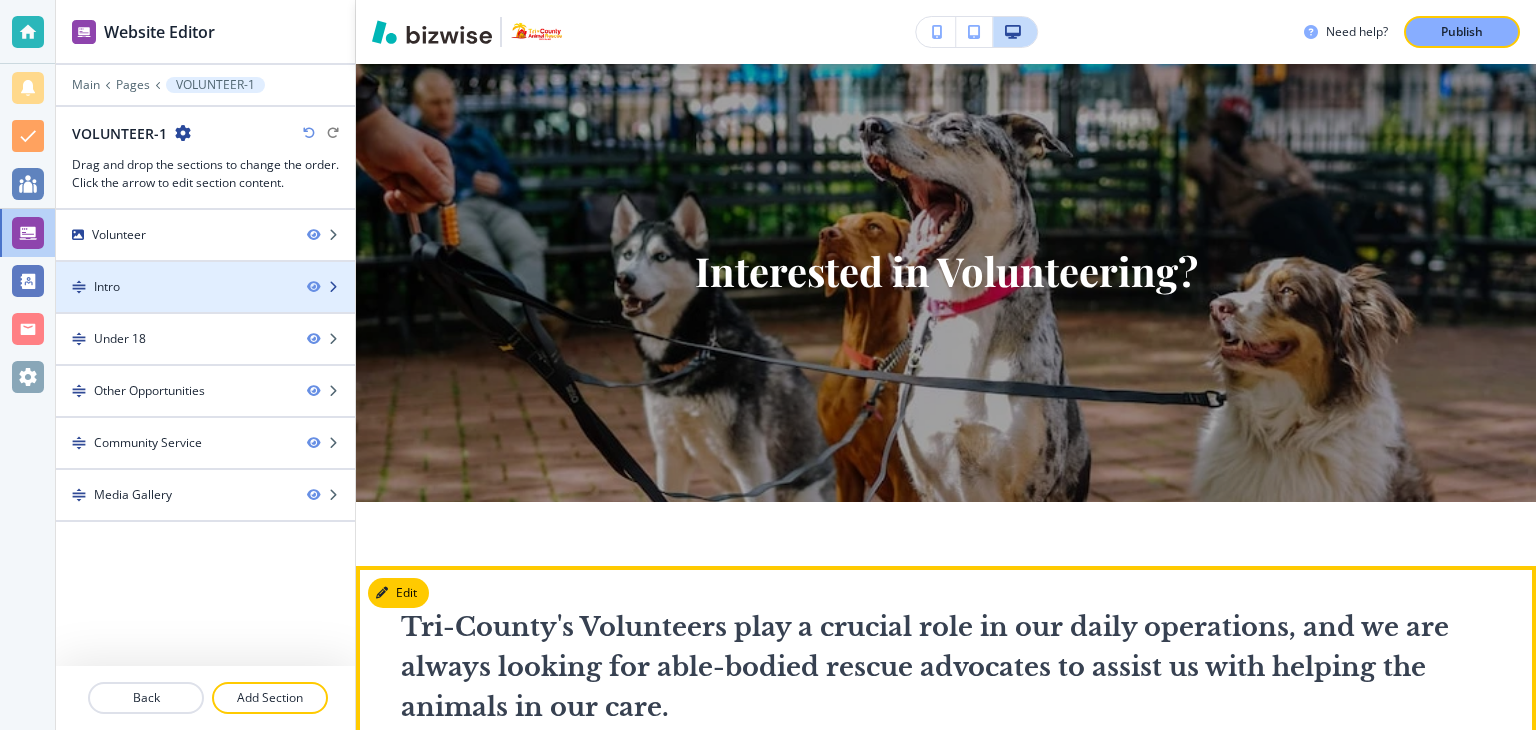 click on "Intro" at bounding box center (173, 287) 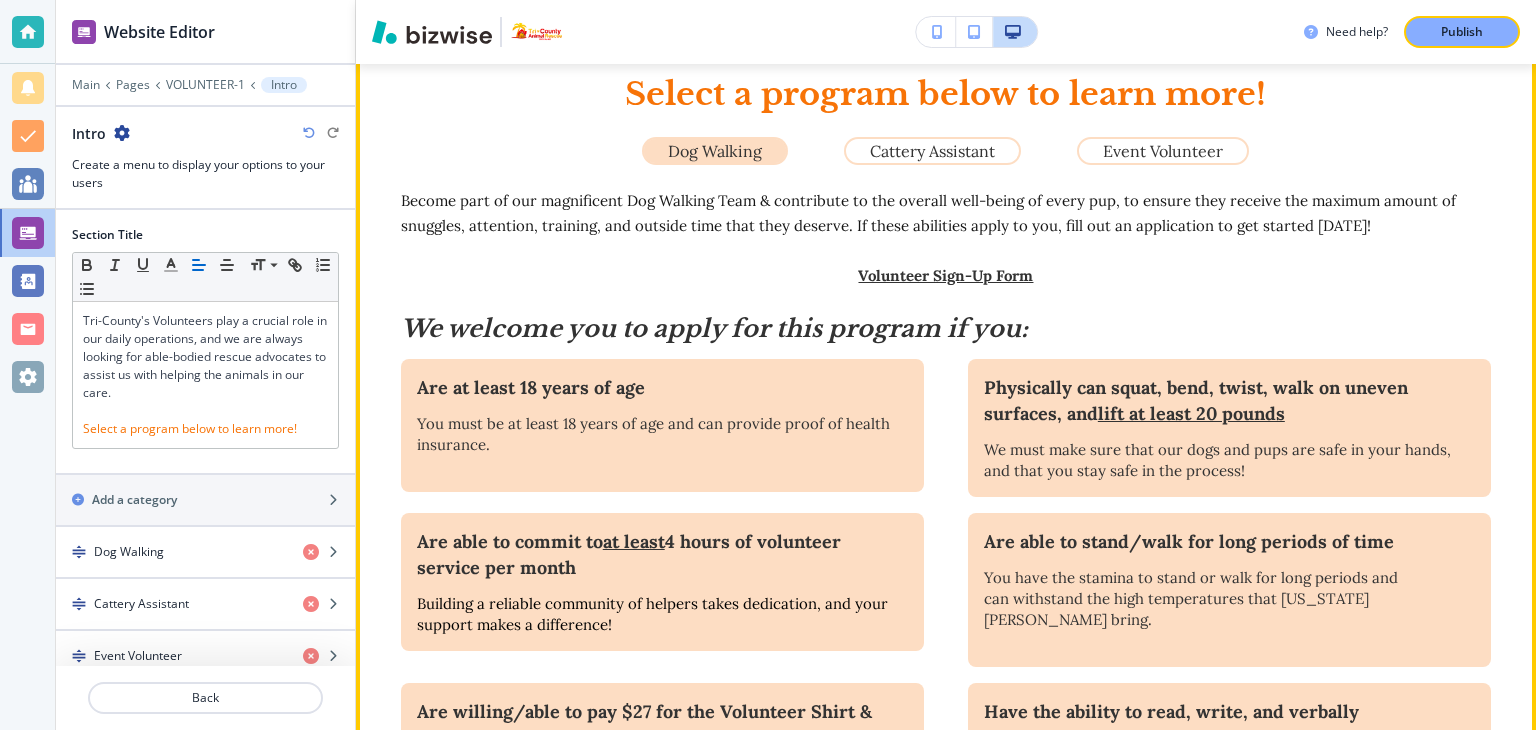 scroll, scrollTop: 921, scrollLeft: 0, axis: vertical 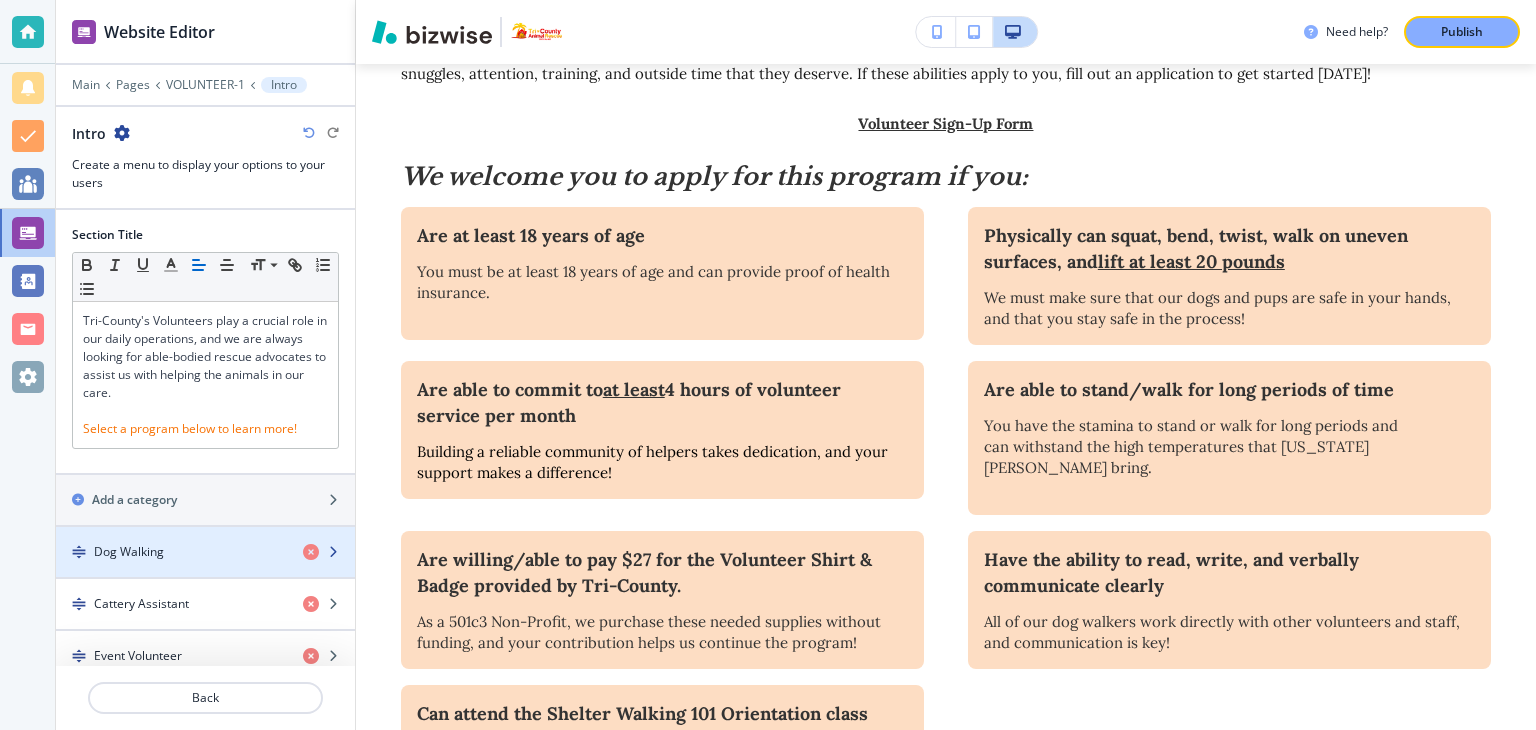 click on "Dog Walking" at bounding box center [129, 552] 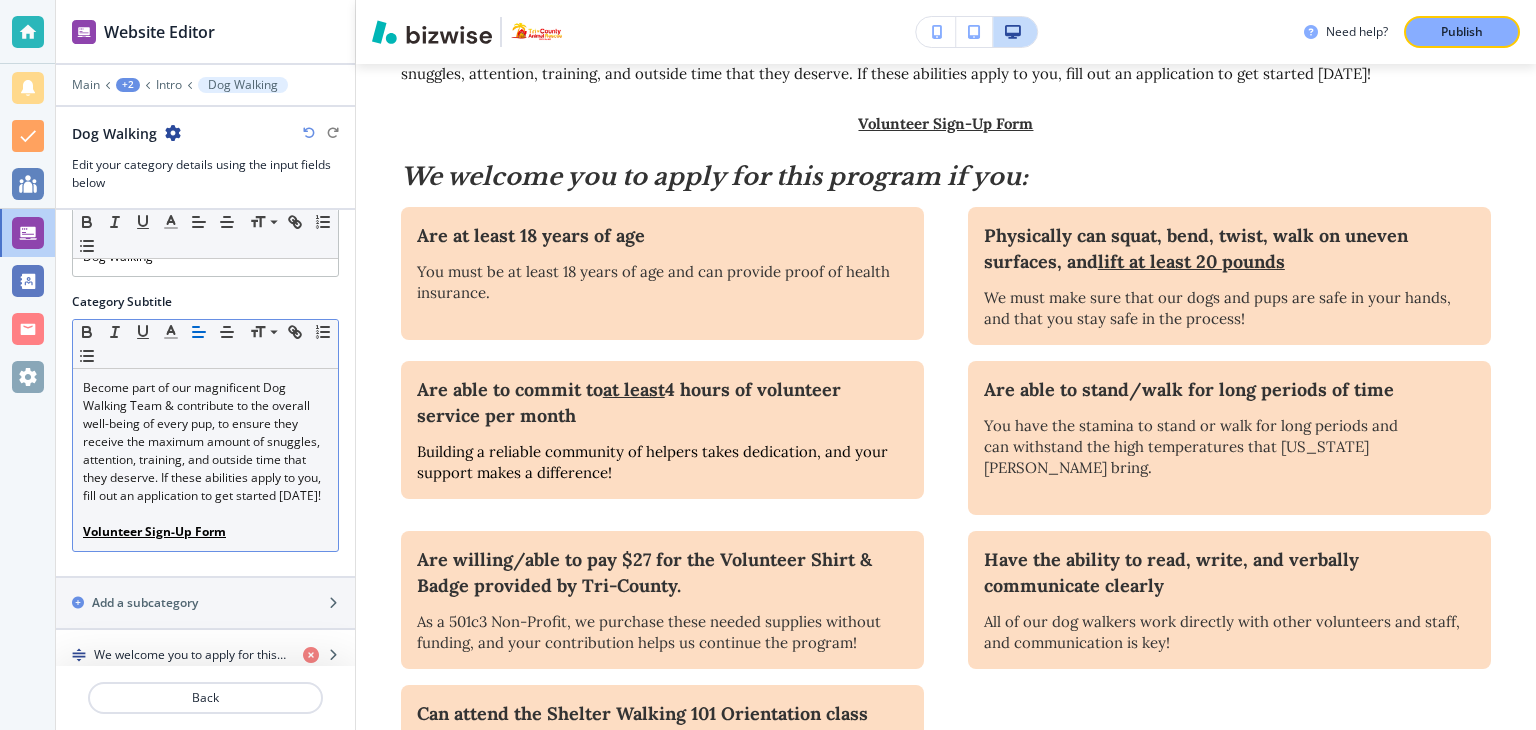 scroll, scrollTop: 94, scrollLeft: 0, axis: vertical 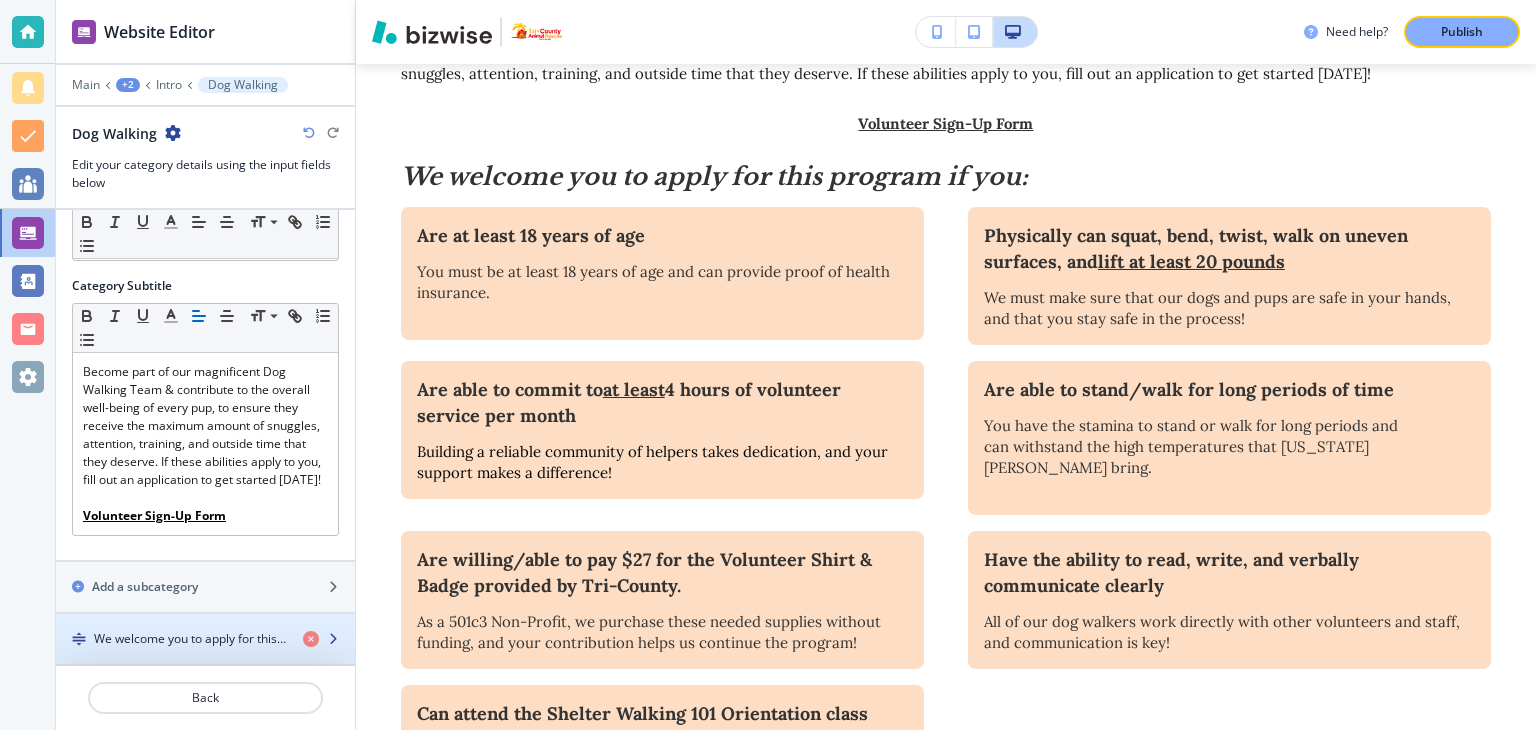click at bounding box center [205, 656] 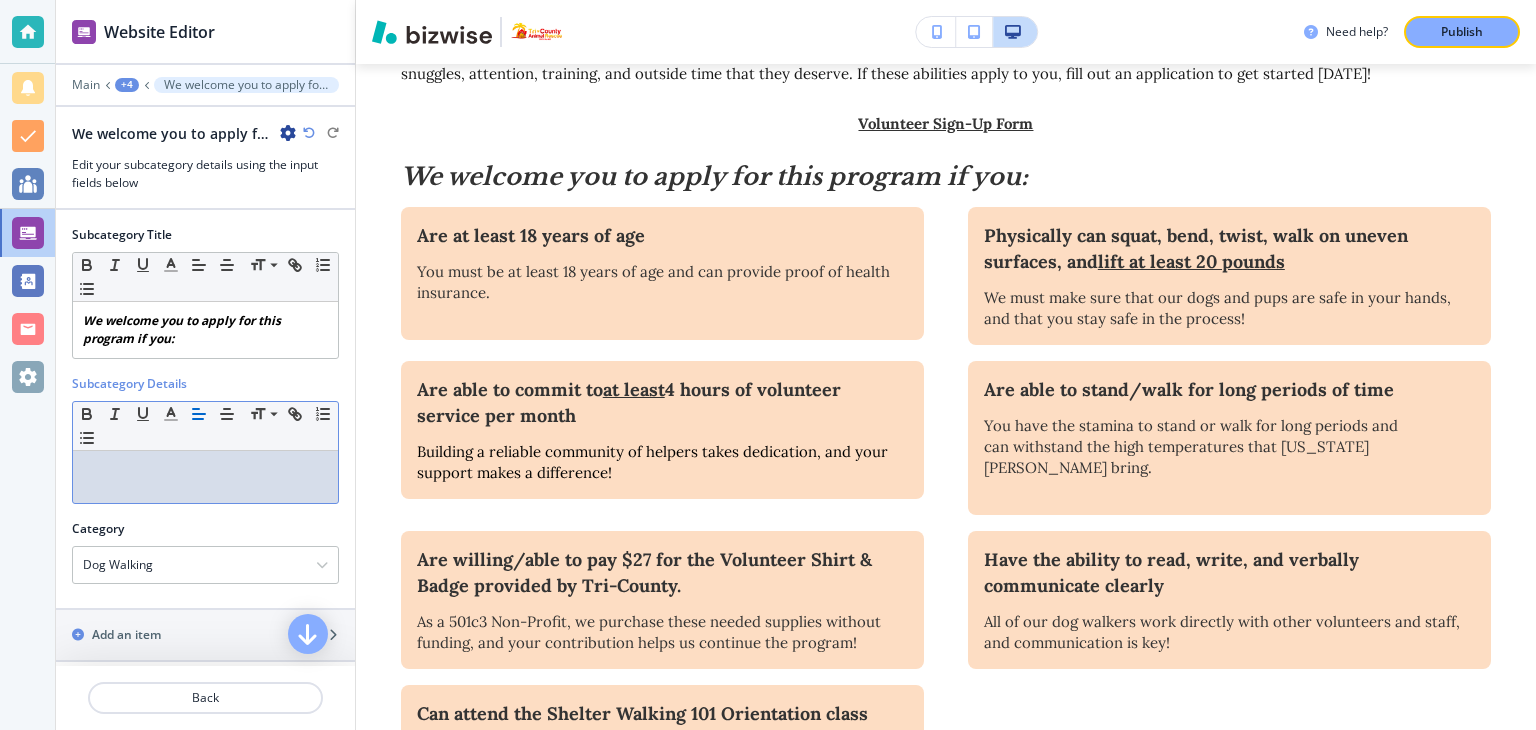 click at bounding box center (205, 470) 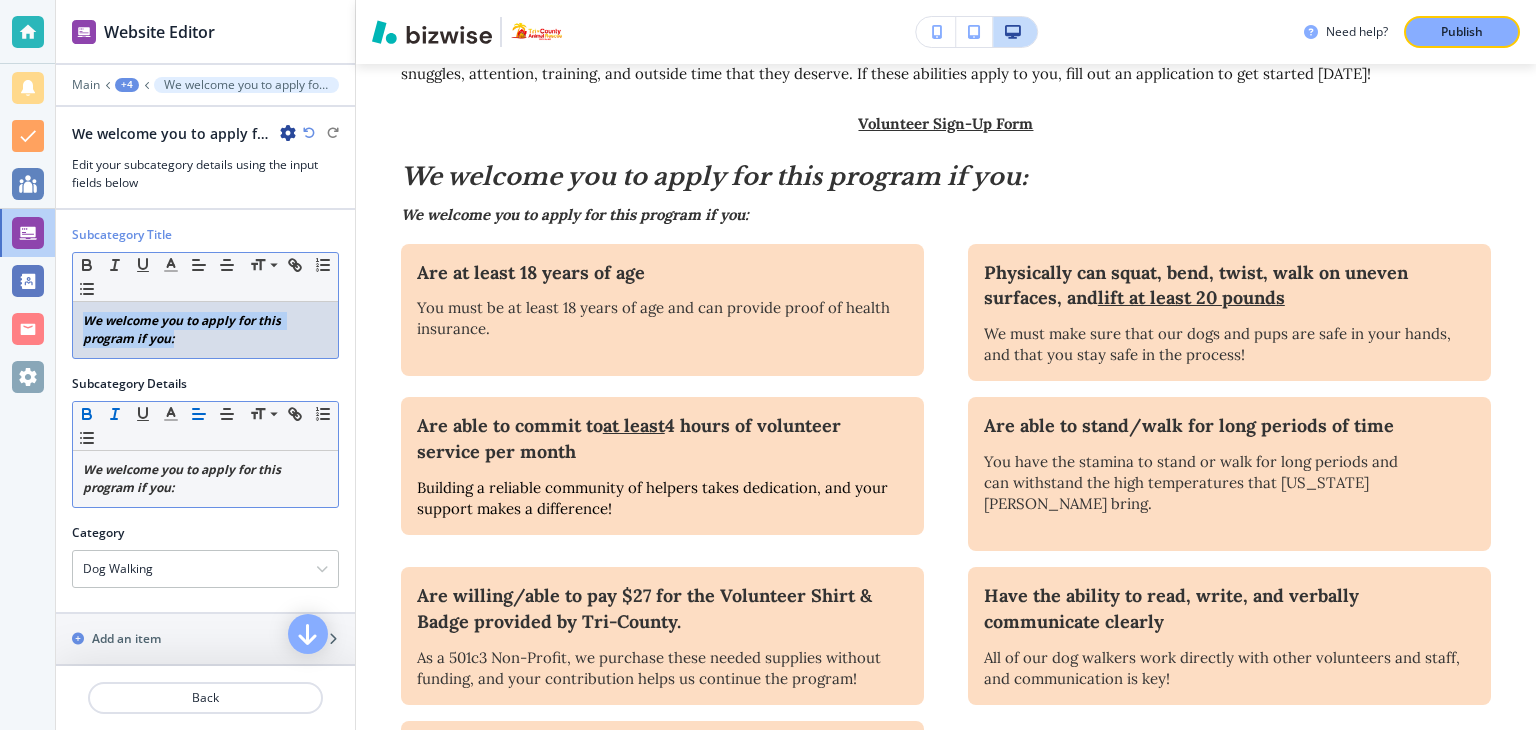 drag, startPoint x: 175, startPoint y: 333, endPoint x: 48, endPoint y: 307, distance: 129.6341 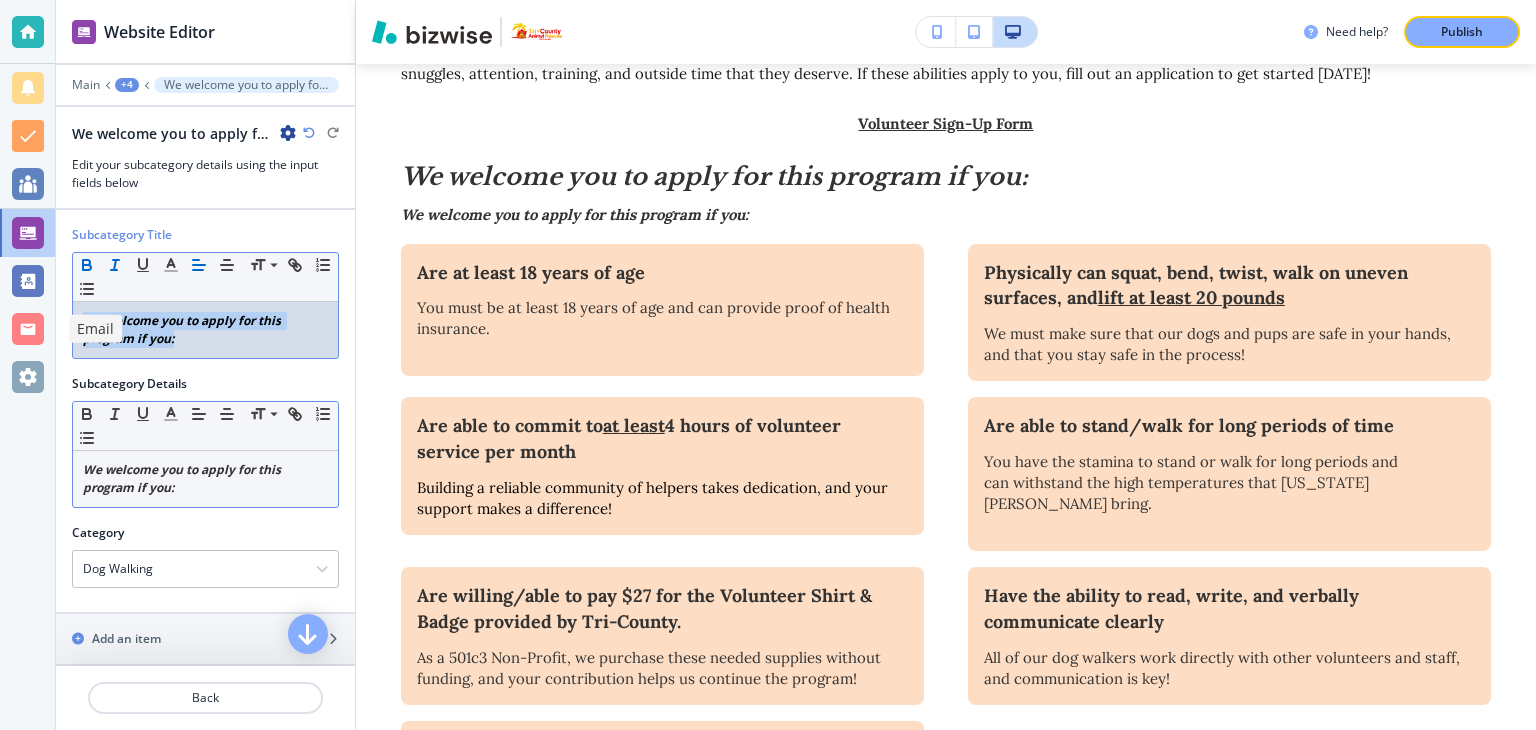 type 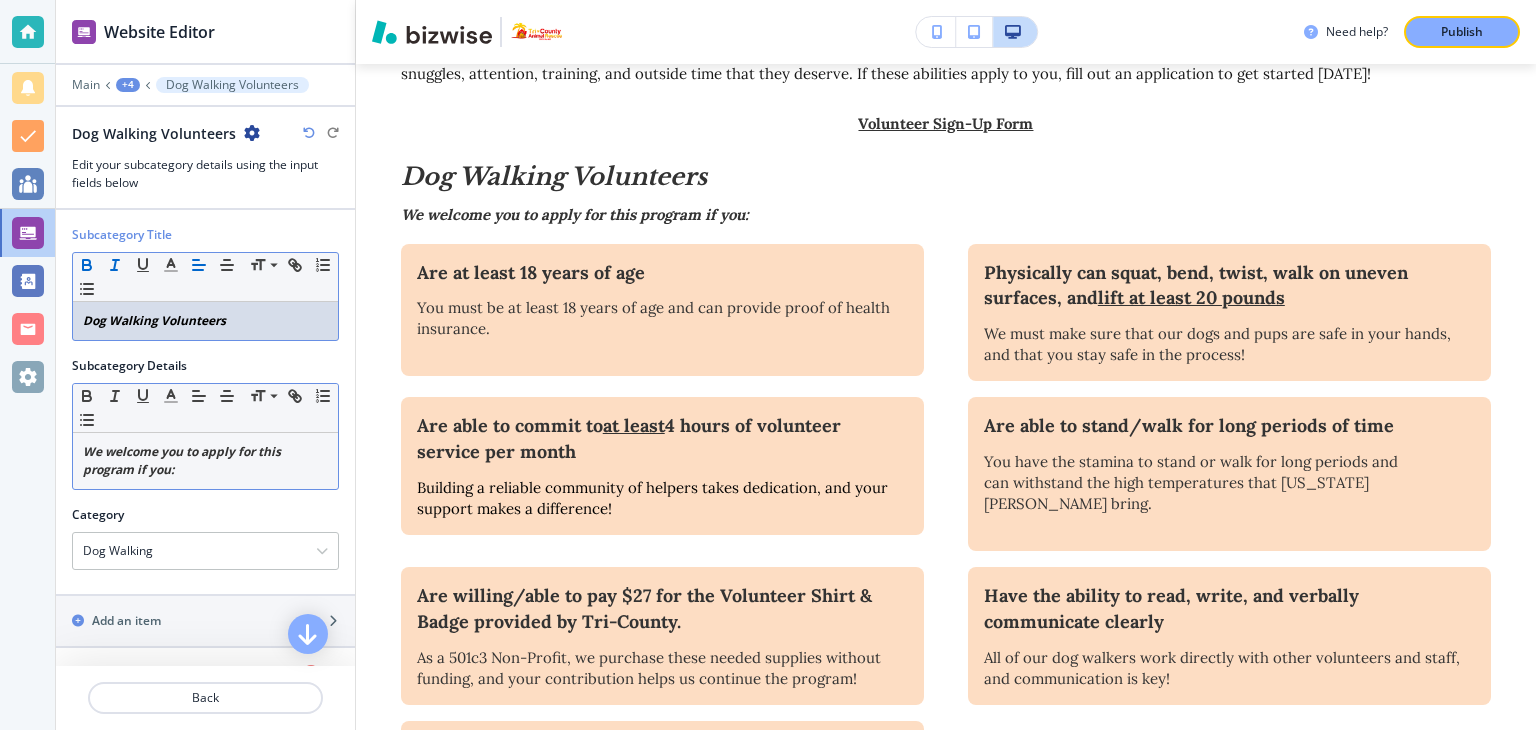 click on "Dog Walking Volunteers" at bounding box center (154, 320) 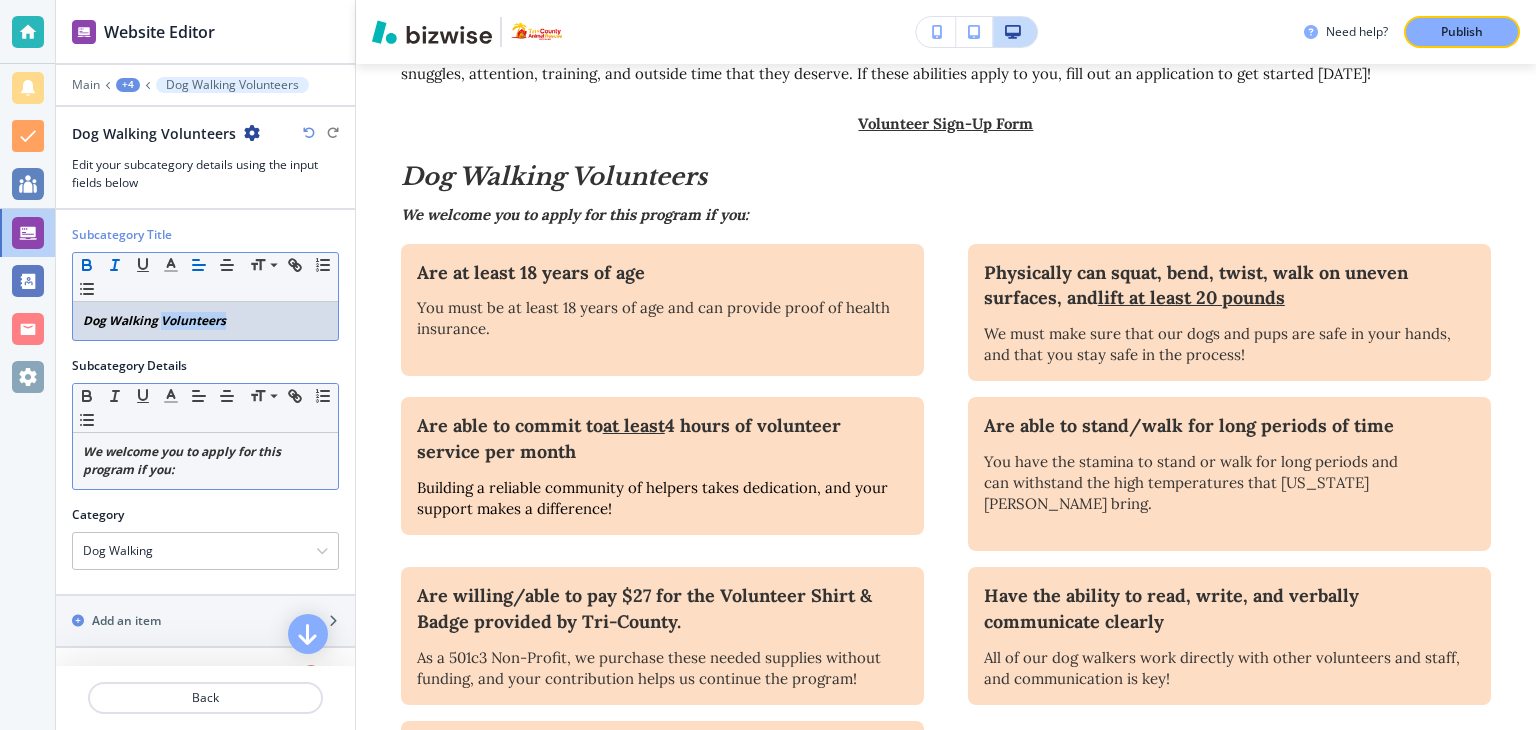 click on "Dog Walking Volunteers" at bounding box center (154, 320) 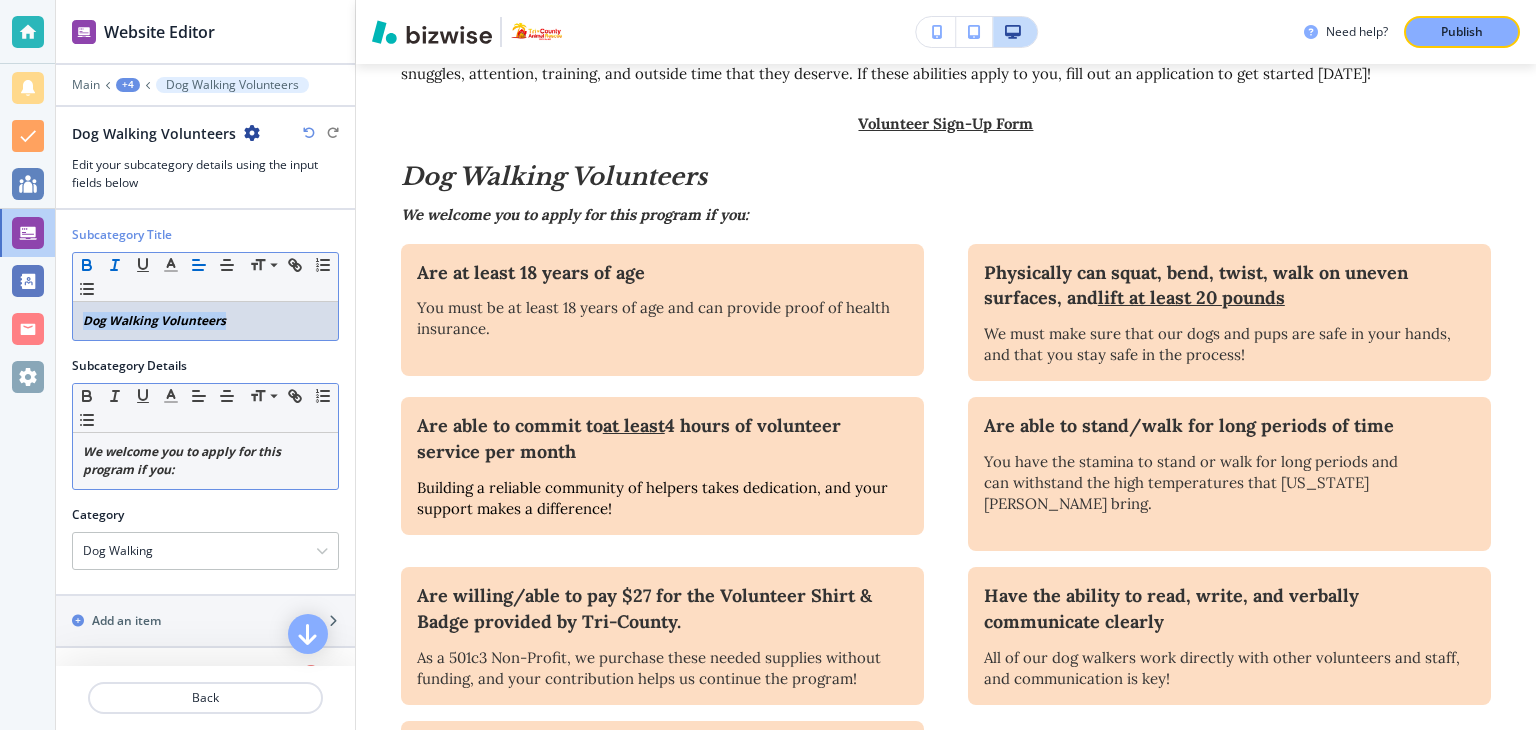 click on "Dog Walking Volunteers" at bounding box center [154, 320] 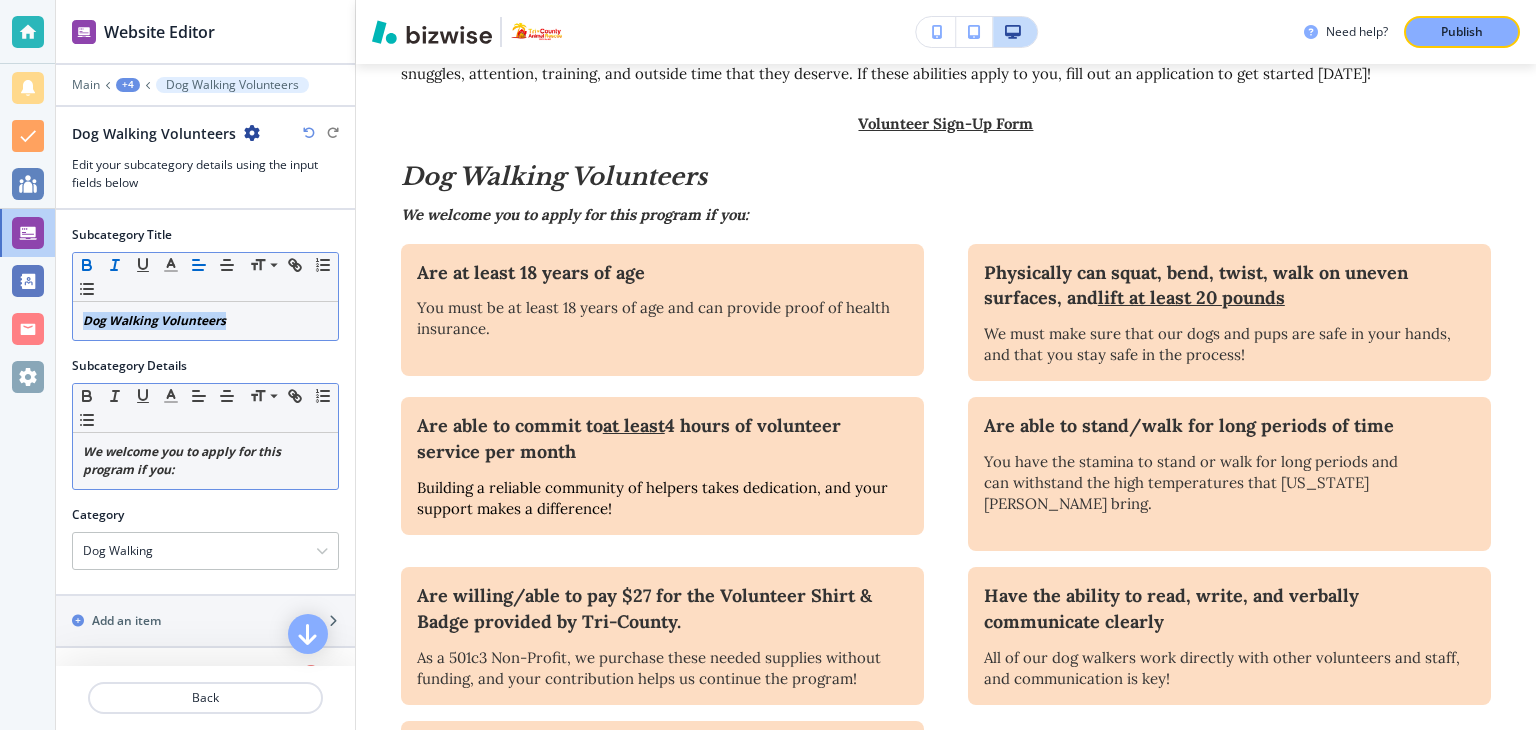 click at bounding box center (115, 265) 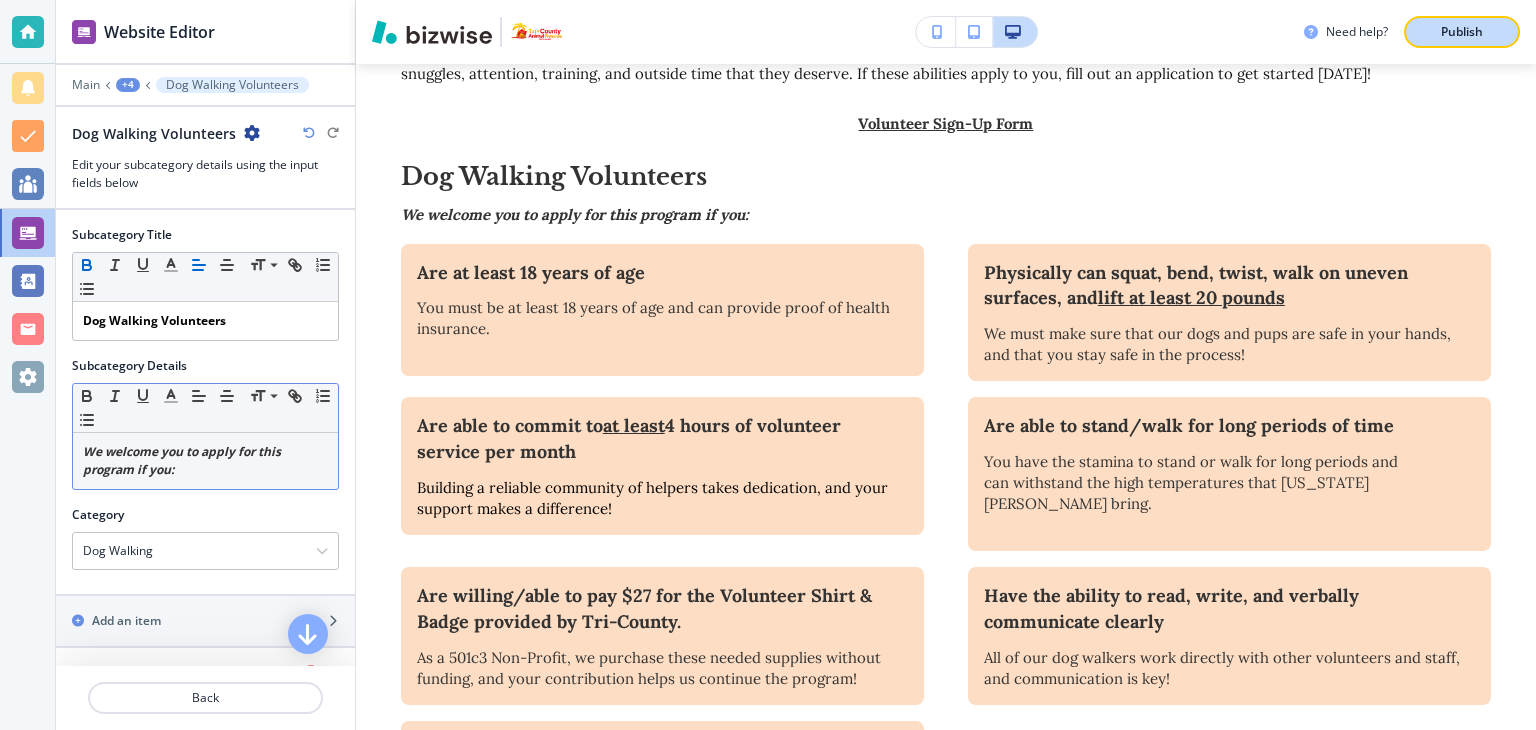 click on "Publish" at bounding box center (1462, 32) 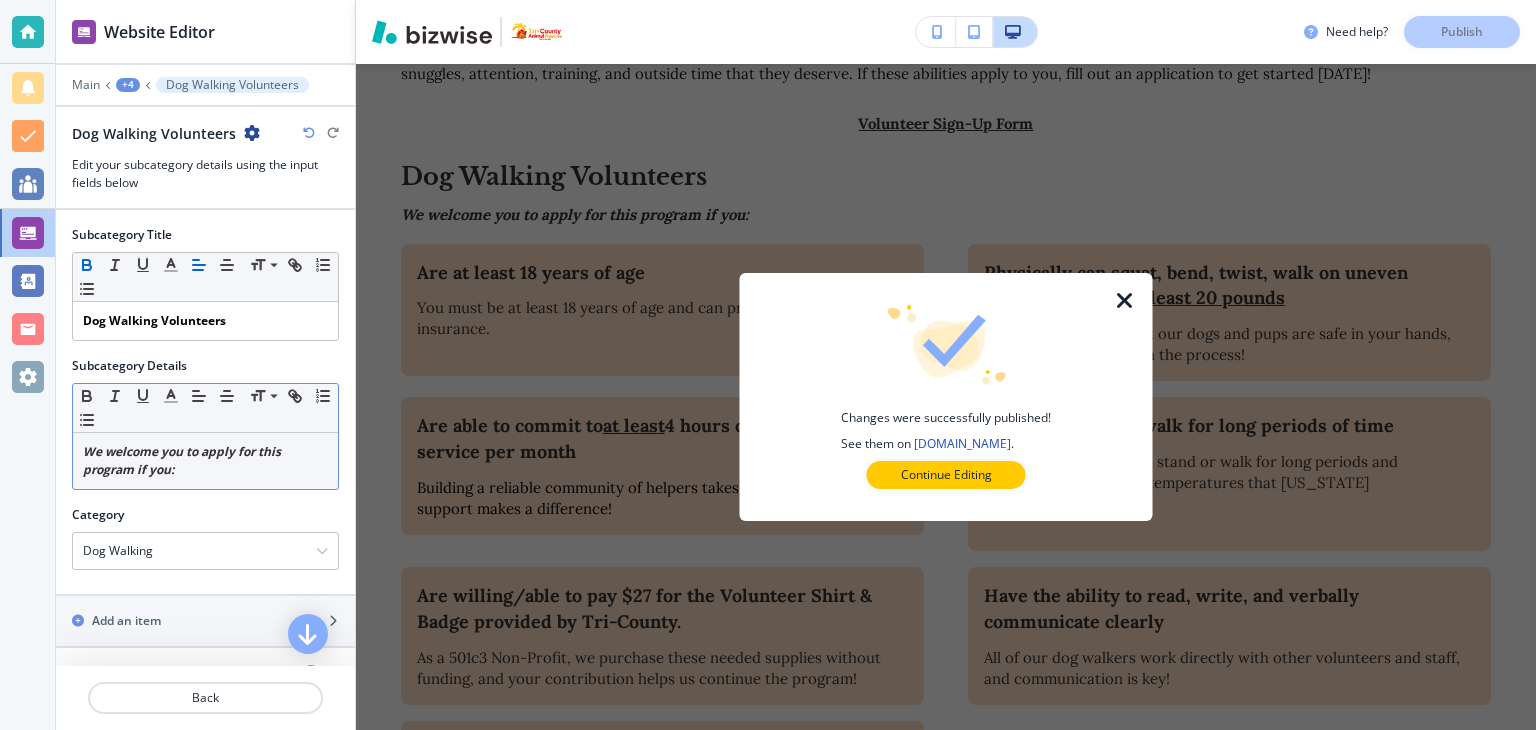 click at bounding box center (1125, 301) 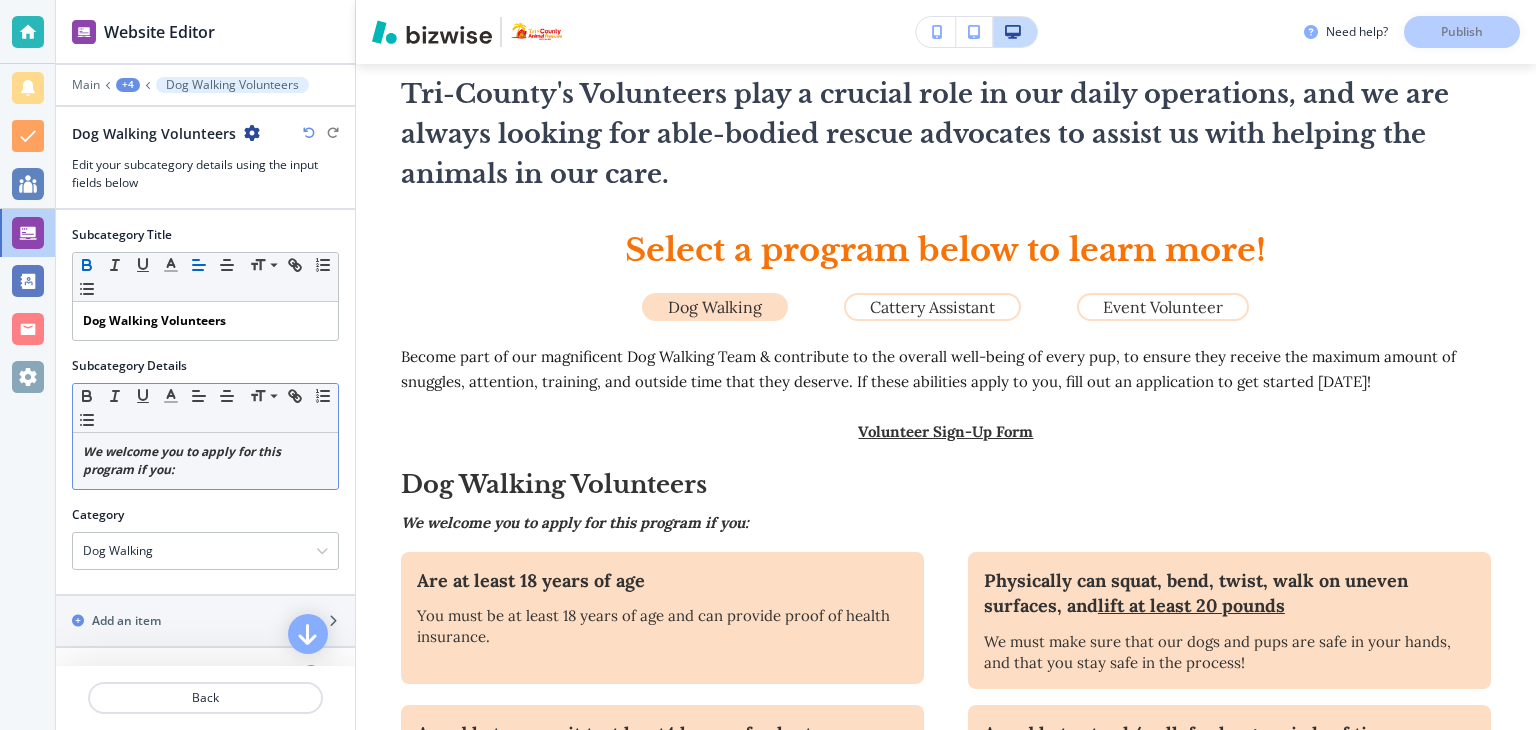 scroll, scrollTop: 721, scrollLeft: 0, axis: vertical 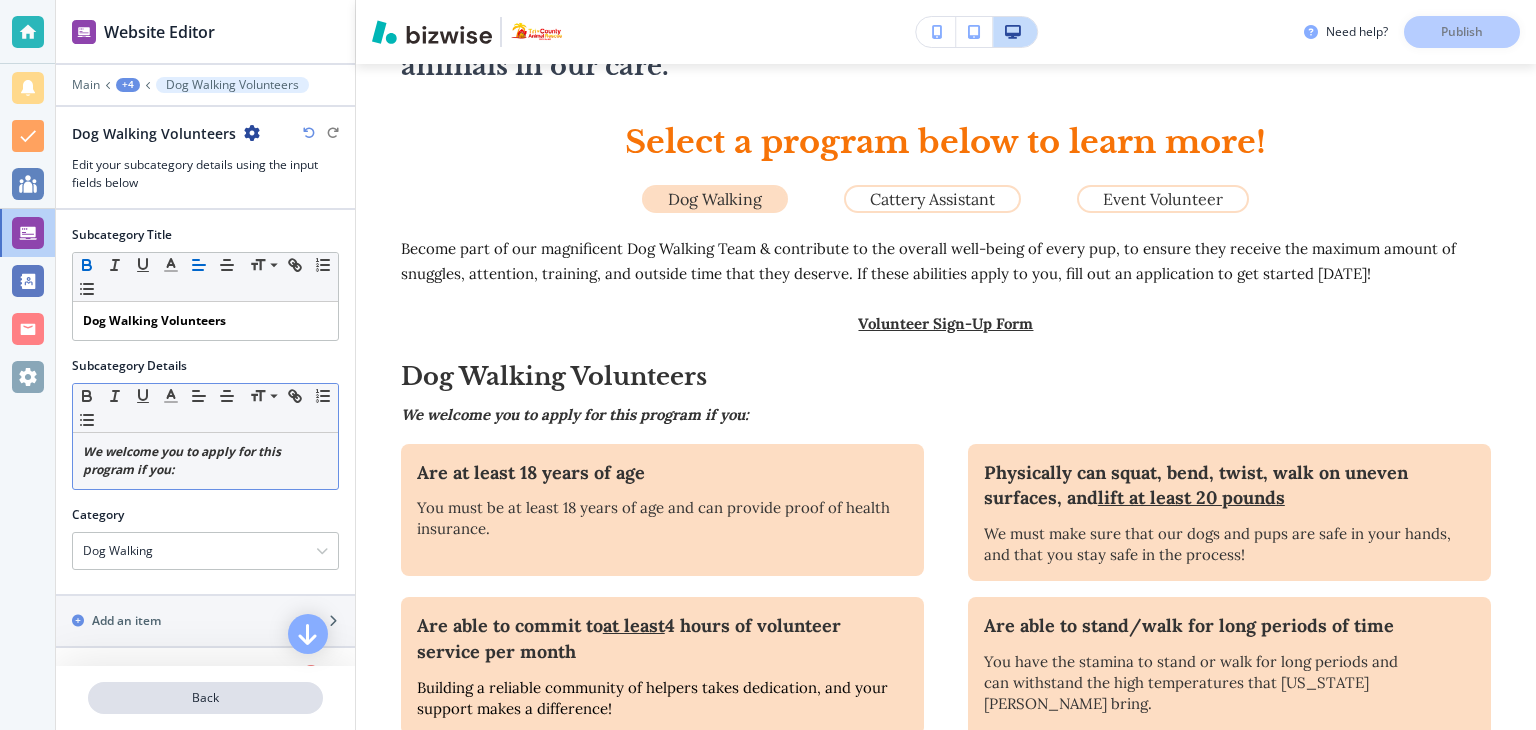 click on "Back" at bounding box center (205, 698) 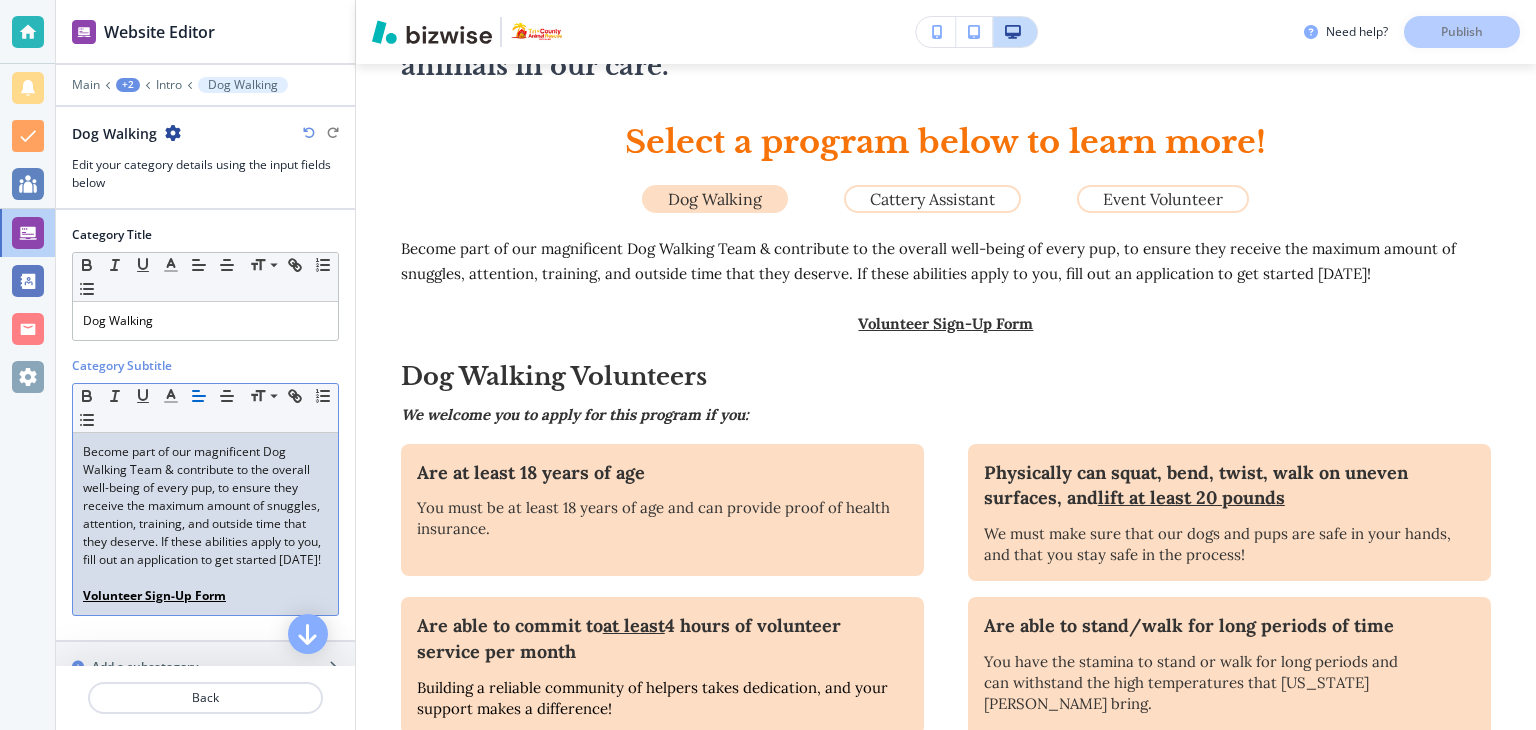 drag, startPoint x: 227, startPoint y: 611, endPoint x: 102, endPoint y: 607, distance: 125.06398 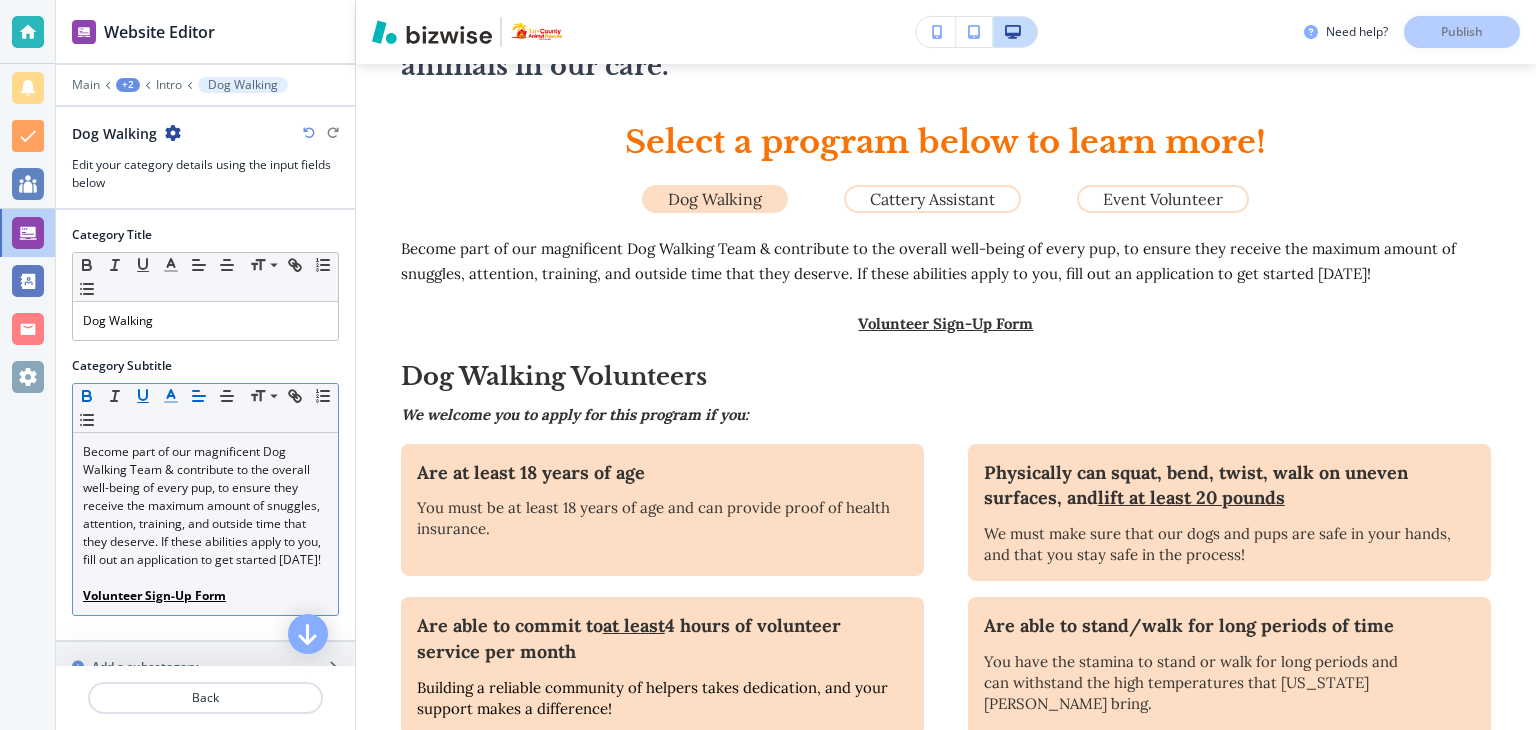 click 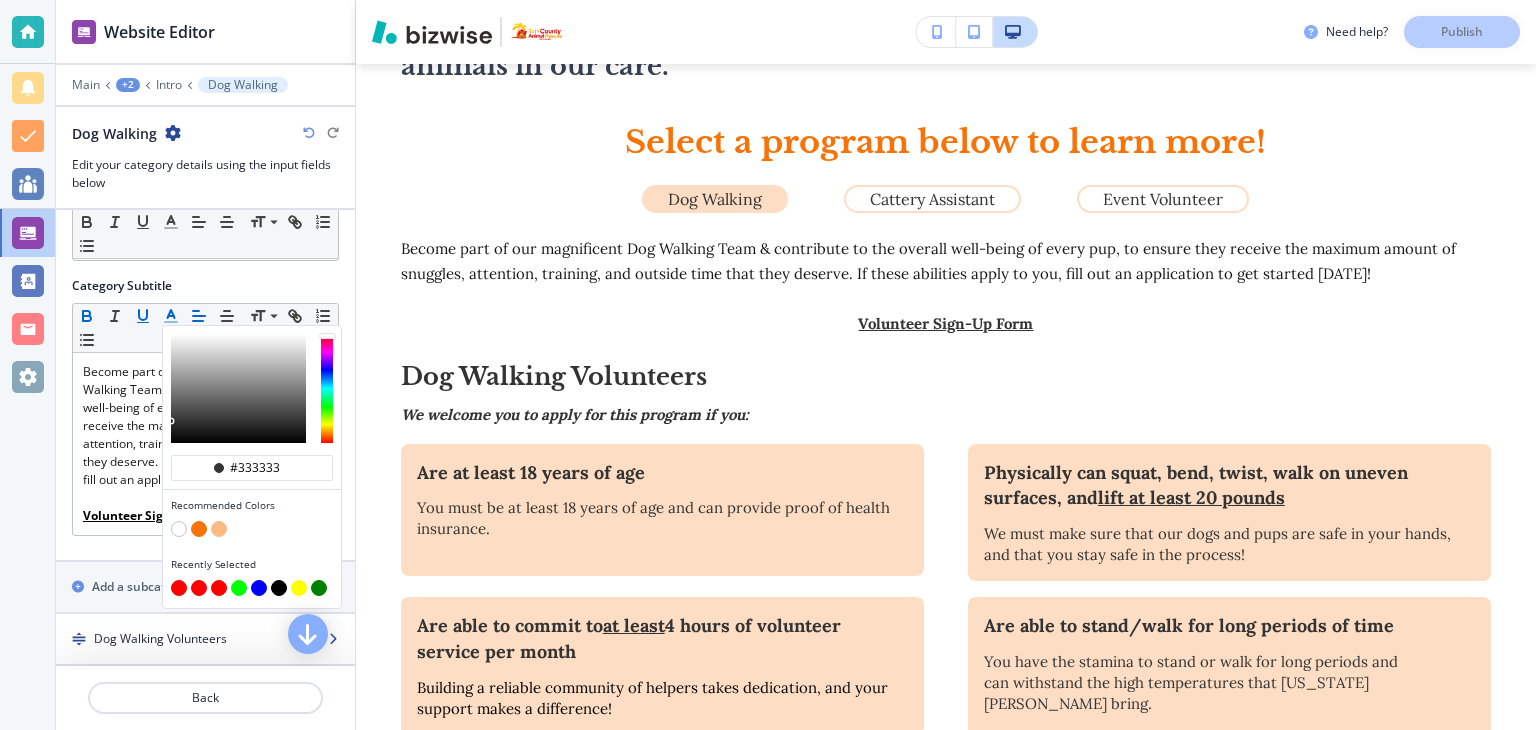 scroll, scrollTop: 109, scrollLeft: 0, axis: vertical 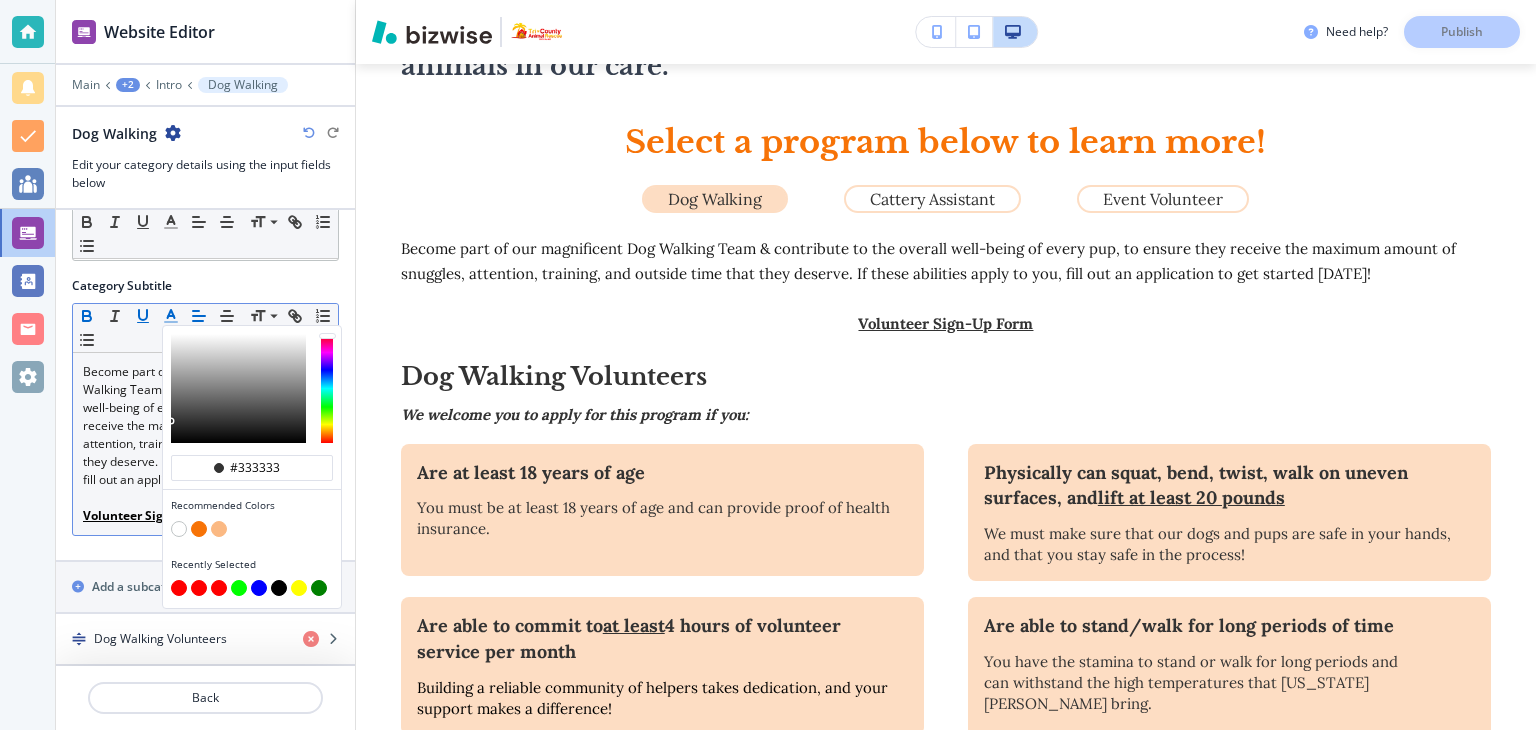 click at bounding box center (199, 588) 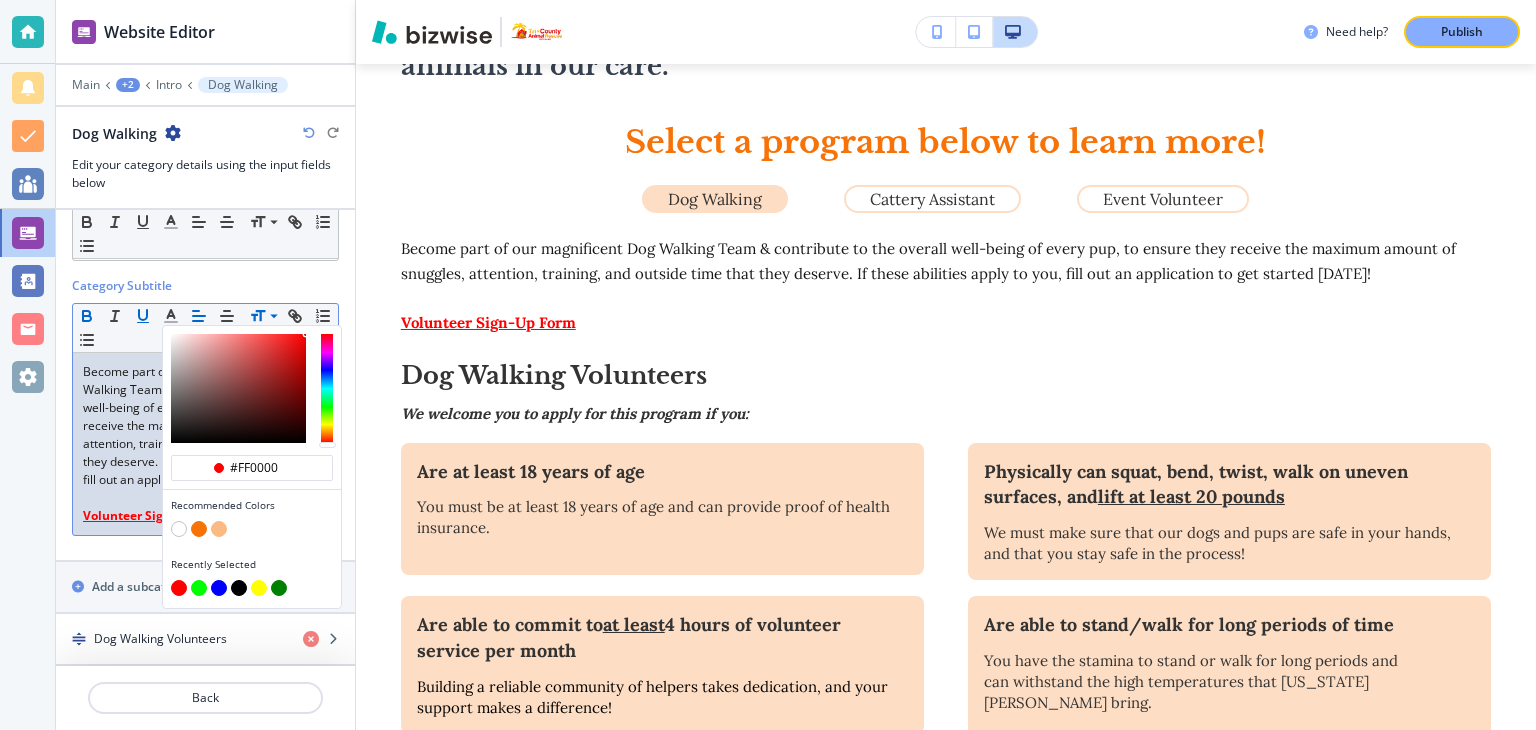 scroll, scrollTop: 95, scrollLeft: 0, axis: vertical 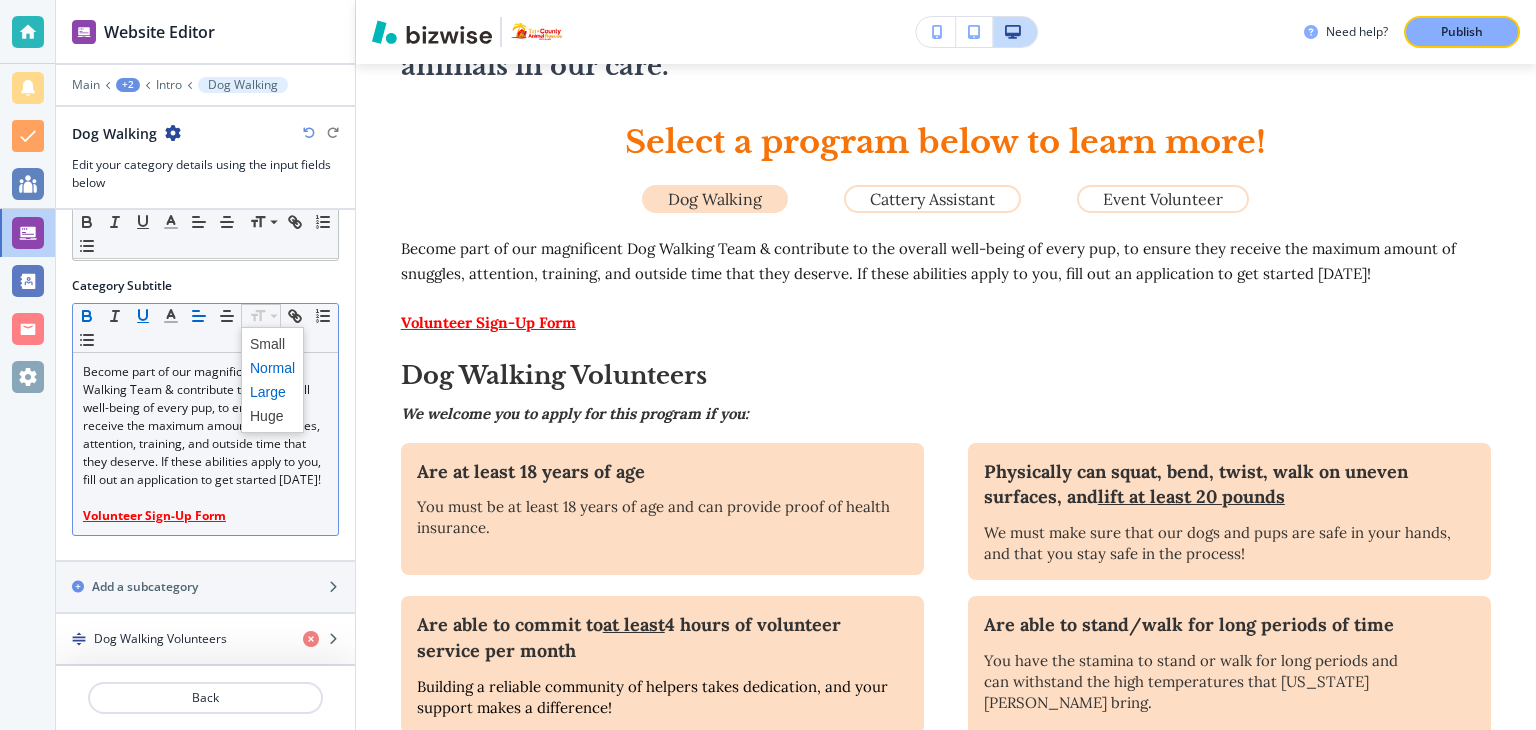 click at bounding box center (272, 392) 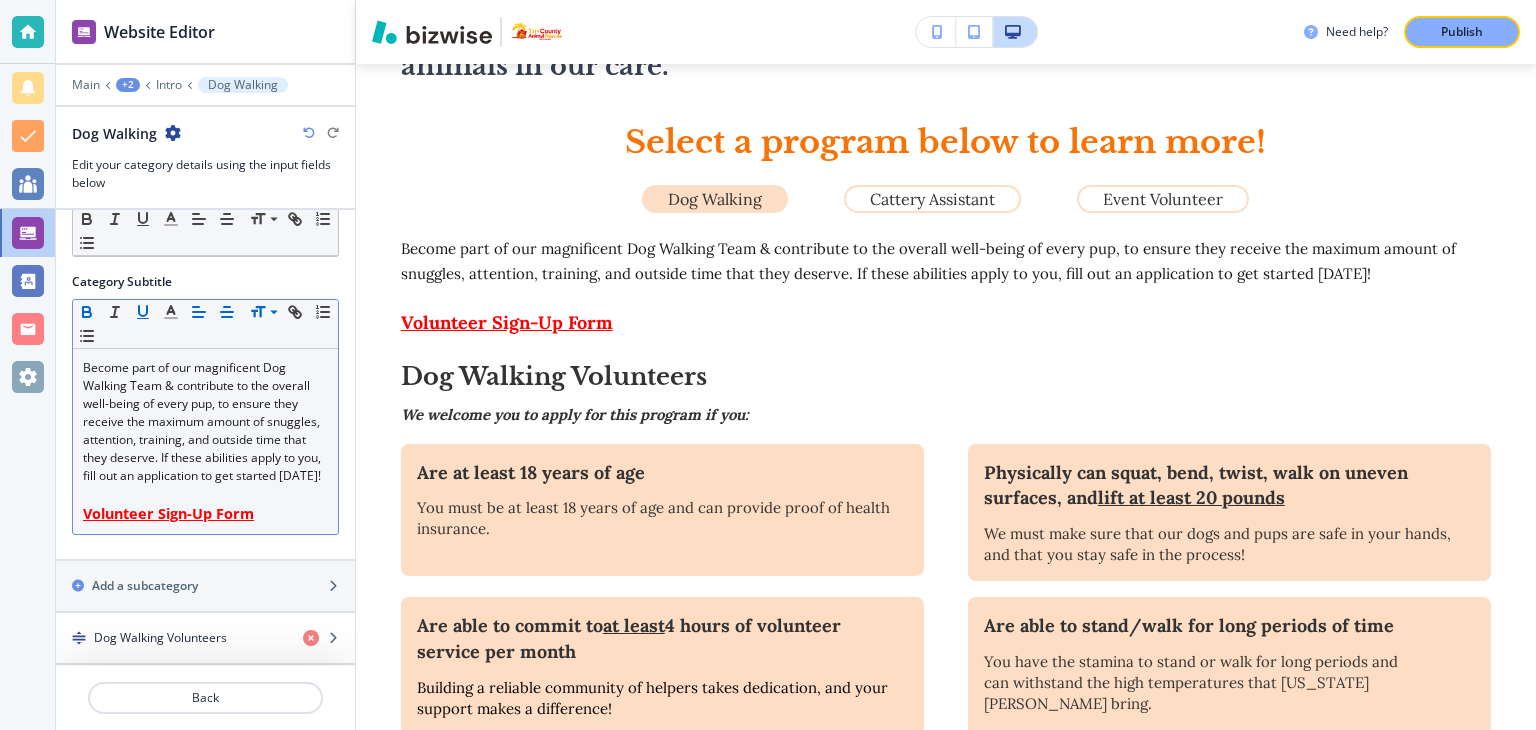 click 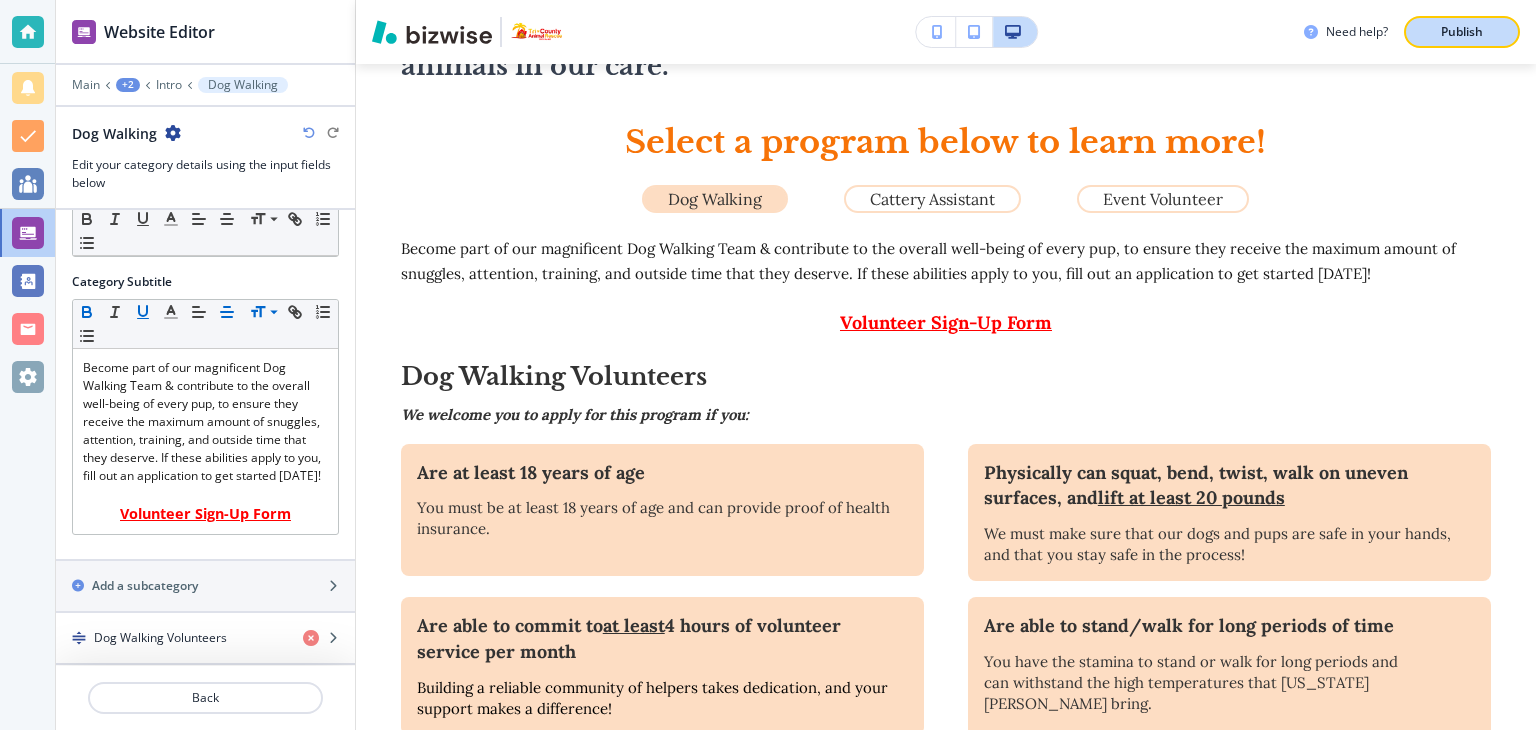 click on "Publish" at bounding box center (1462, 32) 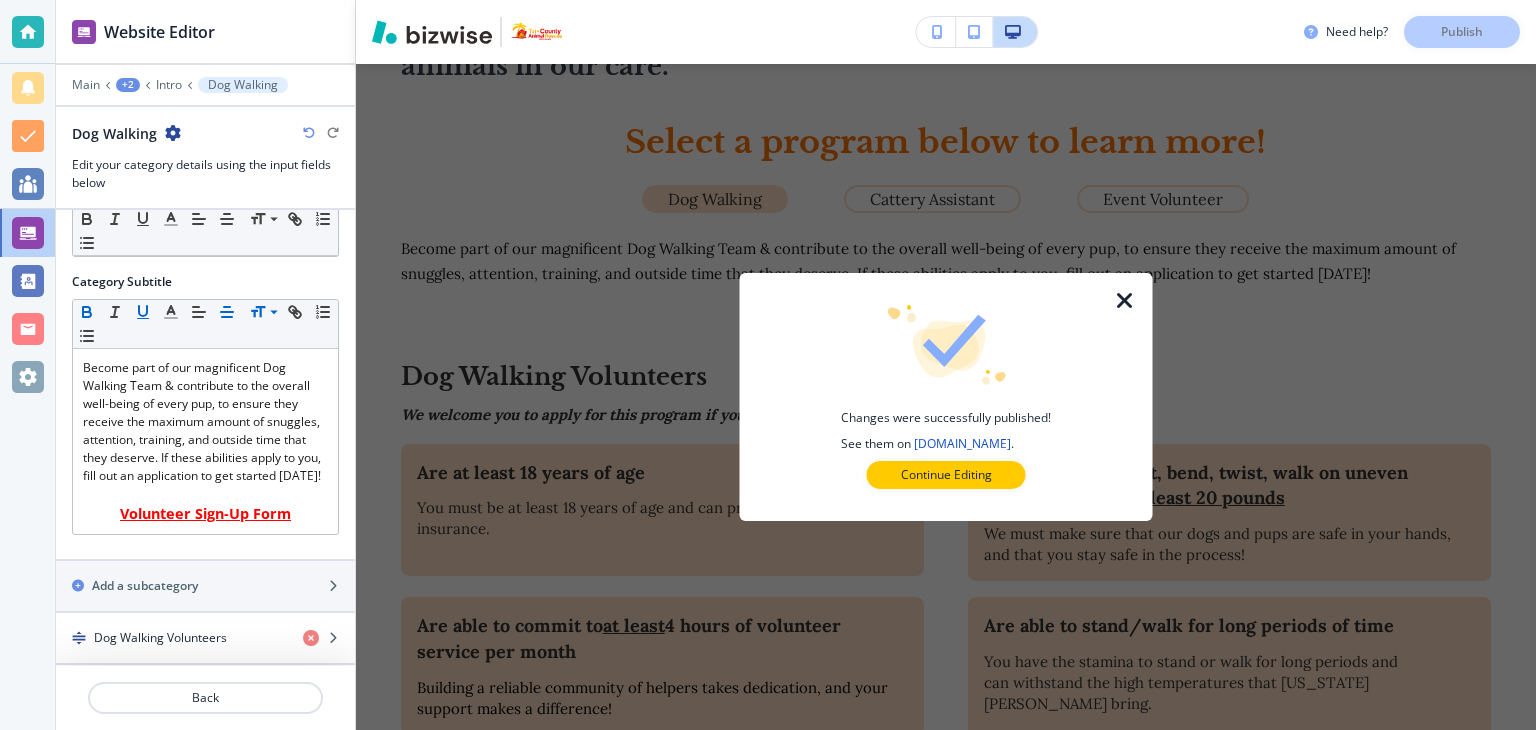 click at bounding box center (1125, 301) 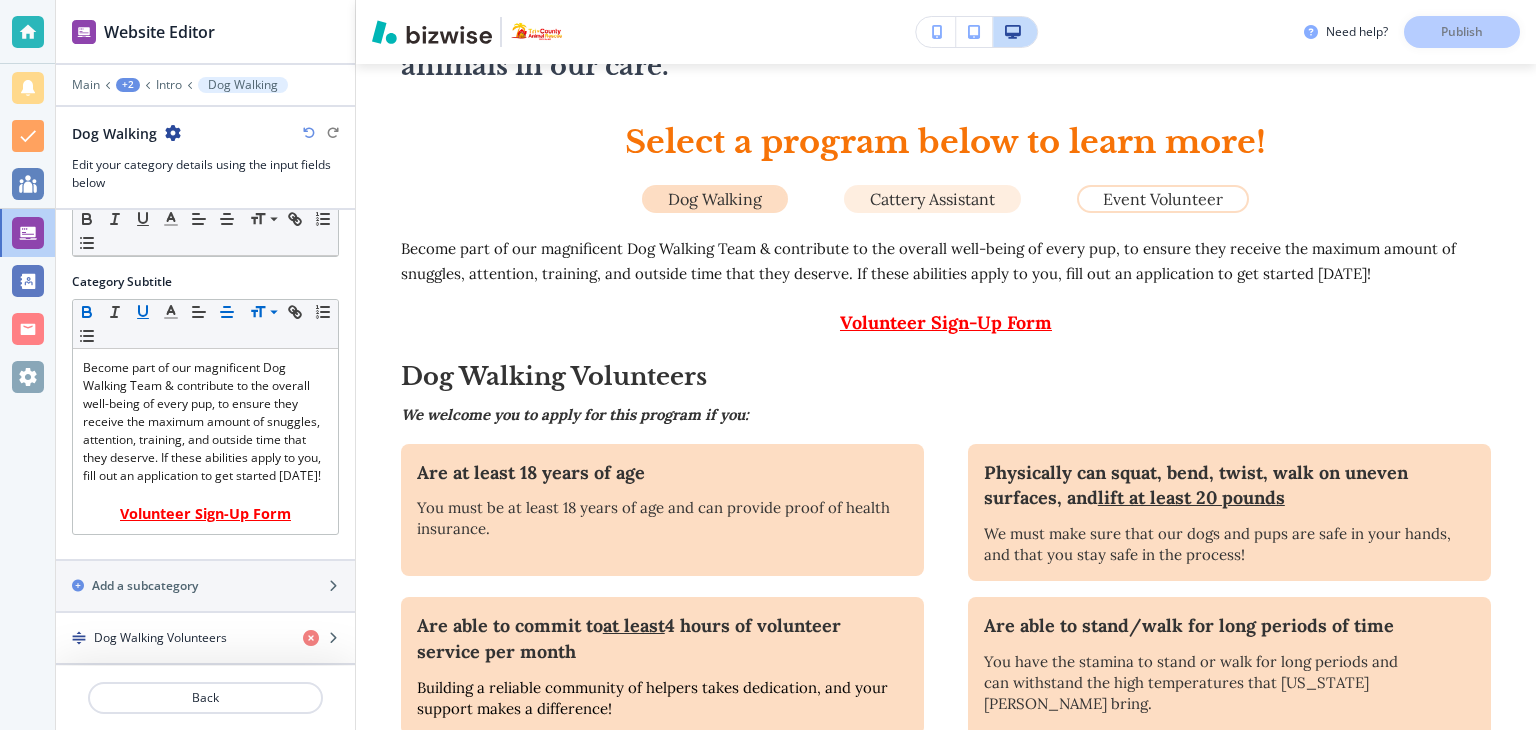 click on "Cattery Assistant" at bounding box center [932, 199] 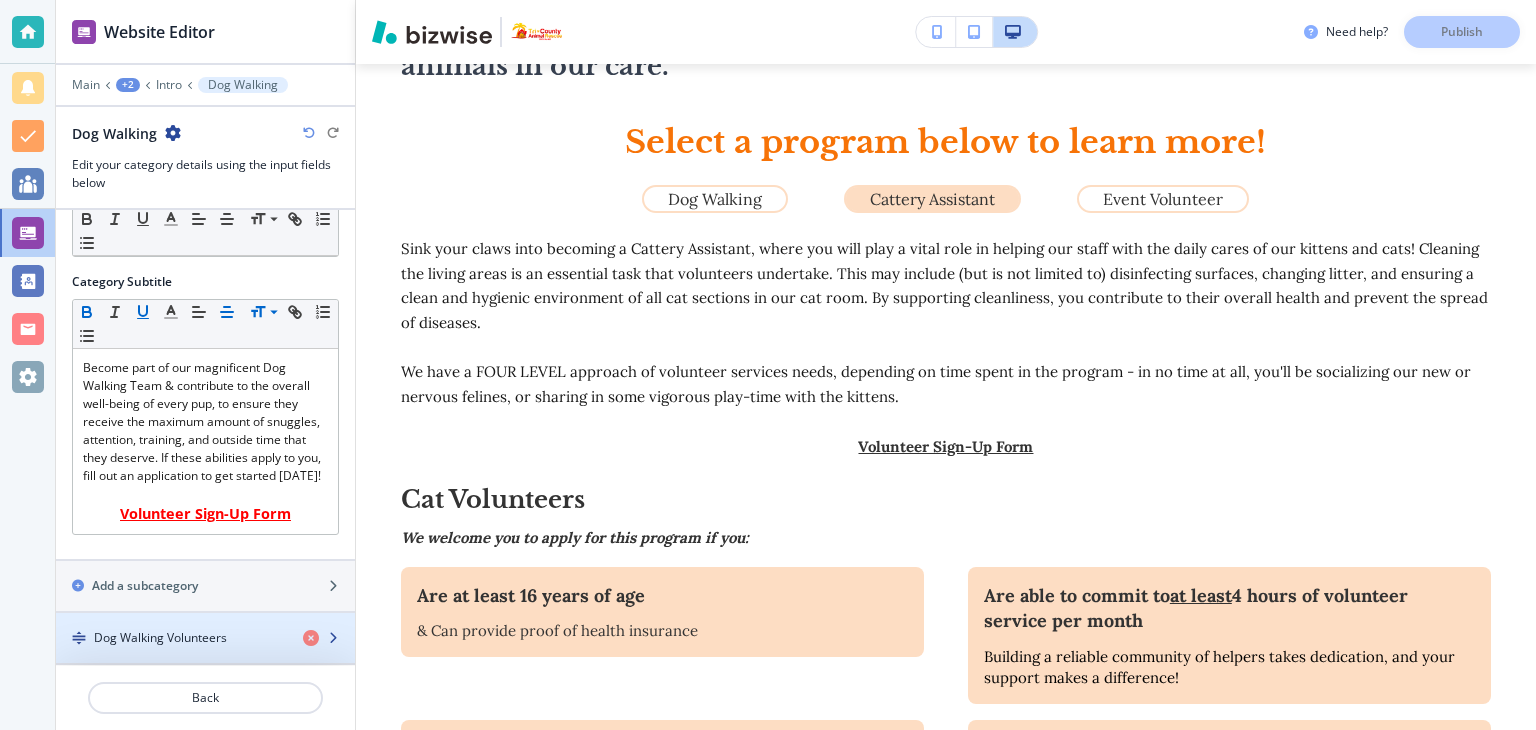 scroll, scrollTop: 98, scrollLeft: 0, axis: vertical 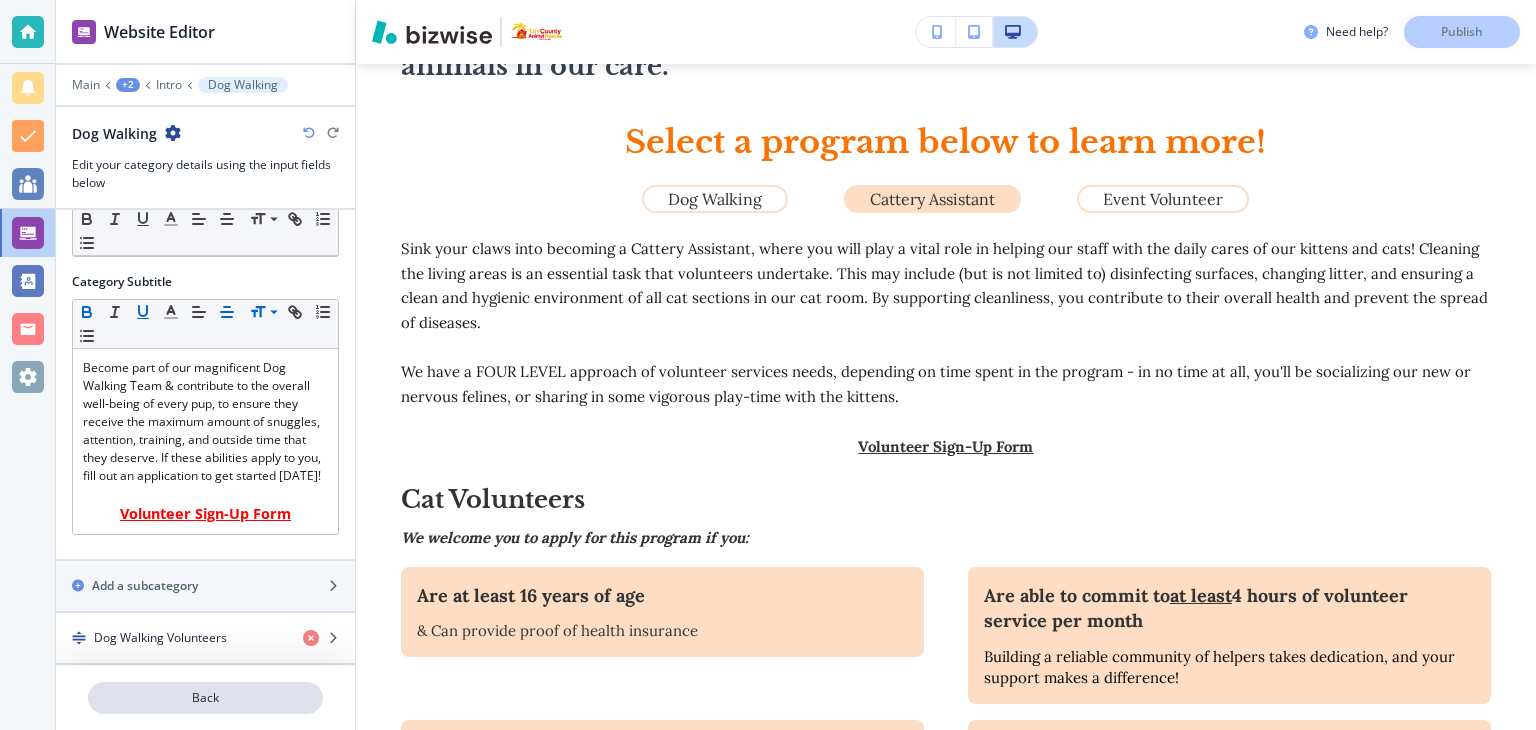 click on "Back" at bounding box center [205, 698] 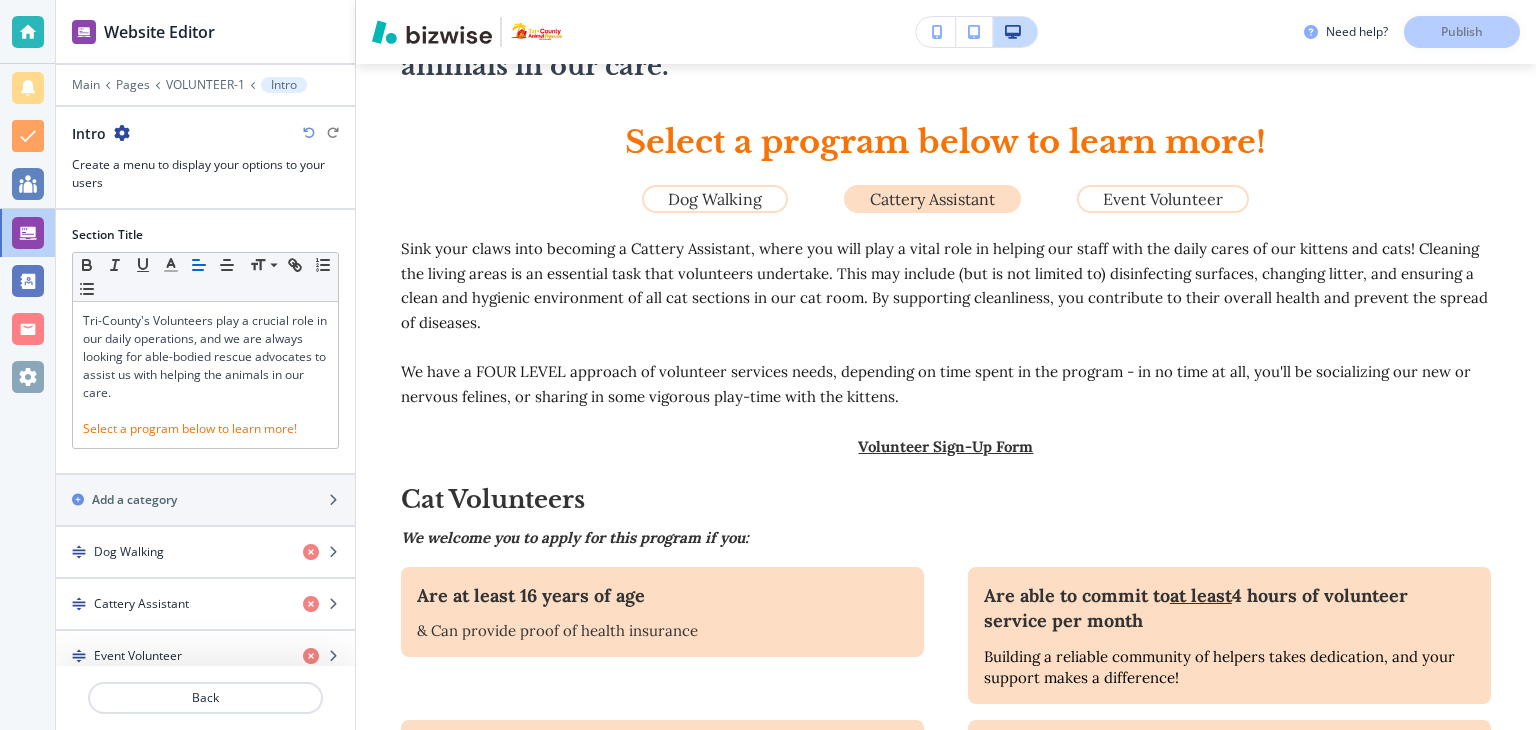 scroll, scrollTop: 581, scrollLeft: 0, axis: vertical 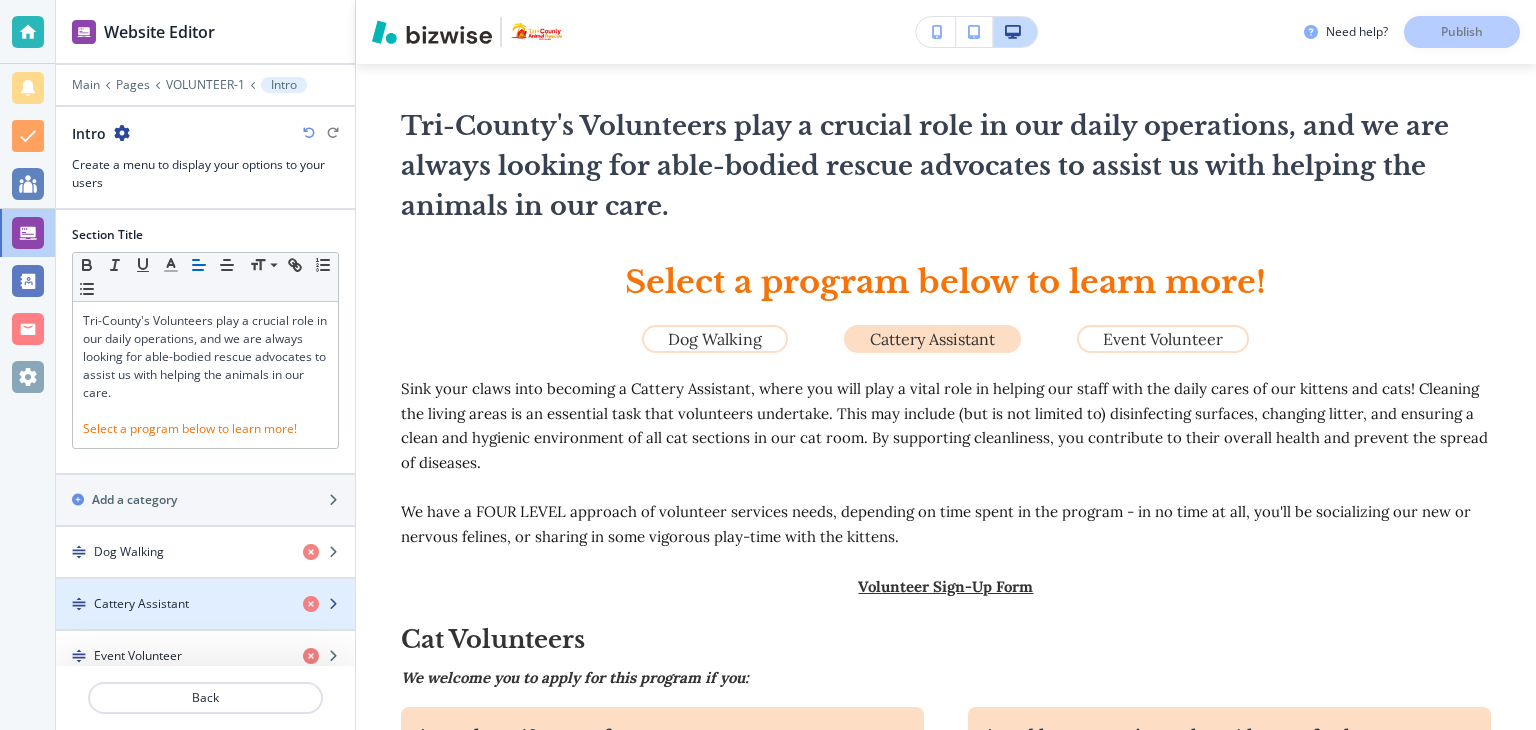 click on "Cattery Assistant" at bounding box center (141, 604) 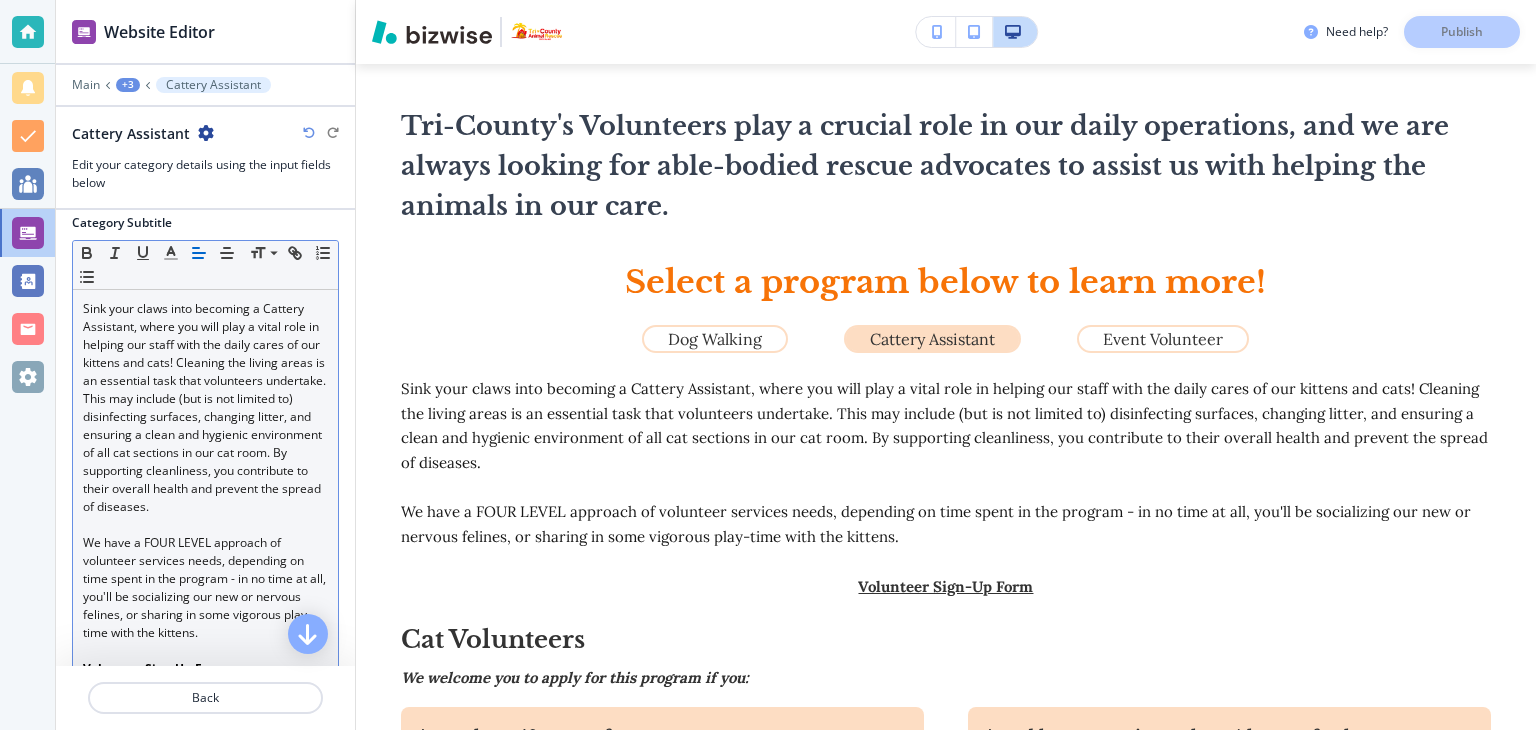 scroll, scrollTop: 310, scrollLeft: 0, axis: vertical 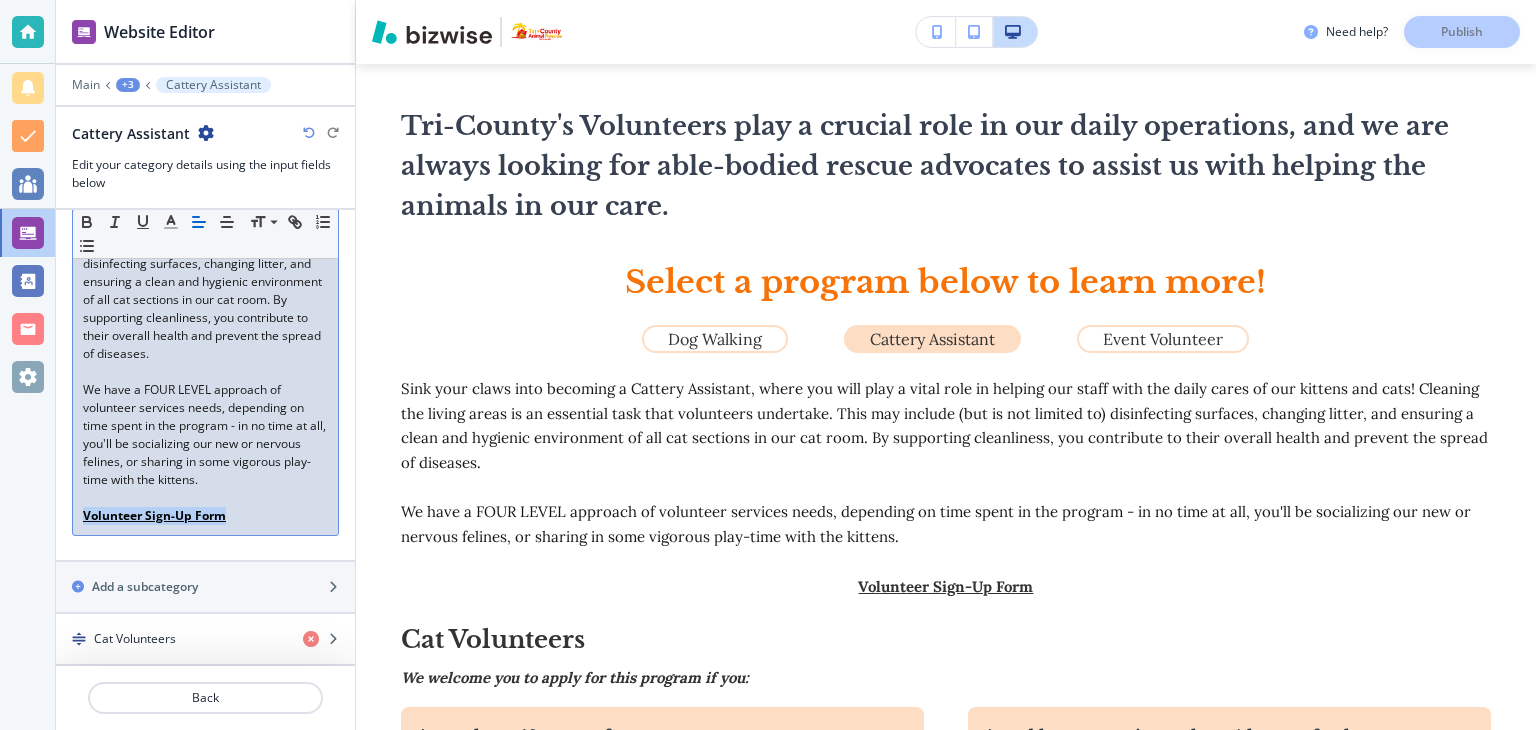 drag, startPoint x: 228, startPoint y: 520, endPoint x: 68, endPoint y: 511, distance: 160.25293 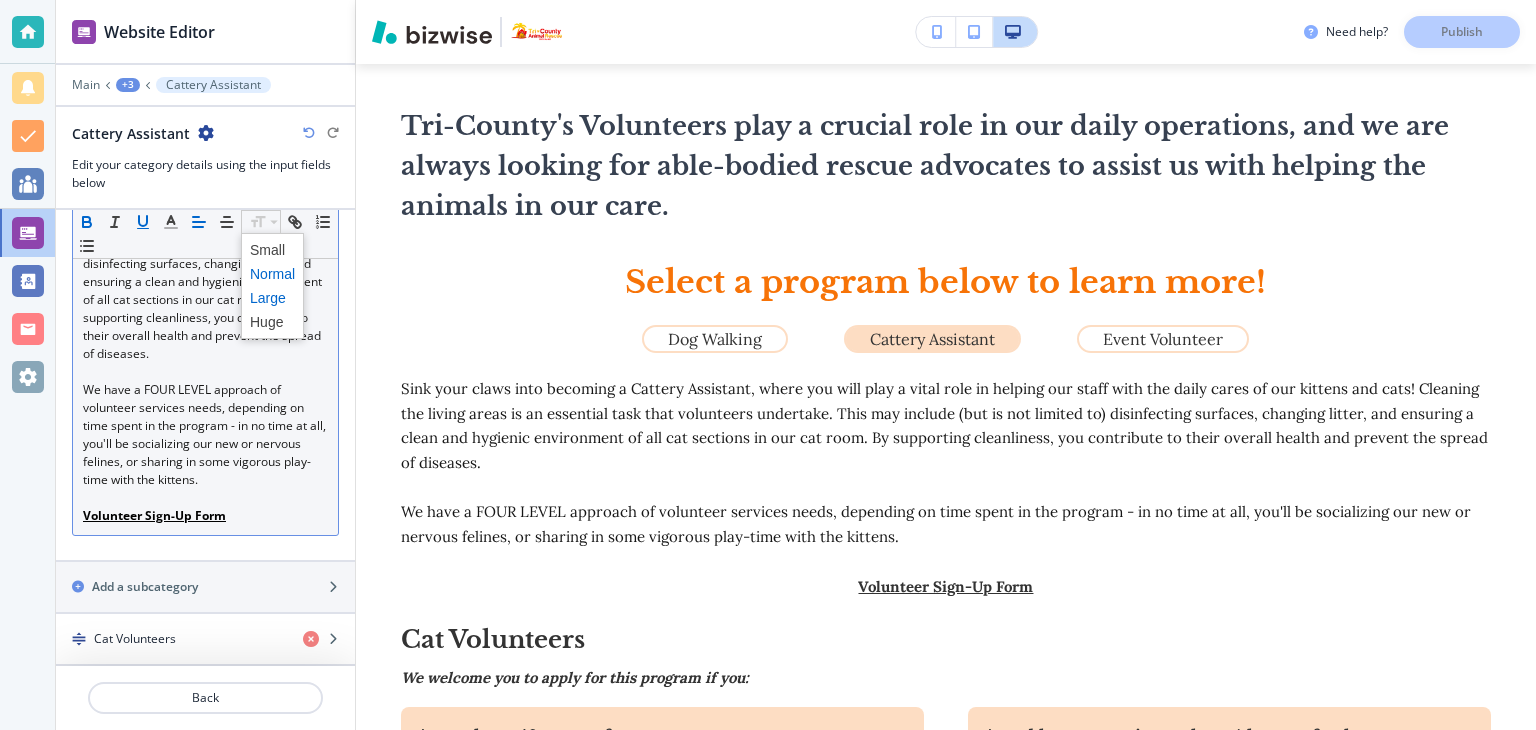 click at bounding box center (272, 298) 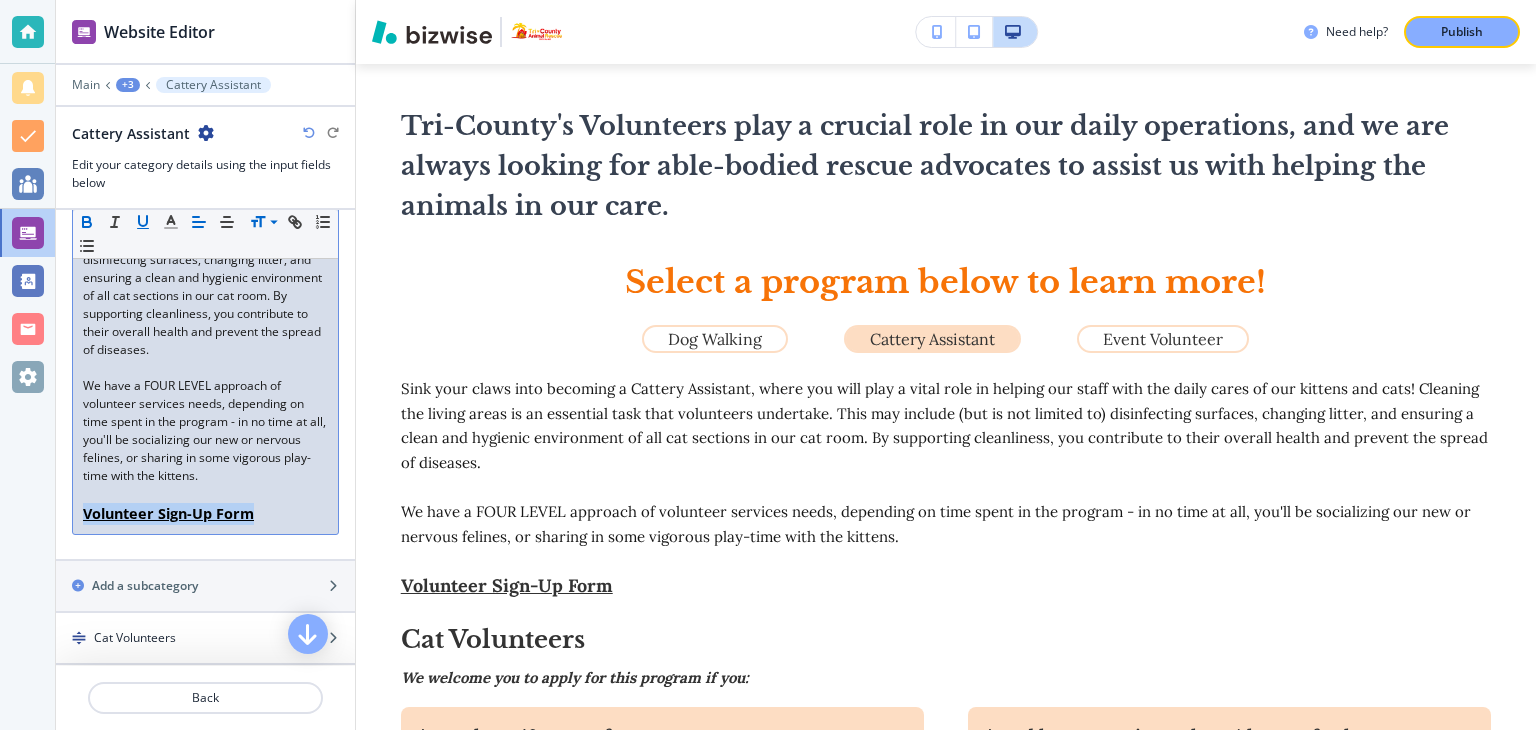 scroll, scrollTop: 12, scrollLeft: 0, axis: vertical 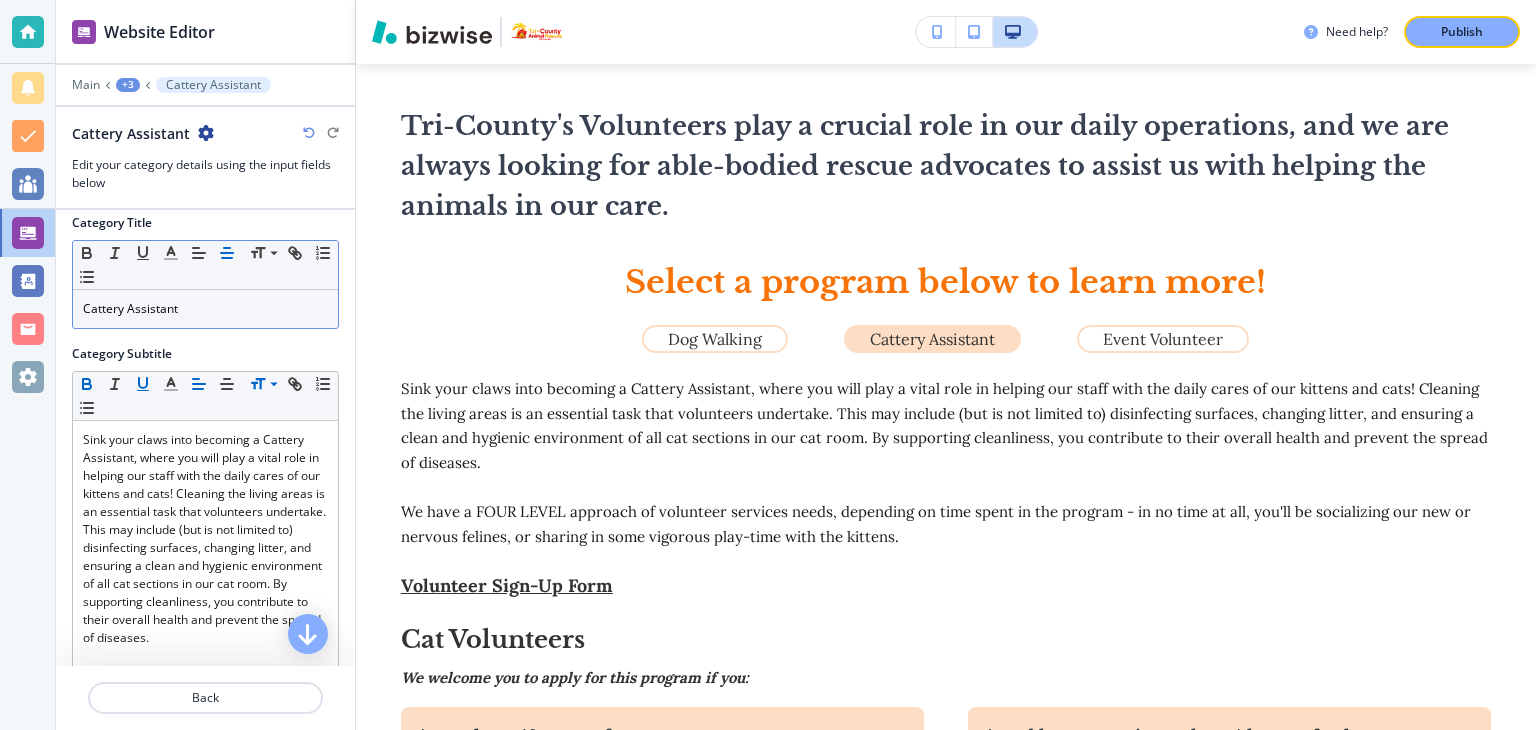 click 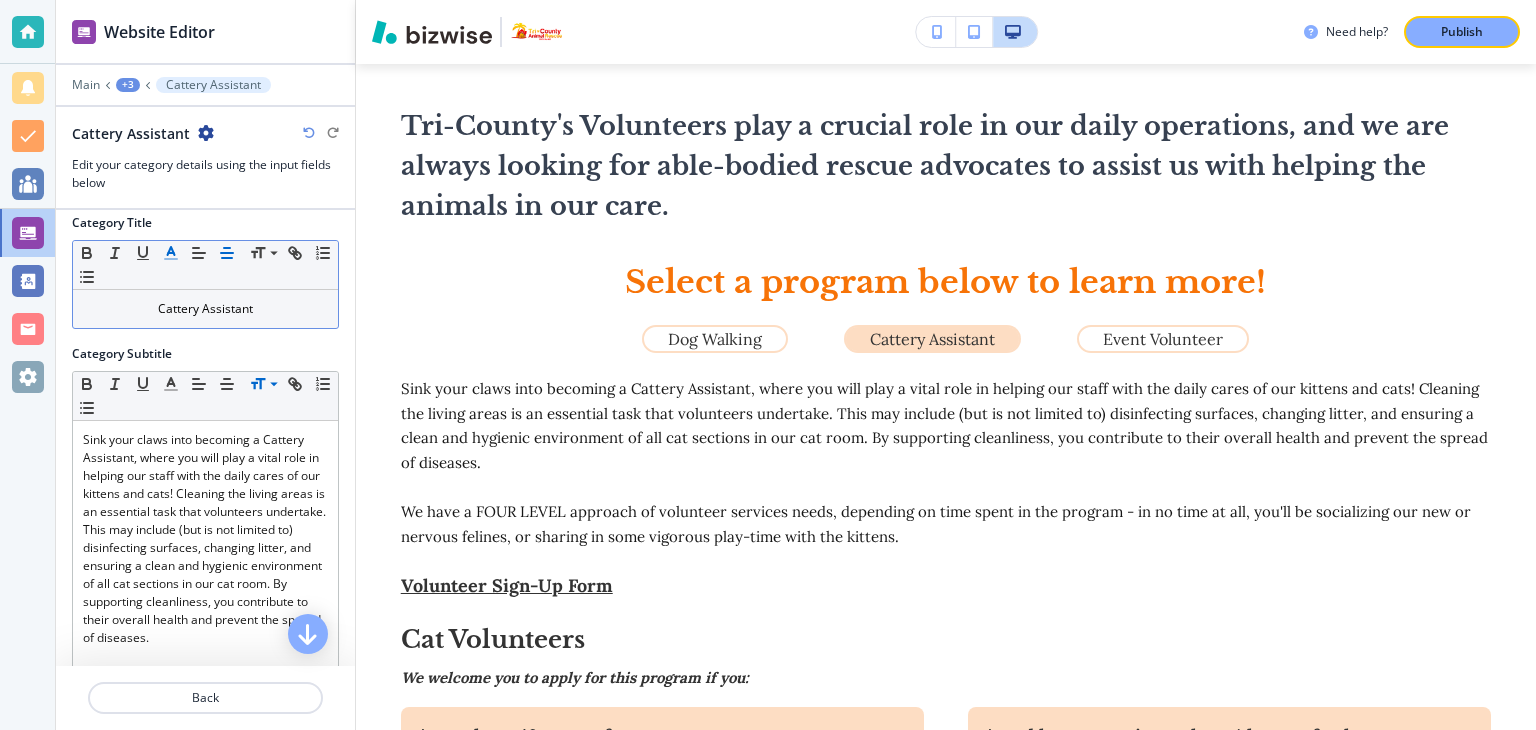 drag, startPoint x: 175, startPoint y: 249, endPoint x: 168, endPoint y: 257, distance: 10.630146 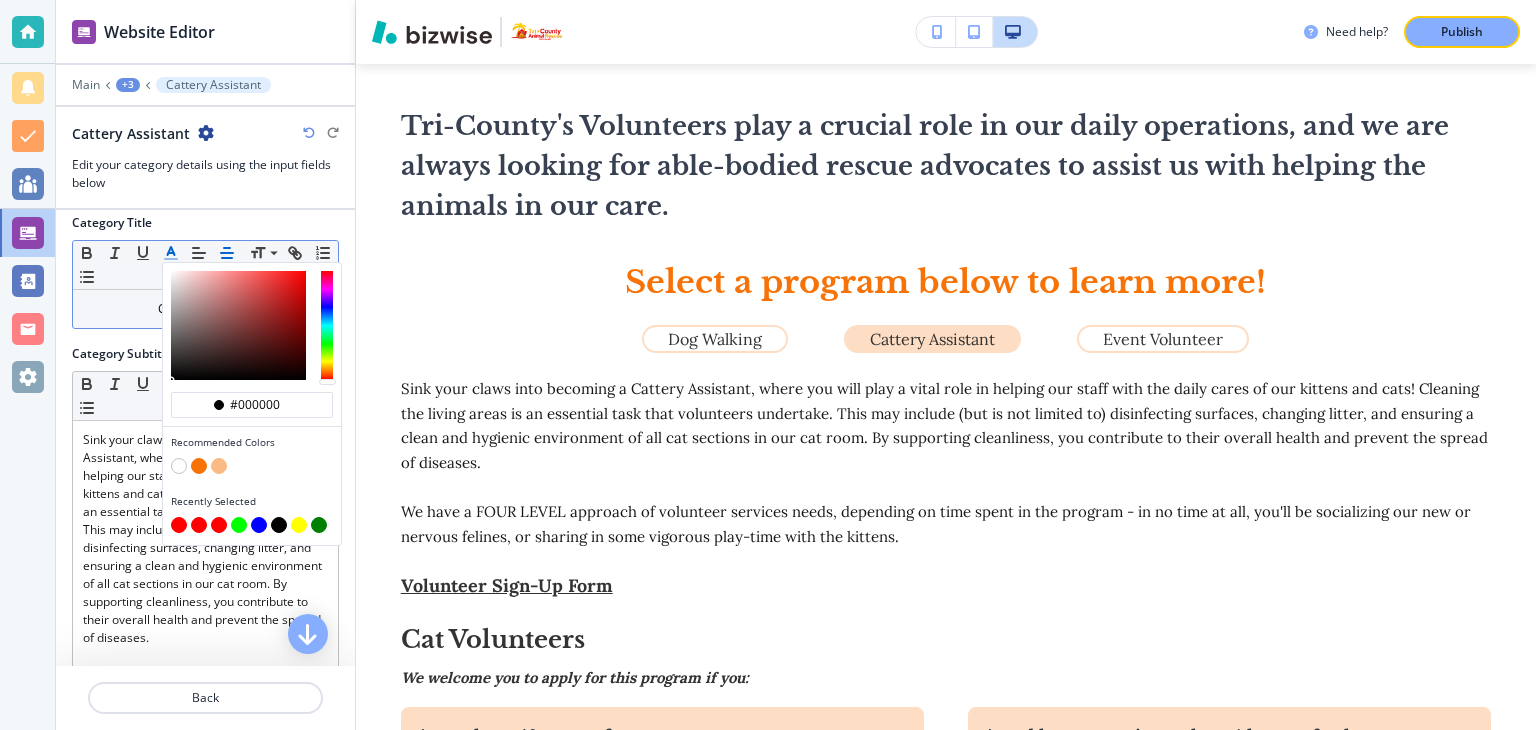 click at bounding box center [219, 525] 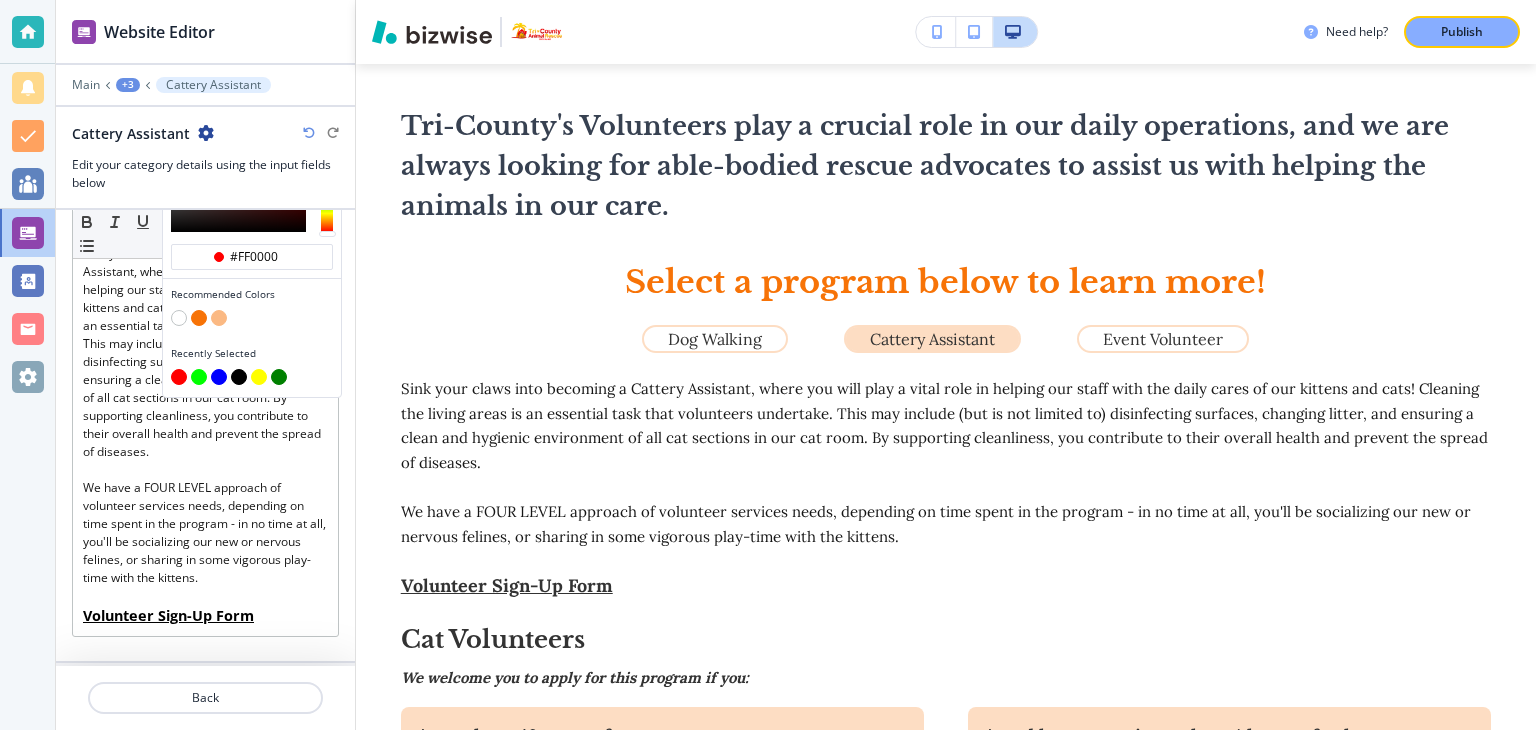 scroll, scrollTop: 312, scrollLeft: 0, axis: vertical 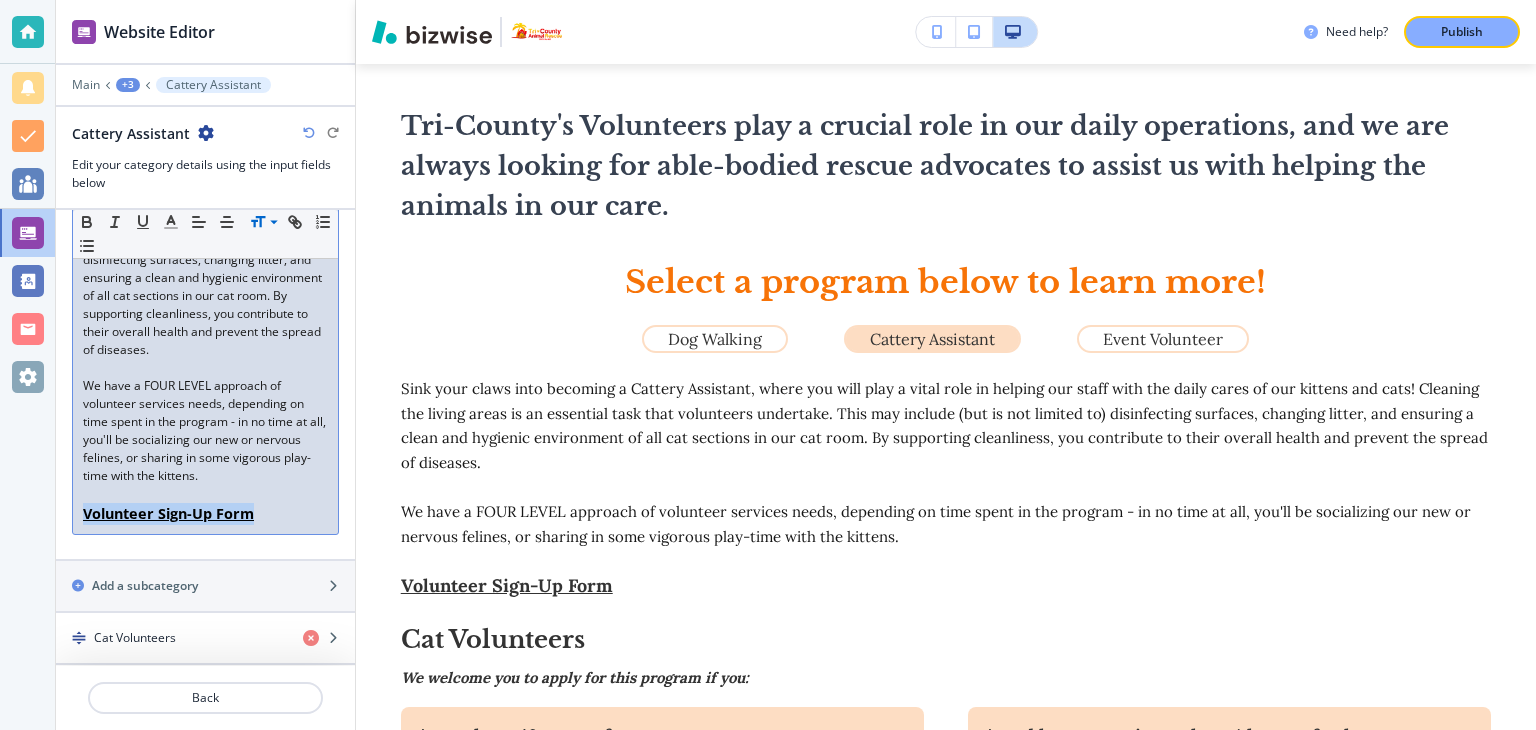 drag, startPoint x: 256, startPoint y: 520, endPoint x: 64, endPoint y: 521, distance: 192.00261 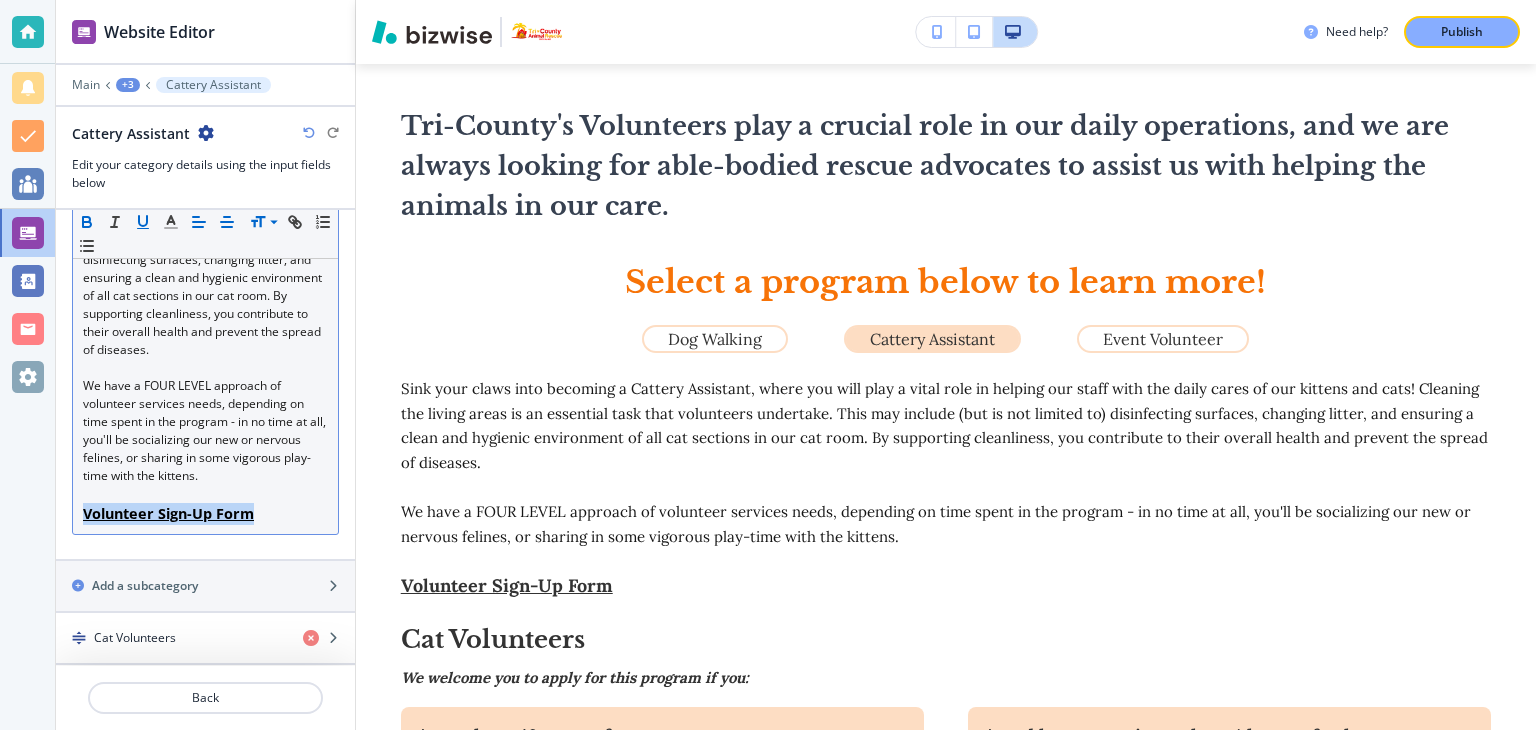 click 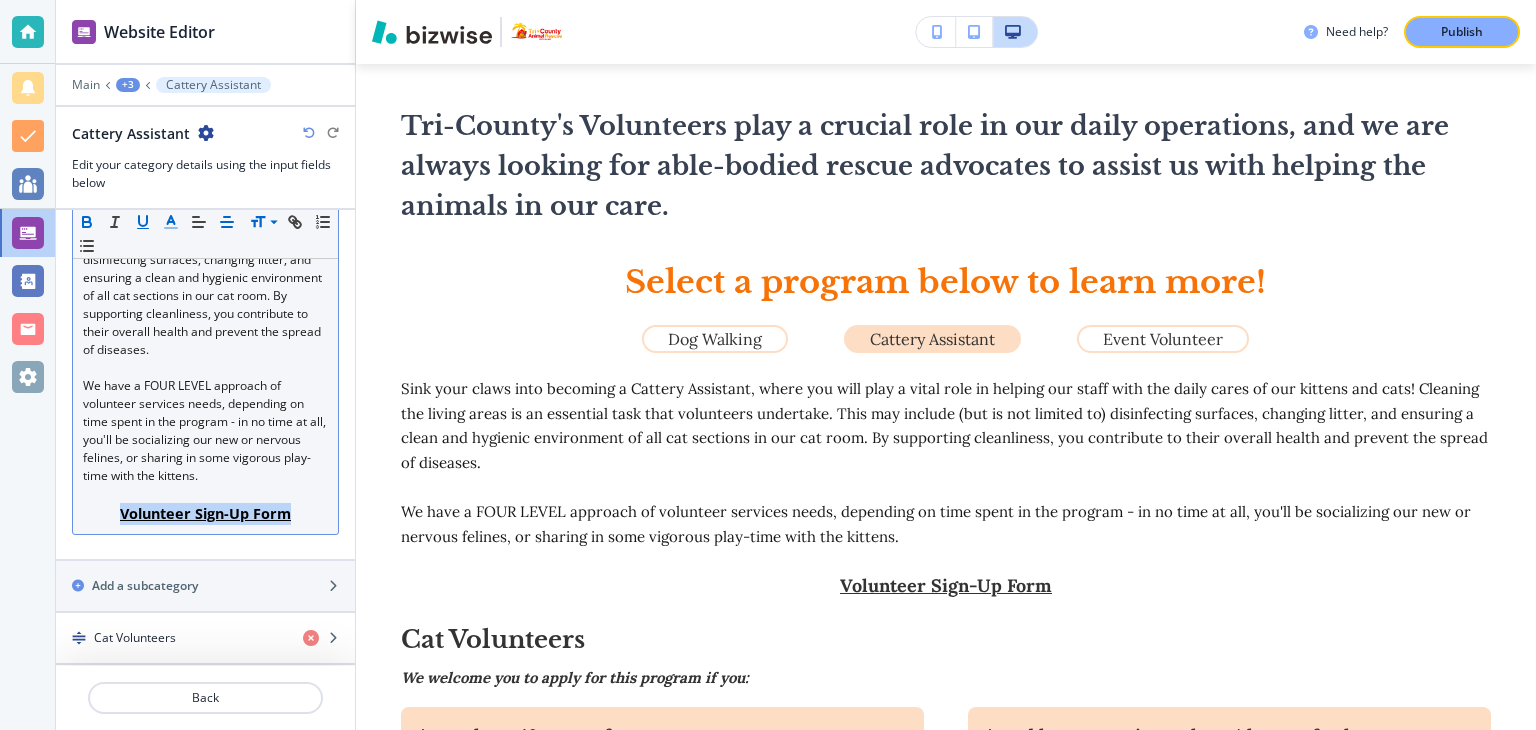 click 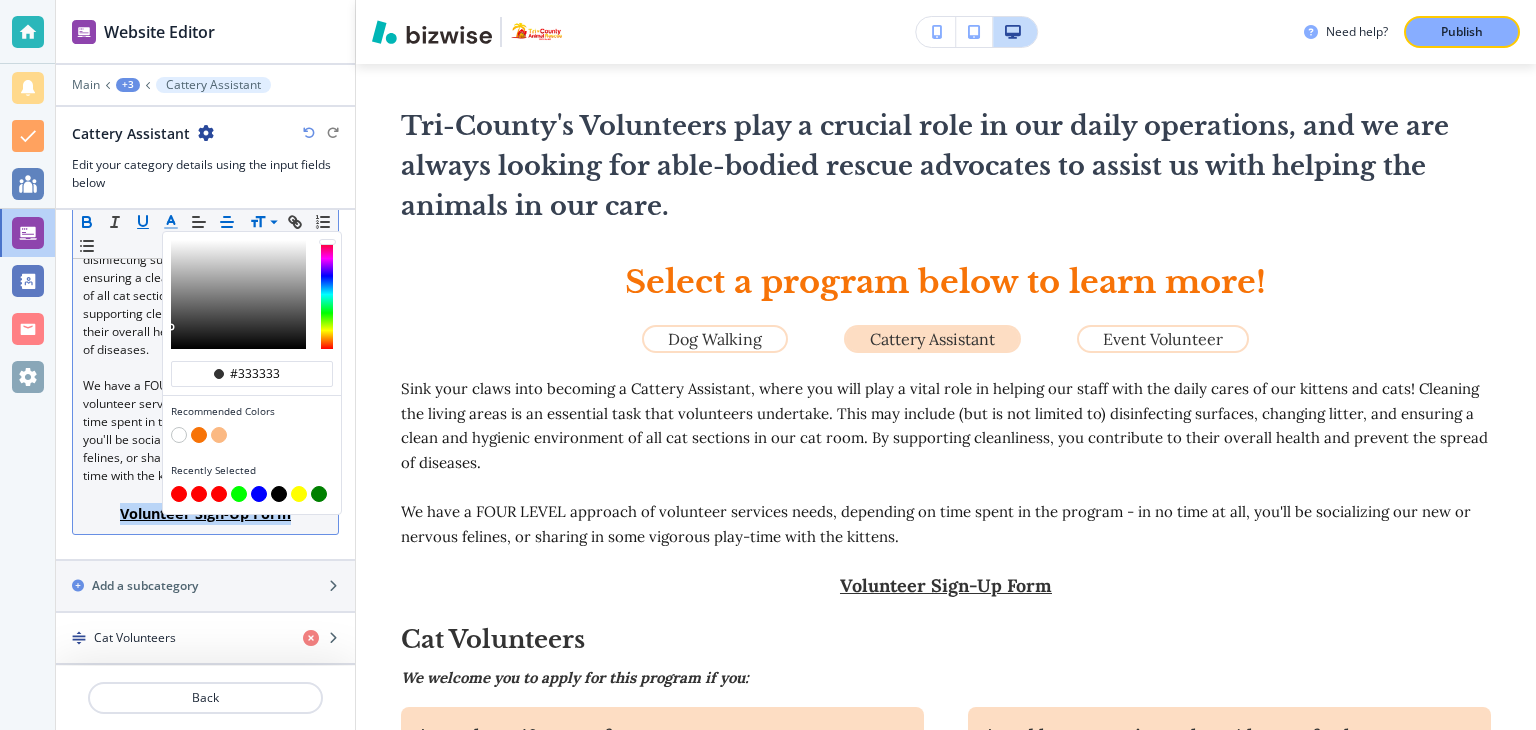 click at bounding box center (219, 494) 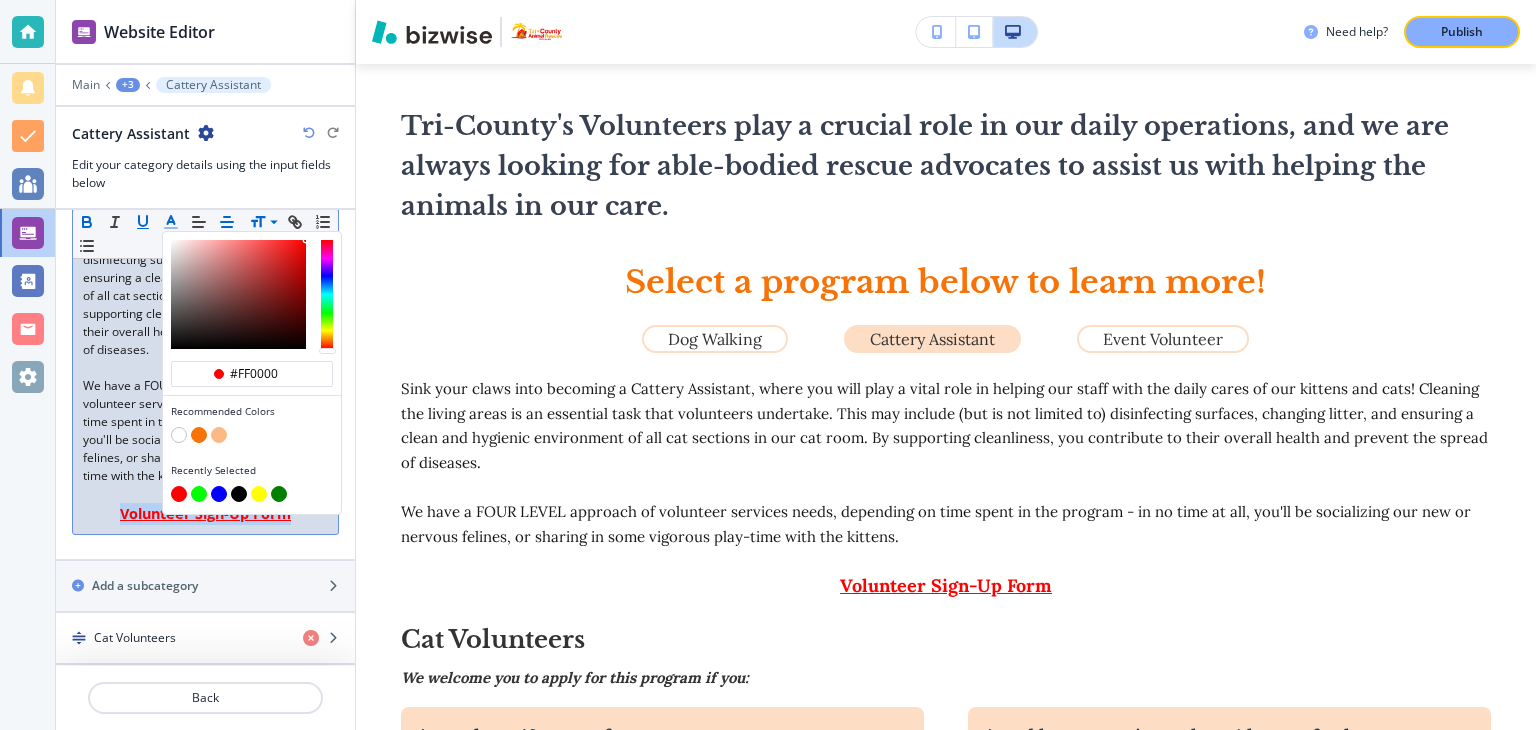 type on "#ff0000" 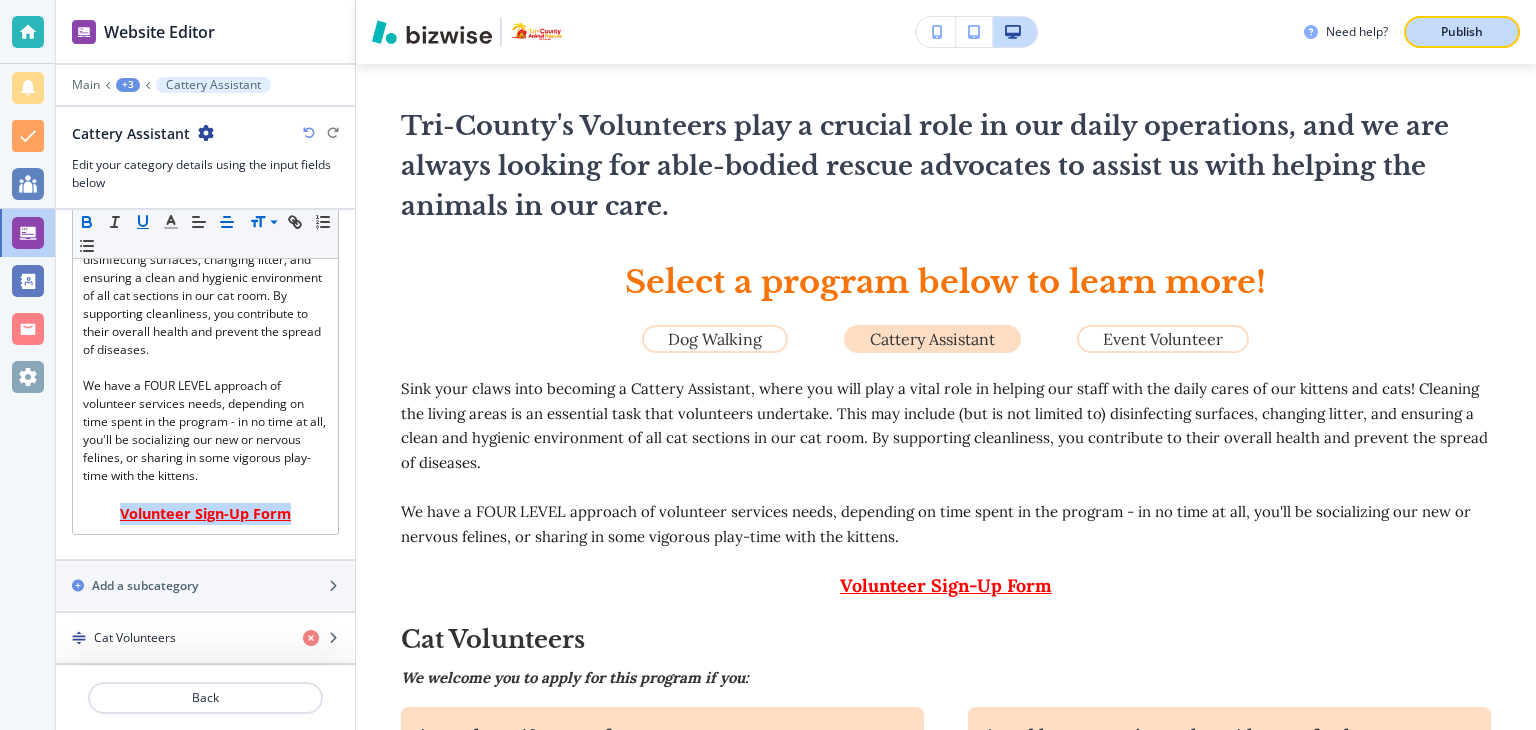 click on "Publish" at bounding box center (1462, 32) 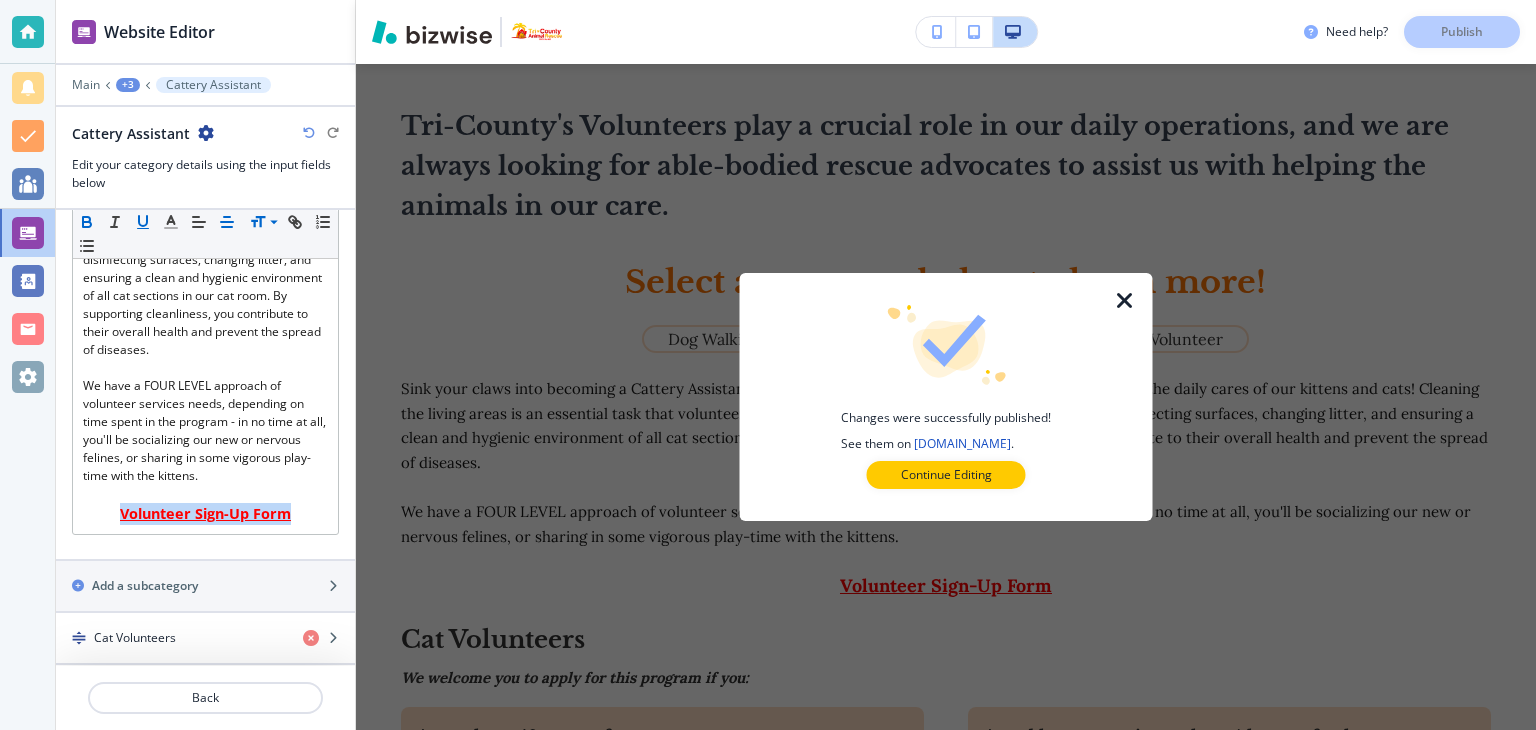 drag, startPoint x: 1123, startPoint y: 303, endPoint x: 1091, endPoint y: 311, distance: 32.984844 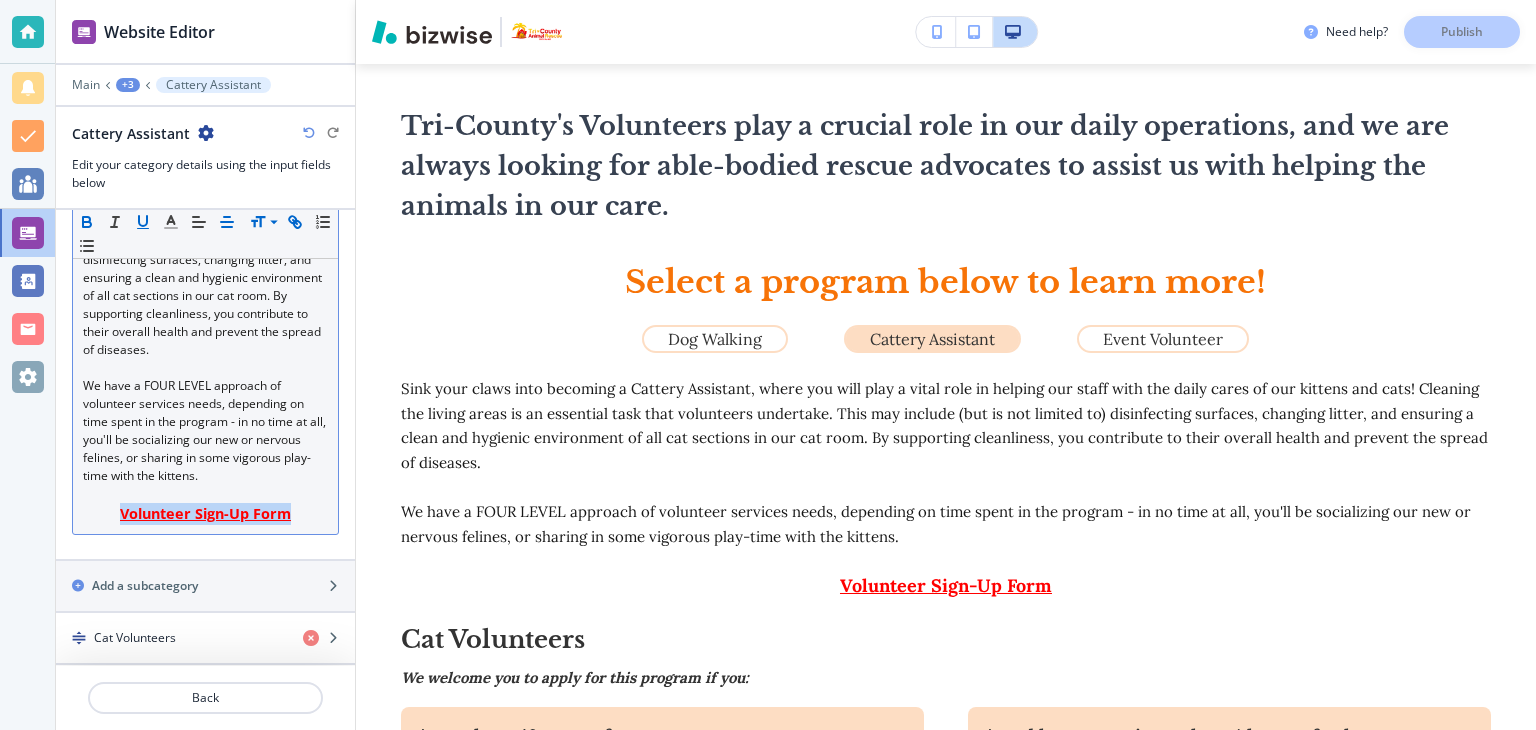 drag, startPoint x: 292, startPoint y: 217, endPoint x: 284, endPoint y: 239, distance: 23.409399 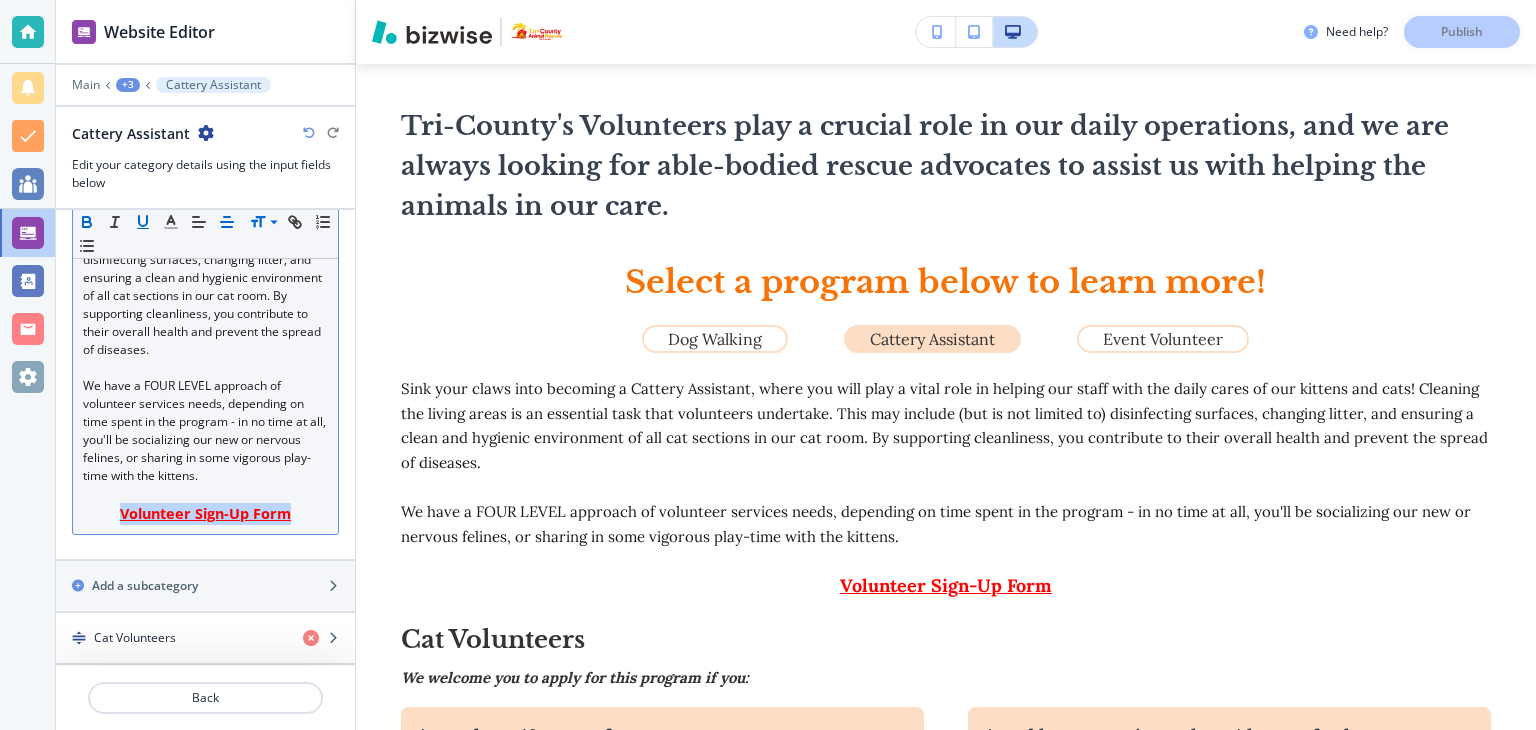type on "﻿﻿Volunteer Sign-Up Form" 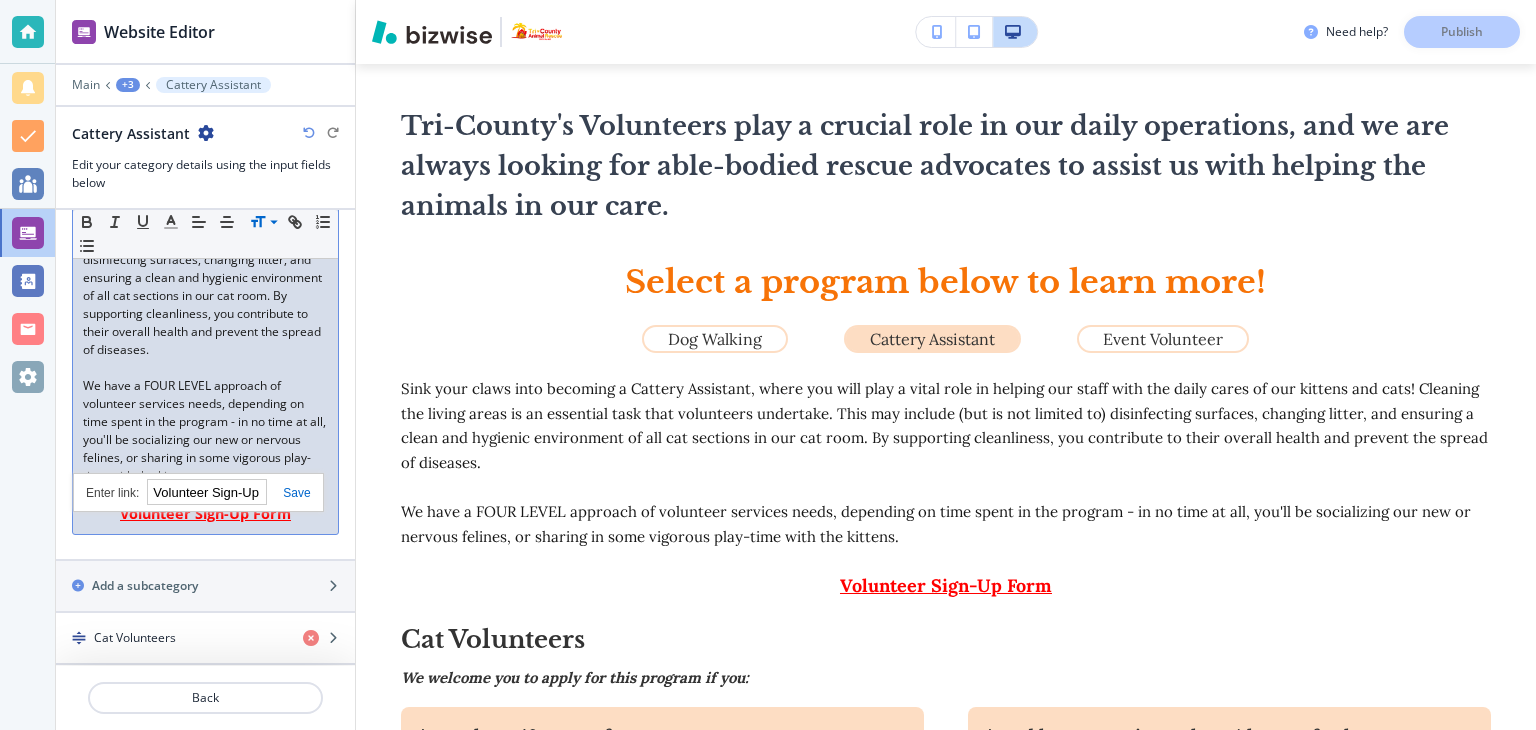 click at bounding box center [288, 493] 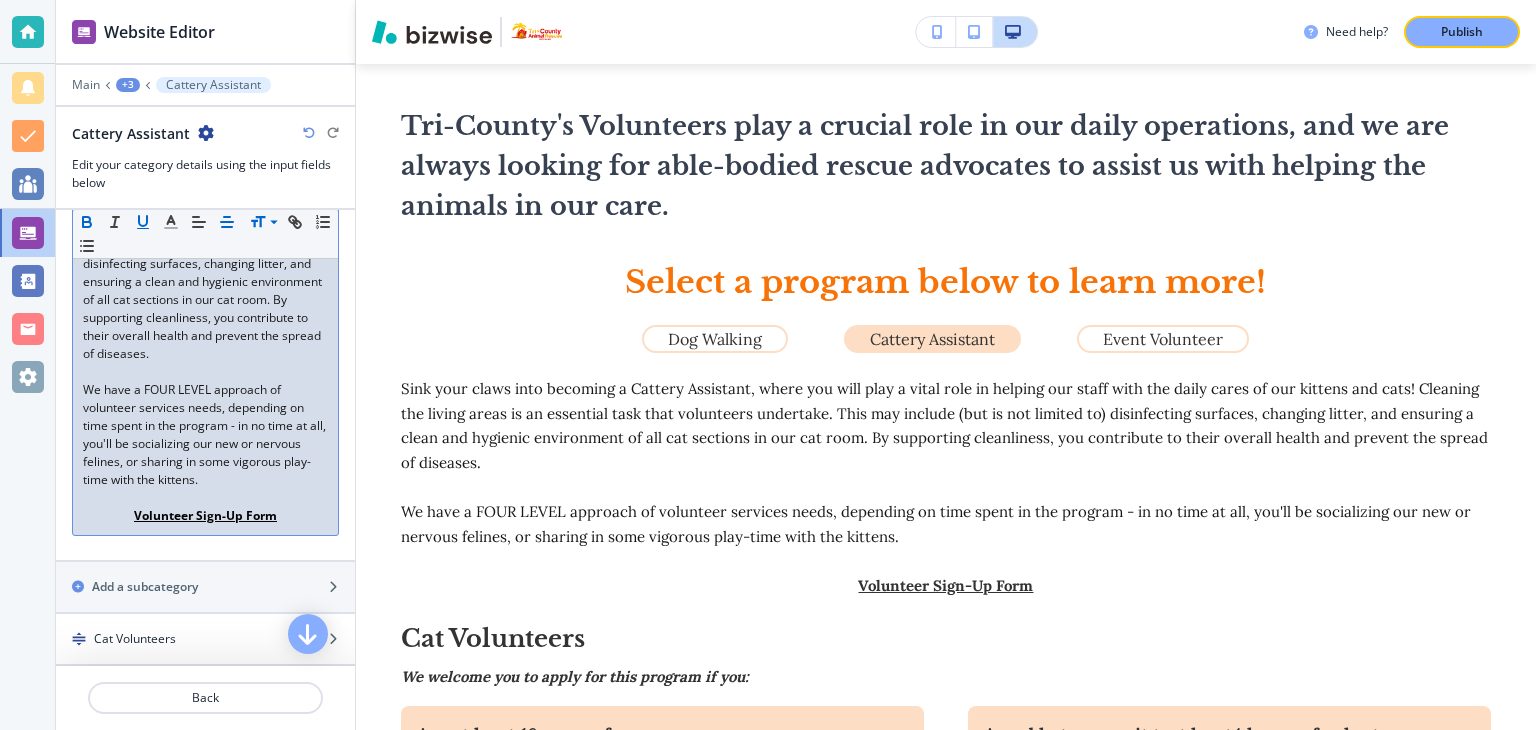 scroll, scrollTop: 12, scrollLeft: 0, axis: vertical 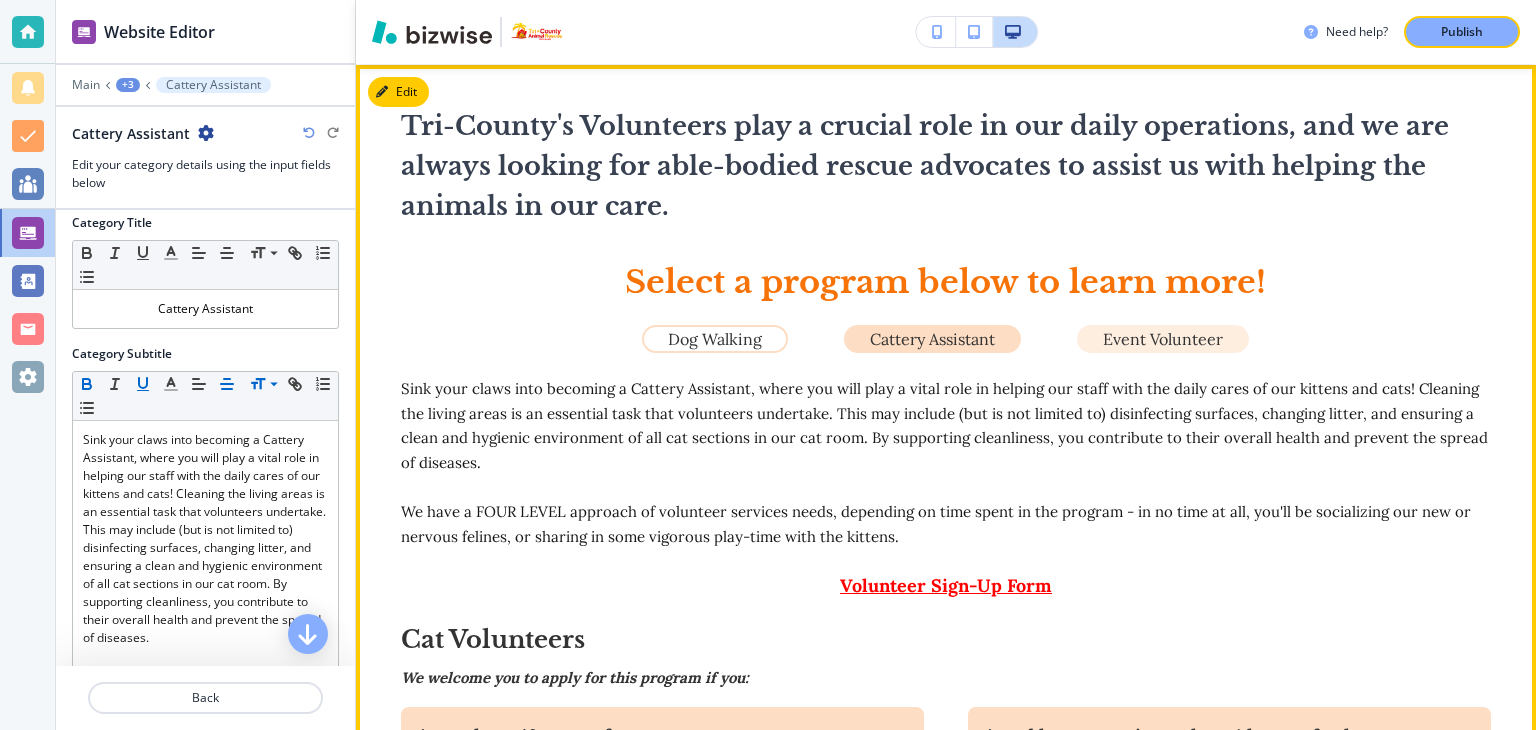 click on "Event Volunteer" at bounding box center (1163, 339) 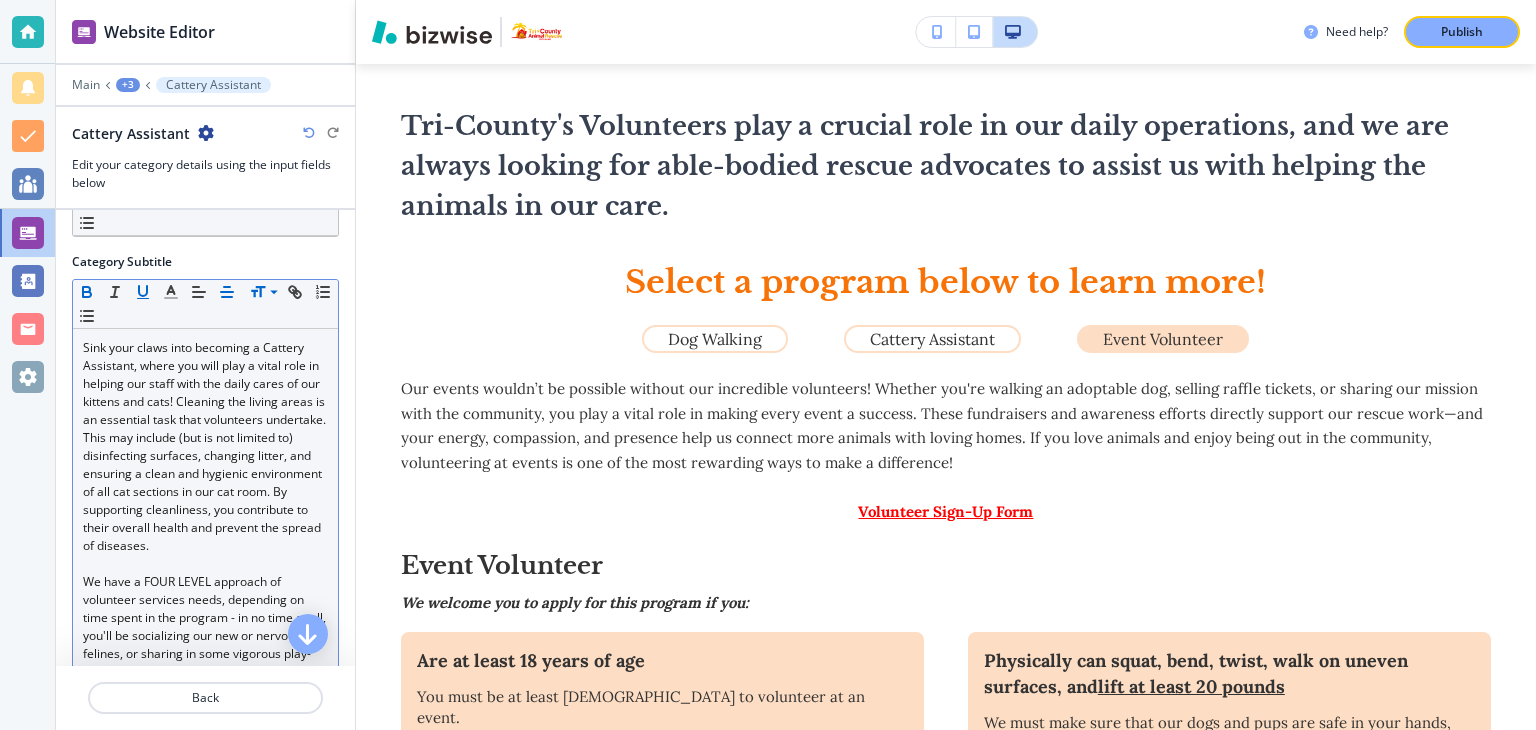 scroll, scrollTop: 312, scrollLeft: 0, axis: vertical 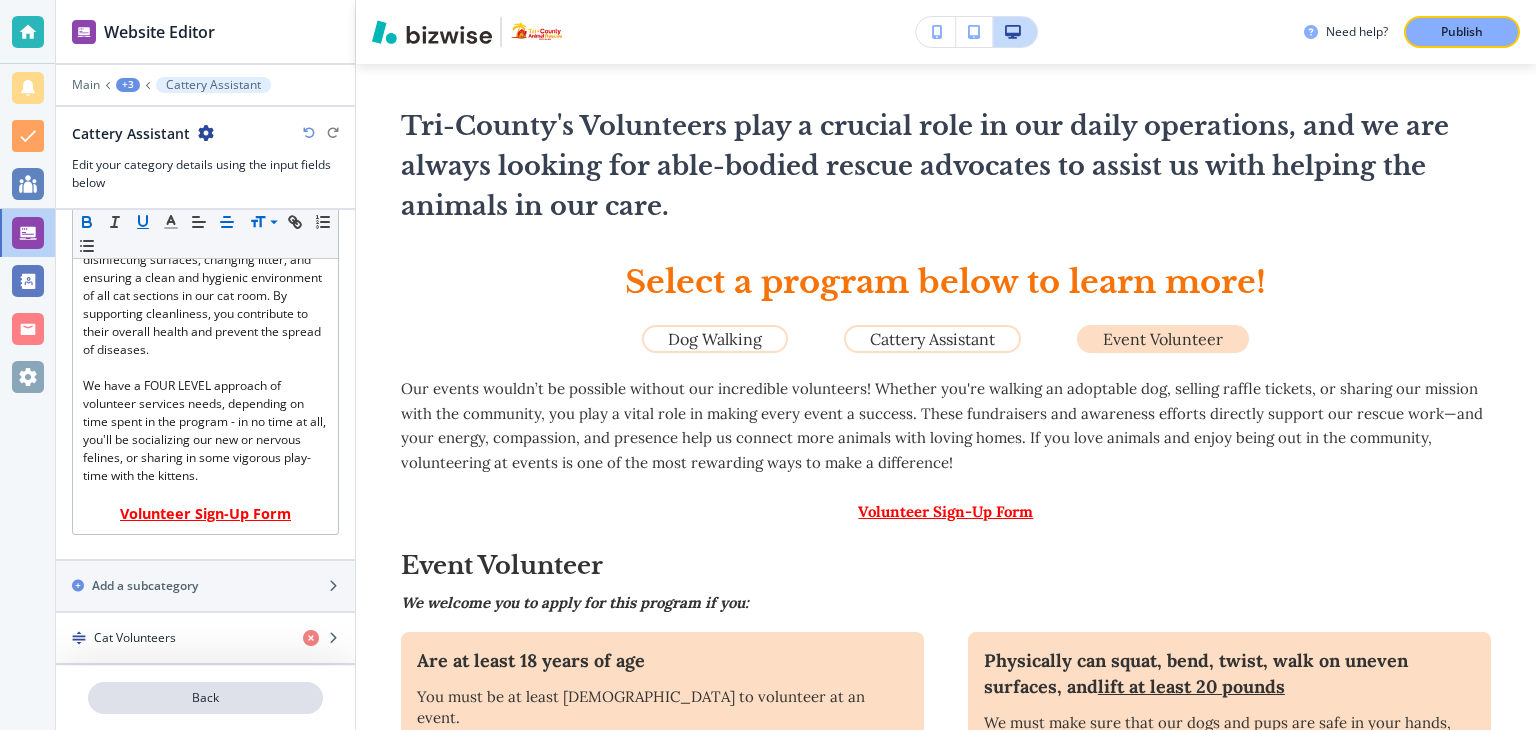 click on "Back" at bounding box center (205, 698) 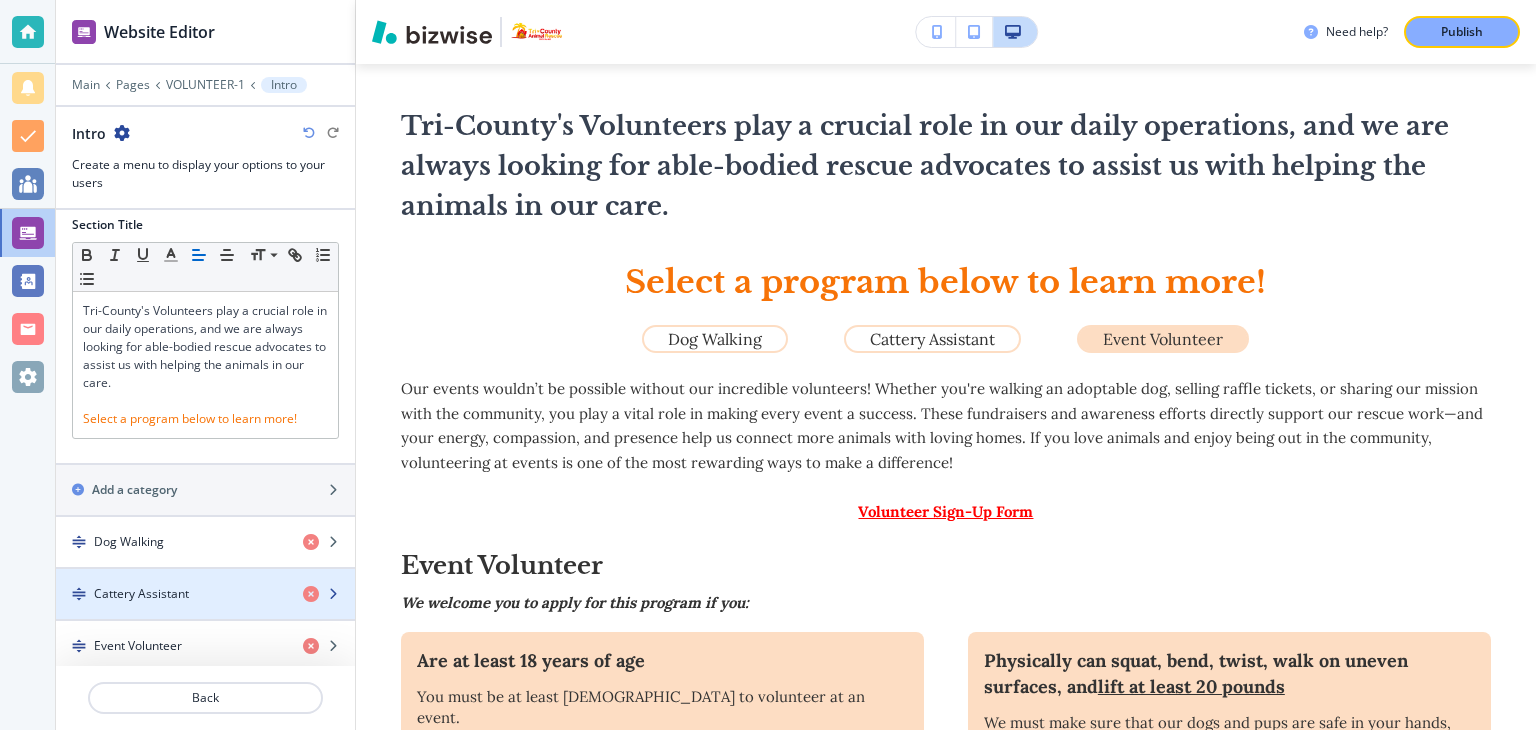 scroll, scrollTop: 13, scrollLeft: 0, axis: vertical 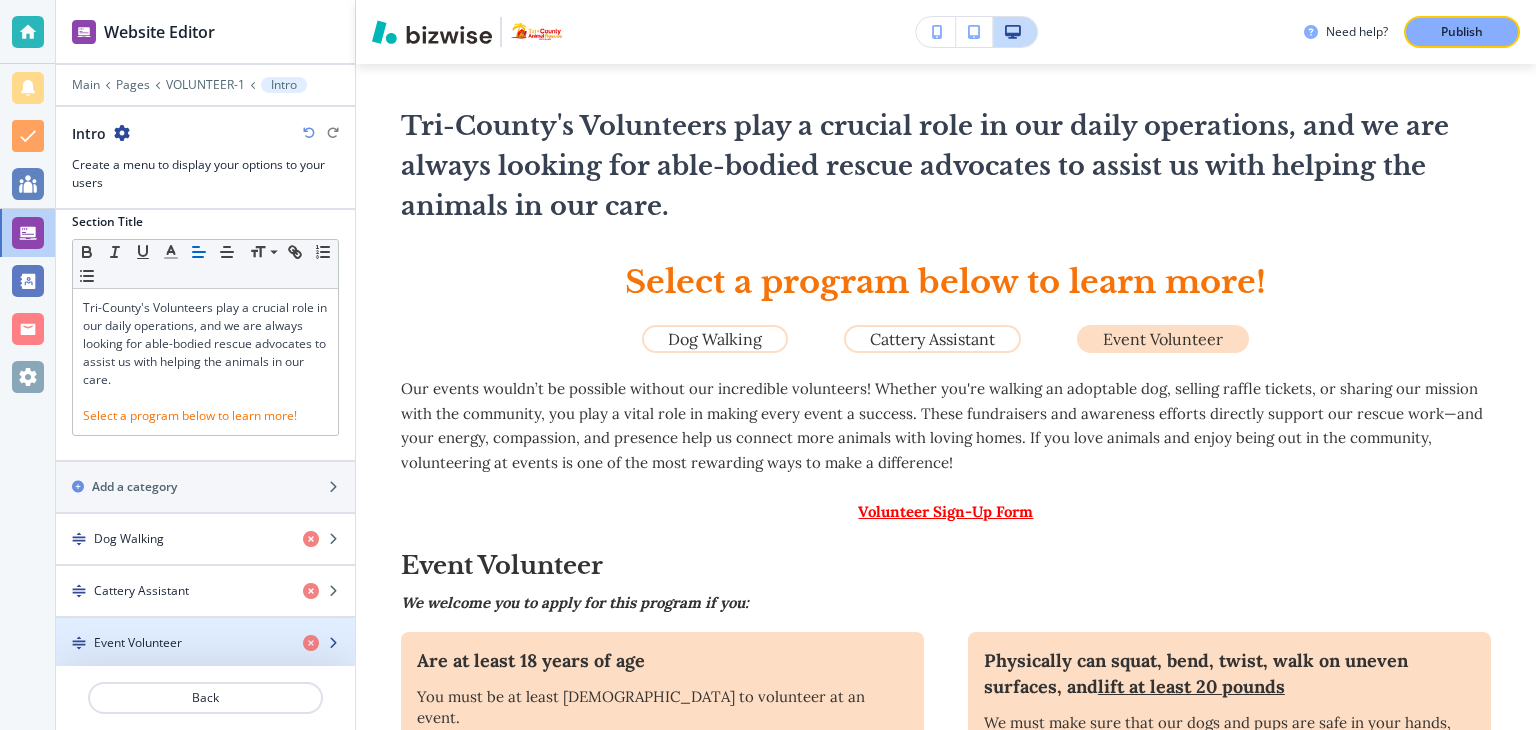 click on "Event Volunteer" at bounding box center [138, 643] 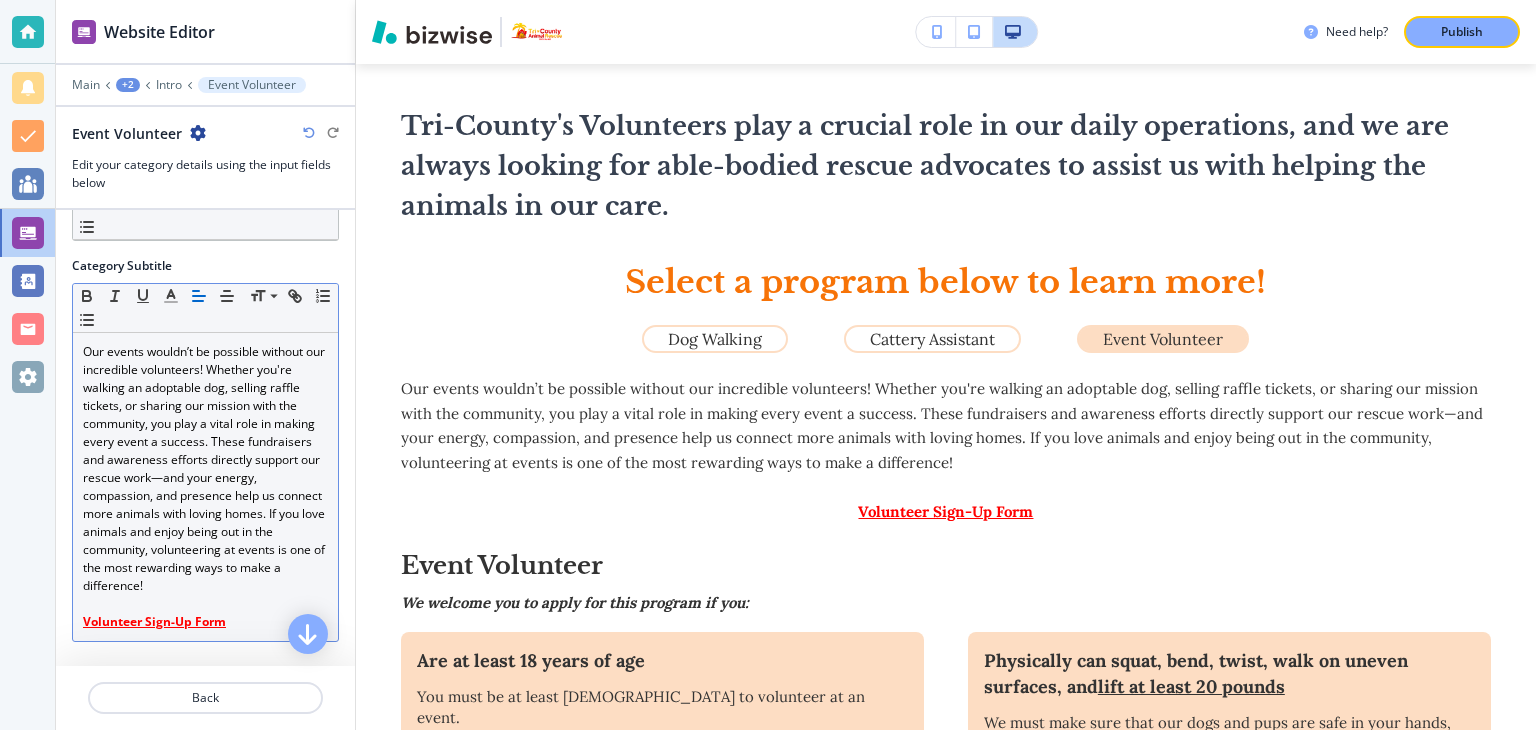 scroll, scrollTop: 202, scrollLeft: 0, axis: vertical 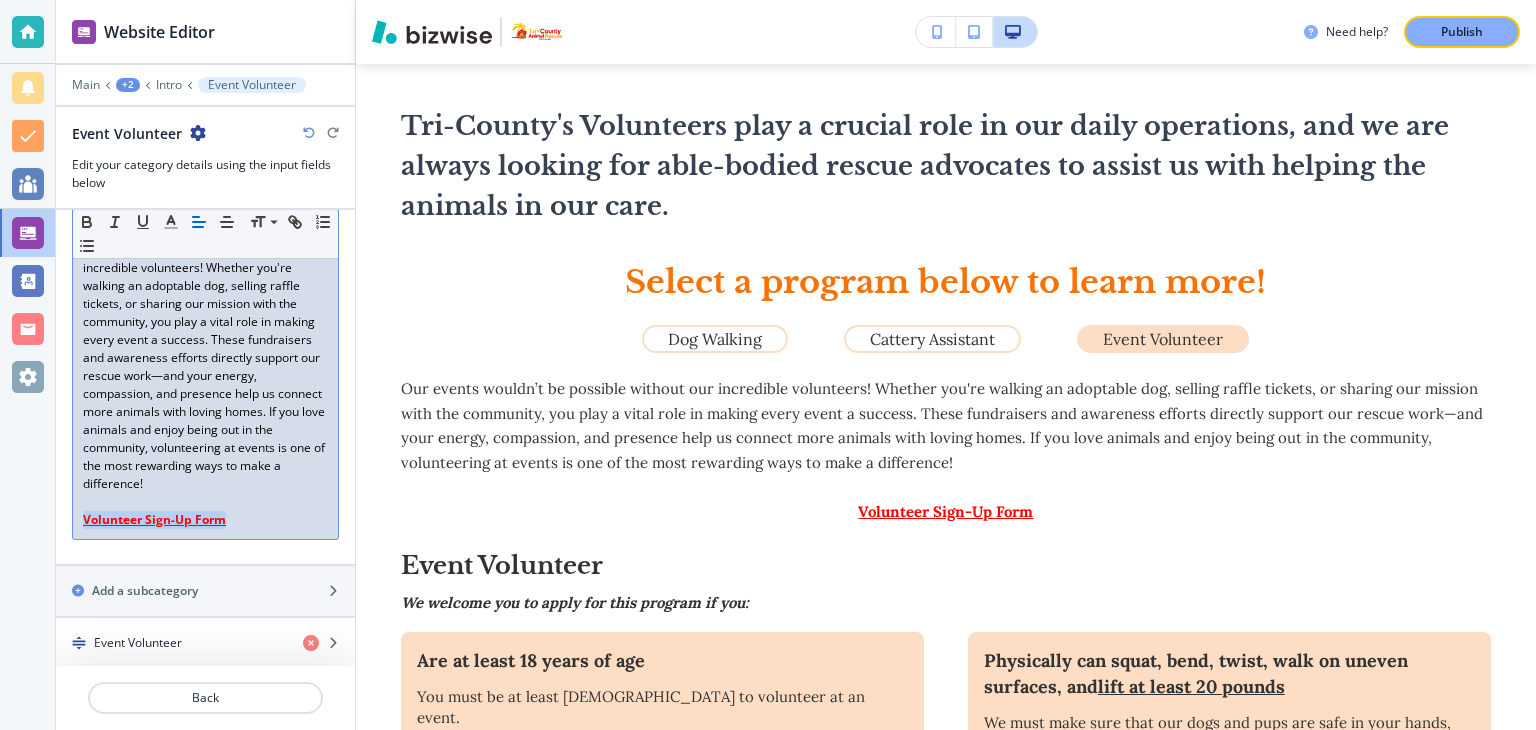 drag, startPoint x: 228, startPoint y: 522, endPoint x: 80, endPoint y: 537, distance: 148.7582 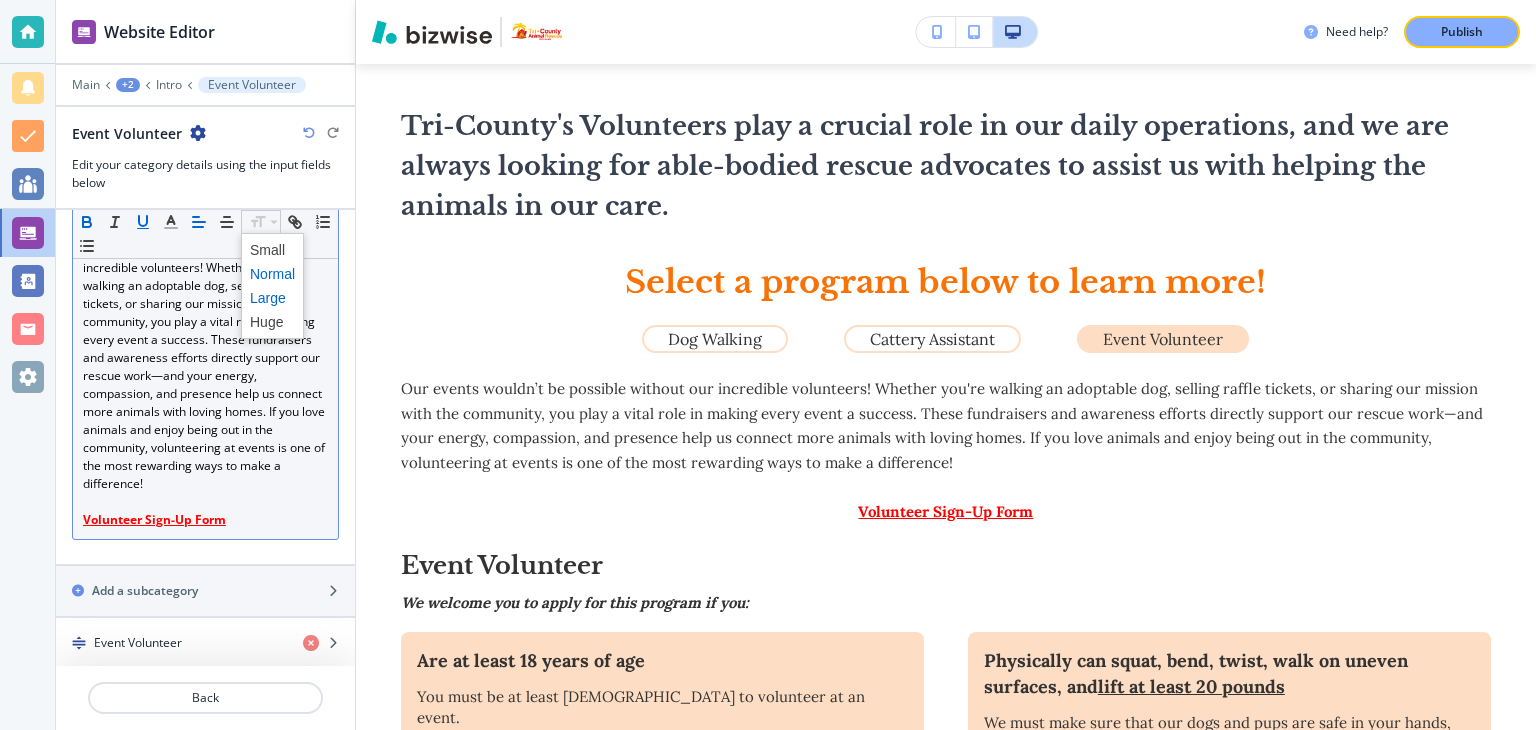click at bounding box center (272, 298) 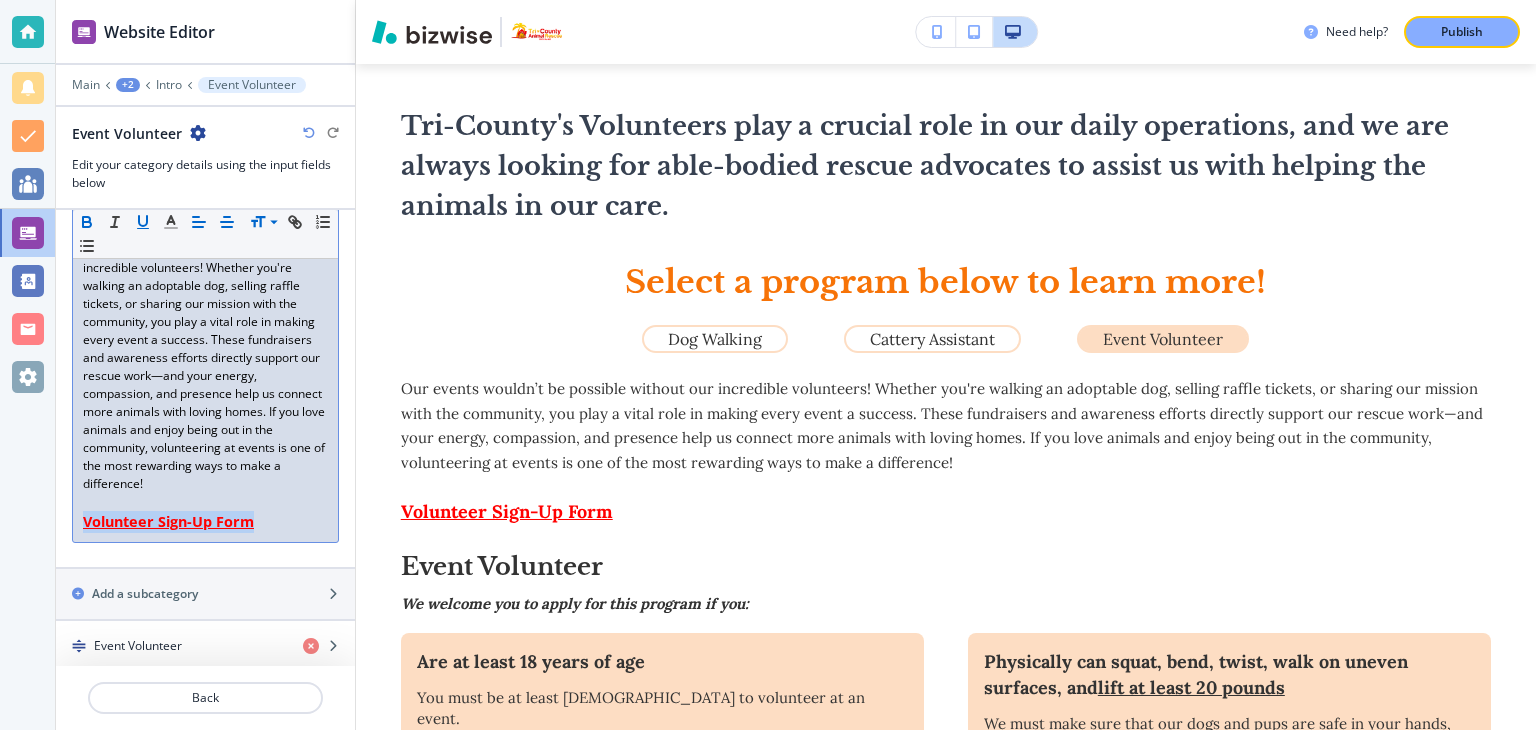 click 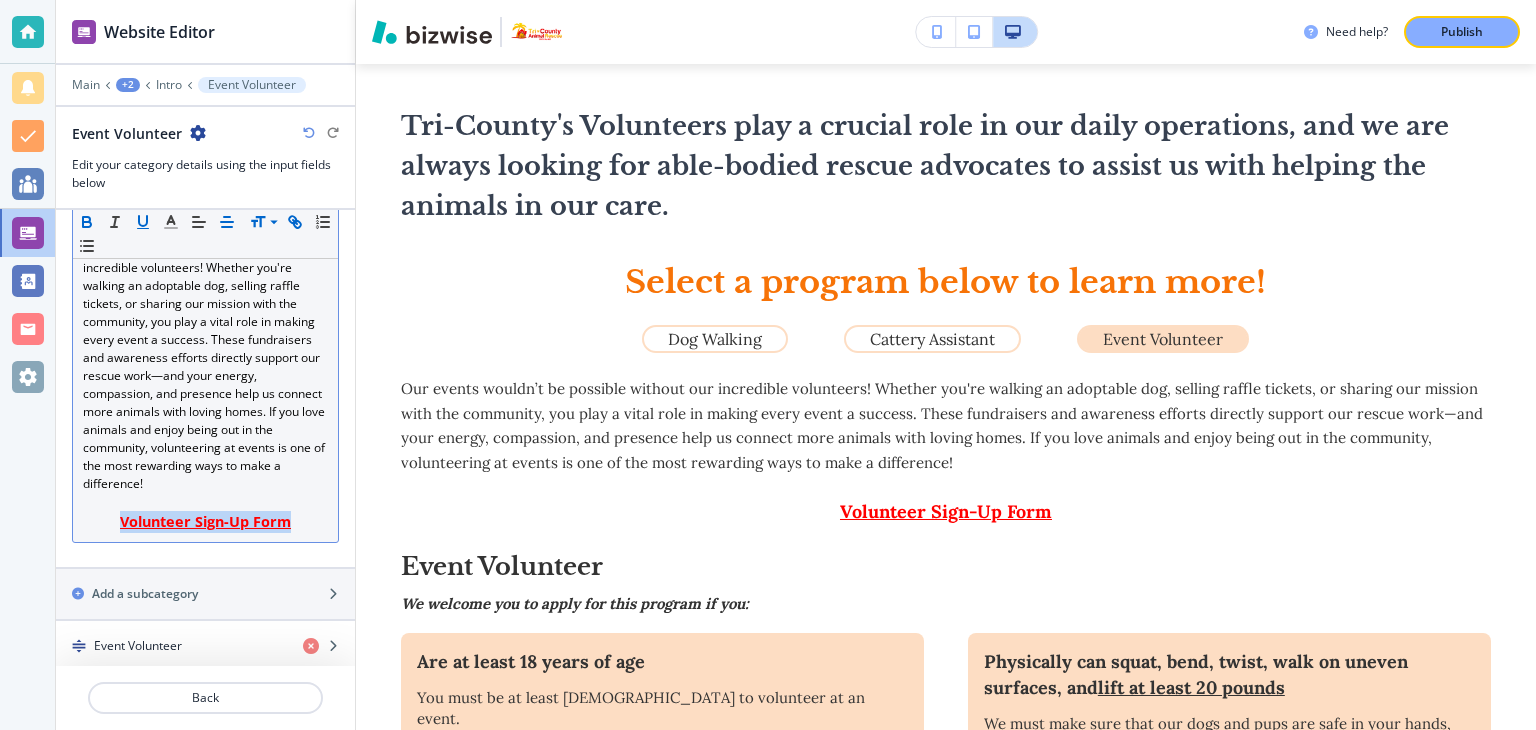 click 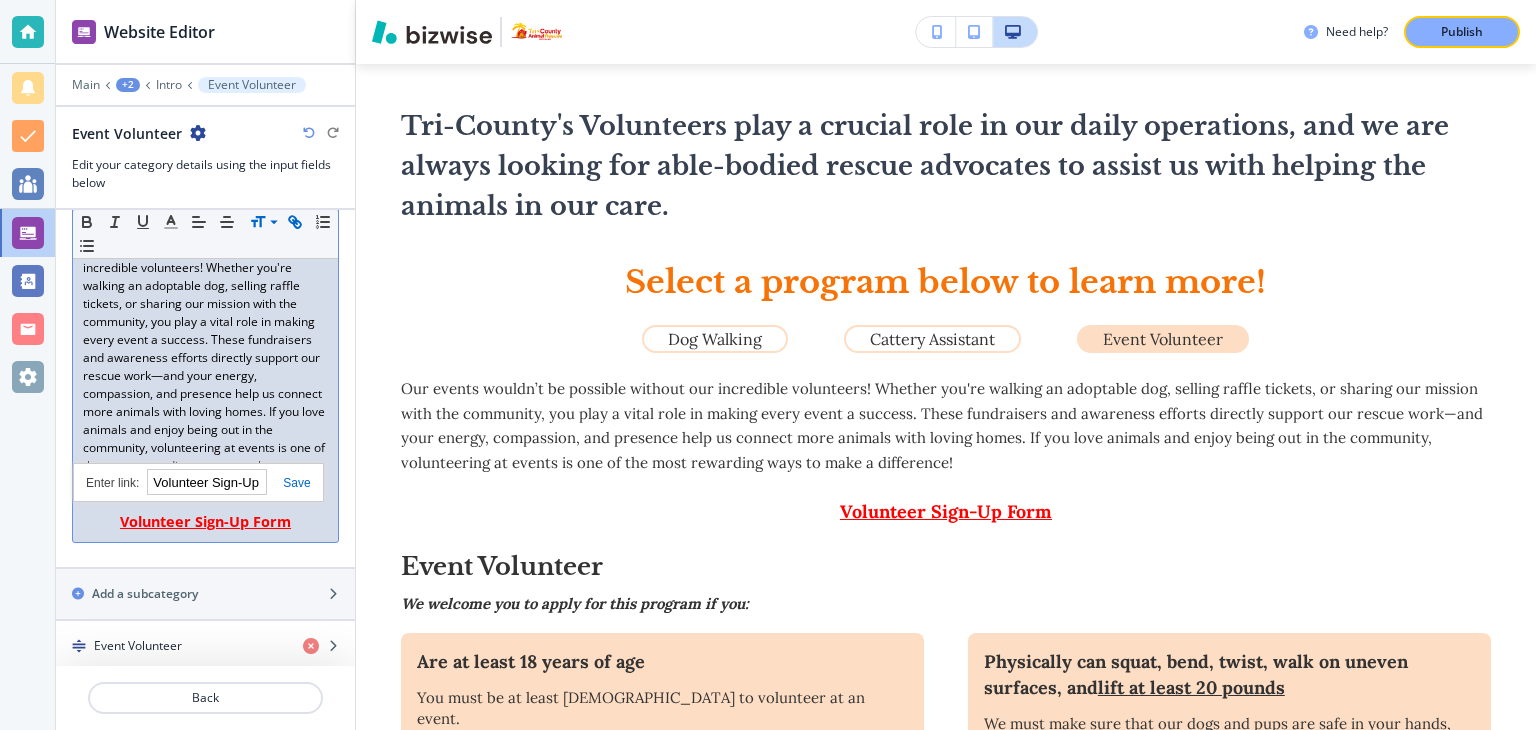 paste on "﻿" 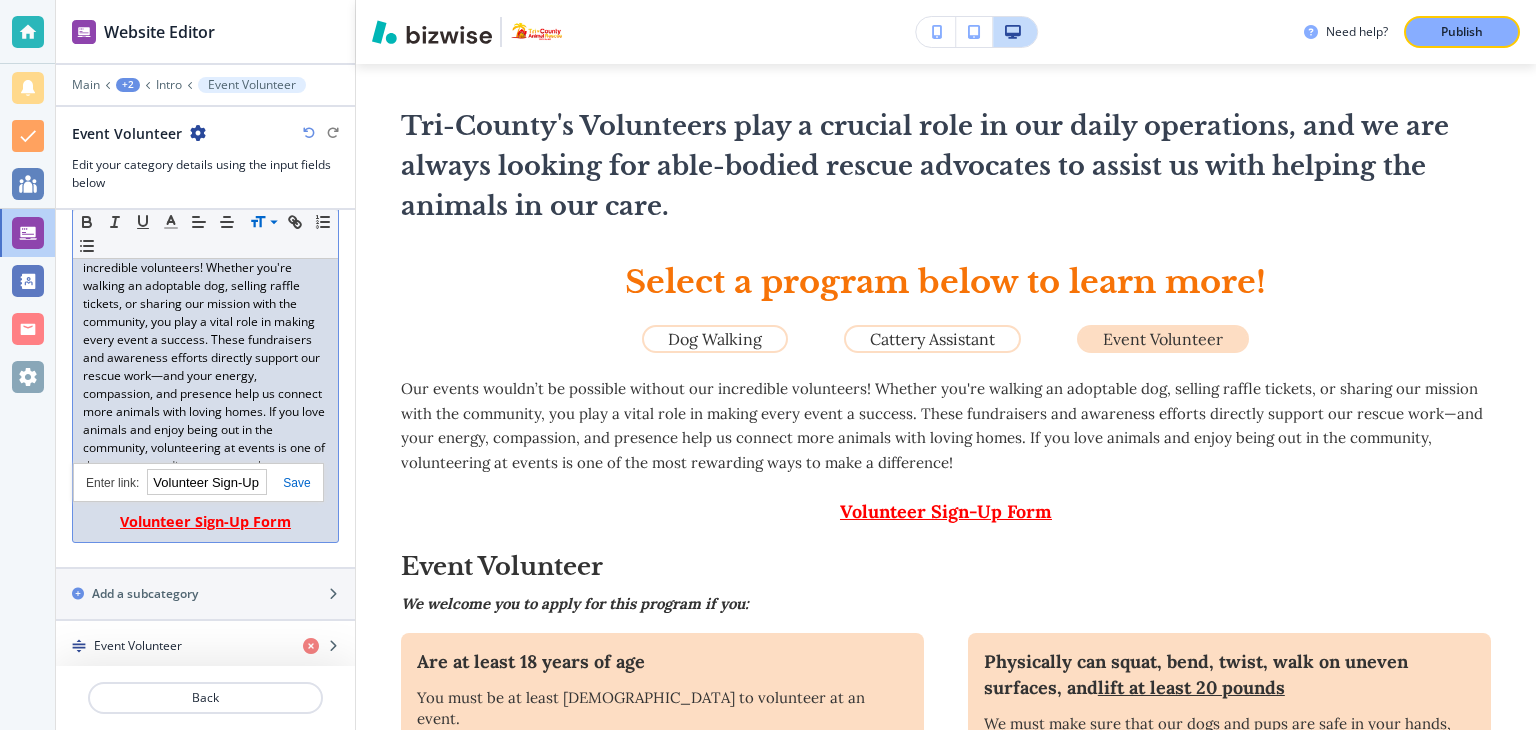 scroll, scrollTop: 0, scrollLeft: 30, axis: horizontal 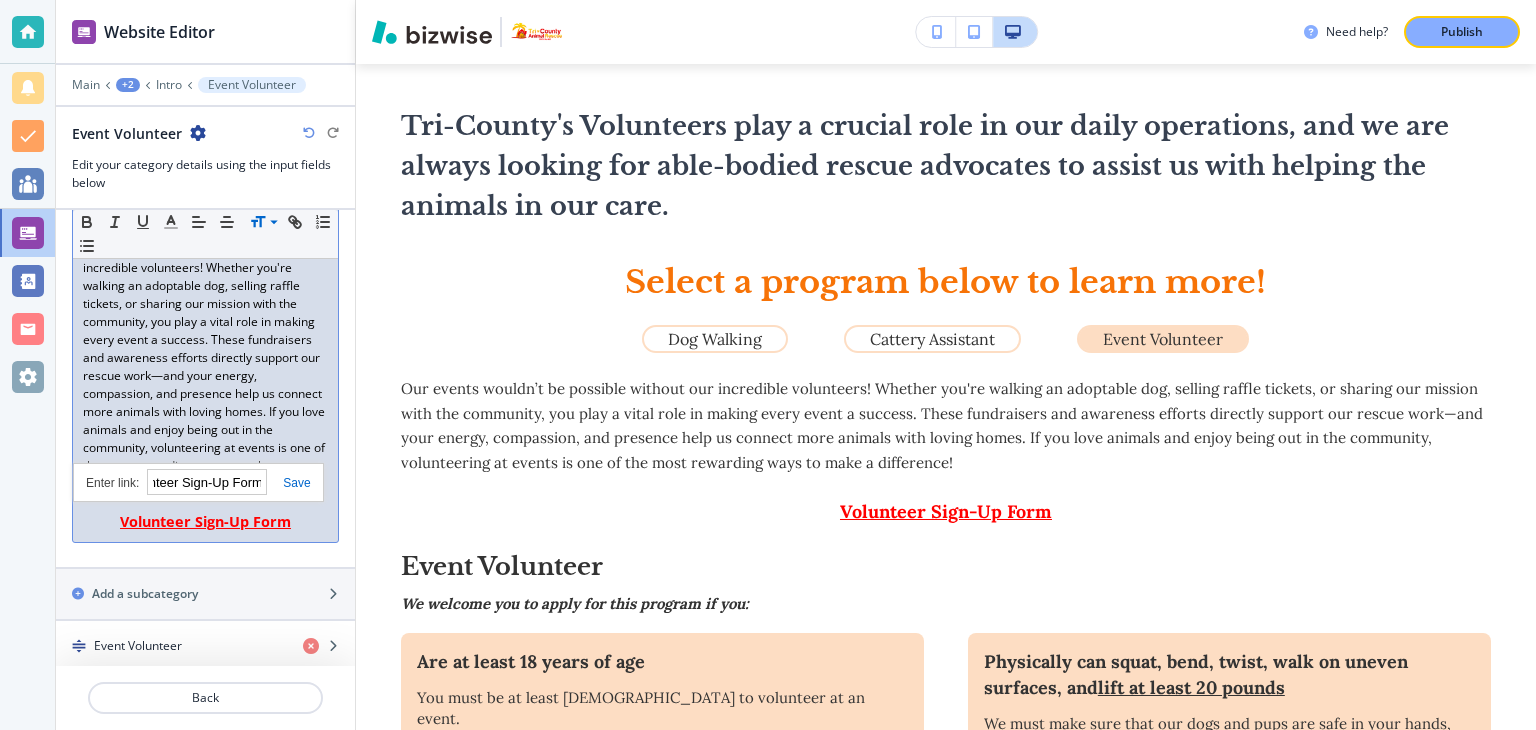 type on "﻿﻿Volunteer Sign-Up Form" 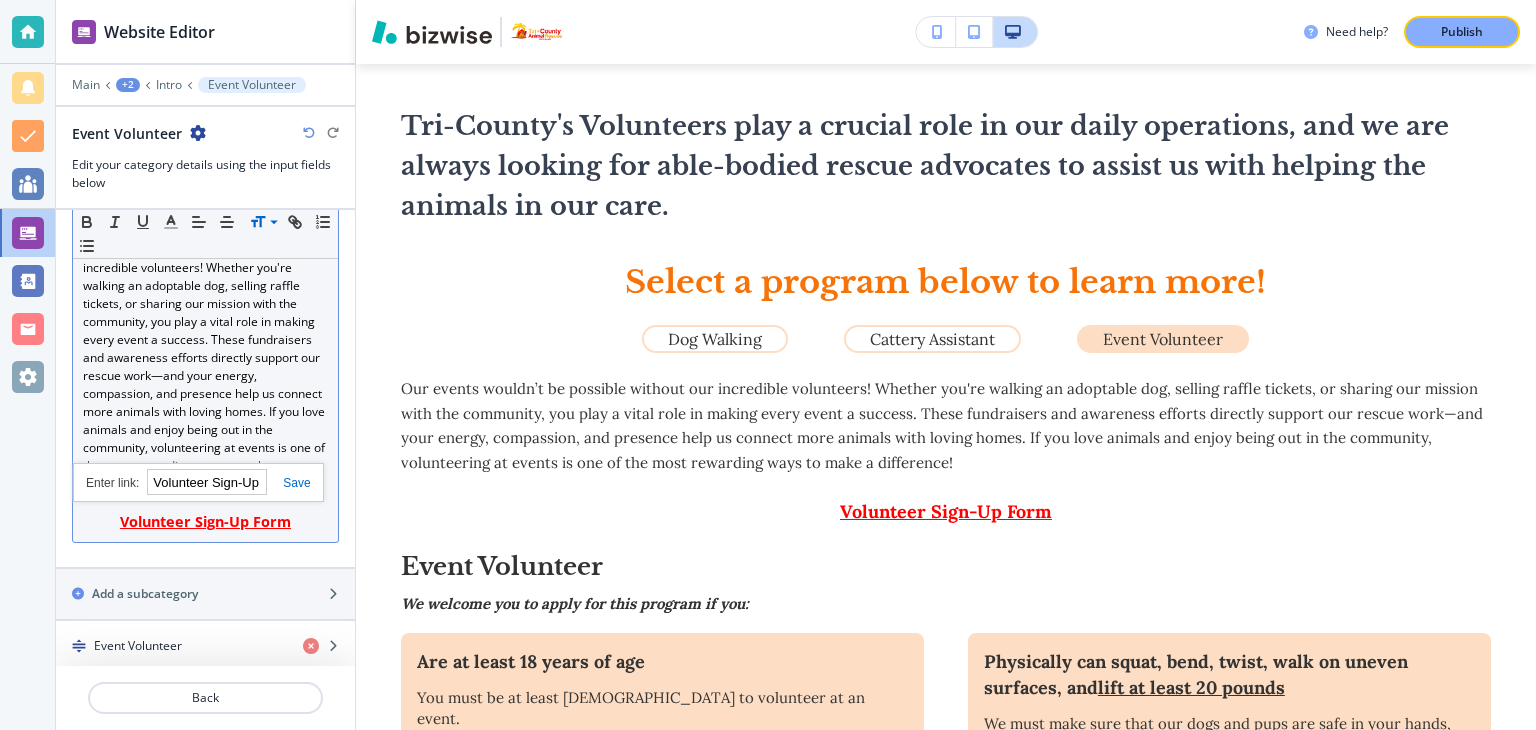click at bounding box center (288, 483) 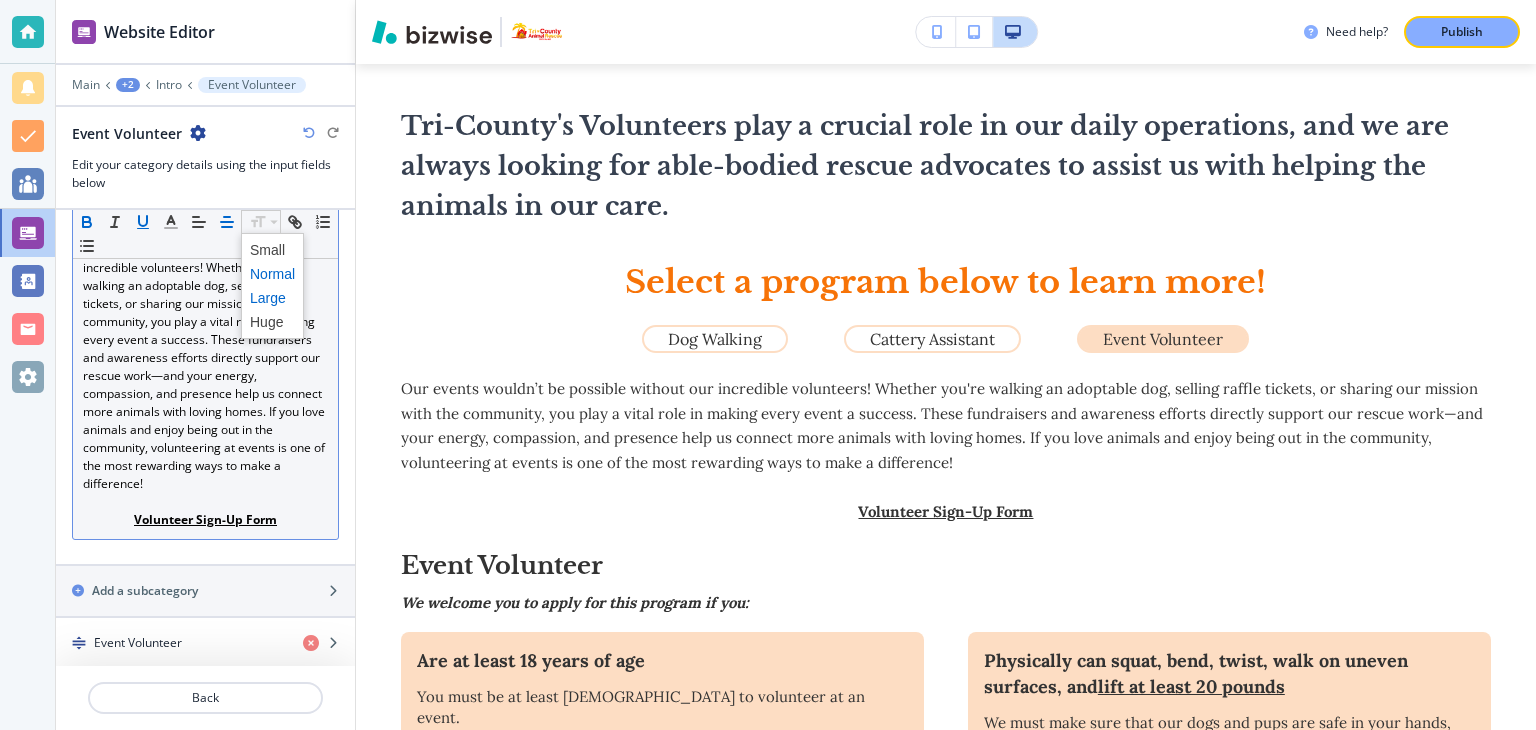 click at bounding box center (272, 298) 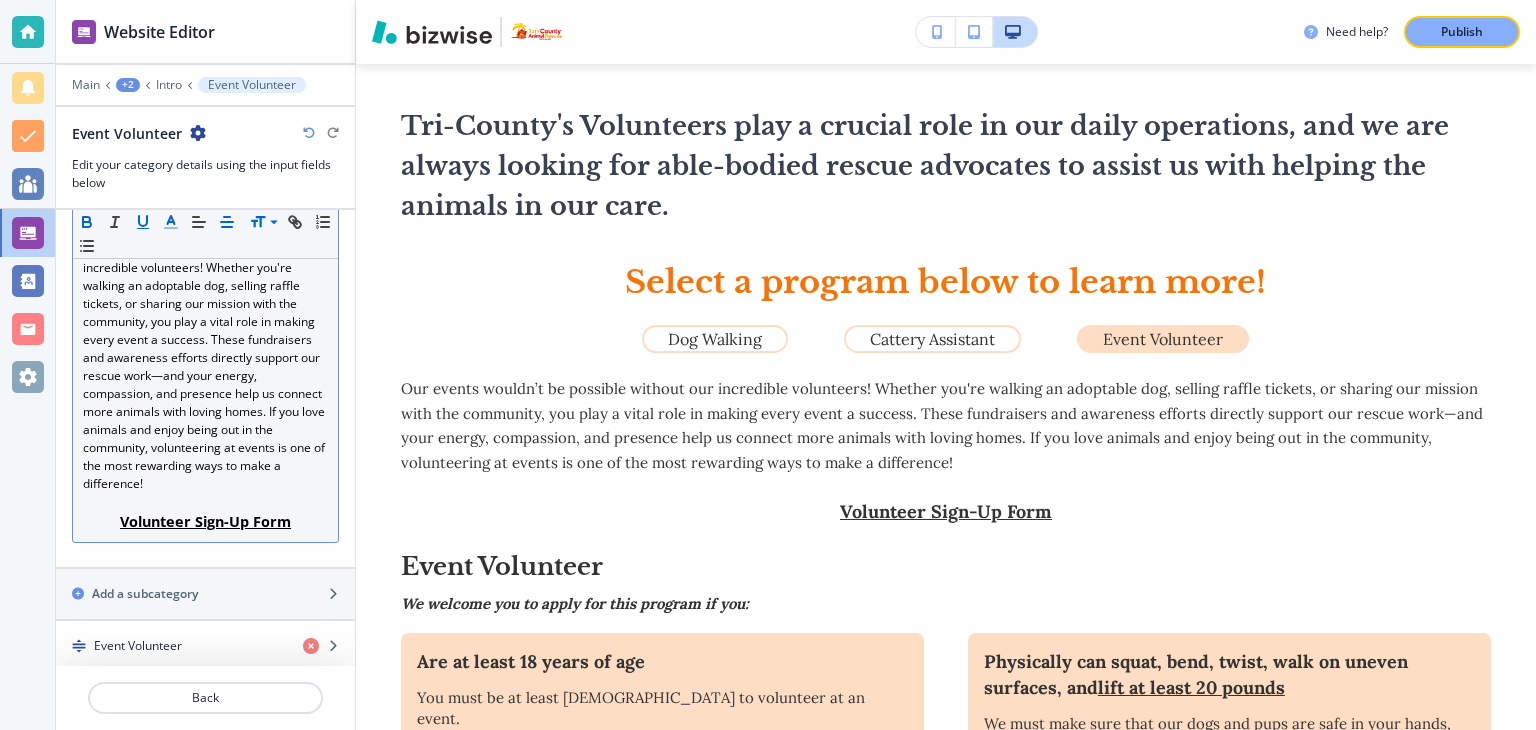 click 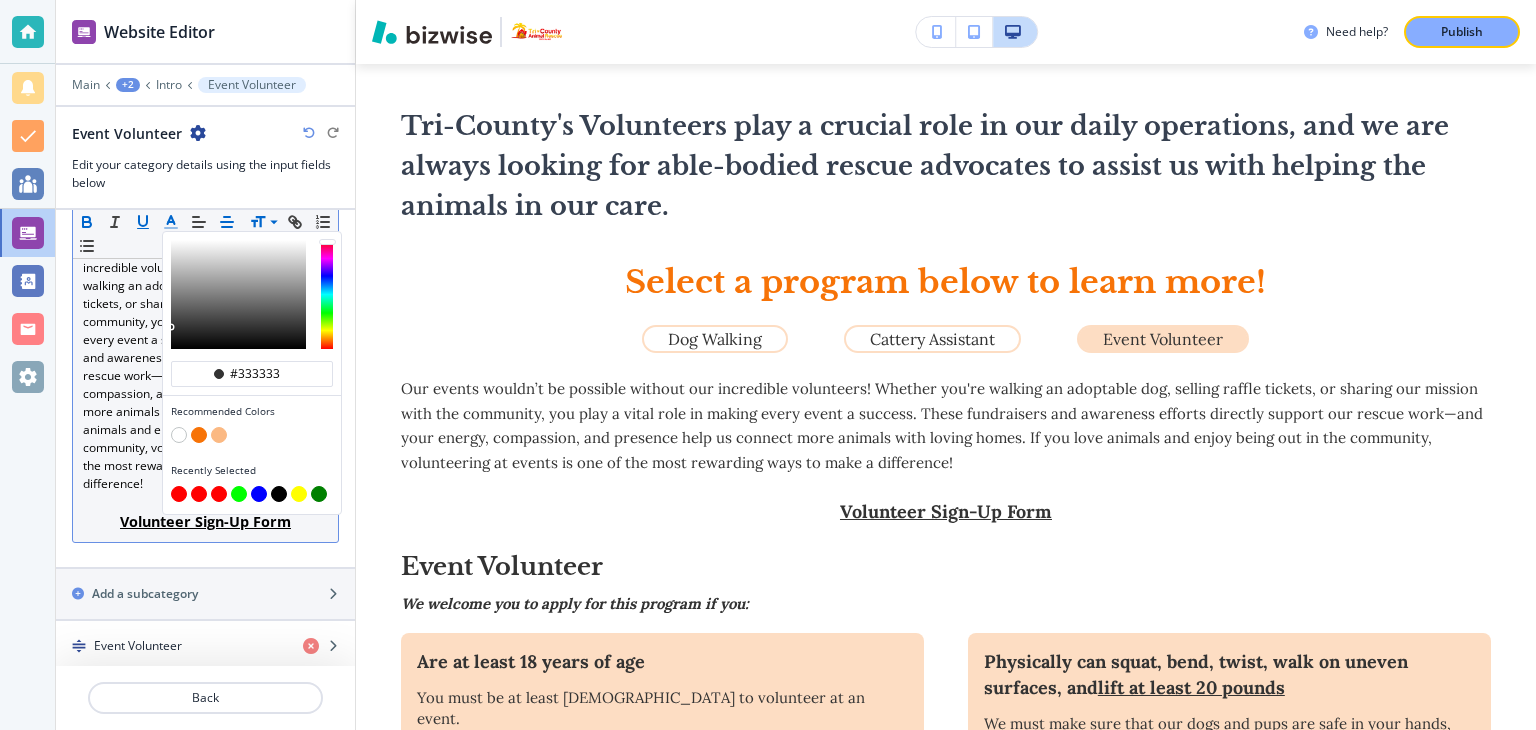 click at bounding box center [252, 496] 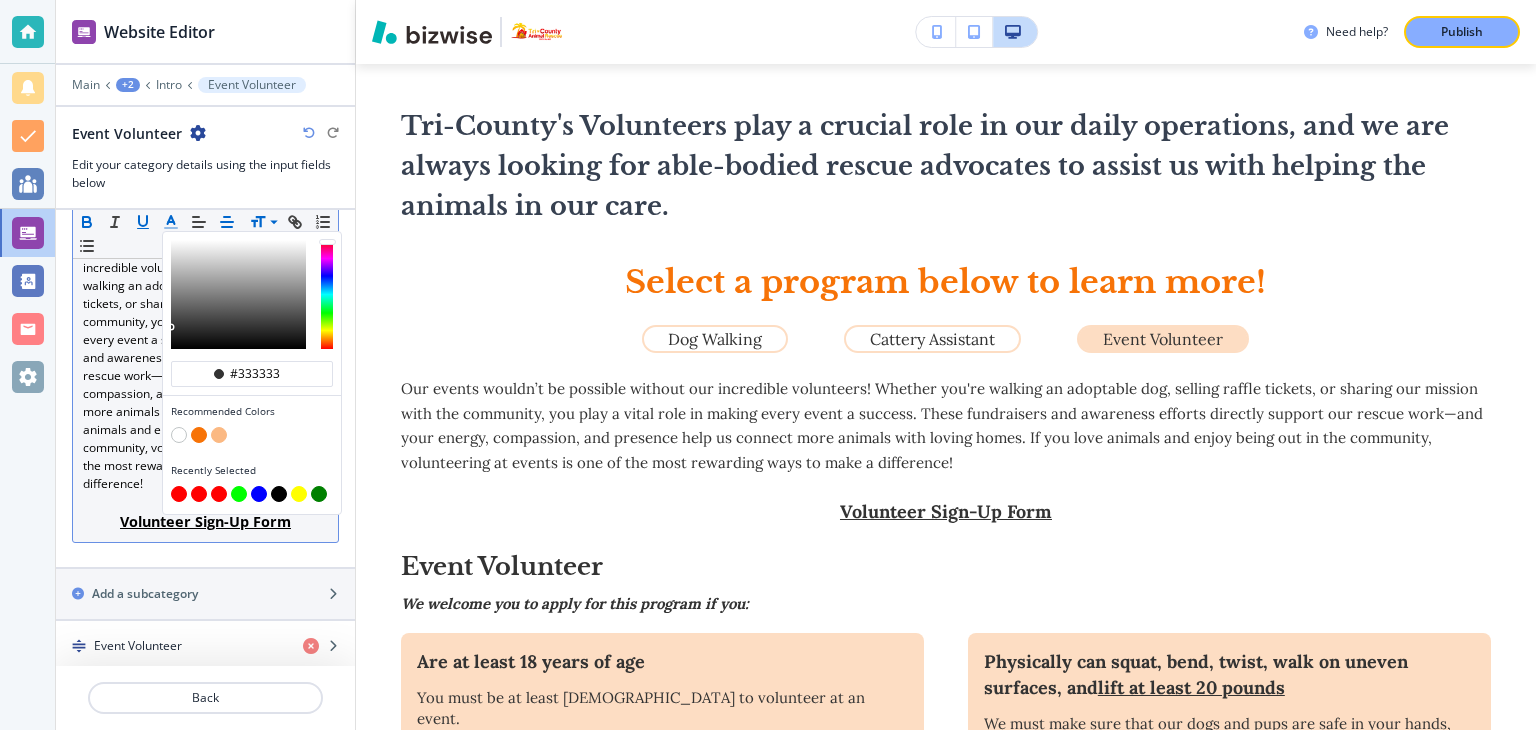 click at bounding box center [219, 494] 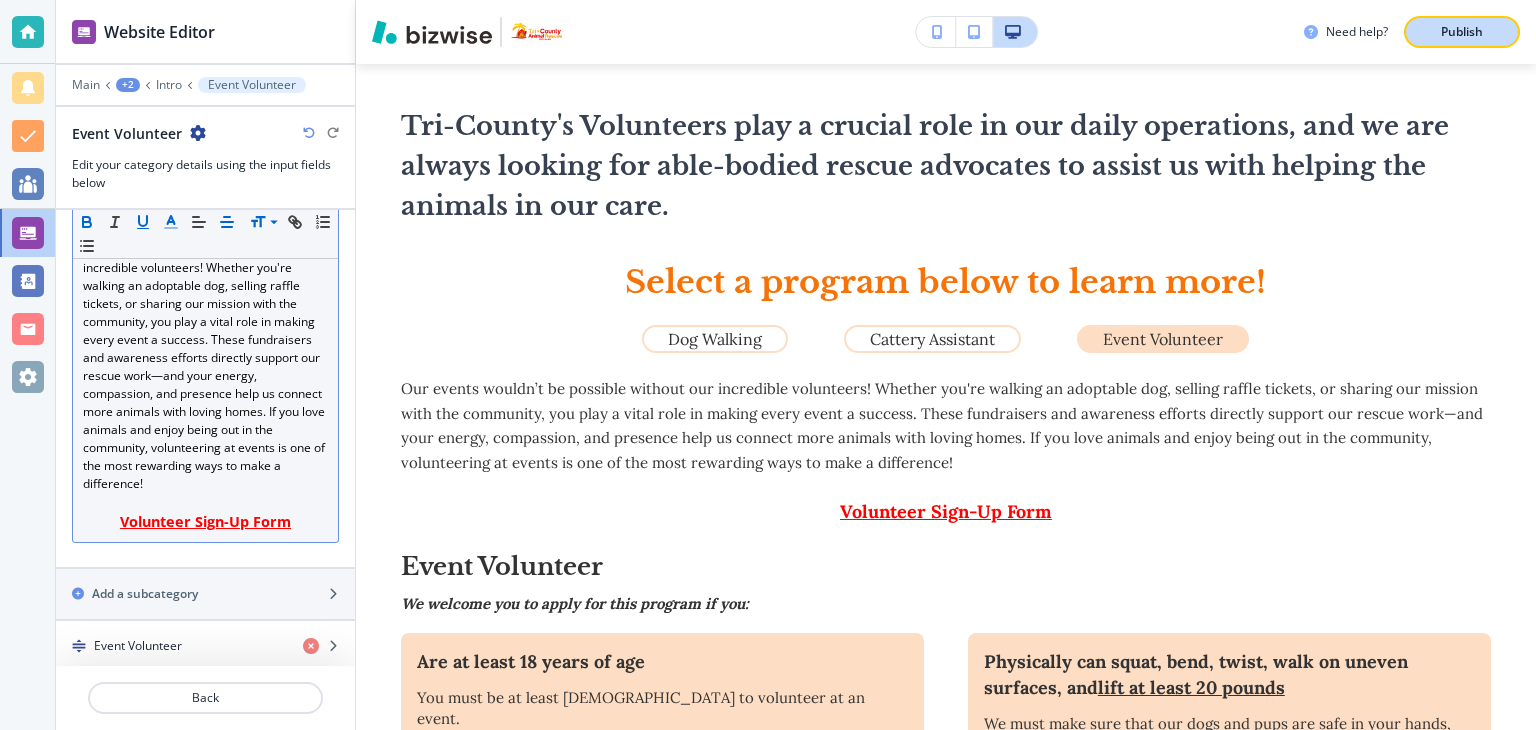 click on "Publish" at bounding box center [1462, 32] 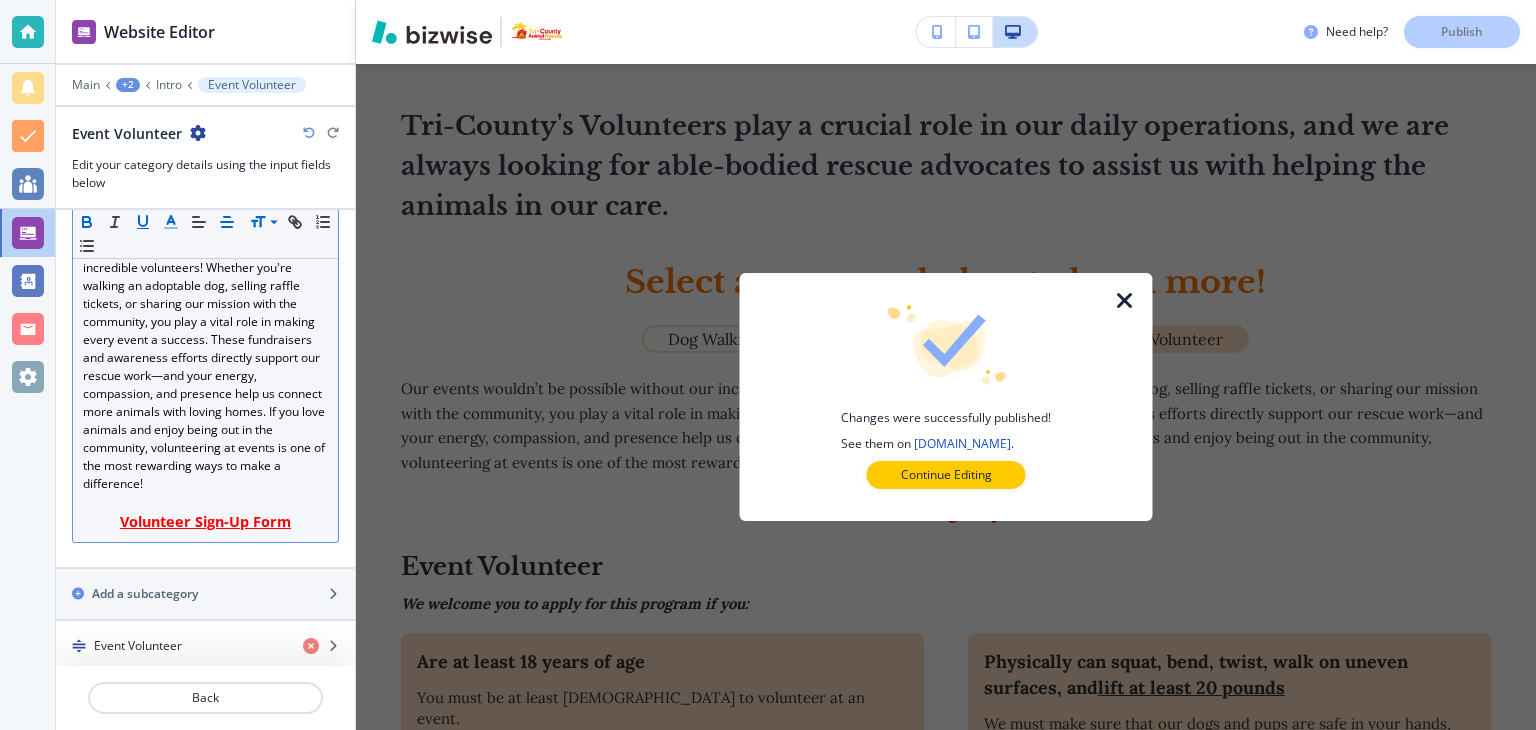 click at bounding box center (1125, 301) 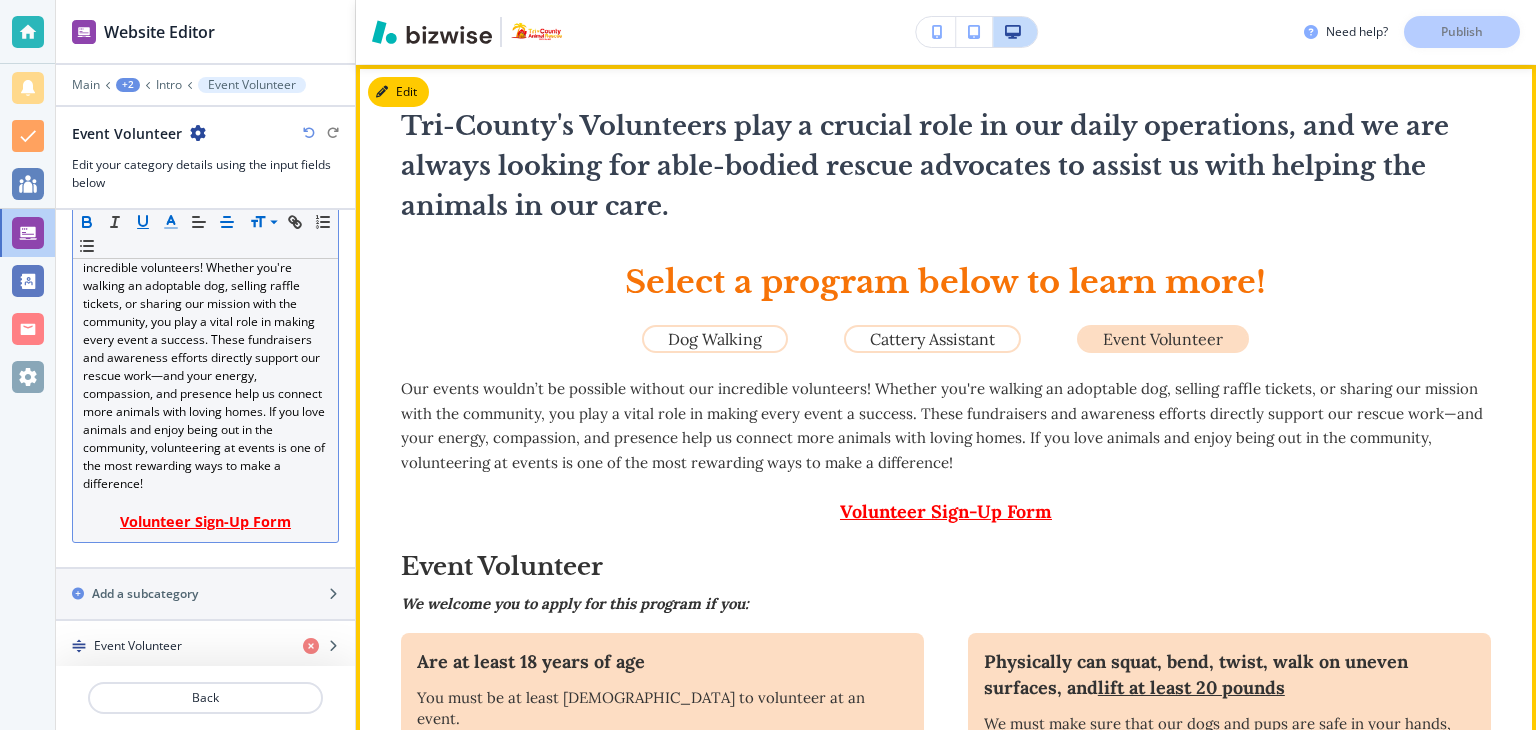 scroll, scrollTop: 181, scrollLeft: 0, axis: vertical 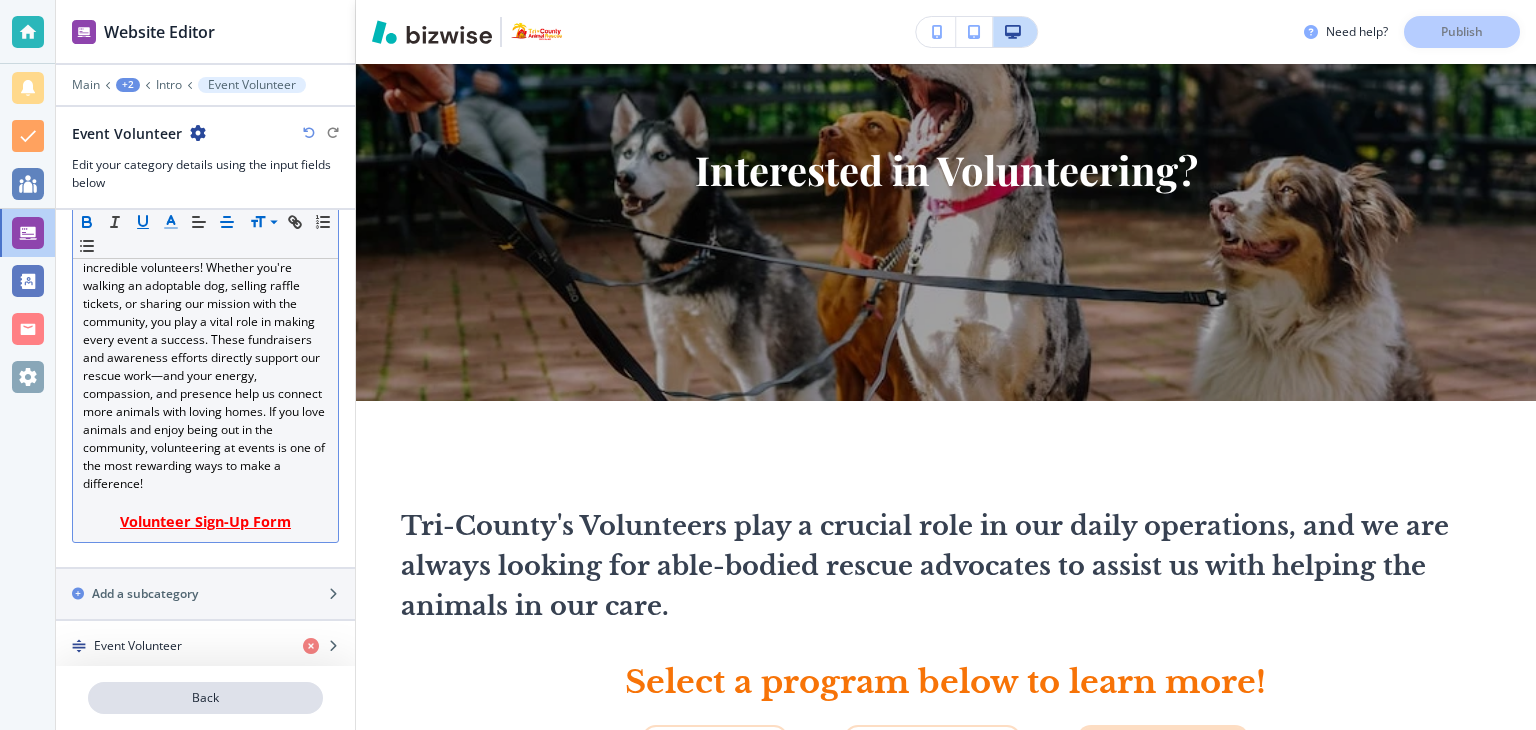 click on "Back" at bounding box center (205, 698) 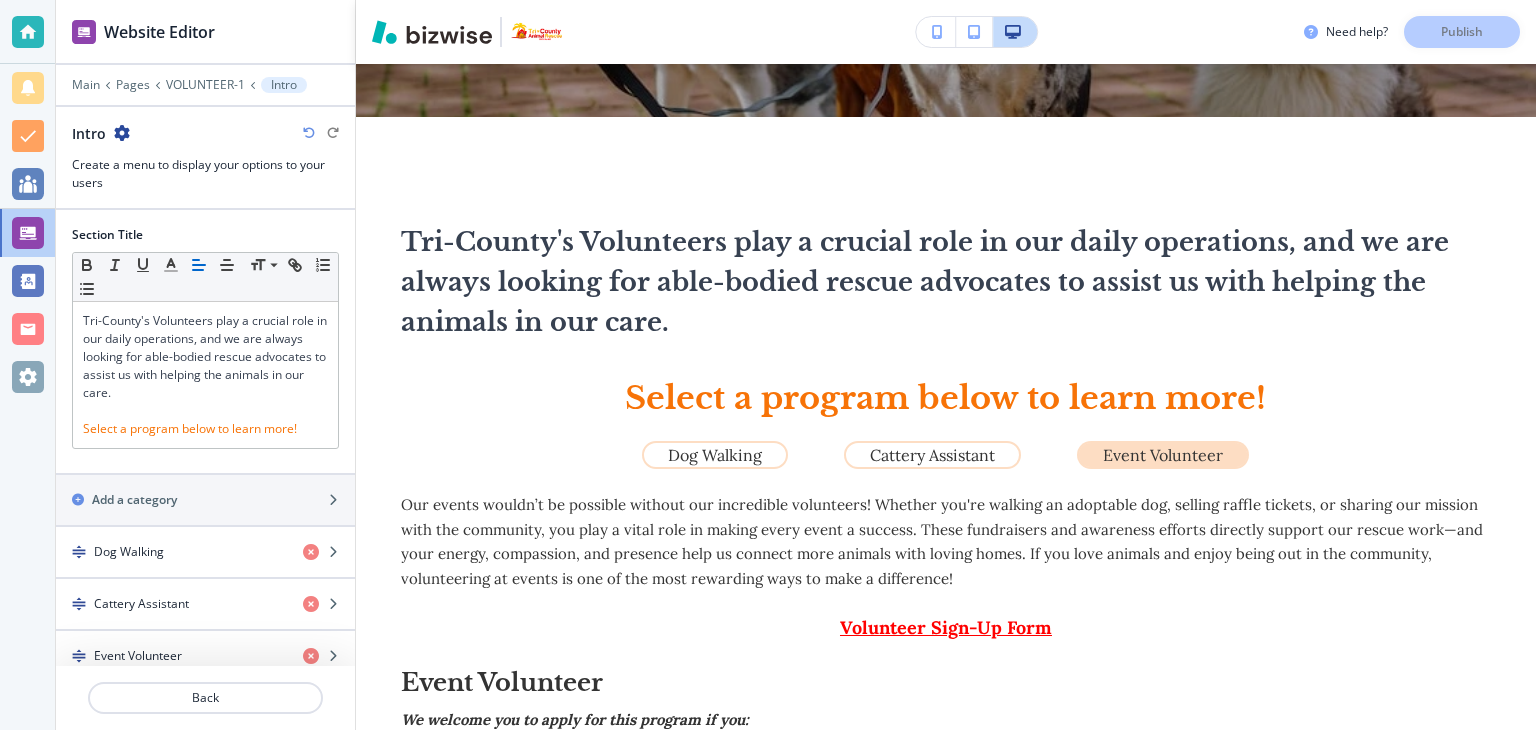 scroll, scrollTop: 581, scrollLeft: 0, axis: vertical 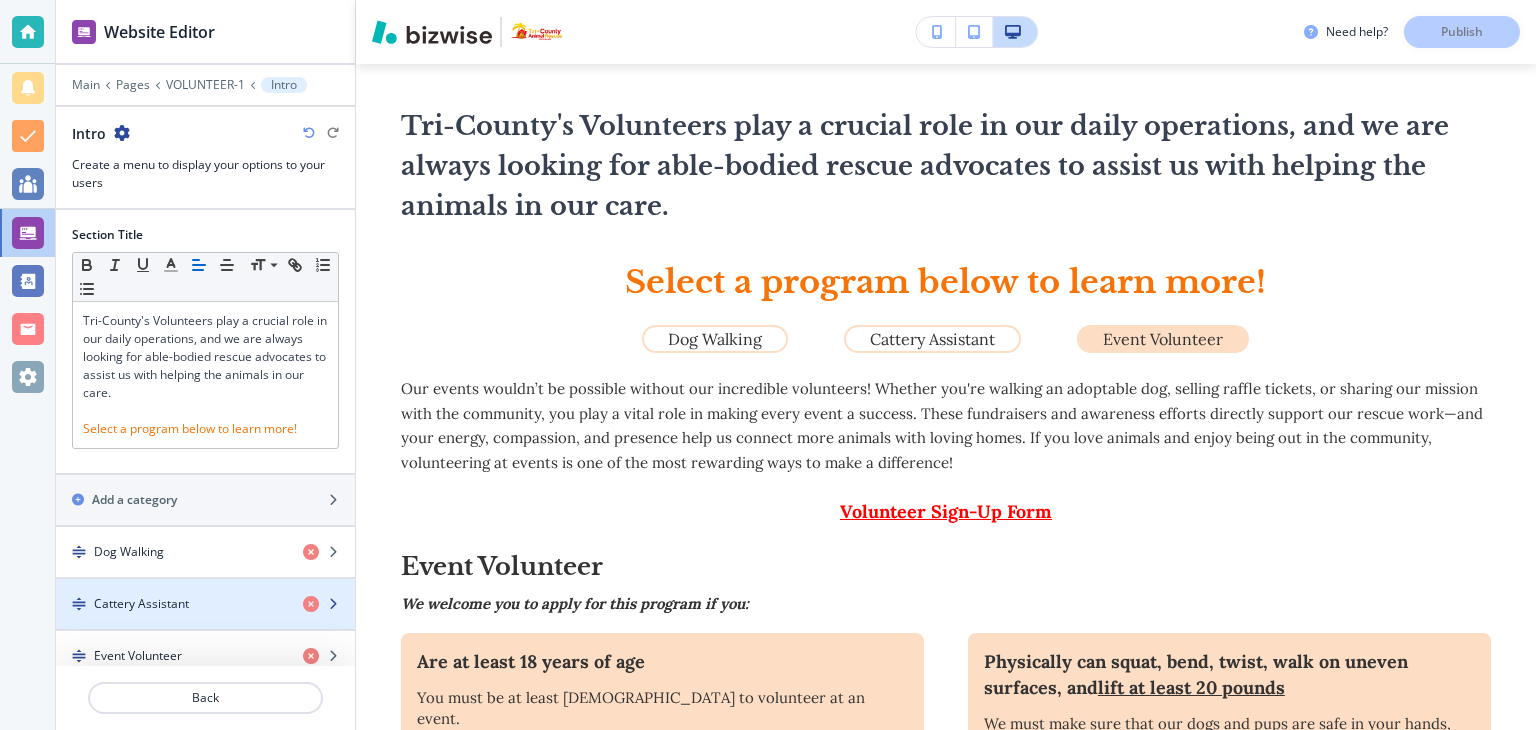 click on "Cattery Assistant" at bounding box center [141, 604] 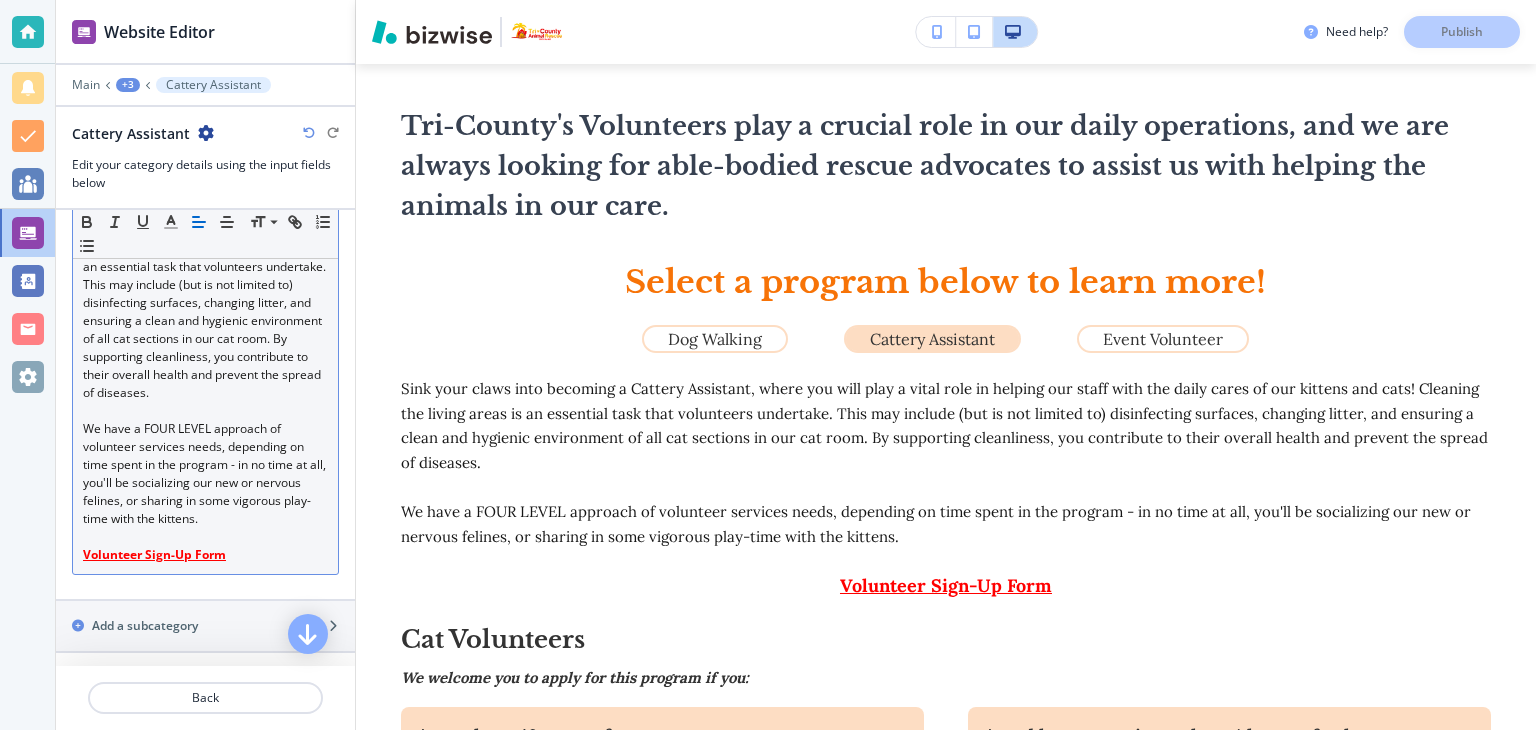scroll, scrollTop: 310, scrollLeft: 0, axis: vertical 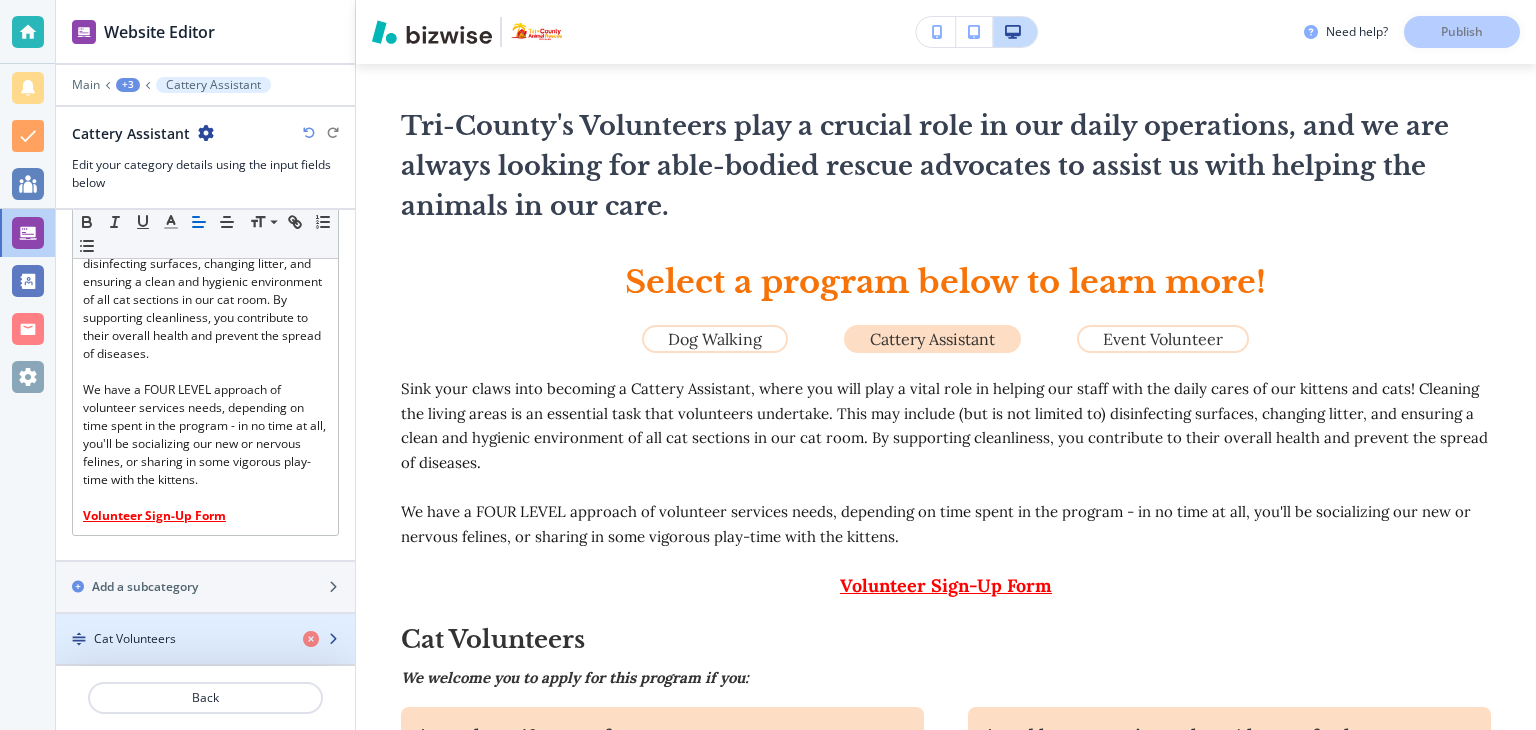 click at bounding box center [205, 656] 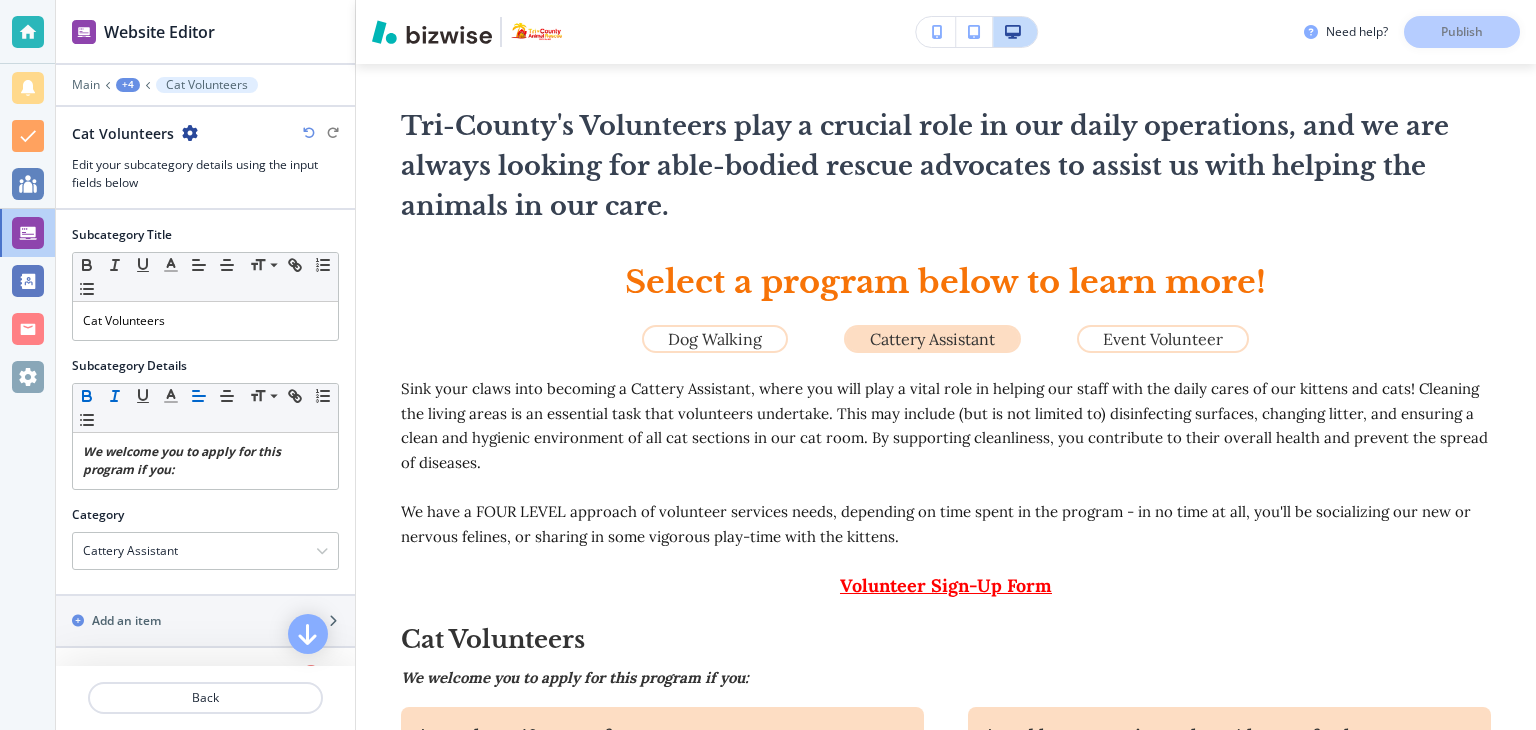 scroll, scrollTop: 288, scrollLeft: 0, axis: vertical 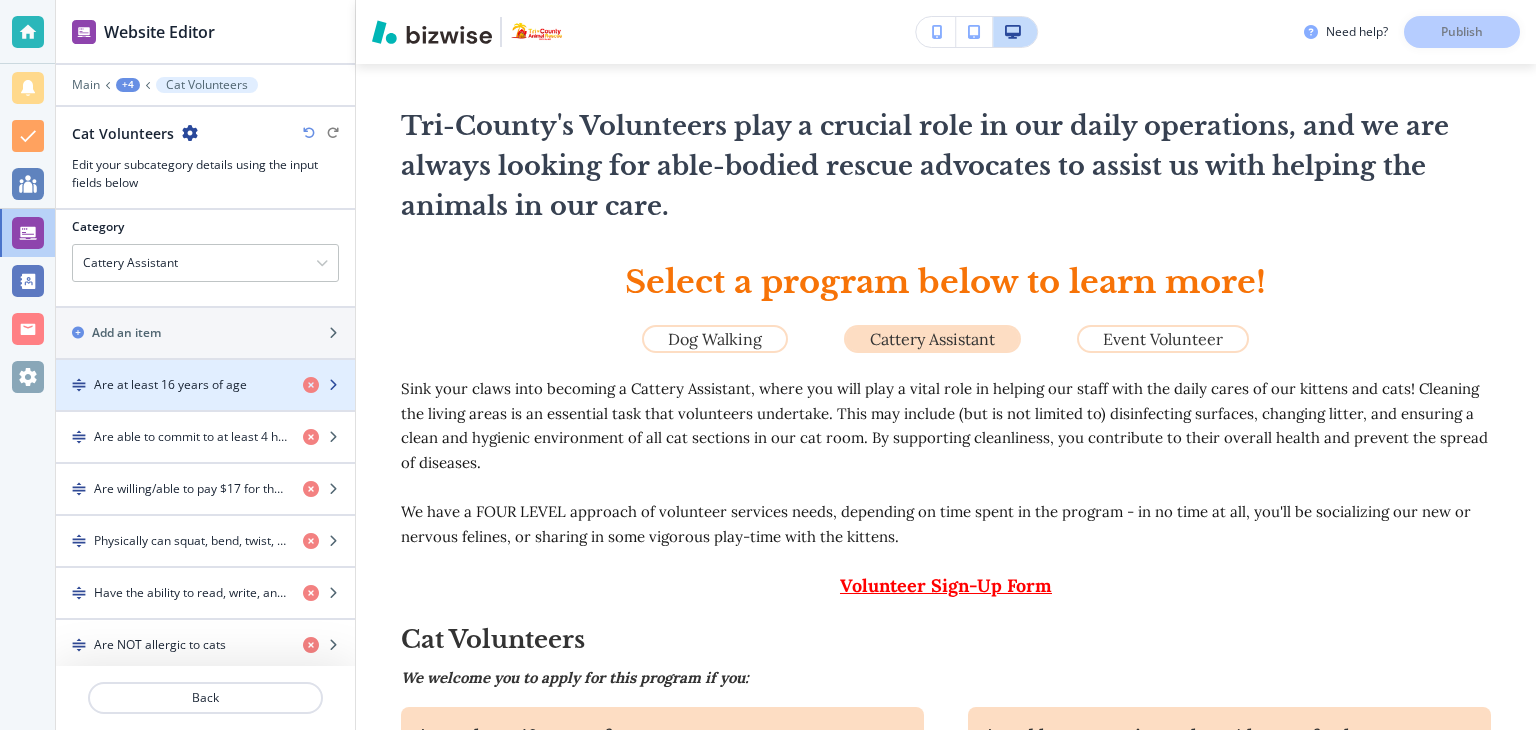 click on "Are at least 16 years of age" at bounding box center [170, 385] 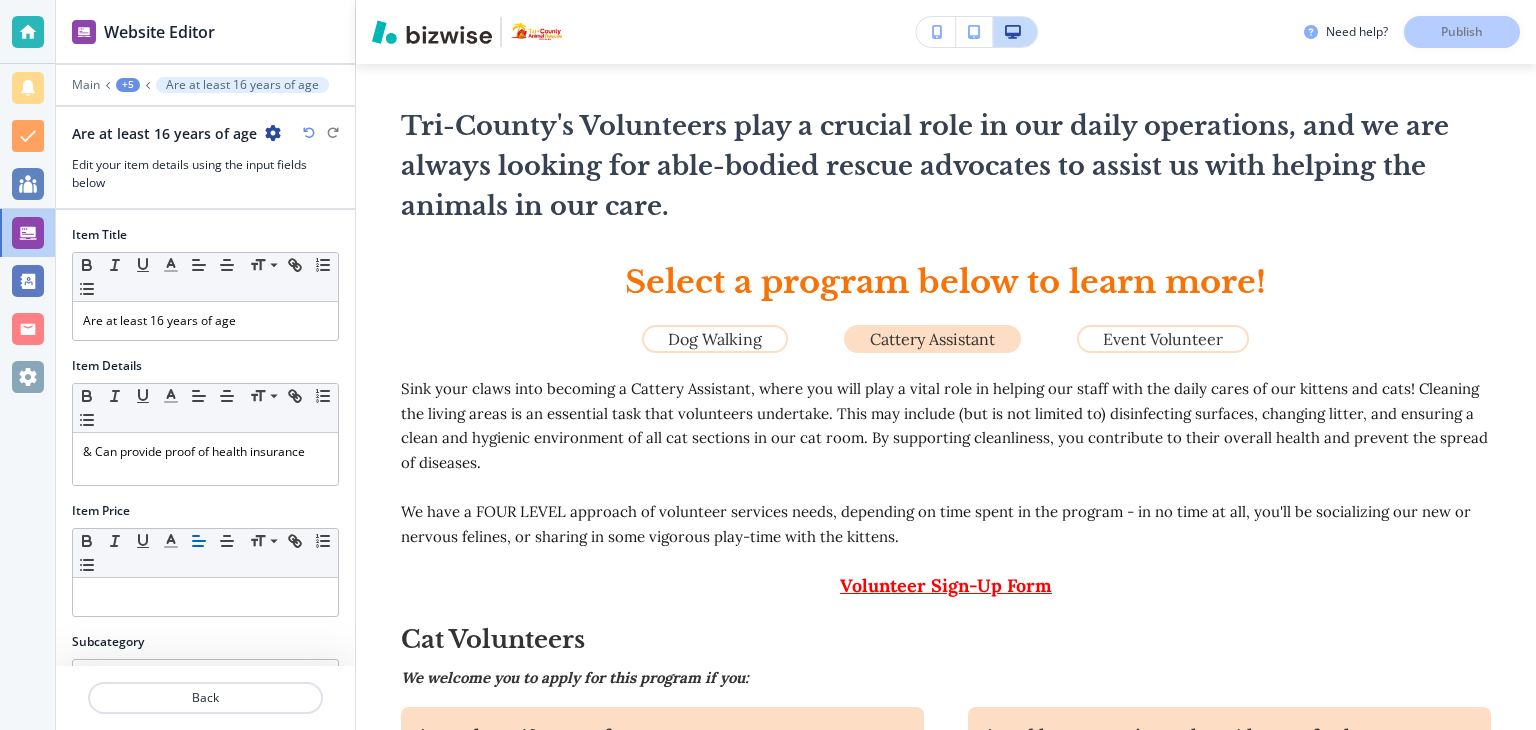 scroll, scrollTop: 52, scrollLeft: 0, axis: vertical 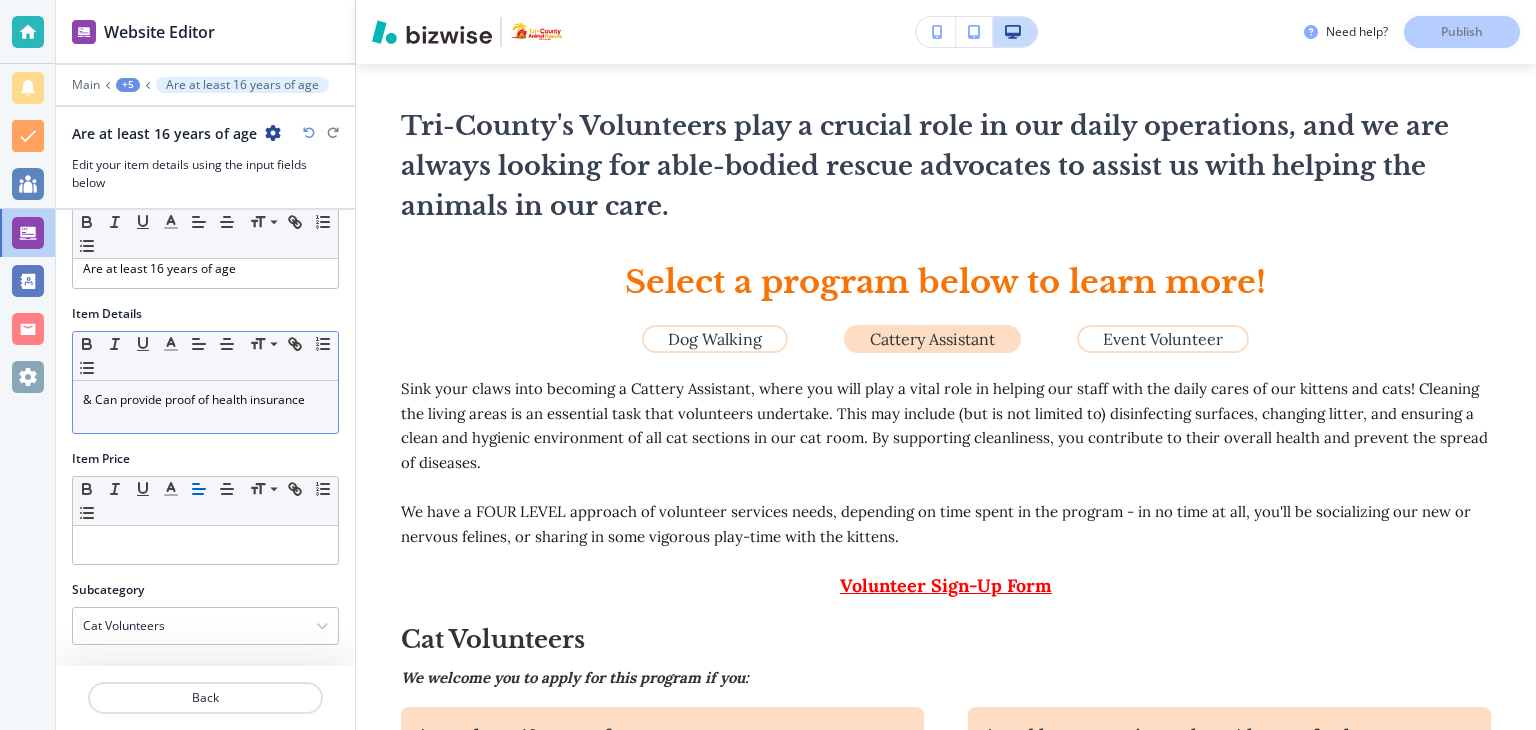 click on "& Can provide proof of health insurance" at bounding box center (205, 400) 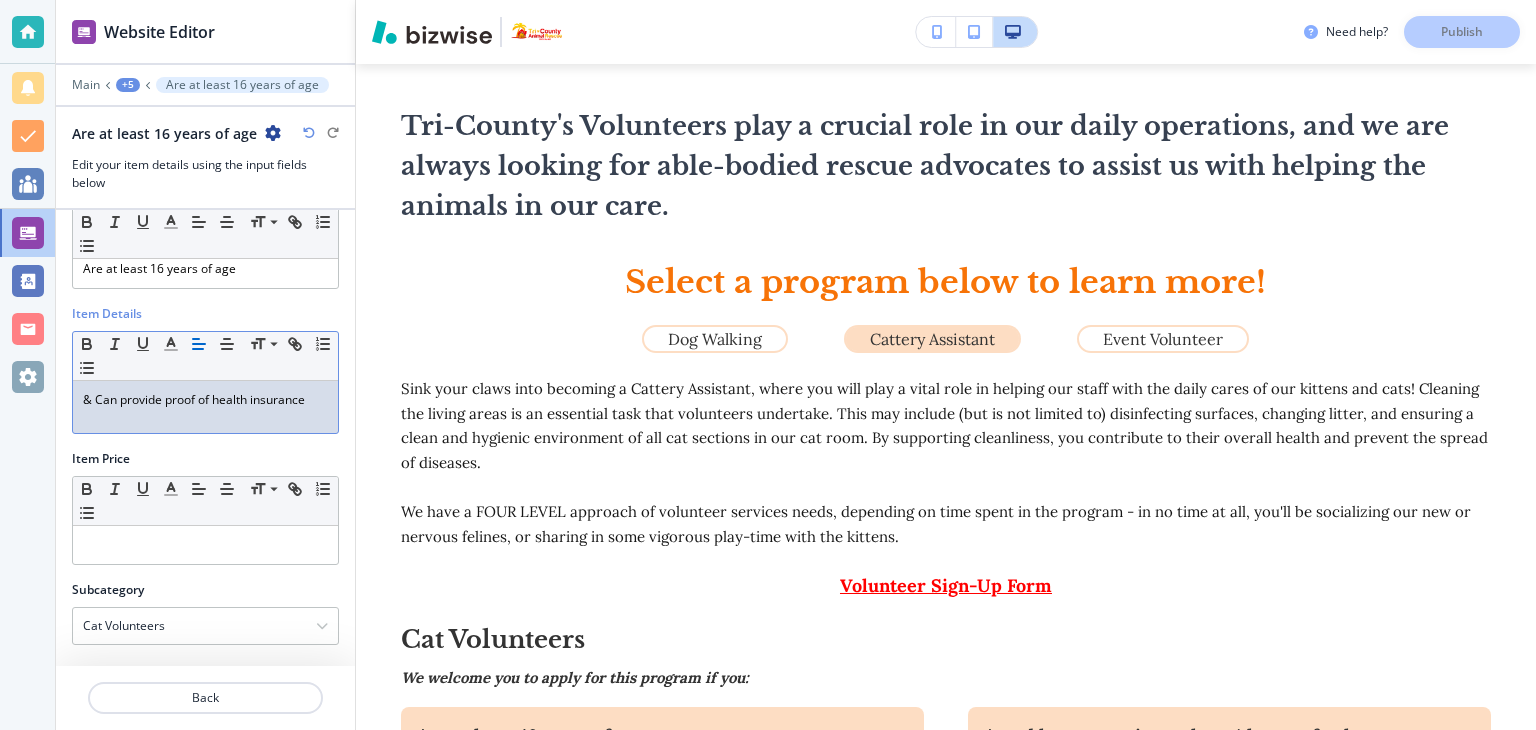 type 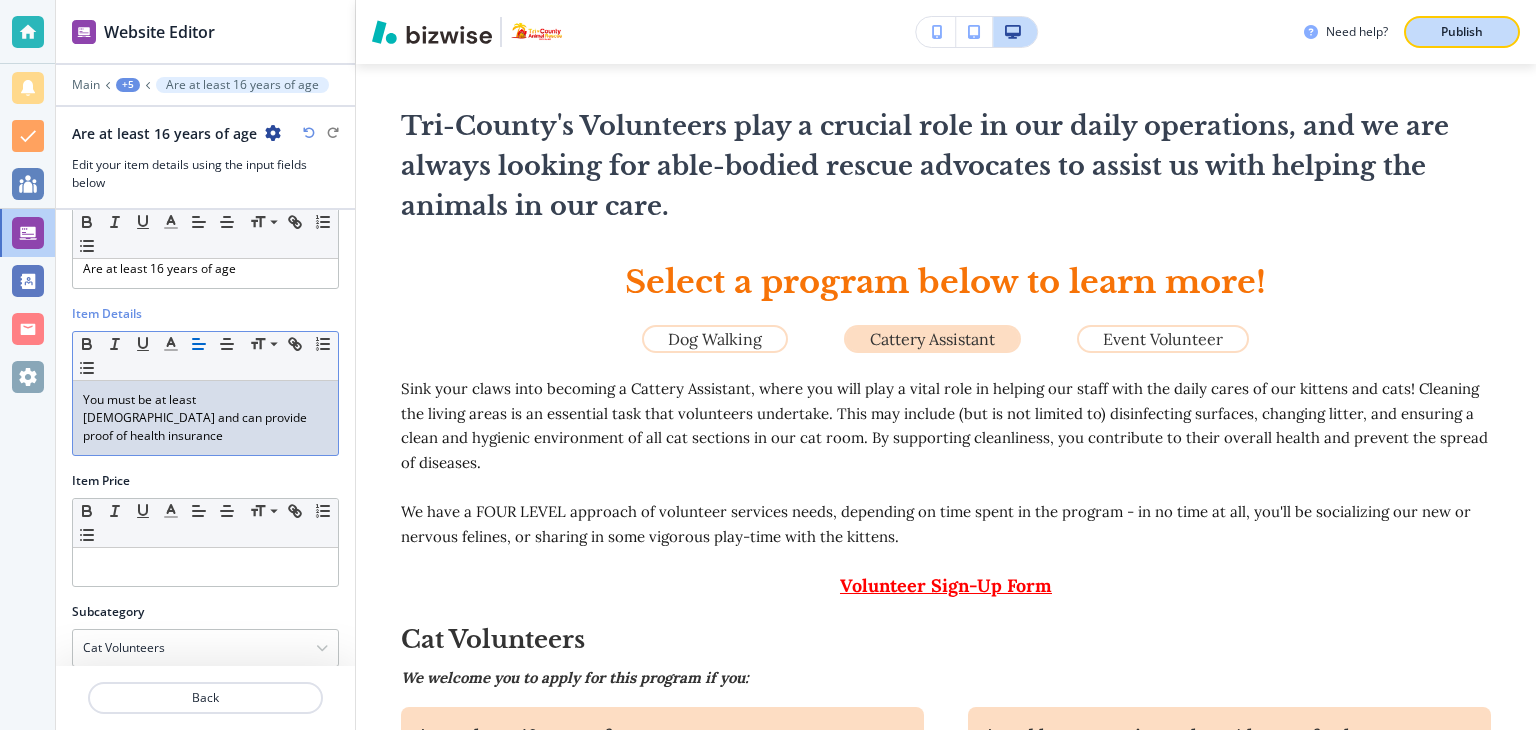 click on "Publish" at bounding box center (1462, 32) 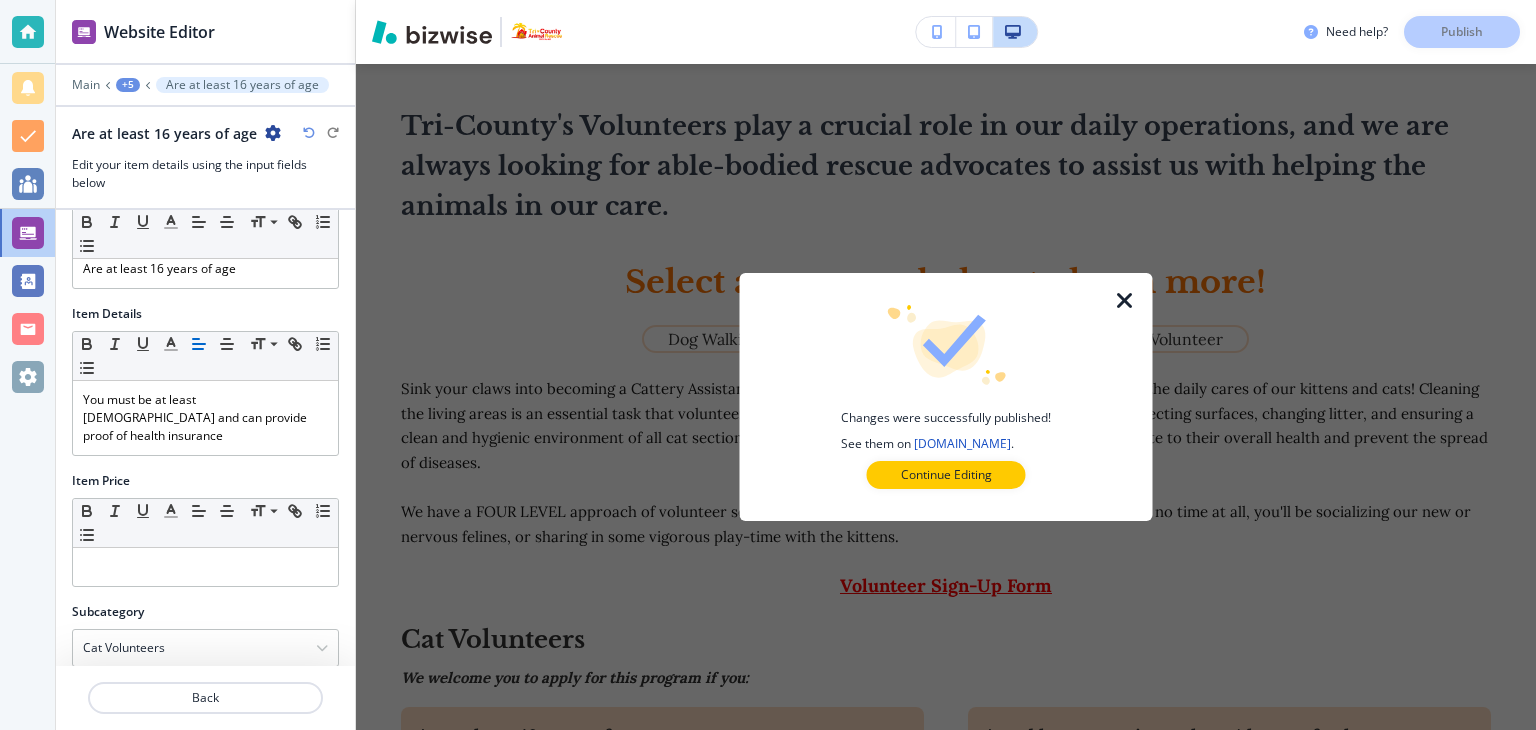 click at bounding box center [1125, 301] 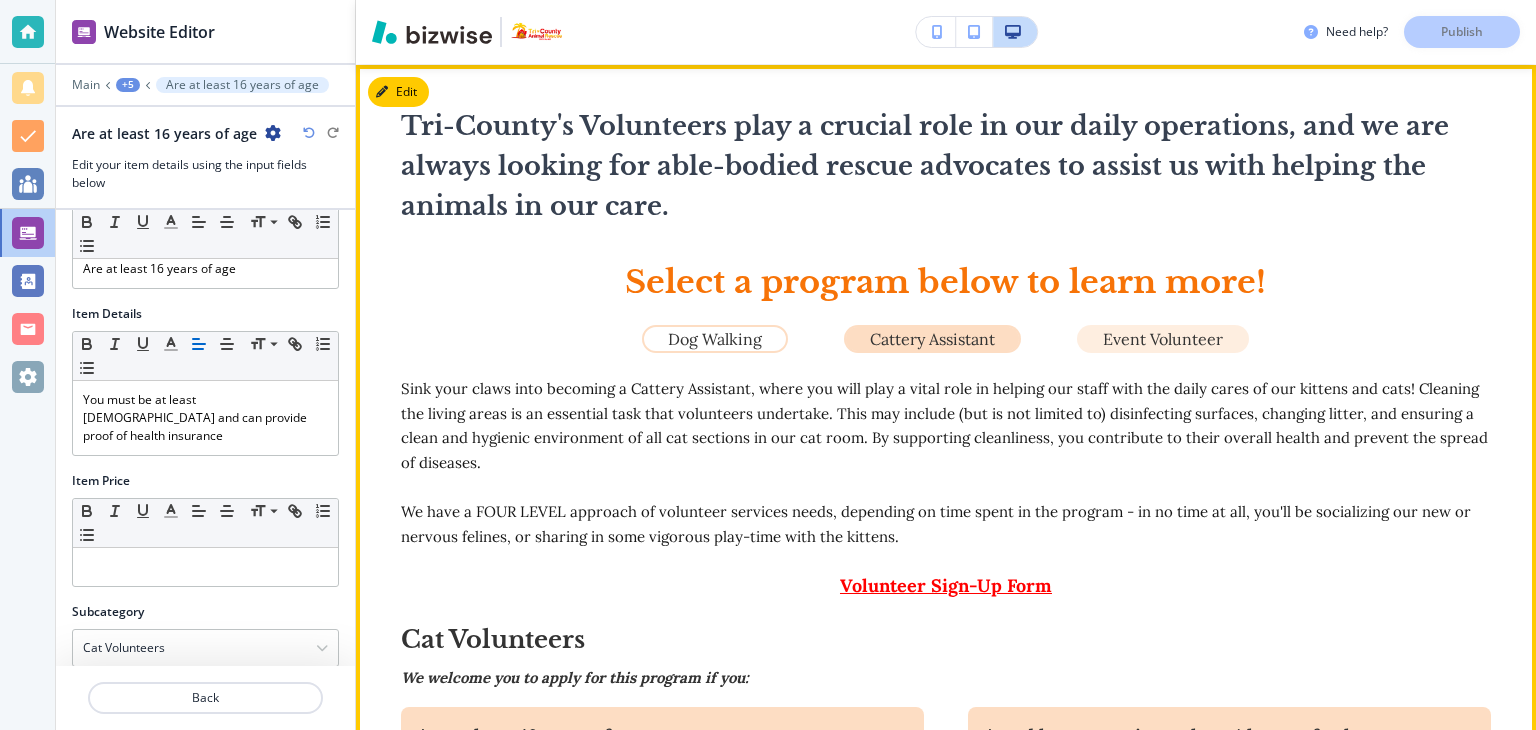 click on "Event Volunteer" at bounding box center (1163, 339) 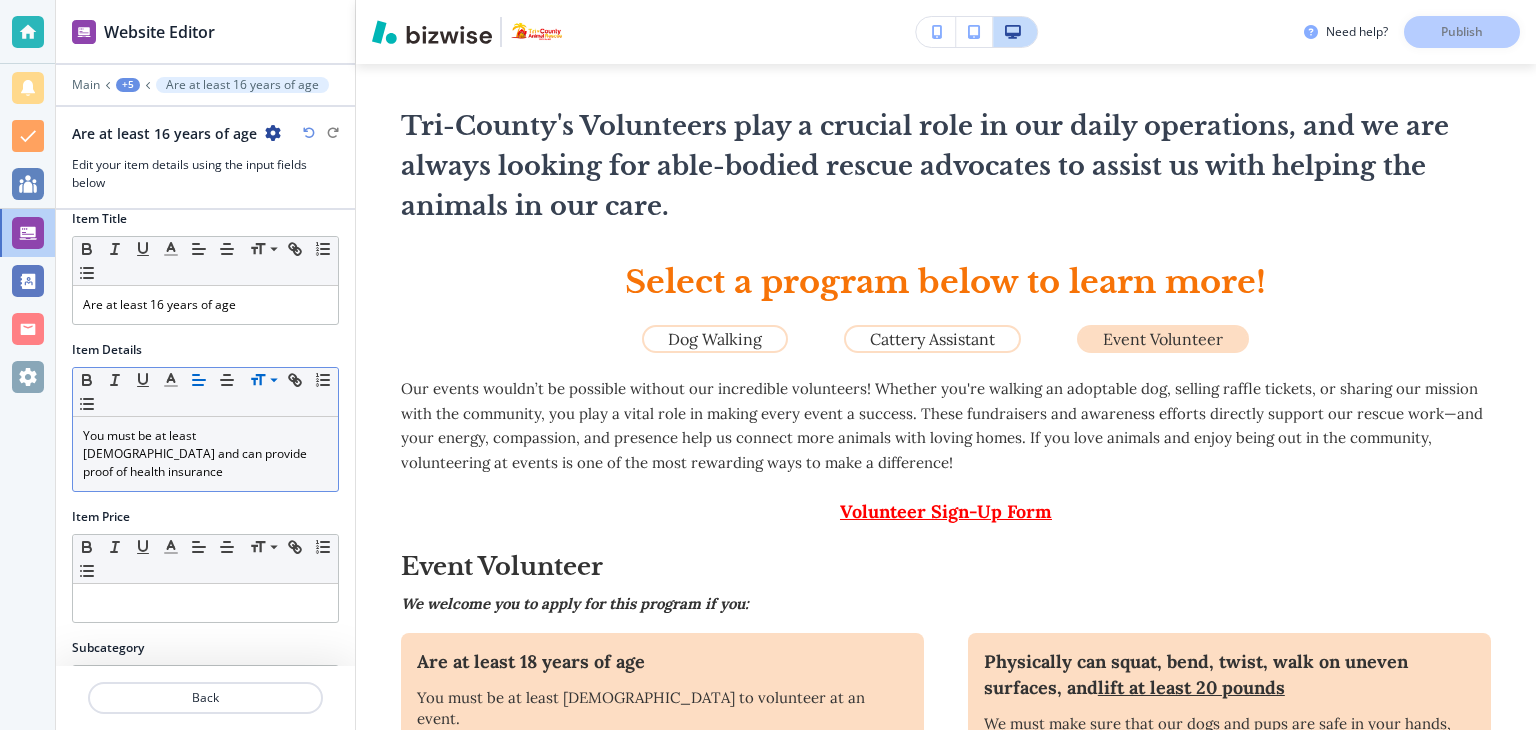 scroll, scrollTop: 0, scrollLeft: 0, axis: both 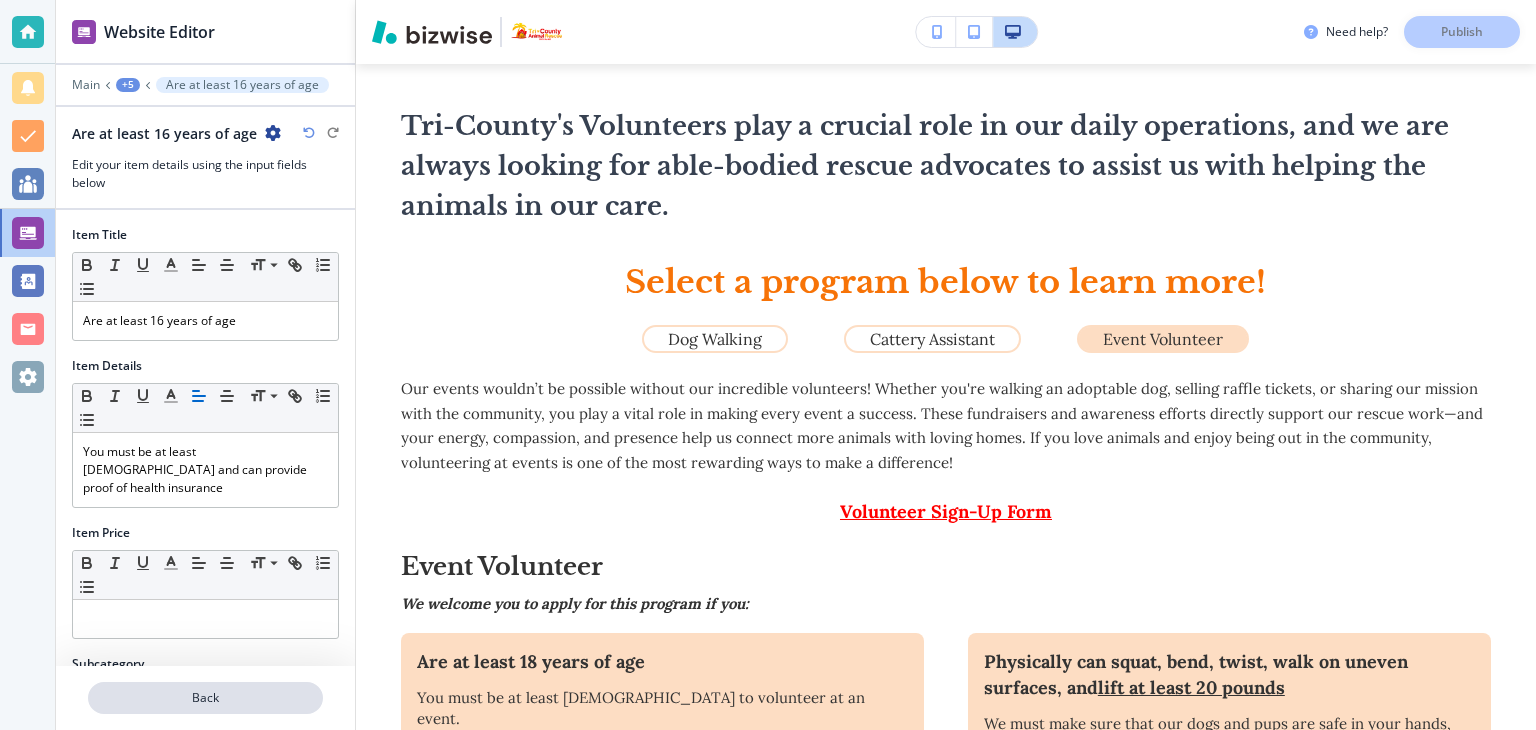 click on "Back" at bounding box center [205, 698] 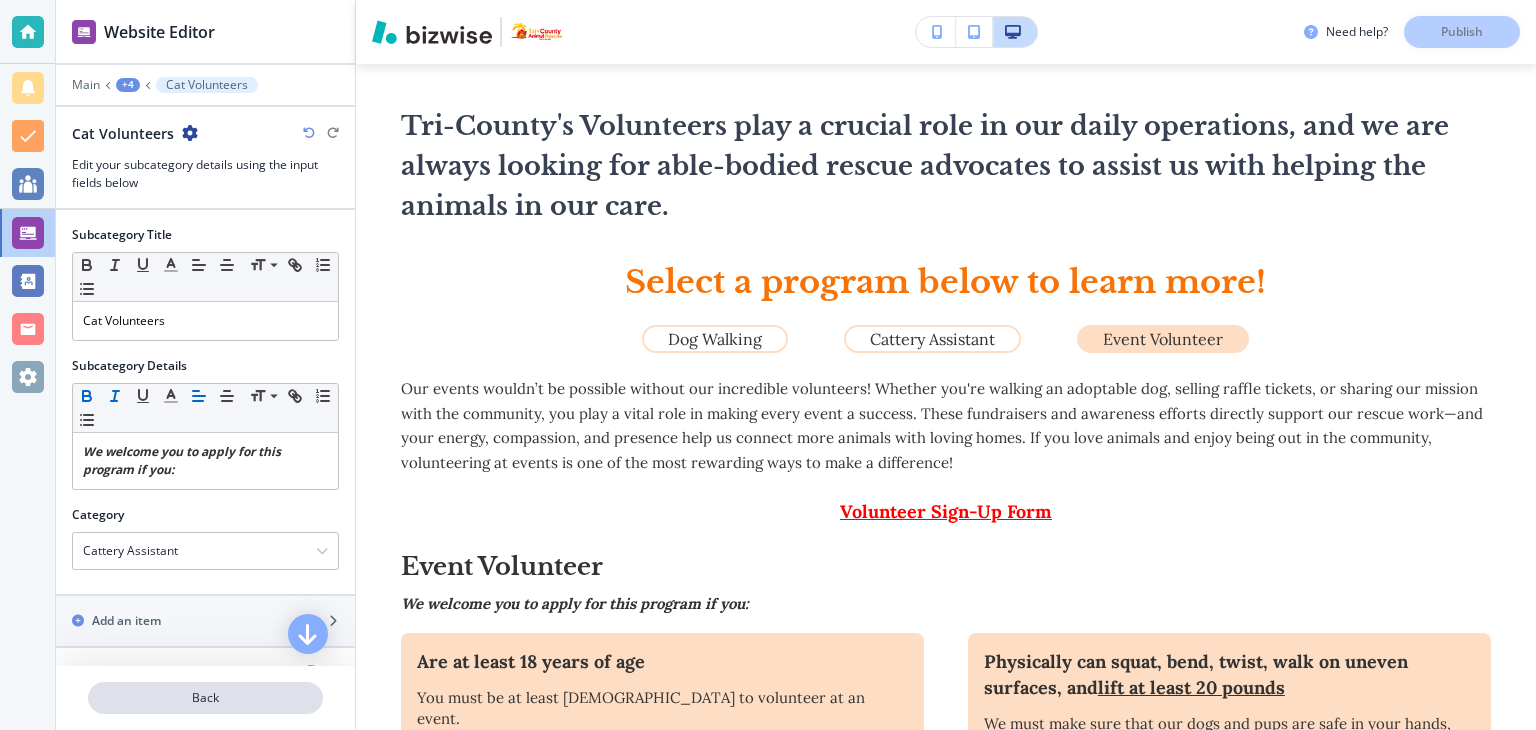 click on "Back" at bounding box center (205, 698) 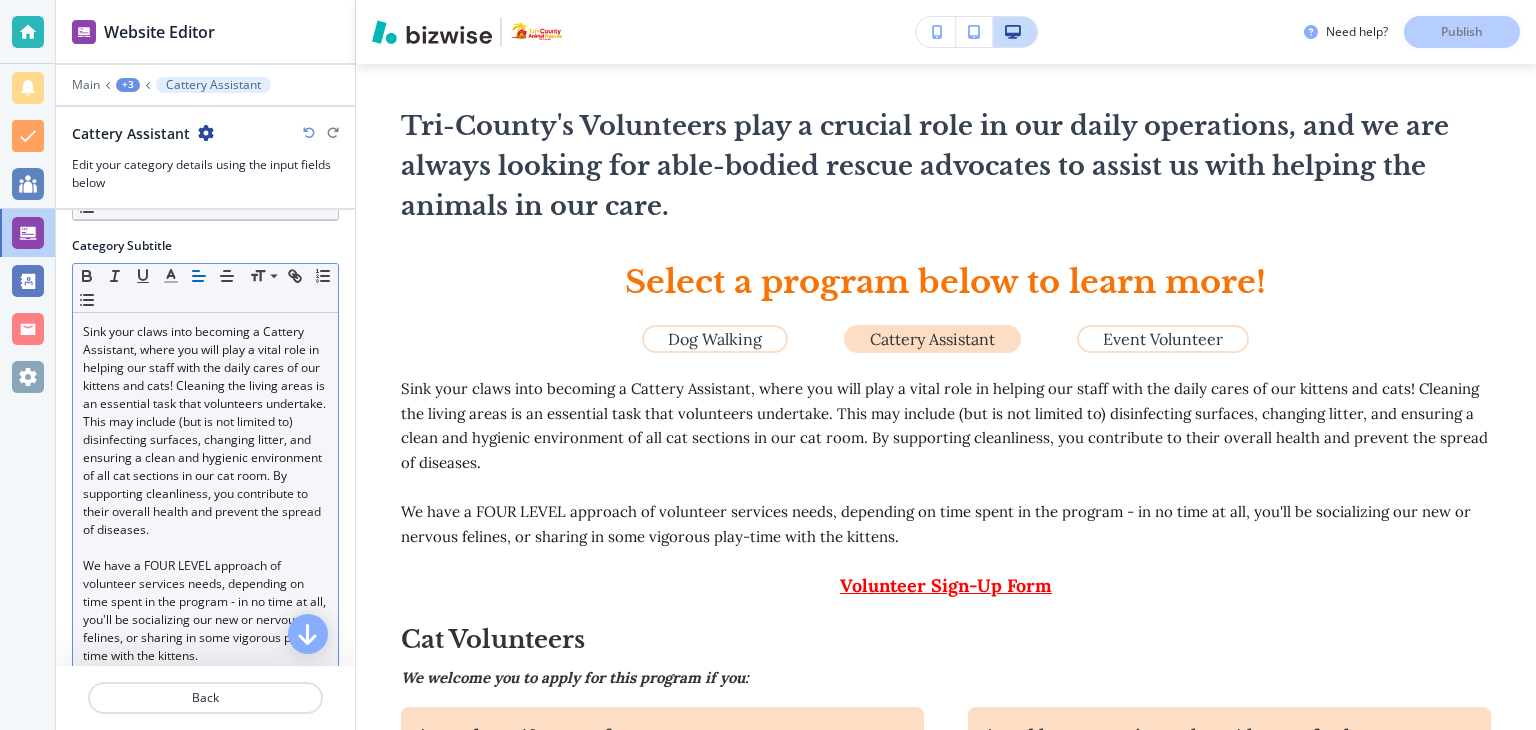 scroll, scrollTop: 300, scrollLeft: 0, axis: vertical 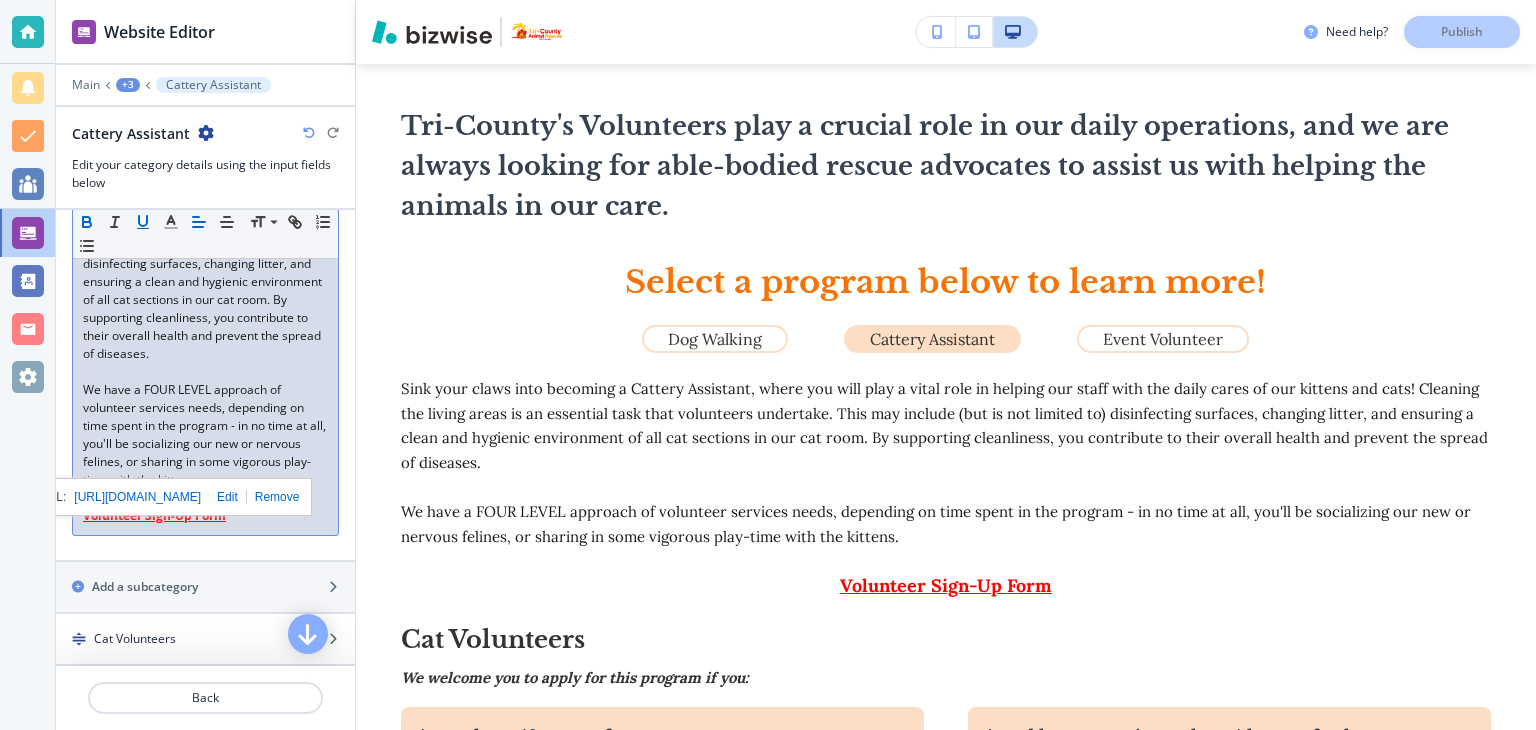 drag, startPoint x: 165, startPoint y: 531, endPoint x: 54, endPoint y: 553, distance: 113.15918 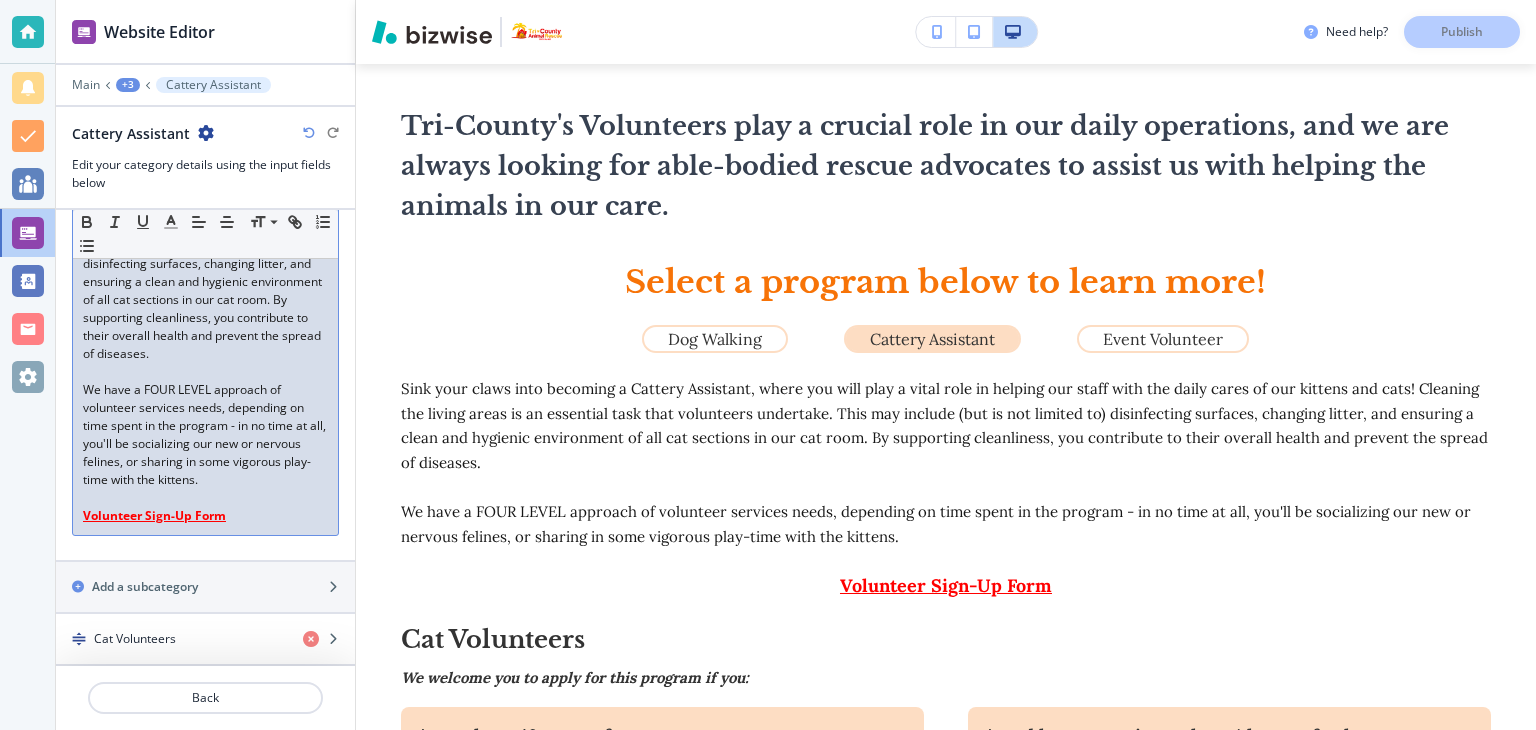 drag, startPoint x: 225, startPoint y: 525, endPoint x: 72, endPoint y: 529, distance: 153.05228 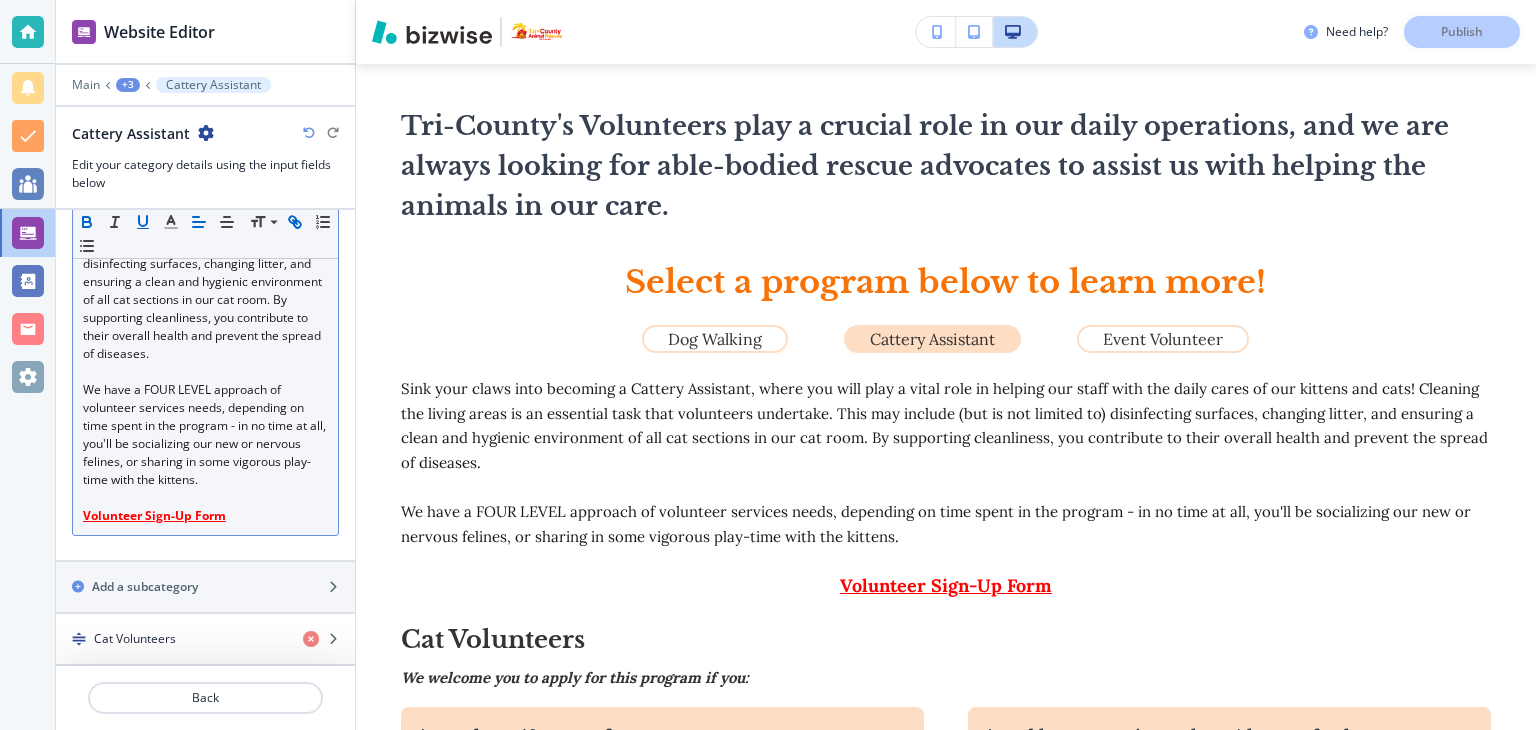 click 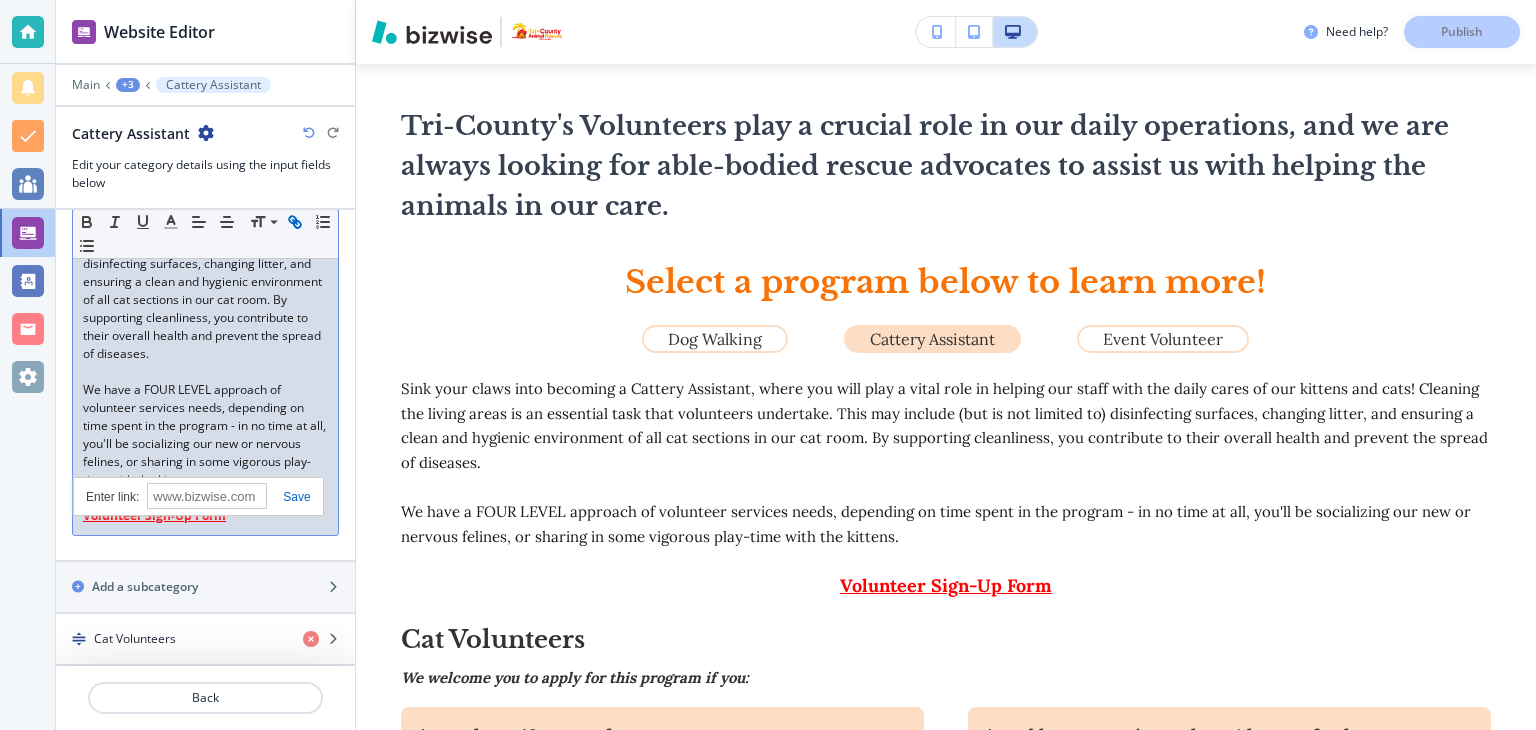 paste on "[URL][DOMAIN_NAME]" 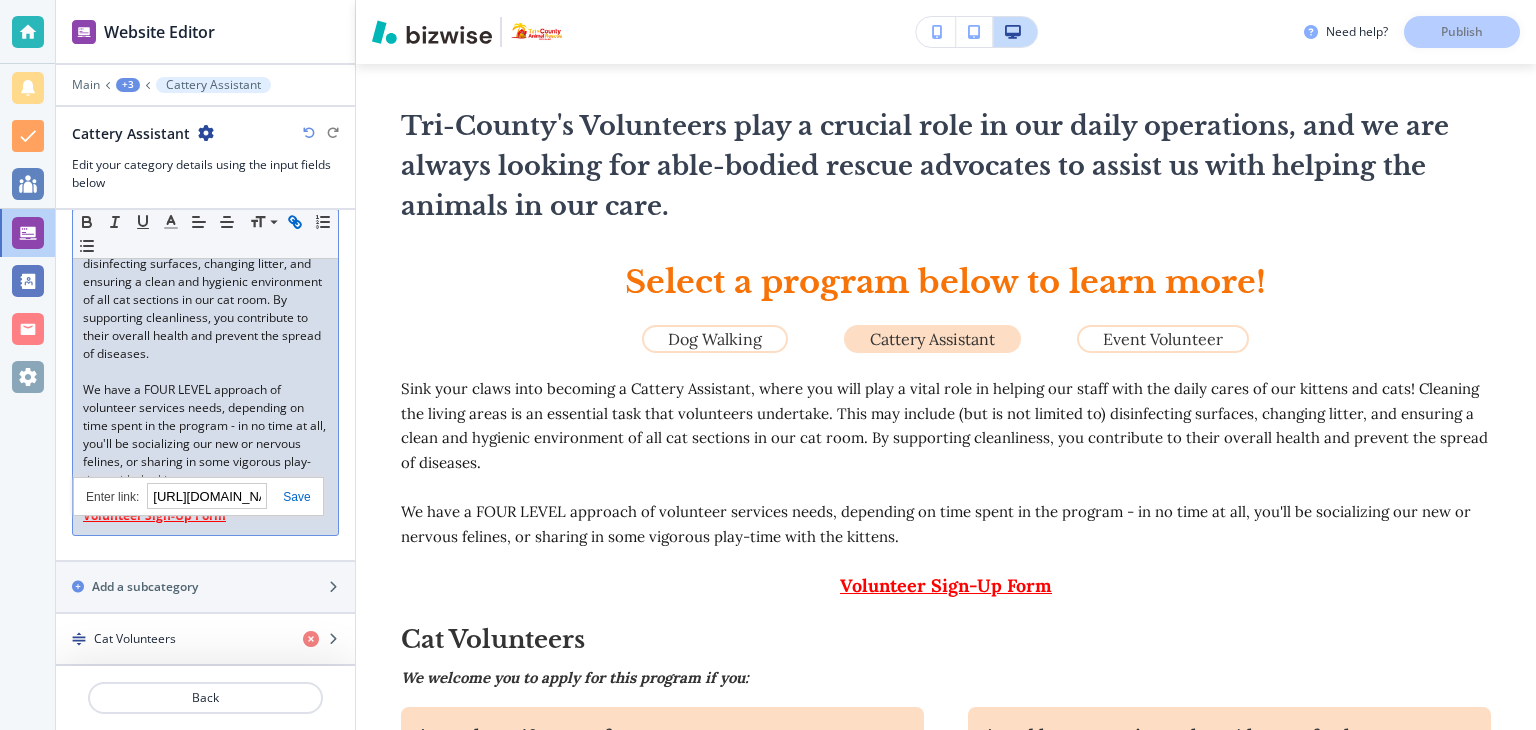 scroll, scrollTop: 0, scrollLeft: 140, axis: horizontal 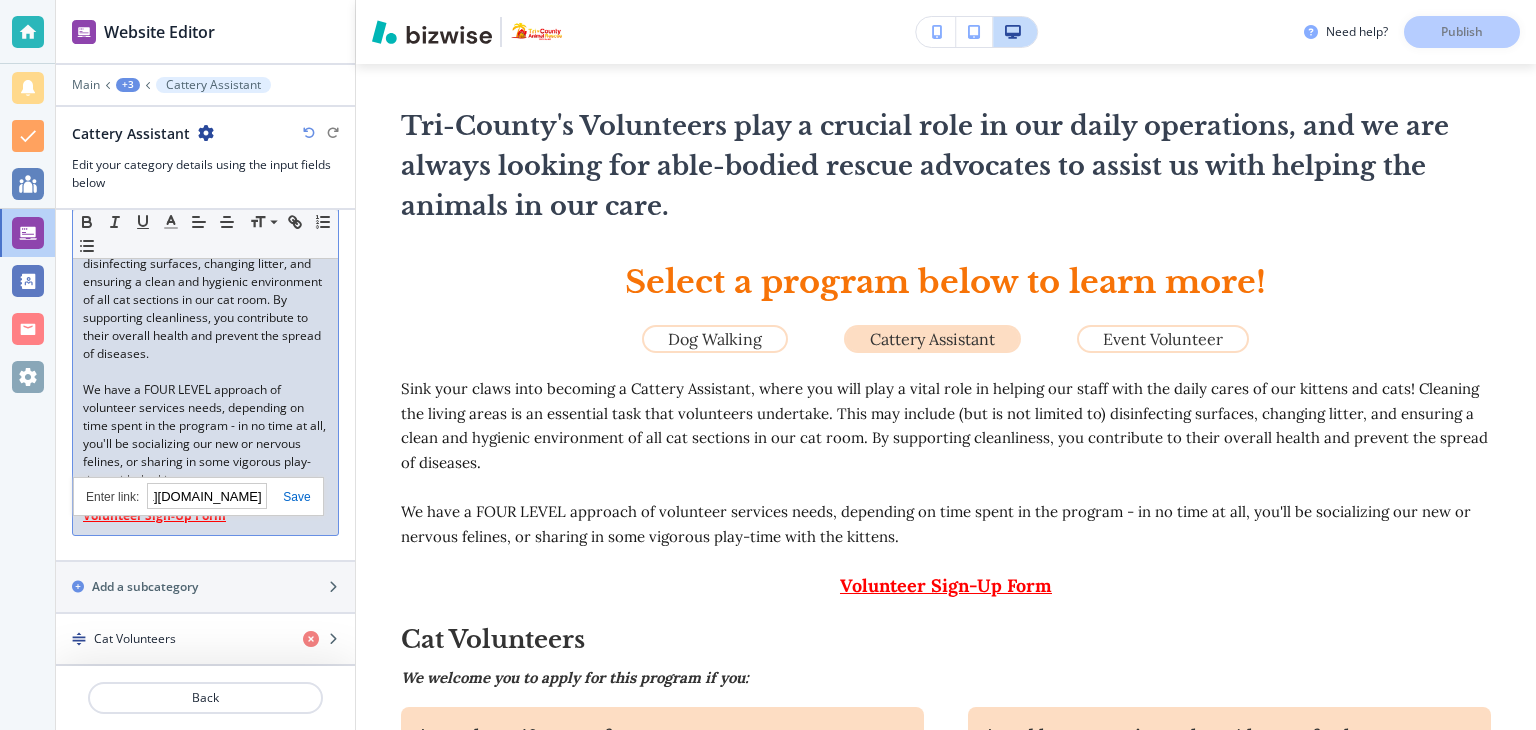 type on "[URL][DOMAIN_NAME]" 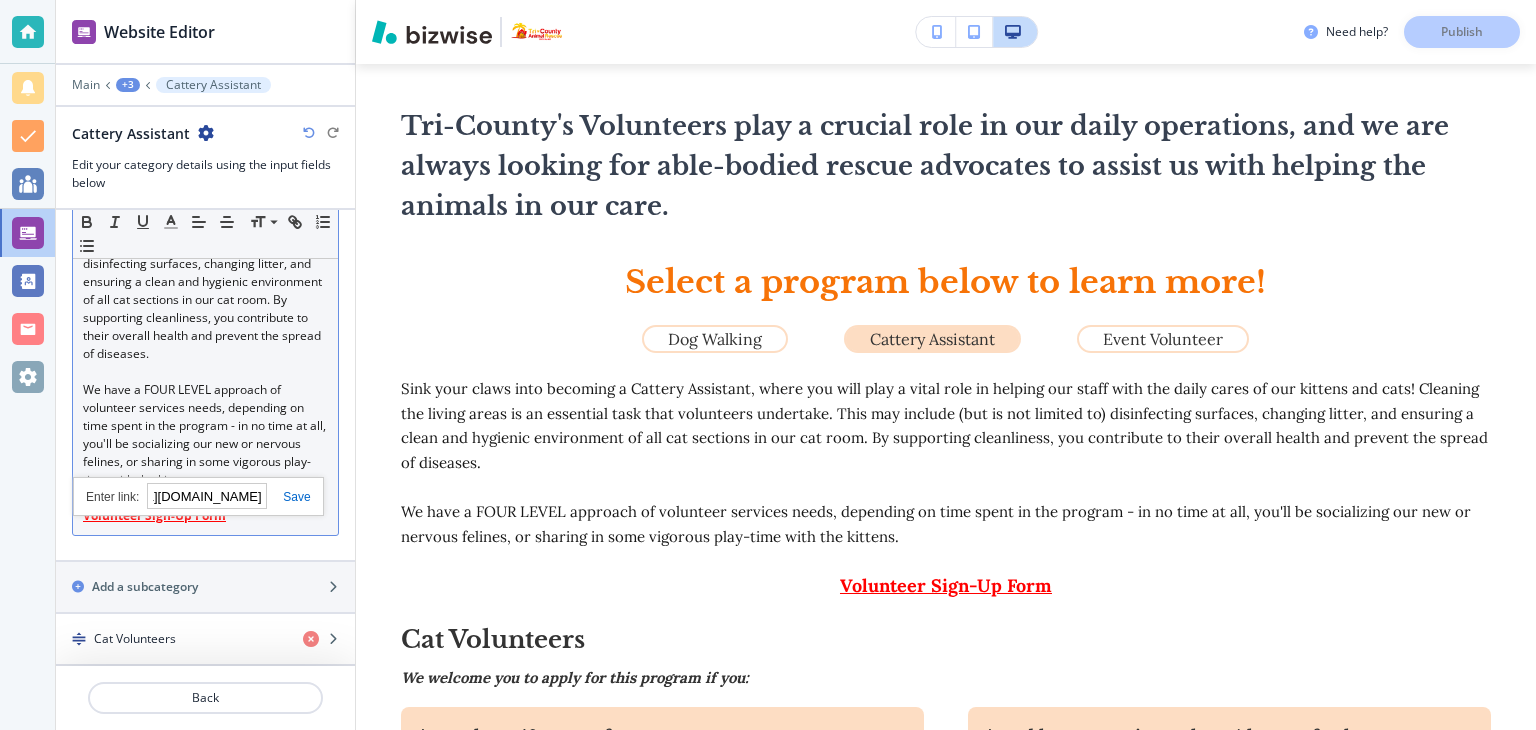 scroll, scrollTop: 0, scrollLeft: 0, axis: both 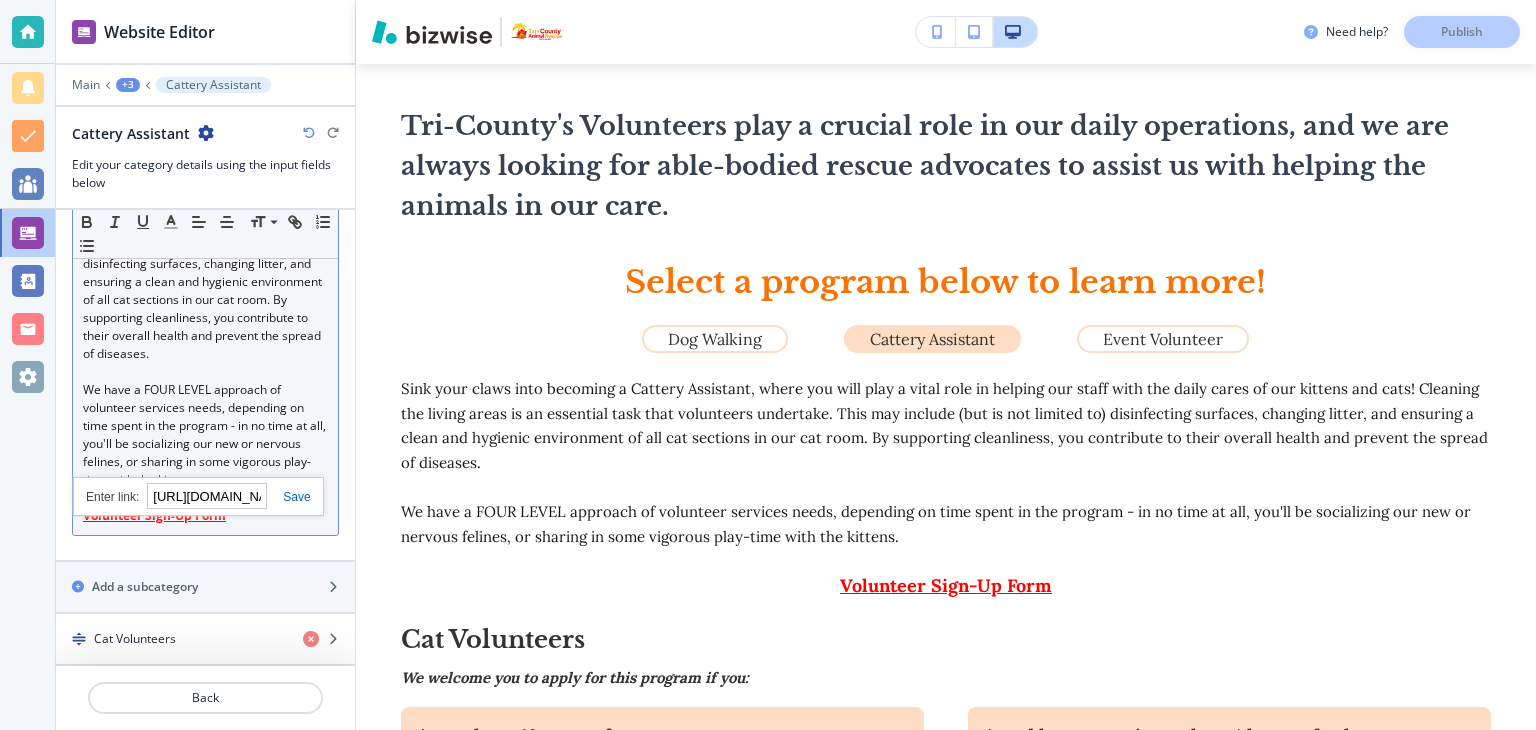 click at bounding box center (288, 497) 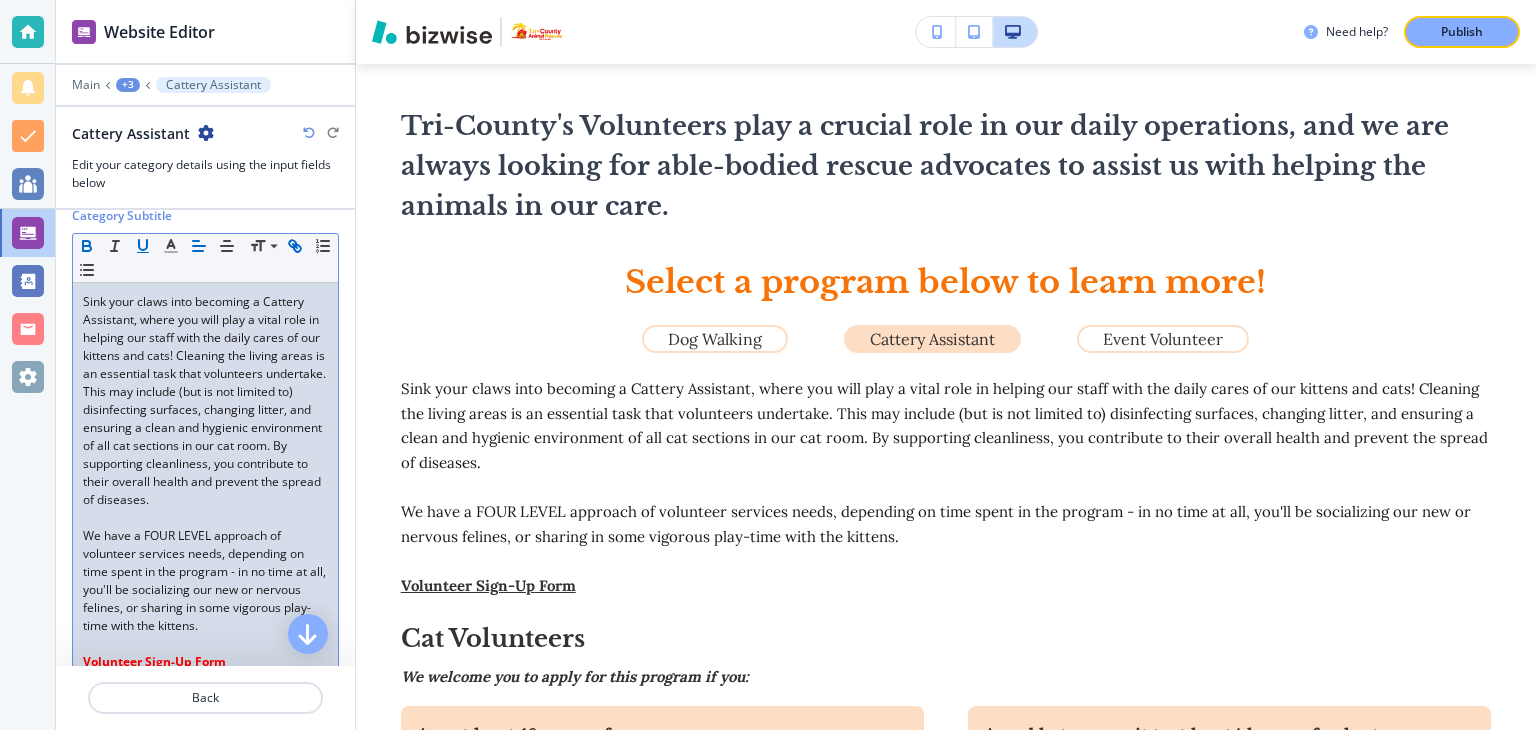 scroll, scrollTop: 310, scrollLeft: 0, axis: vertical 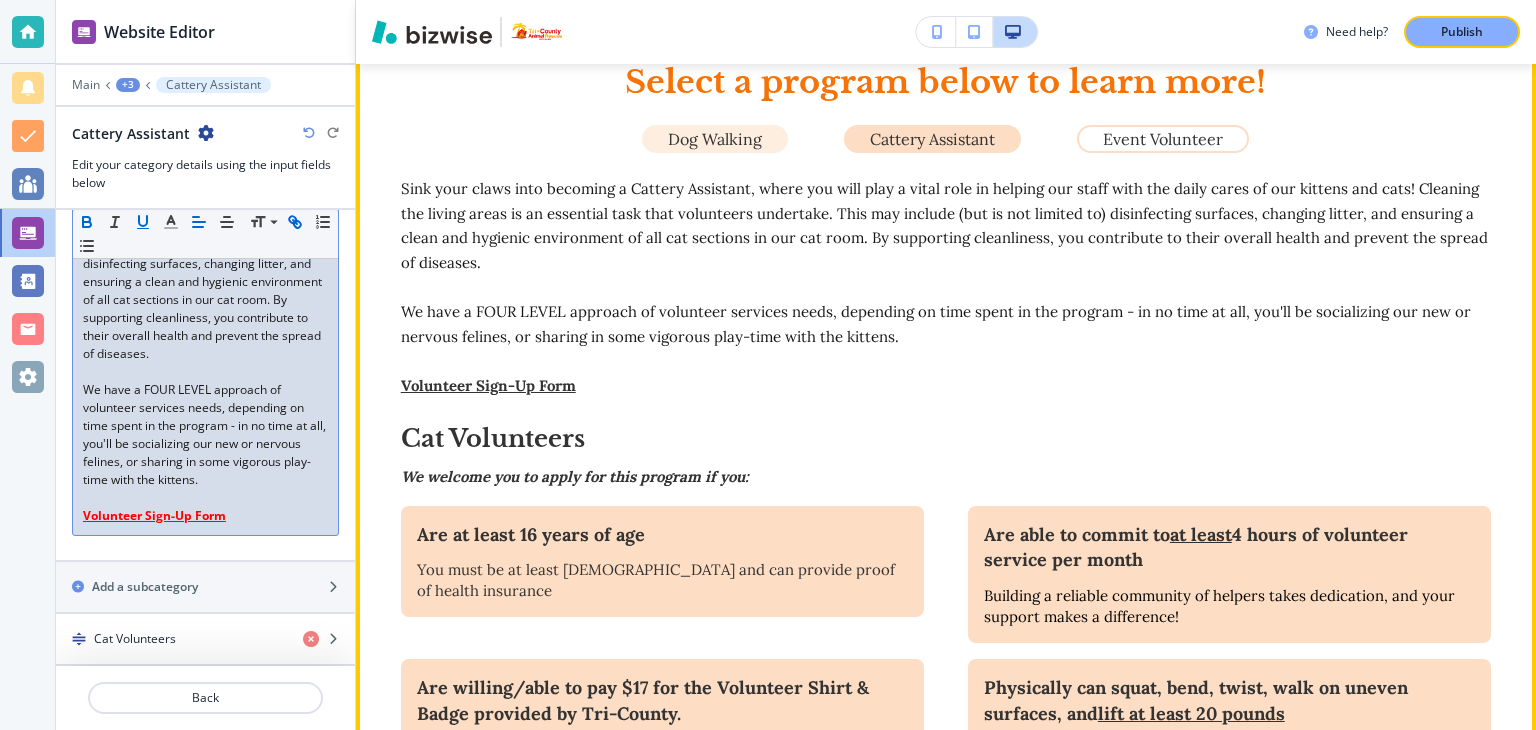 click on "Dog Walking" at bounding box center (715, 139) 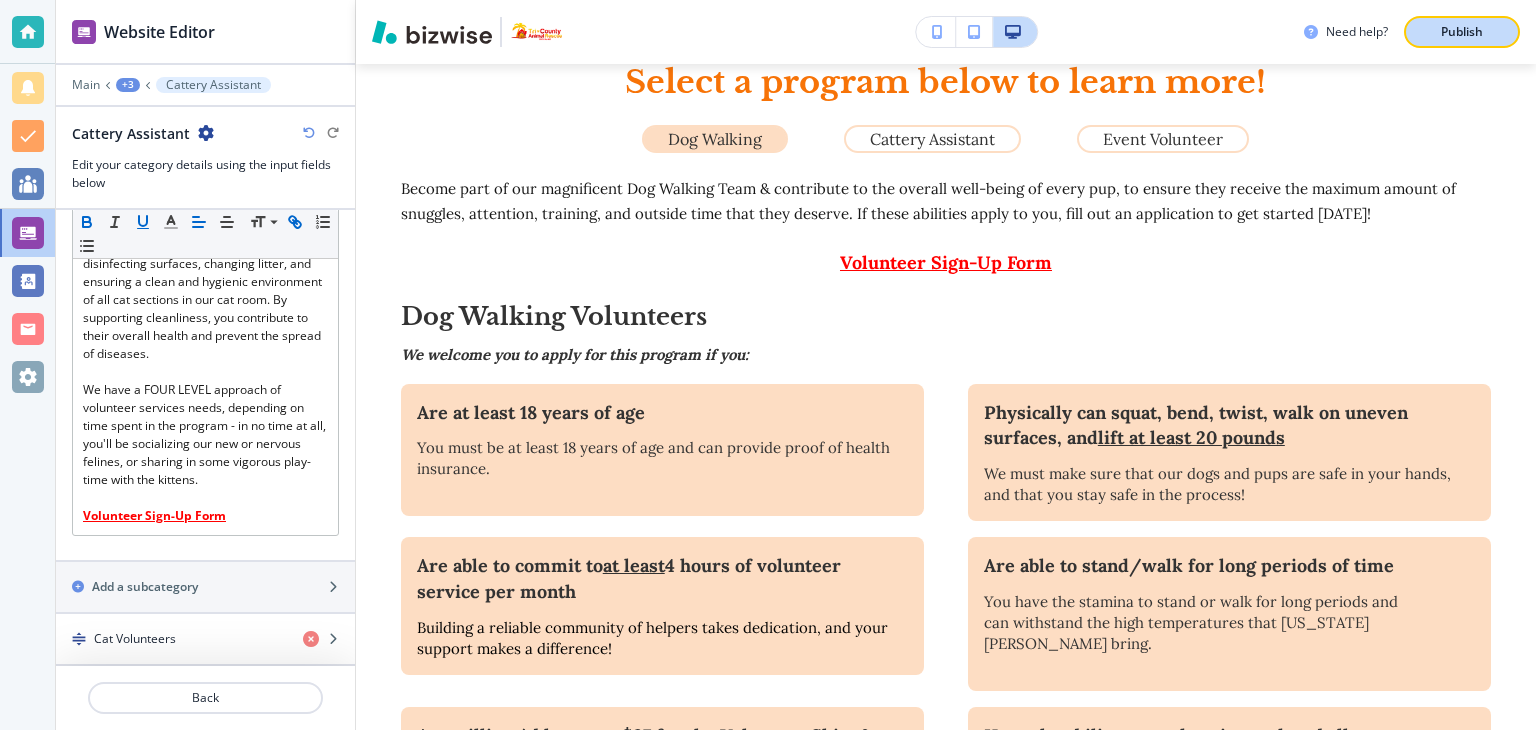 click on "Publish" at bounding box center (1462, 32) 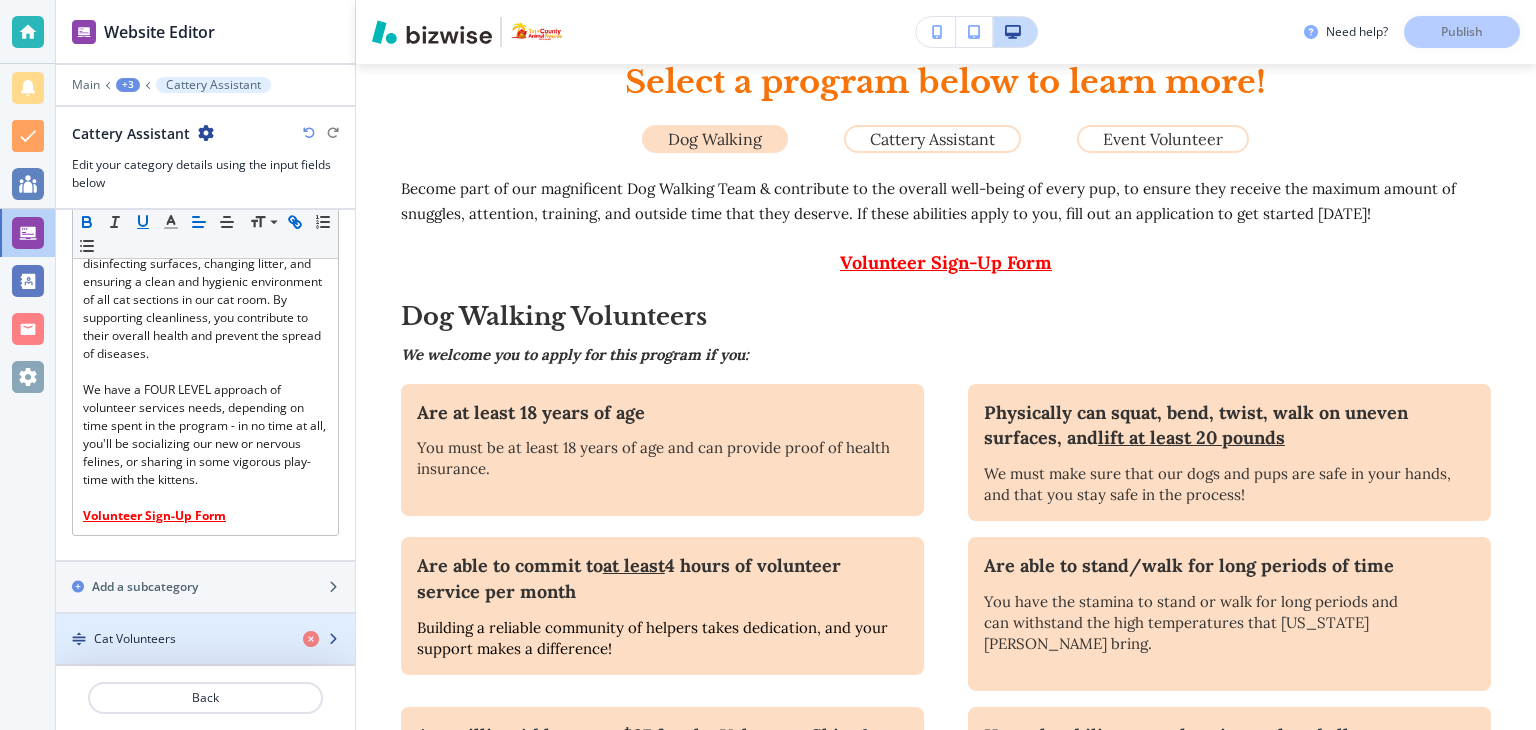 click on "Cat Volunteers" at bounding box center (135, 639) 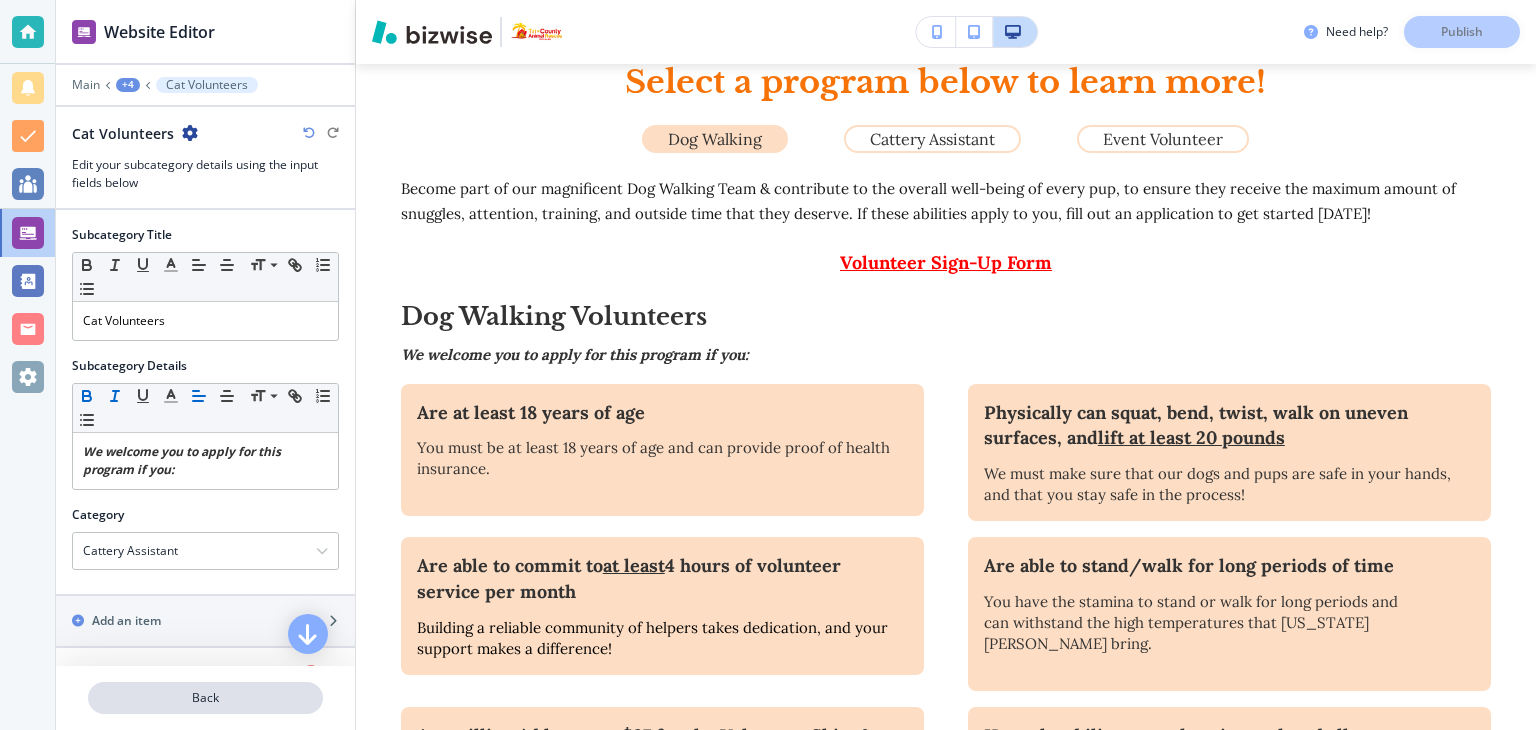 click on "Back" at bounding box center (205, 698) 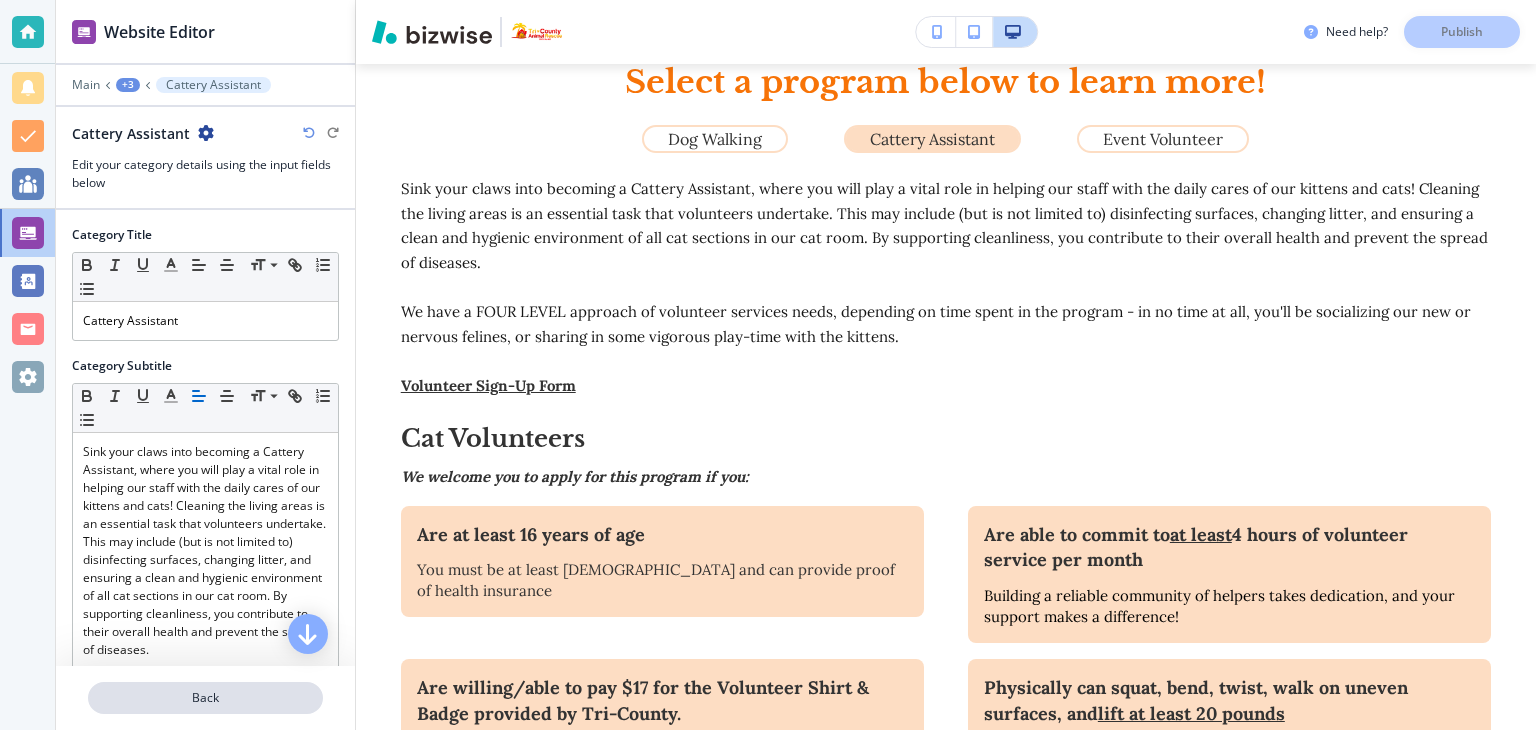 click on "Back" at bounding box center (205, 698) 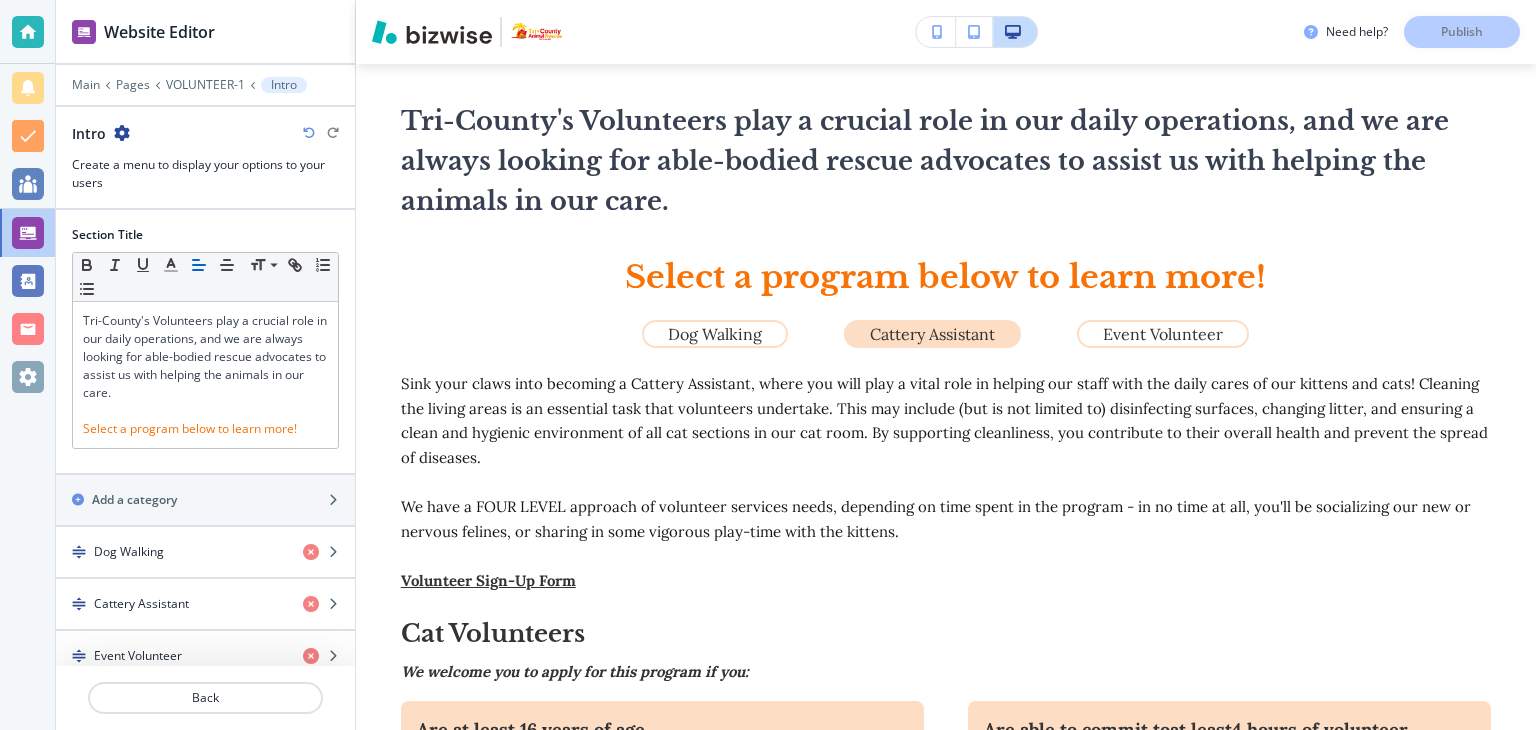 scroll, scrollTop: 581, scrollLeft: 0, axis: vertical 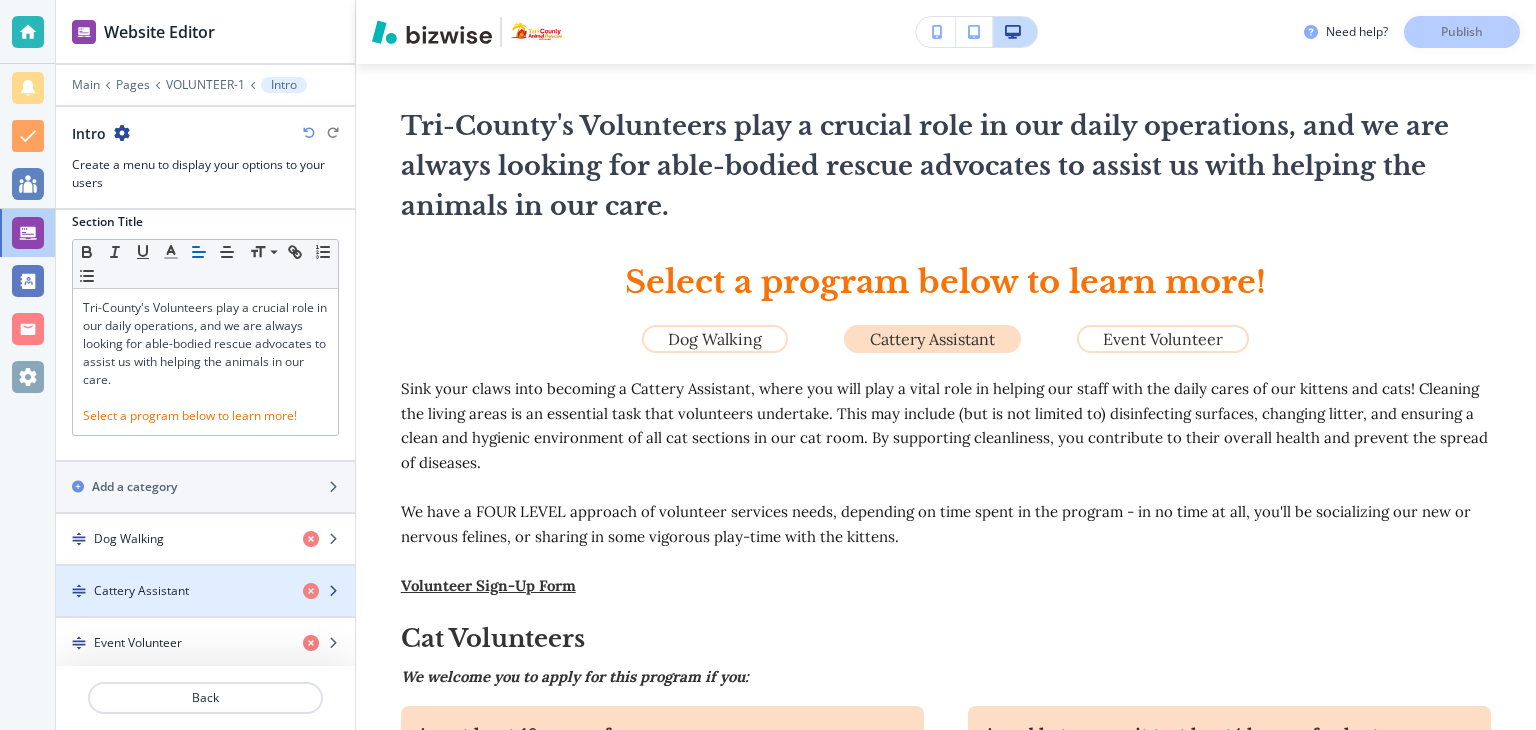 click on "Cattery Assistant" at bounding box center [205, 591] 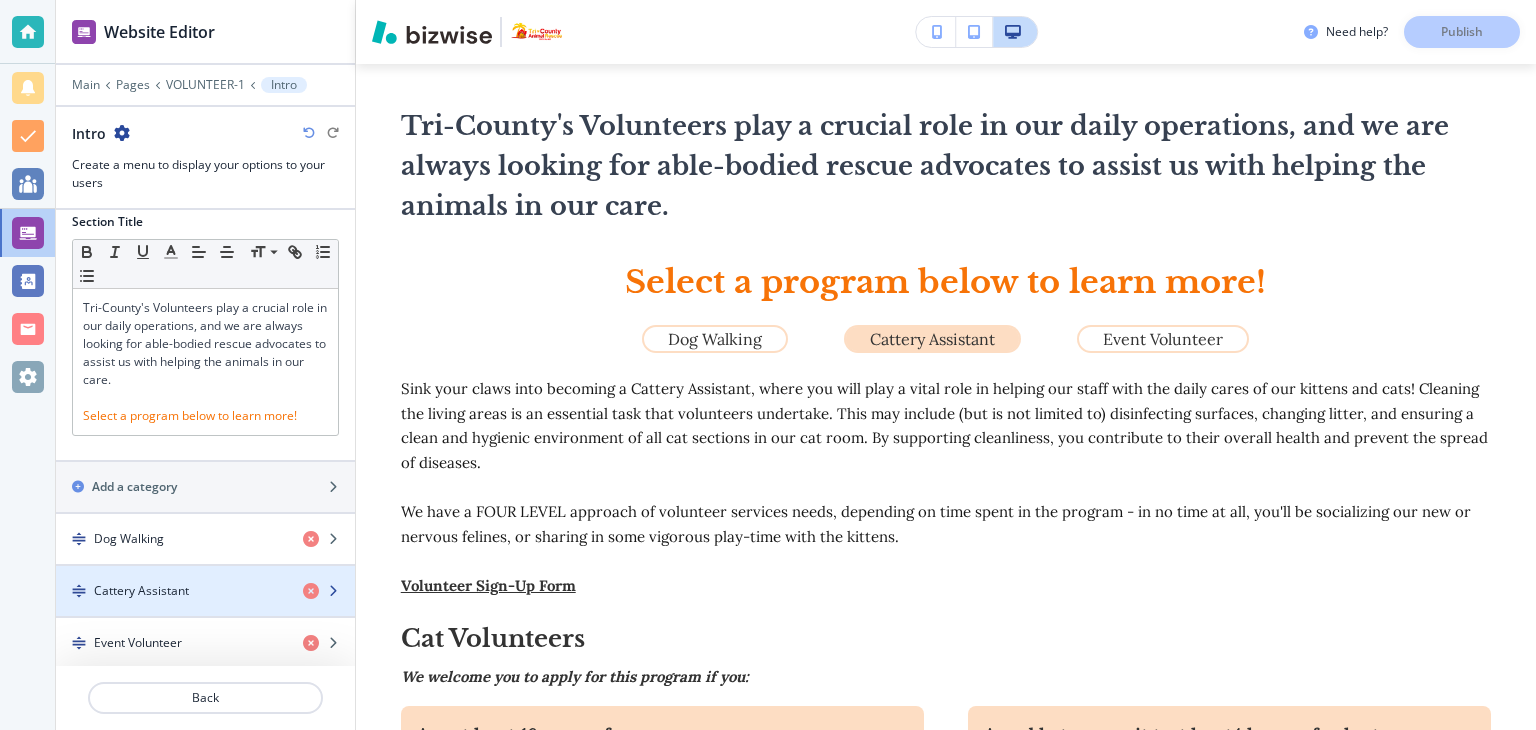 click on "Cattery Assistant" at bounding box center (205, 591) 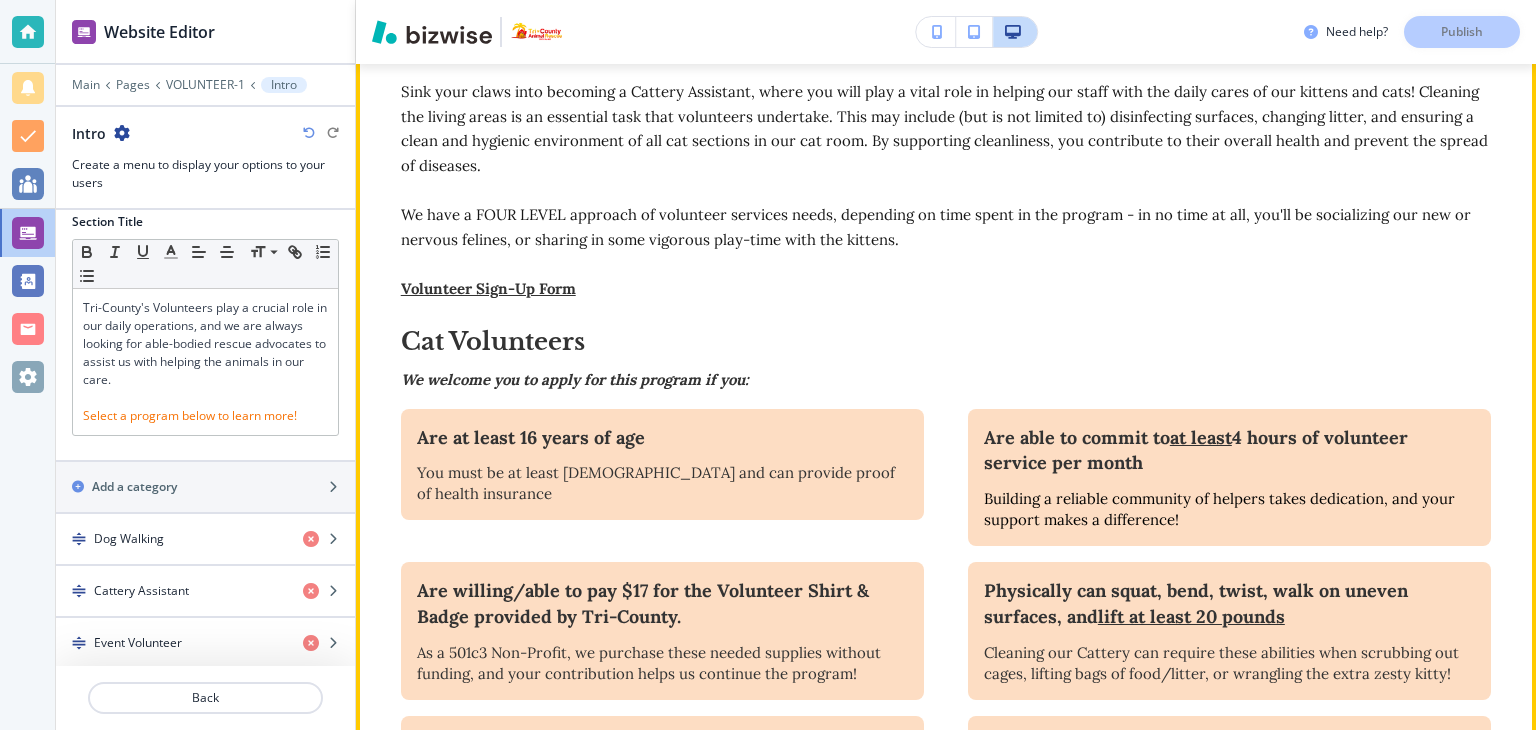 scroll, scrollTop: 881, scrollLeft: 0, axis: vertical 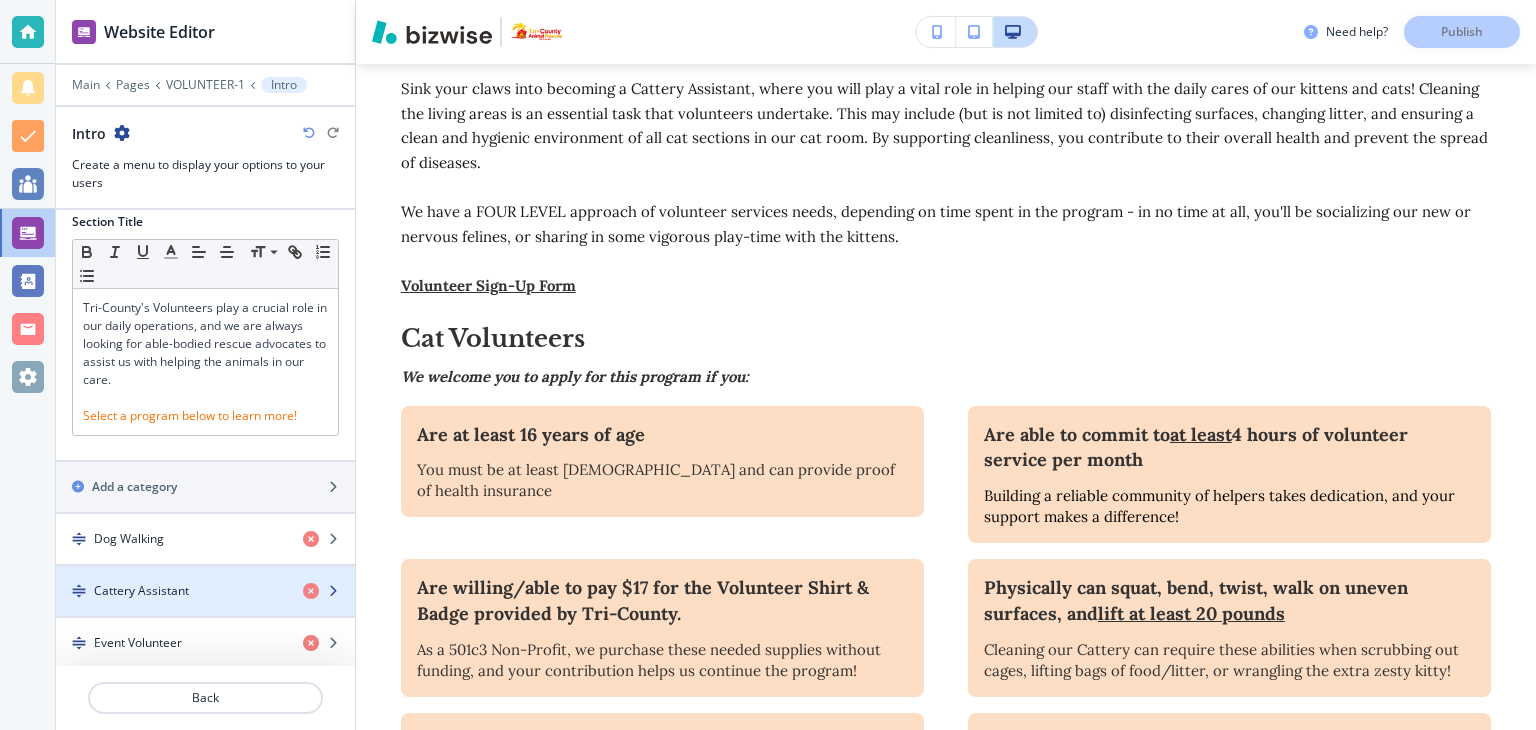 click on "Cattery Assistant" at bounding box center (141, 591) 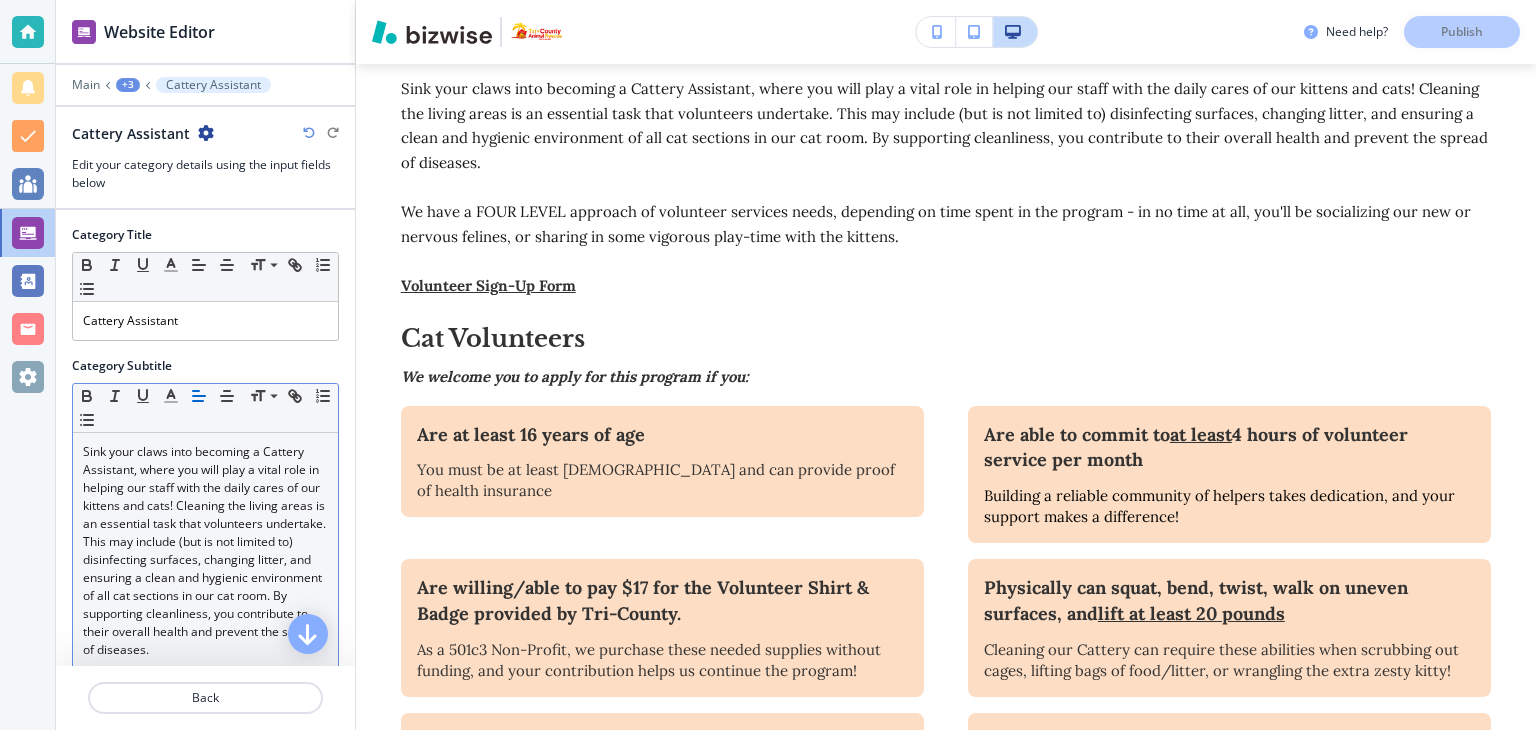 scroll, scrollTop: 300, scrollLeft: 0, axis: vertical 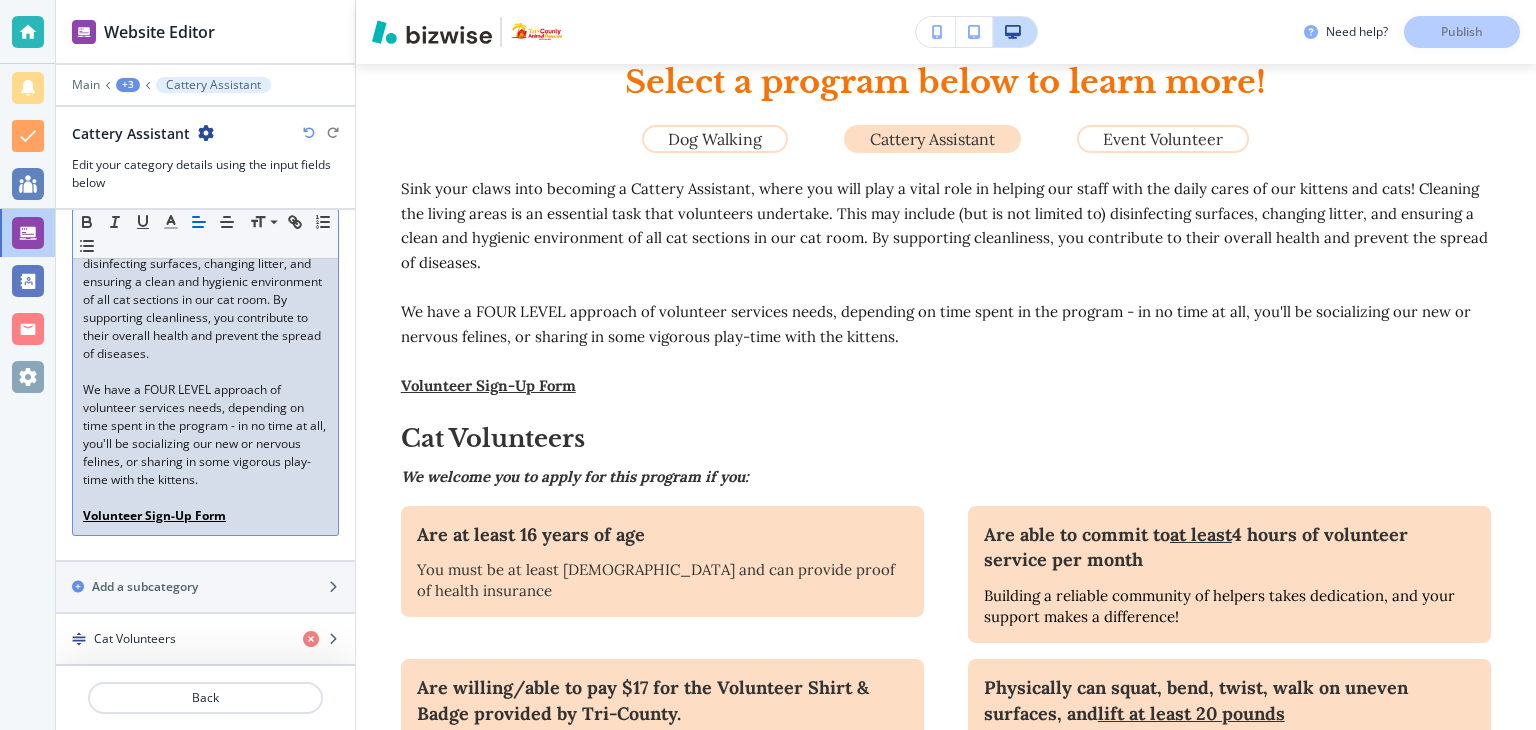 drag, startPoint x: 224, startPoint y: 521, endPoint x: 76, endPoint y: 515, distance: 148.12157 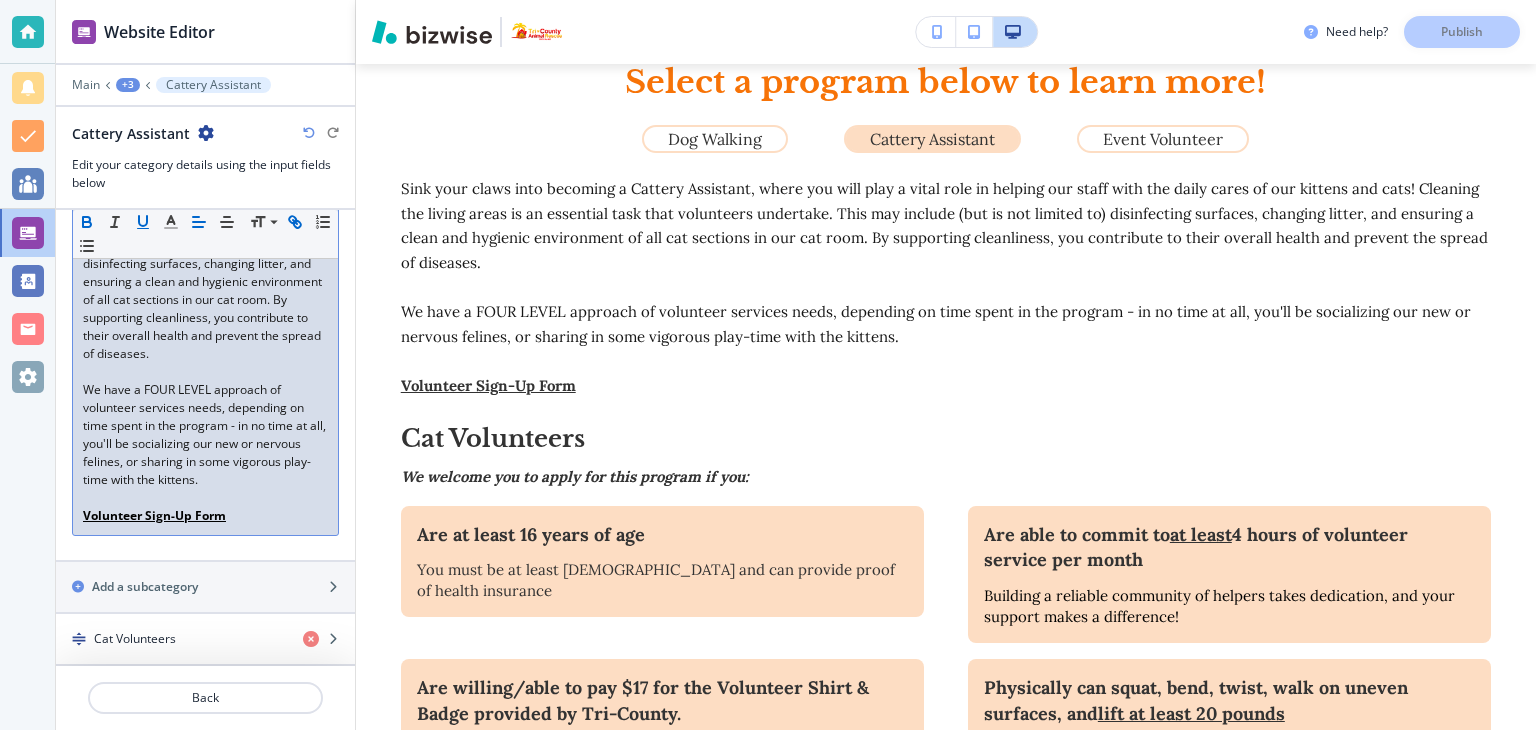 click 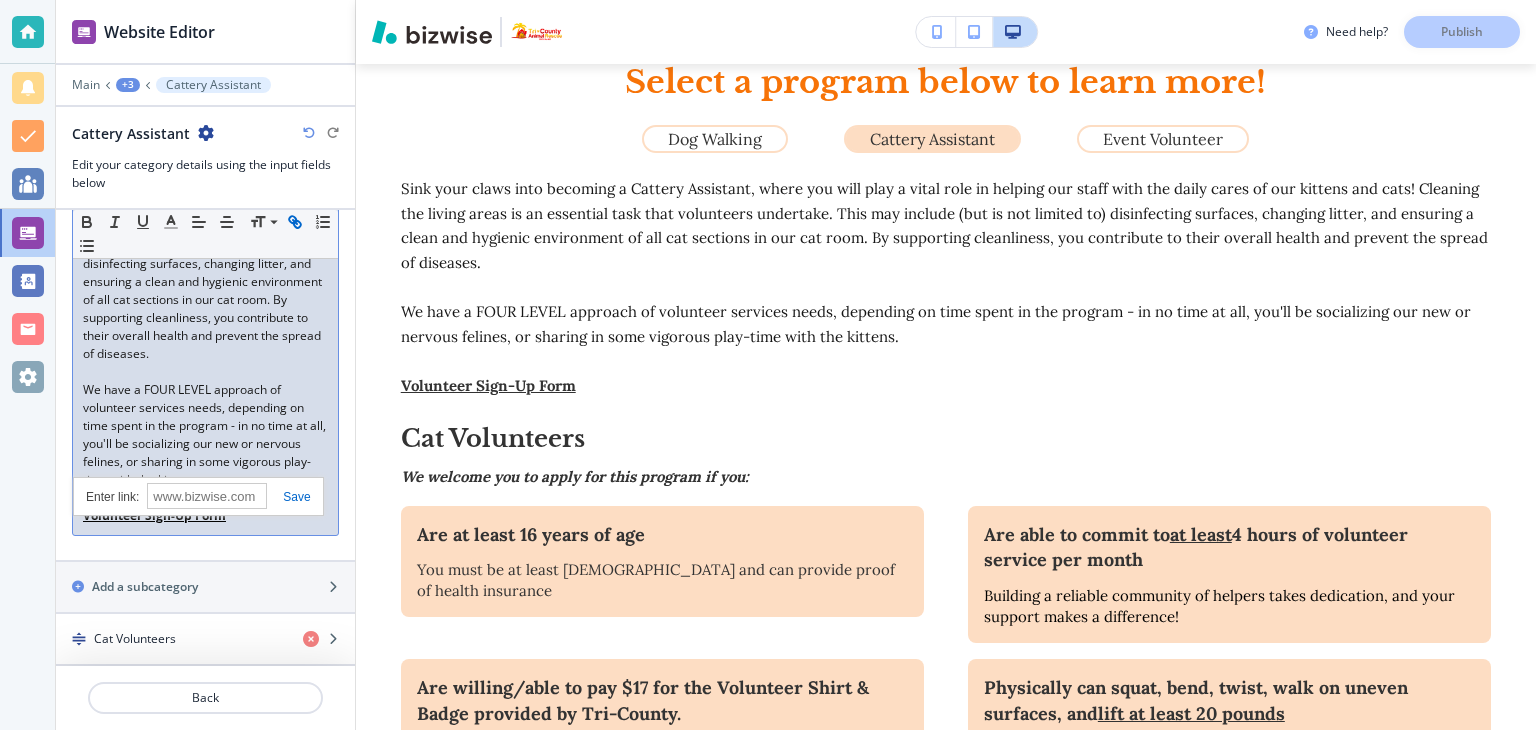 paste on "[URL][DOMAIN_NAME]" 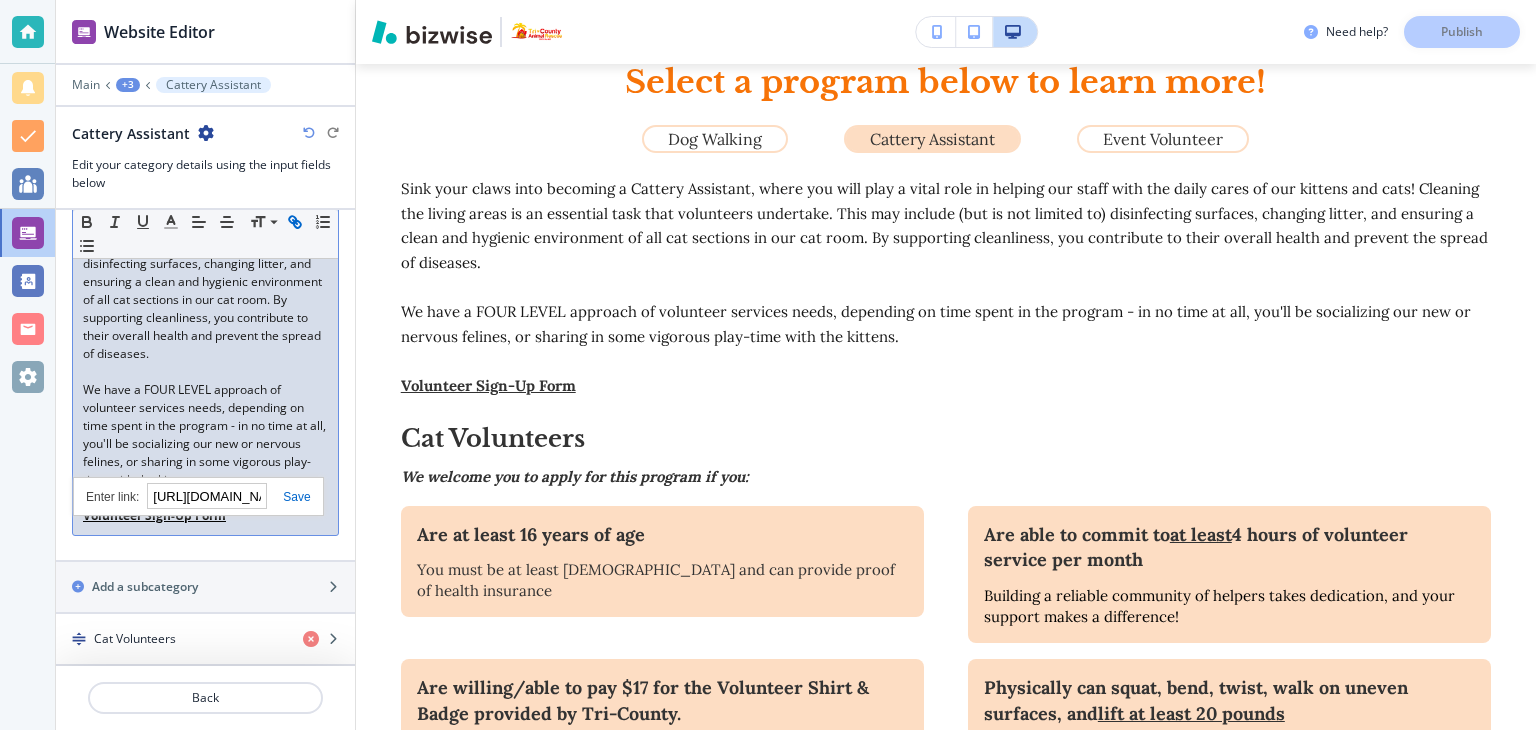 scroll, scrollTop: 0, scrollLeft: 140, axis: horizontal 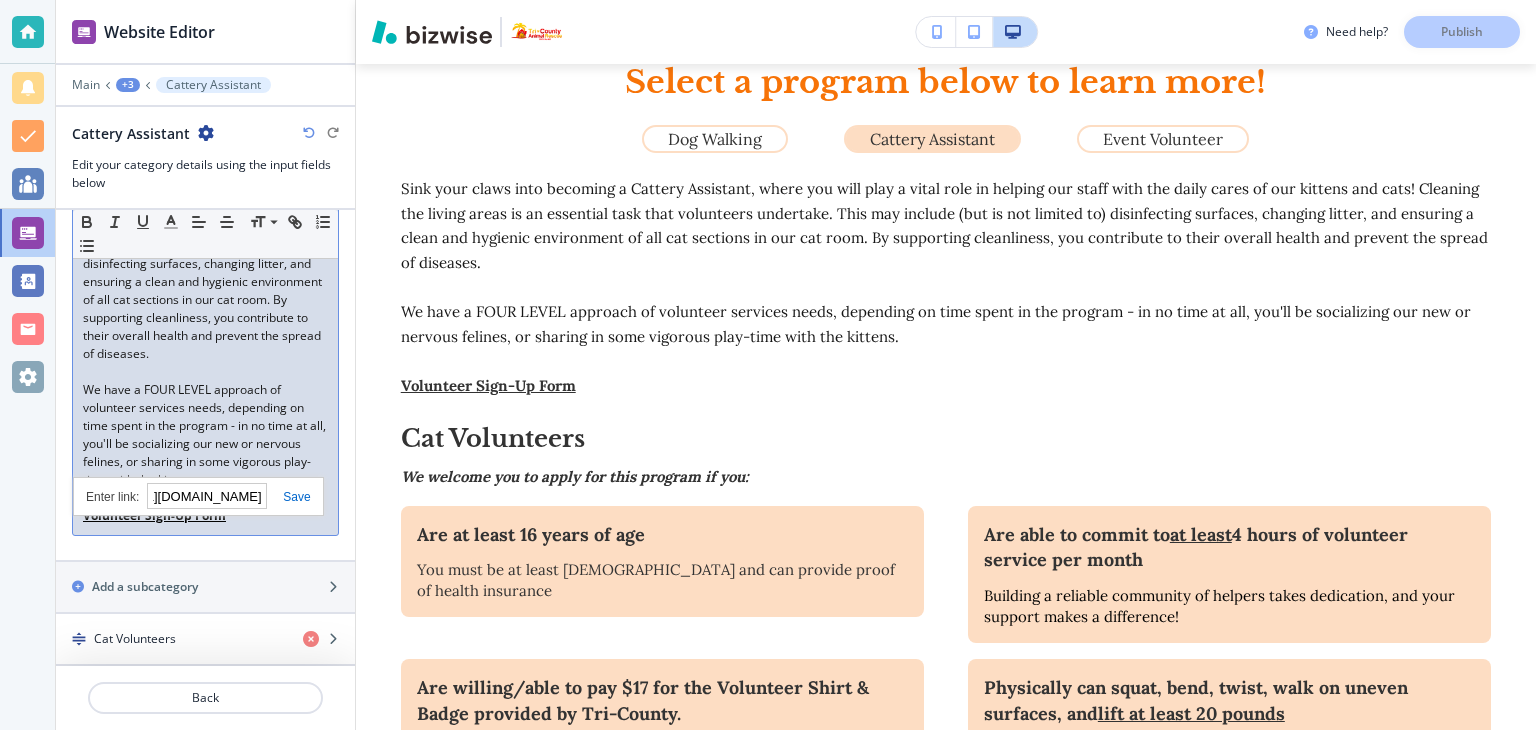 type on "[URL][DOMAIN_NAME]" 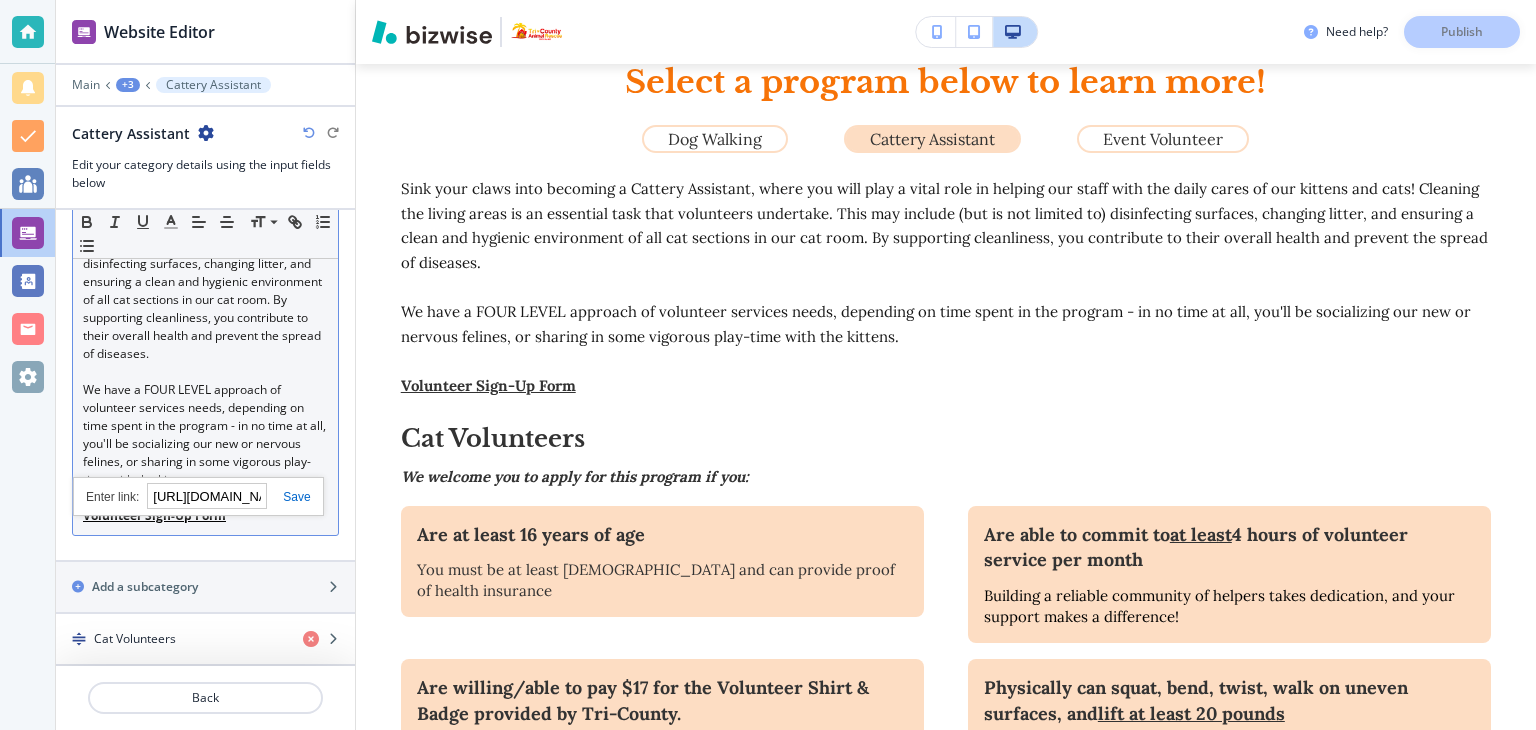 click at bounding box center [288, 497] 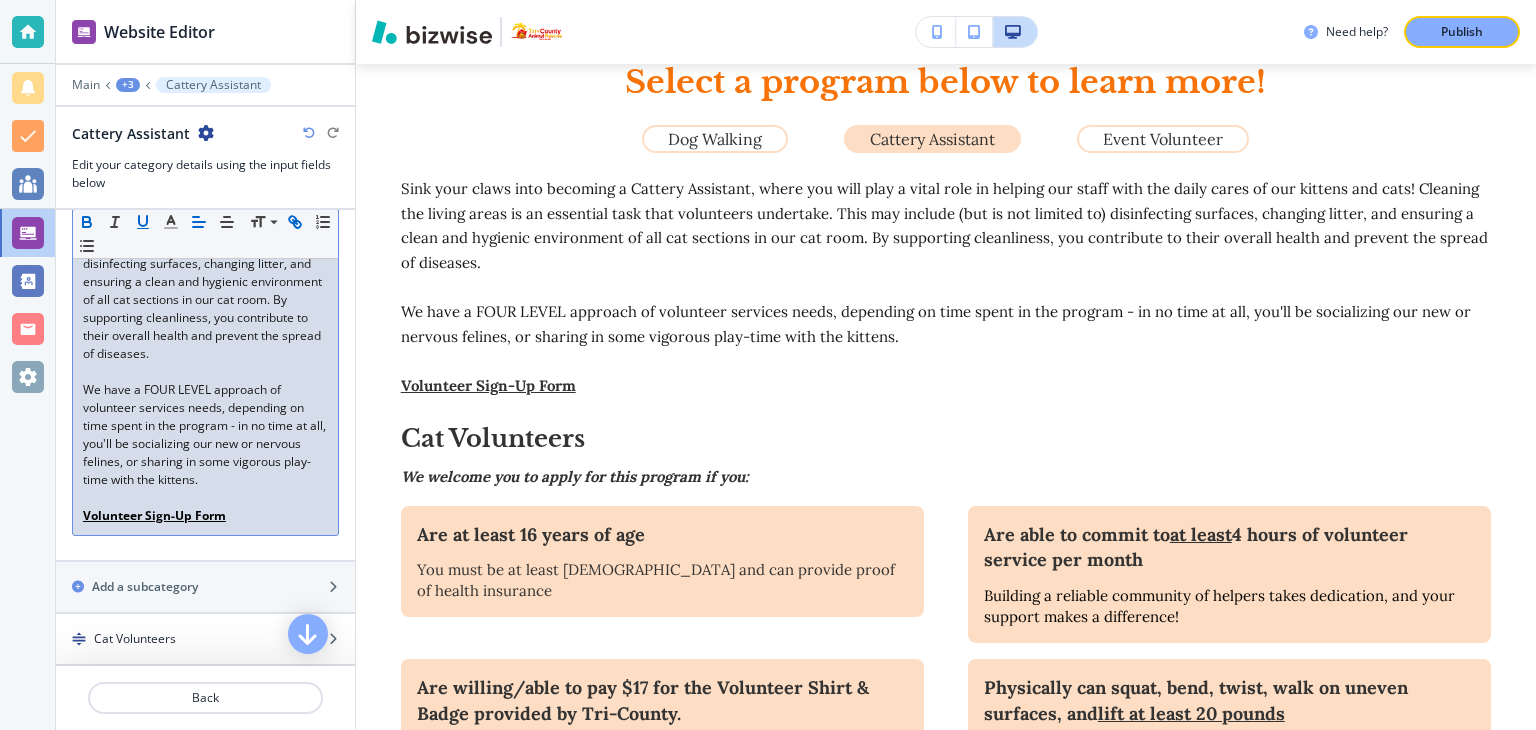 scroll, scrollTop: 310, scrollLeft: 0, axis: vertical 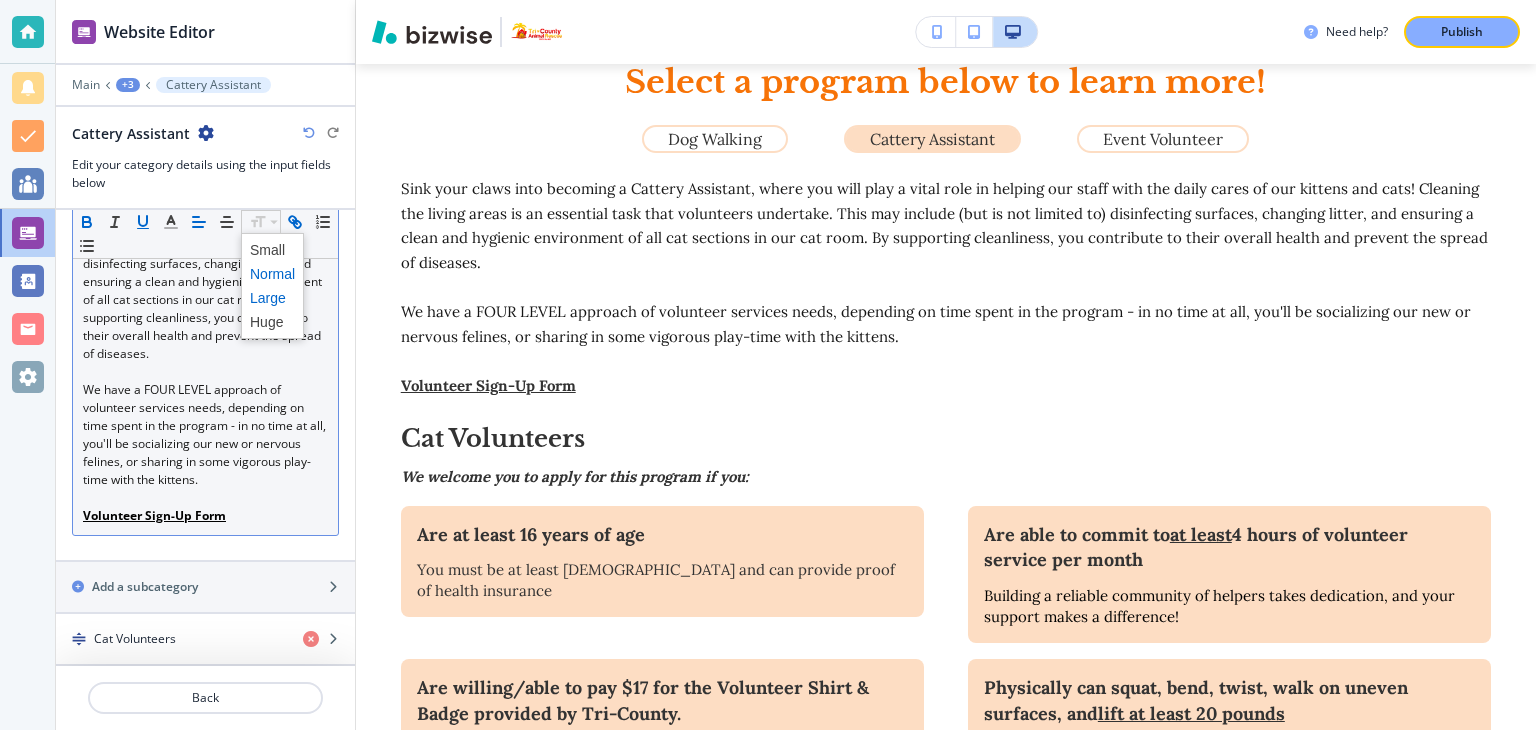 click at bounding box center (272, 298) 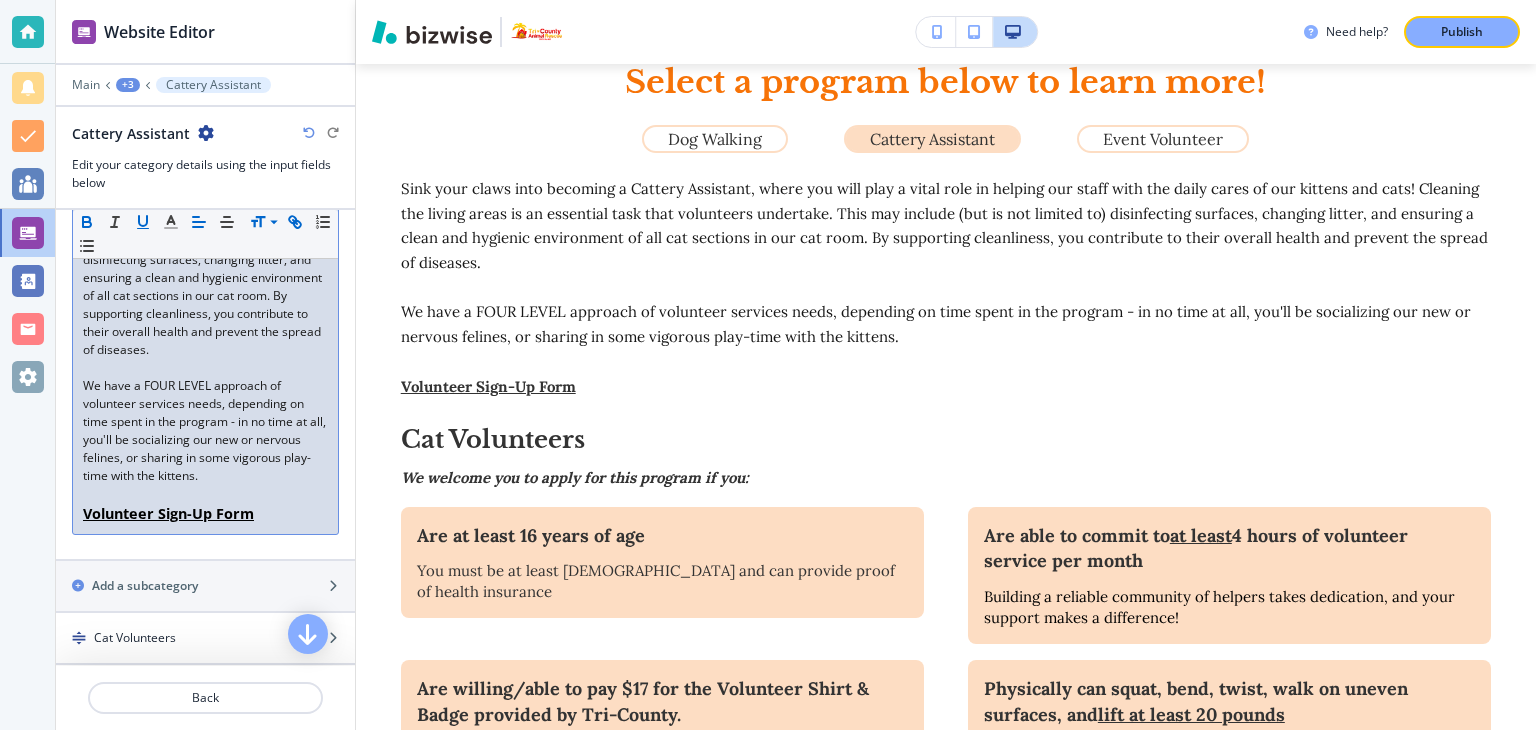 scroll, scrollTop: 12, scrollLeft: 0, axis: vertical 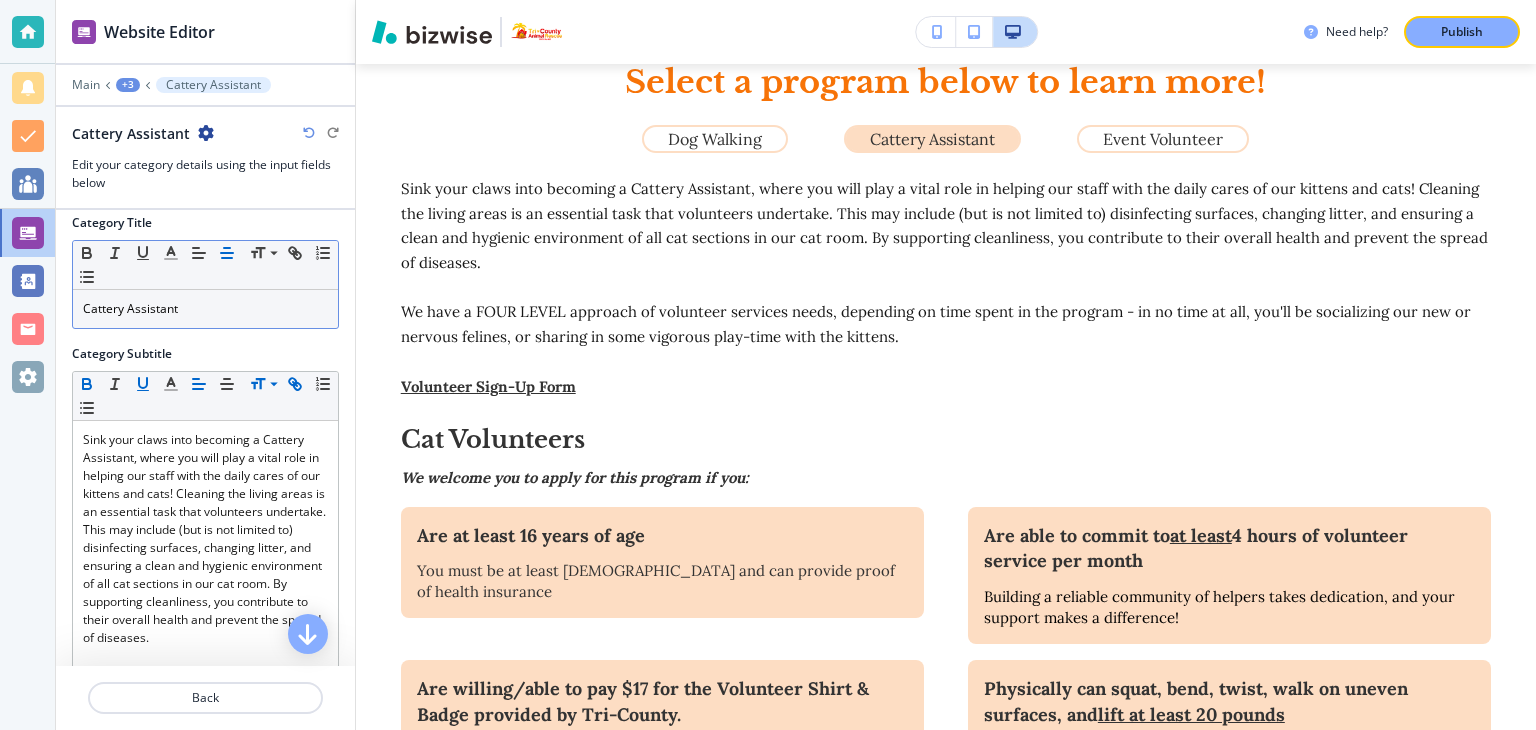 click 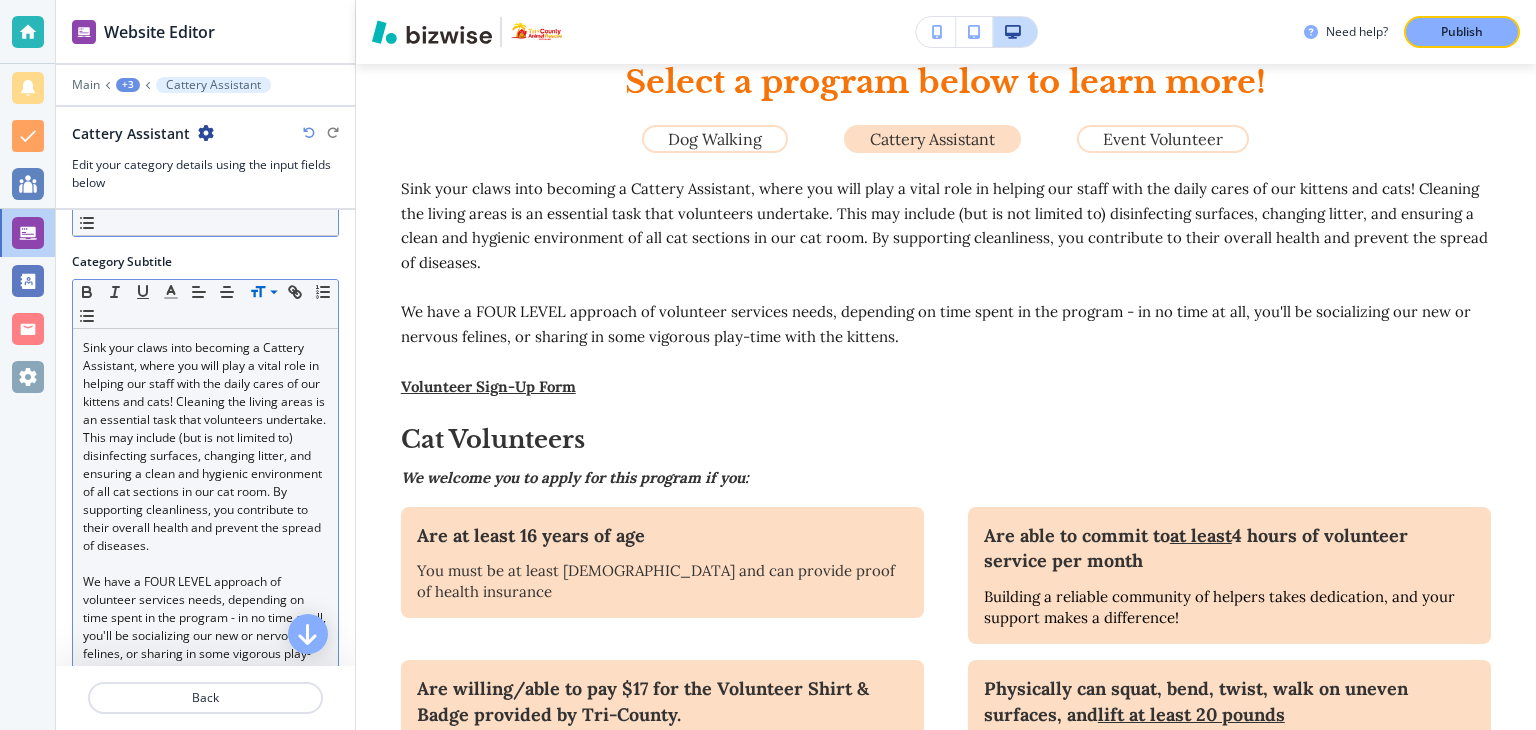 scroll, scrollTop: 312, scrollLeft: 0, axis: vertical 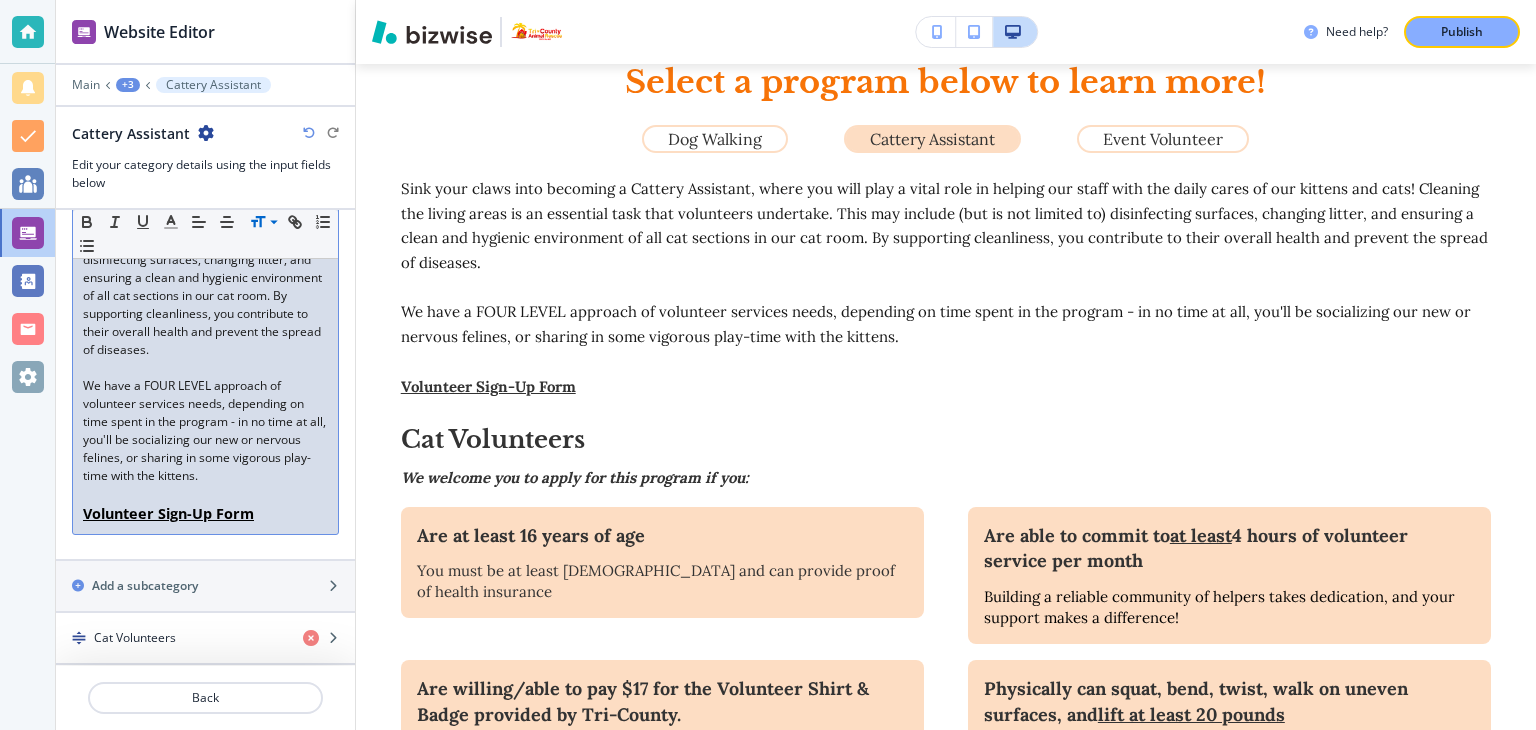 drag, startPoint x: 255, startPoint y: 517, endPoint x: 75, endPoint y: 544, distance: 182.01373 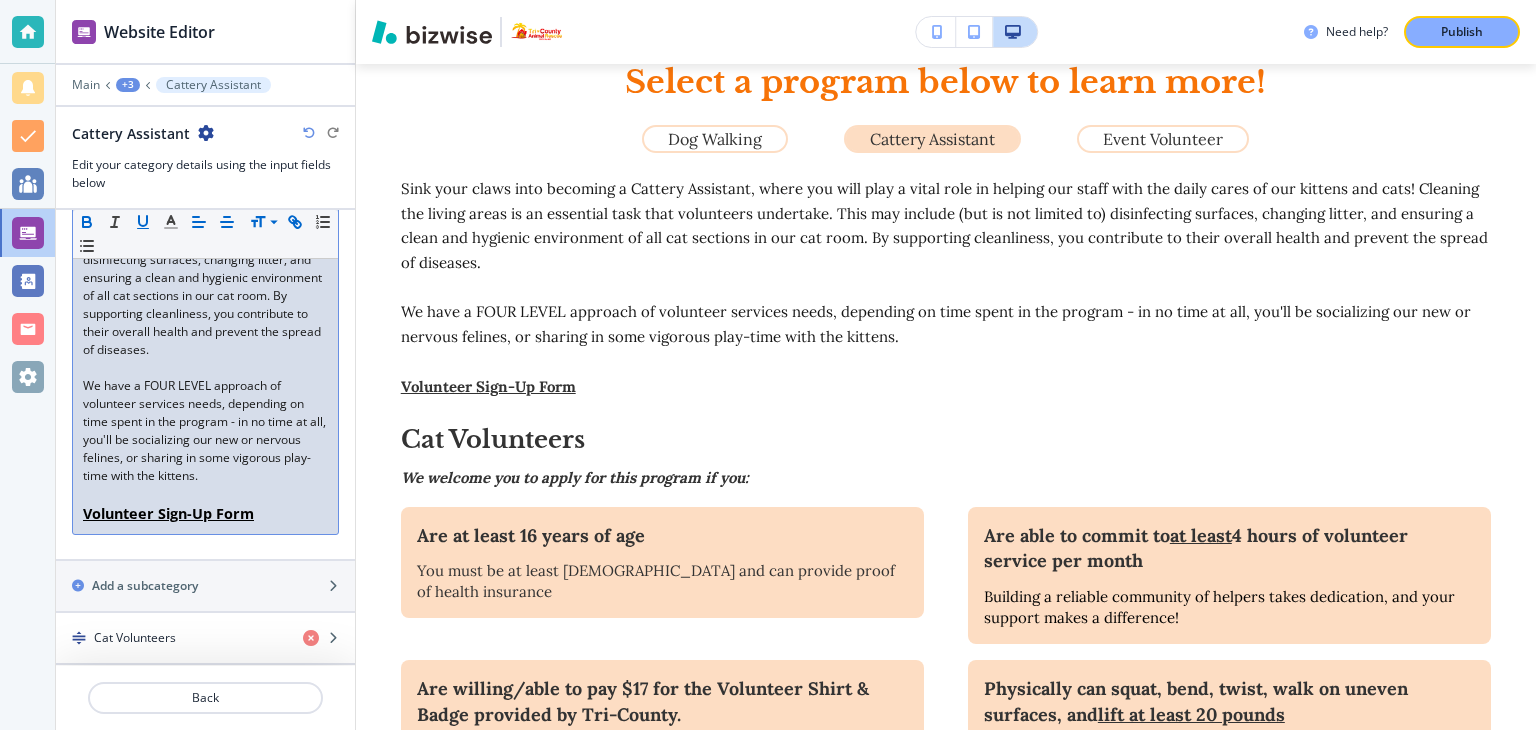 click 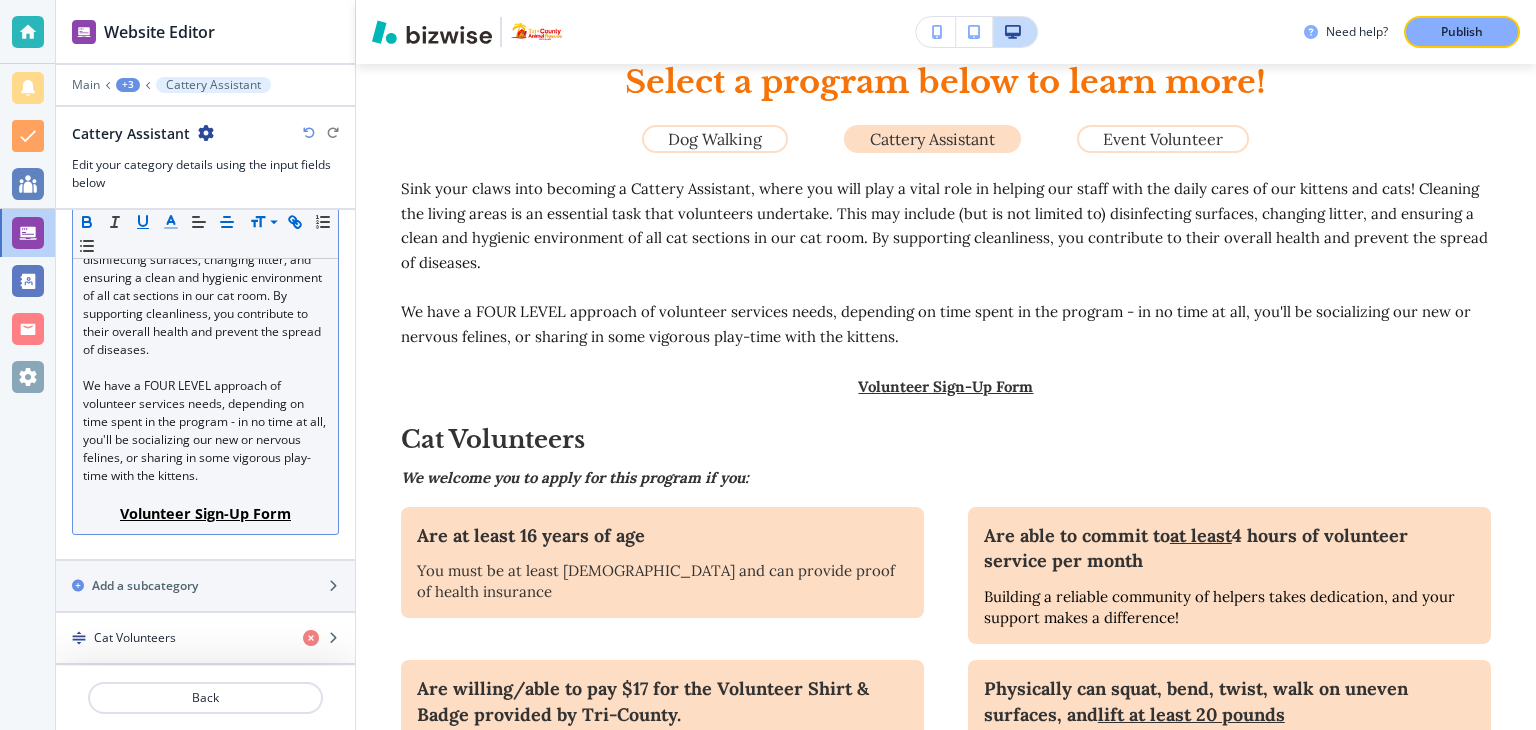 click 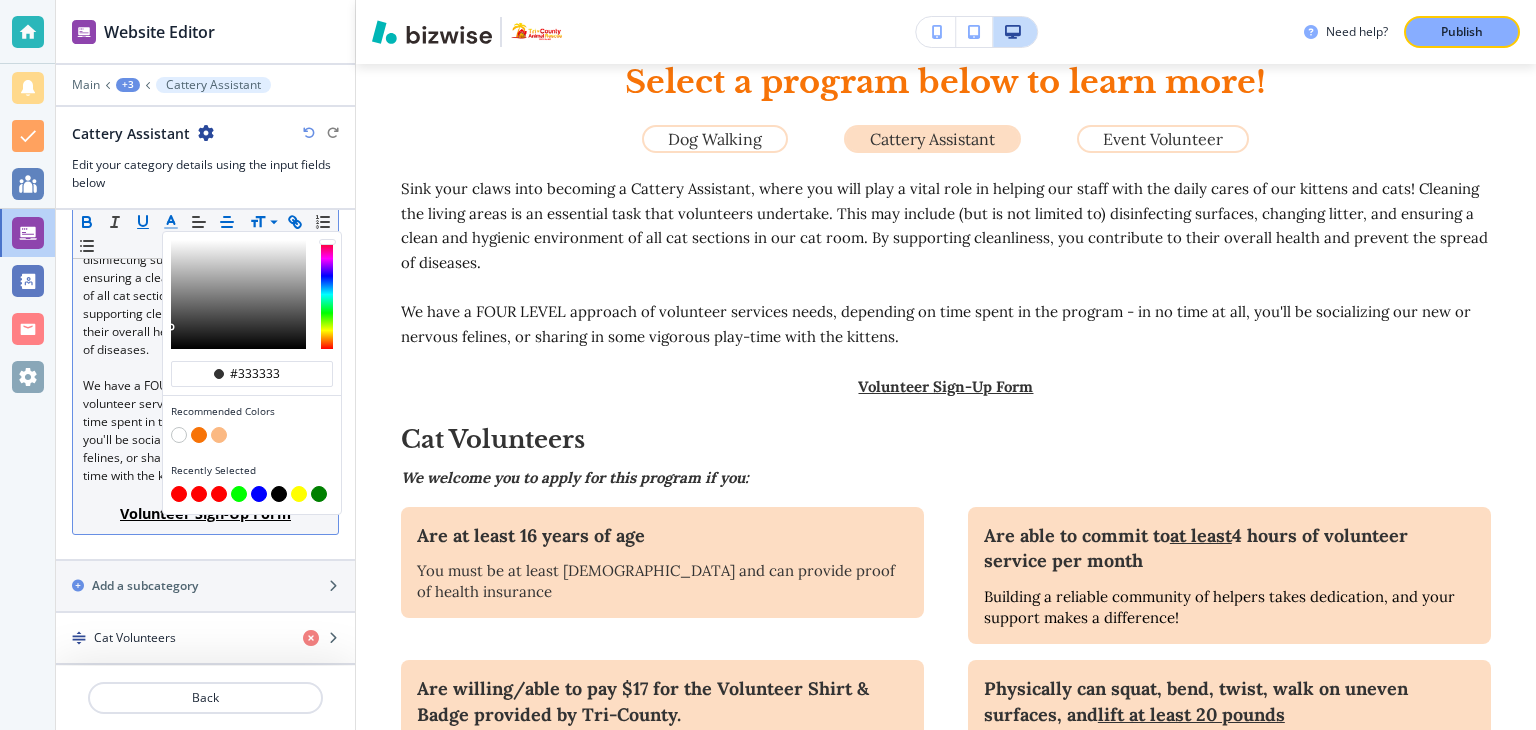 click at bounding box center [219, 494] 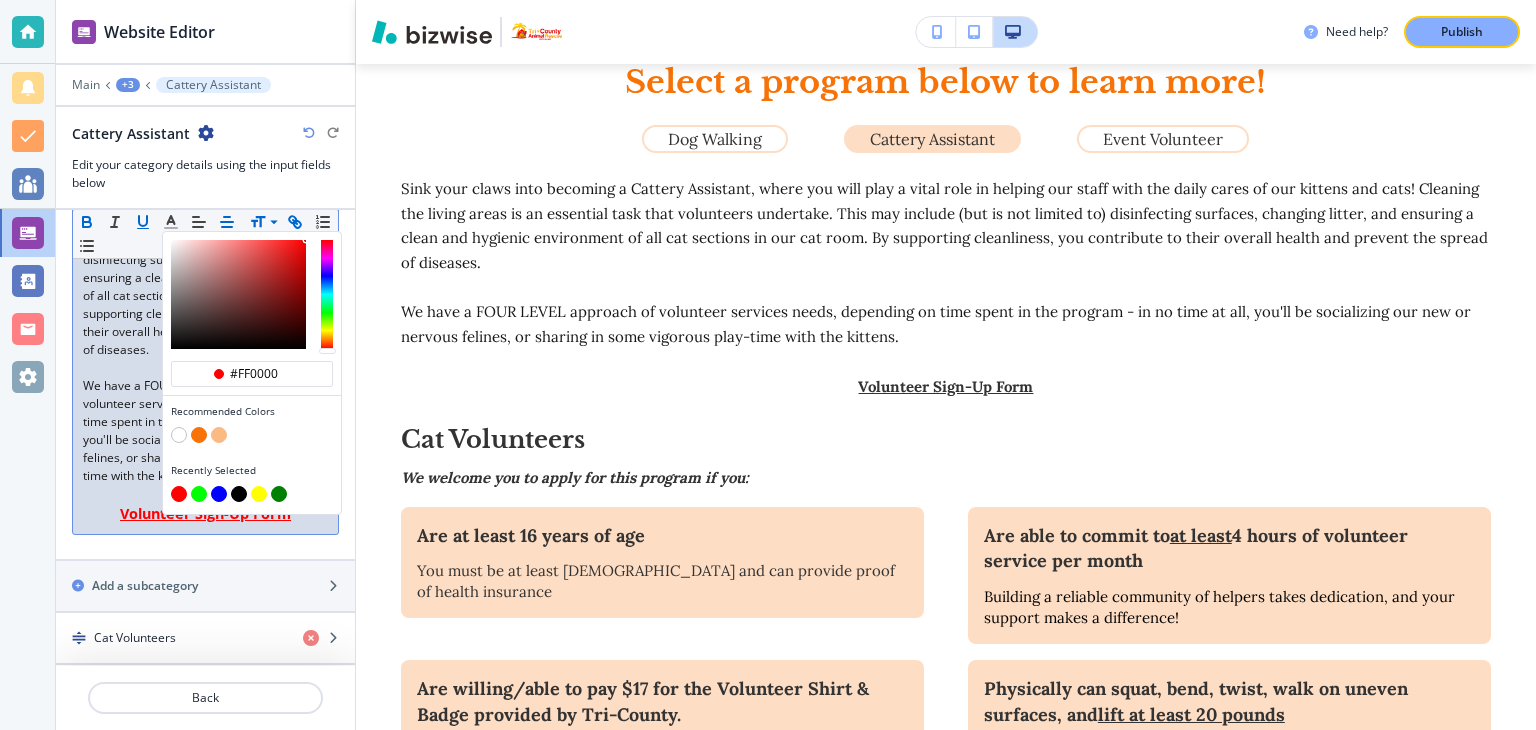 click on "﻿ ﻿Volunteer Sign-Up Form" at bounding box center [205, 514] 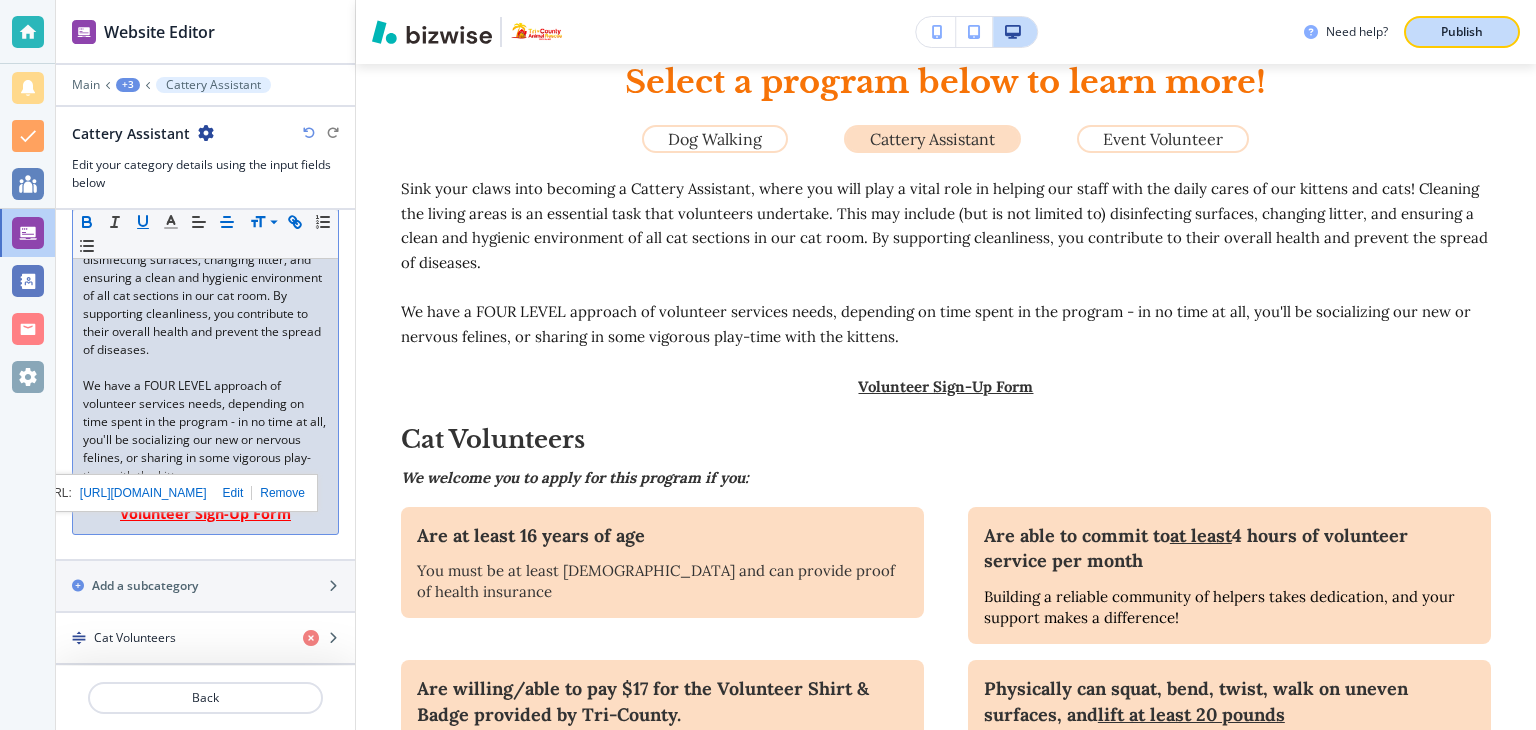 click on "Publish" at bounding box center (1462, 32) 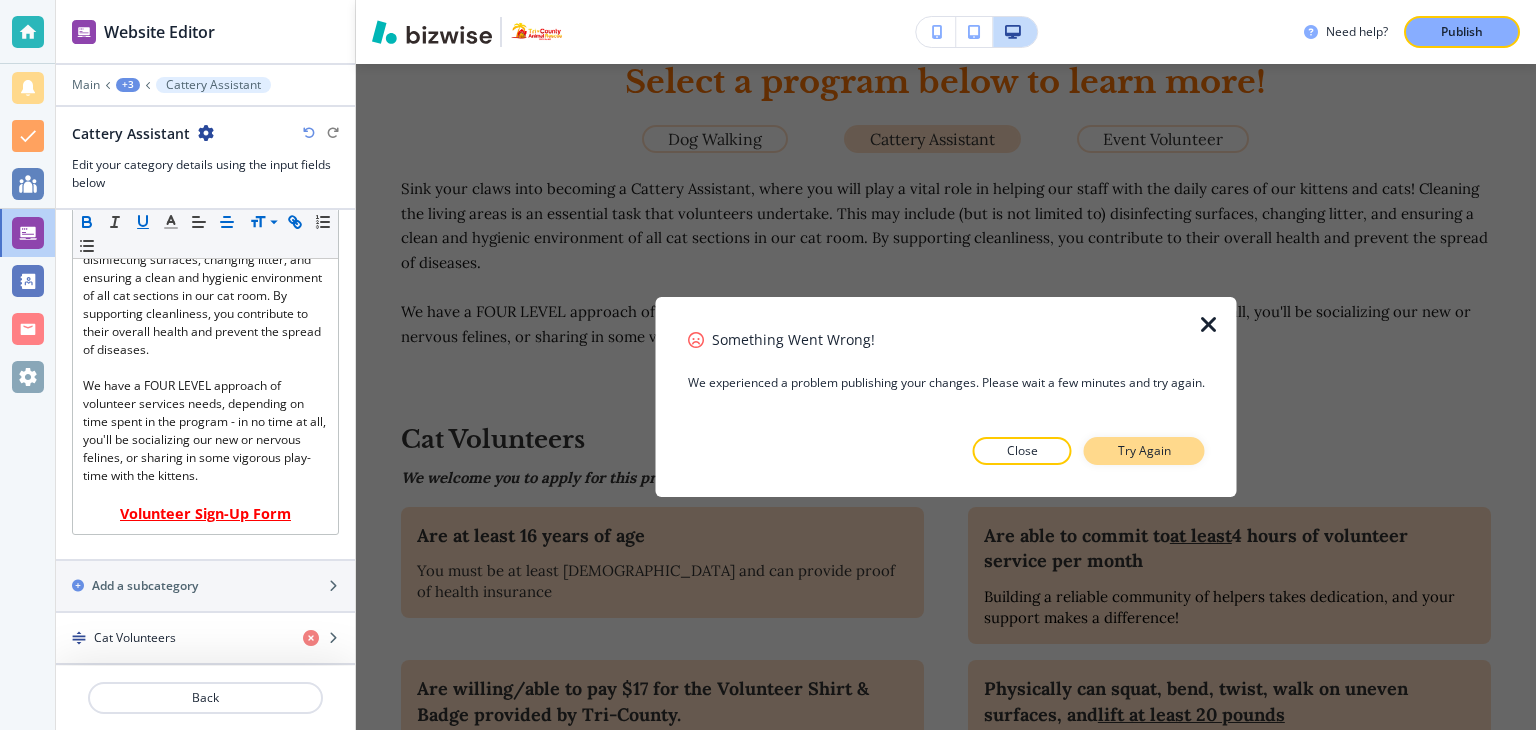 click on "Try Again" at bounding box center (1144, 451) 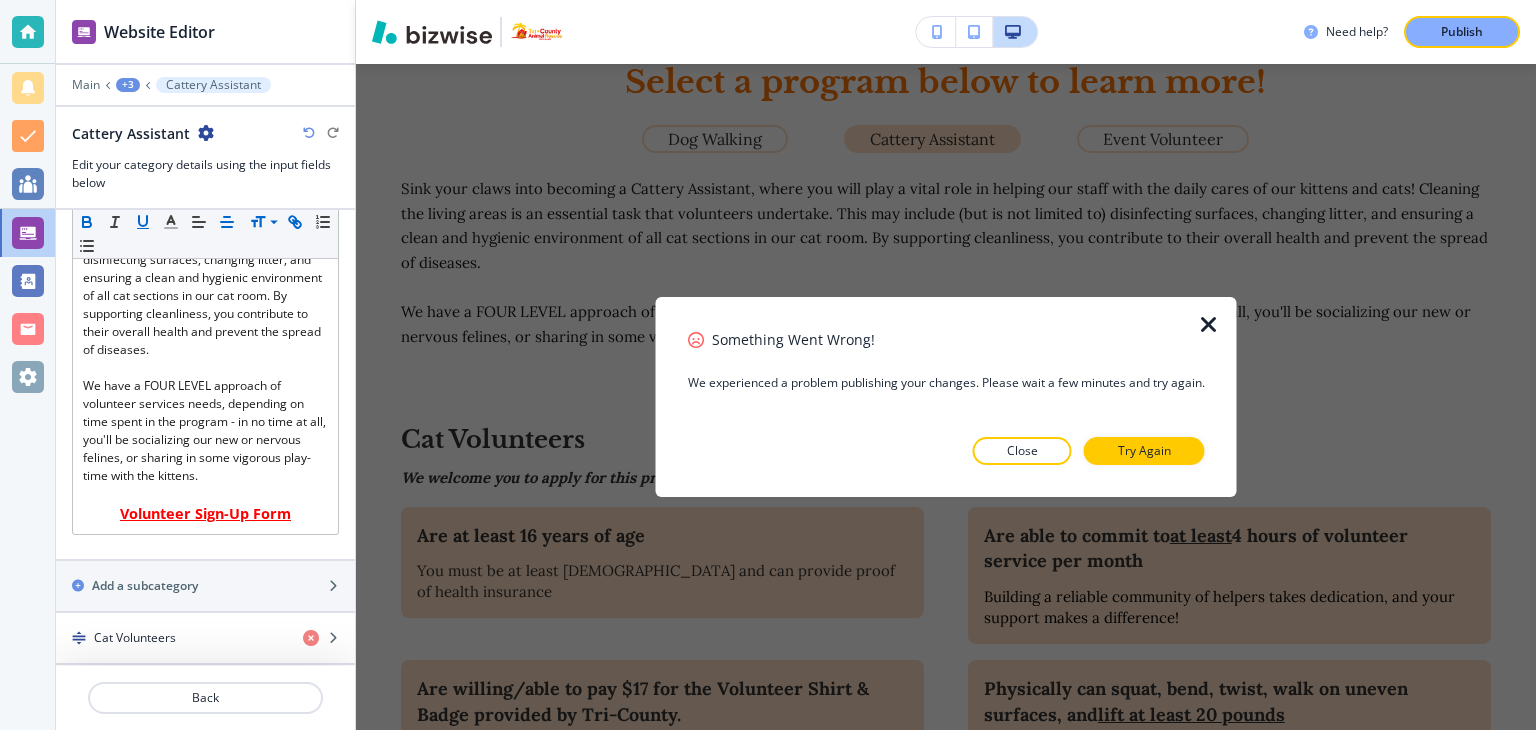 click on "+3" at bounding box center [128, 85] 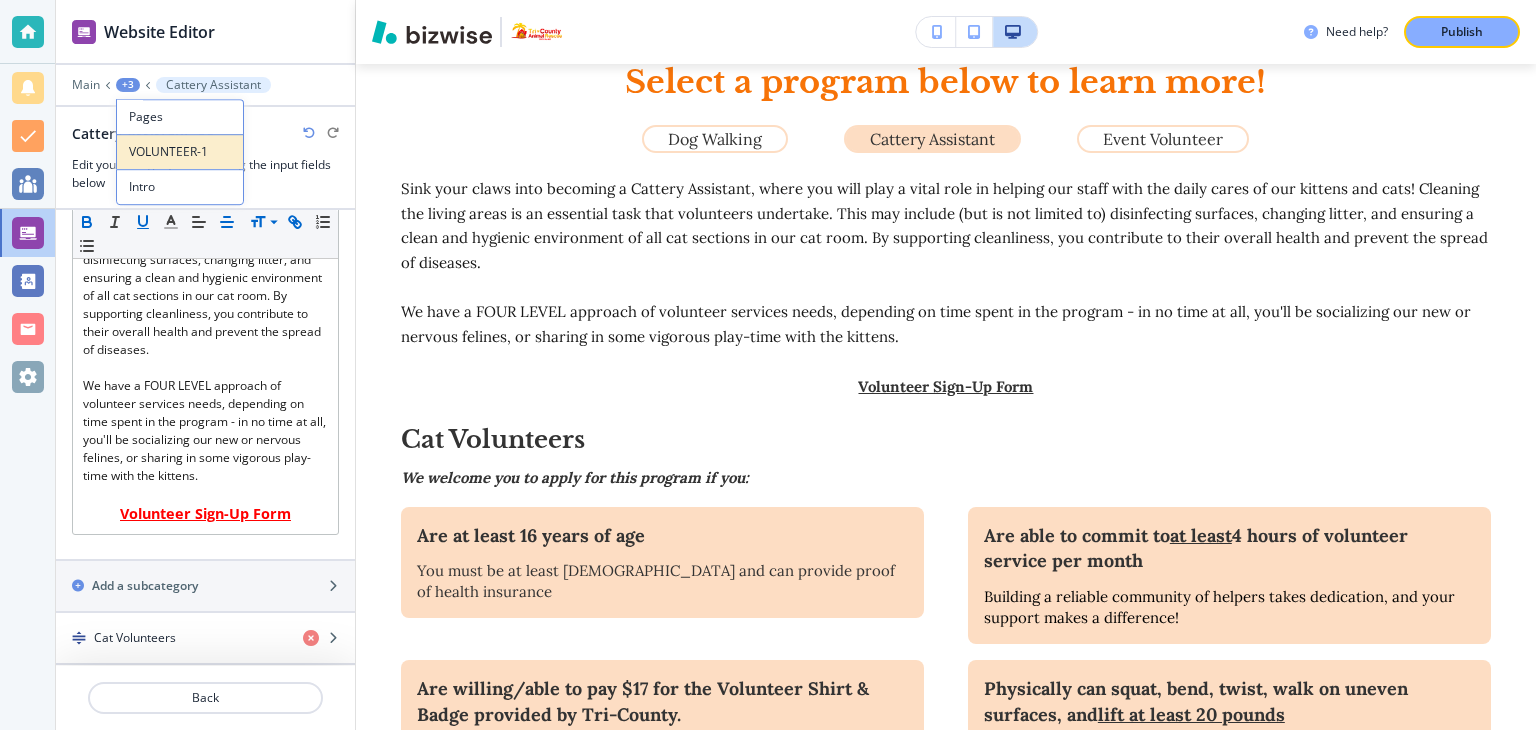 click on "VOLUNTEER-1" at bounding box center [180, 152] 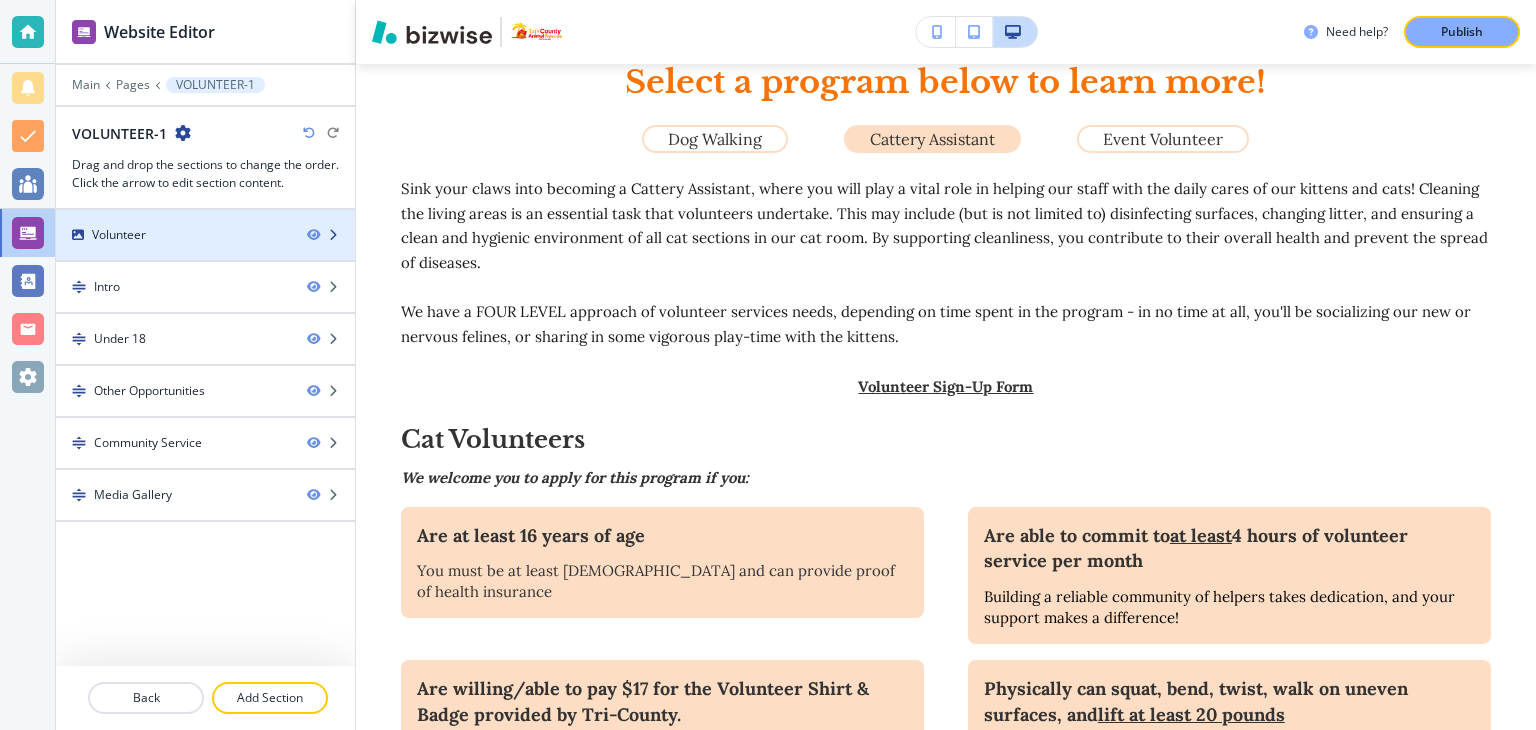 click on "Volunteer" at bounding box center [119, 235] 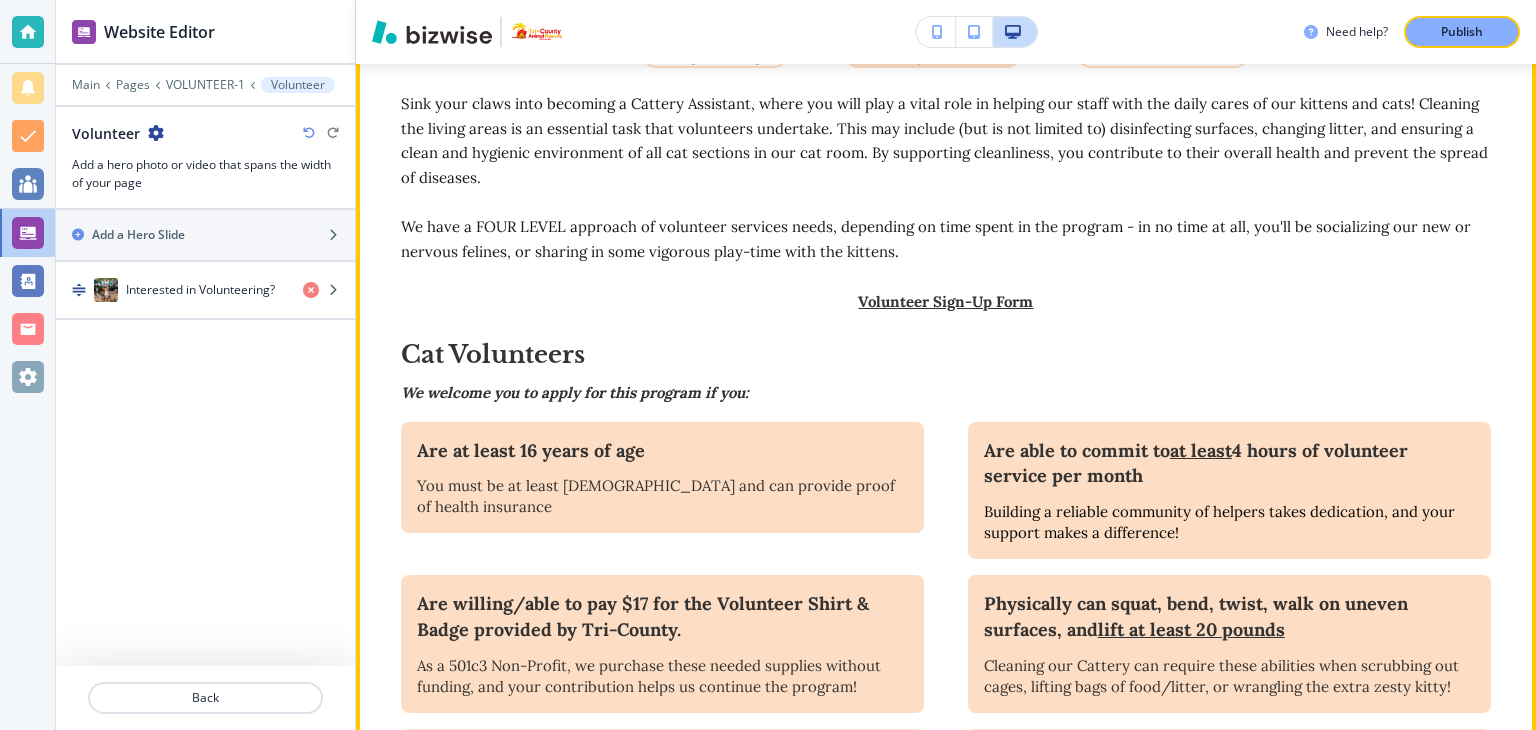 scroll, scrollTop: 880, scrollLeft: 0, axis: vertical 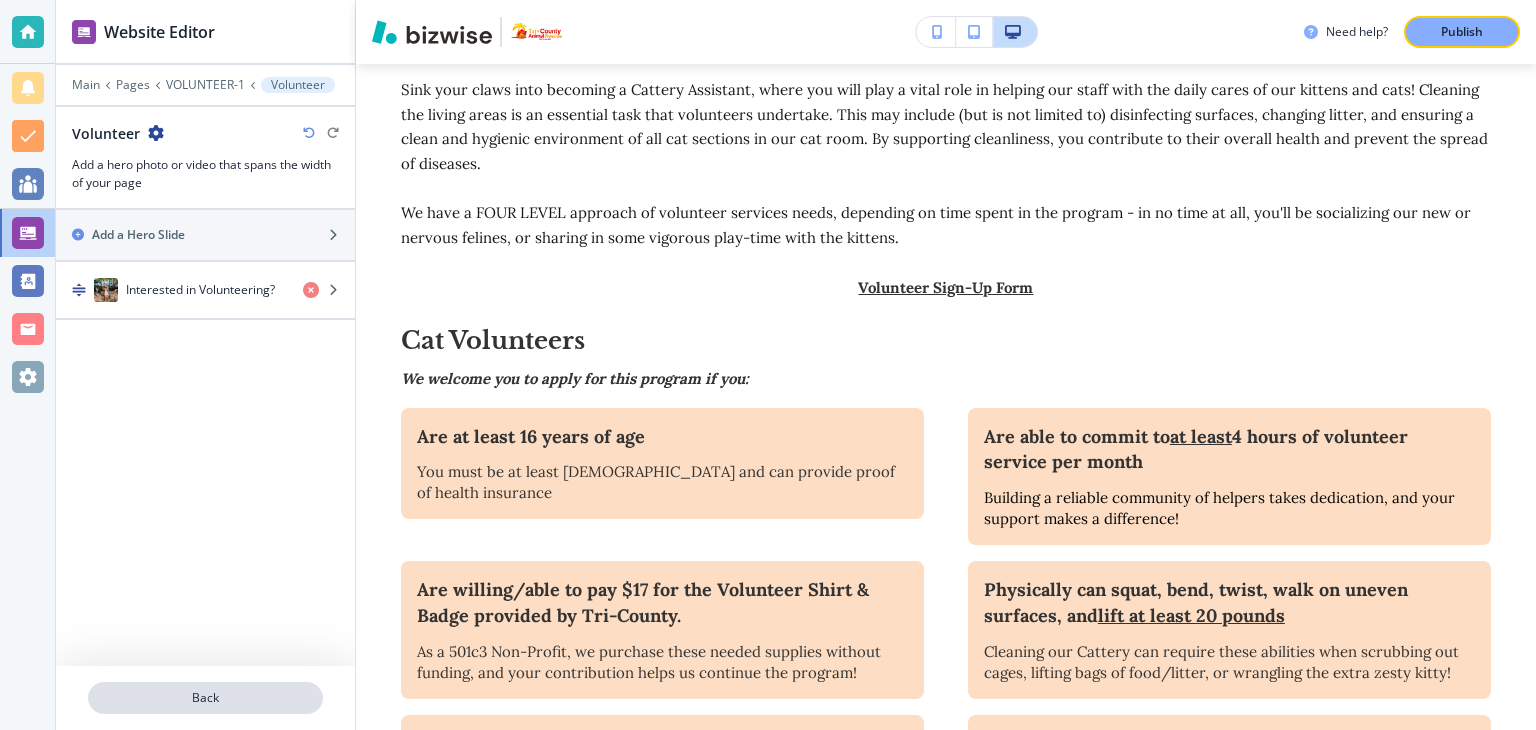 click on "Back" at bounding box center (205, 698) 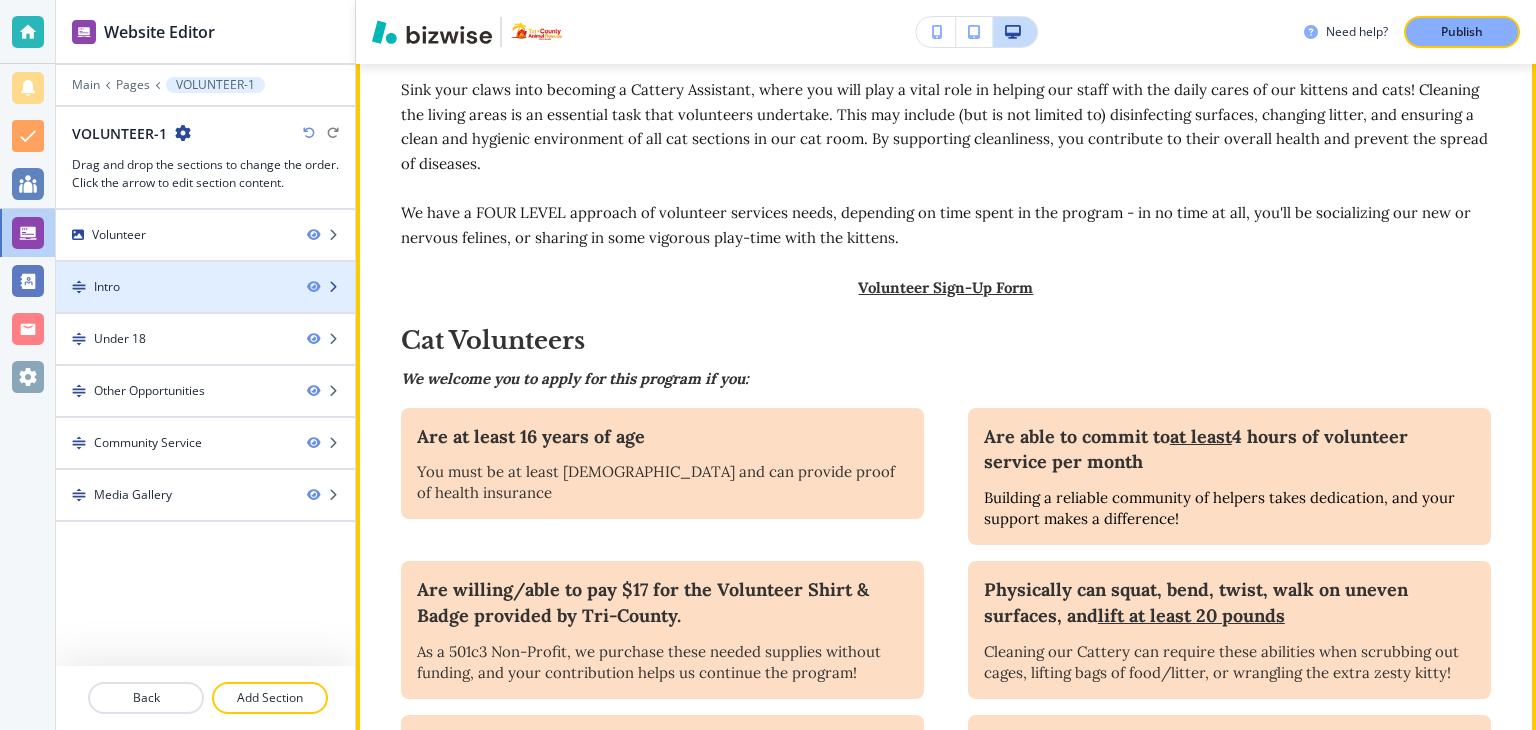 click on "Intro" at bounding box center [107, 287] 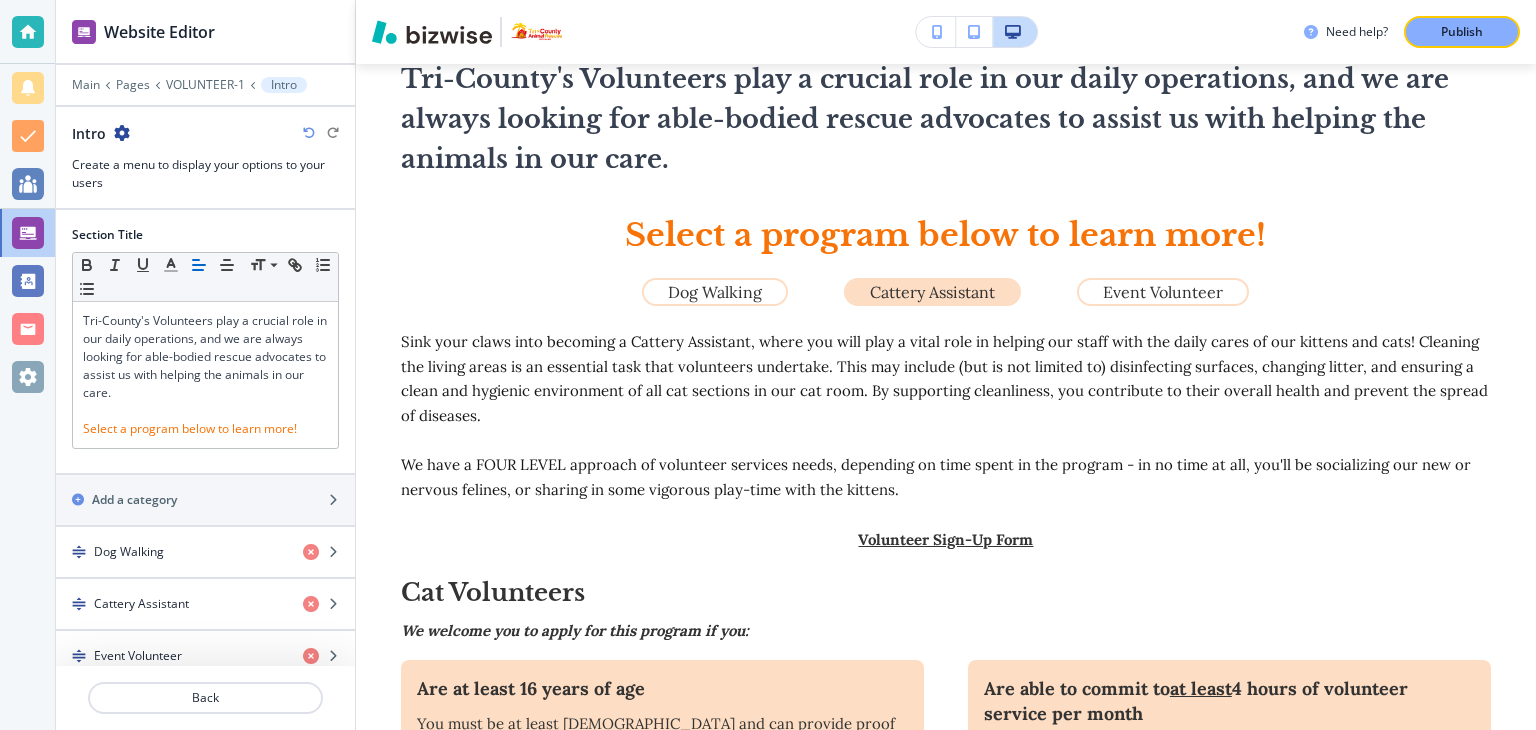 scroll, scrollTop: 581, scrollLeft: 0, axis: vertical 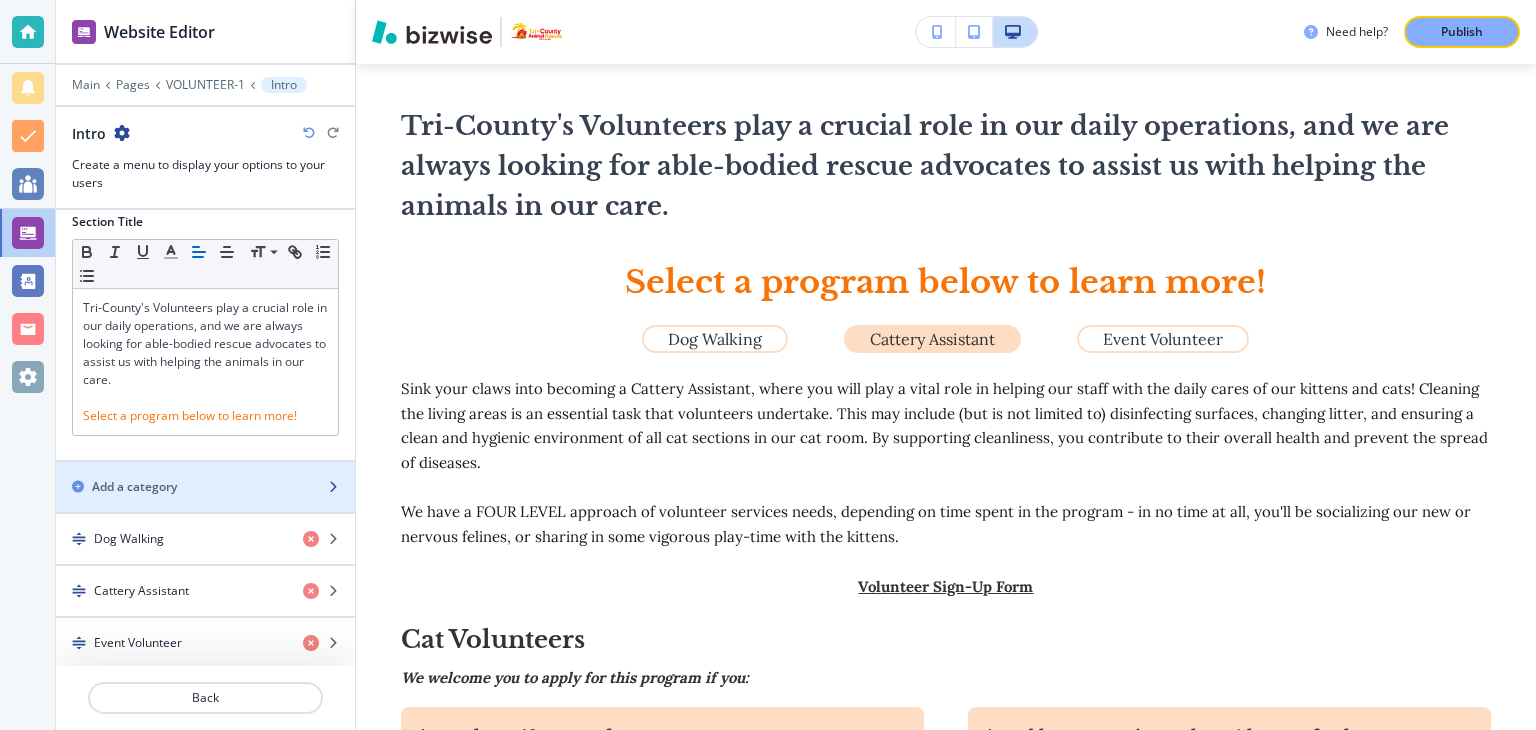 click on "Add a category" at bounding box center [134, 487] 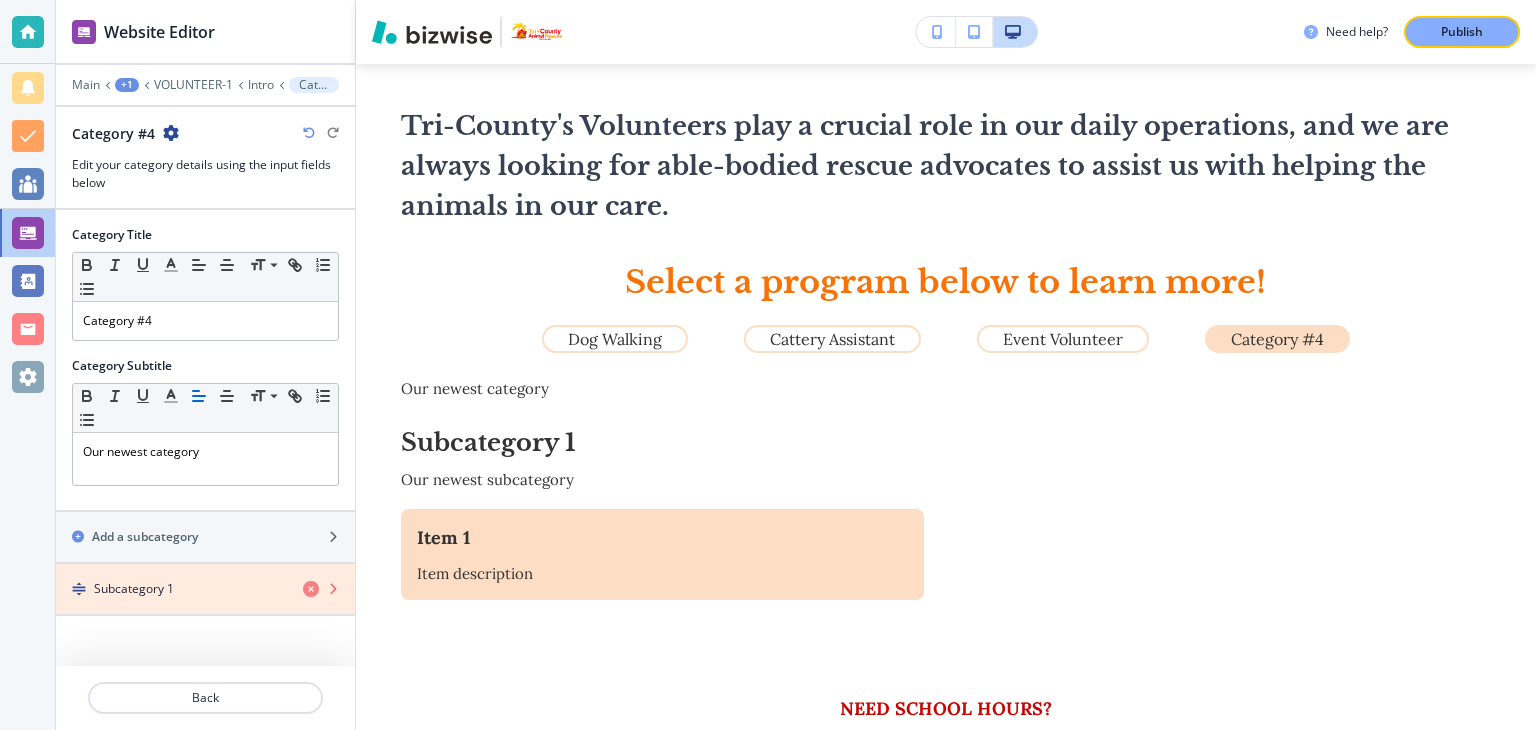 click at bounding box center [311, 589] 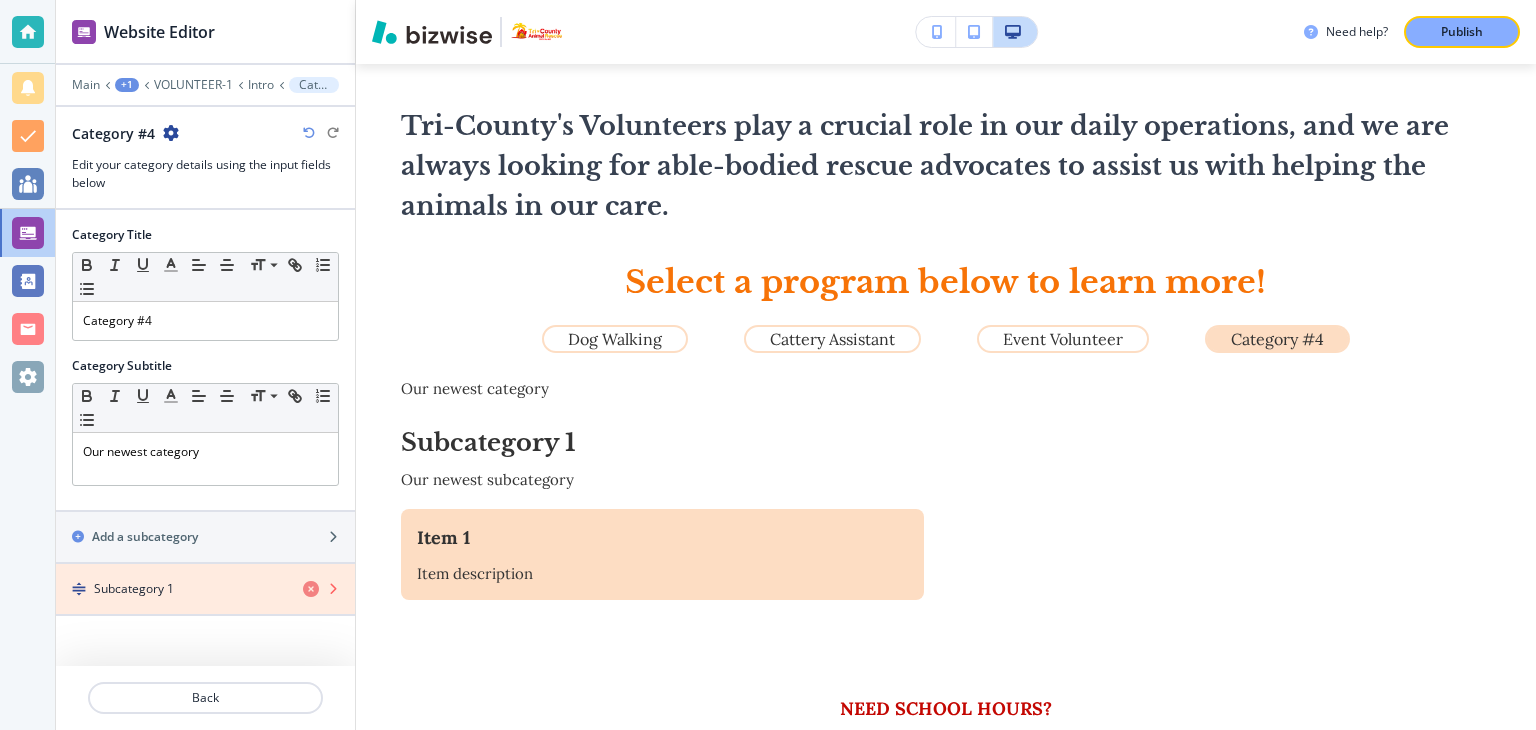 click at bounding box center (311, 589) 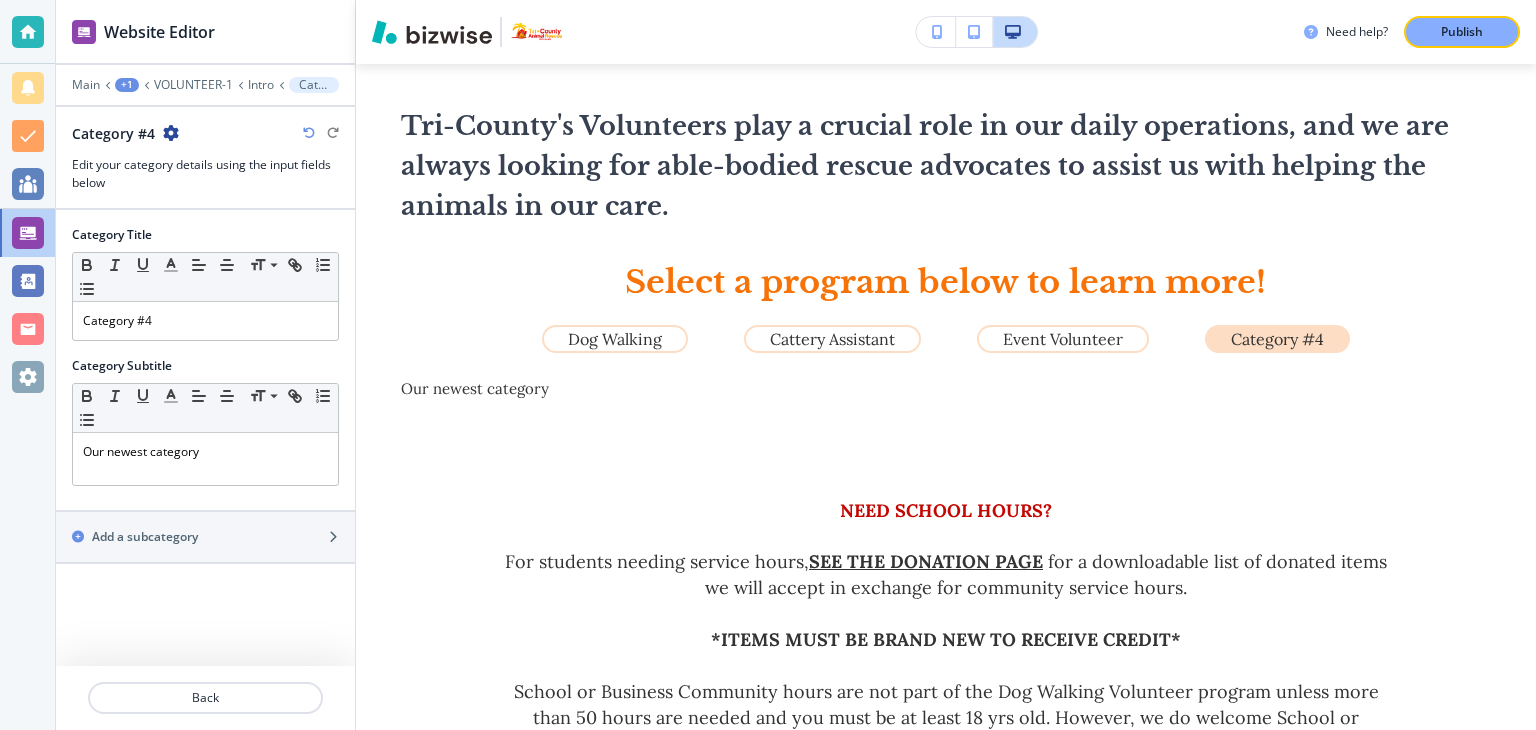click at bounding box center [309, 133] 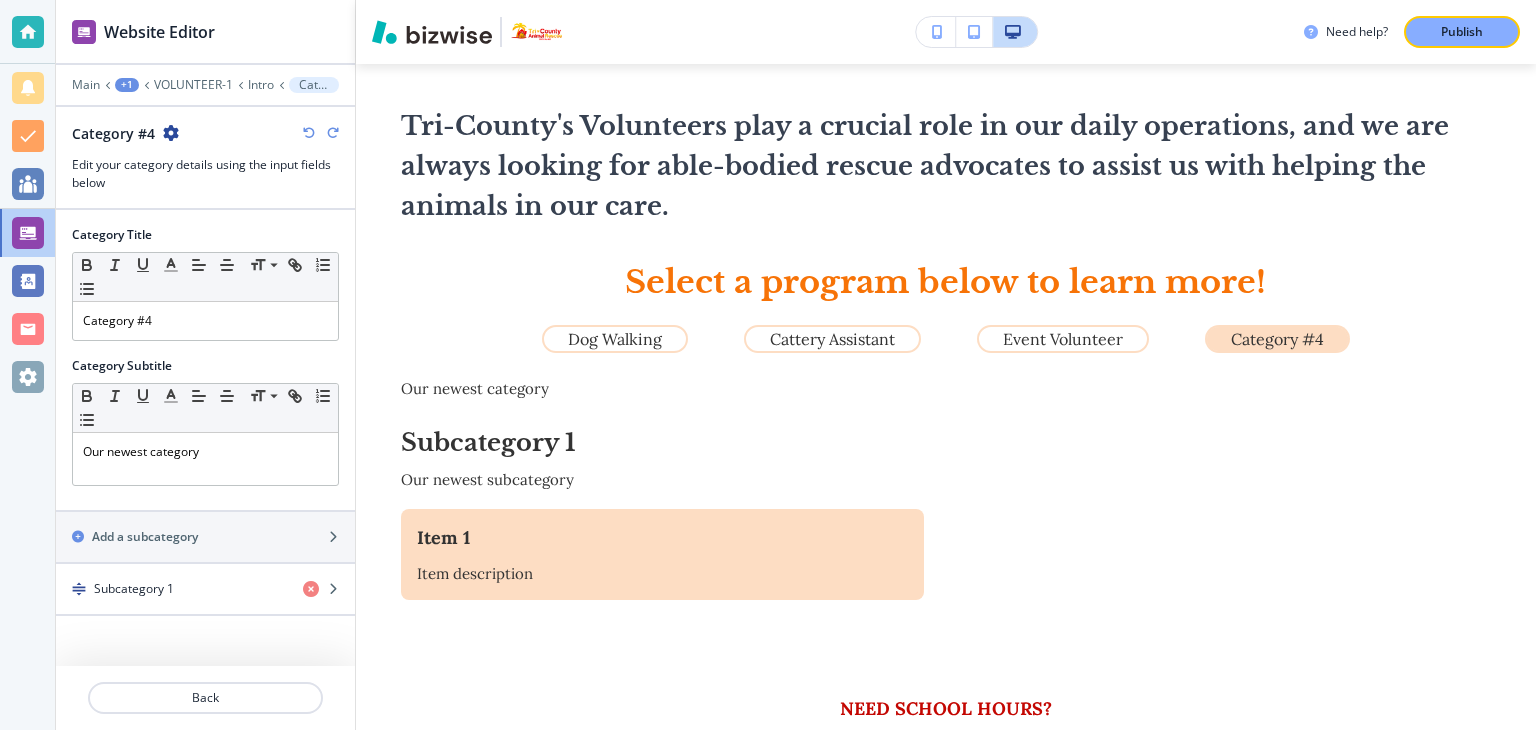 click at bounding box center (309, 133) 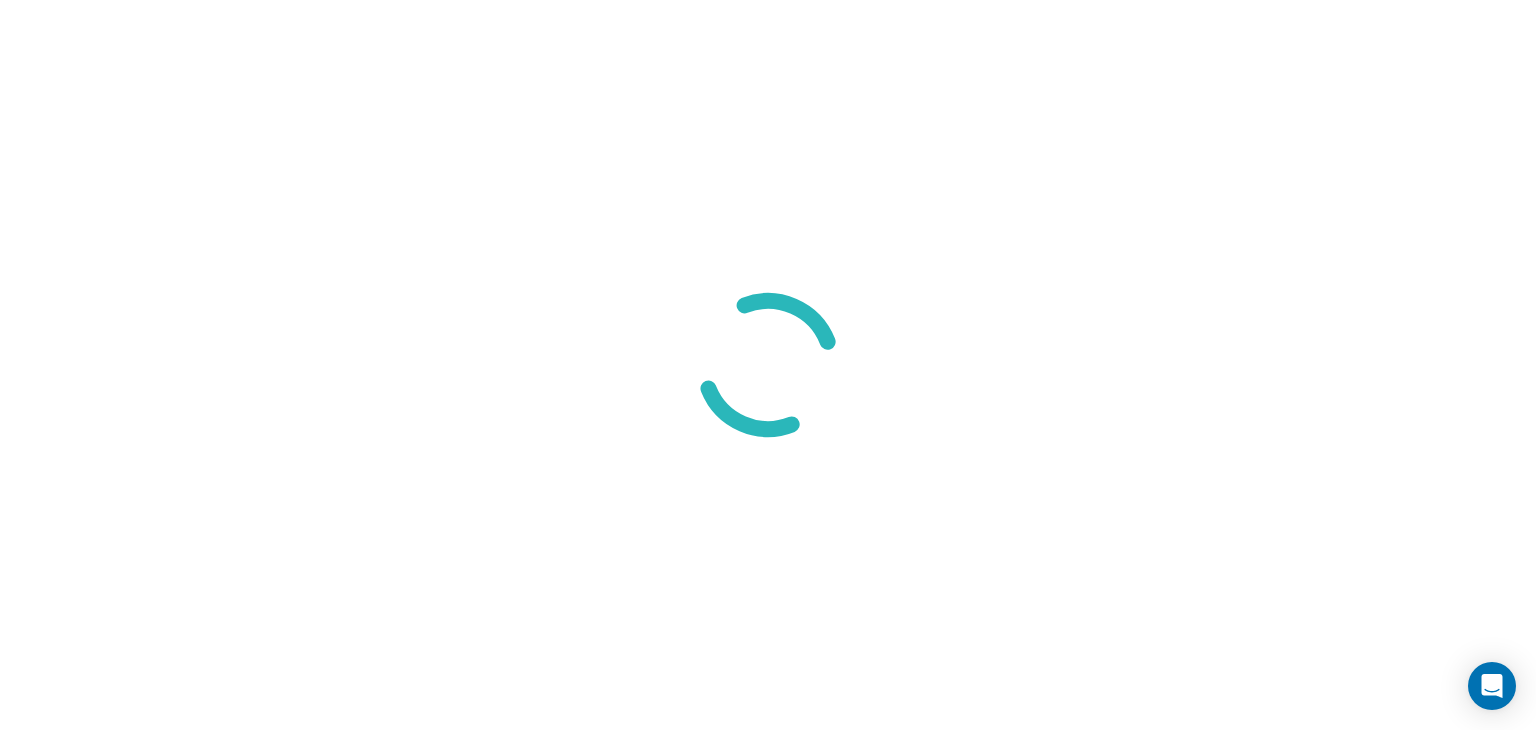 scroll, scrollTop: 0, scrollLeft: 0, axis: both 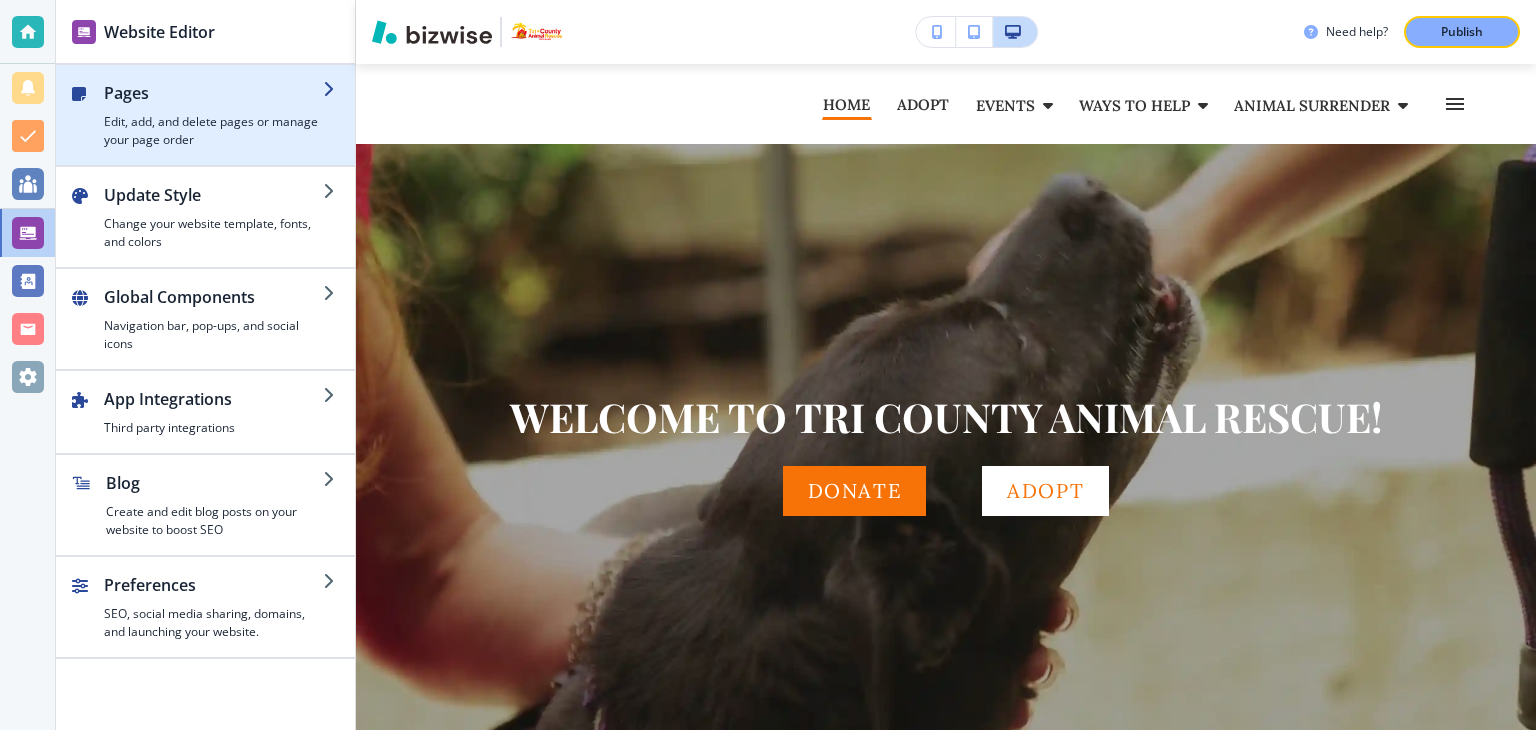 click on "Edit, add, and delete pages or manage your page order" at bounding box center (213, 131) 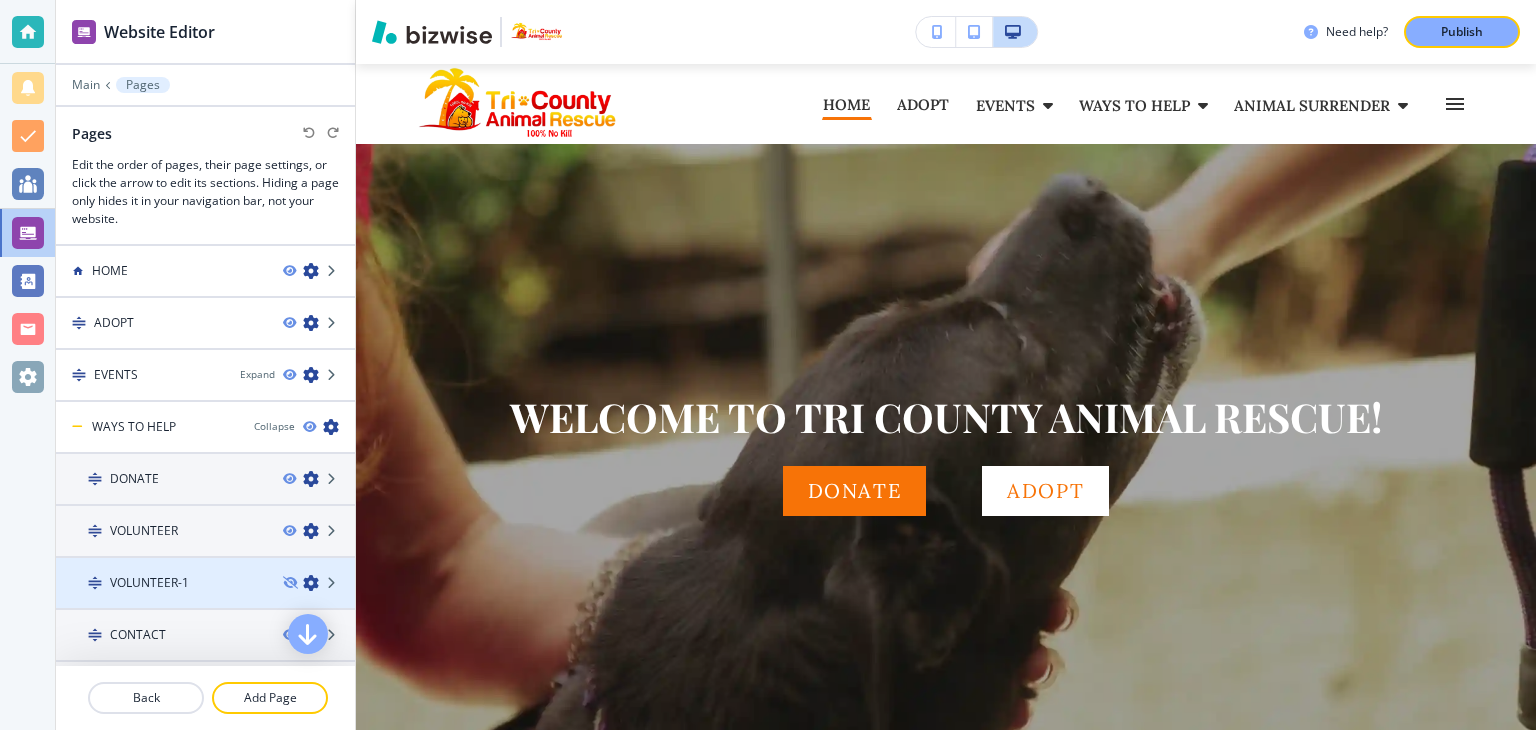 click on "VOLUNTEER-1" at bounding box center (149, 583) 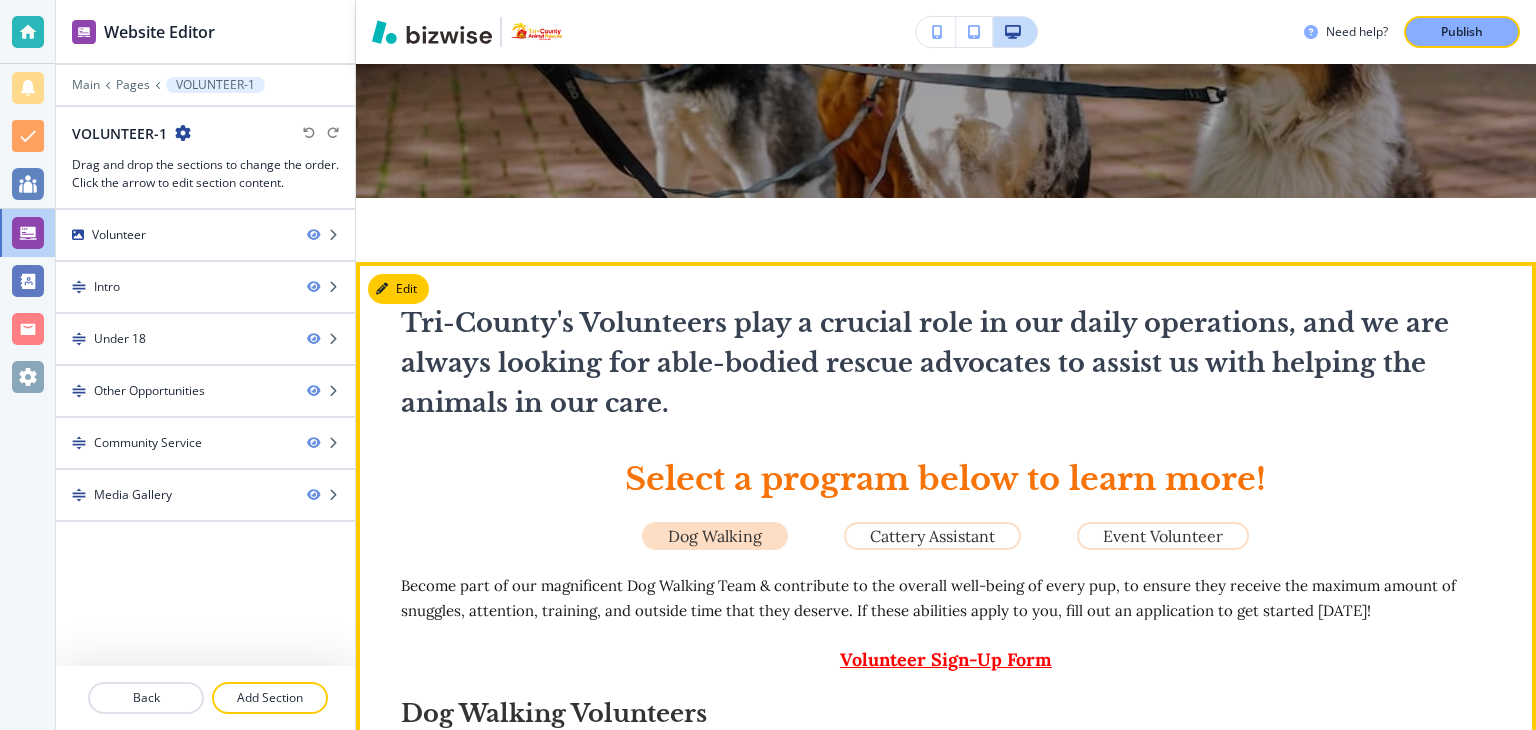 scroll, scrollTop: 400, scrollLeft: 0, axis: vertical 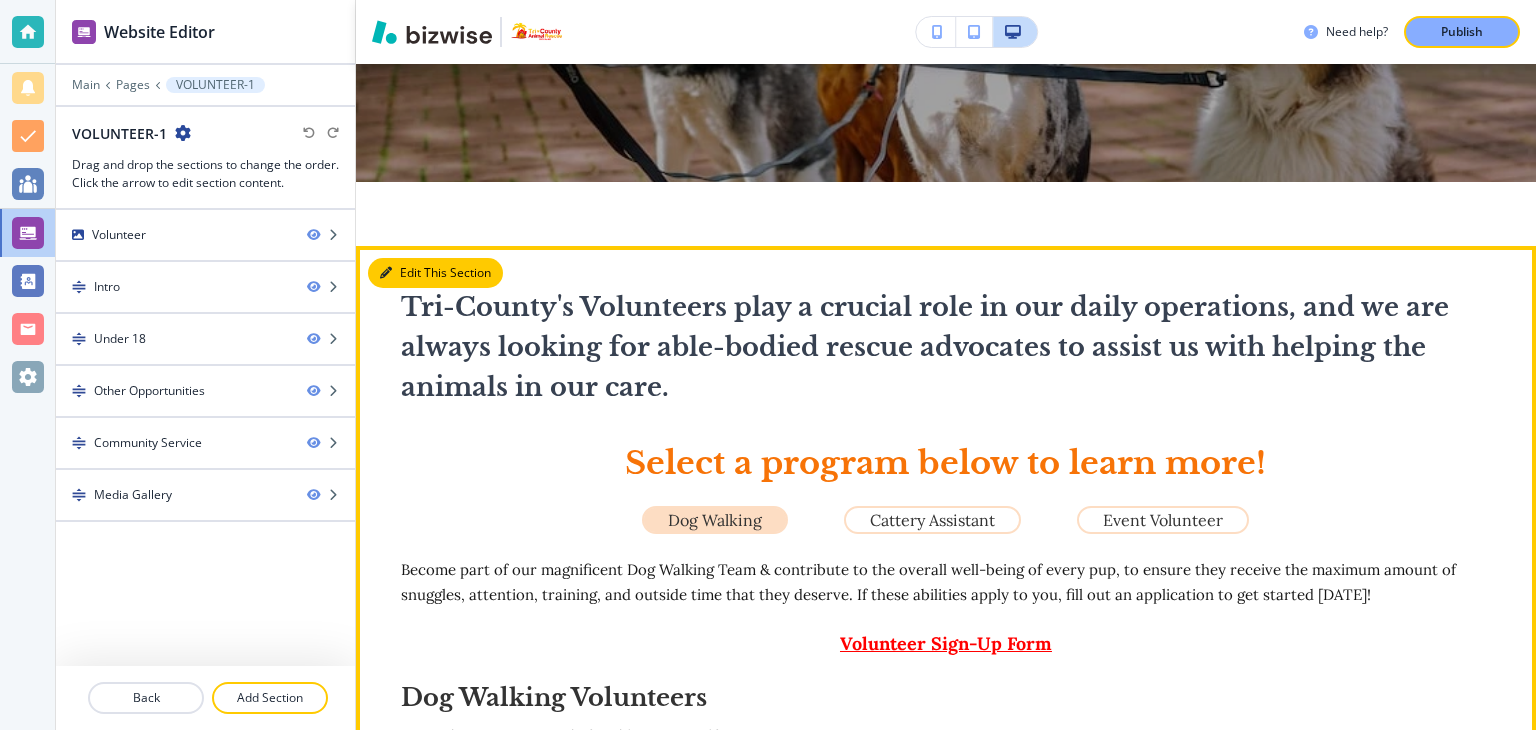 click at bounding box center [386, 273] 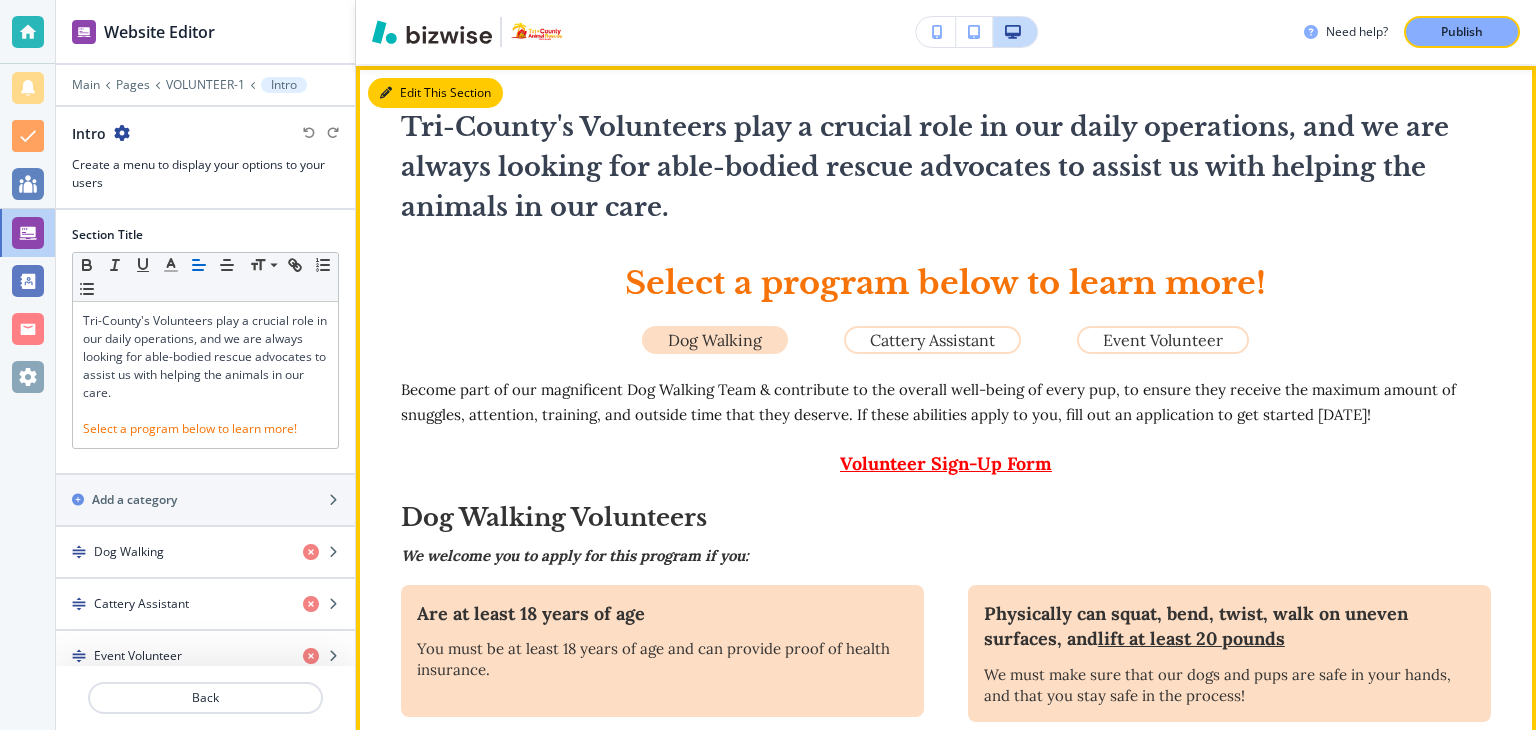 scroll, scrollTop: 581, scrollLeft: 0, axis: vertical 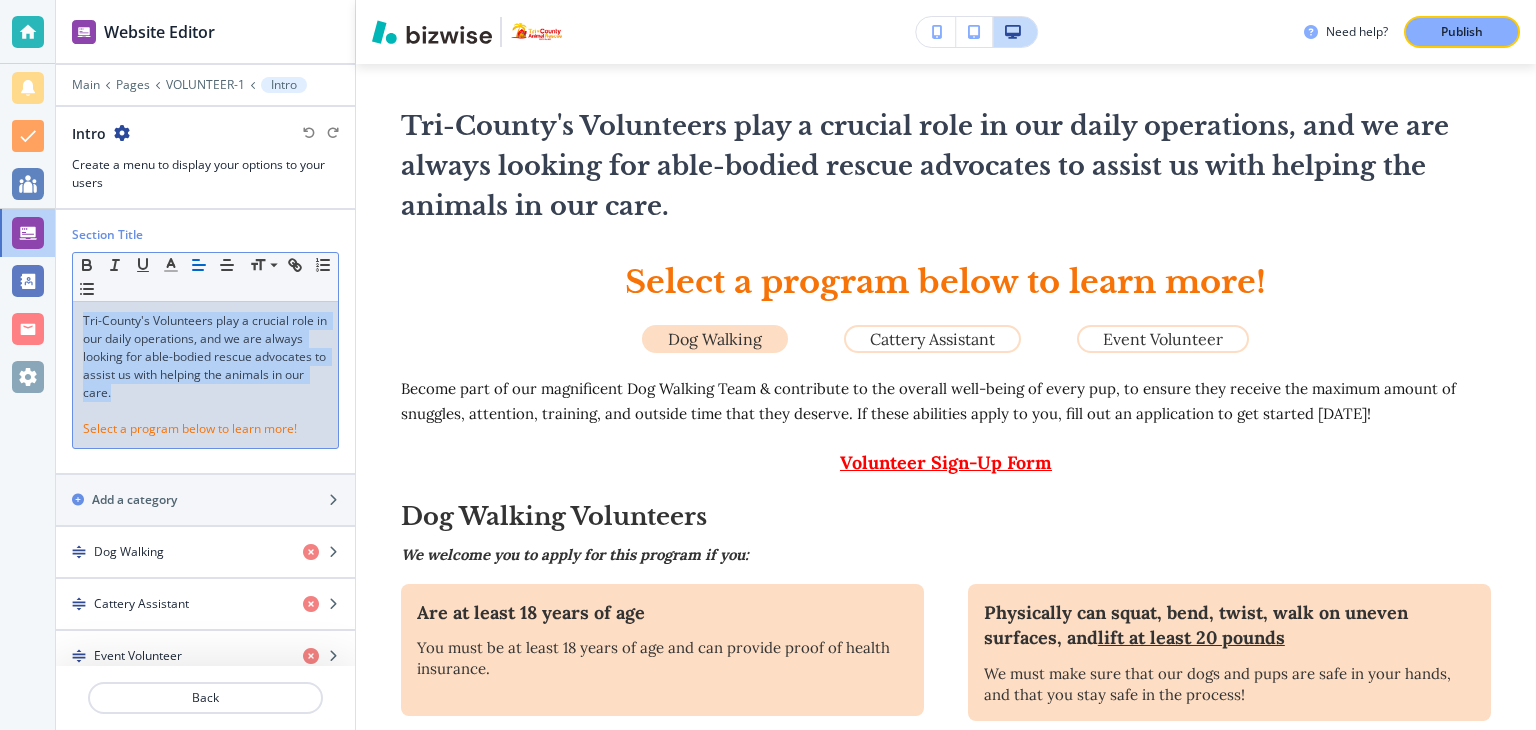 drag, startPoint x: 213, startPoint y: 388, endPoint x: 64, endPoint y: 298, distance: 174.07182 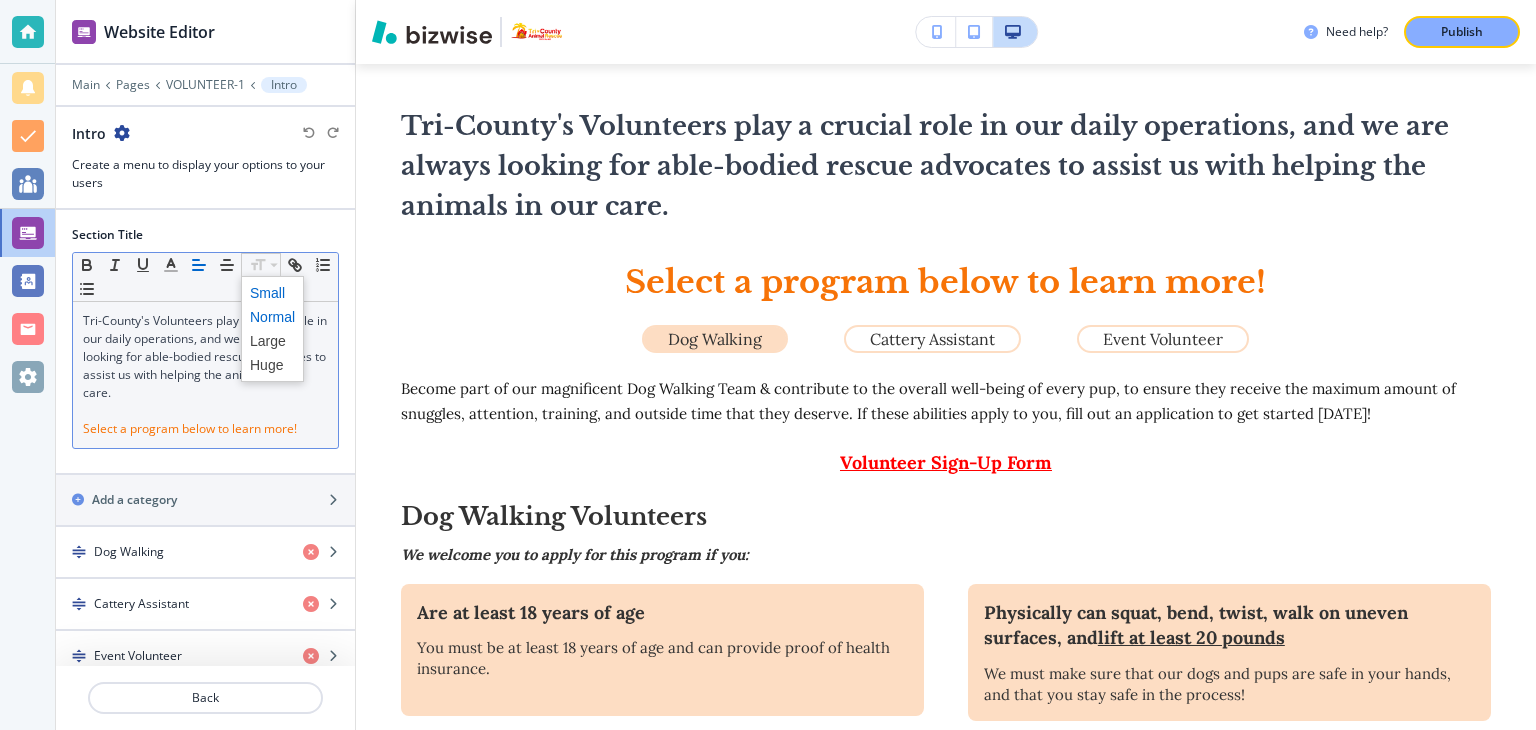 click at bounding box center (272, 293) 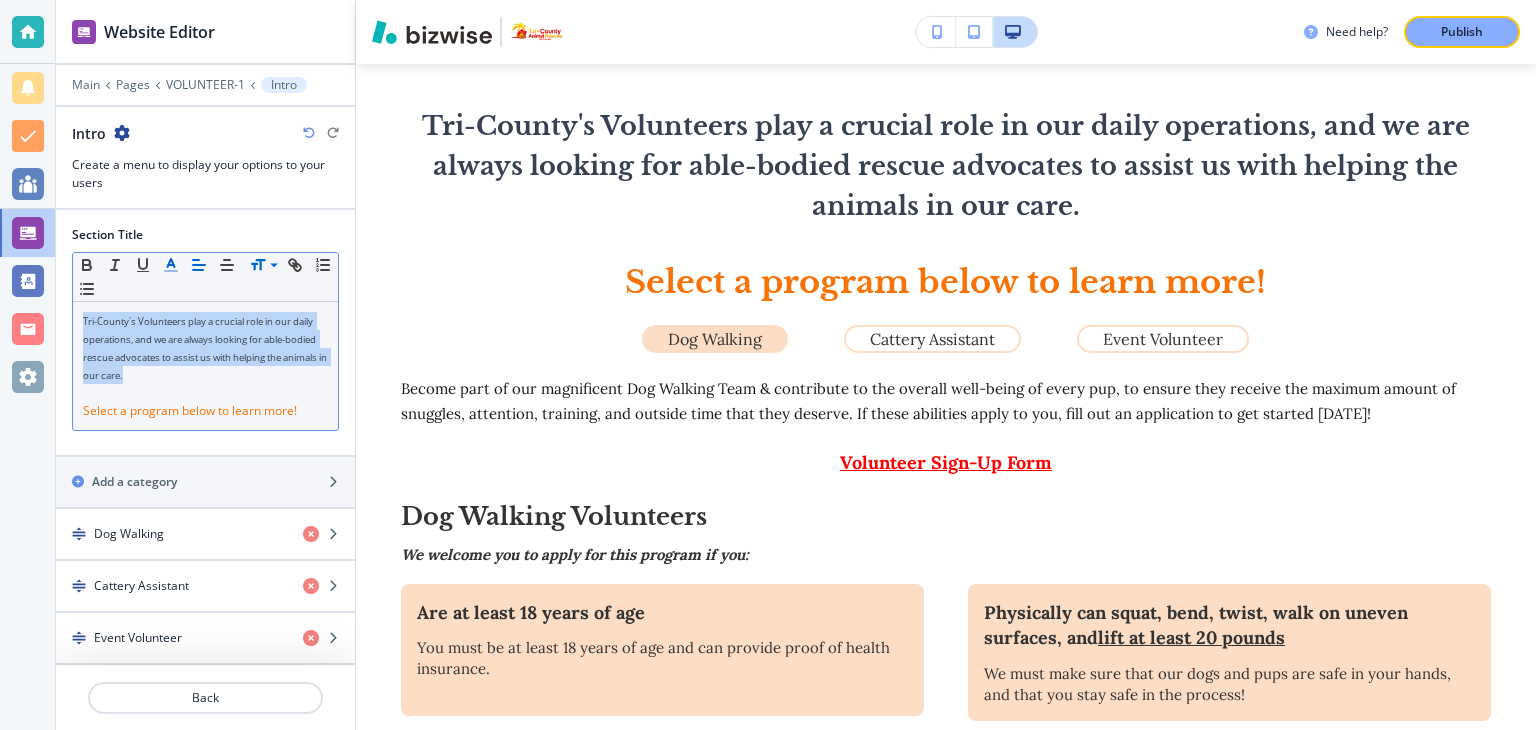drag, startPoint x: 198, startPoint y: 262, endPoint x: 177, endPoint y: 269, distance: 22.135944 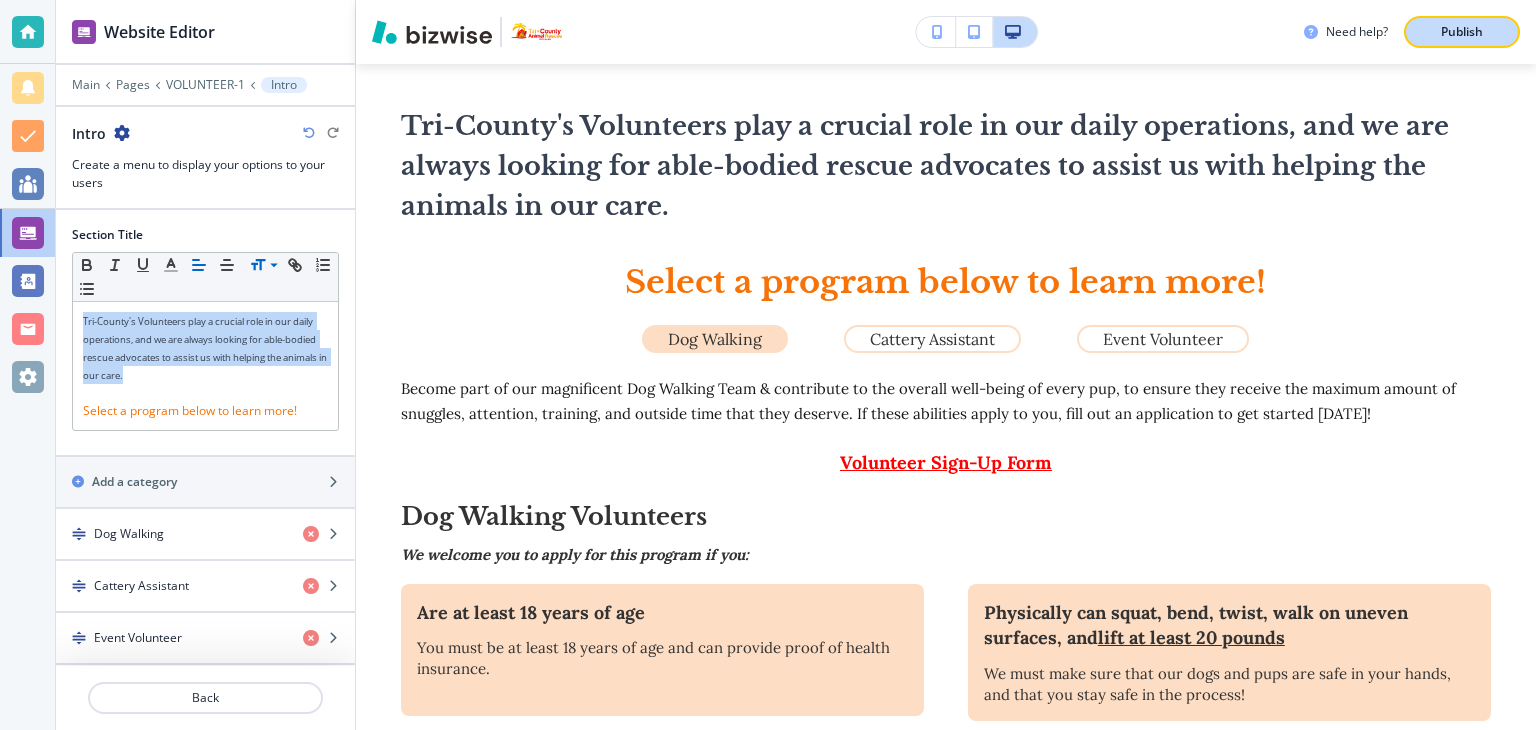 click on "Publish" at bounding box center [1462, 32] 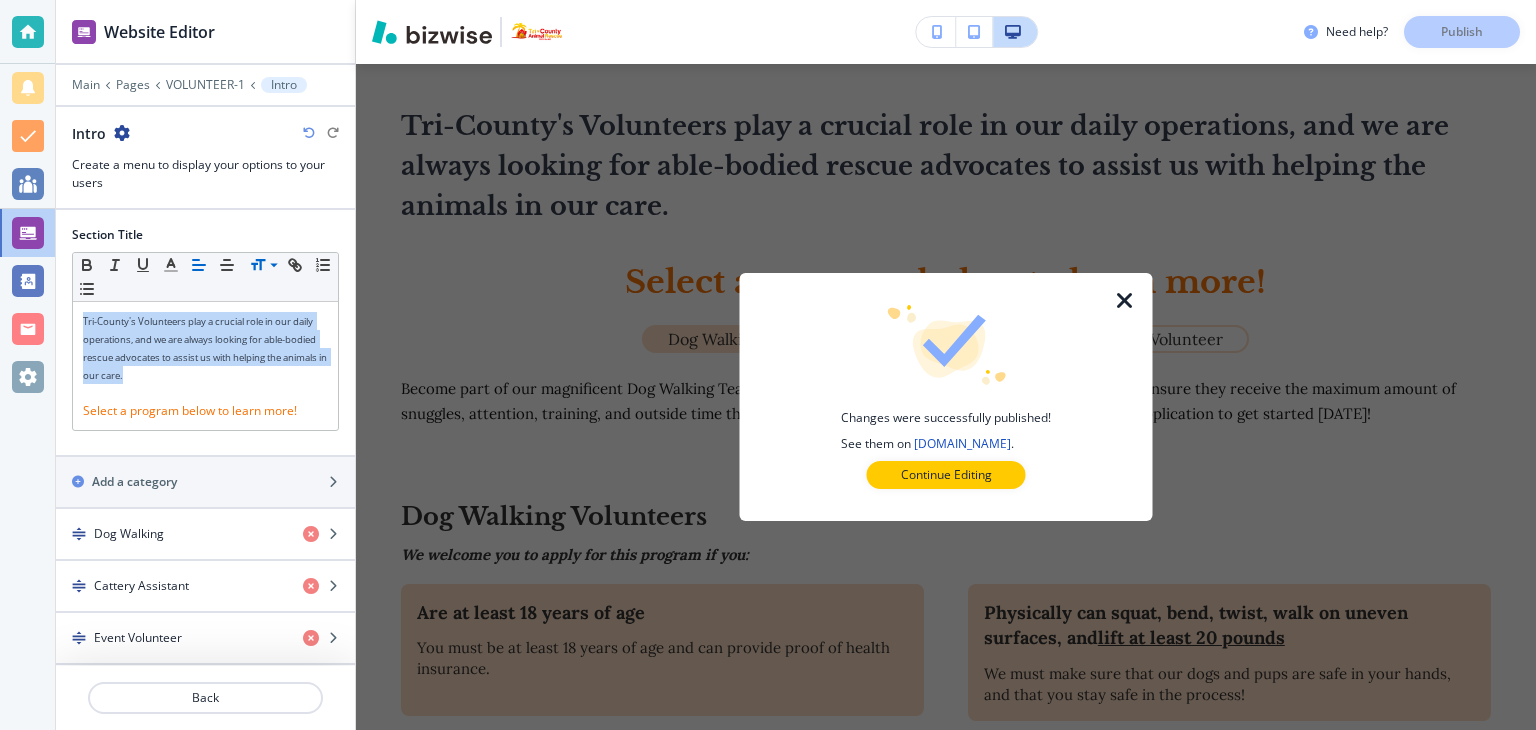 click at bounding box center (1125, 301) 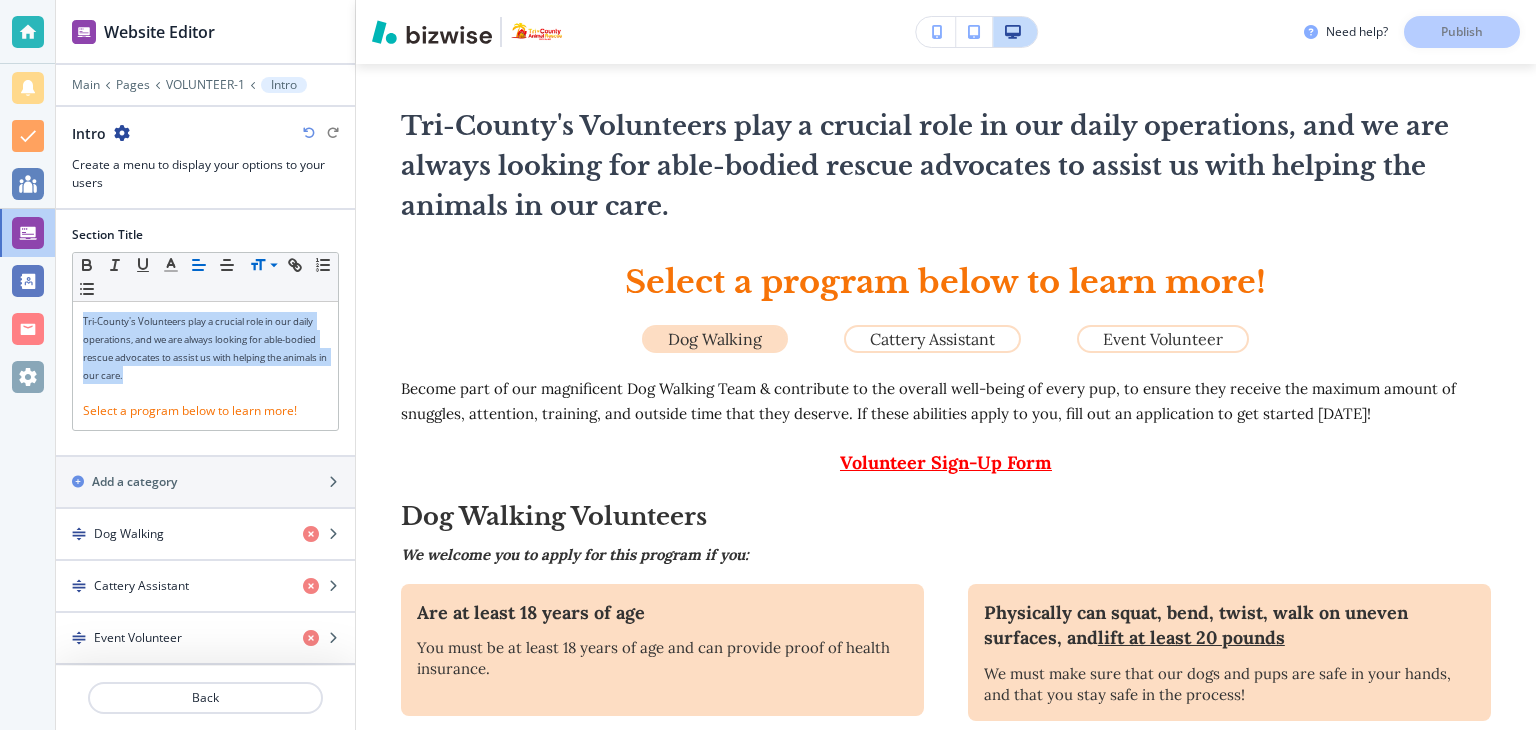 click at bounding box center (122, 133) 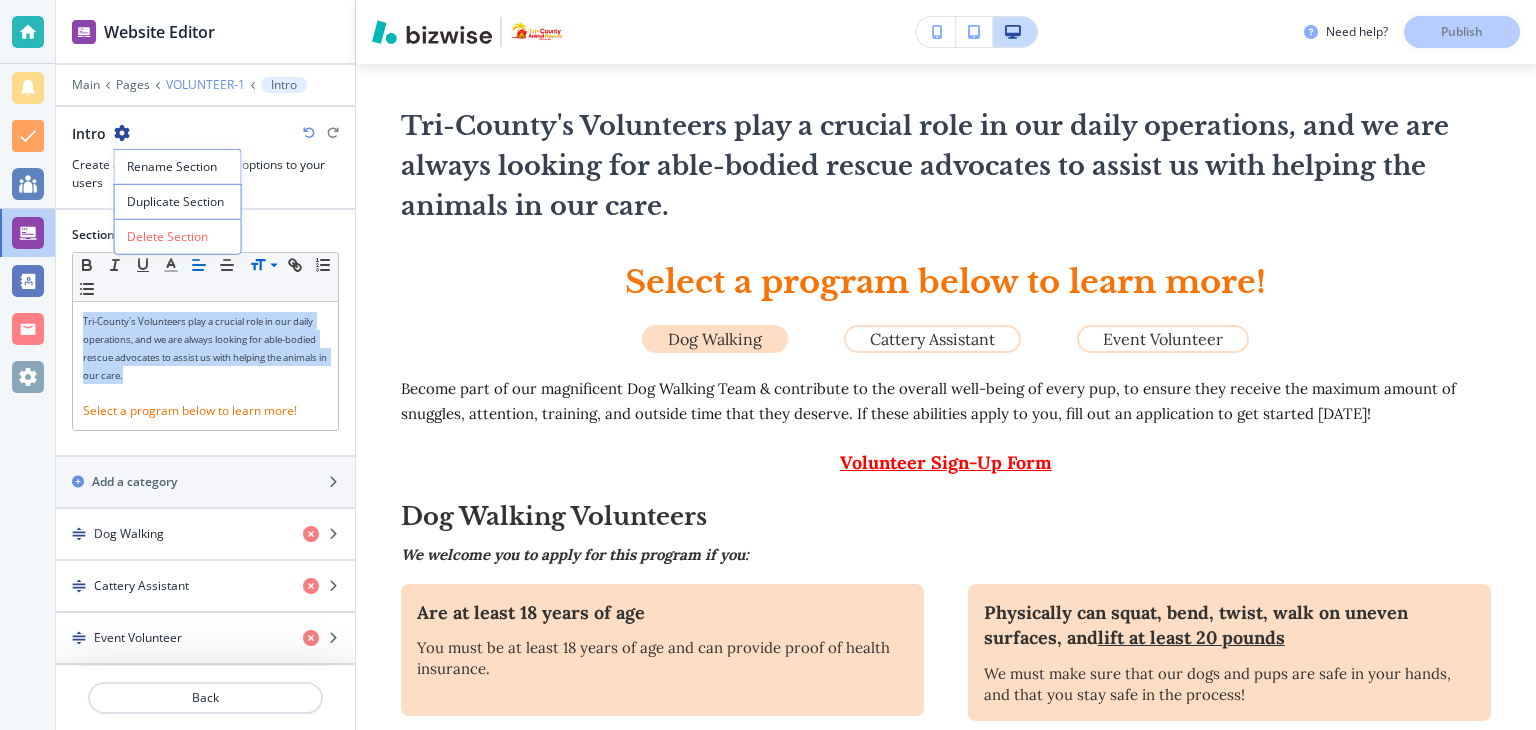 click on "VOLUNTEER-1" at bounding box center (205, 85) 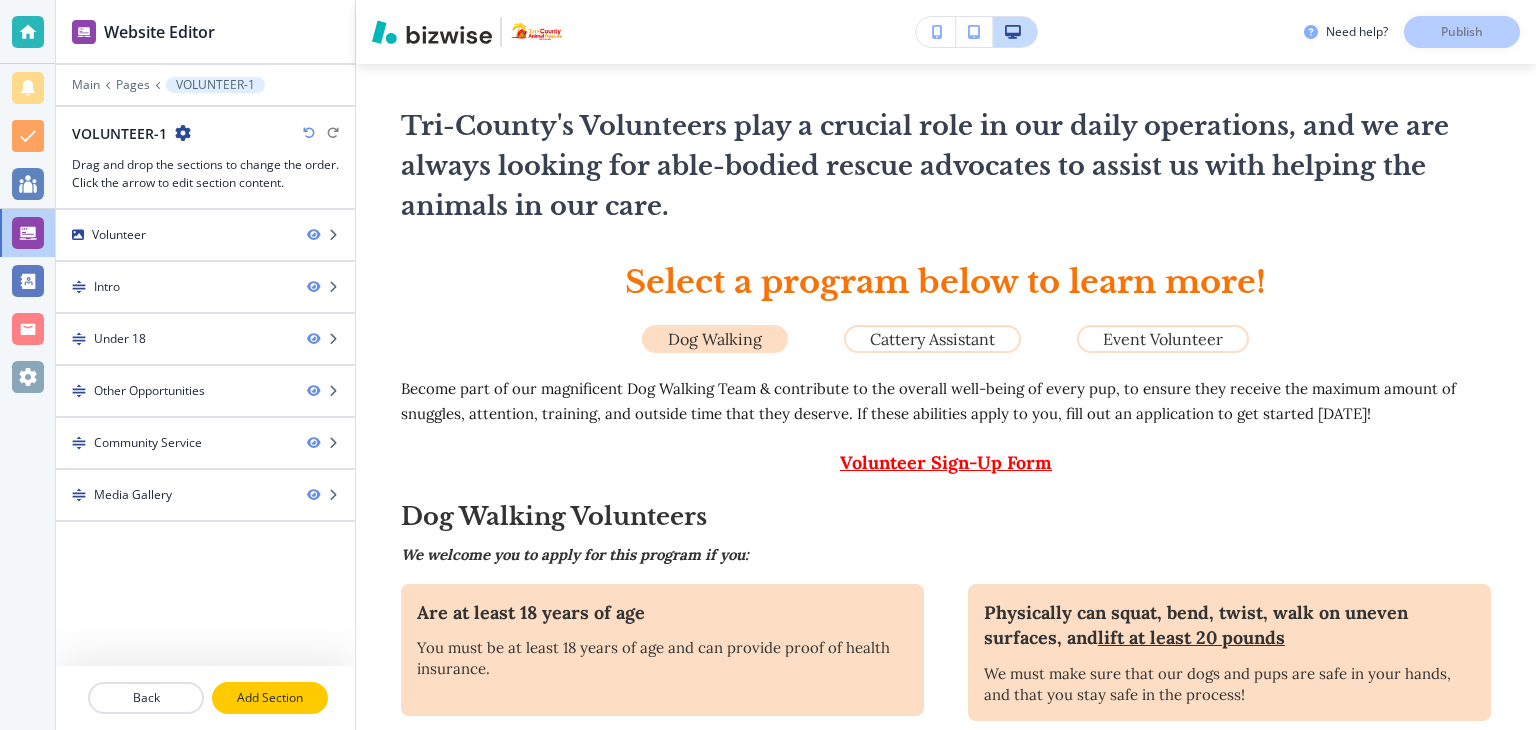 click on "Add Section" at bounding box center (270, 698) 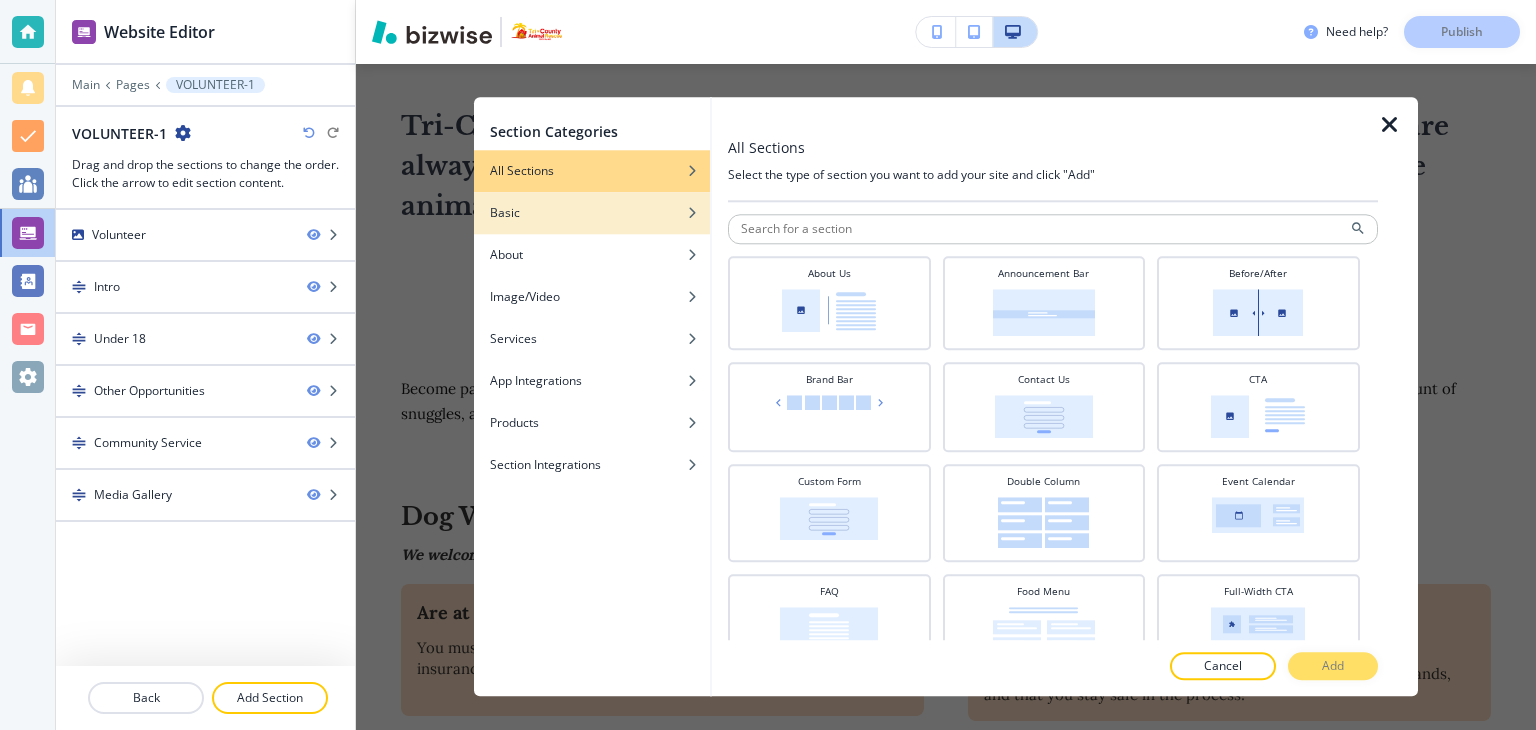 click on "Basic" at bounding box center [505, 213] 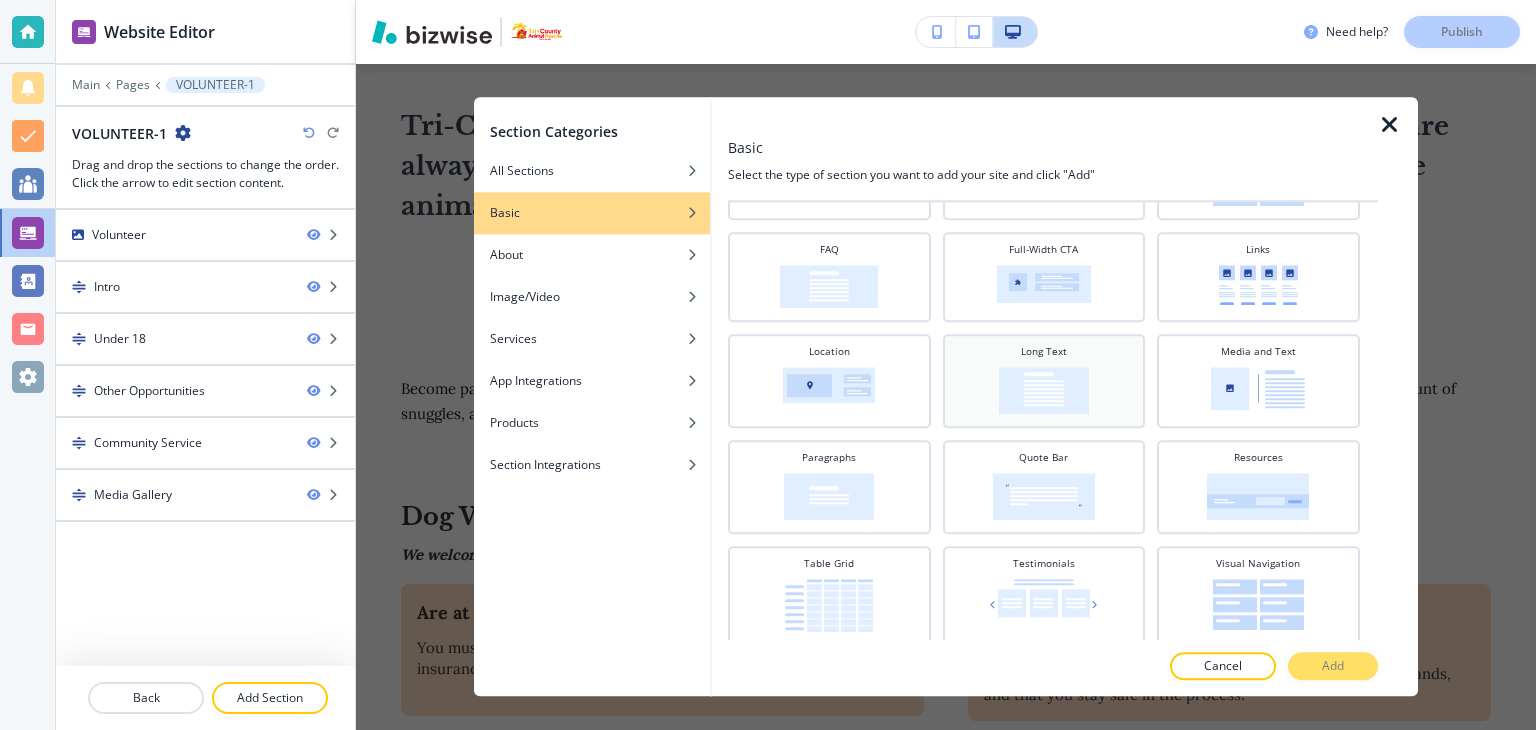 scroll, scrollTop: 135, scrollLeft: 0, axis: vertical 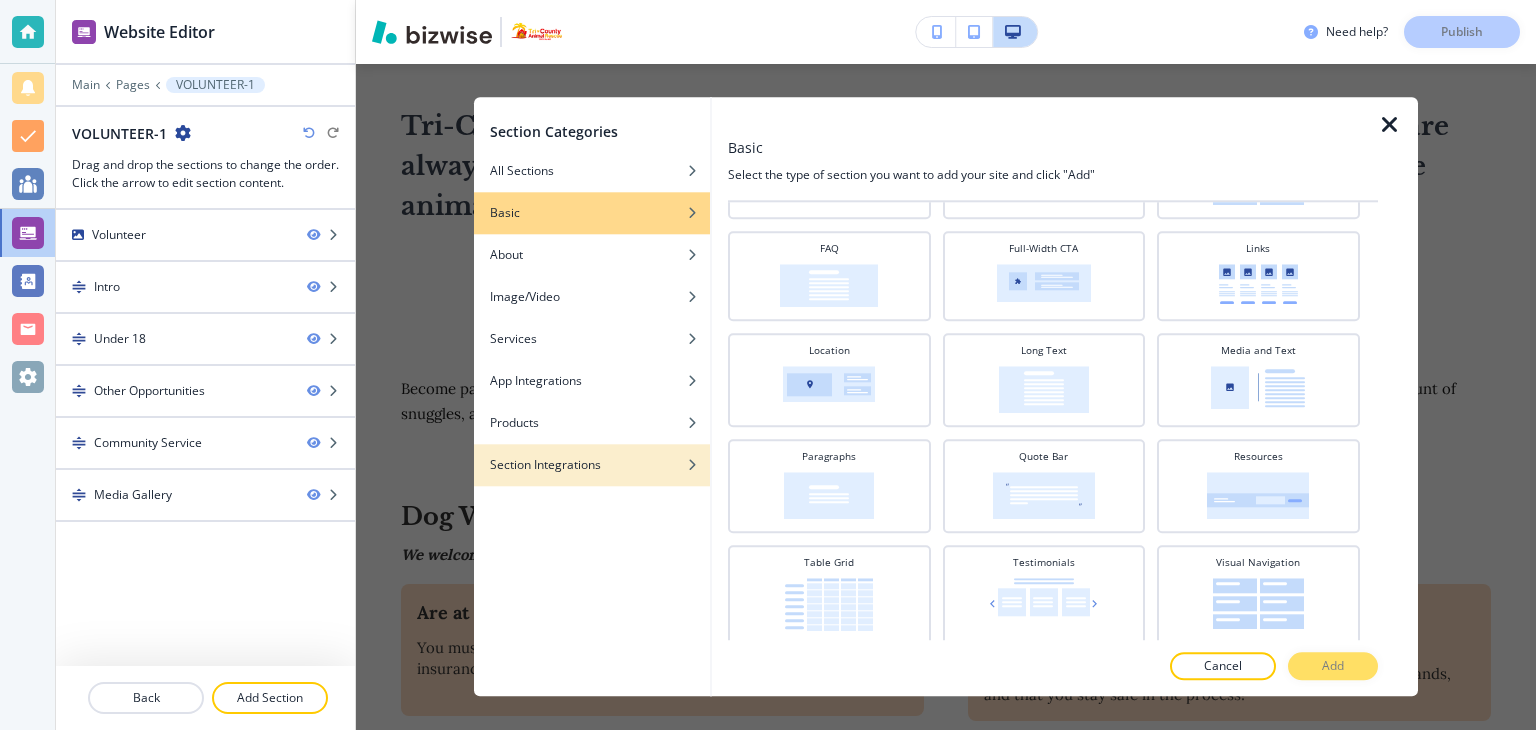 click on "Section Integrations" at bounding box center [545, 465] 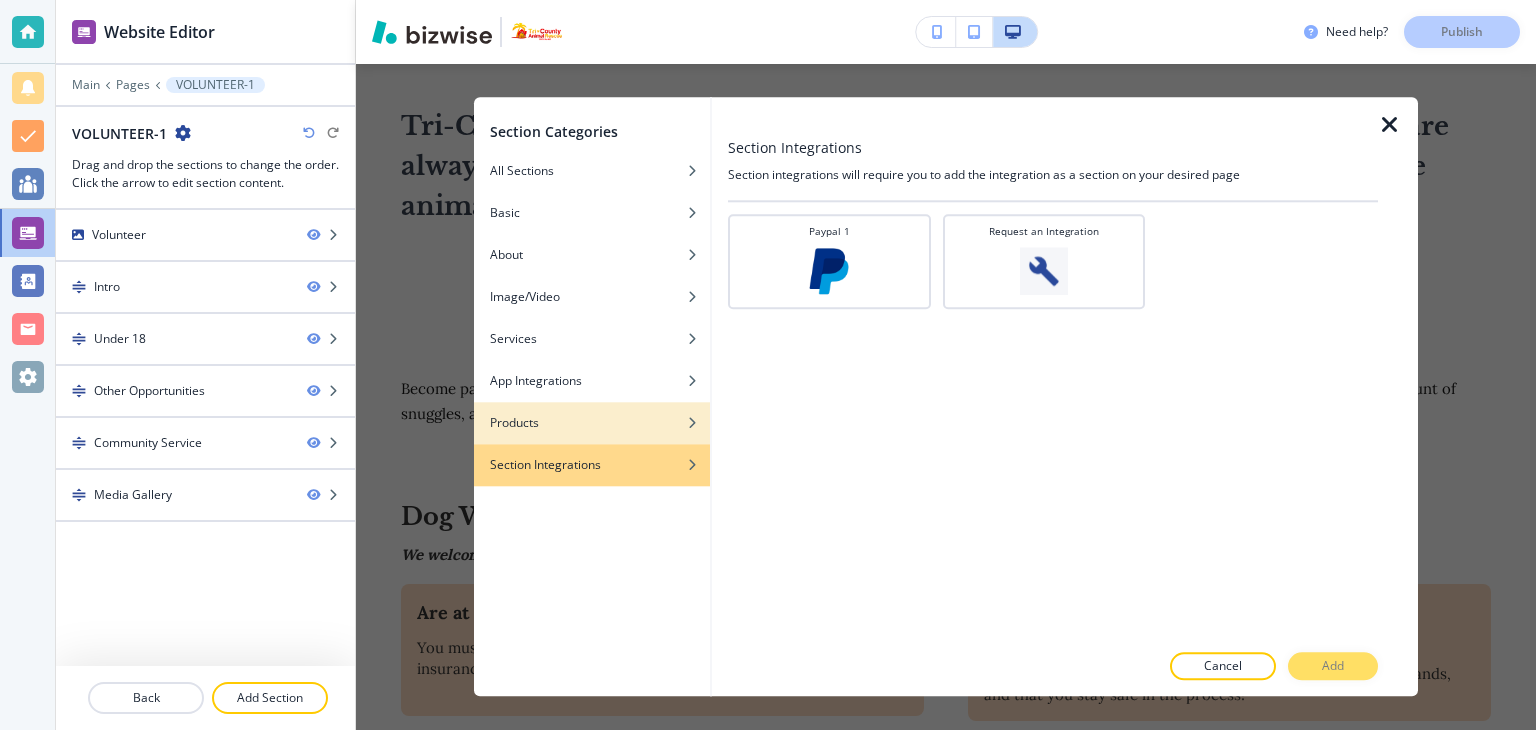 click on "Products" at bounding box center [592, 423] 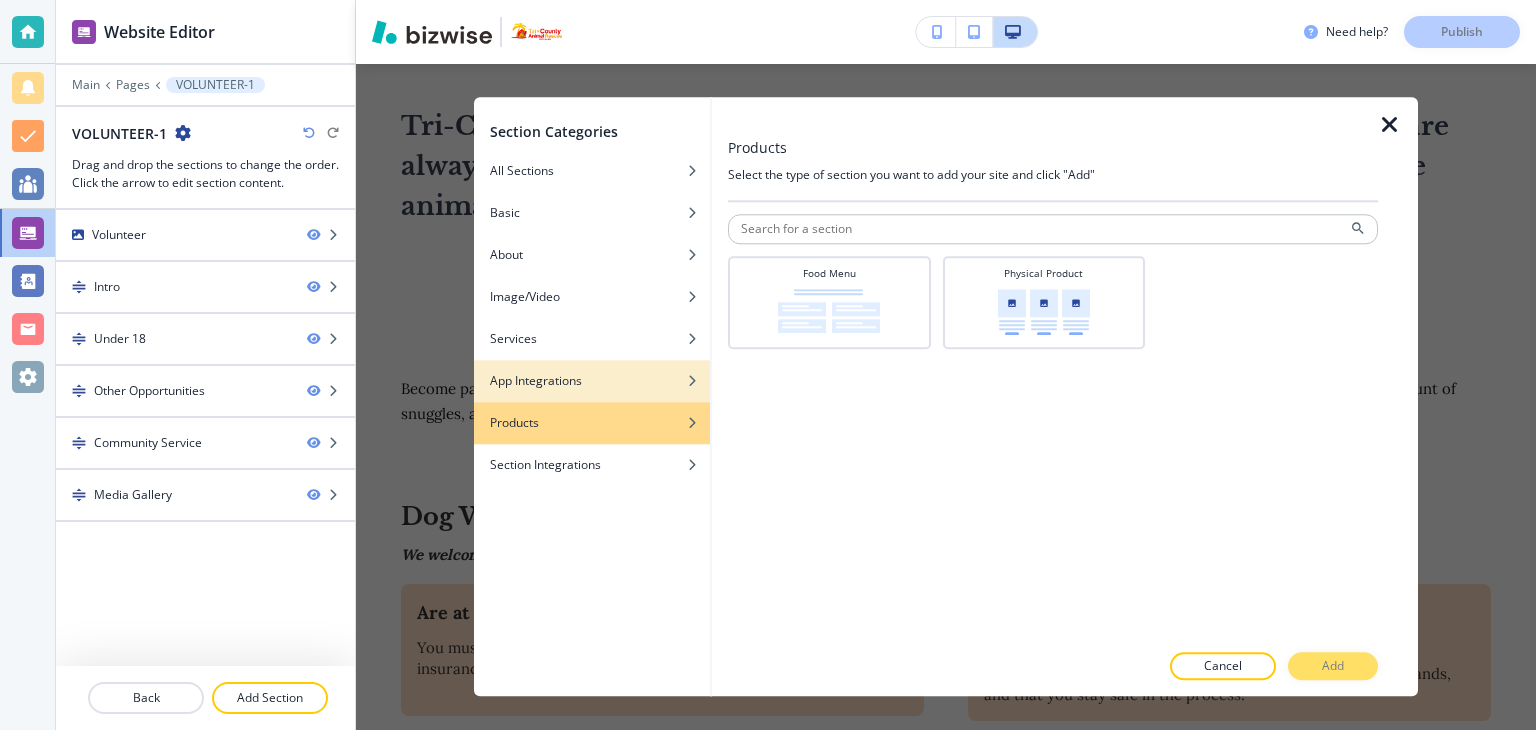 click on "App Integrations" at bounding box center [536, 381] 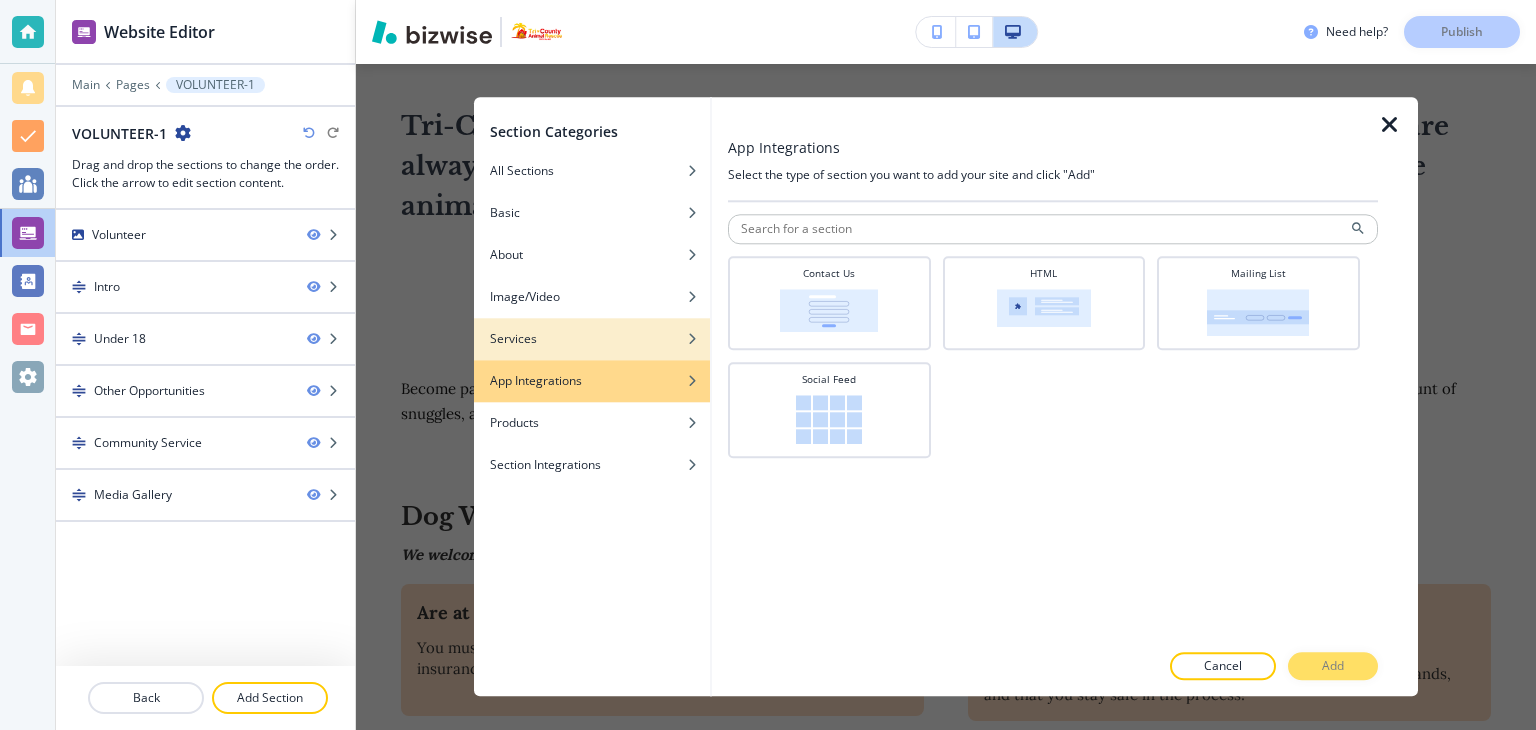 click on "Services" at bounding box center [513, 339] 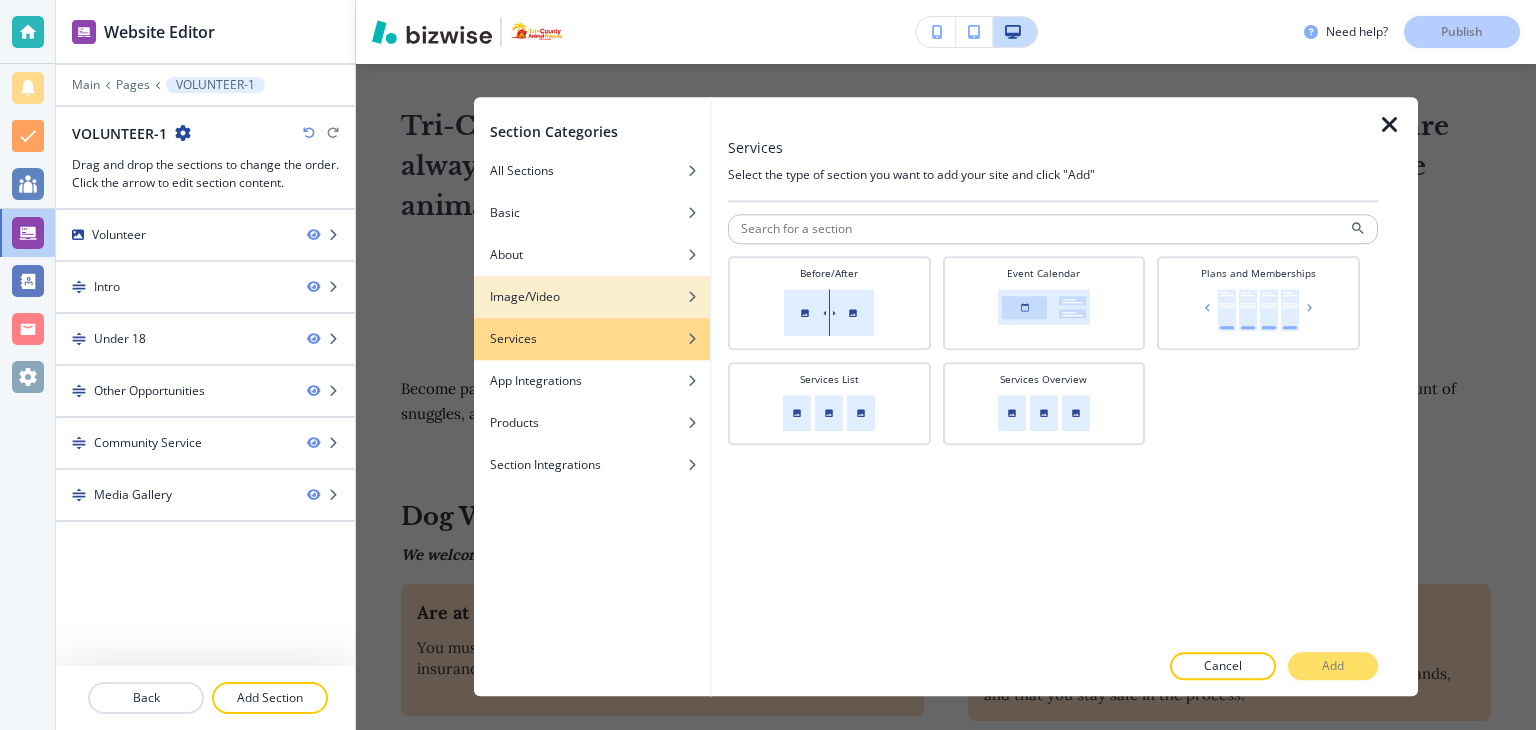 click on "Image/Video" at bounding box center (525, 297) 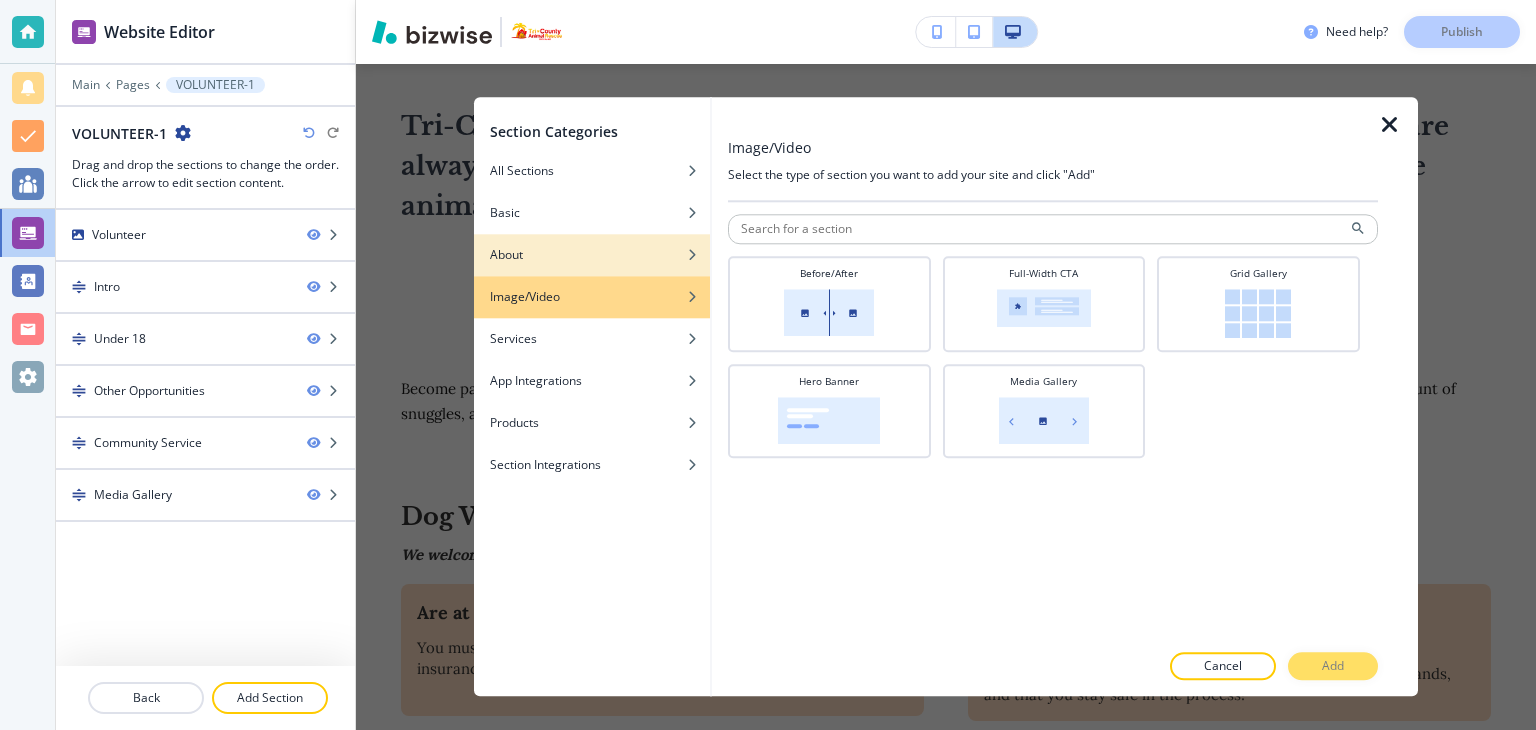click on "About" at bounding box center [506, 255] 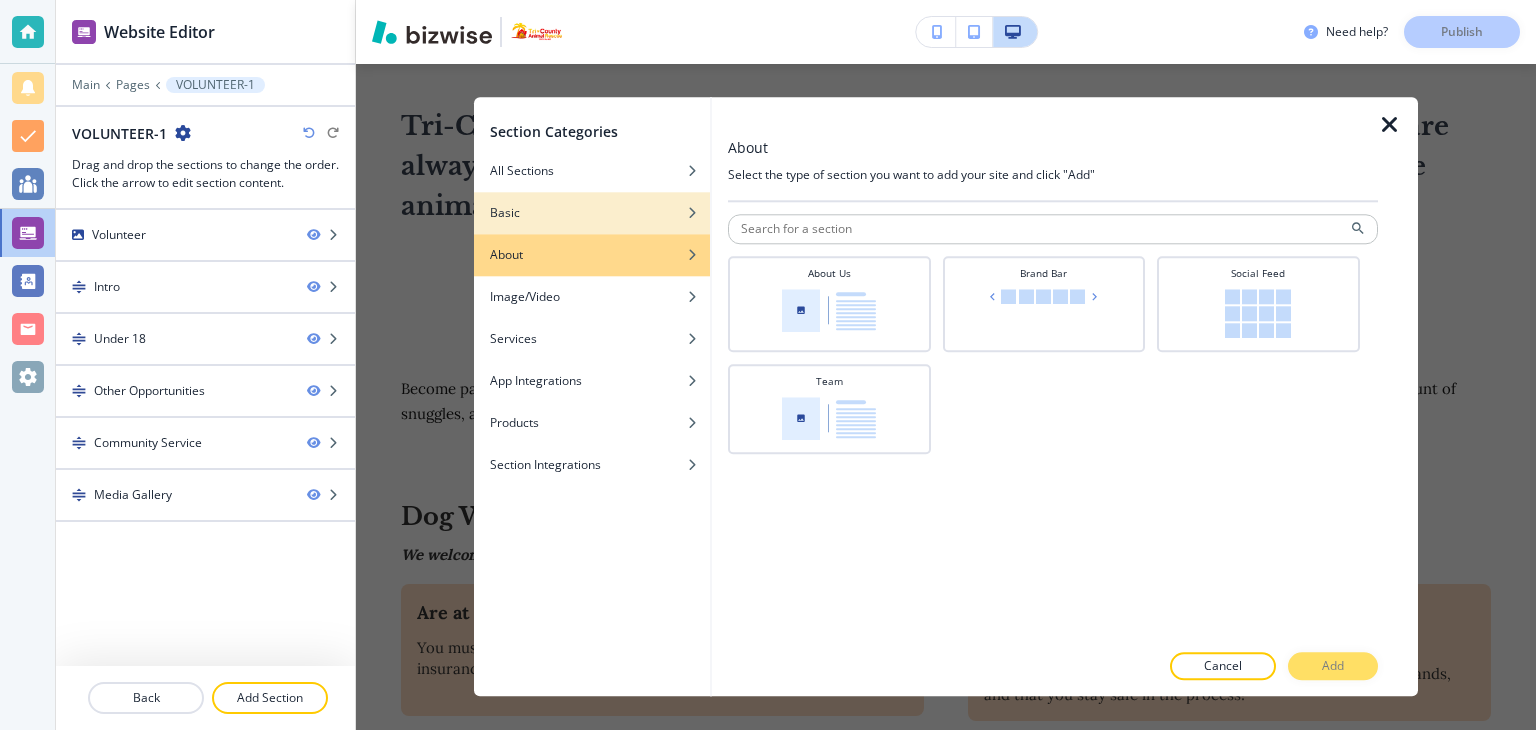 click on "Basic" at bounding box center [592, 213] 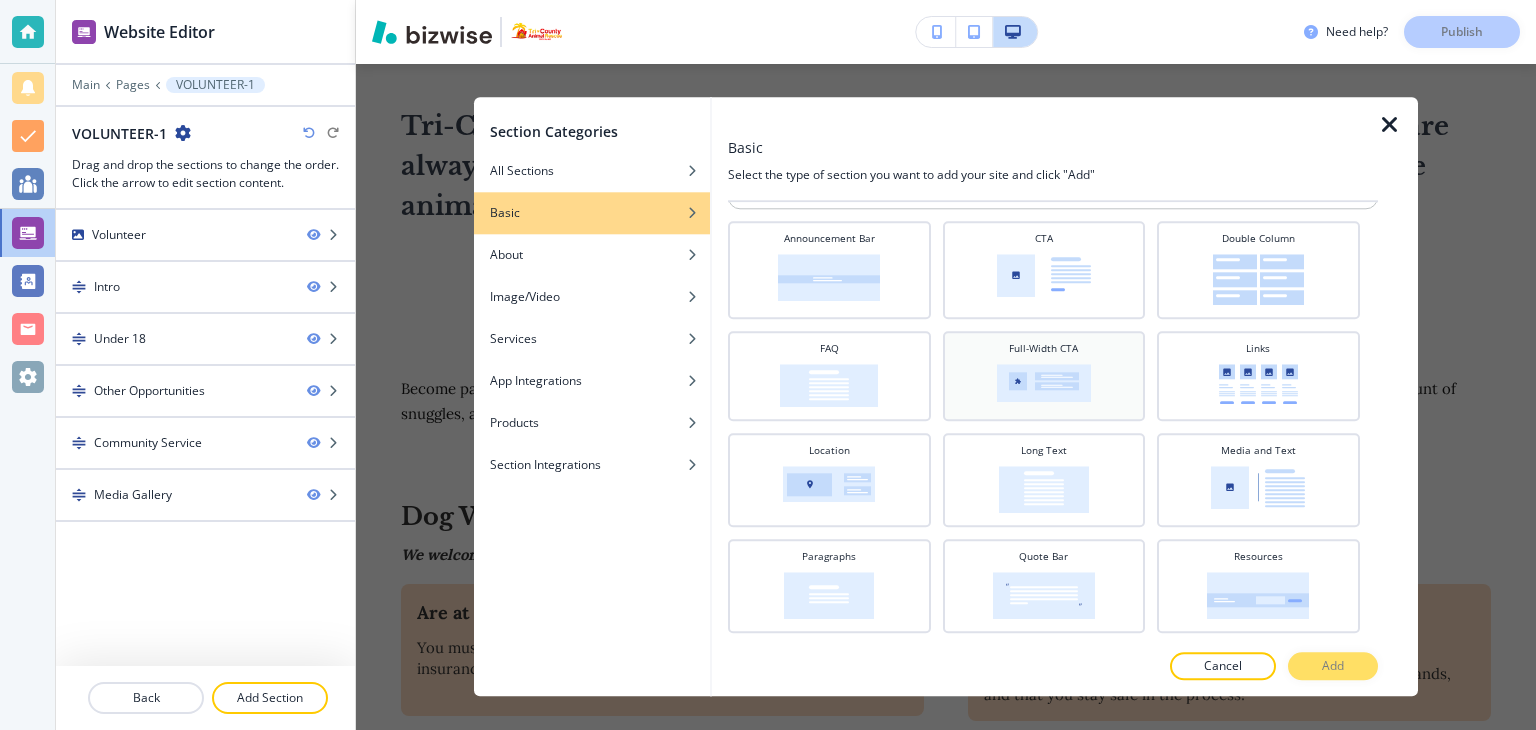 scroll, scrollTop: 0, scrollLeft: 0, axis: both 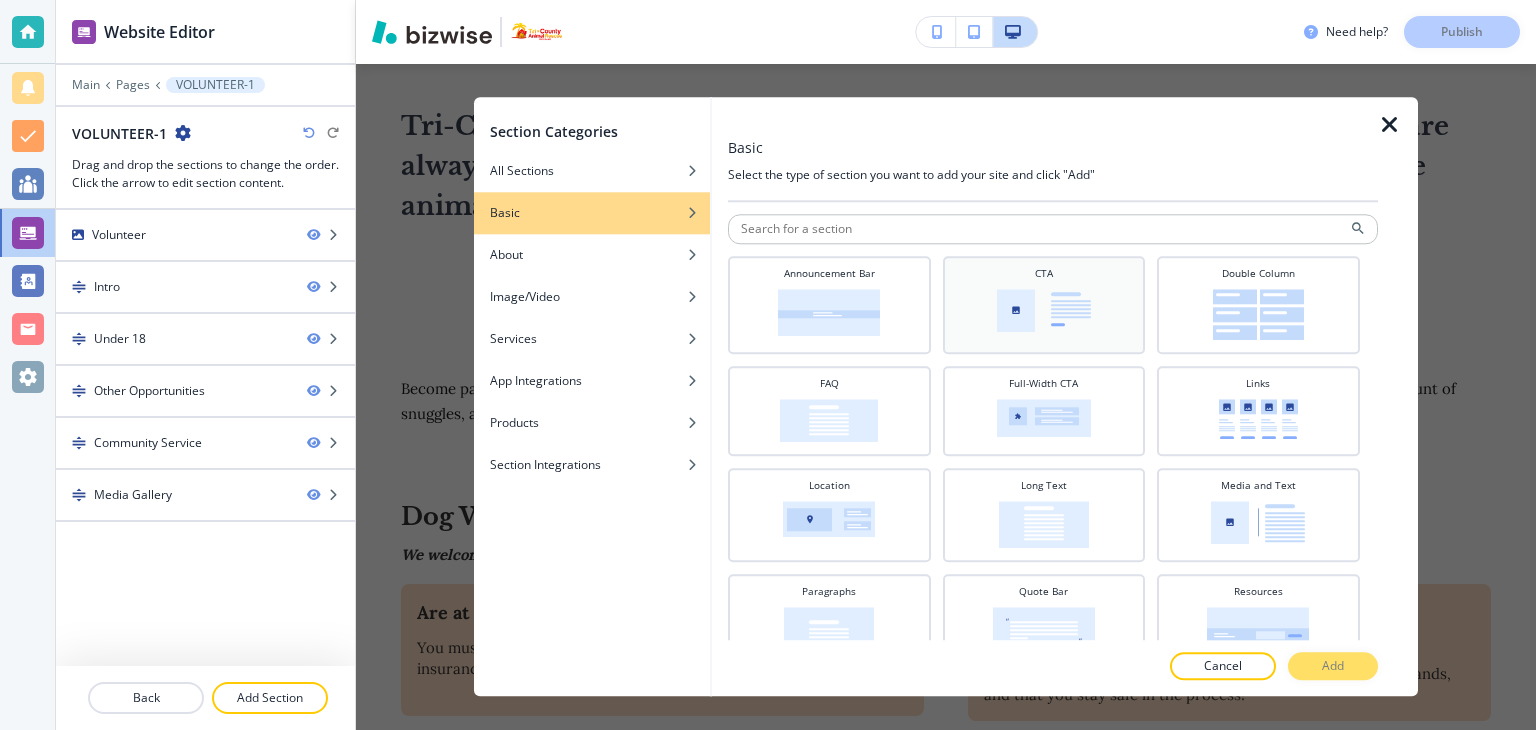 click at bounding box center (1044, 310) 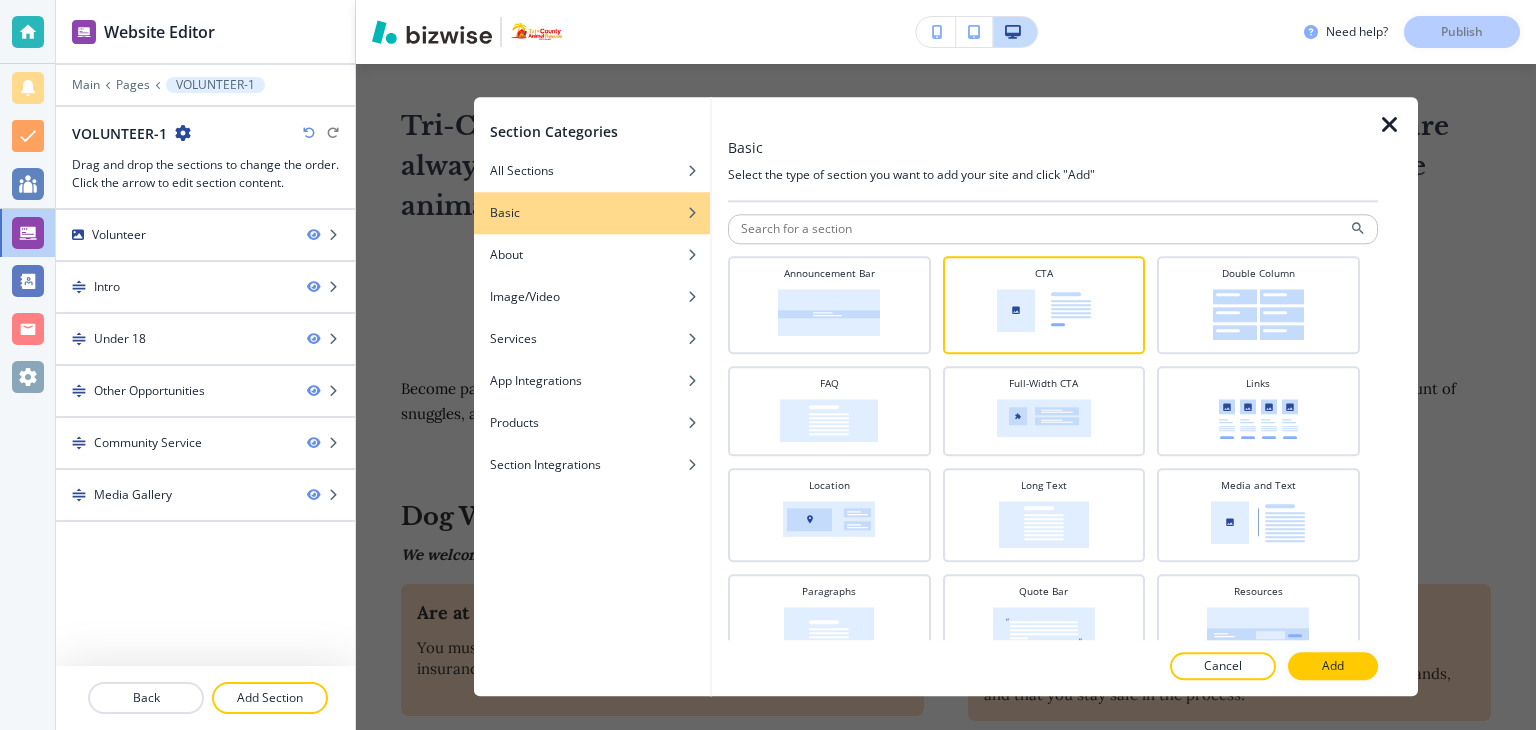 click on "Add" at bounding box center (1333, 667) 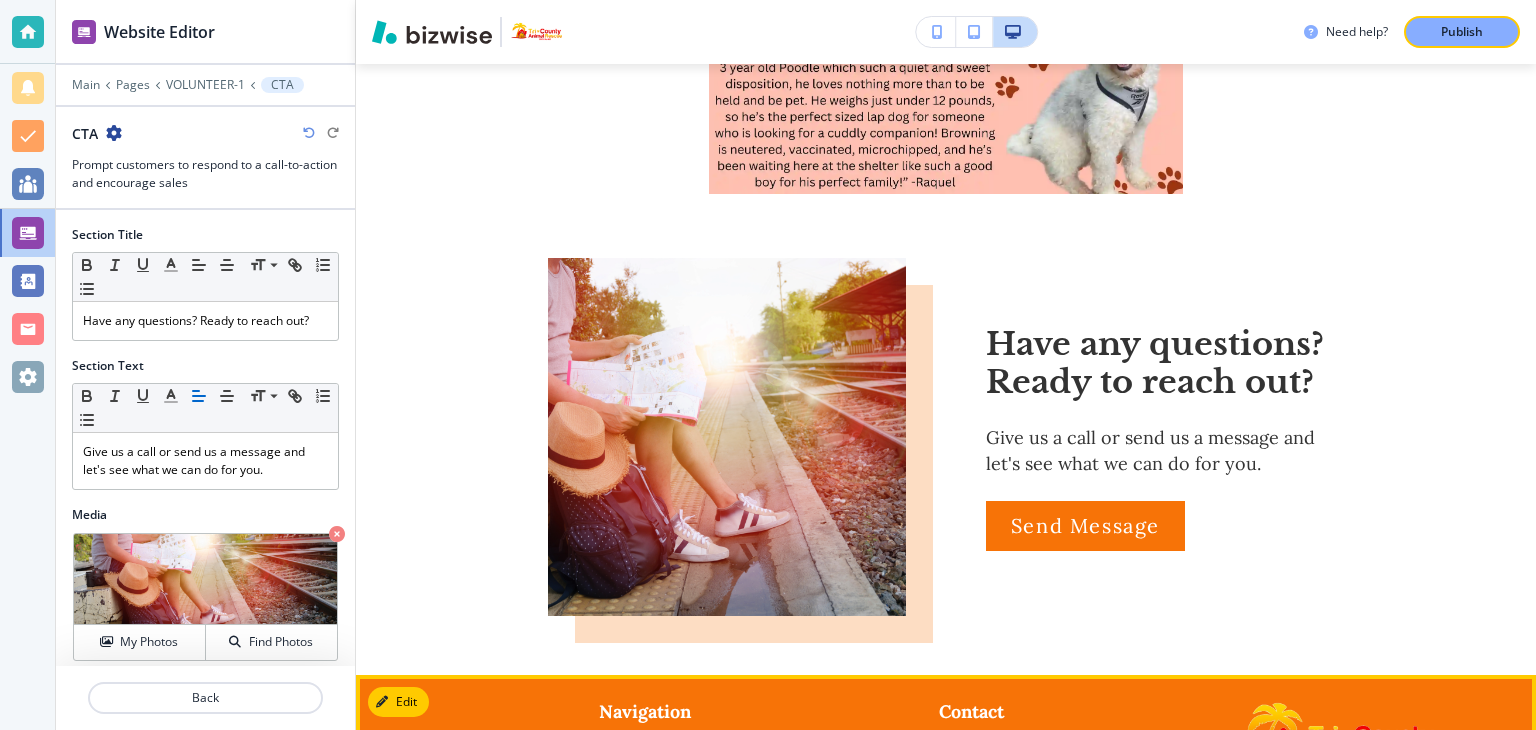 scroll, scrollTop: 4036, scrollLeft: 0, axis: vertical 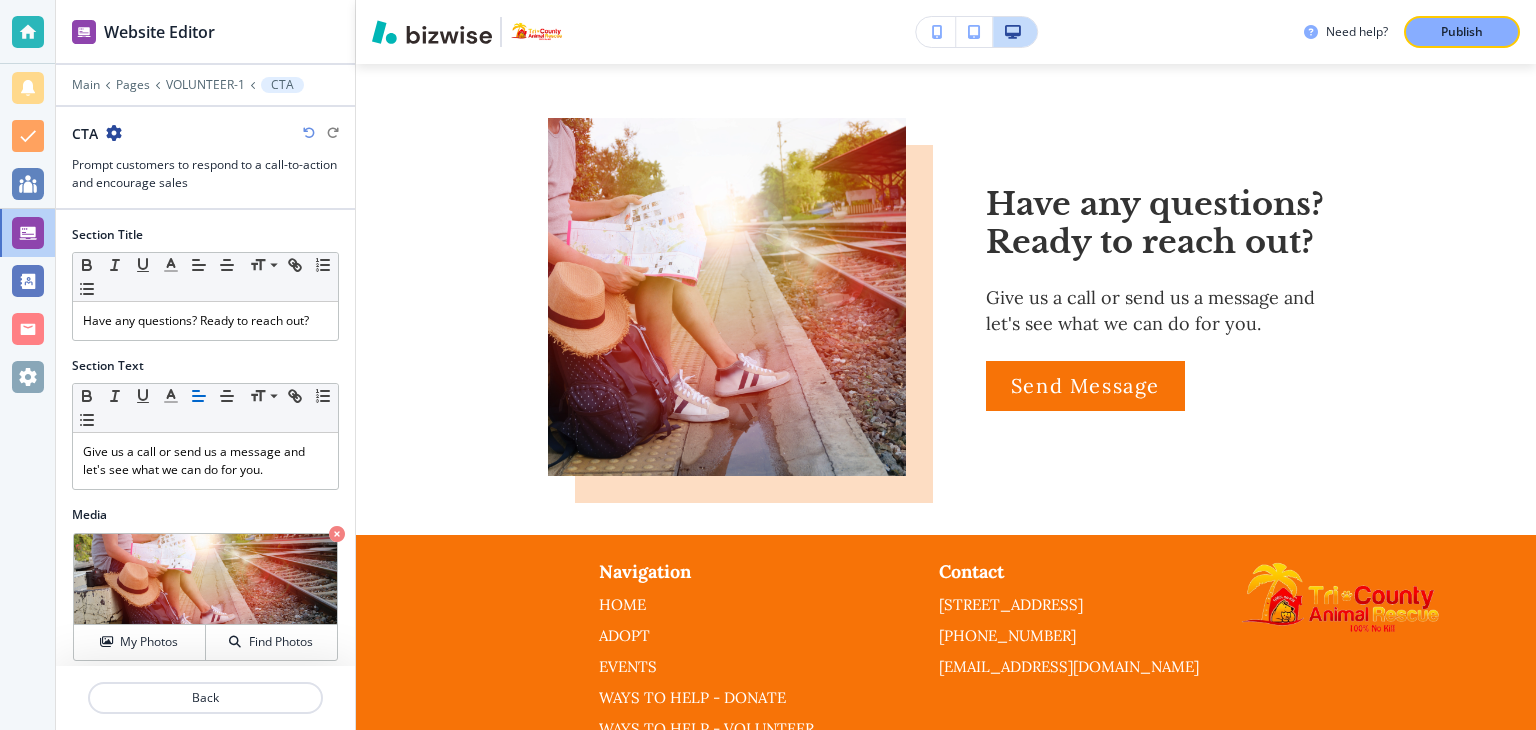 click at bounding box center [337, 534] 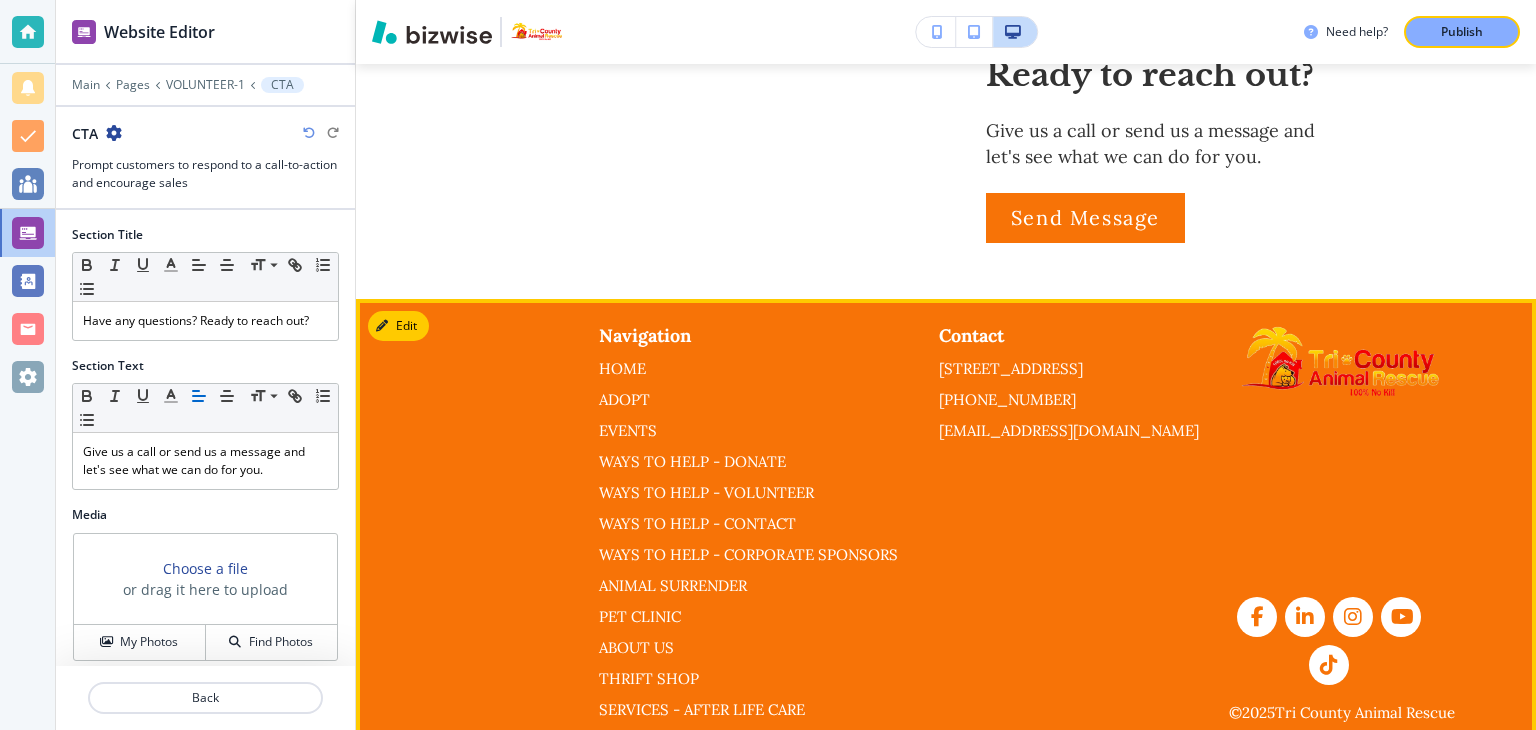 scroll, scrollTop: 4159, scrollLeft: 0, axis: vertical 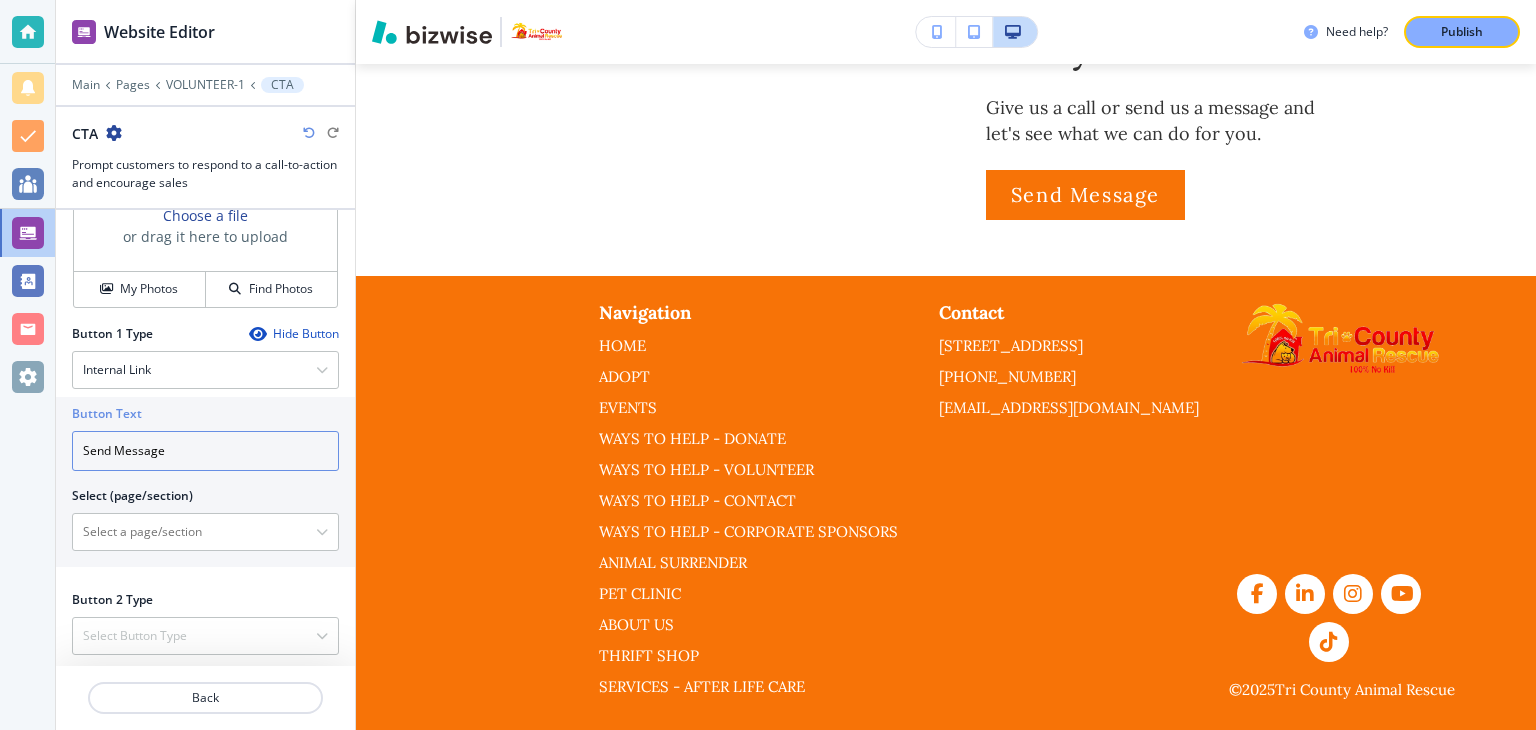 drag, startPoint x: 163, startPoint y: 451, endPoint x: 63, endPoint y: 469, distance: 101.607086 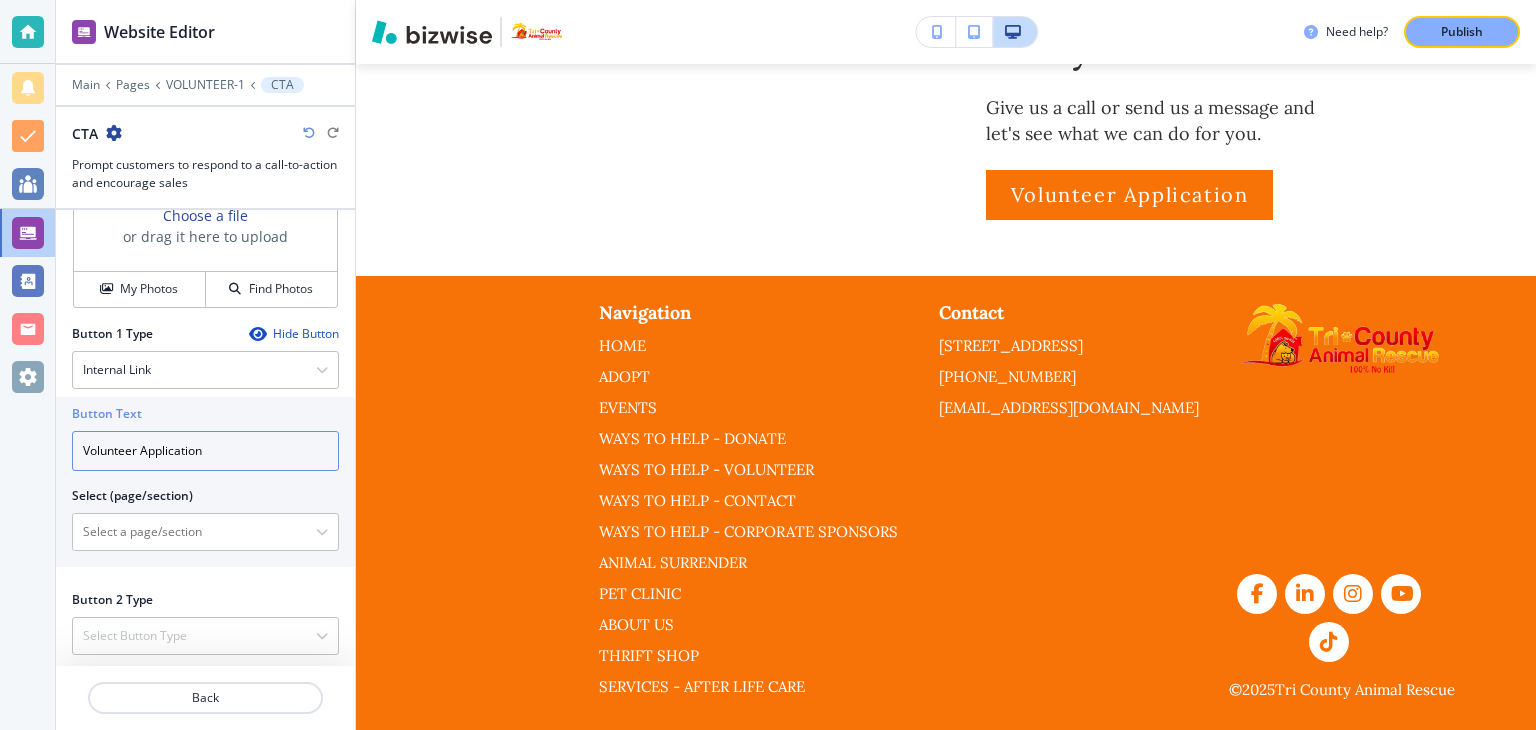 type on "Volunteer Application" 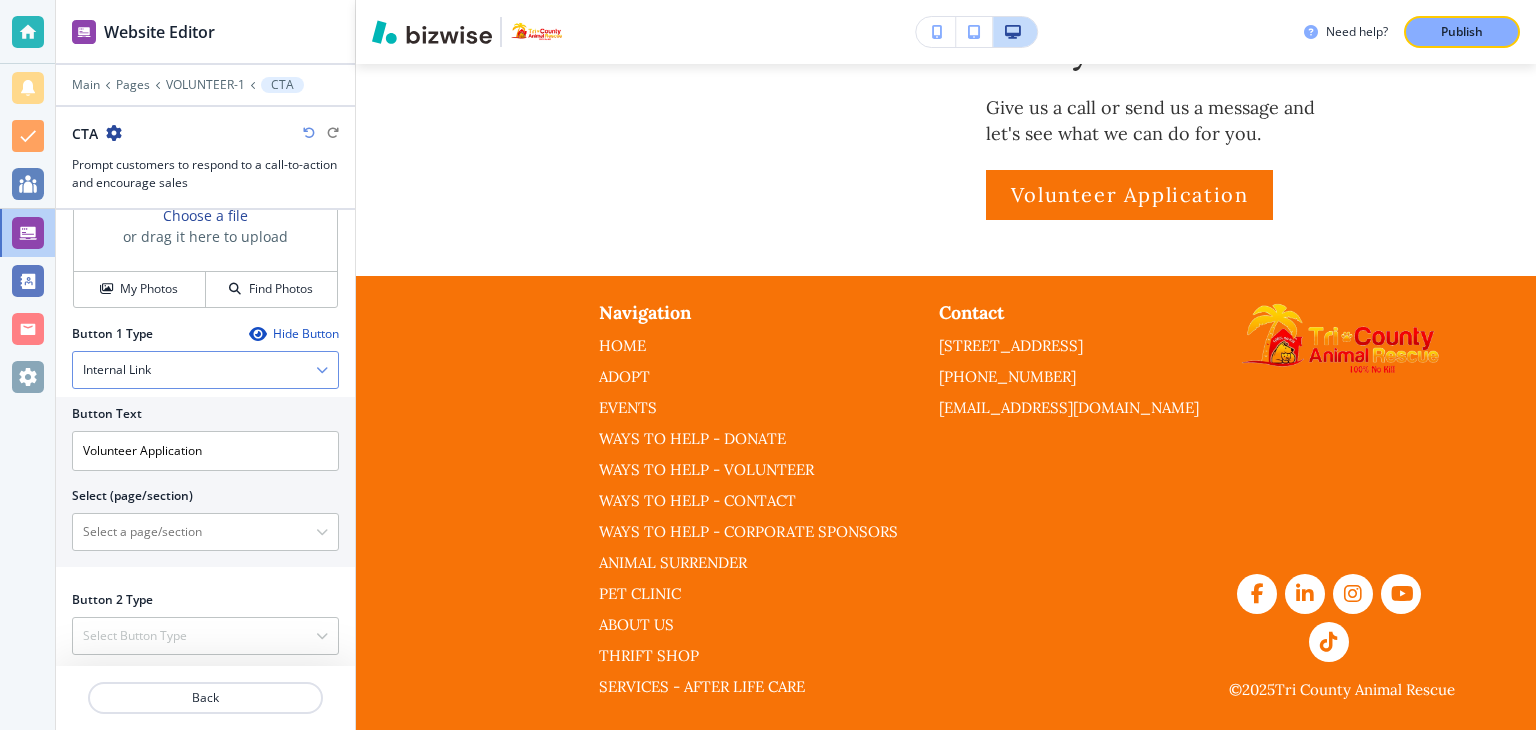 click on "Internal Link" at bounding box center [205, 370] 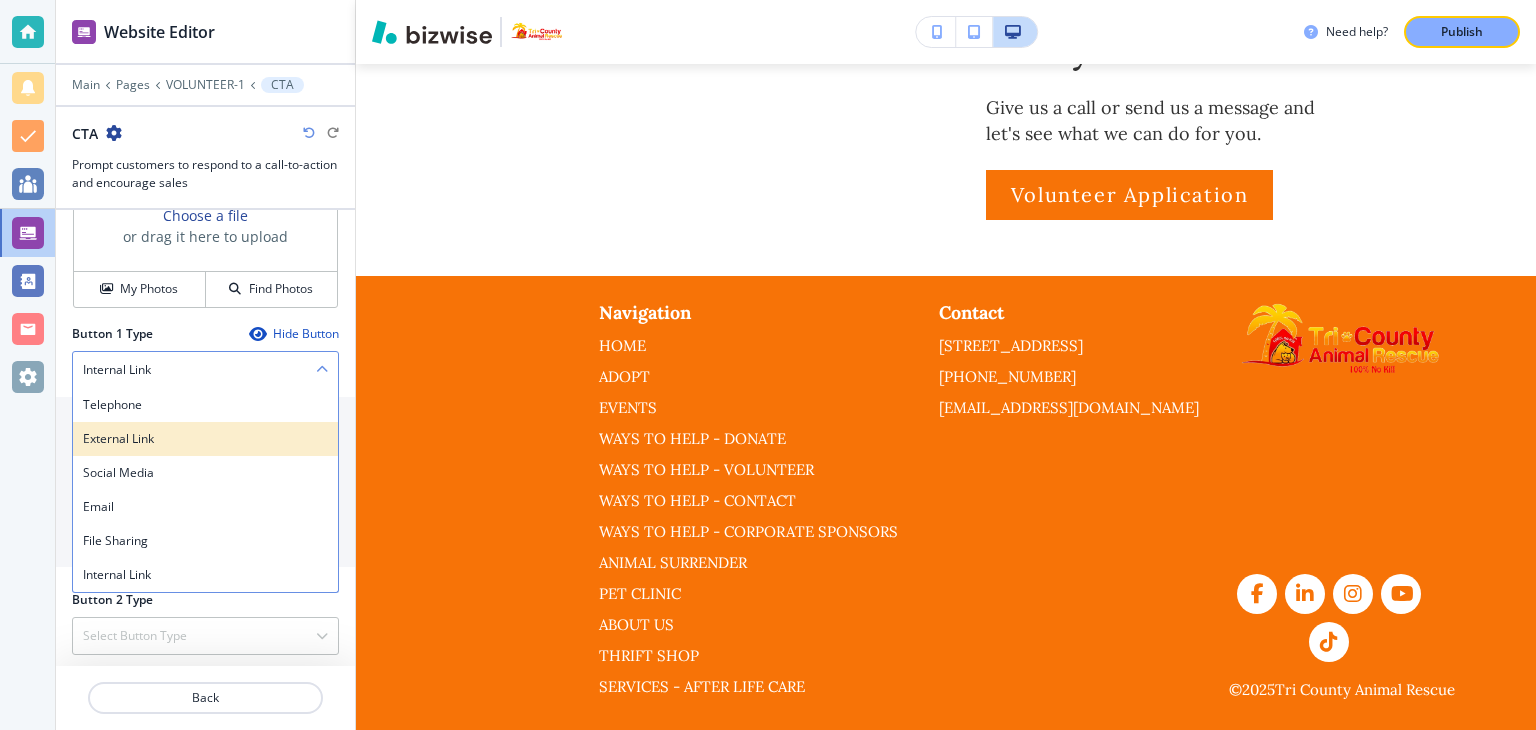 click on "External Link" at bounding box center (205, 439) 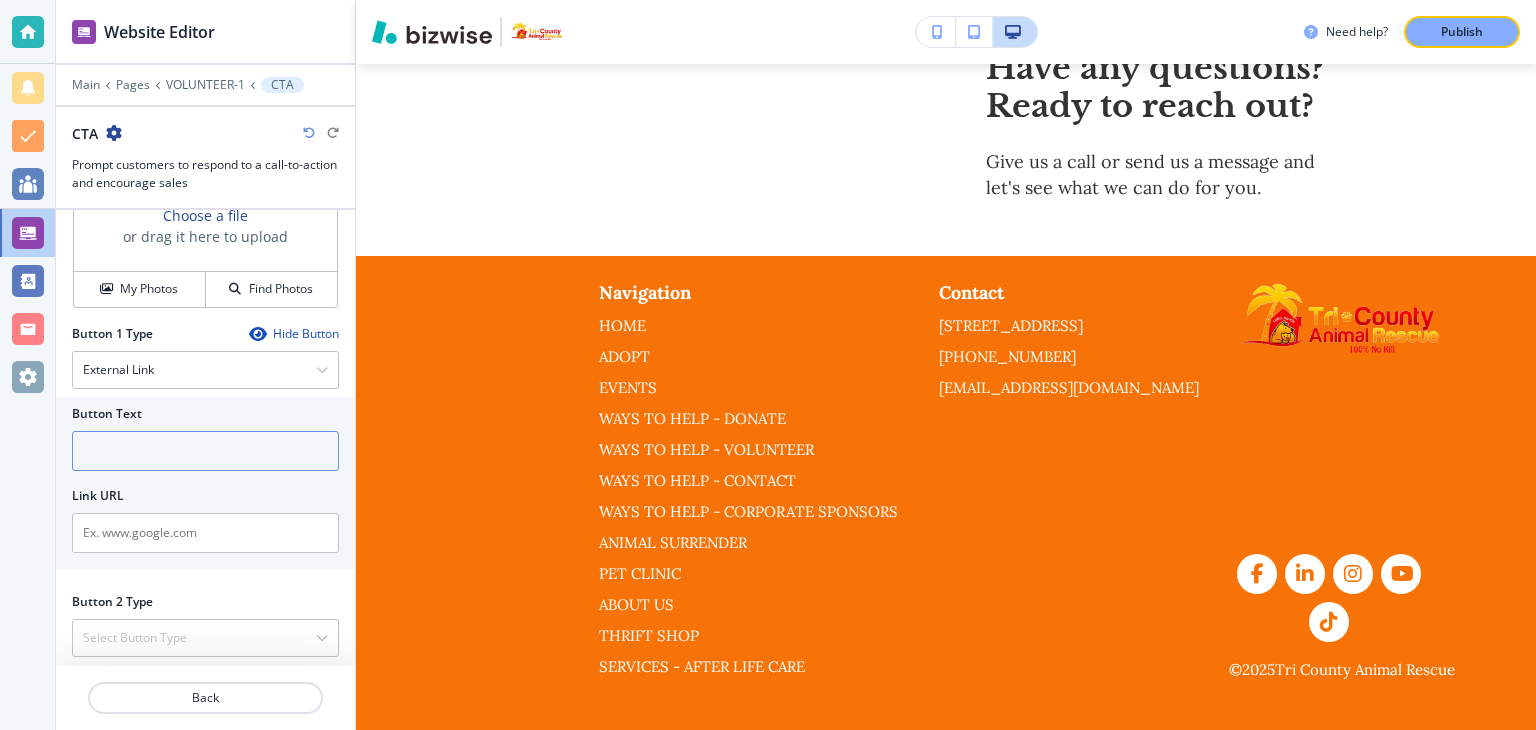scroll, scrollTop: 4084, scrollLeft: 0, axis: vertical 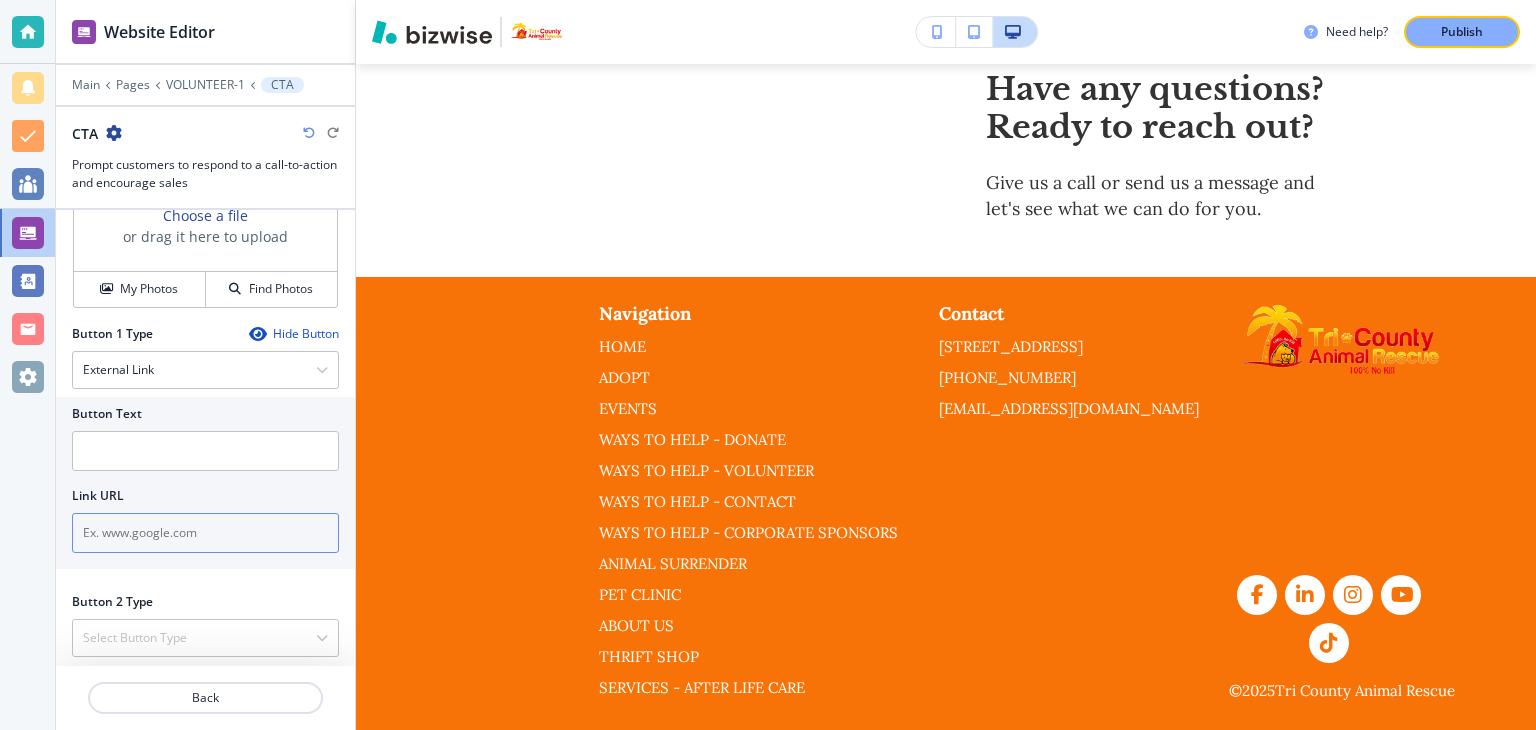 click at bounding box center (205, 533) 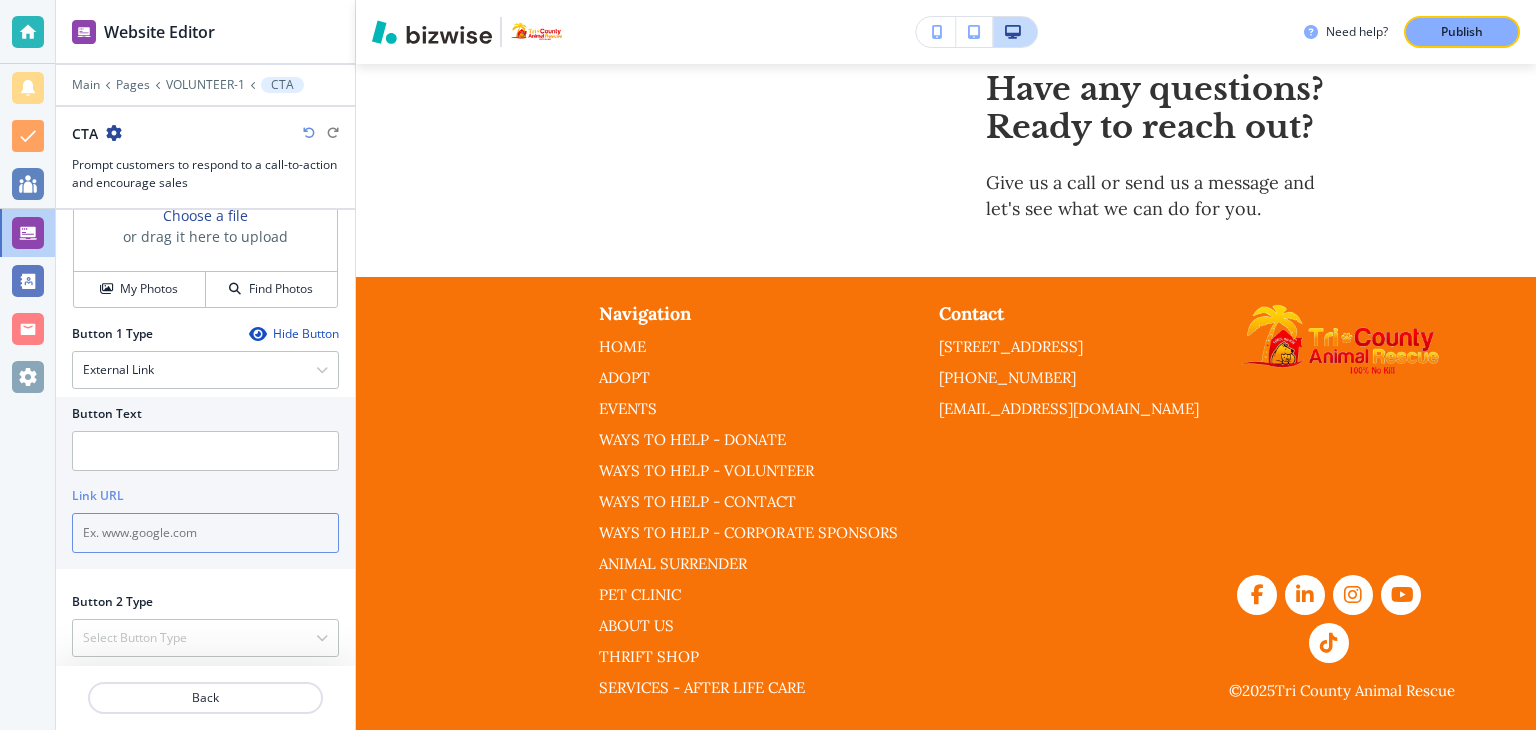 paste on "[URL][DOMAIN_NAME]" 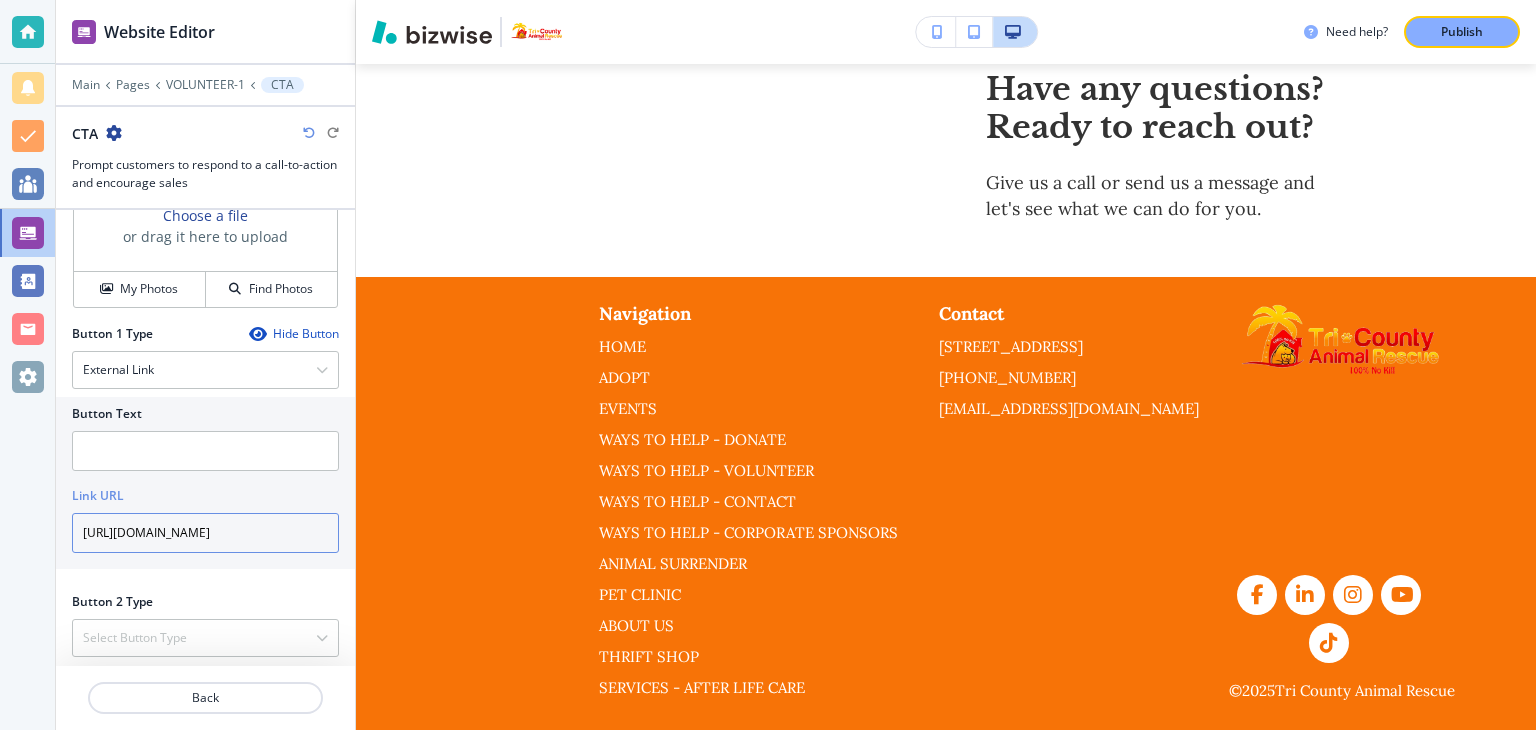 scroll, scrollTop: 0, scrollLeft: 17, axis: horizontal 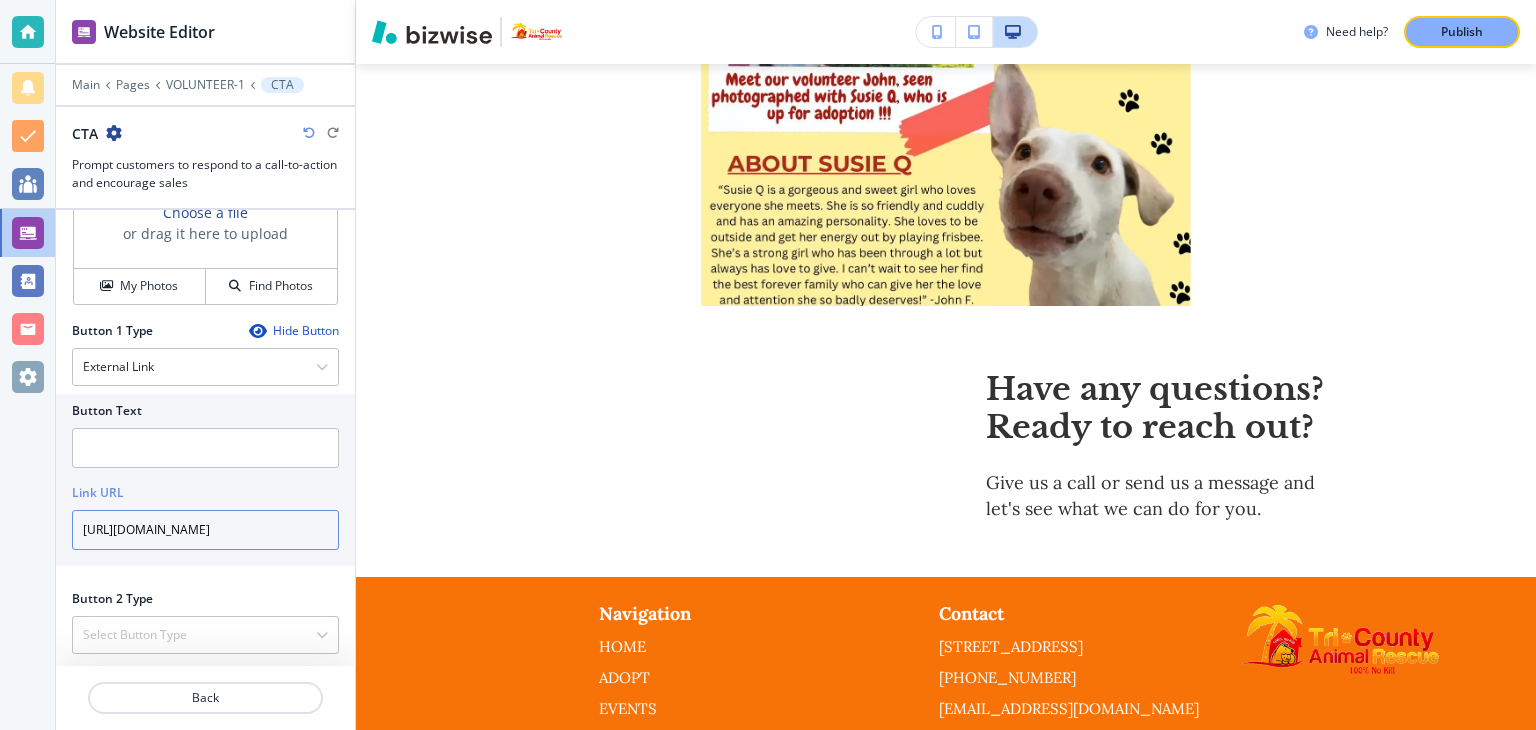 type on "[URL][DOMAIN_NAME]" 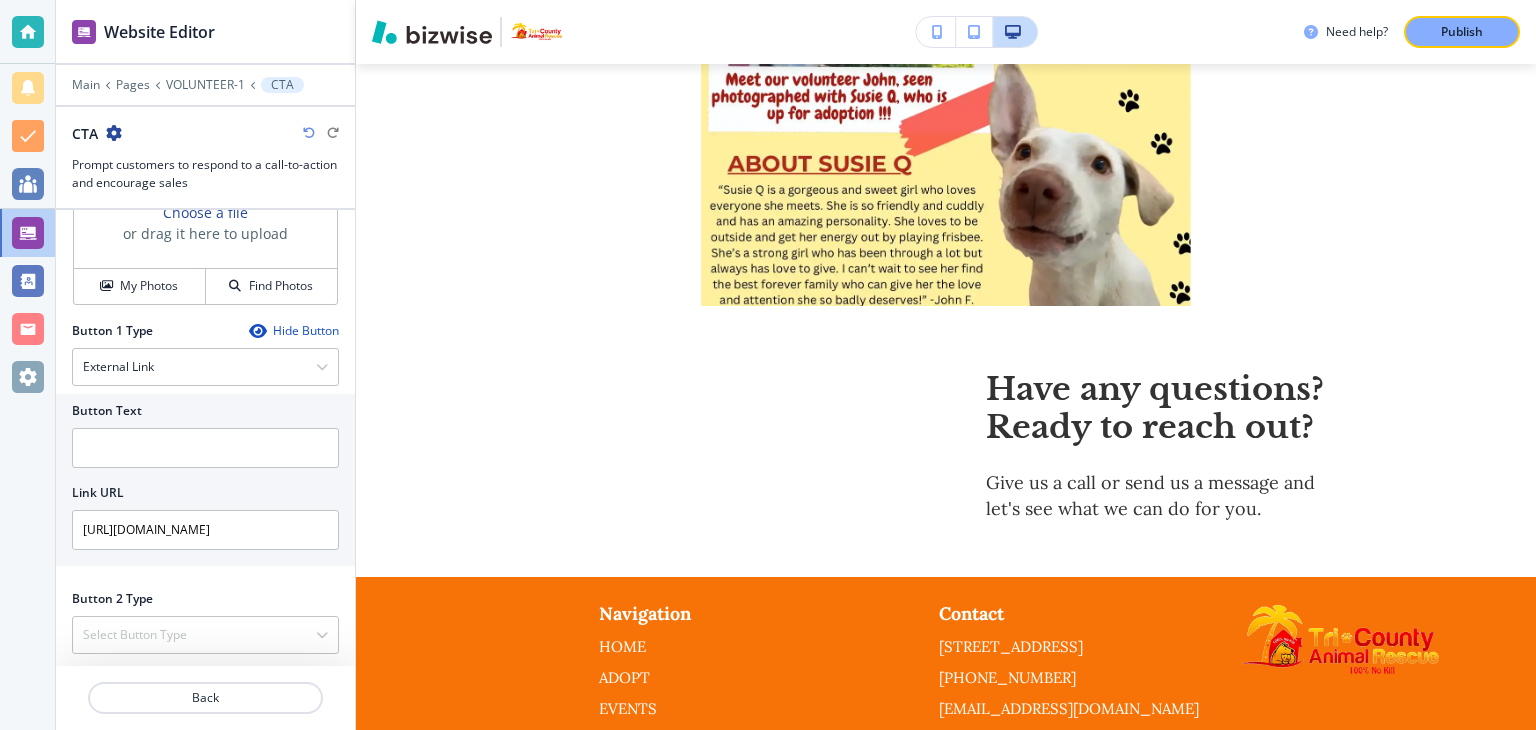 scroll, scrollTop: 0, scrollLeft: 0, axis: both 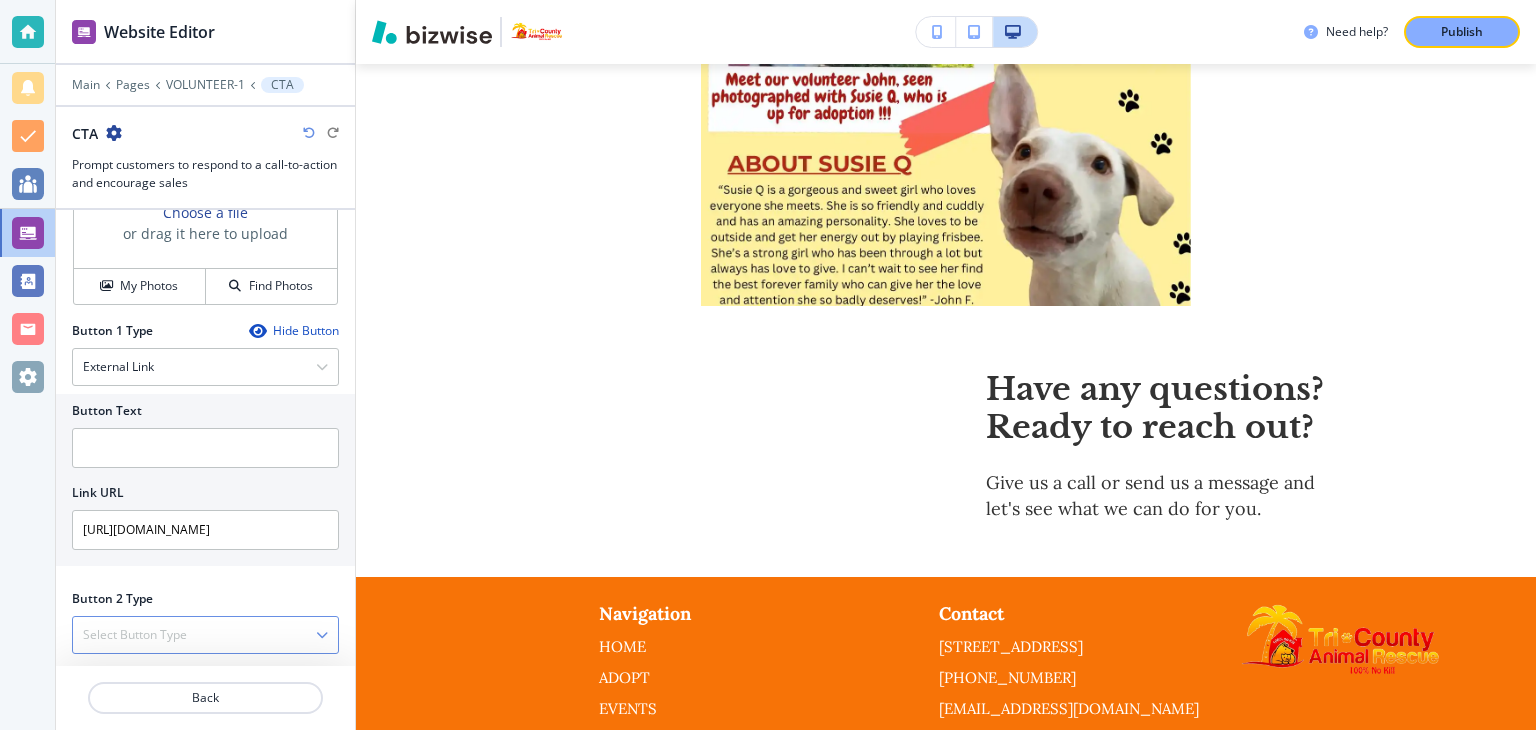 click on "Select Button Type" at bounding box center [205, 635] 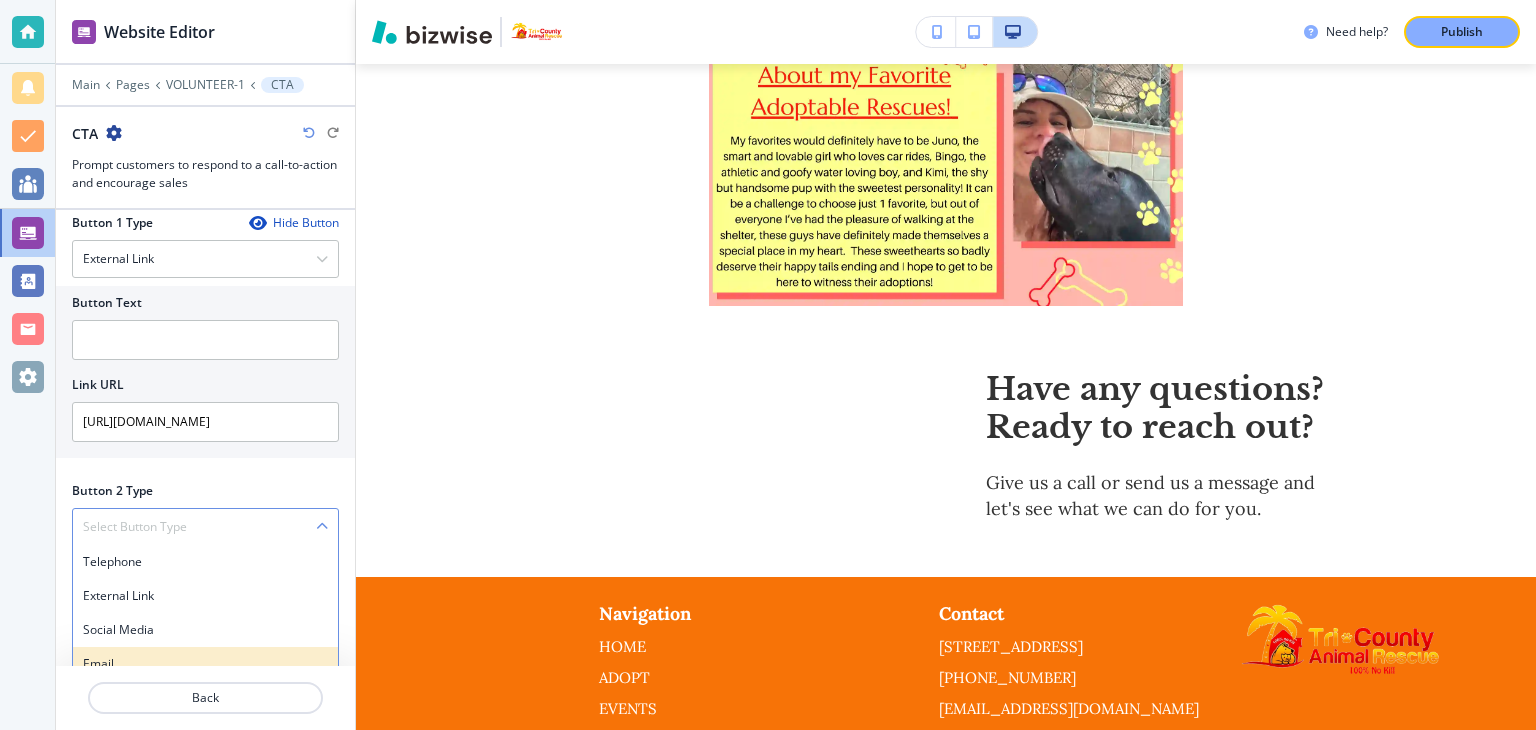 scroll, scrollTop: 544, scrollLeft: 0, axis: vertical 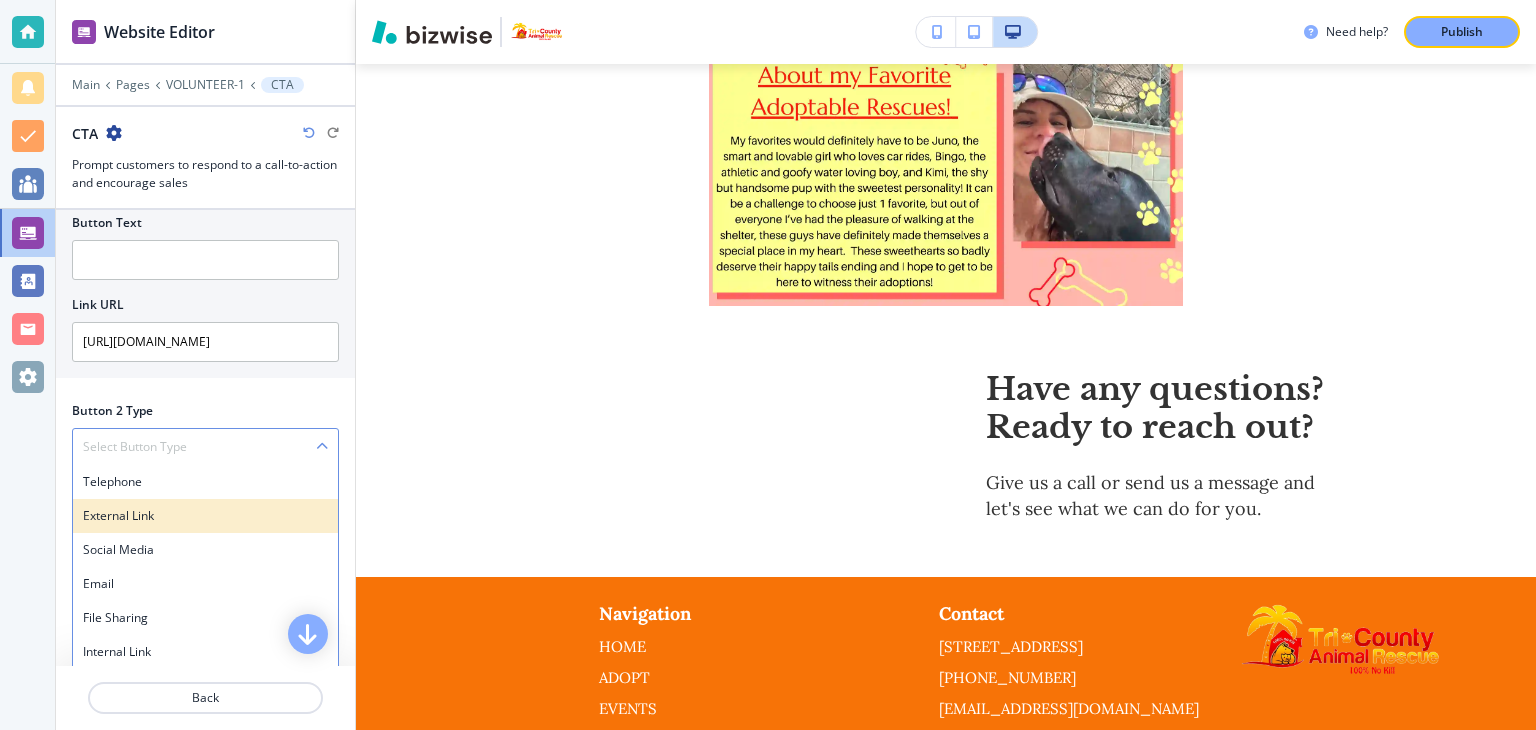 click on "External Link" at bounding box center (205, 516) 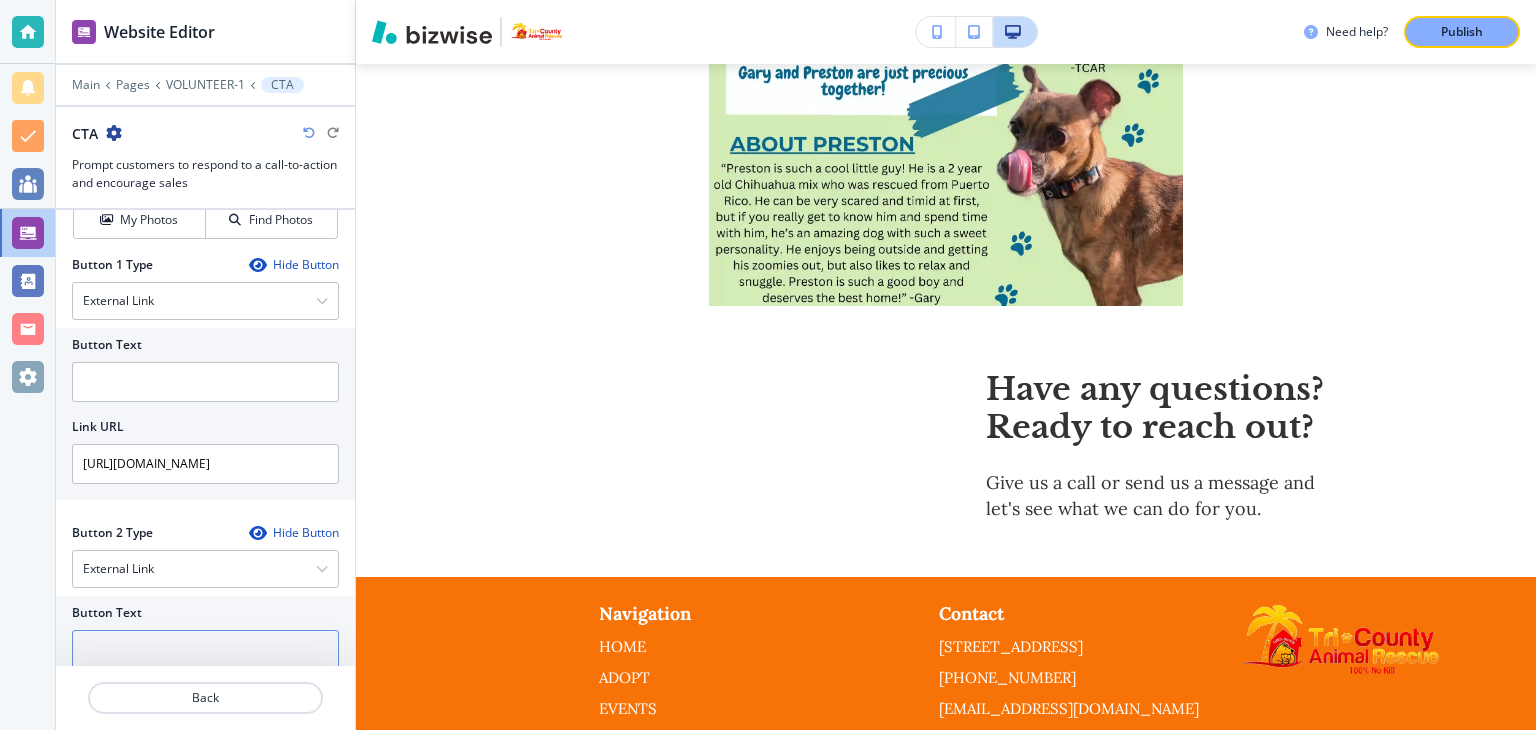 scroll, scrollTop: 423, scrollLeft: 0, axis: vertical 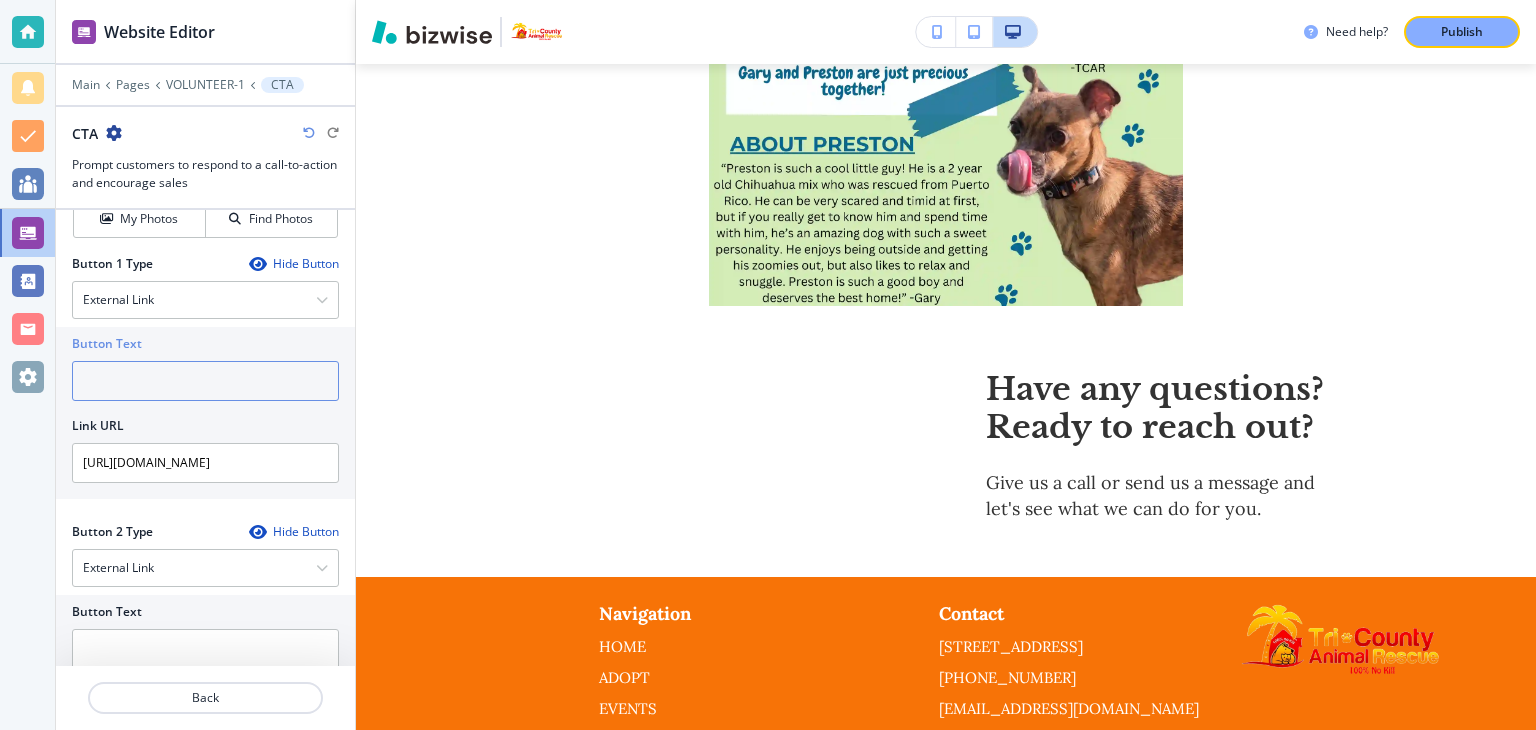 click at bounding box center [205, 381] 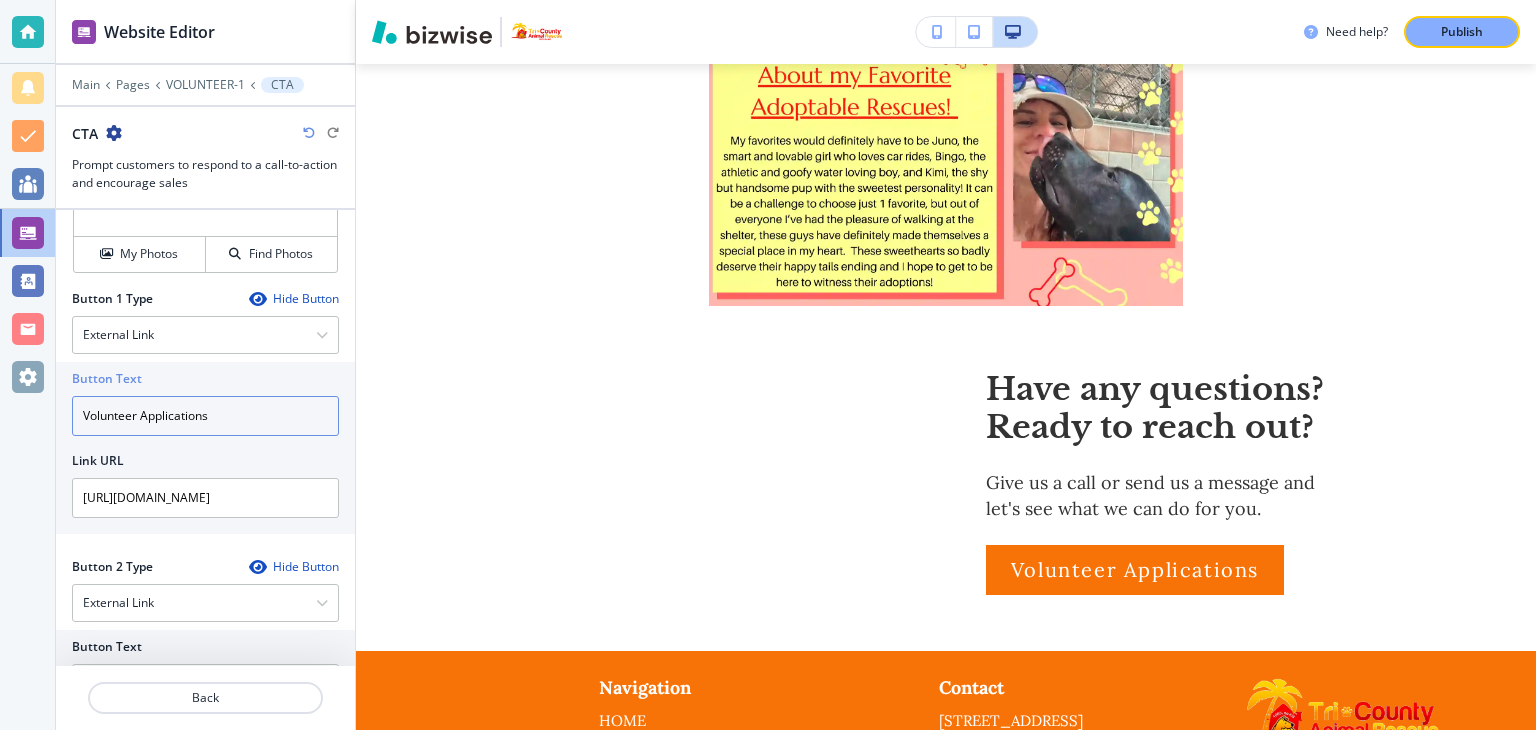 scroll, scrollTop: 423, scrollLeft: 0, axis: vertical 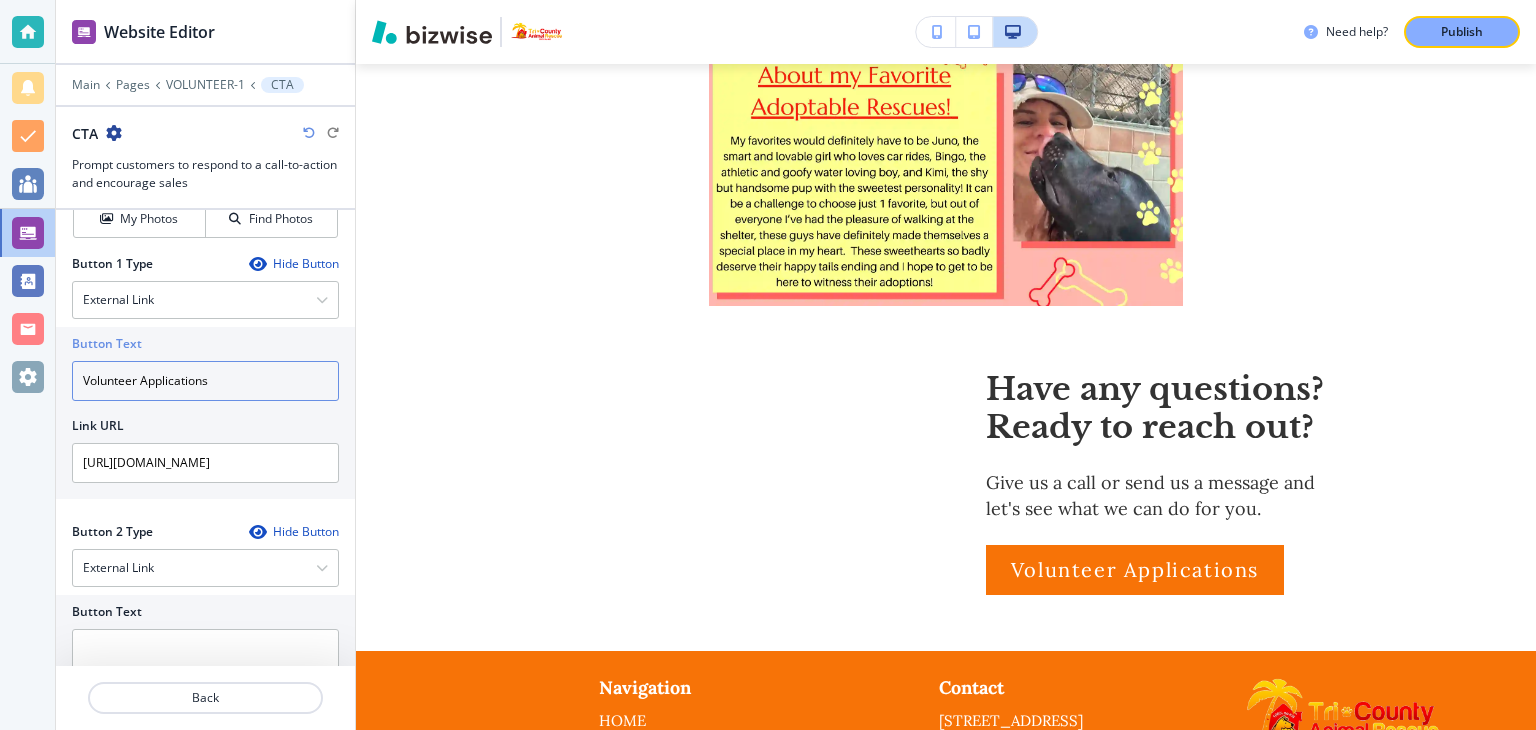 type on "Volunteer Applications" 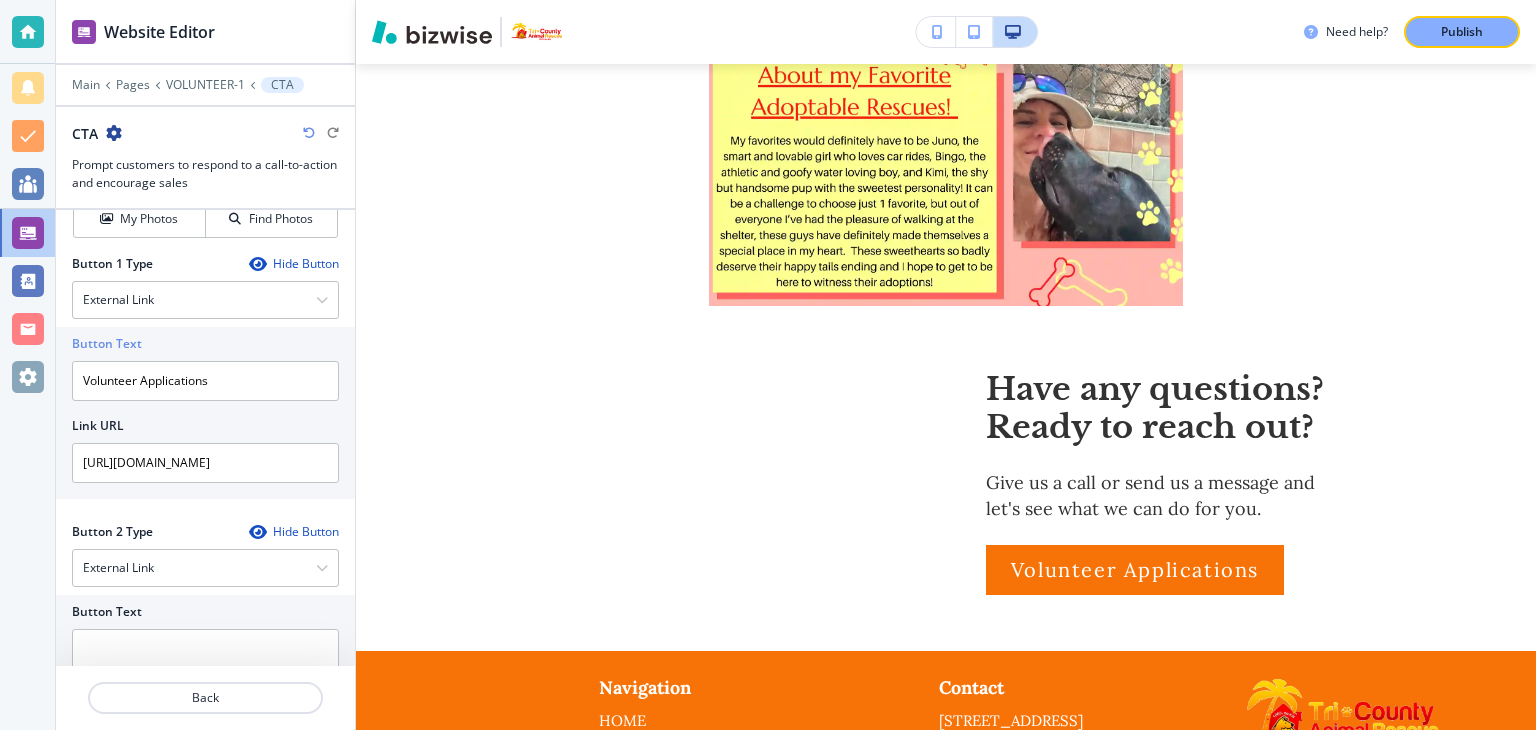 click on "Hide Button" at bounding box center [294, 532] 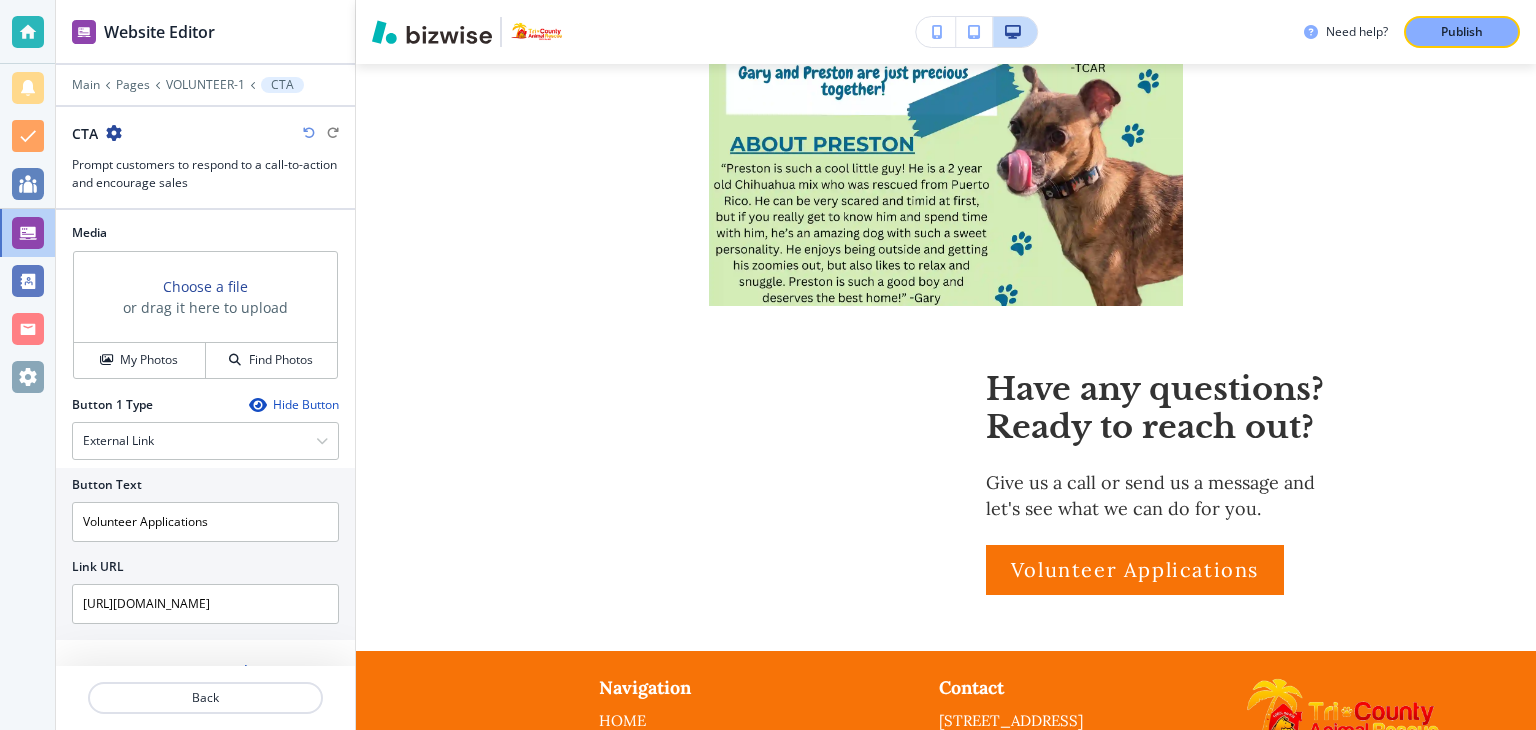 scroll, scrollTop: 251, scrollLeft: 0, axis: vertical 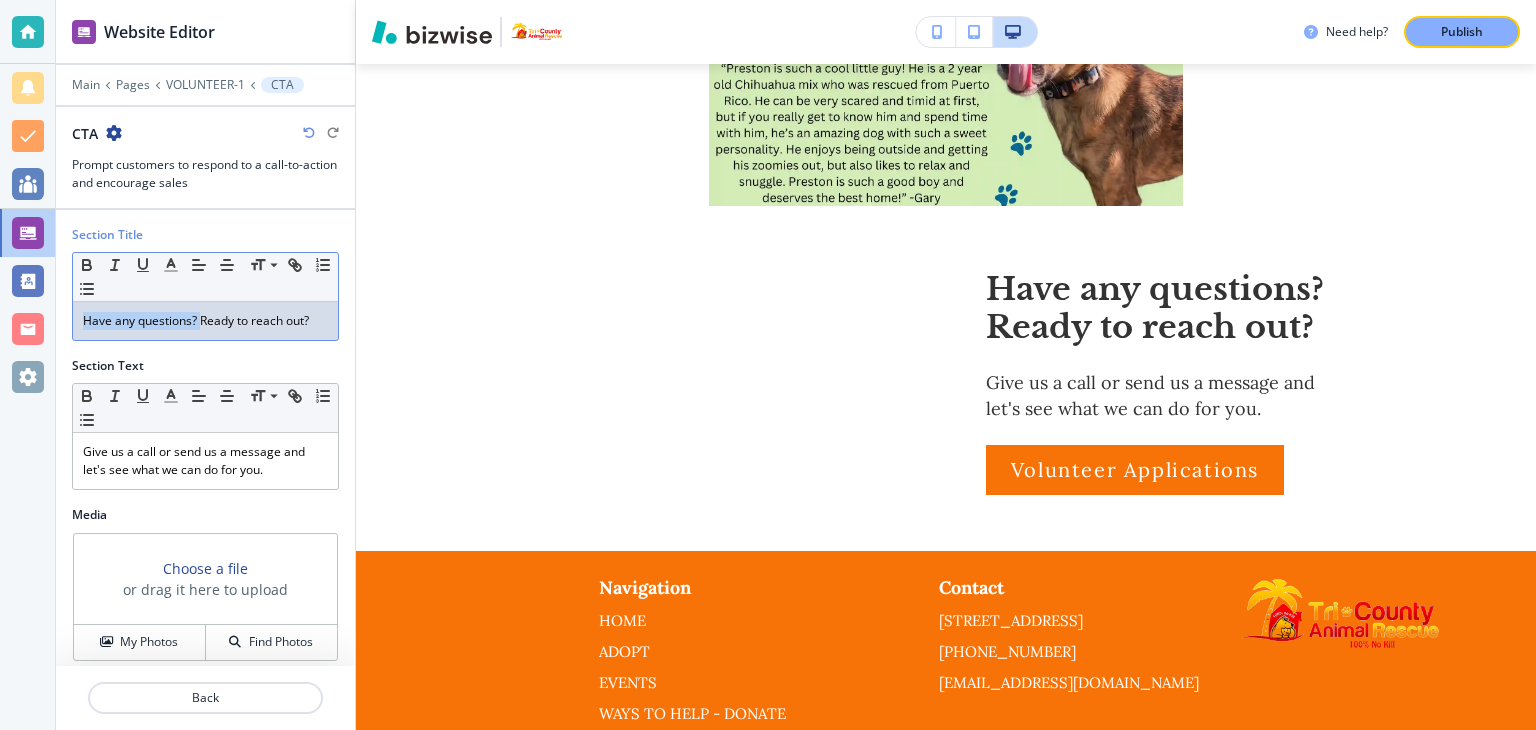 drag, startPoint x: 202, startPoint y: 320, endPoint x: 12, endPoint y: 309, distance: 190.31816 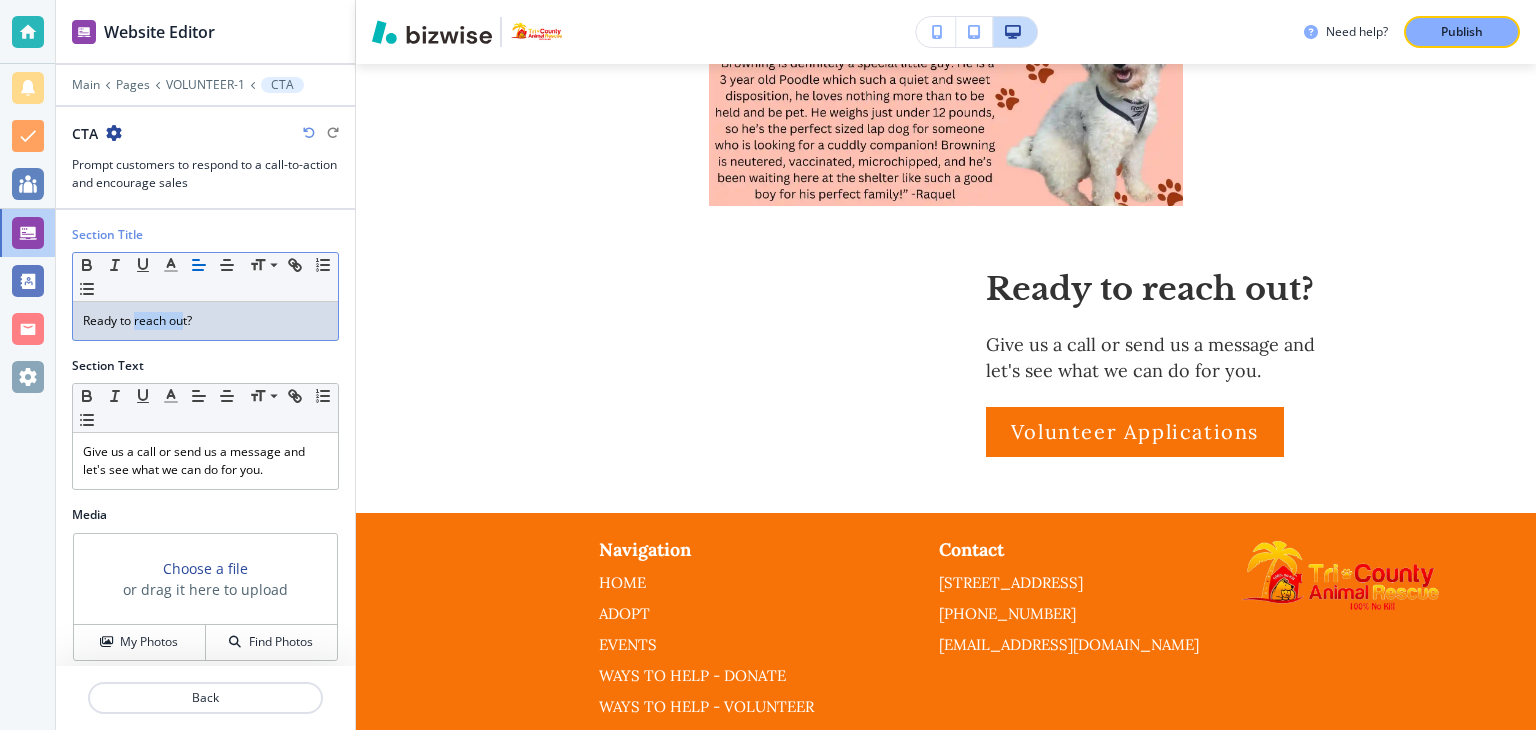 drag, startPoint x: 133, startPoint y: 320, endPoint x: 184, endPoint y: 311, distance: 51.78803 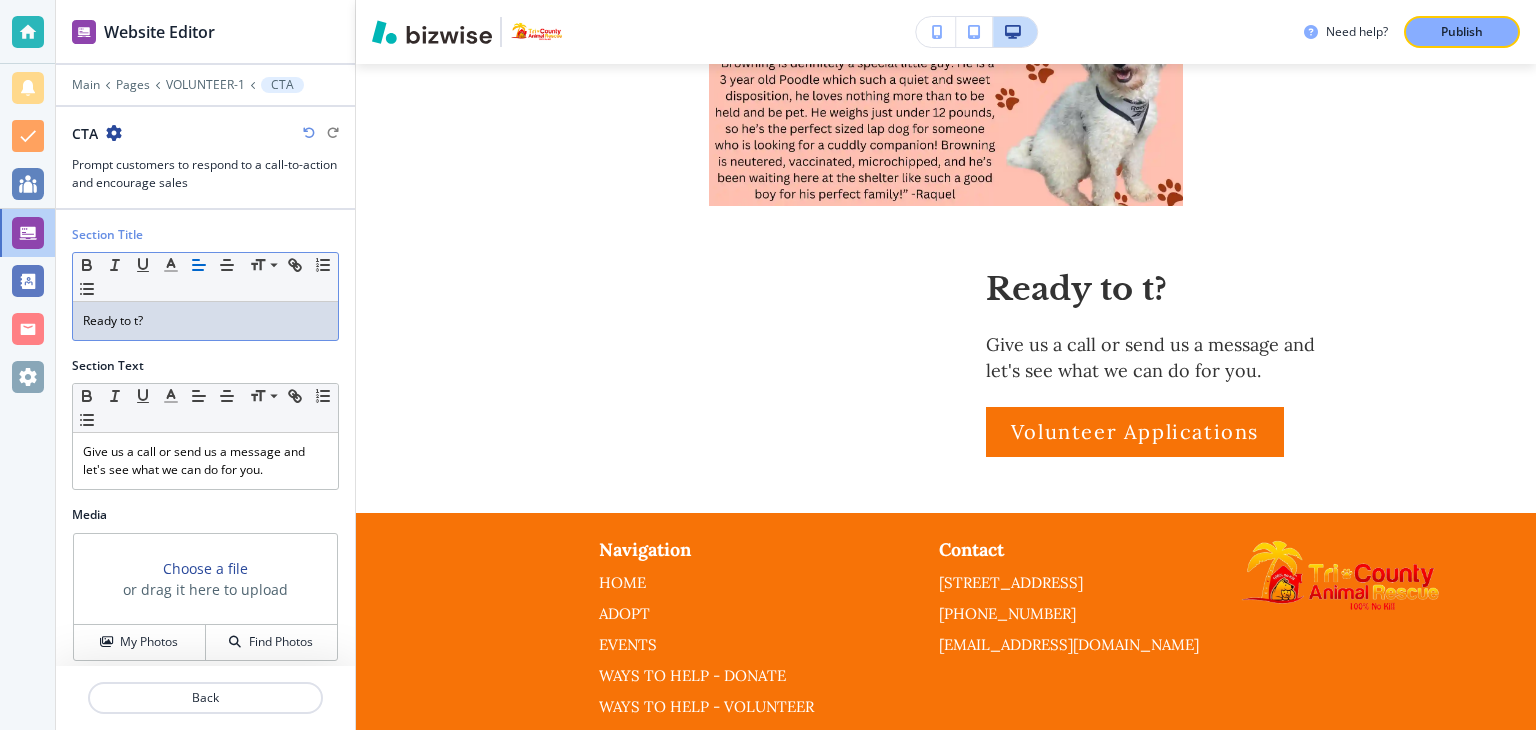 type 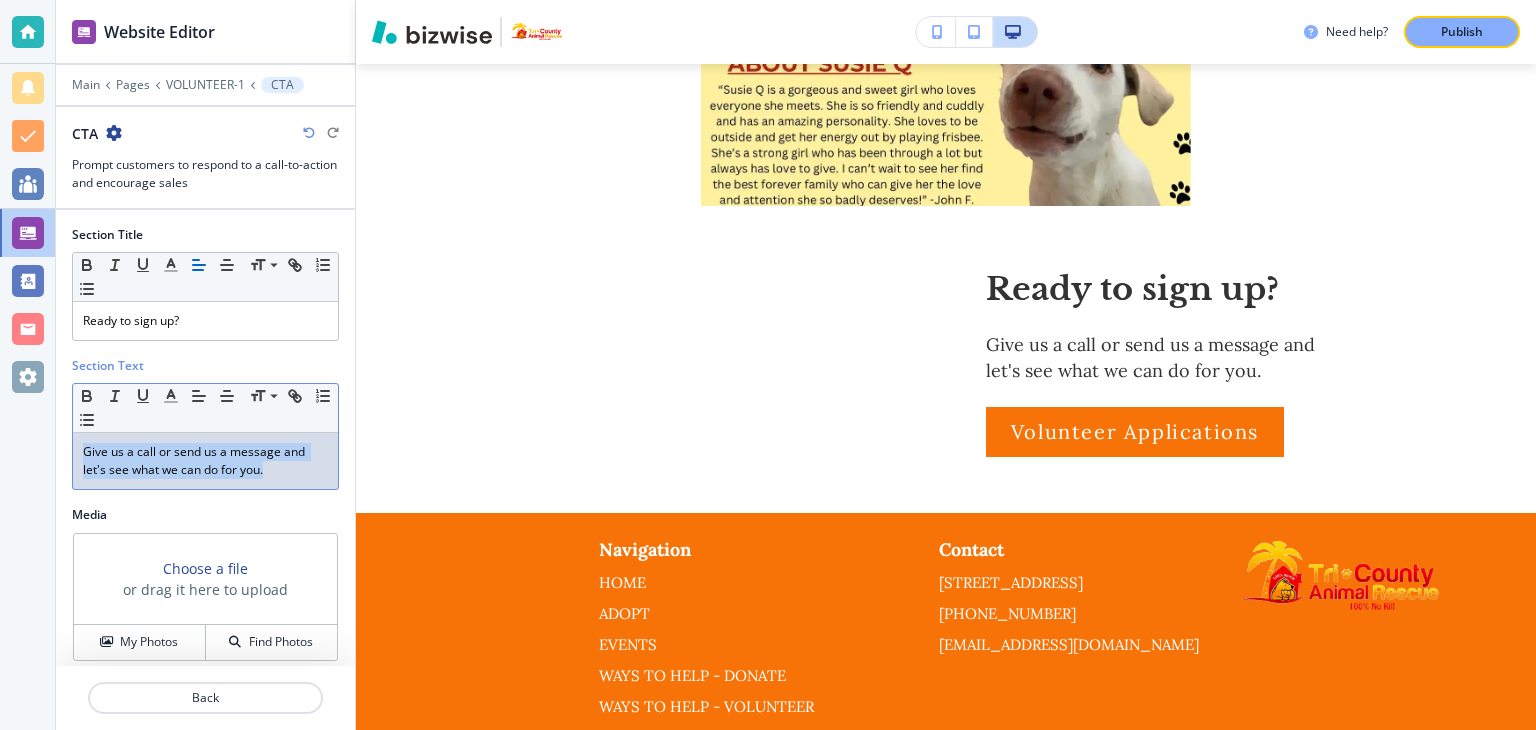 drag, startPoint x: 268, startPoint y: 473, endPoint x: 76, endPoint y: 452, distance: 193.14502 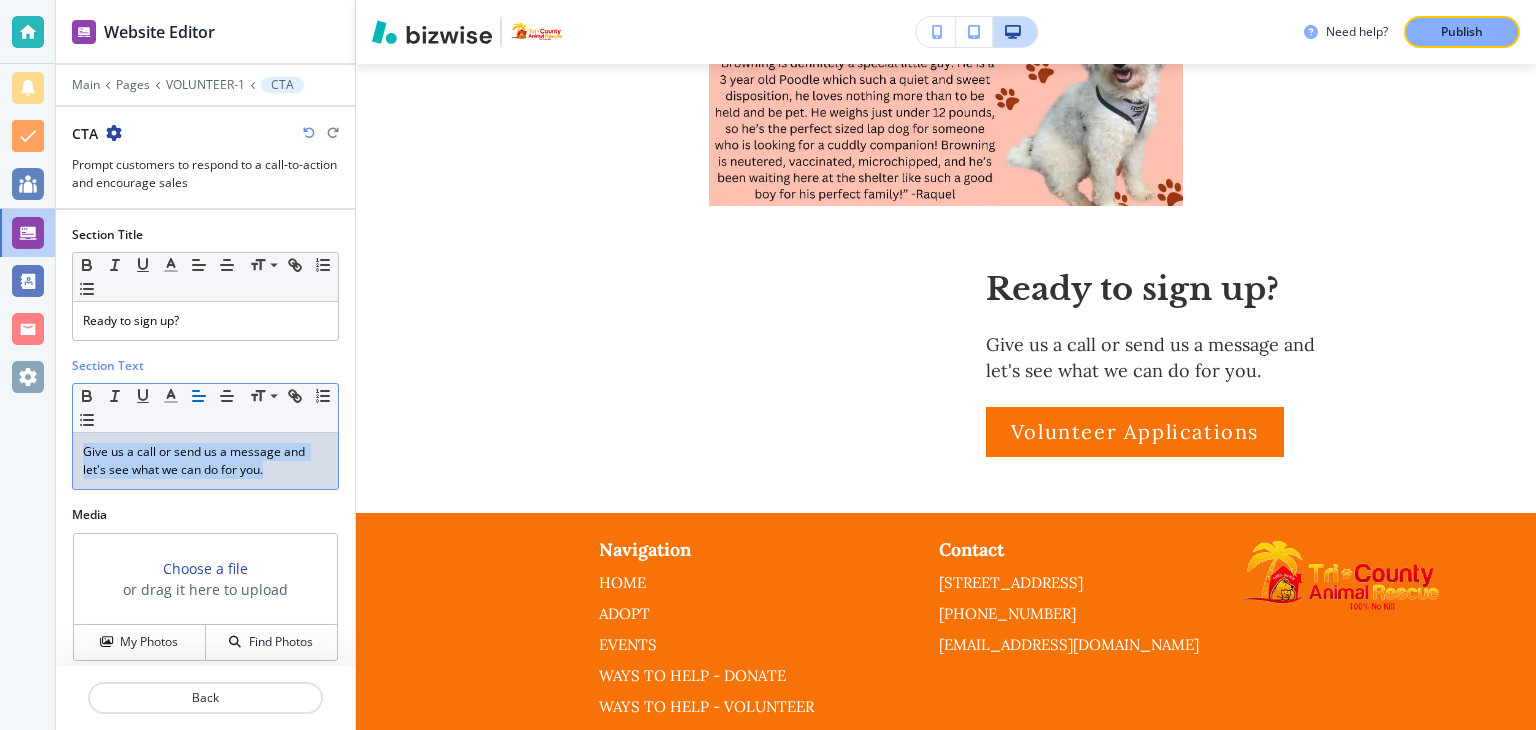 type 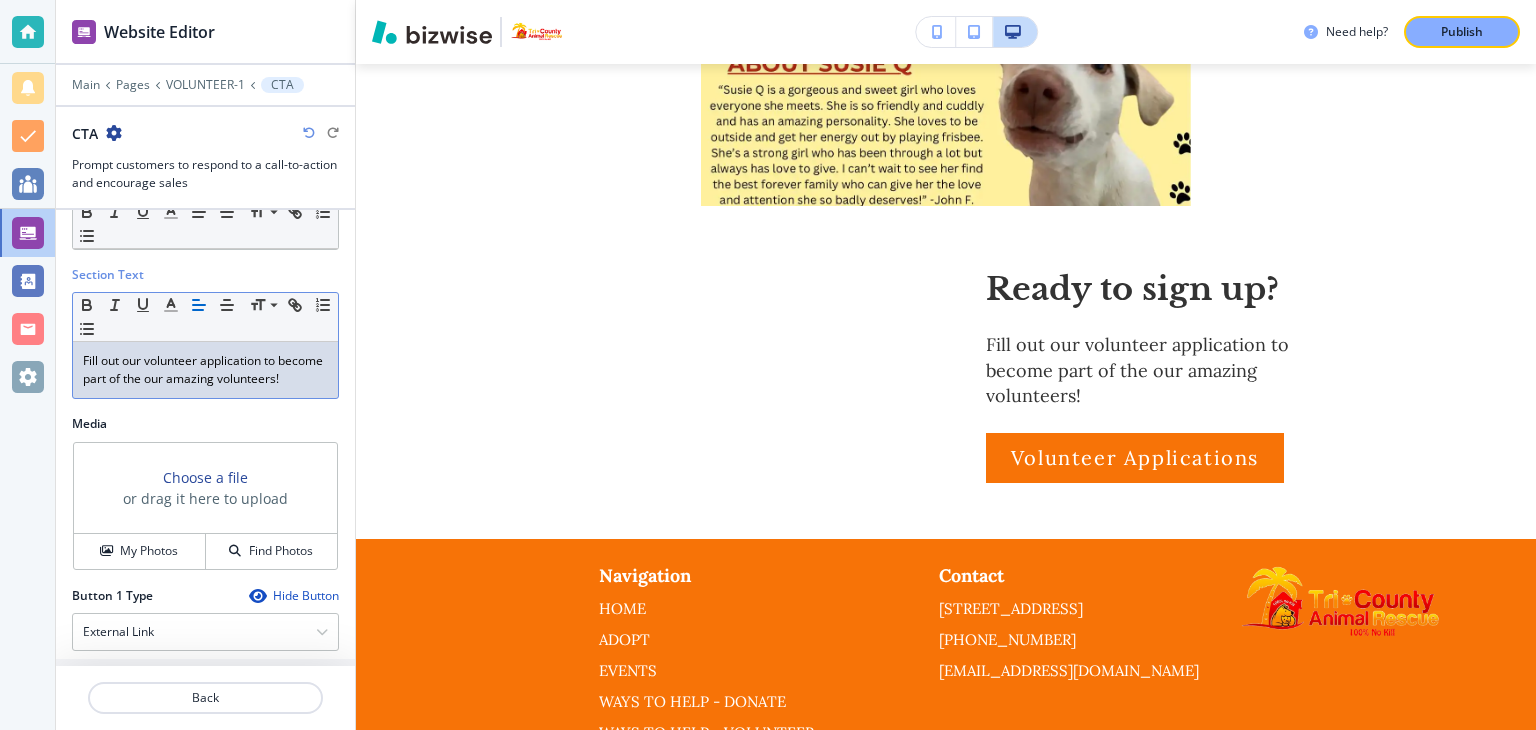 scroll, scrollTop: 200, scrollLeft: 0, axis: vertical 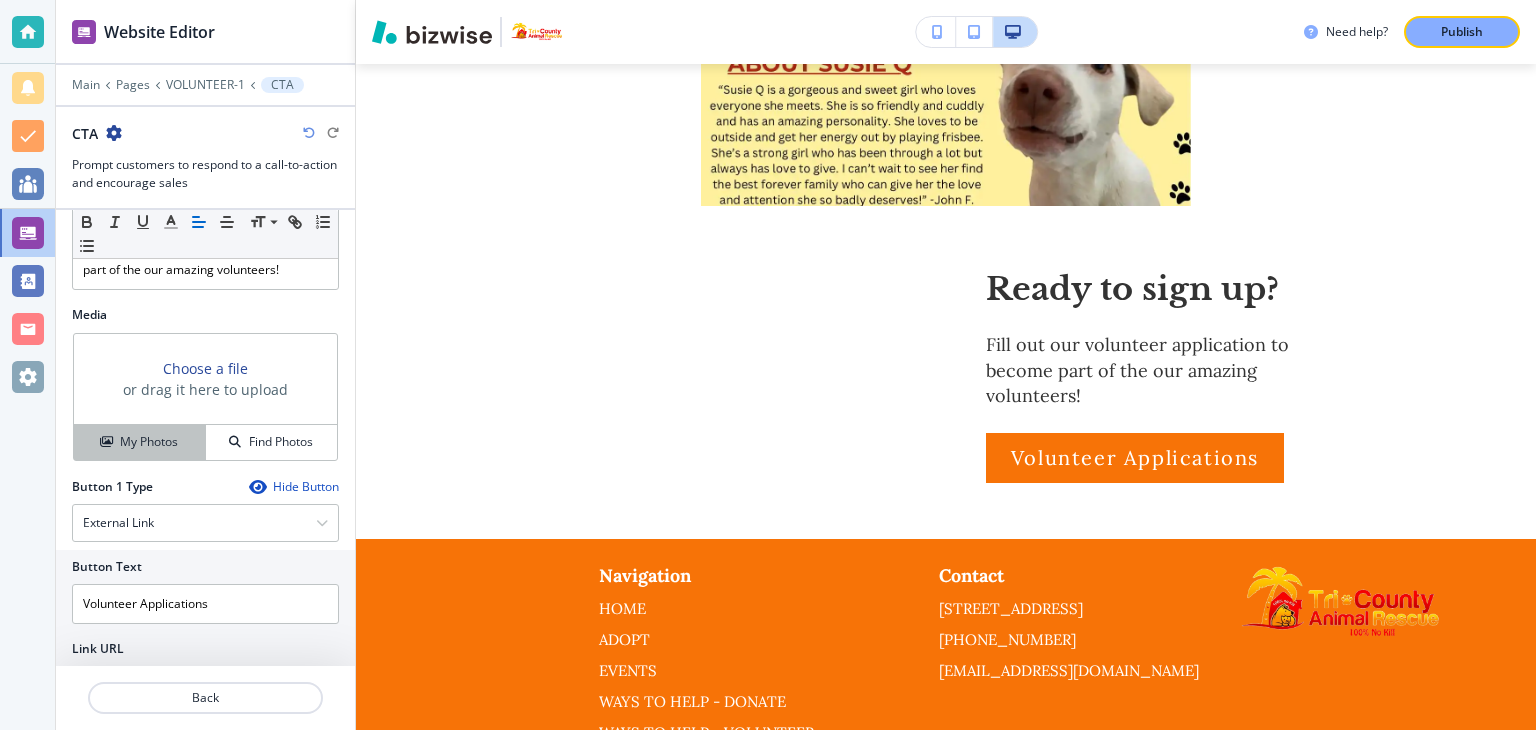click on "My Photos" at bounding box center (149, 442) 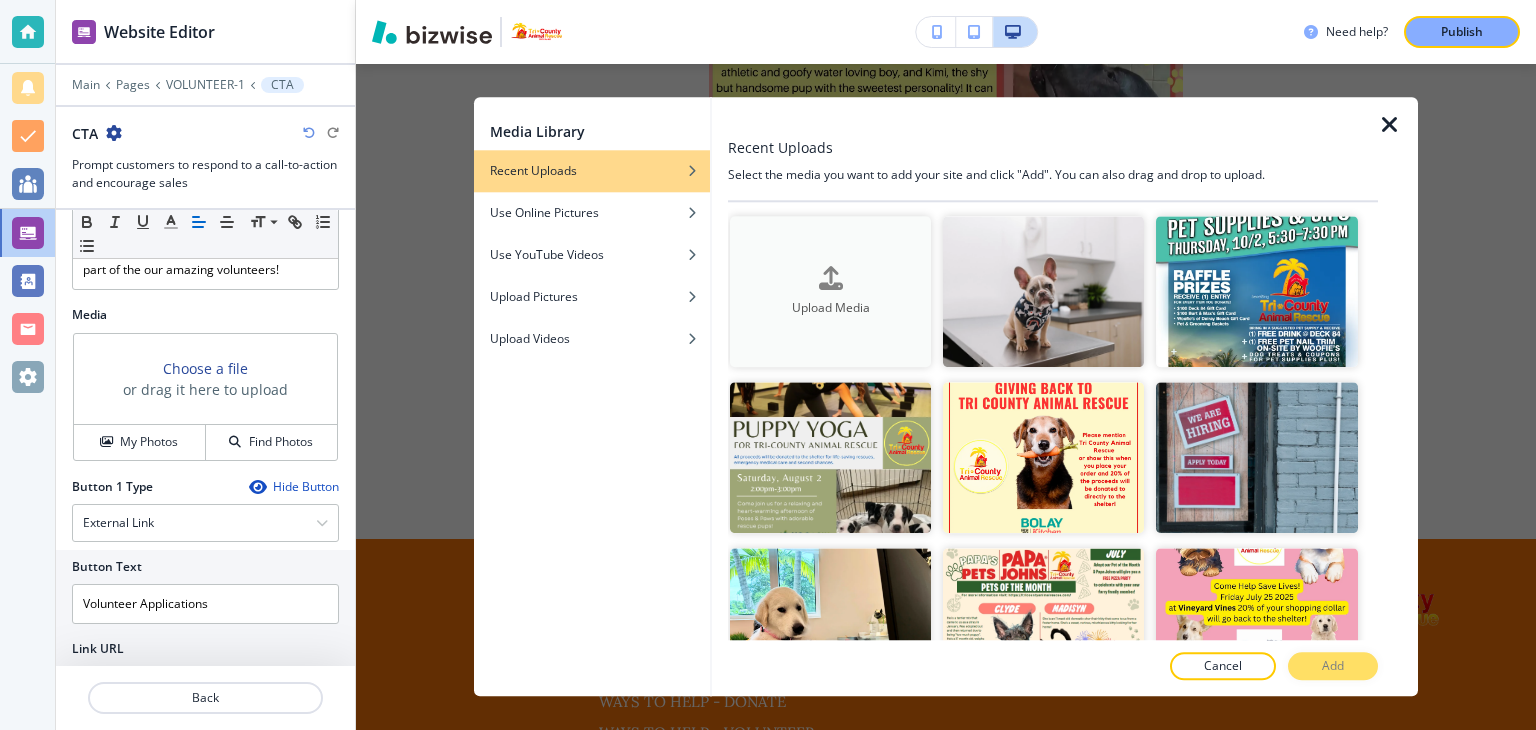 click on "Upload Media" at bounding box center (830, 308) 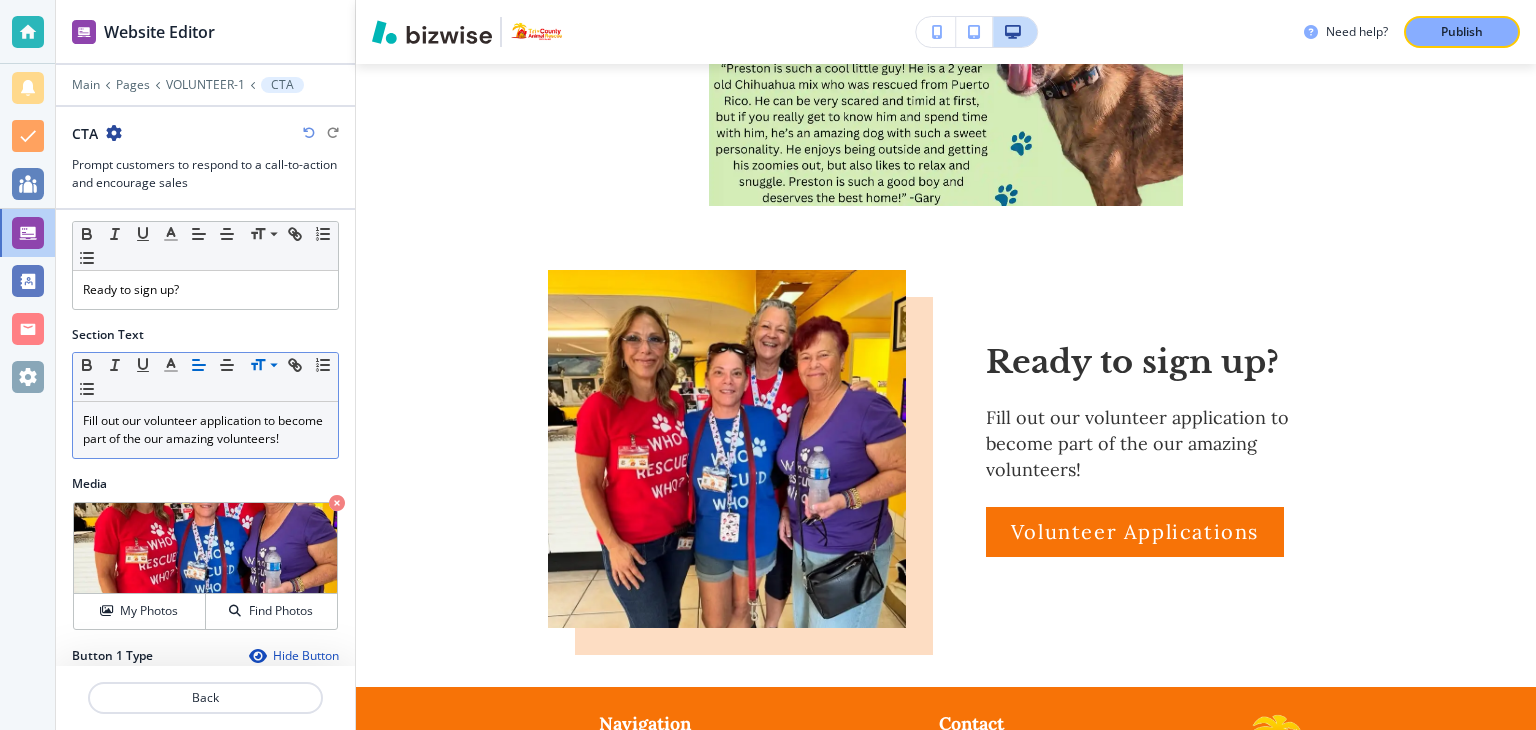 scroll, scrollTop: 0, scrollLeft: 0, axis: both 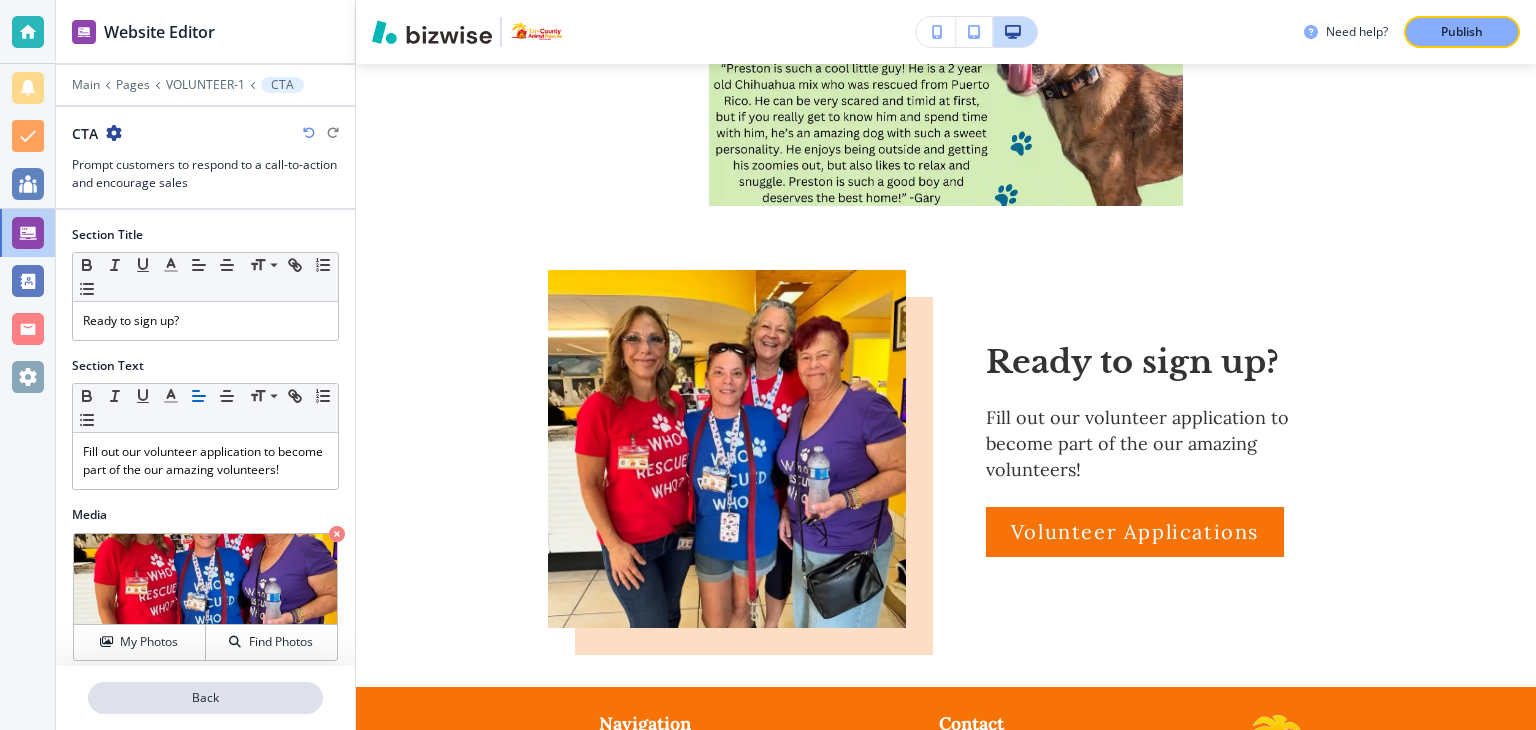 click on "Back" at bounding box center (205, 698) 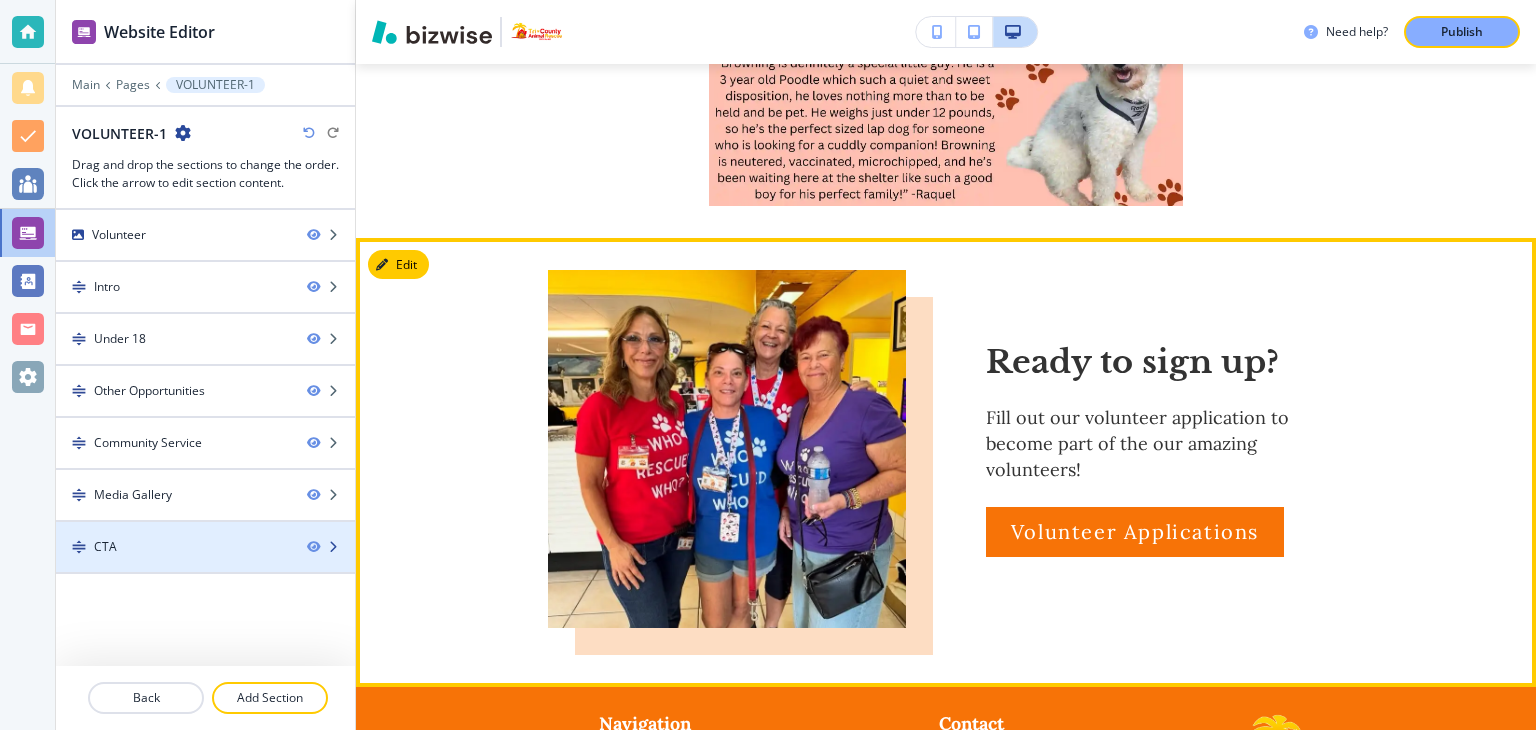 type 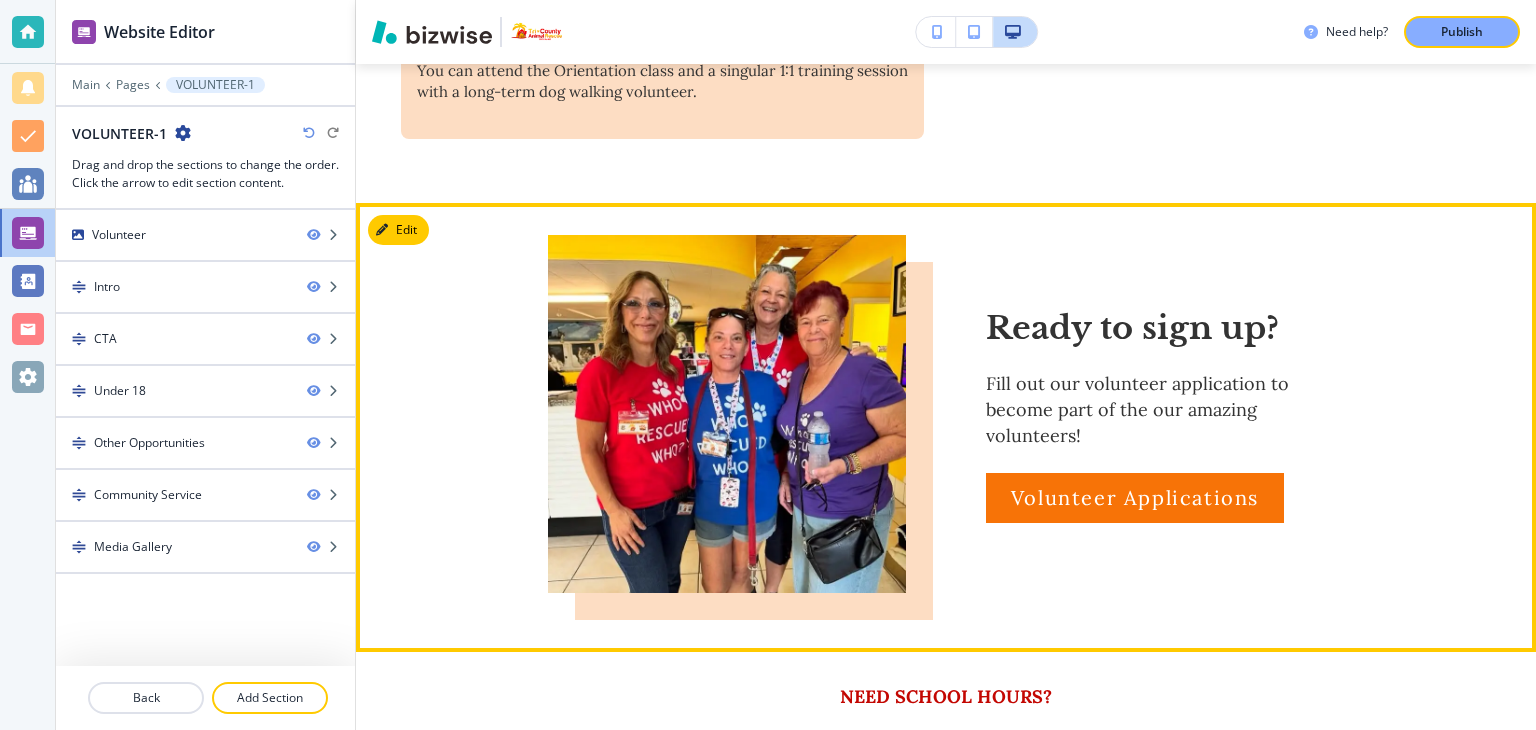 scroll, scrollTop: 1760, scrollLeft: 0, axis: vertical 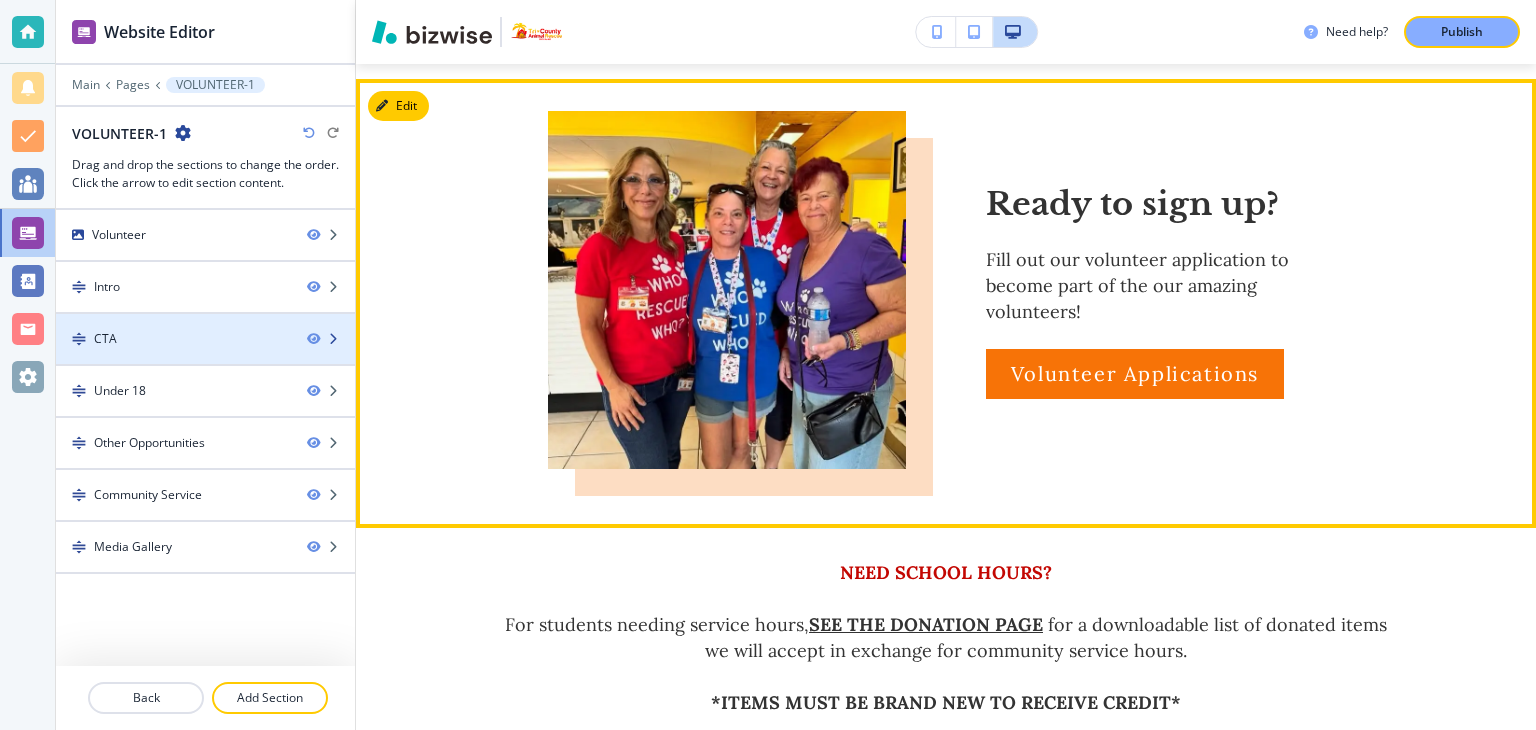 click on "CTA" at bounding box center (173, 339) 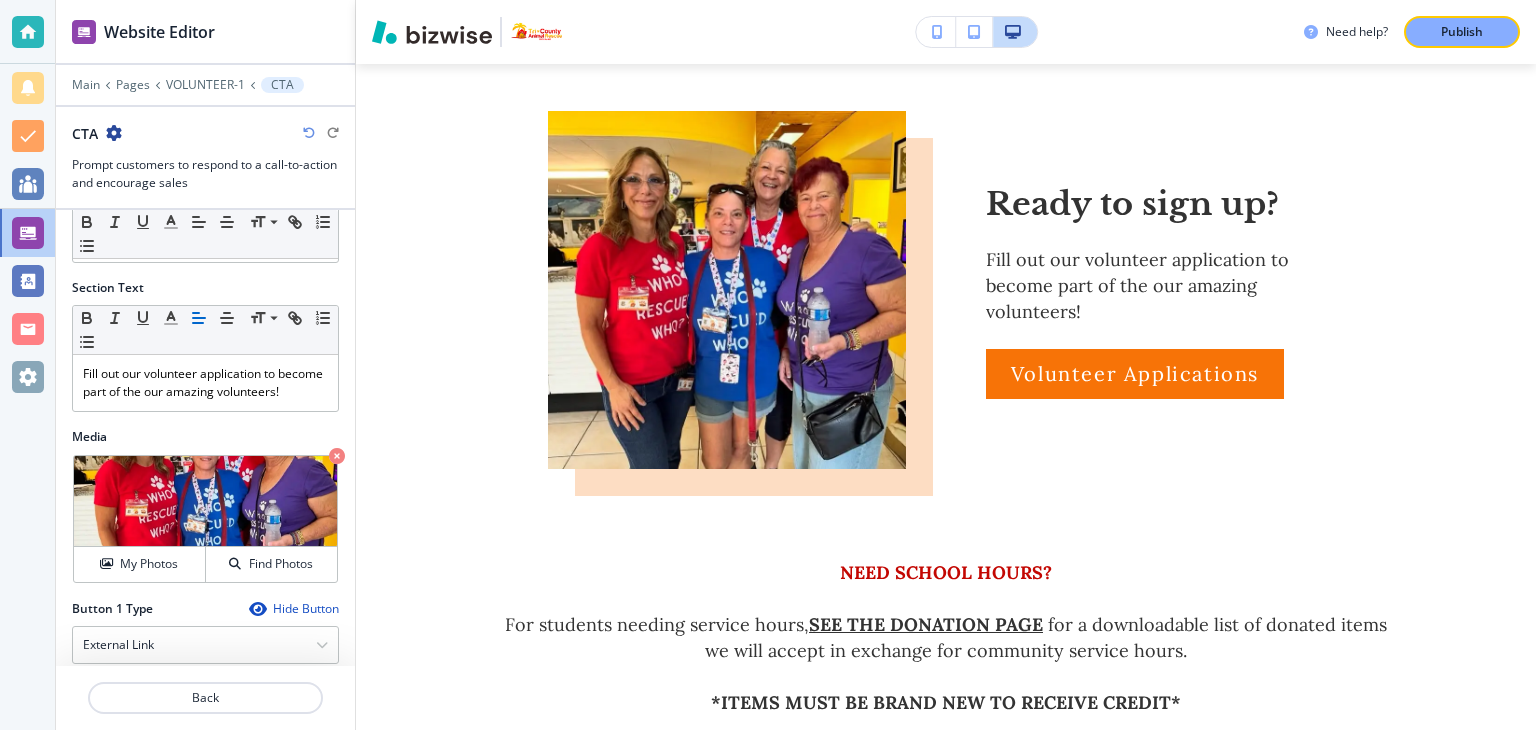 scroll, scrollTop: 200, scrollLeft: 0, axis: vertical 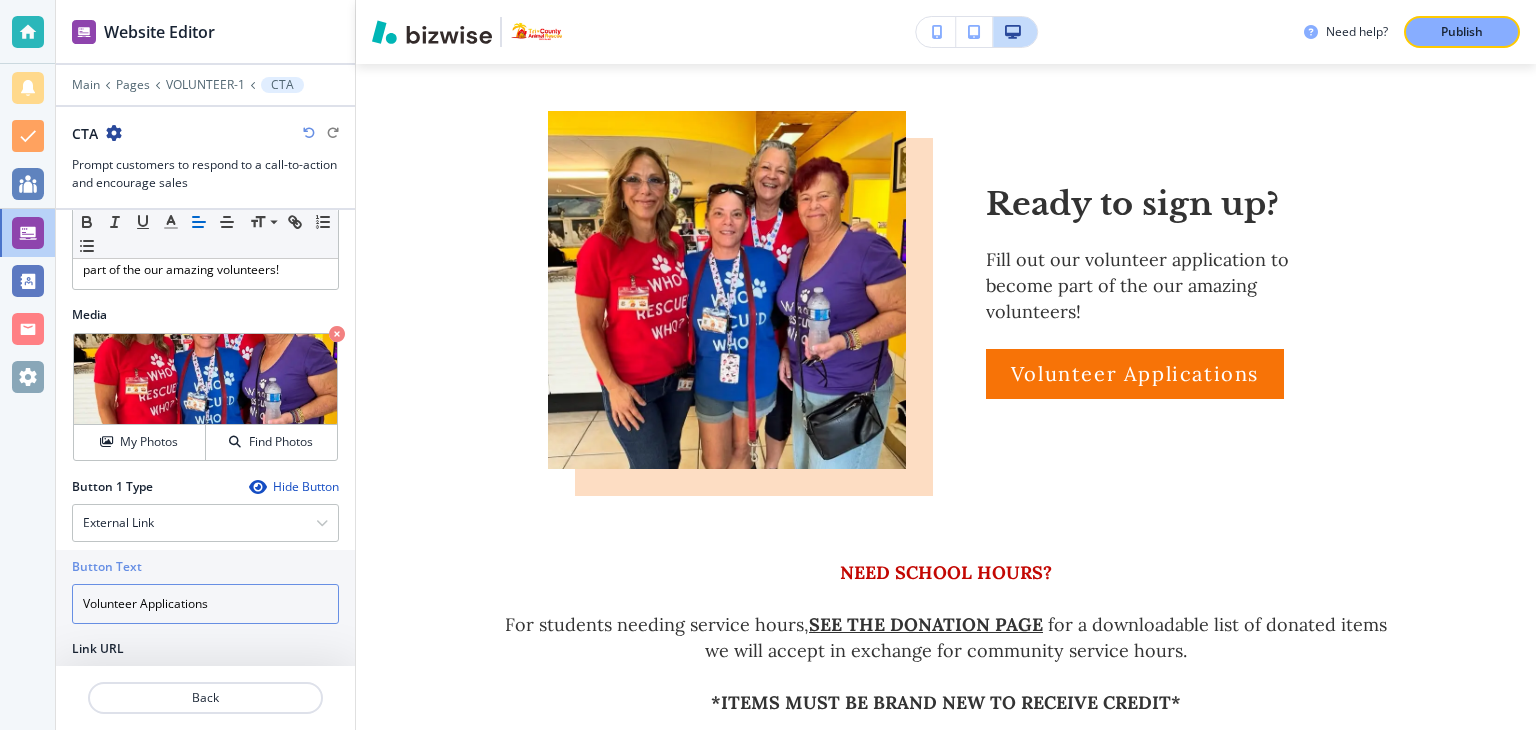 drag, startPoint x: 226, startPoint y: 617, endPoint x: 56, endPoint y: 601, distance: 170.75128 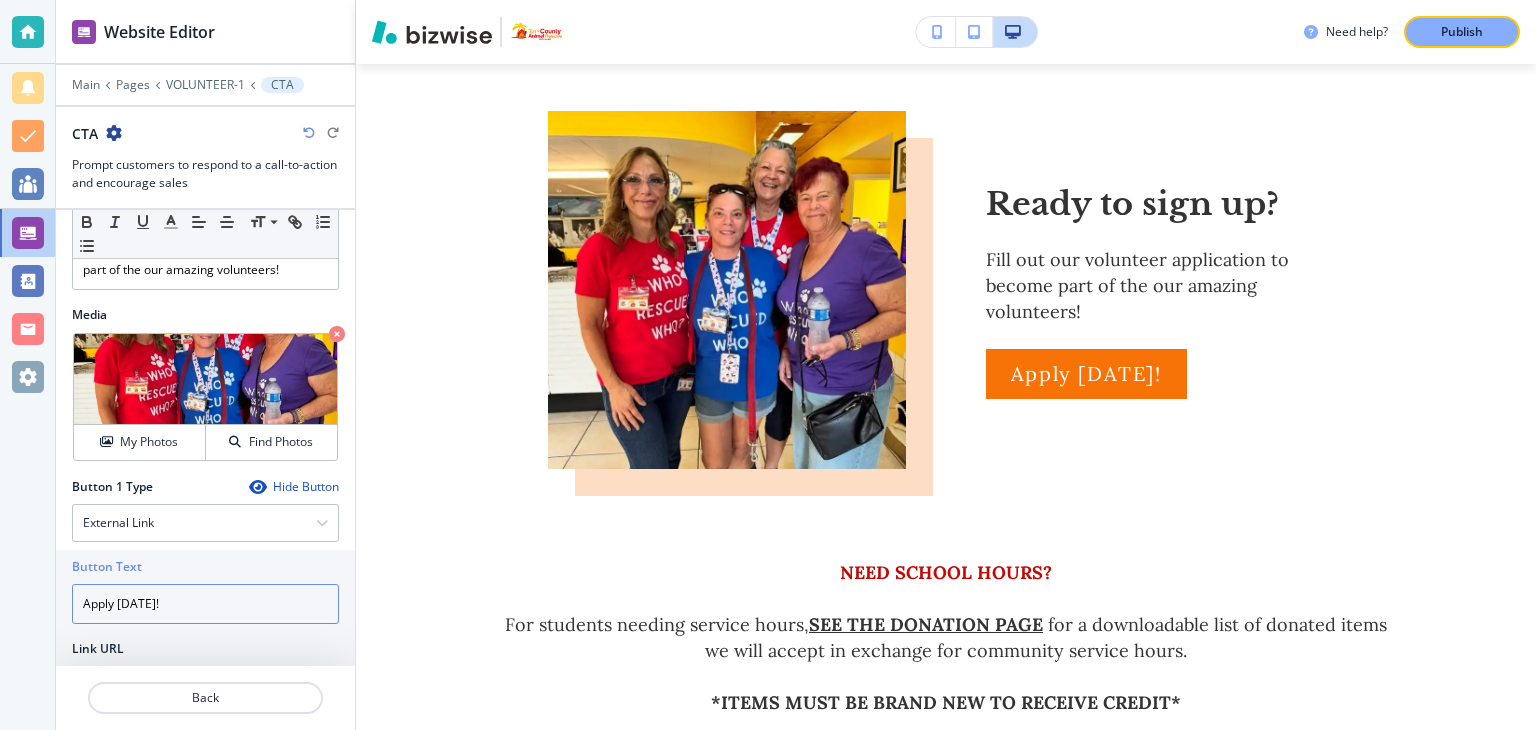 click on "Apply [DATE]!" at bounding box center (205, 604) 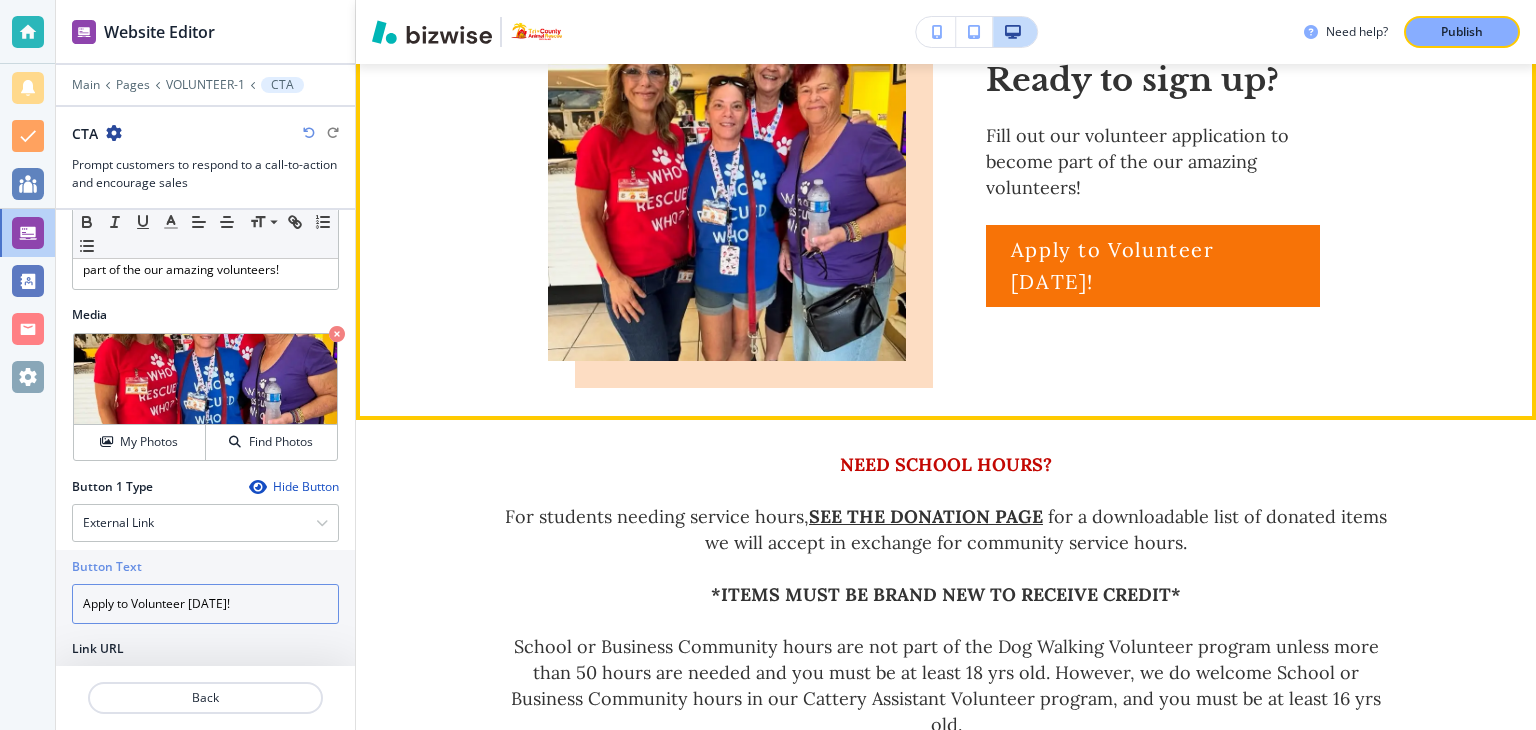 scroll, scrollTop: 1560, scrollLeft: 0, axis: vertical 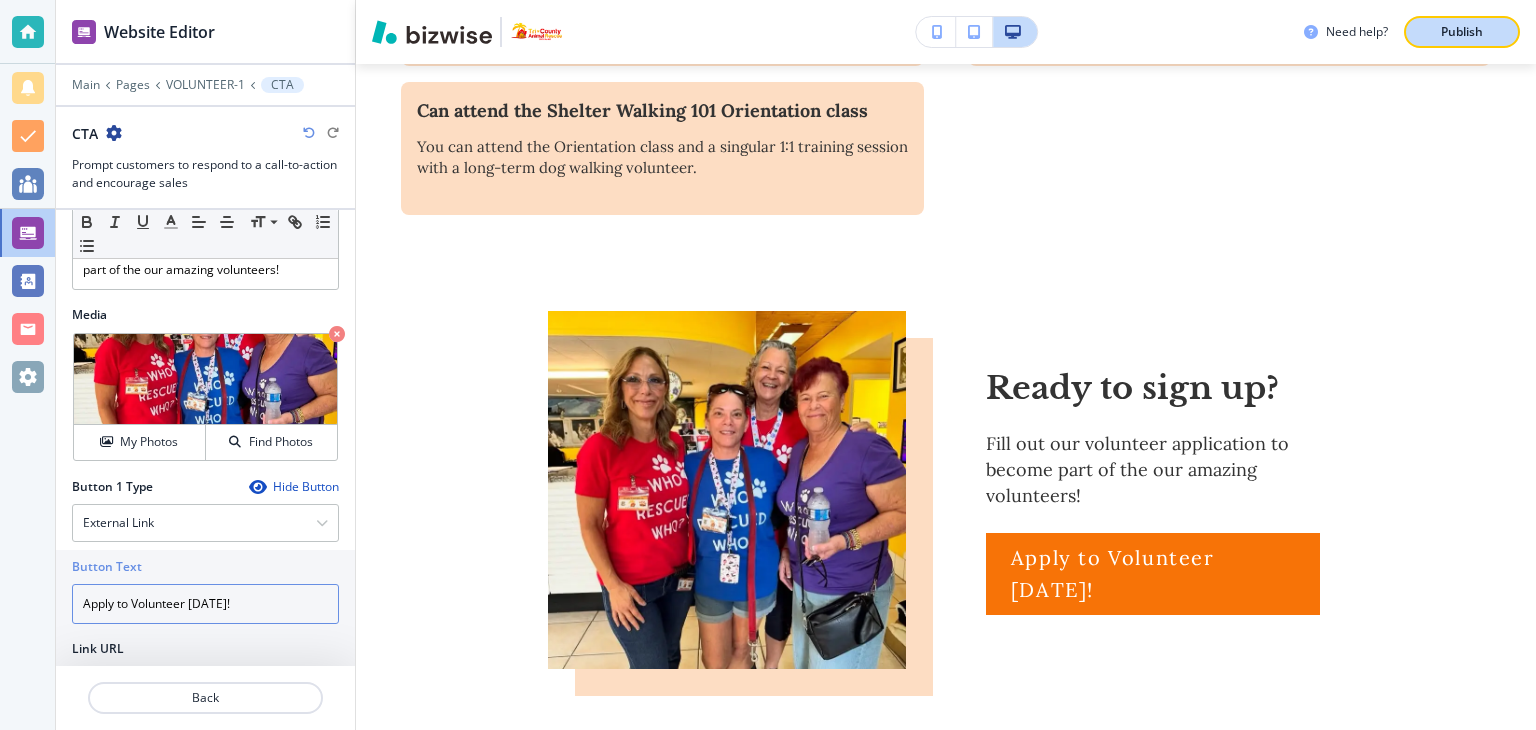 type on "Apply to Volunteer [DATE]!" 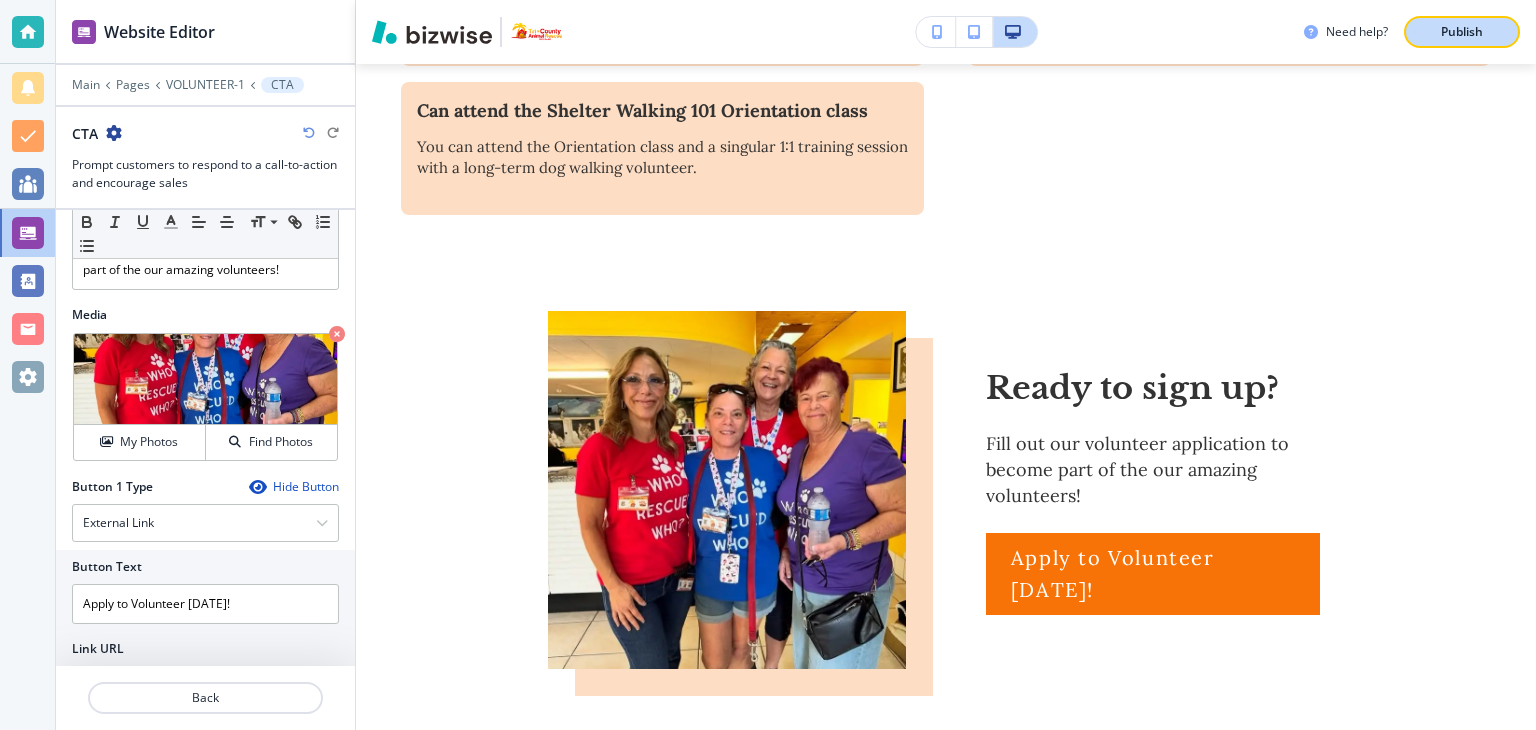 click on "Publish" at bounding box center [1462, 32] 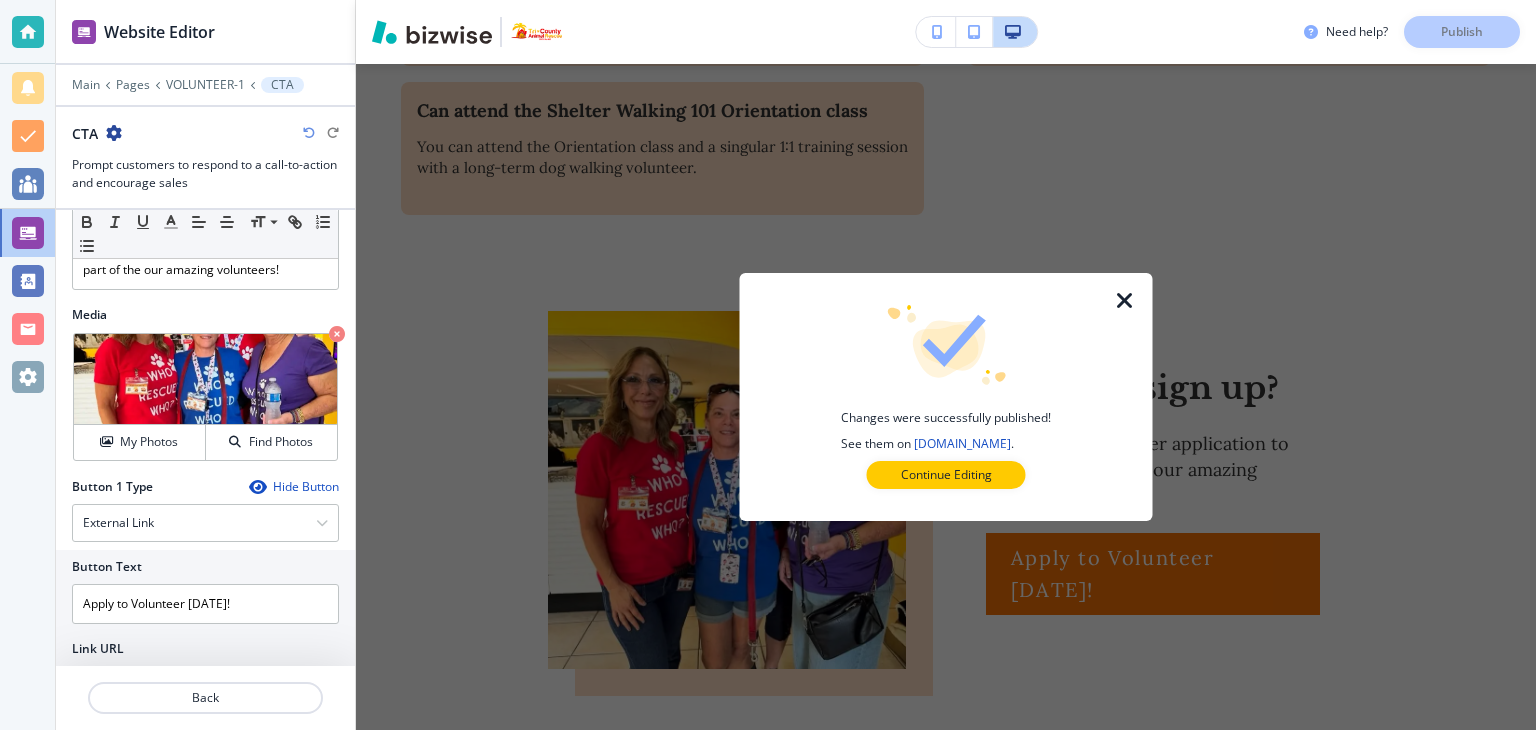 click at bounding box center [1125, 301] 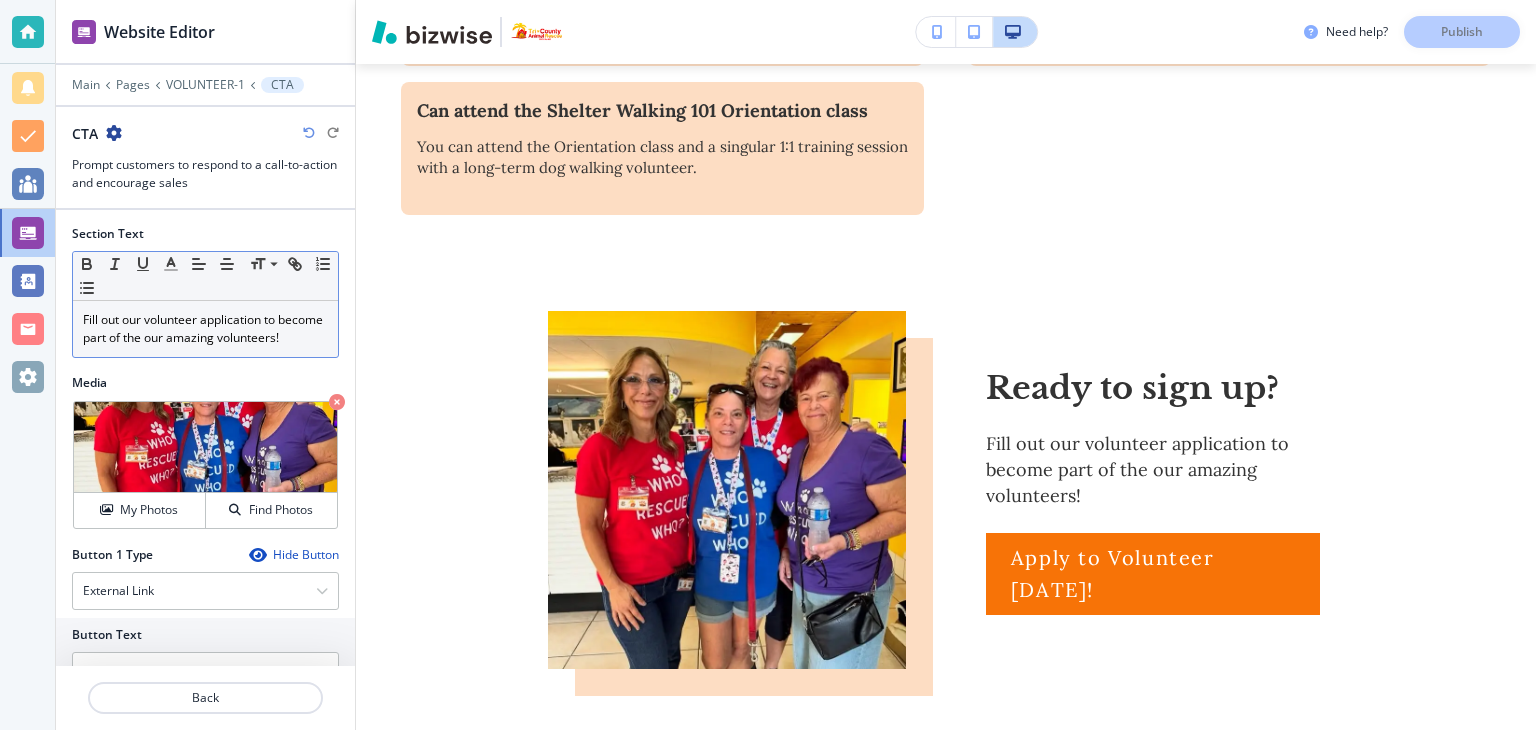 scroll, scrollTop: 0, scrollLeft: 0, axis: both 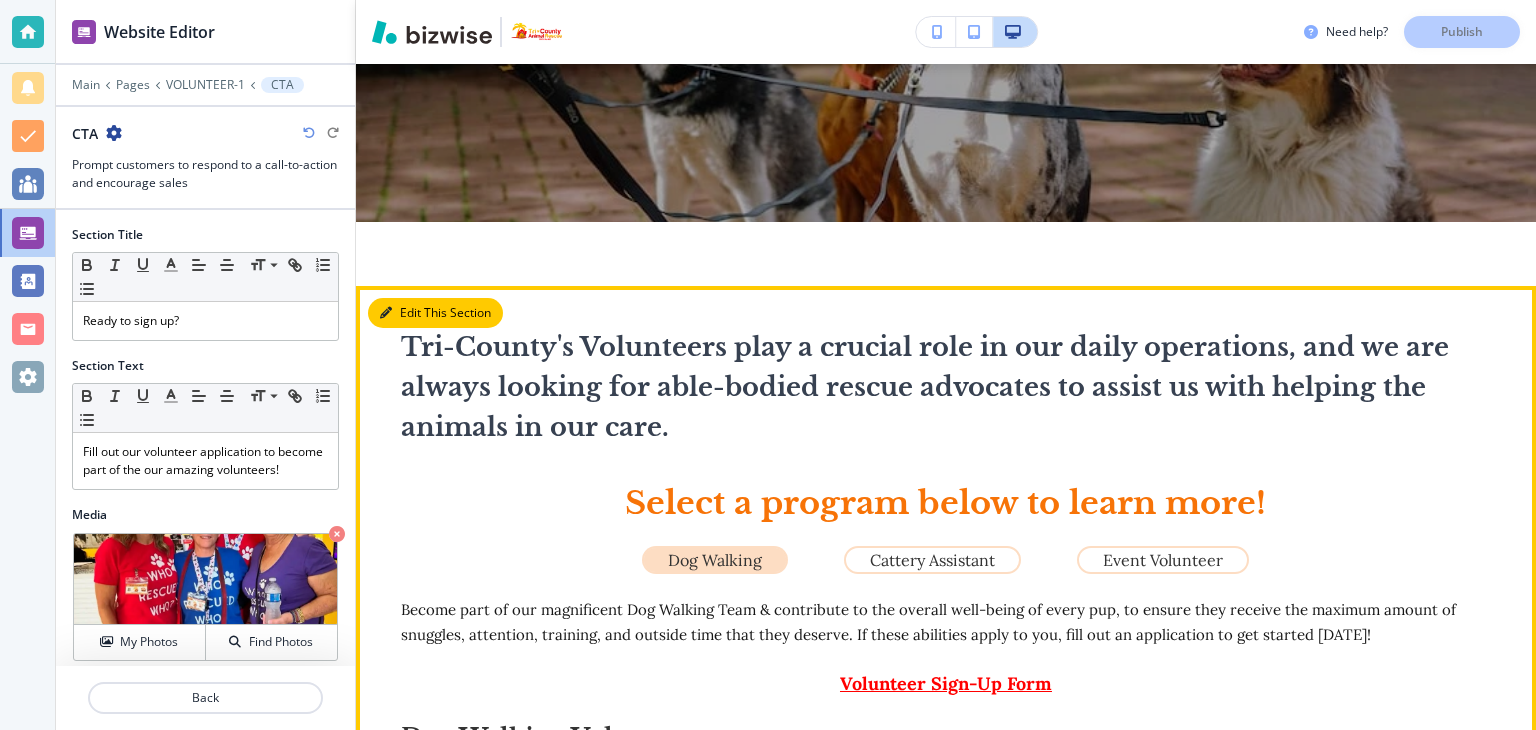 click at bounding box center [386, 313] 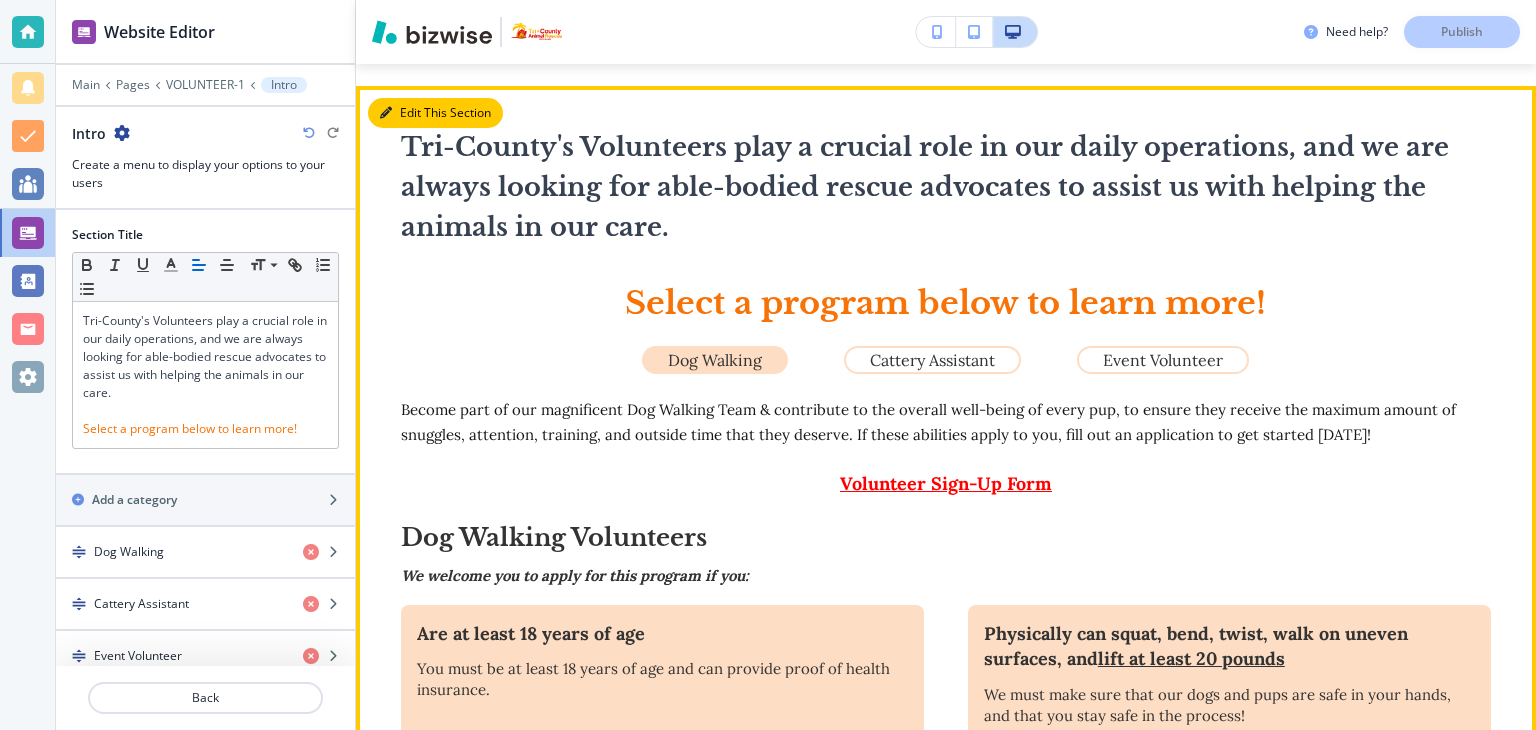 scroll, scrollTop: 581, scrollLeft: 0, axis: vertical 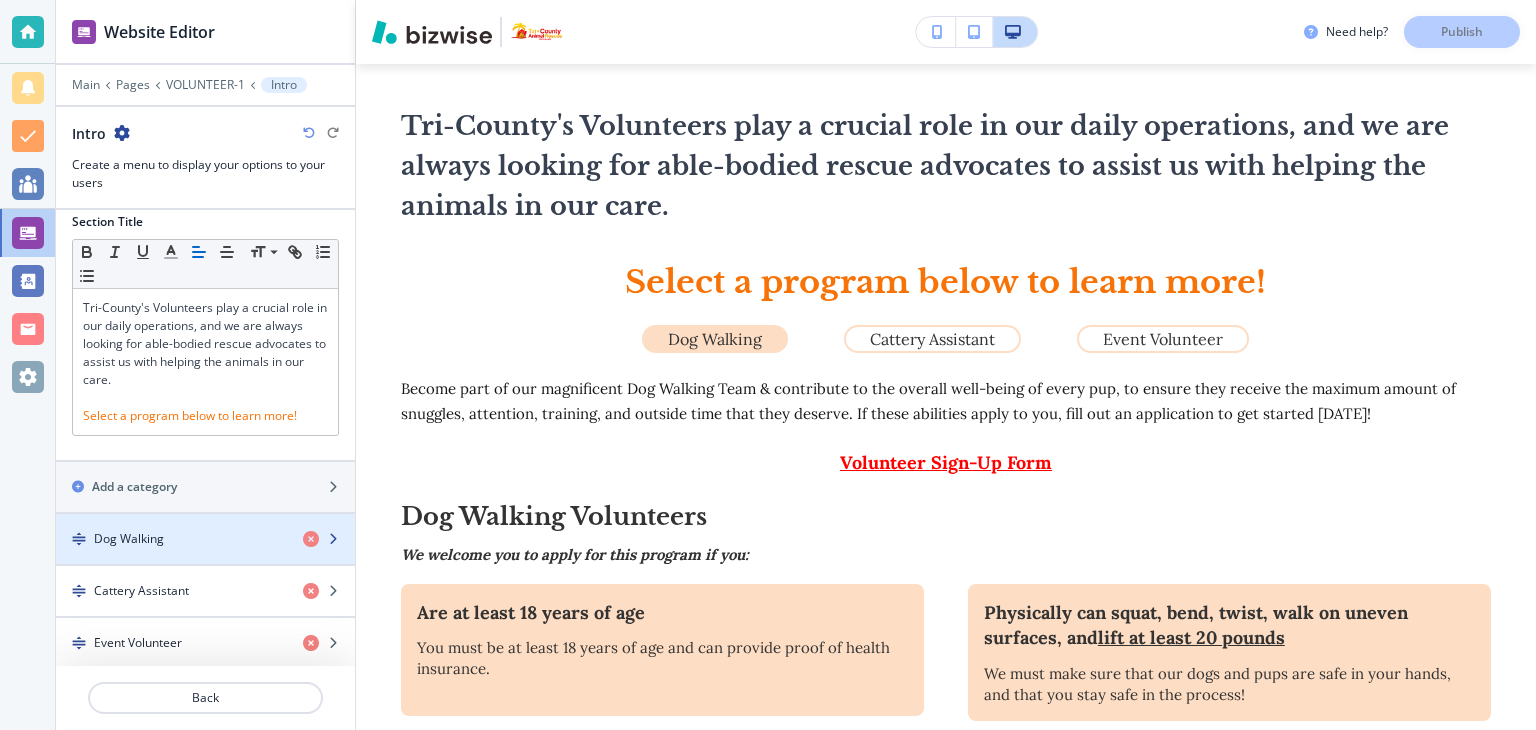 click on "Dog Walking" at bounding box center [129, 539] 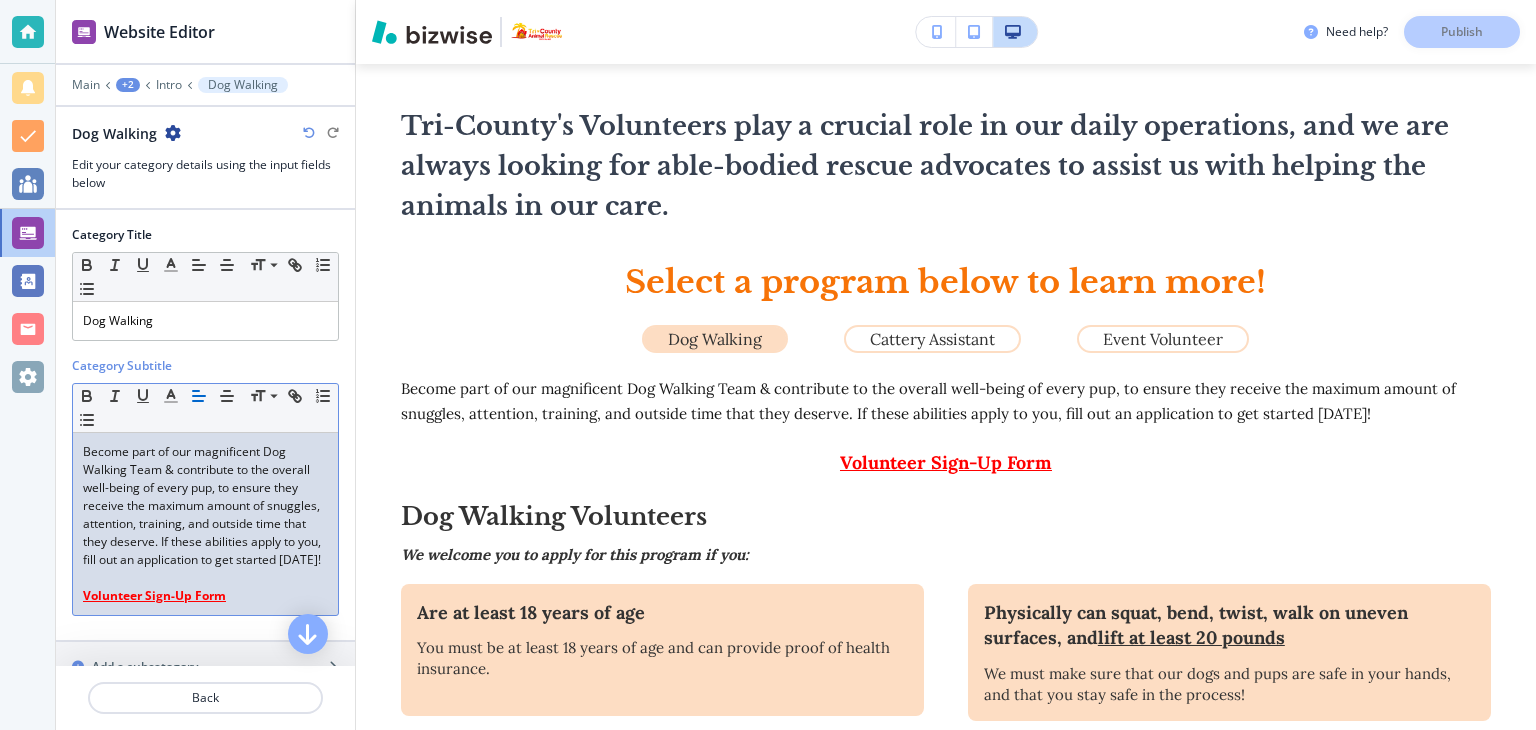 drag, startPoint x: 242, startPoint y: 622, endPoint x: 176, endPoint y: 576, distance: 80.44874 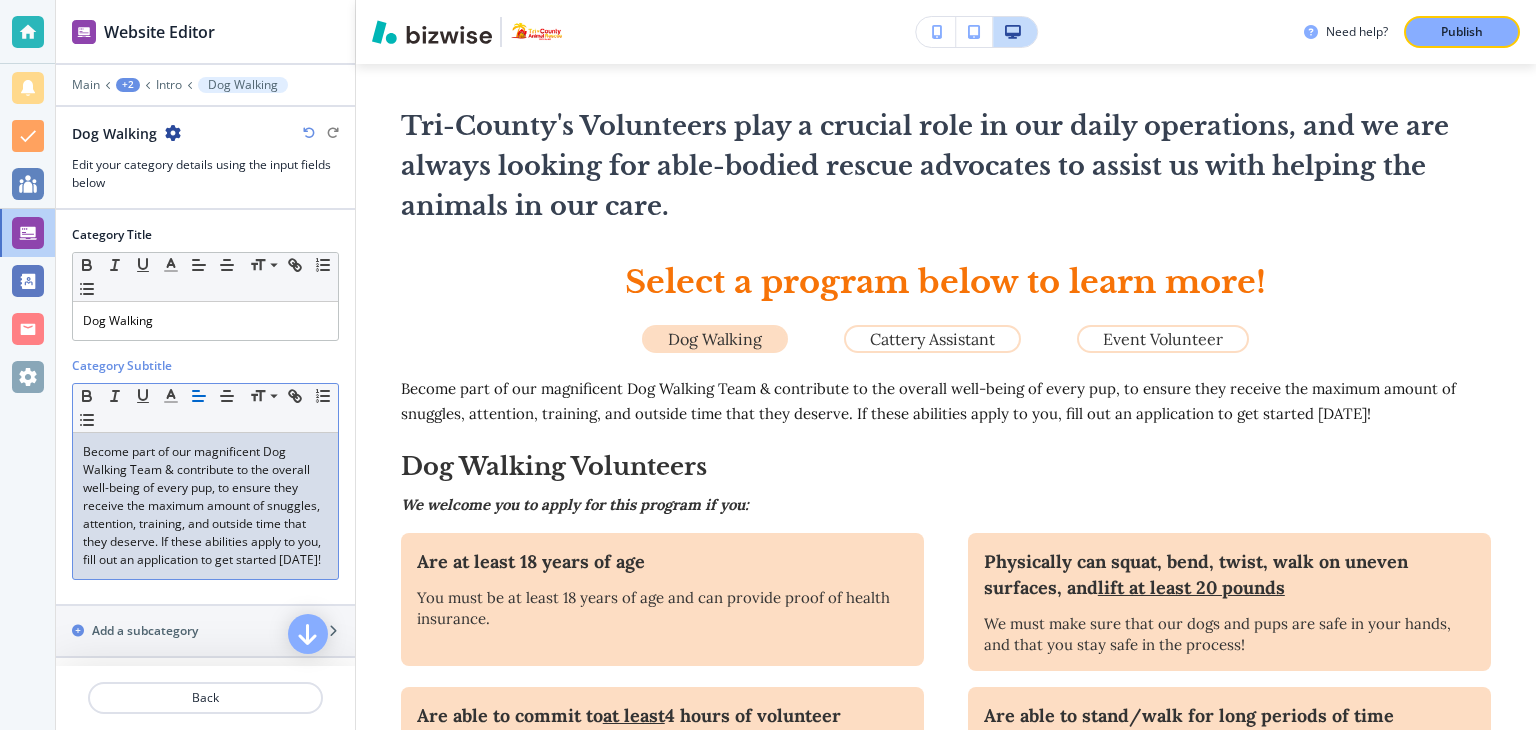 type 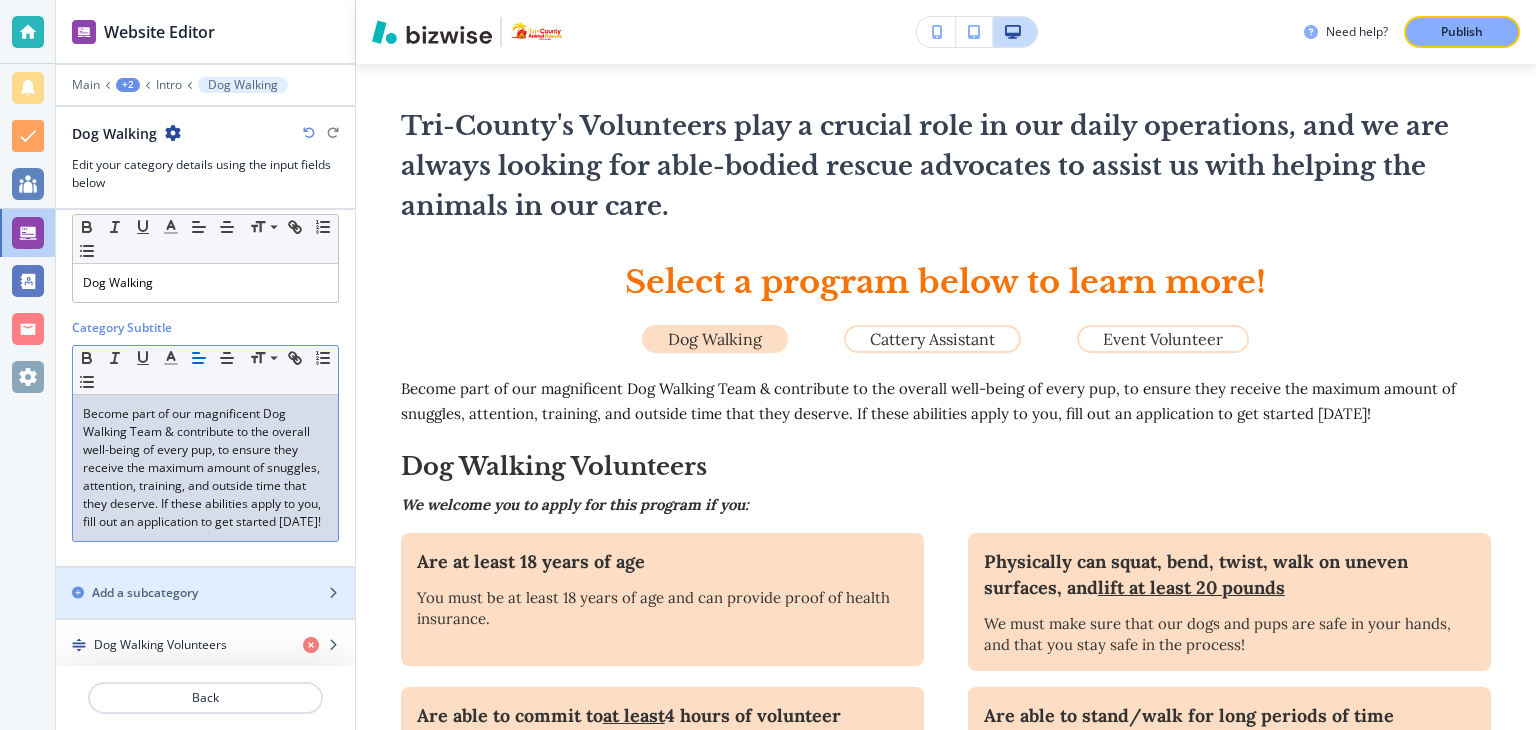 scroll, scrollTop: 58, scrollLeft: 0, axis: vertical 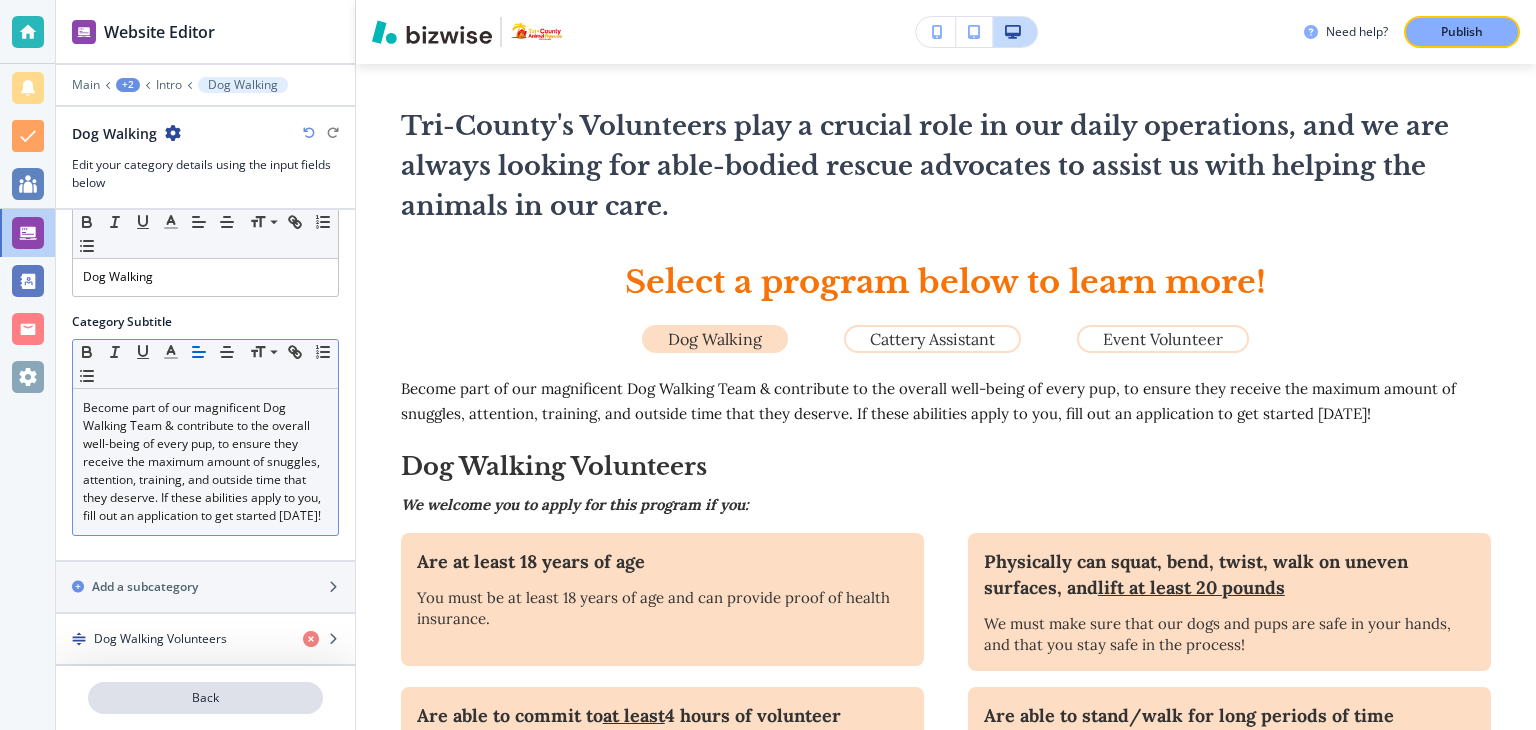 click on "Back" at bounding box center [205, 698] 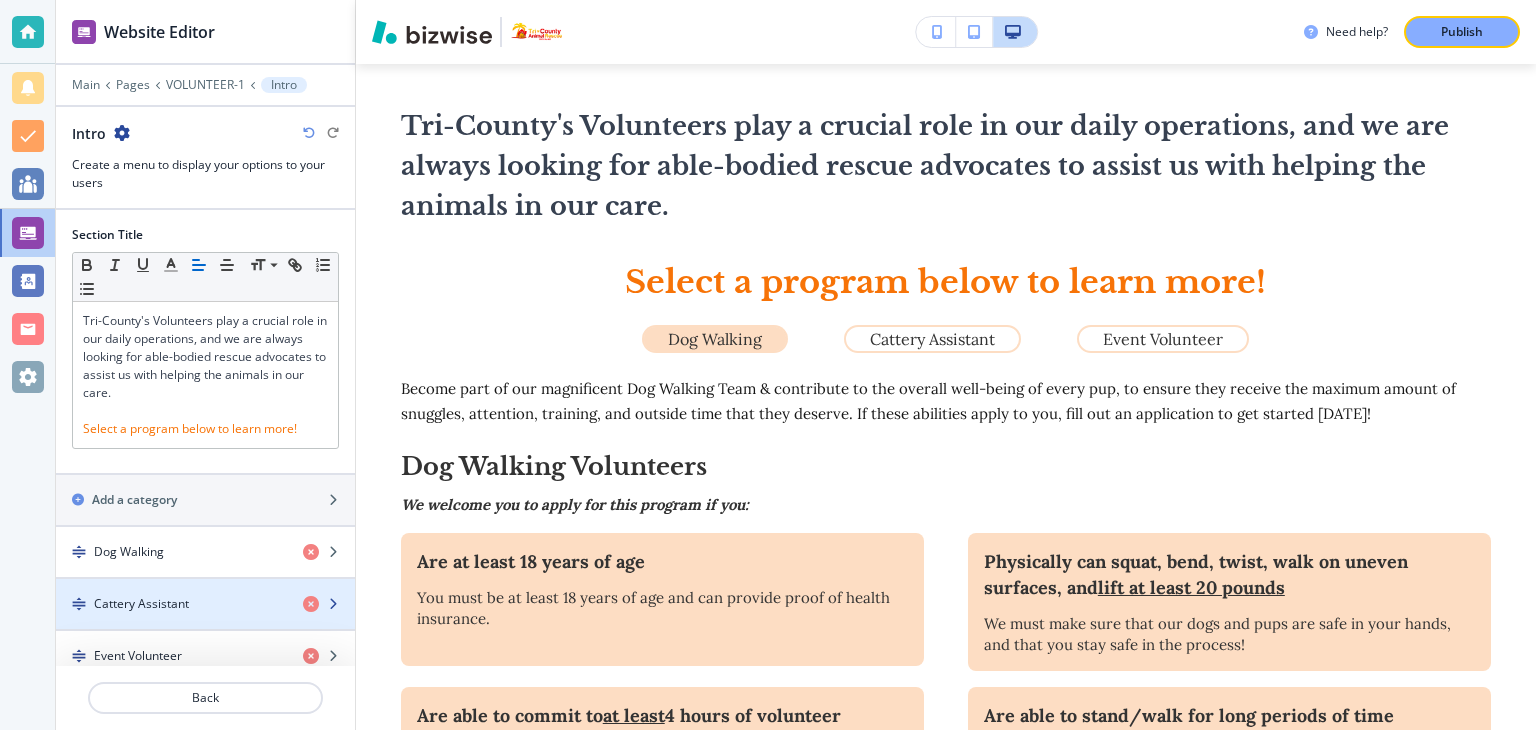 click on "Cattery Assistant" at bounding box center (141, 604) 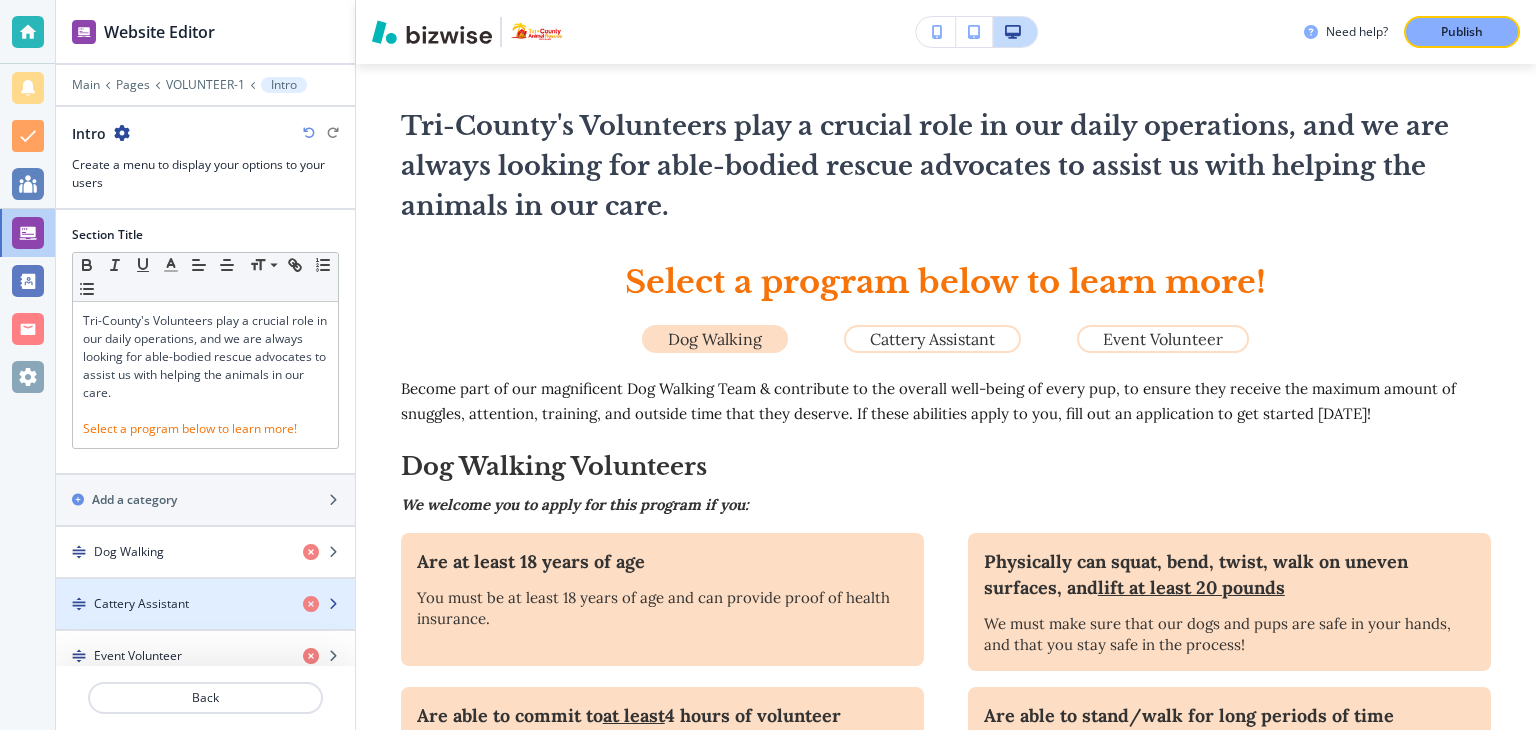 click on "Cattery Assistant" at bounding box center [141, 604] 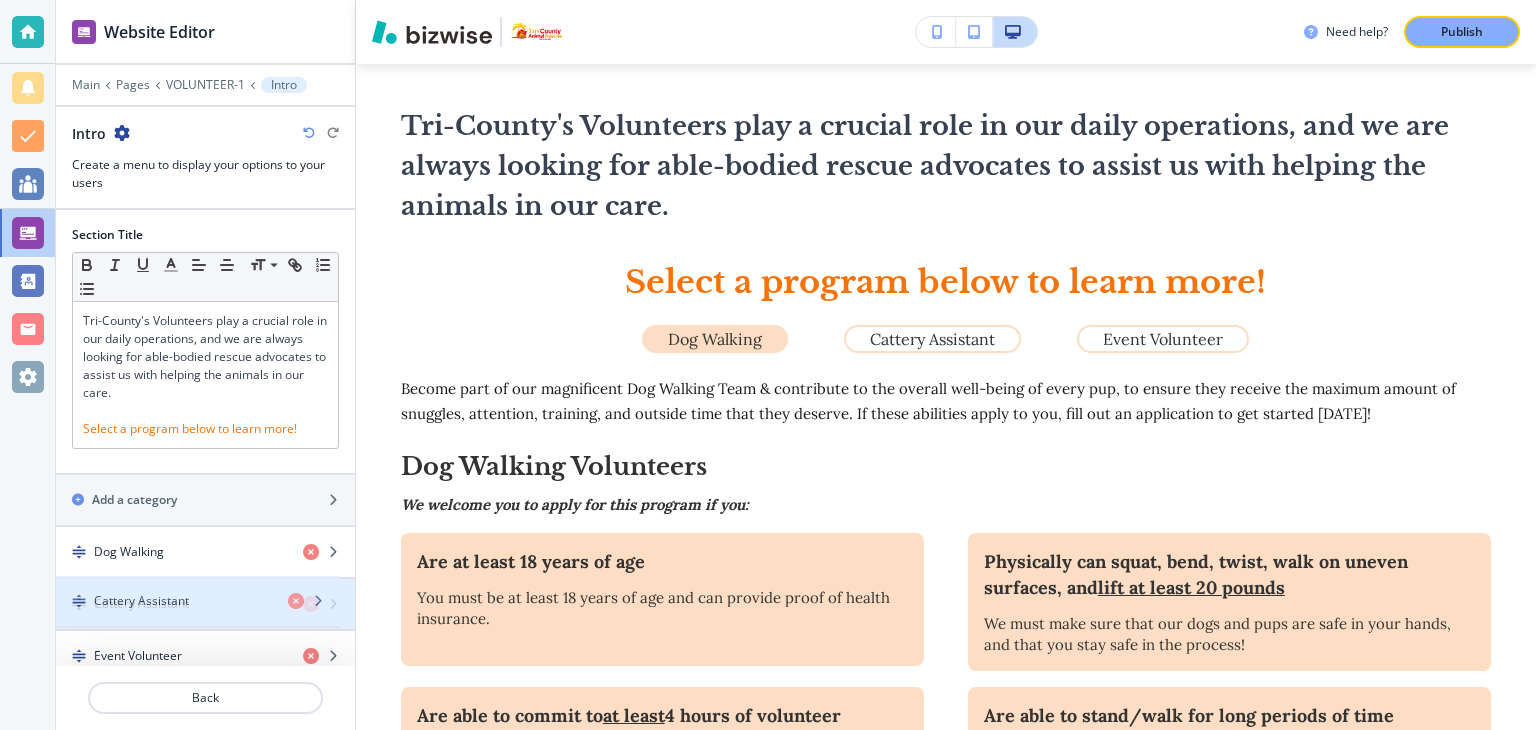click on "Cattery Assistant" at bounding box center (141, 604) 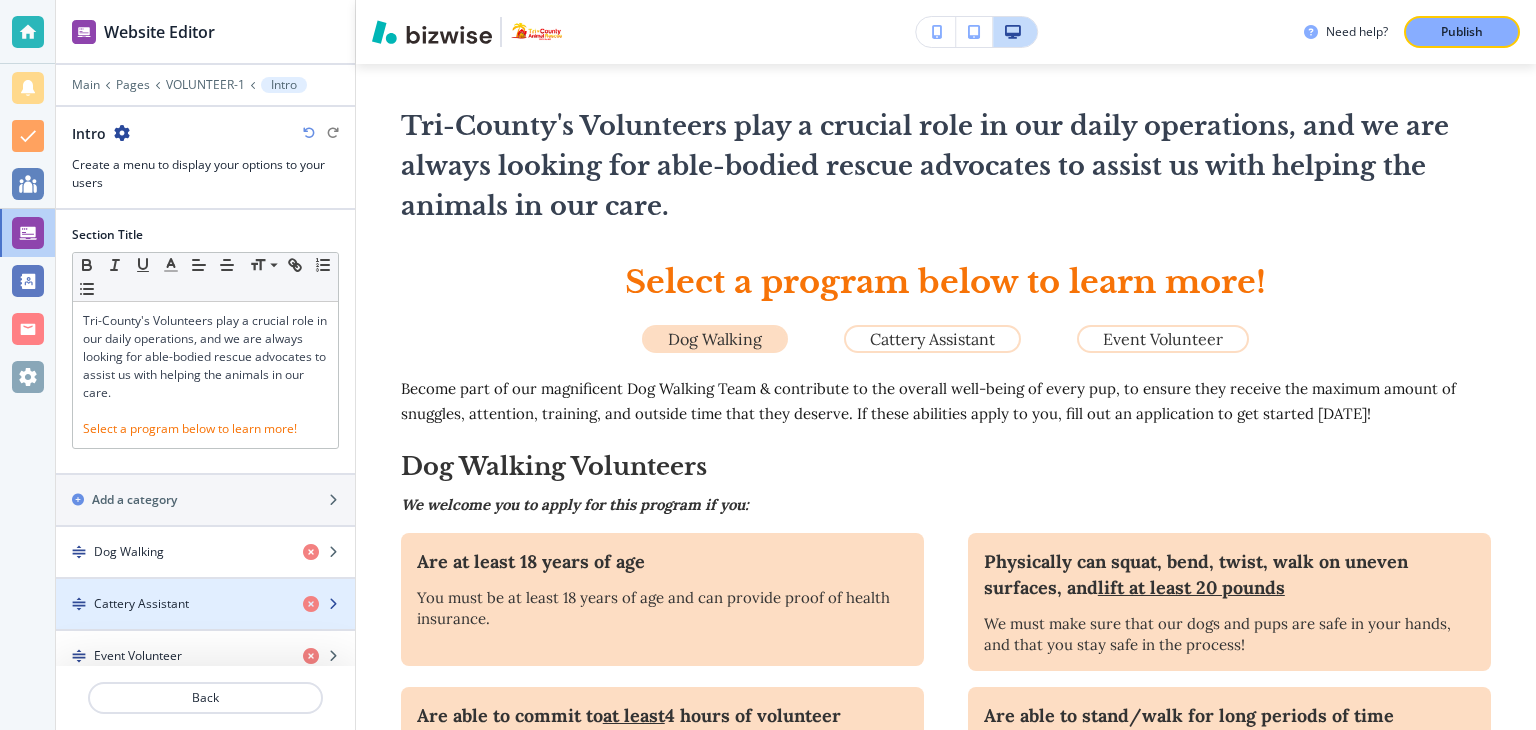 drag, startPoint x: 316, startPoint y: 602, endPoint x: 276, endPoint y: 601, distance: 40.012497 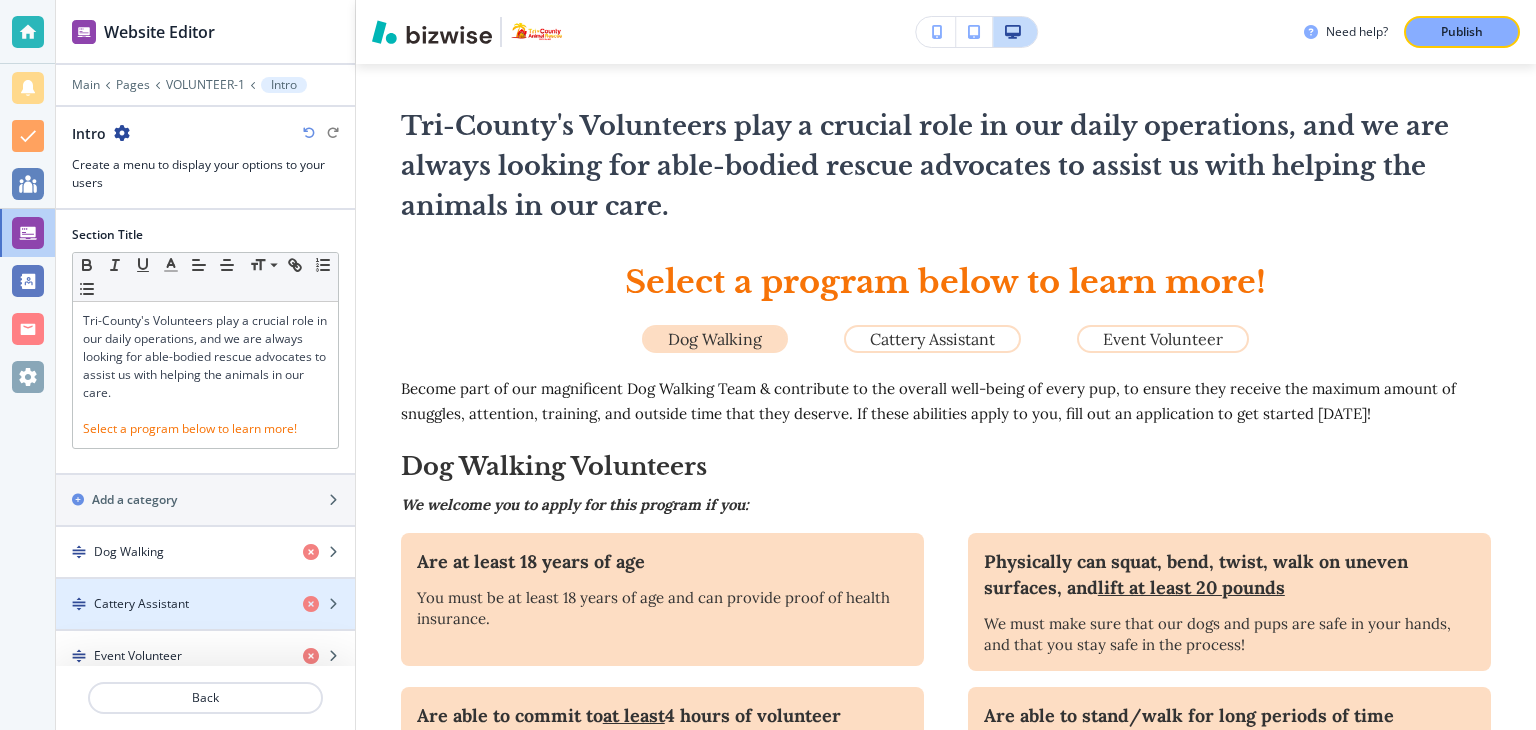 click on "Cattery Assistant" at bounding box center [141, 604] 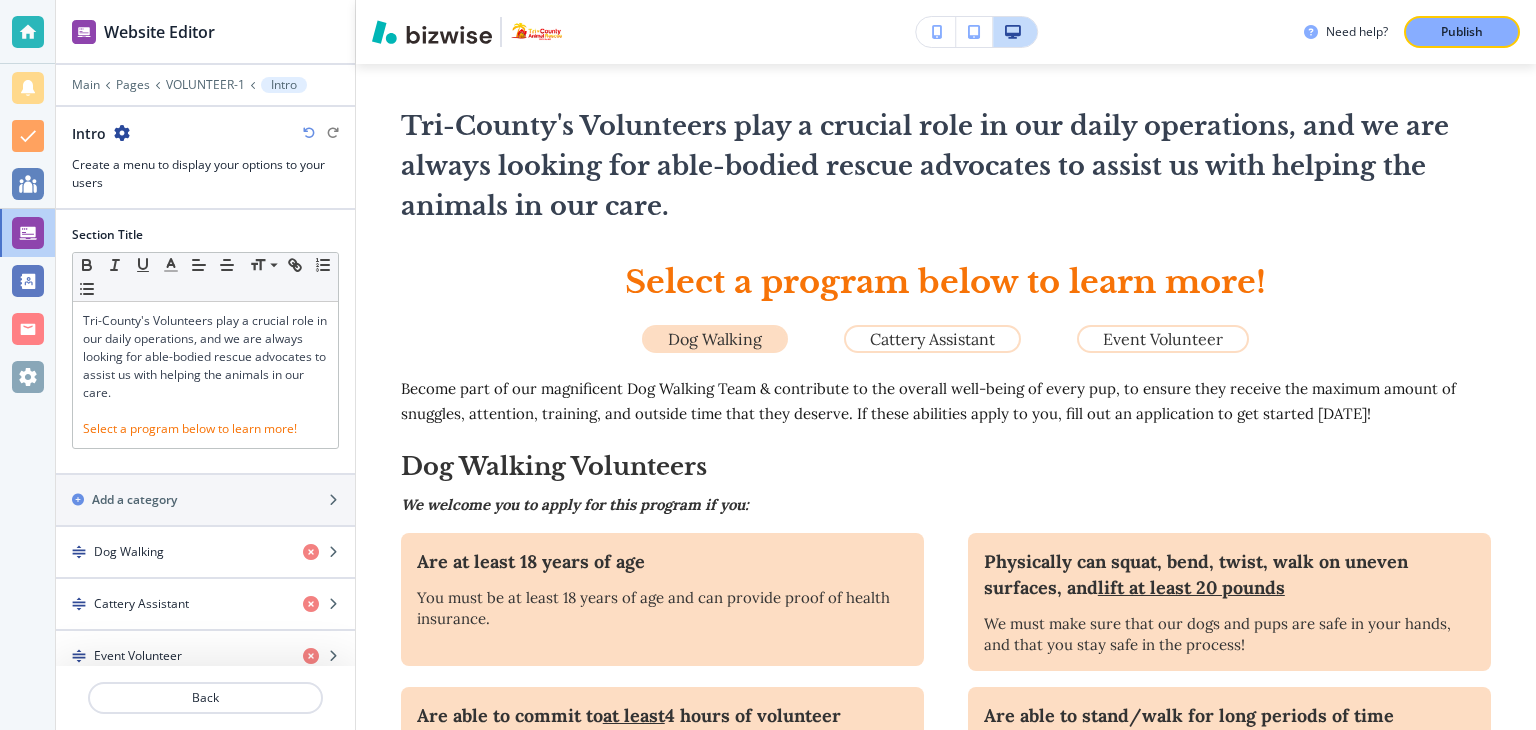 click on "Cattery Assistant" at bounding box center [141, 604] 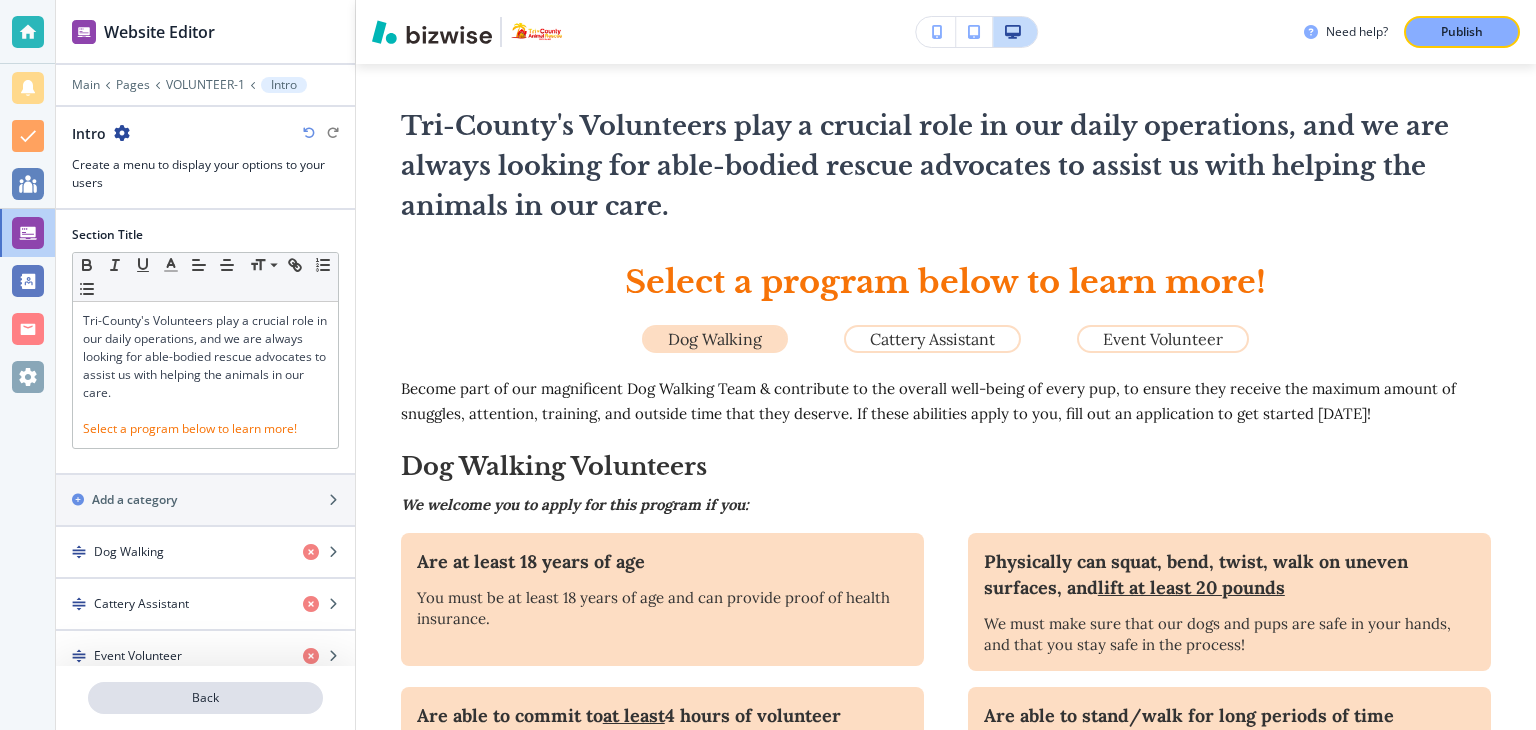 click on "Back" at bounding box center [205, 698] 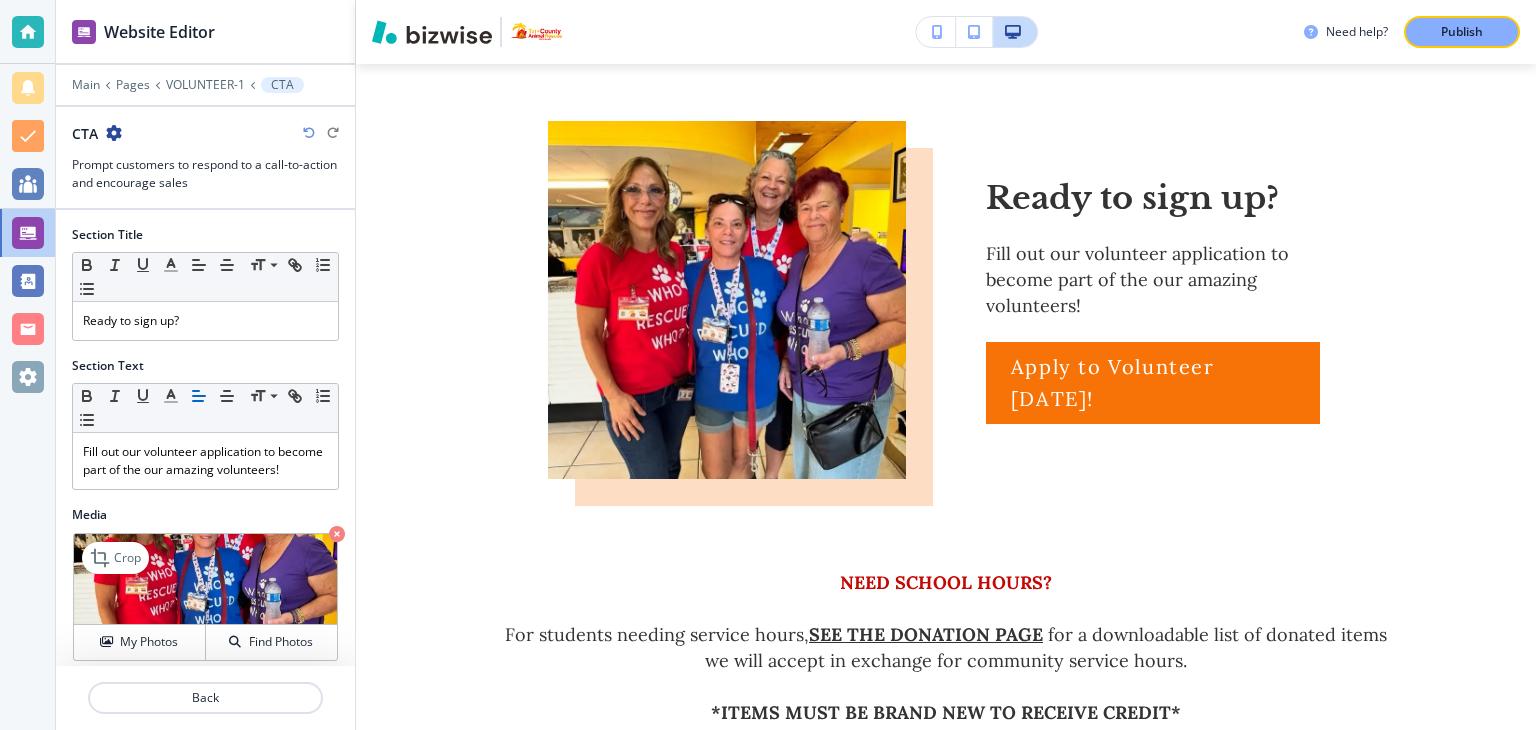 scroll, scrollTop: 1709, scrollLeft: 0, axis: vertical 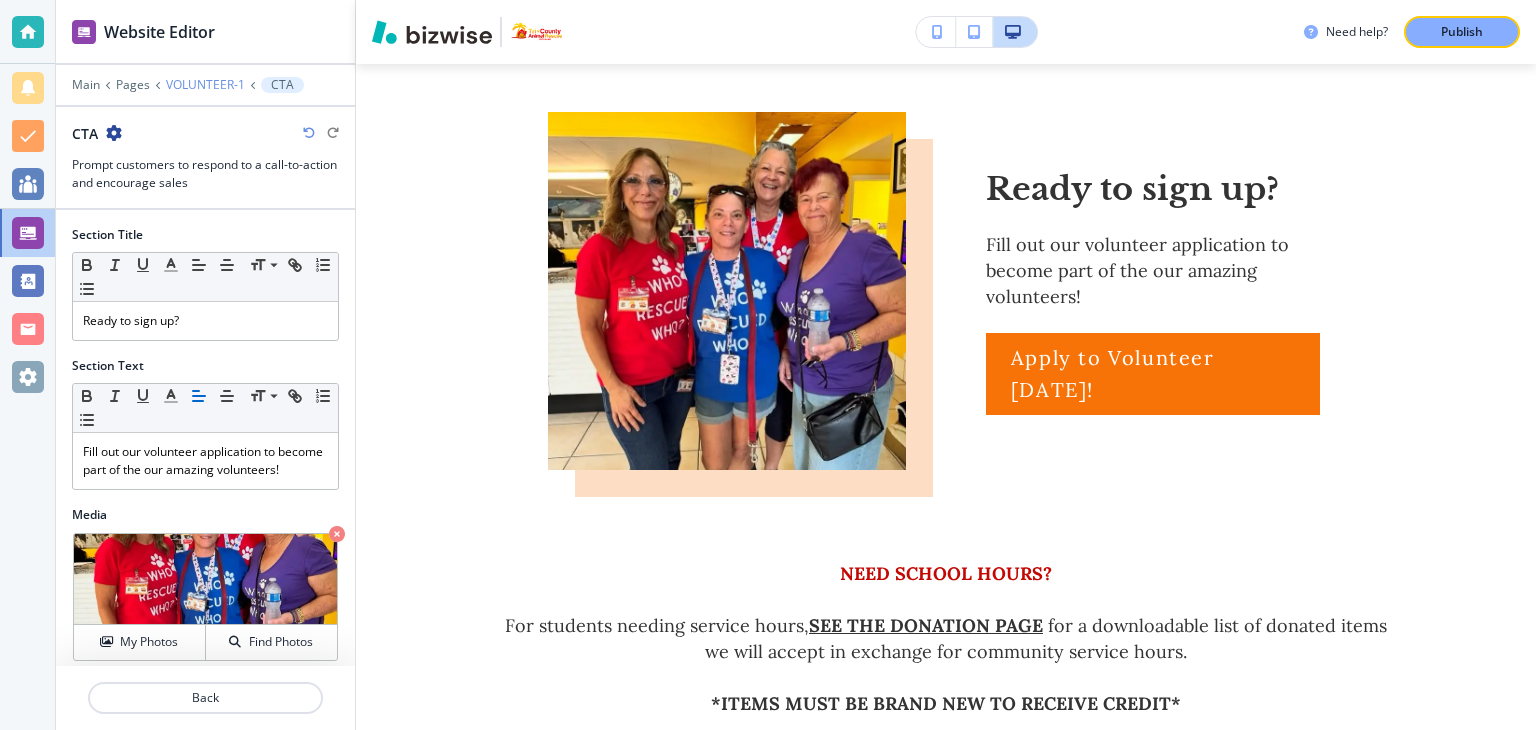 click on "VOLUNTEER-1" at bounding box center [205, 85] 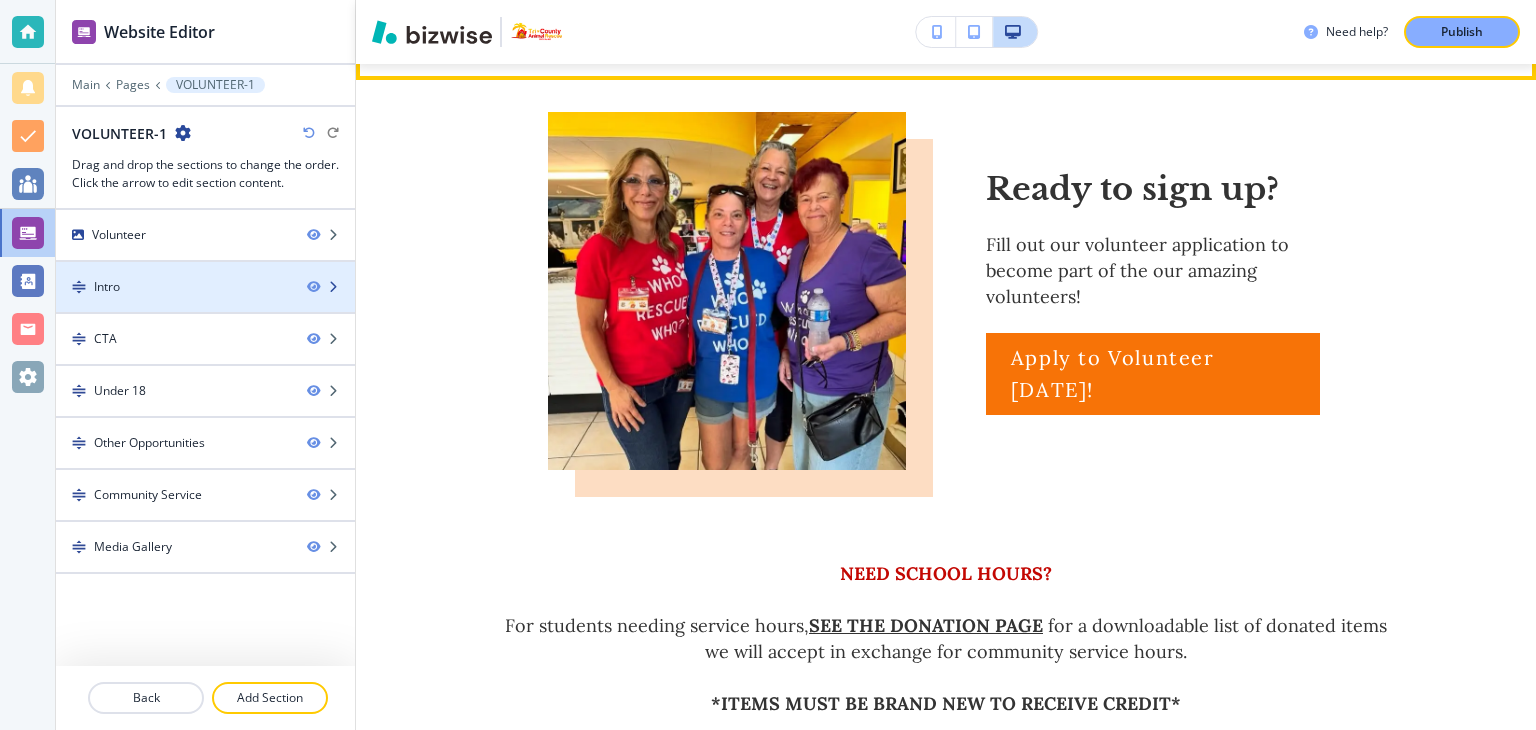 click on "Intro" at bounding box center [107, 287] 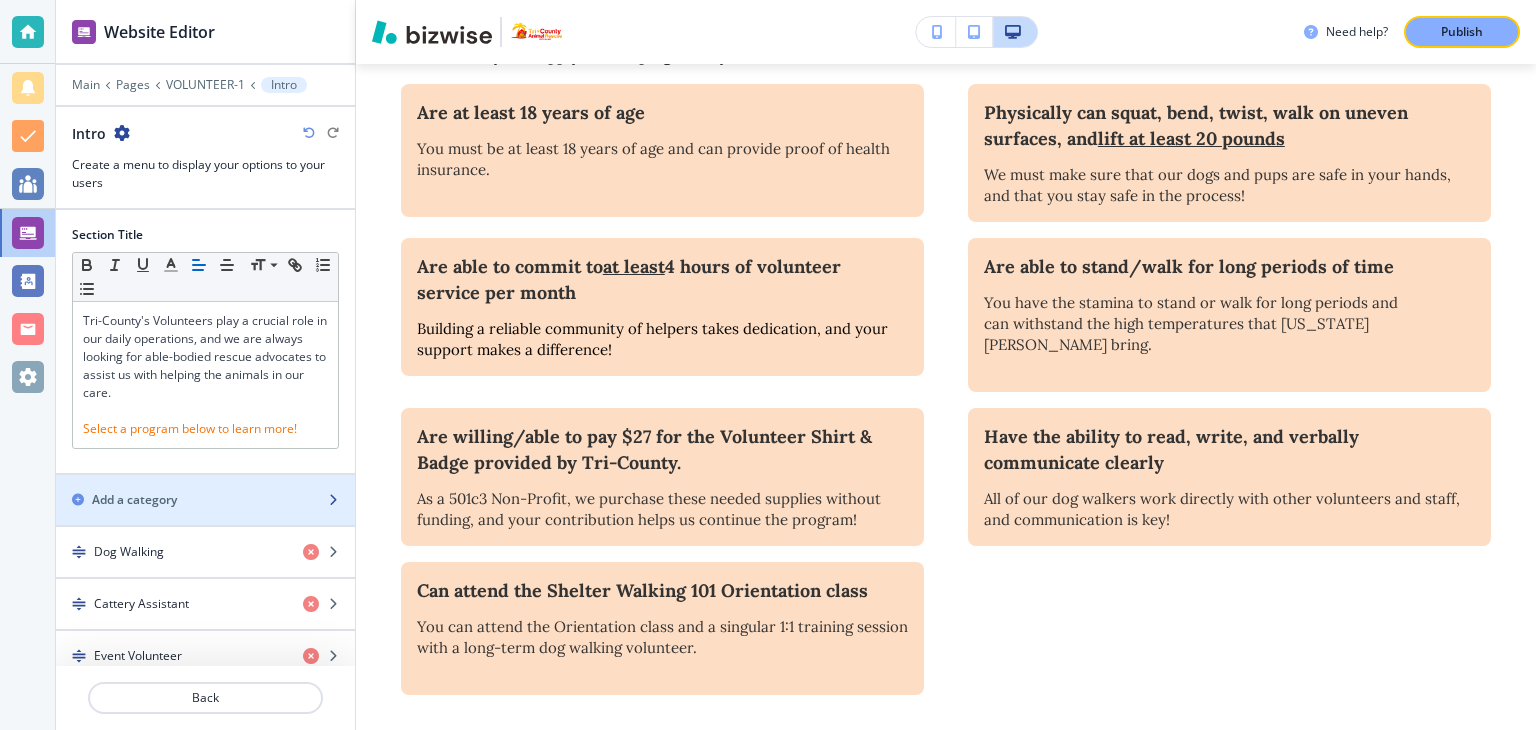 scroll, scrollTop: 591, scrollLeft: 0, axis: vertical 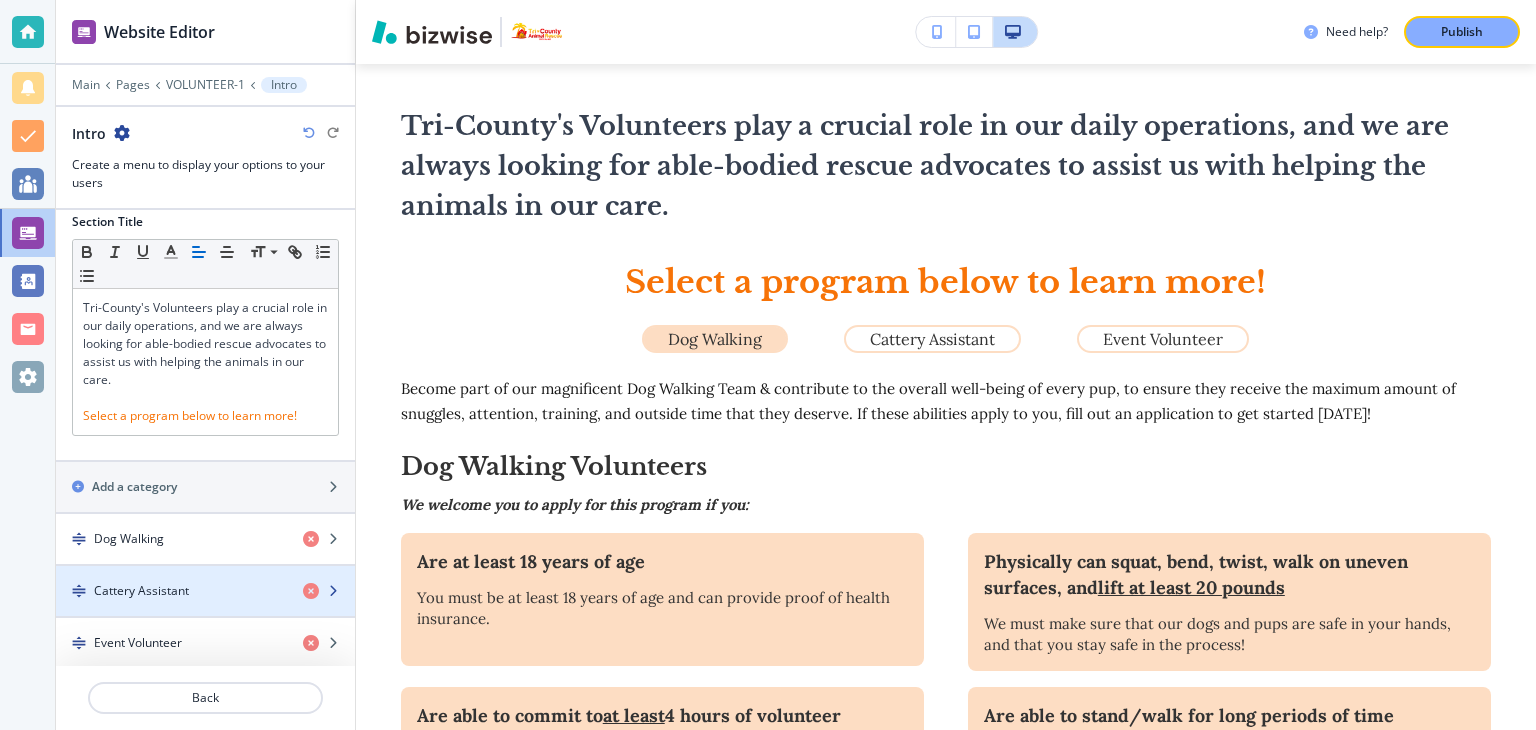 click at bounding box center (205, 608) 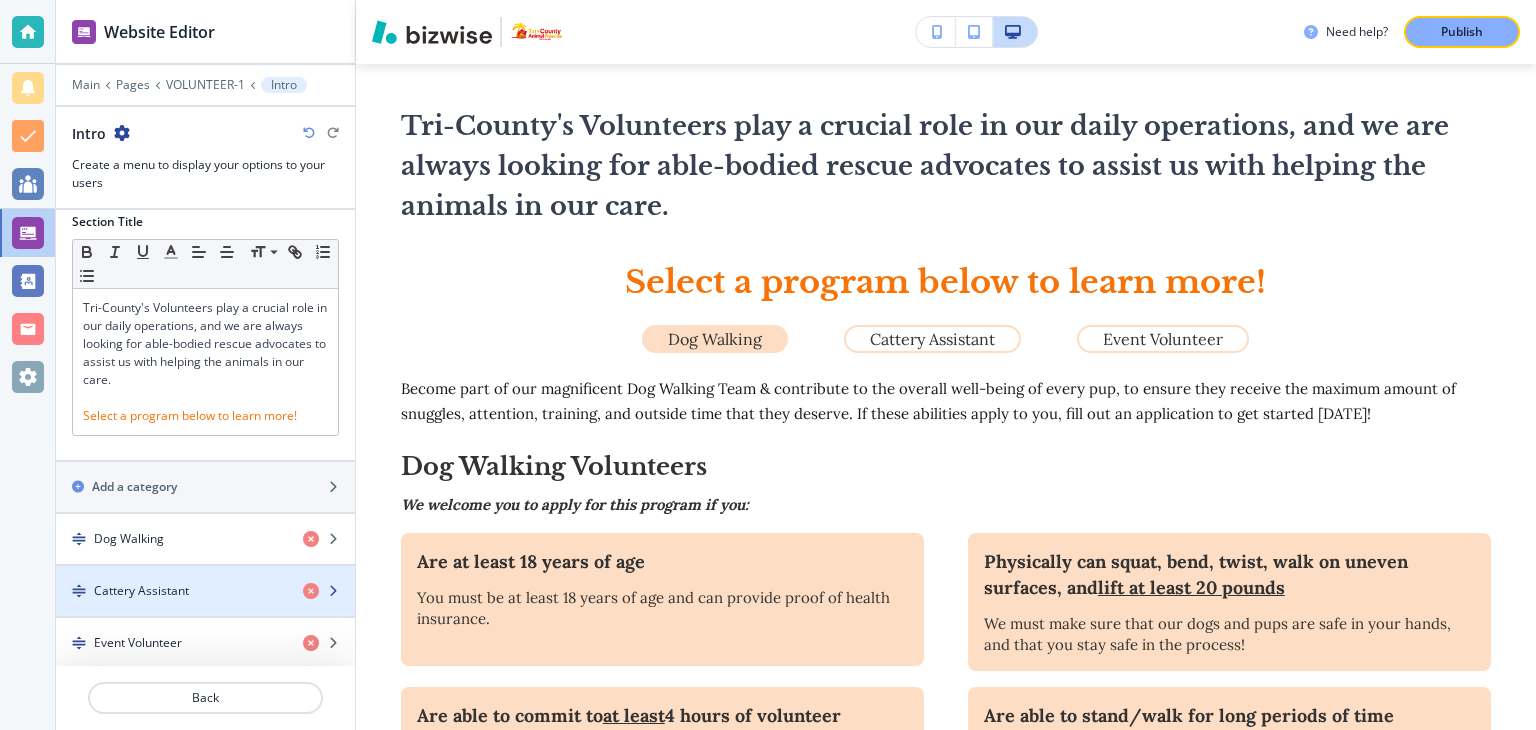 click on "Cattery Assistant" at bounding box center [171, 591] 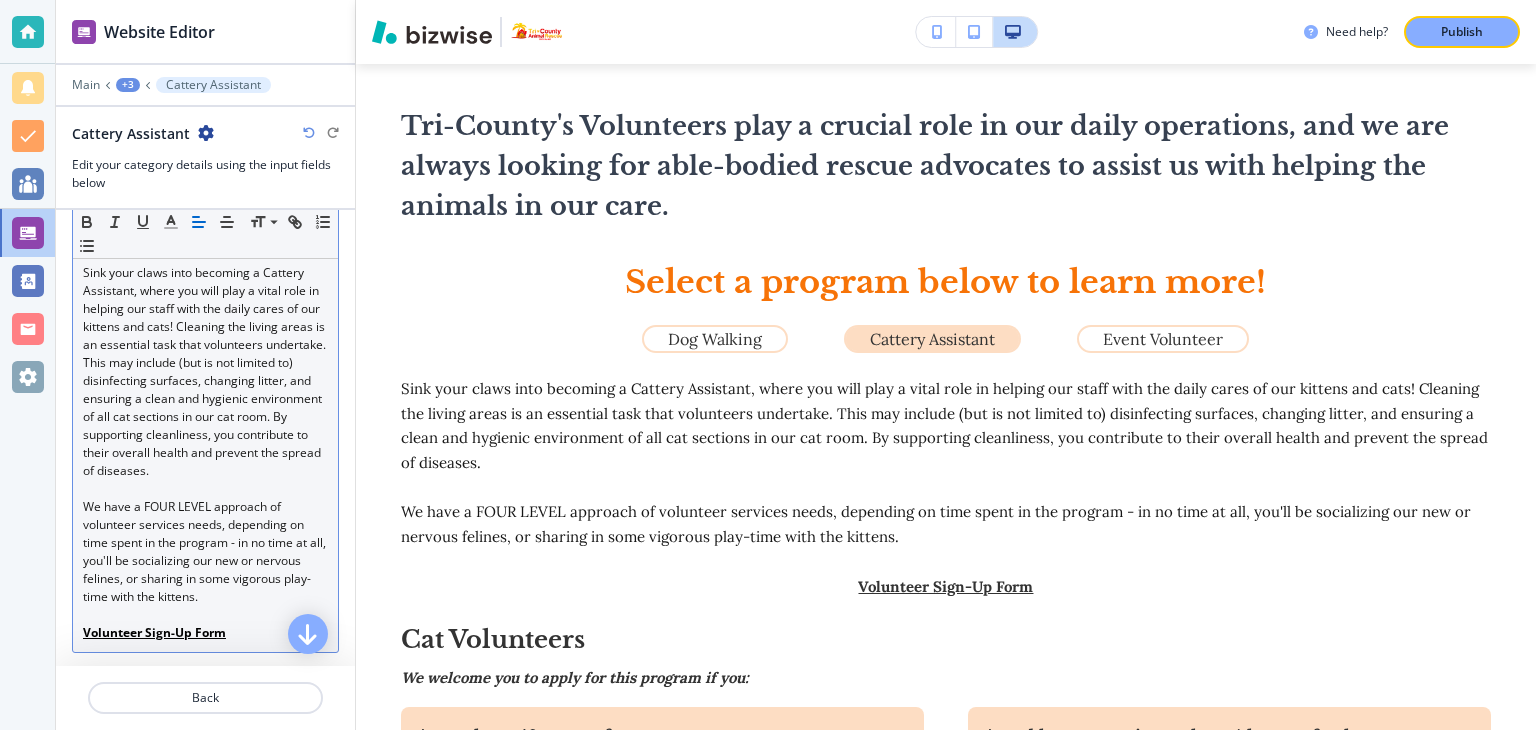 scroll, scrollTop: 300, scrollLeft: 0, axis: vertical 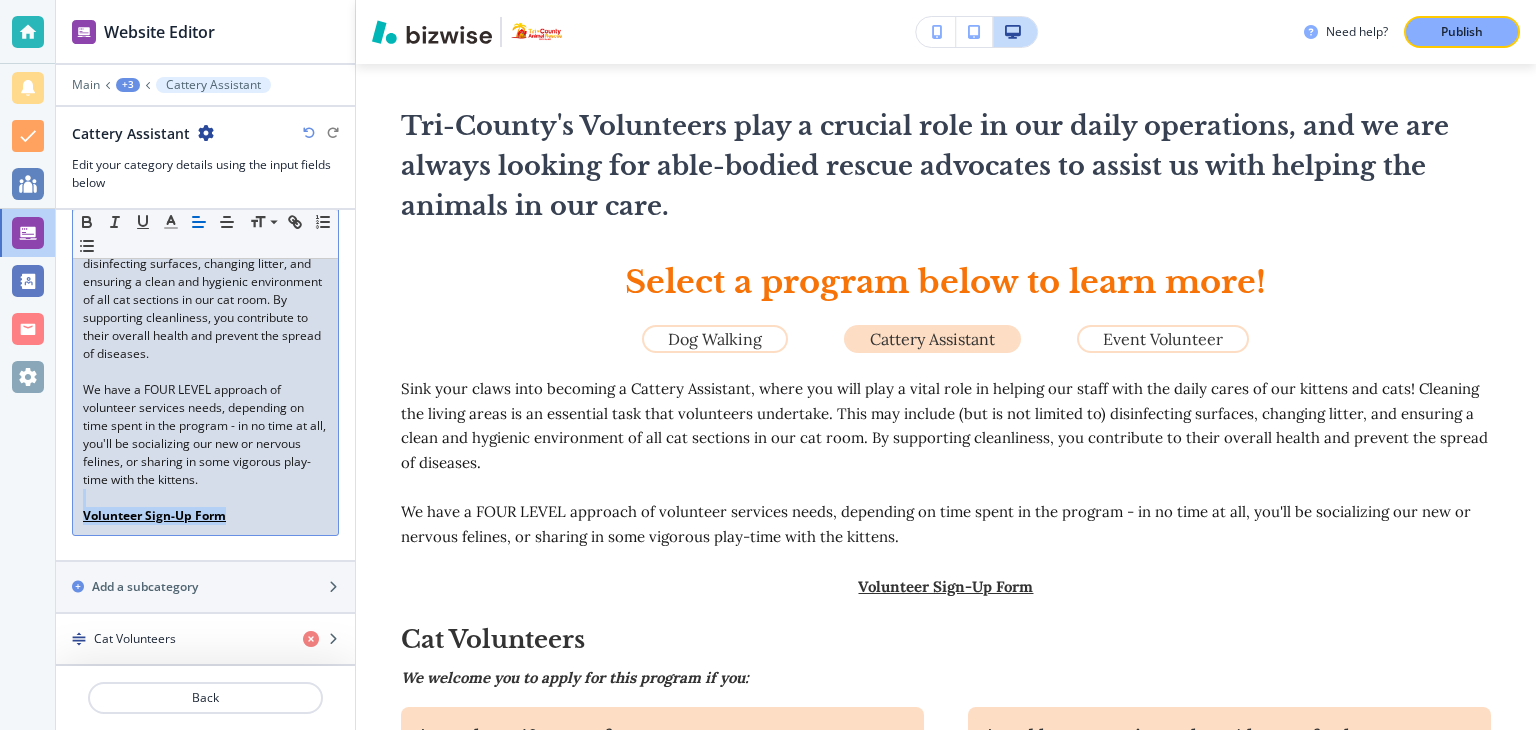drag, startPoint x: 251, startPoint y: 532, endPoint x: 68, endPoint y: 510, distance: 184.31766 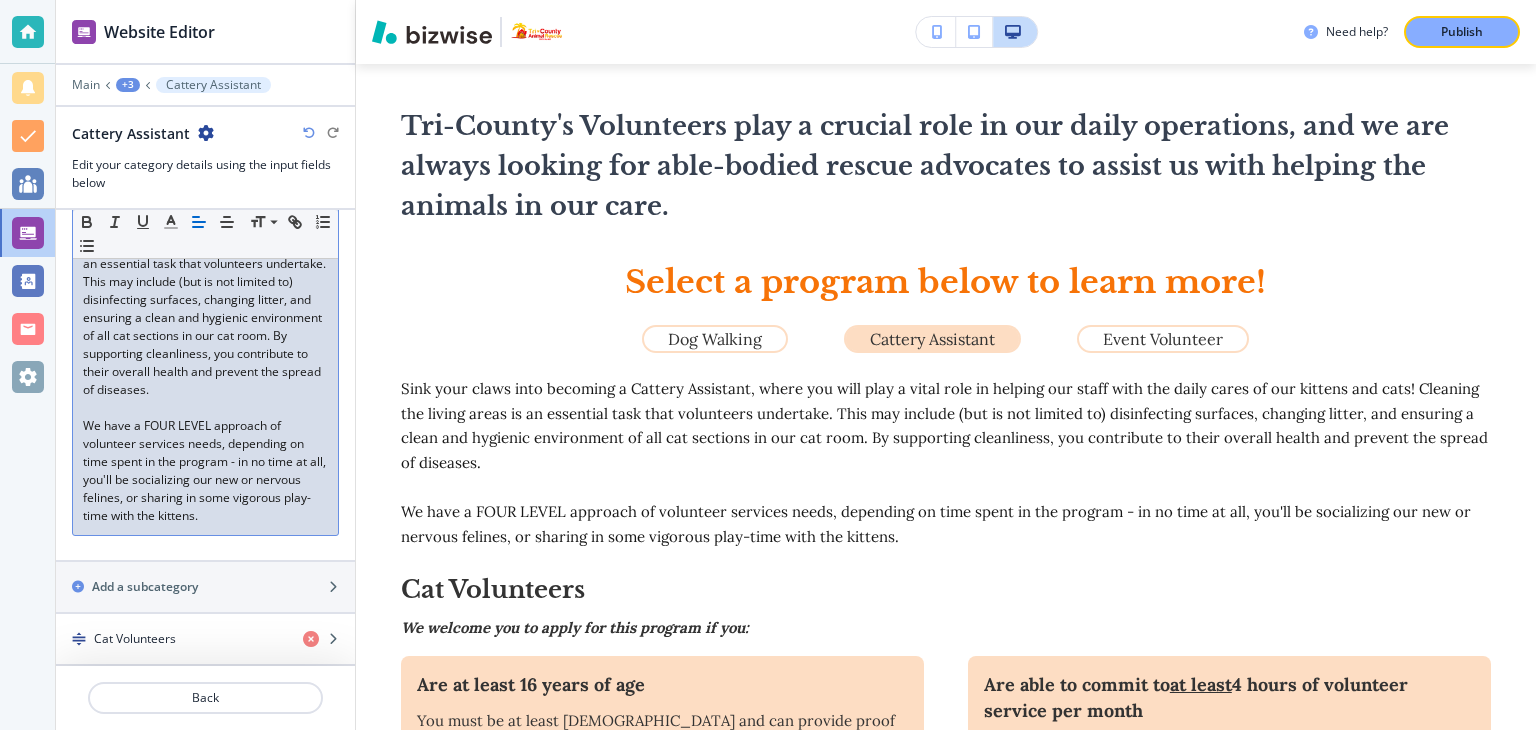 scroll, scrollTop: 274, scrollLeft: 0, axis: vertical 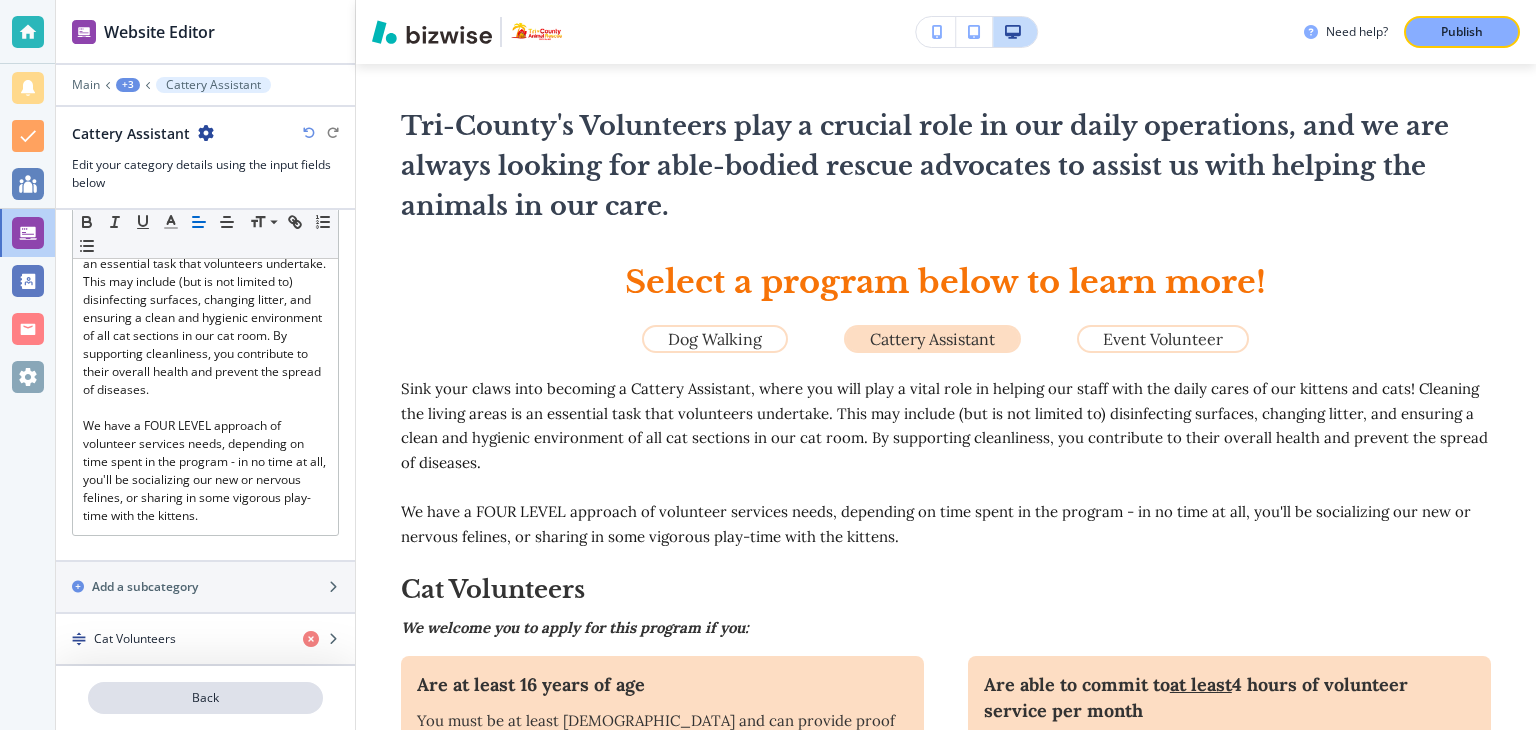 click on "Back" at bounding box center [205, 698] 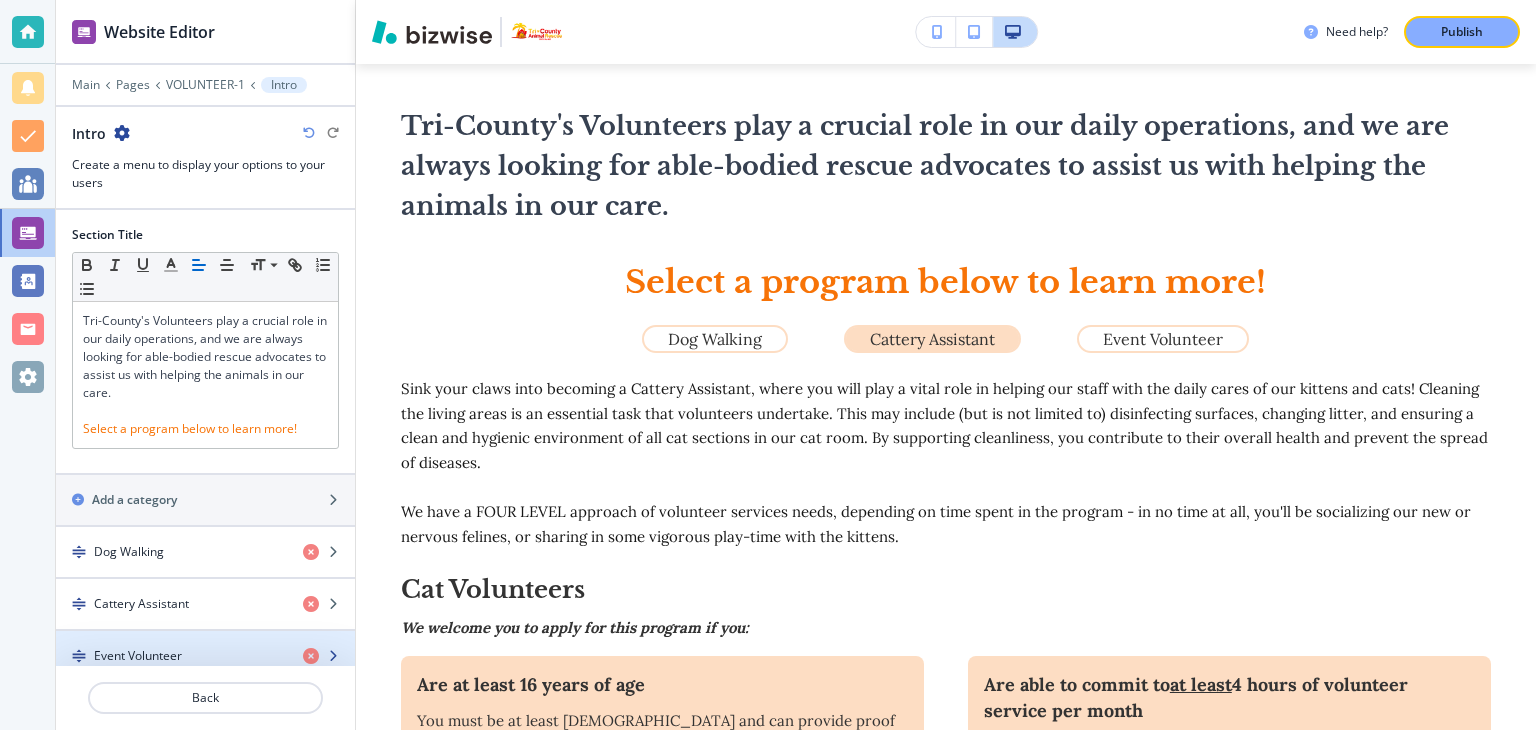 click on "Event Volunteer" at bounding box center (171, 656) 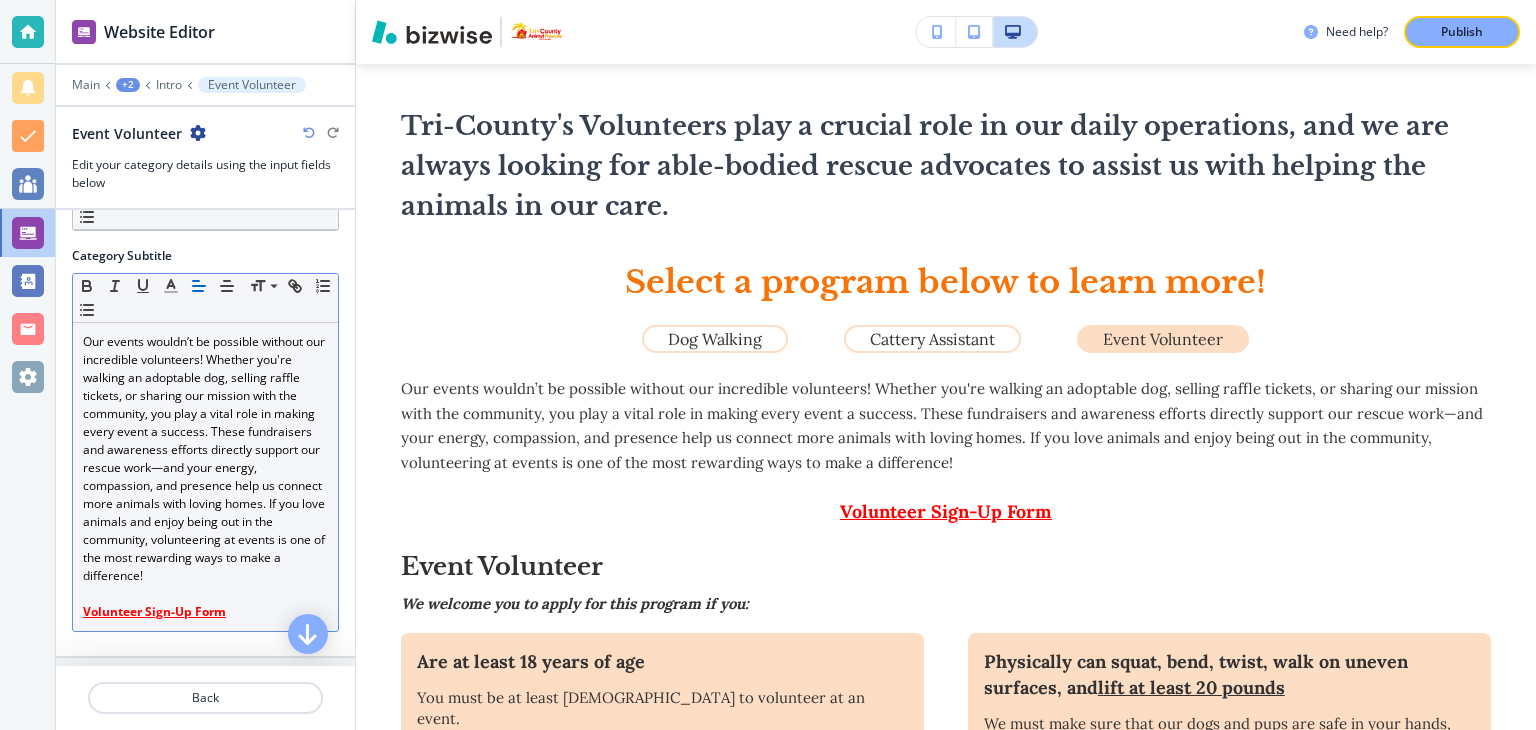 scroll, scrollTop: 202, scrollLeft: 0, axis: vertical 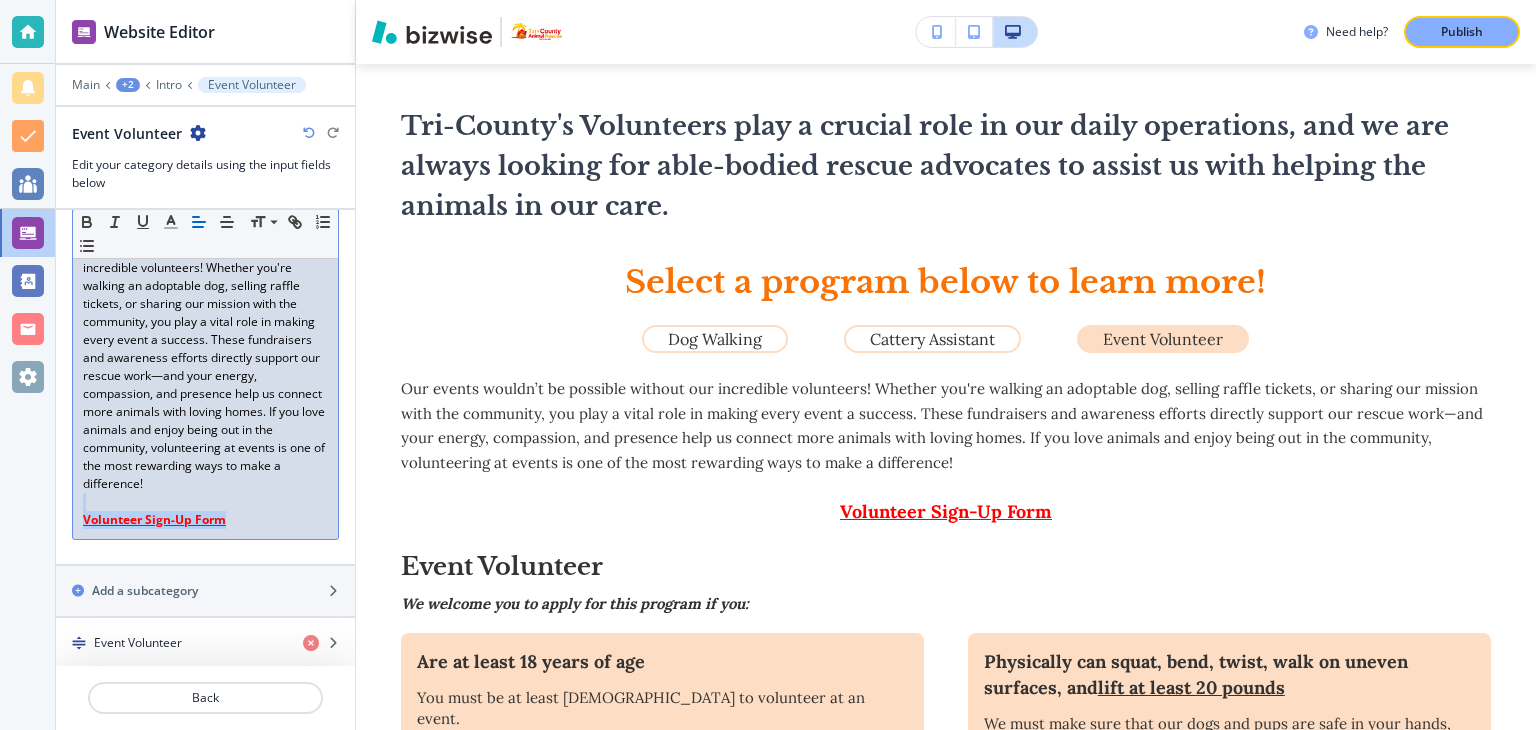 drag, startPoint x: 240, startPoint y: 517, endPoint x: 73, endPoint y: 505, distance: 167.43059 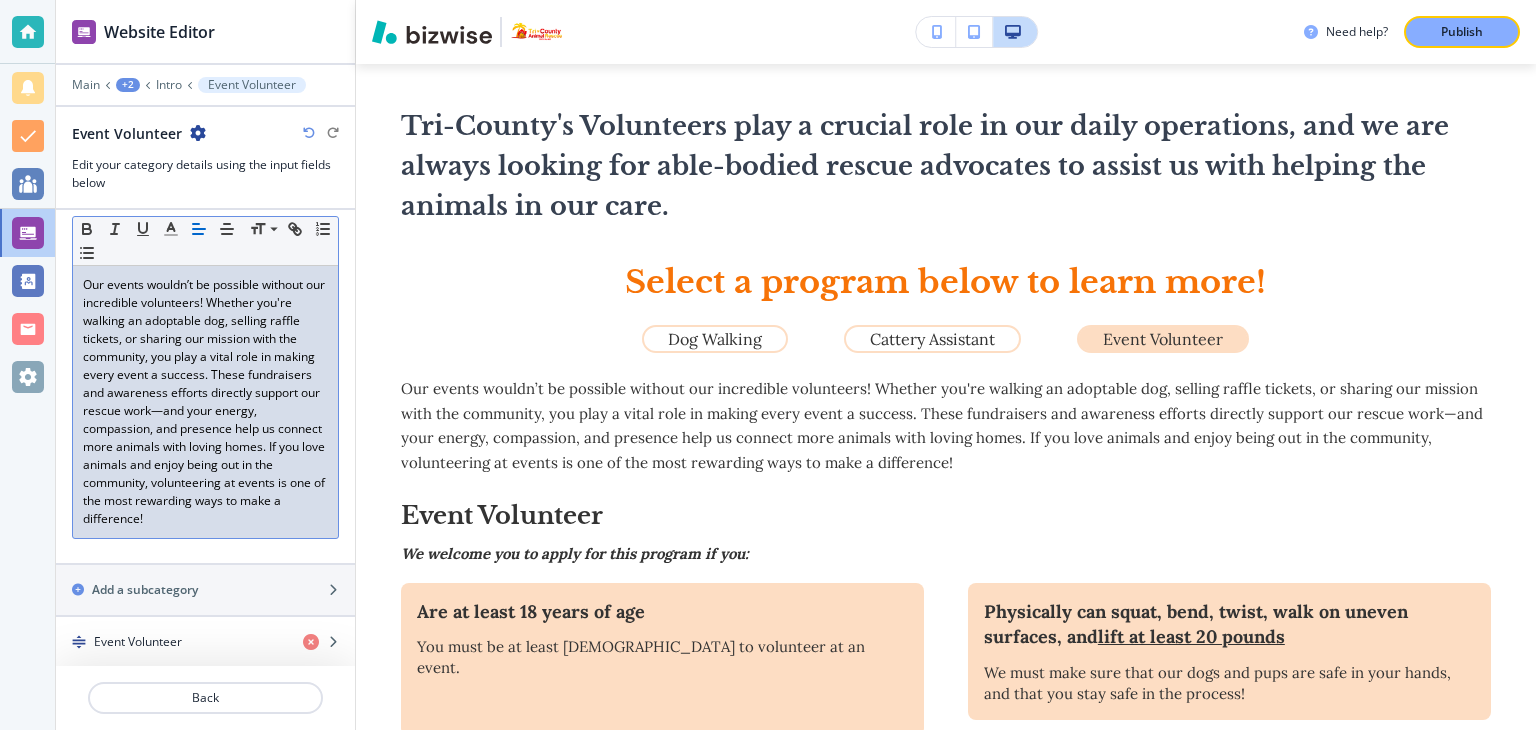 scroll, scrollTop: 166, scrollLeft: 0, axis: vertical 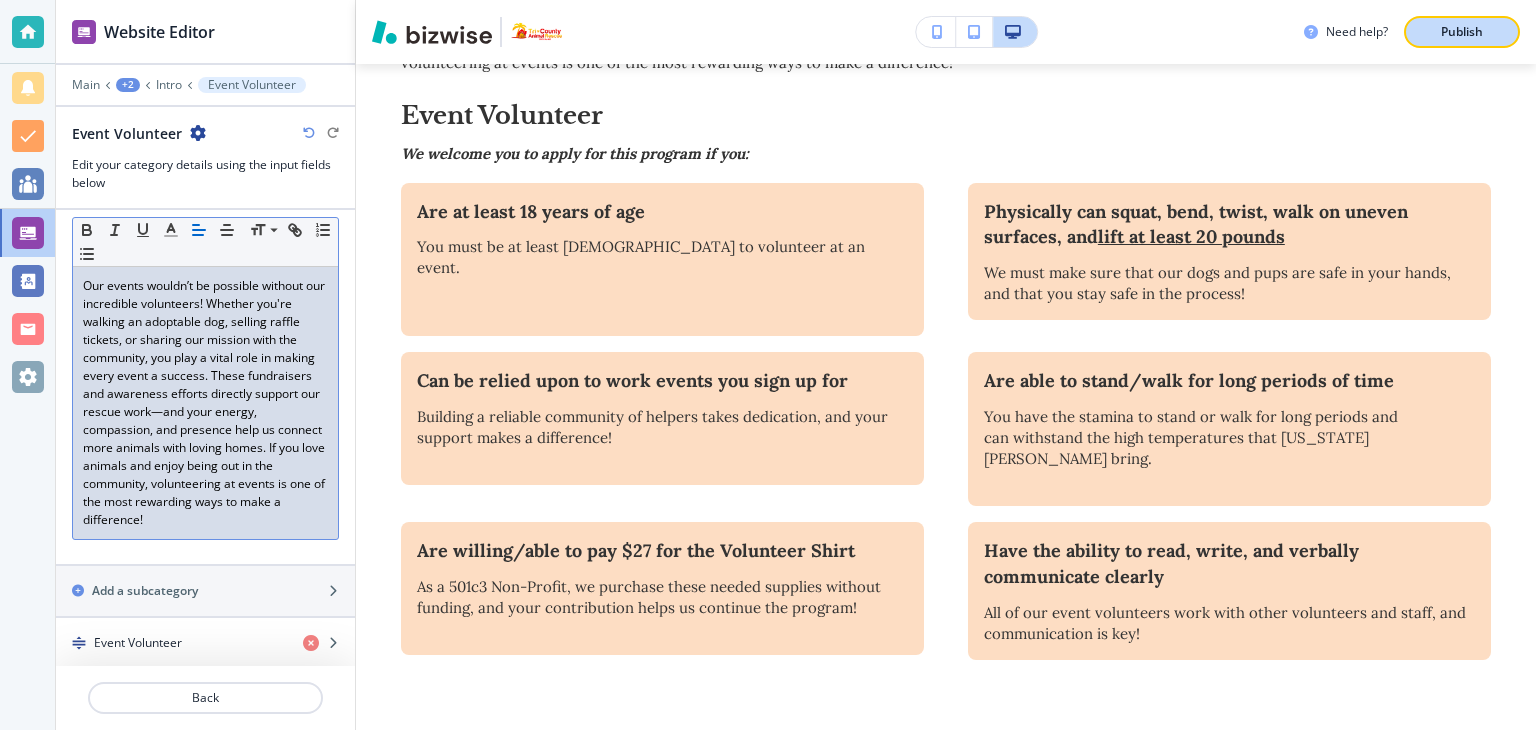 click on "Publish" at bounding box center (1462, 32) 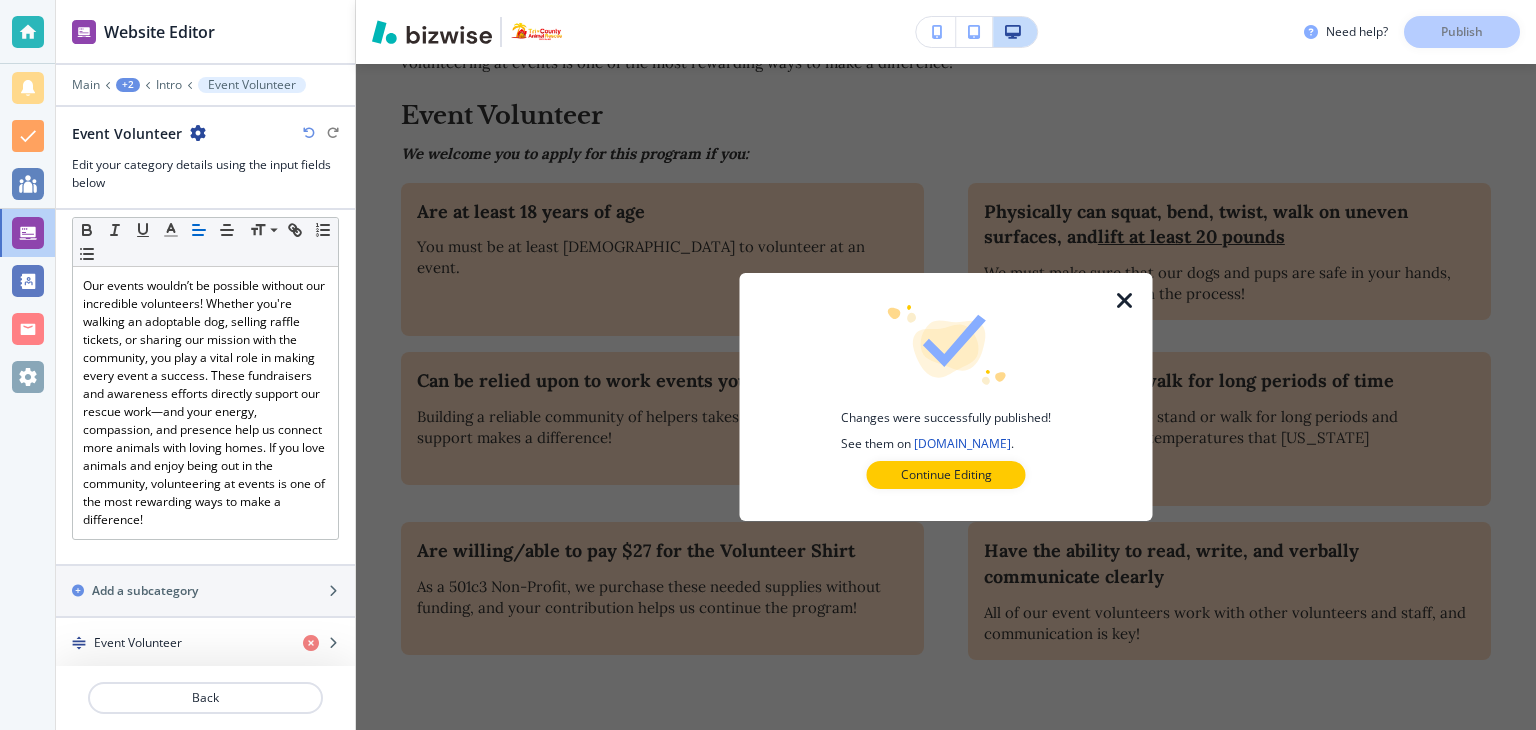 click at bounding box center [1125, 301] 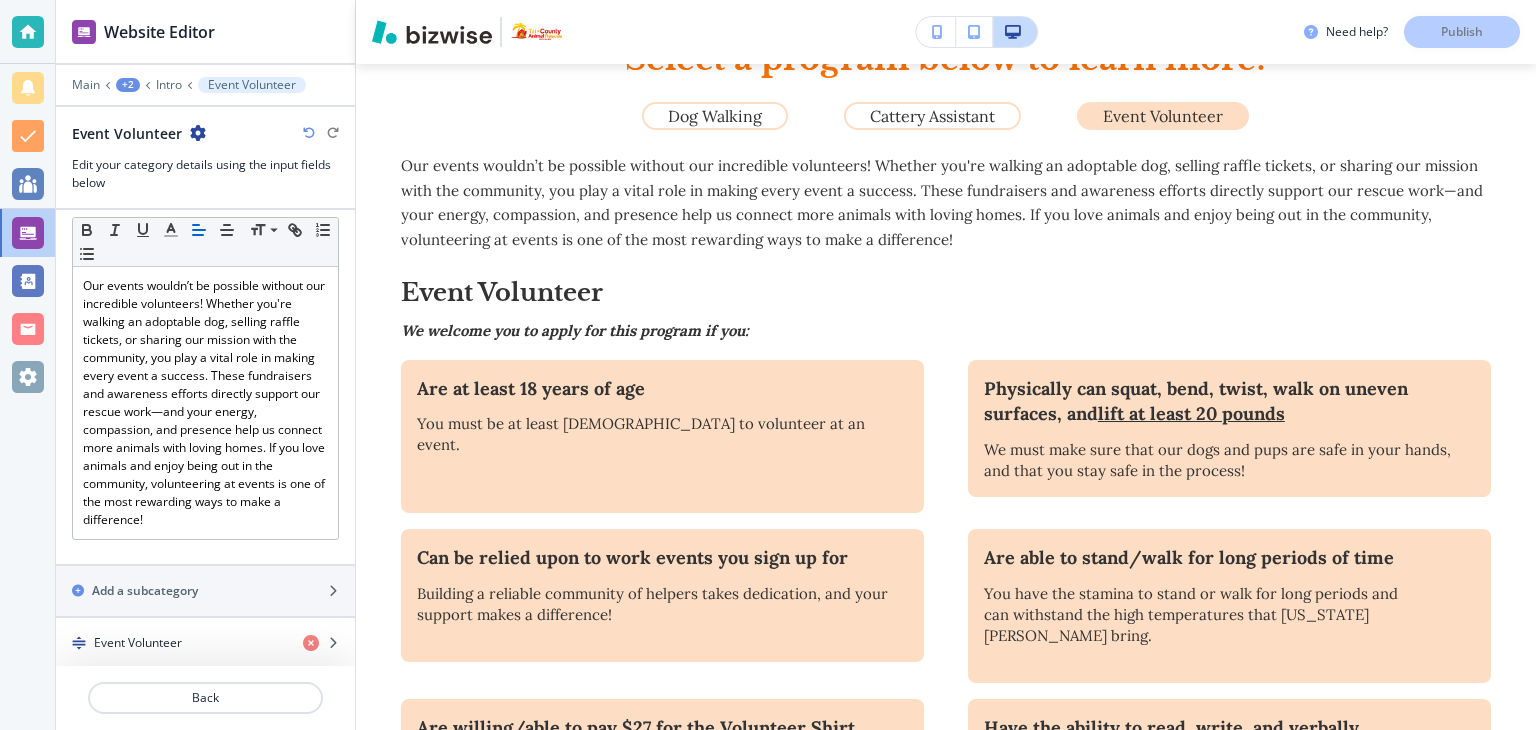 scroll, scrollTop: 800, scrollLeft: 0, axis: vertical 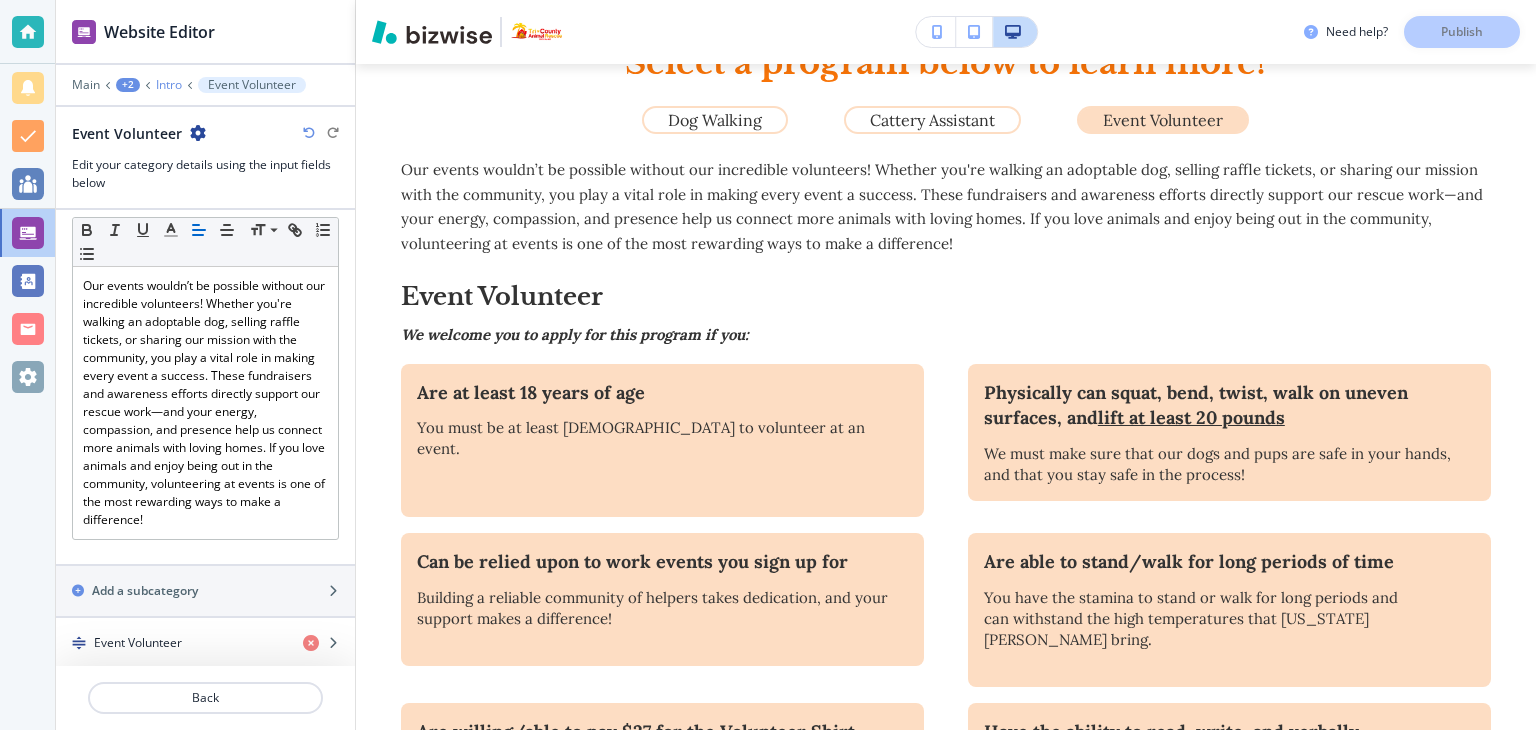 click on "Intro" at bounding box center [169, 85] 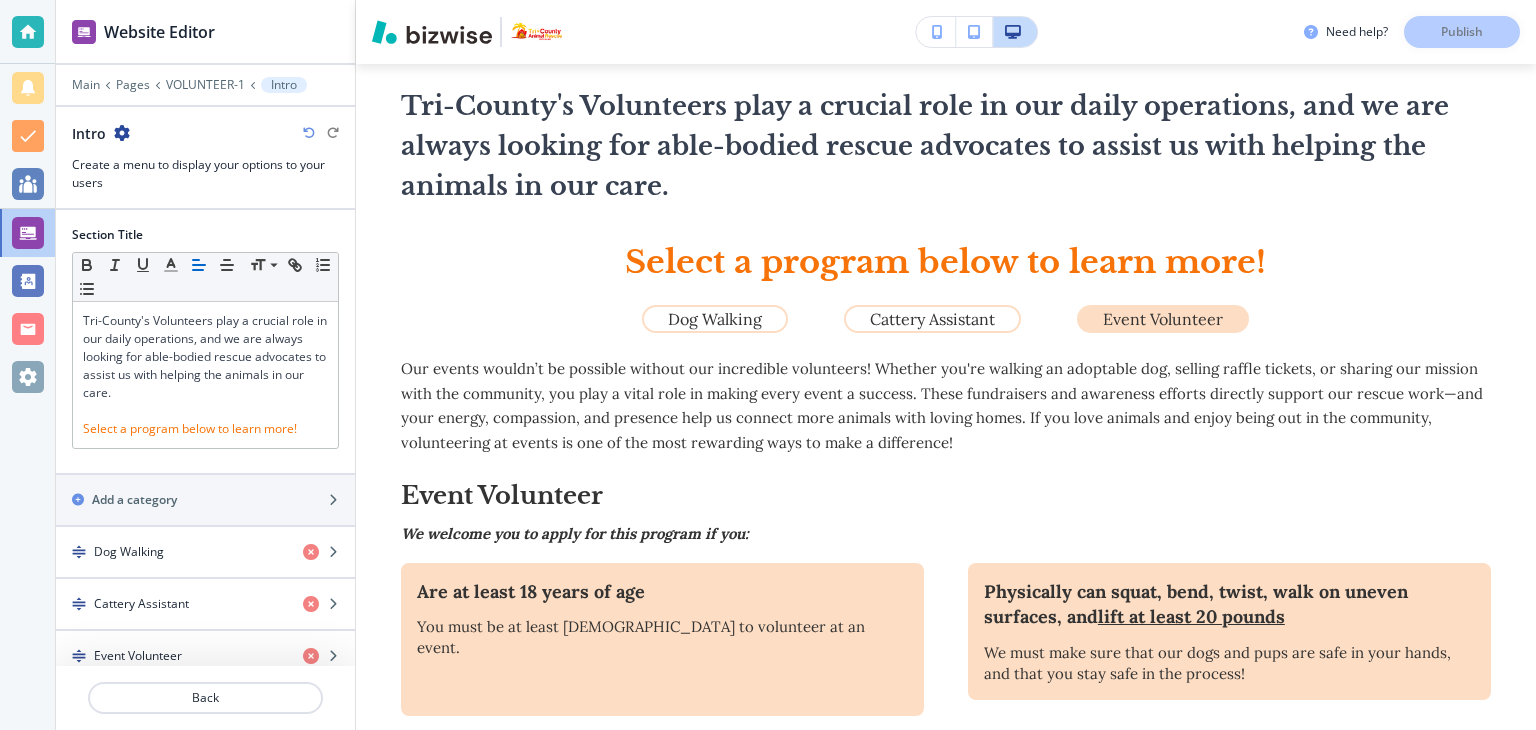scroll, scrollTop: 581, scrollLeft: 0, axis: vertical 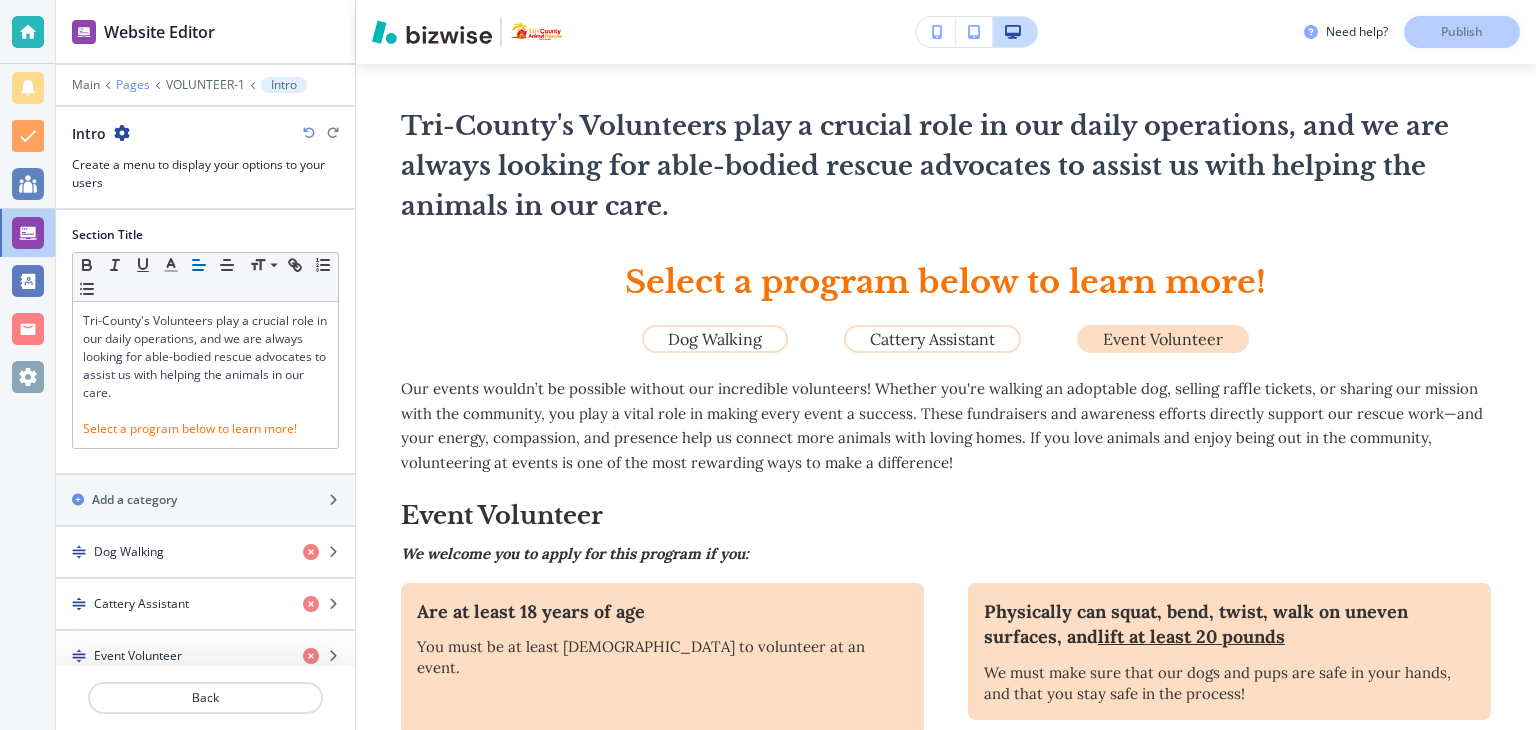 click on "Pages" at bounding box center [133, 85] 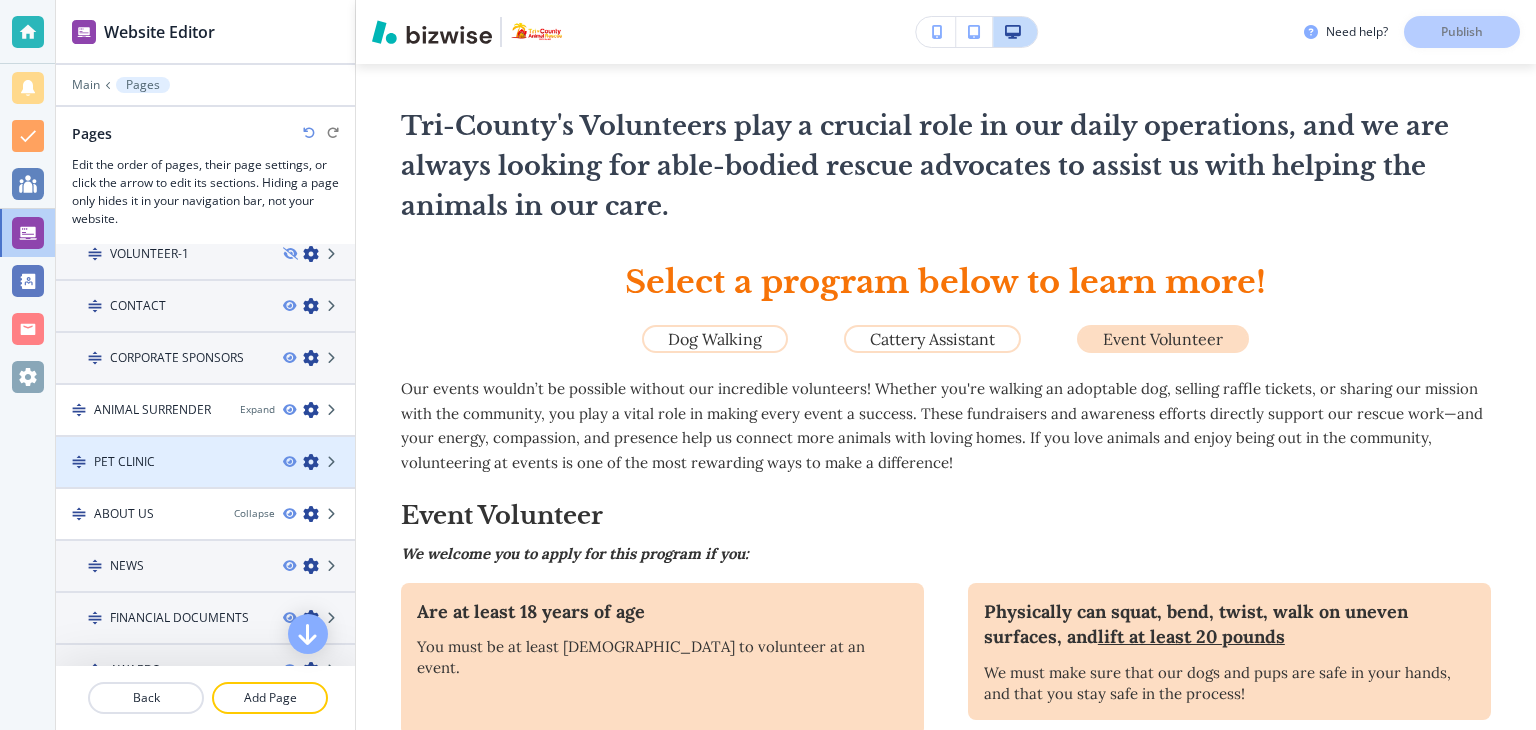scroll, scrollTop: 300, scrollLeft: 0, axis: vertical 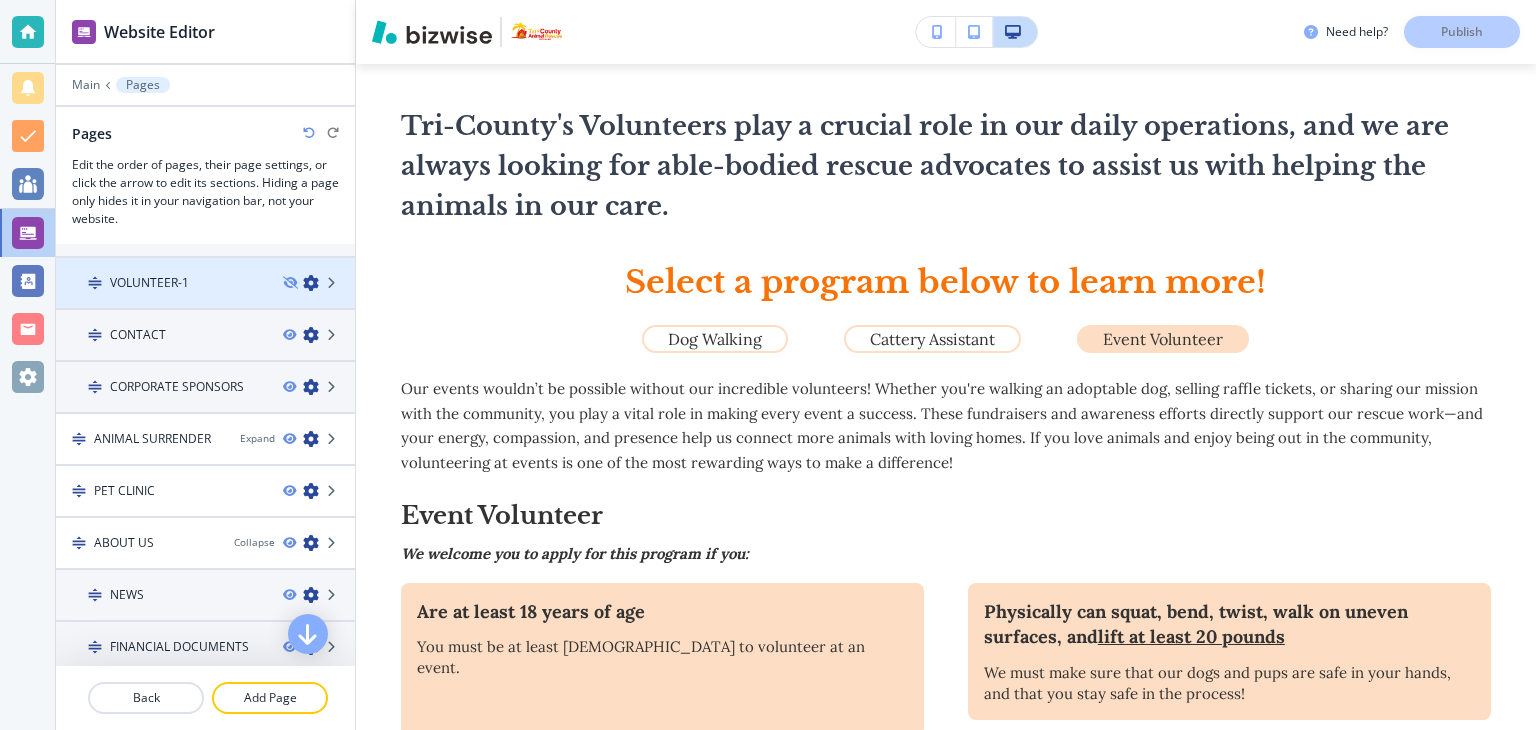click on "VOLUNTEER-1" at bounding box center [149, 283] 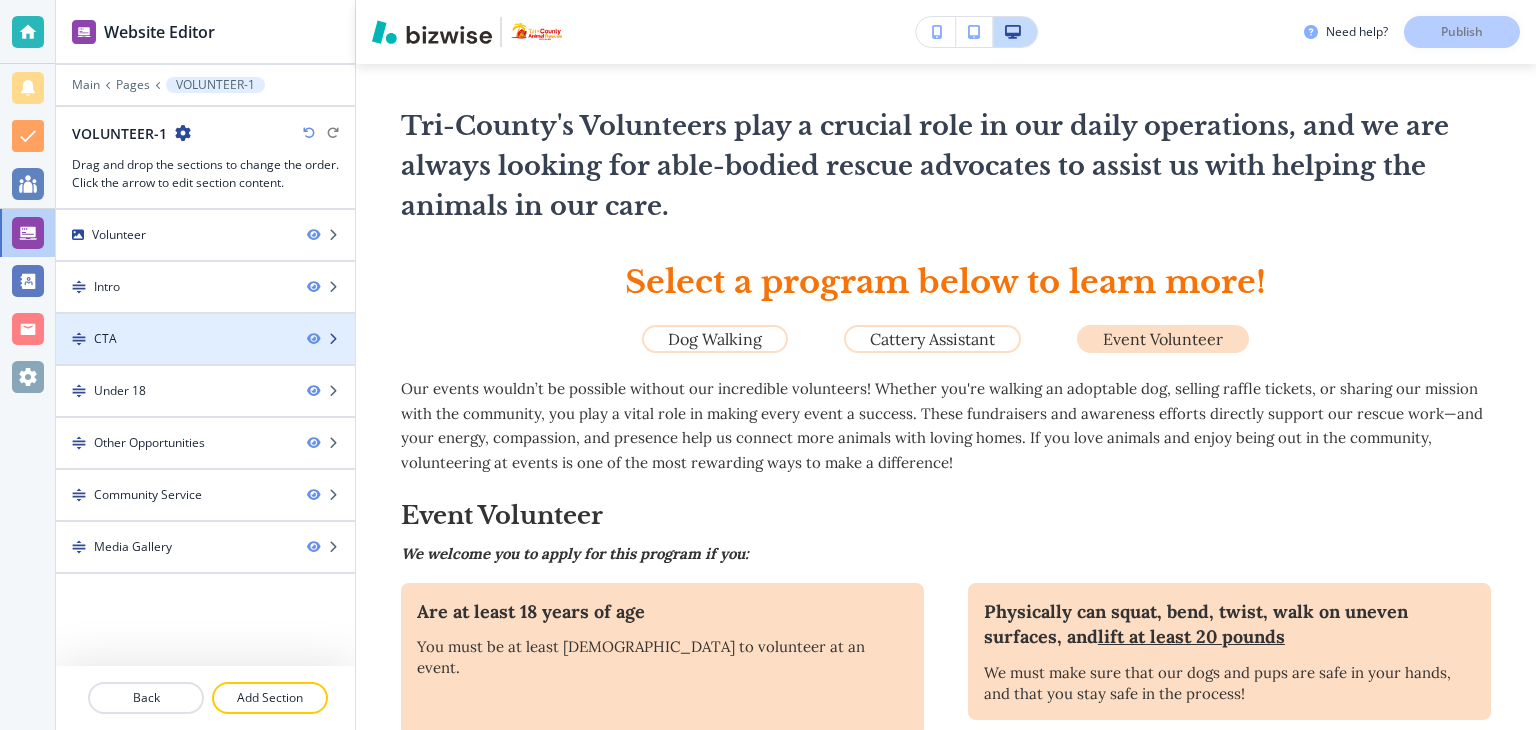 click on "CTA" at bounding box center (105, 339) 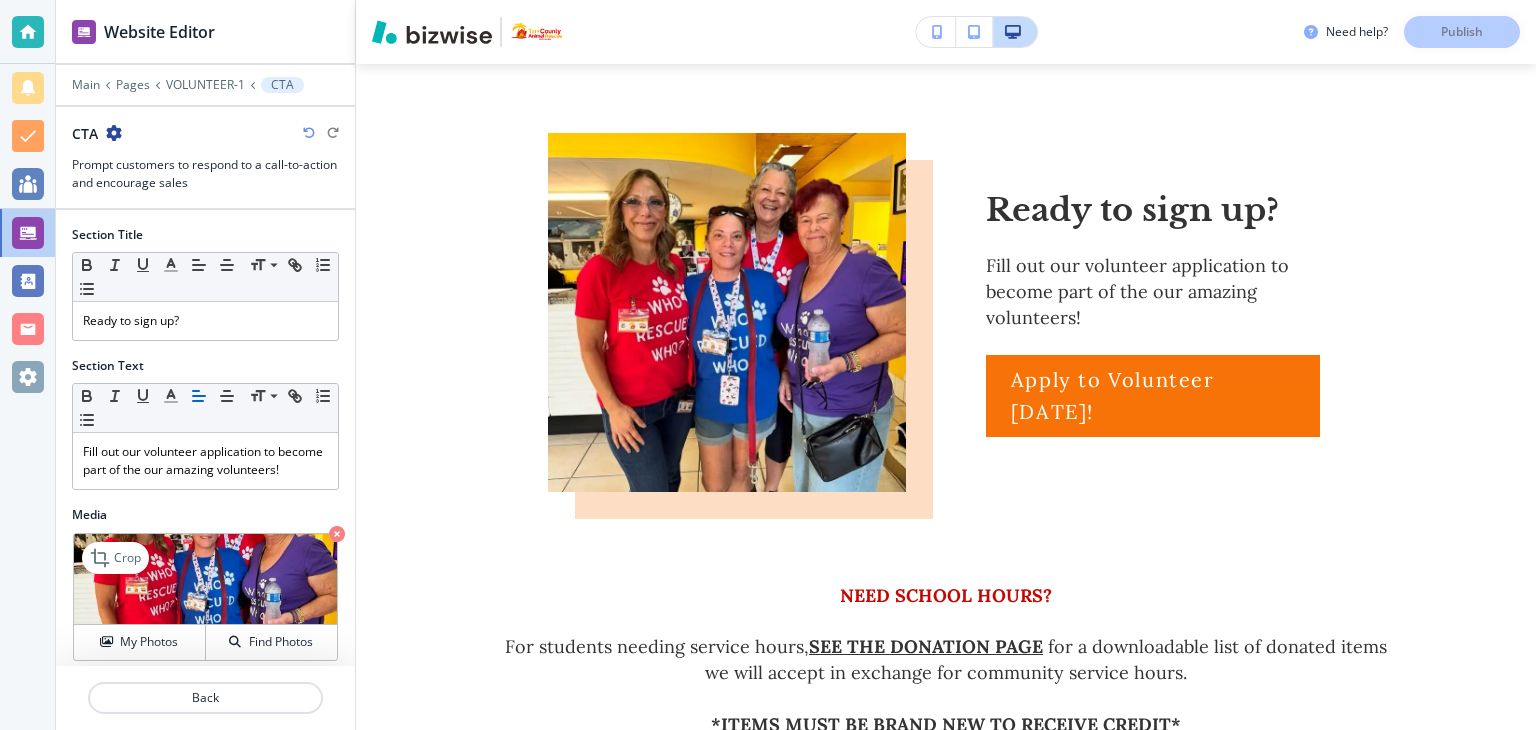 scroll, scrollTop: 1604, scrollLeft: 0, axis: vertical 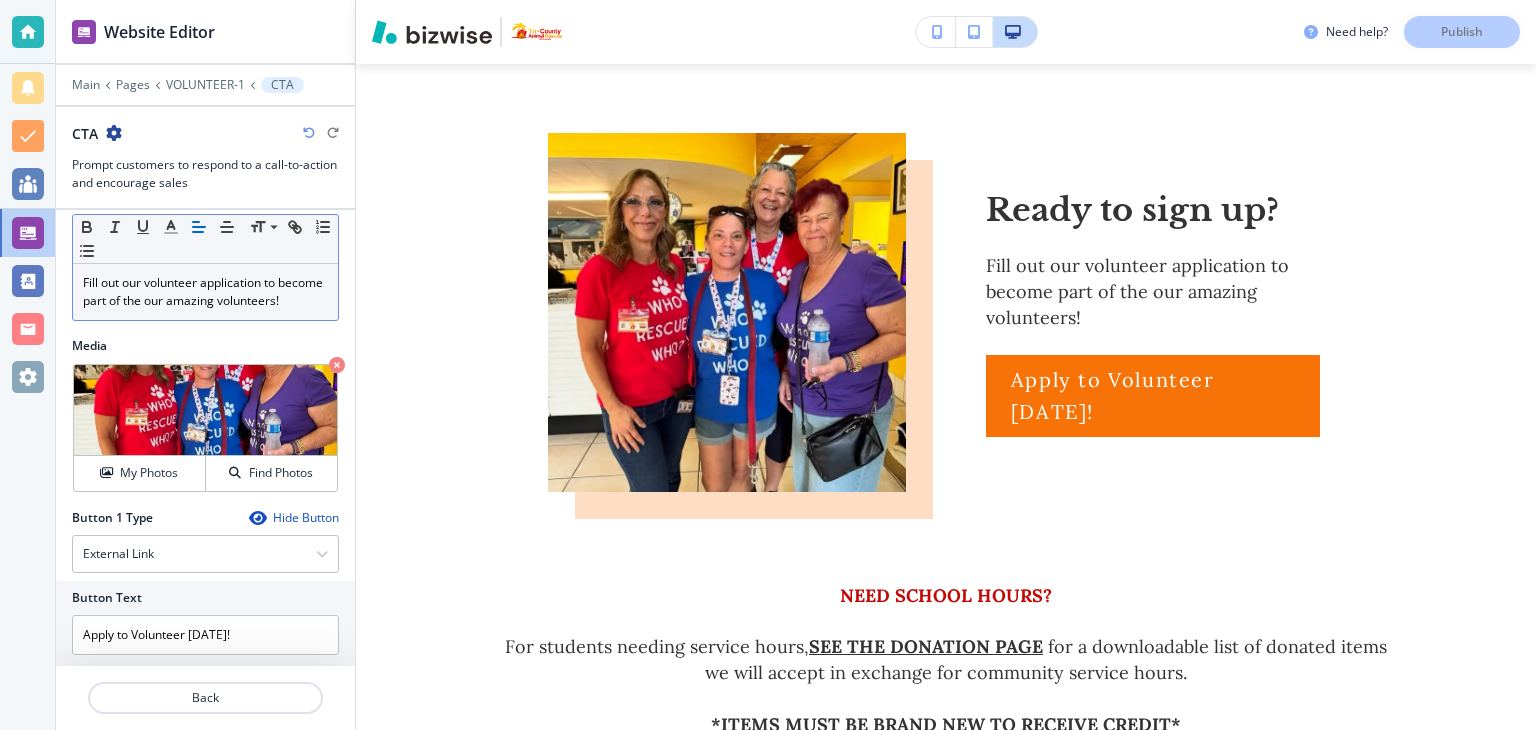click on "Fill out our volunteer application to become part of the our amazing volunteers!" at bounding box center [205, 292] 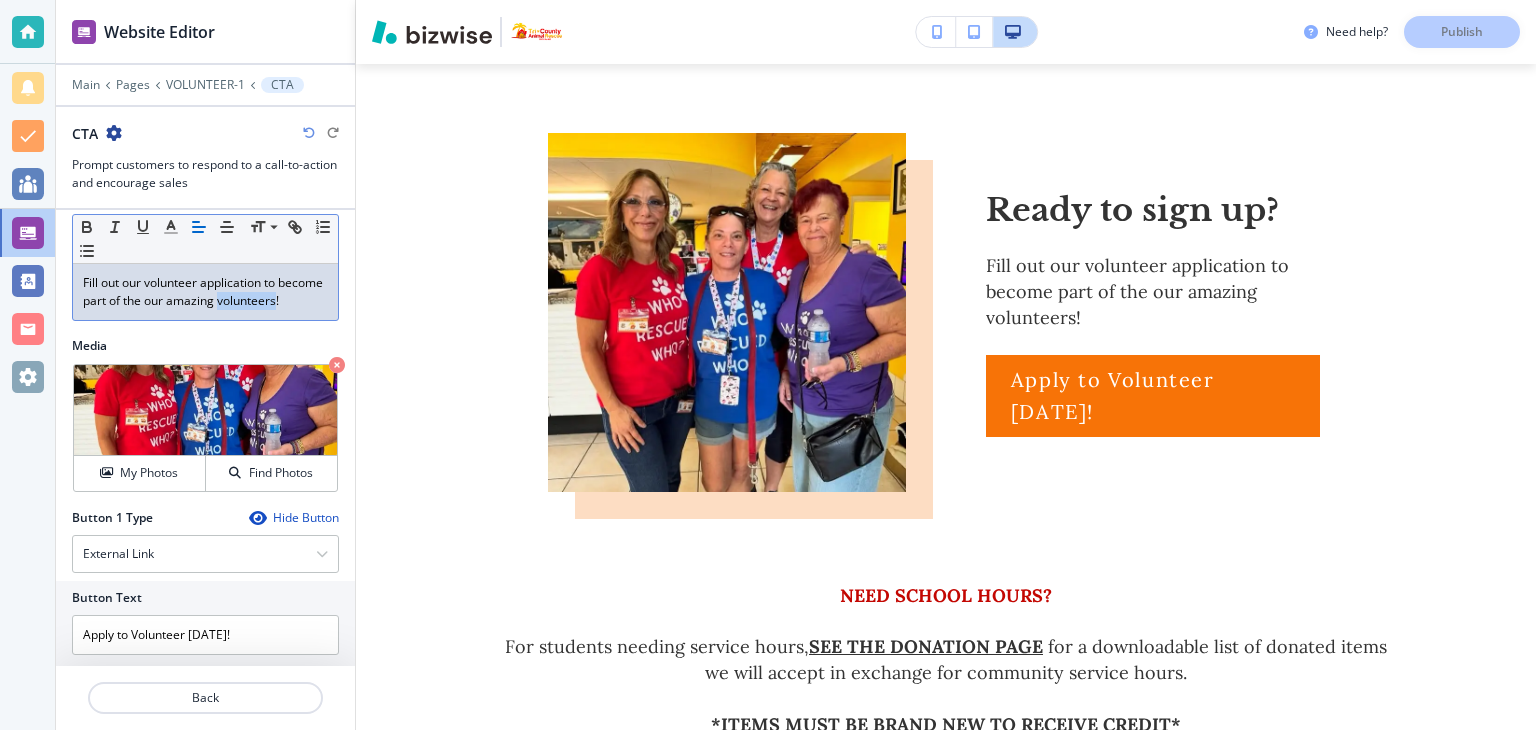 click on "Fill out our volunteer application to become part of the our amazing volunteers!" at bounding box center [205, 292] 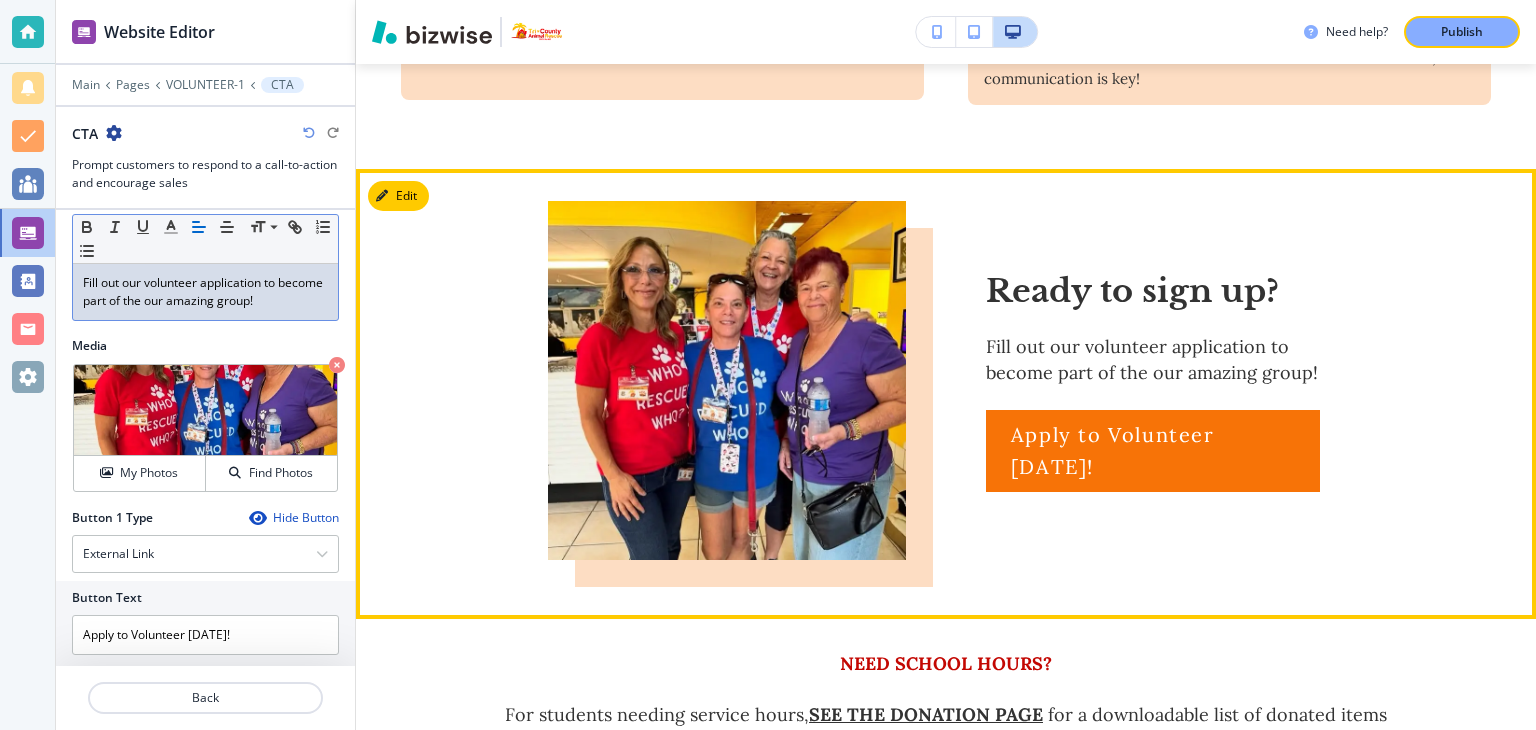 scroll, scrollTop: 1504, scrollLeft: 0, axis: vertical 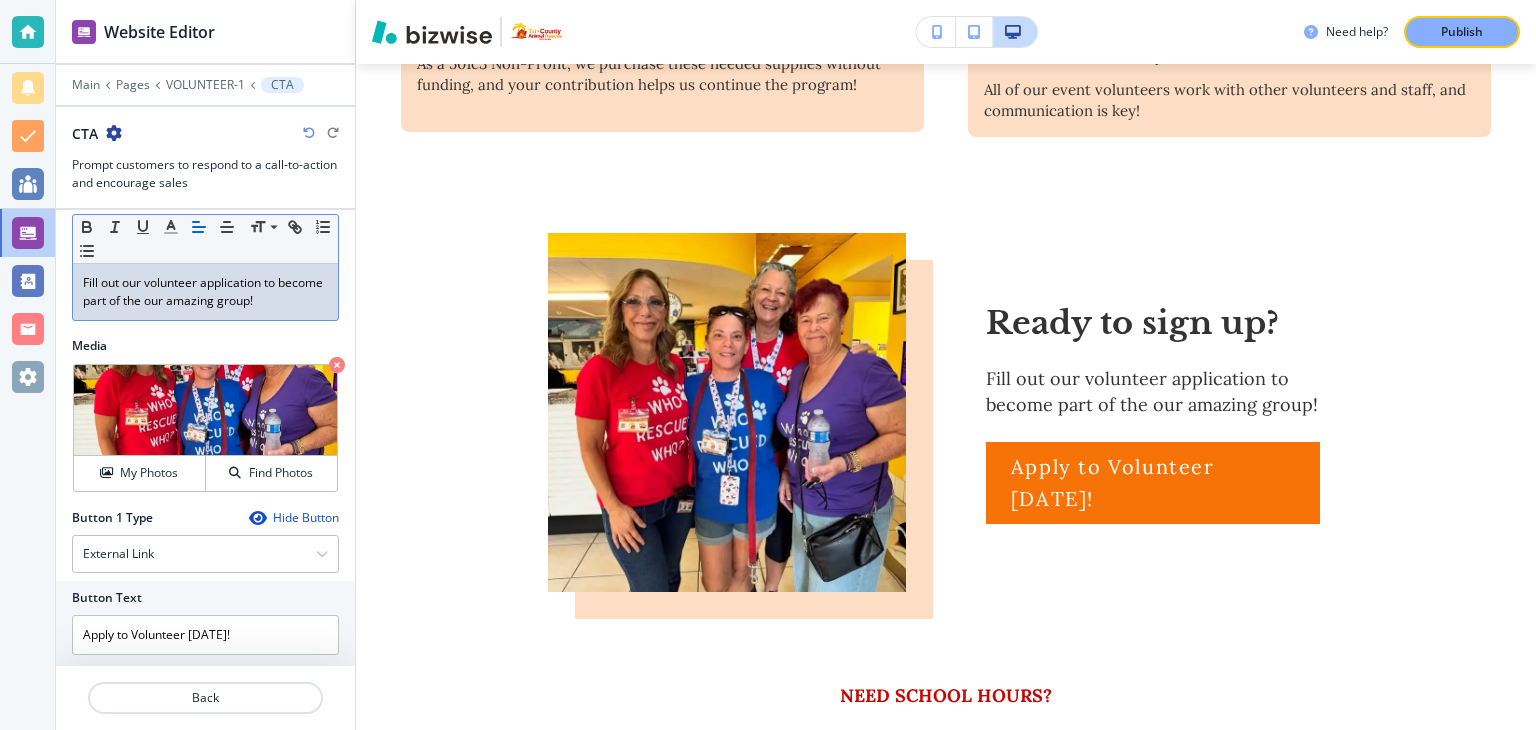 click on "Fill out our volunteer application to become part of the our amazing group!" at bounding box center (205, 292) 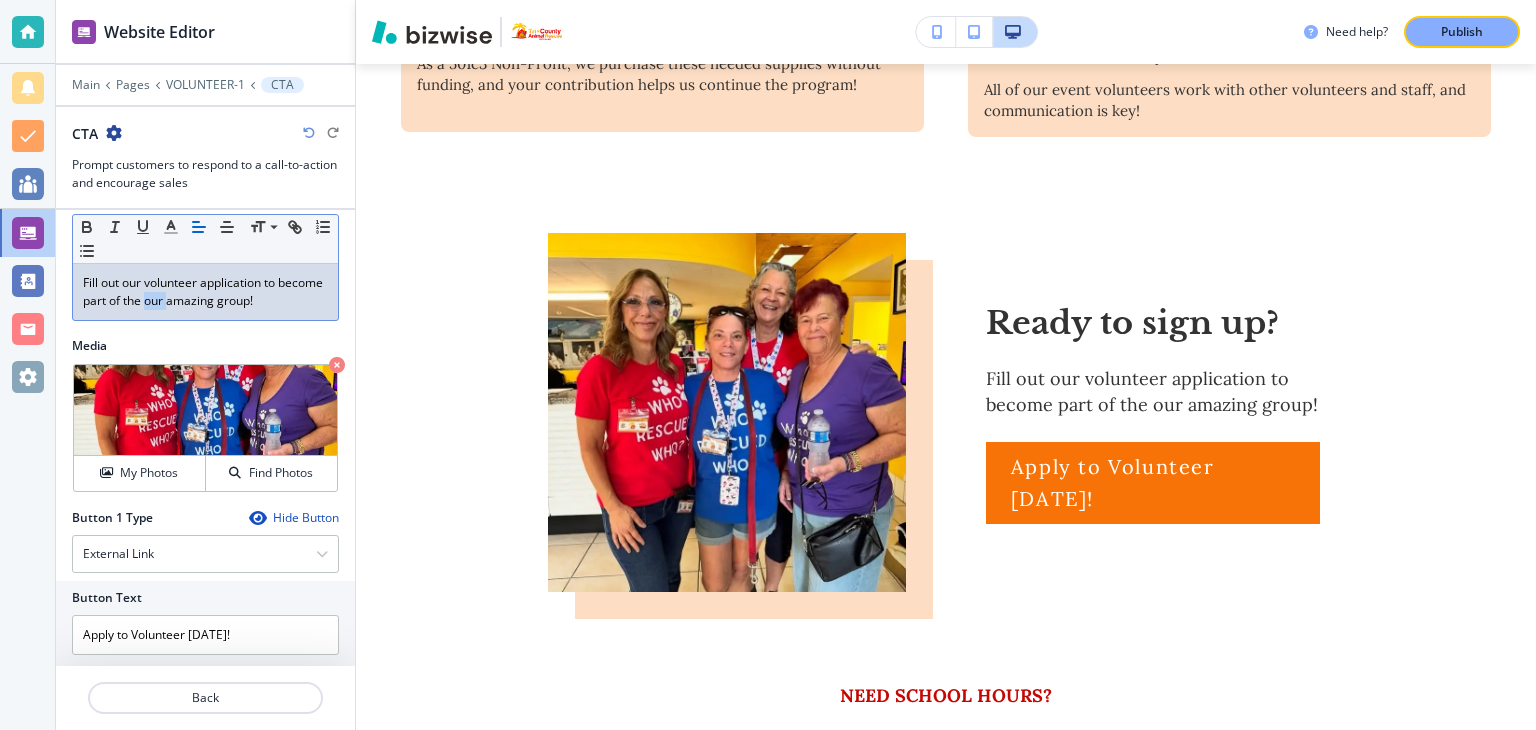 click on "Fill out our volunteer application to become part of the our amazing group!" at bounding box center [205, 292] 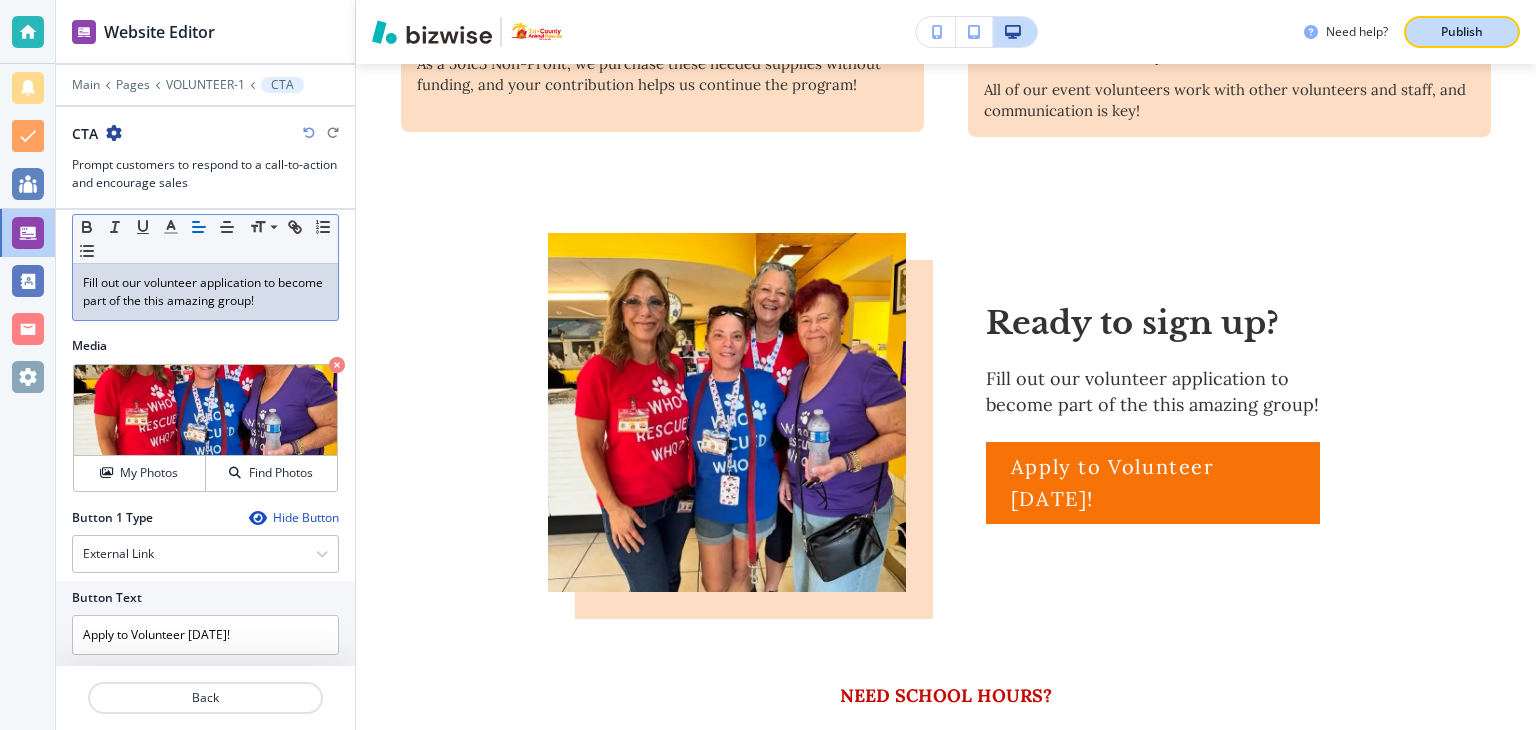 click on "Publish" at bounding box center [1462, 32] 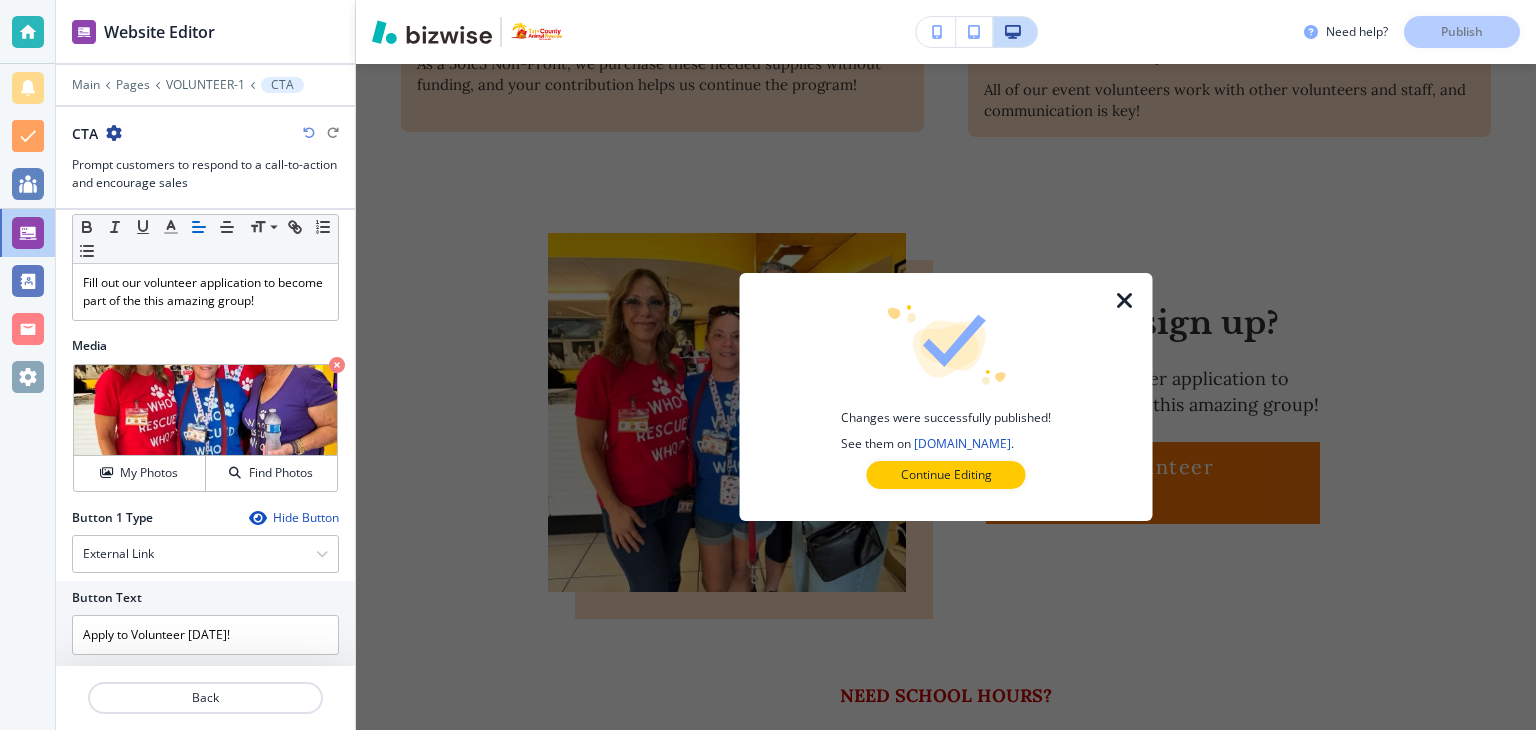 click at bounding box center [1125, 301] 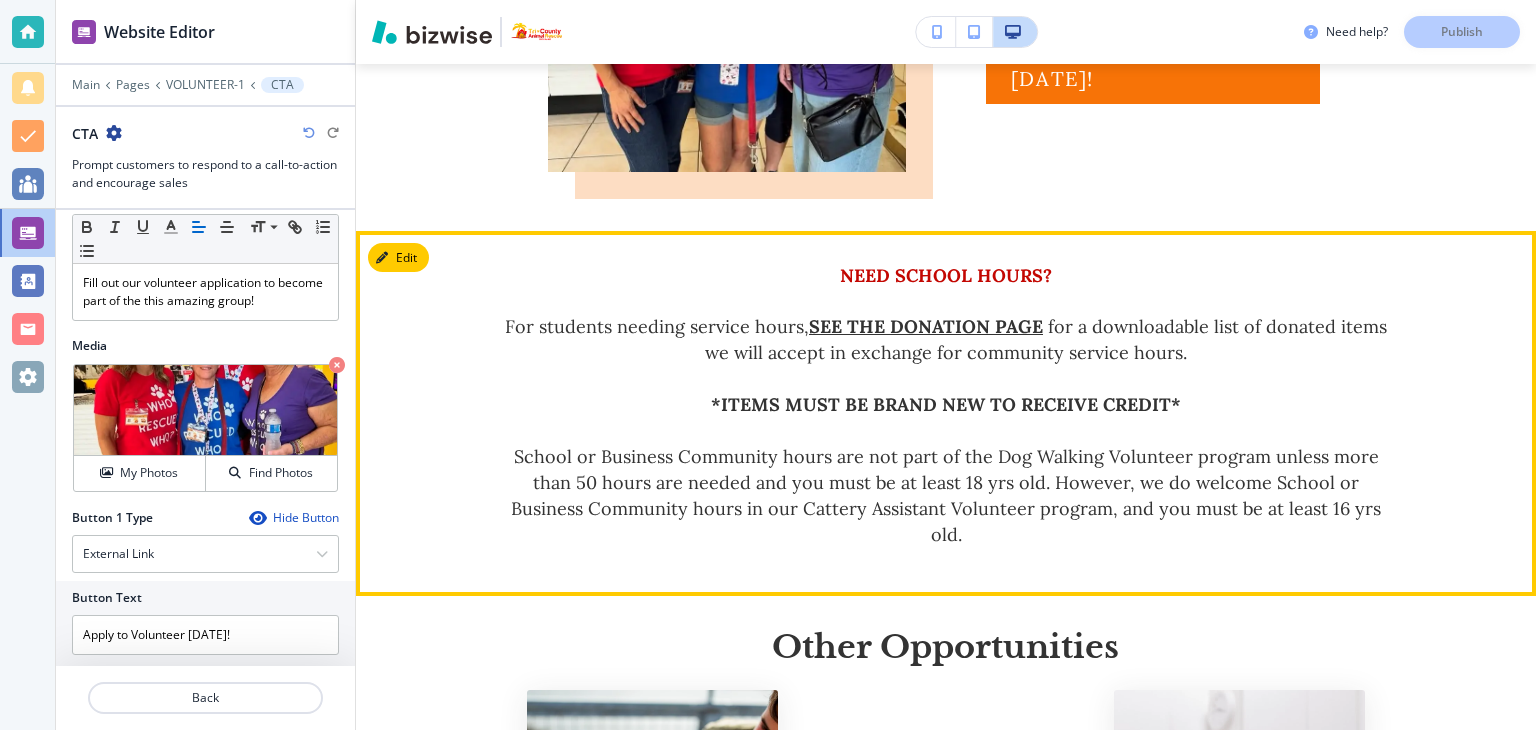scroll, scrollTop: 2004, scrollLeft: 0, axis: vertical 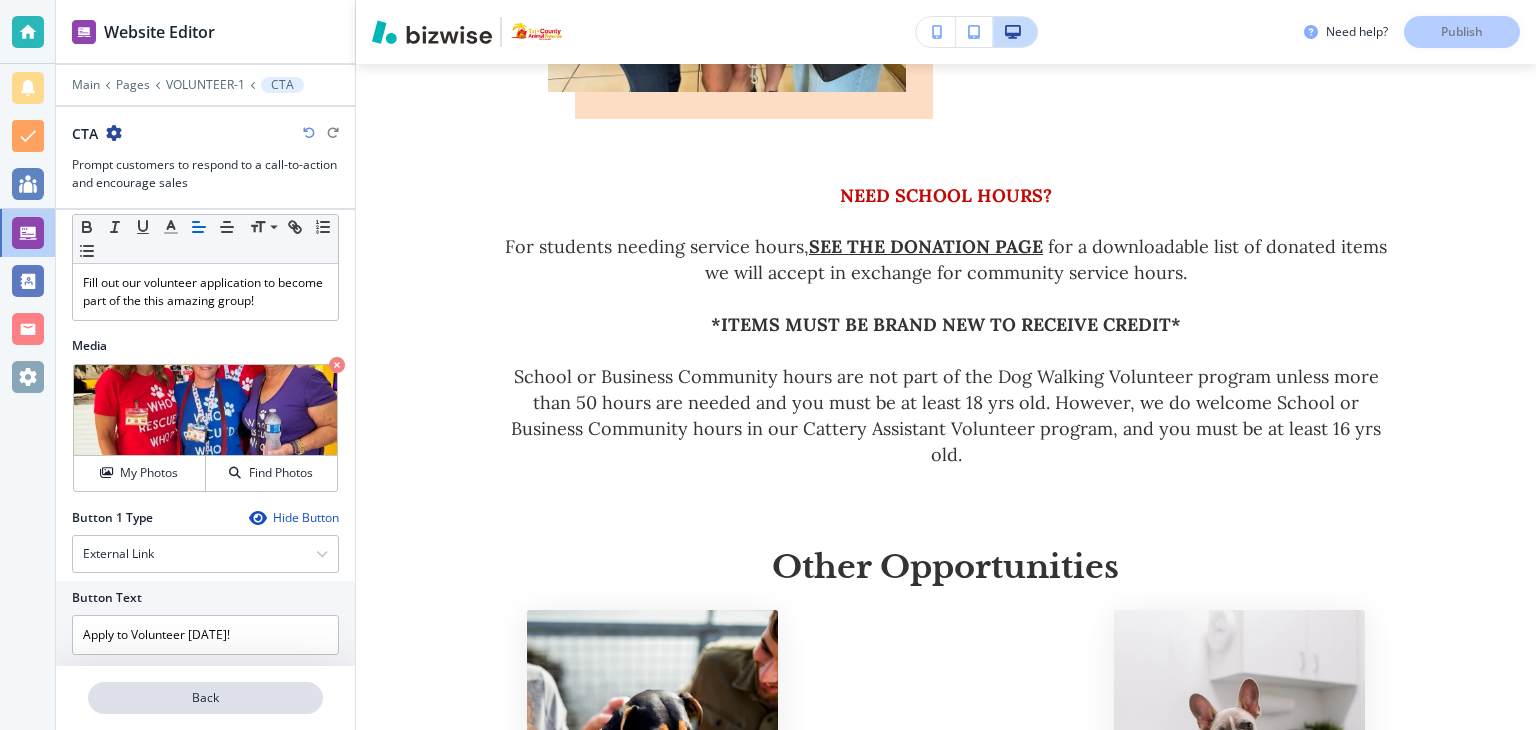 click on "Back" at bounding box center [205, 698] 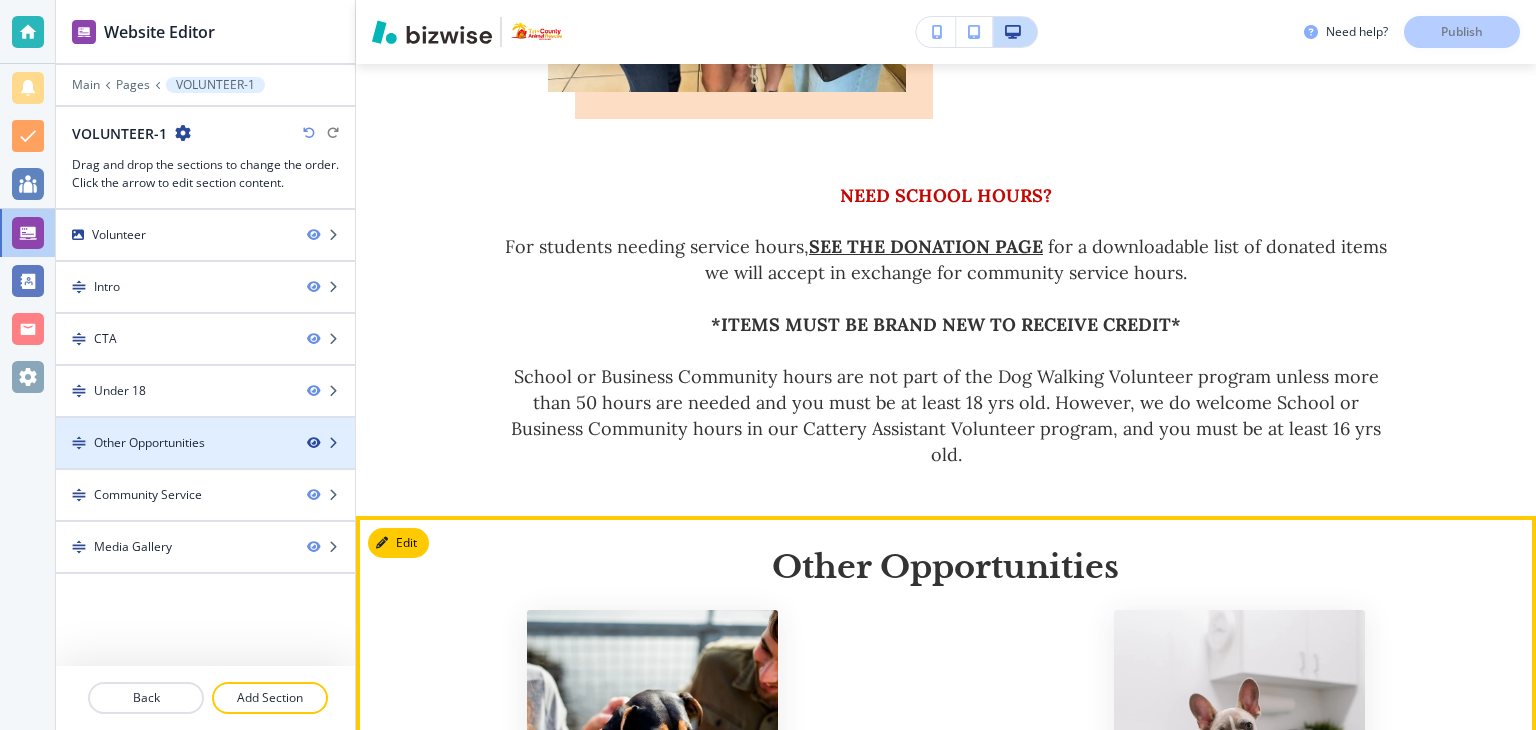 click at bounding box center [313, 443] 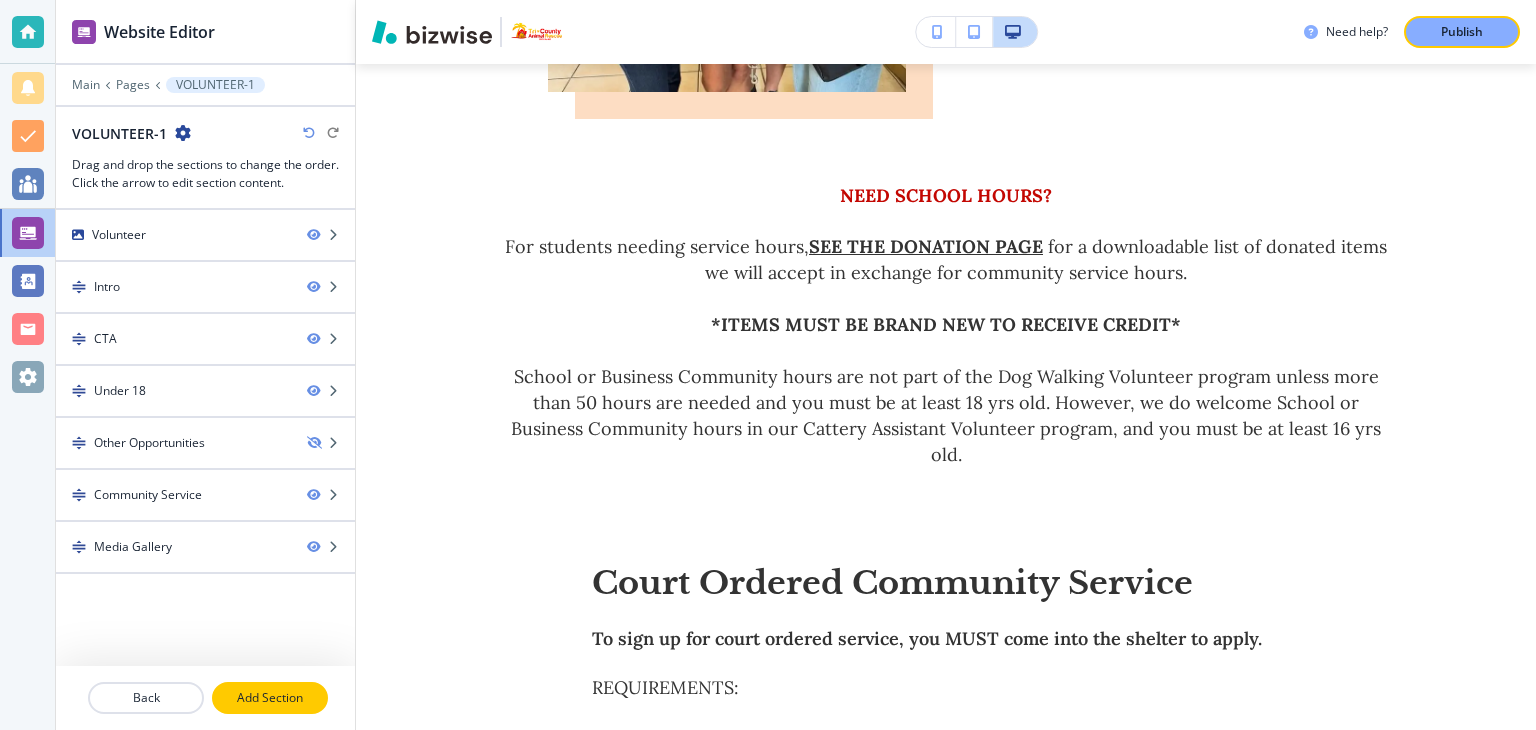 click on "Add Section" at bounding box center (270, 698) 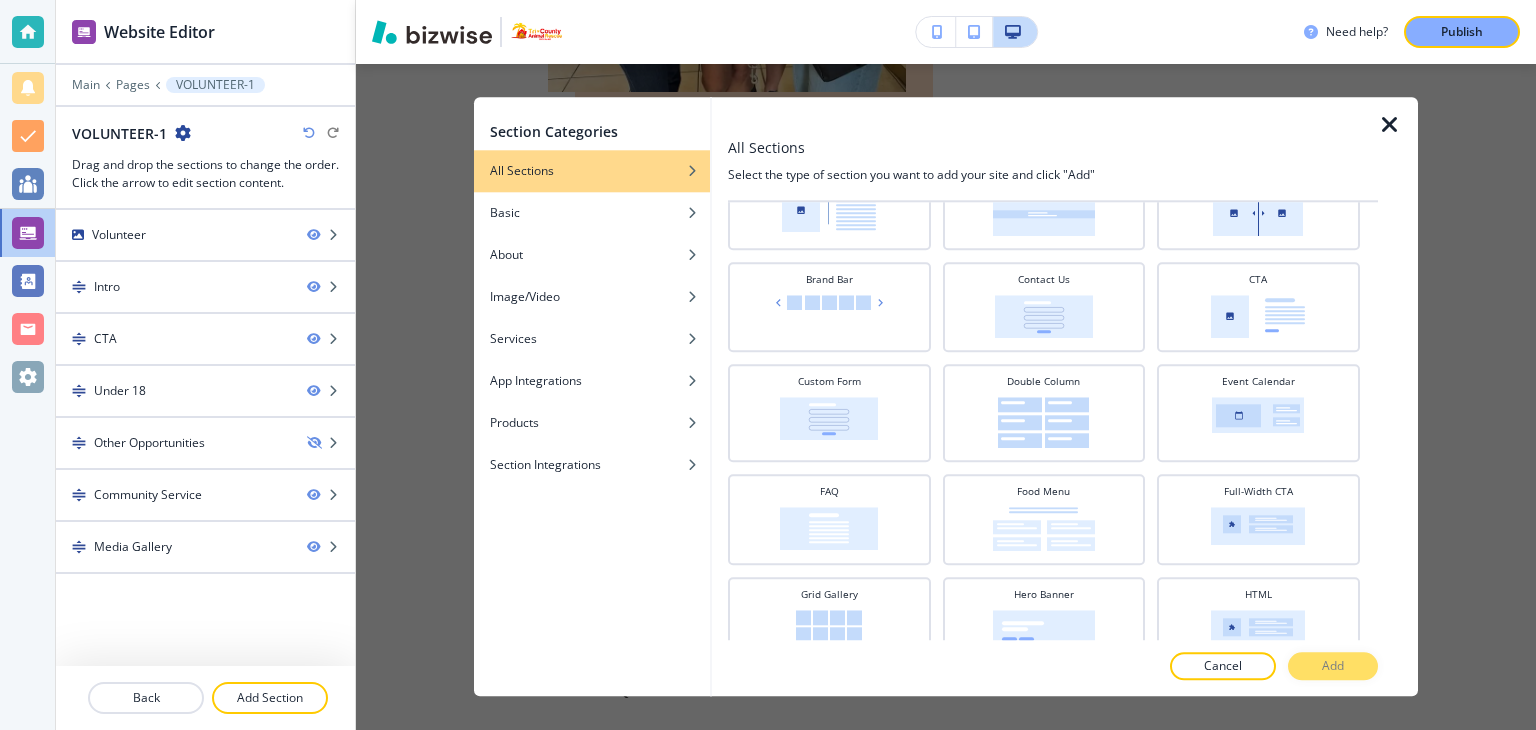 scroll, scrollTop: 0, scrollLeft: 0, axis: both 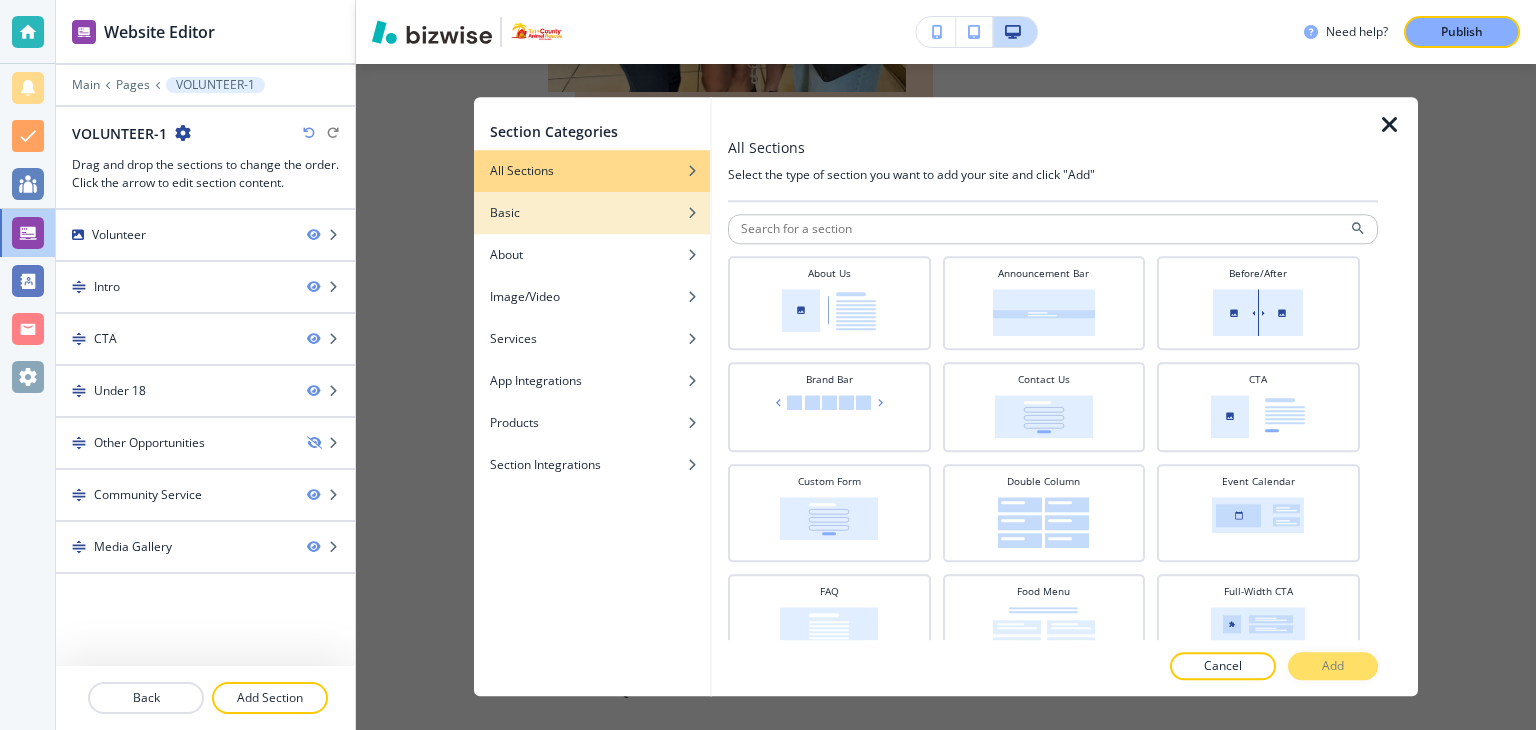 click on "Basic" at bounding box center [592, 213] 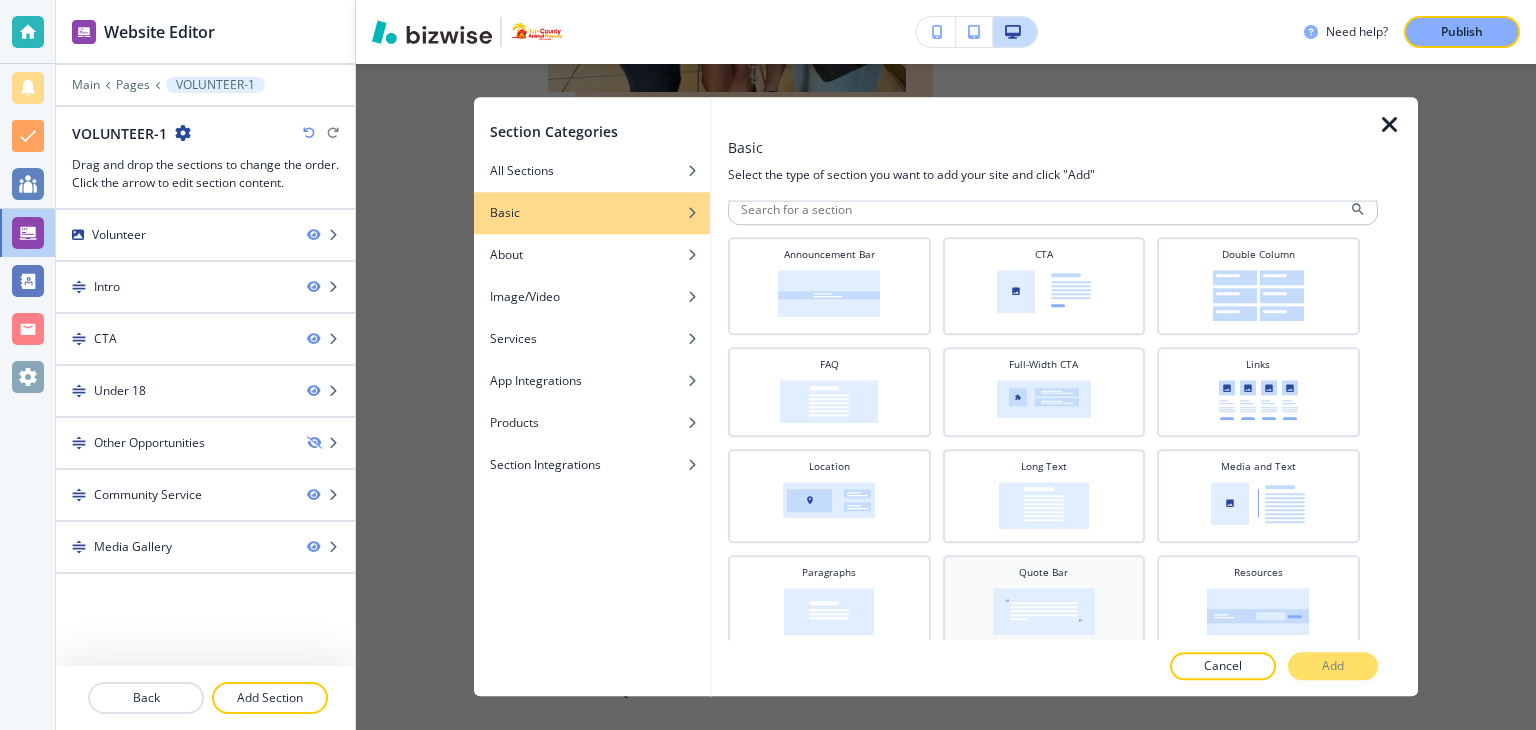scroll, scrollTop: 0, scrollLeft: 0, axis: both 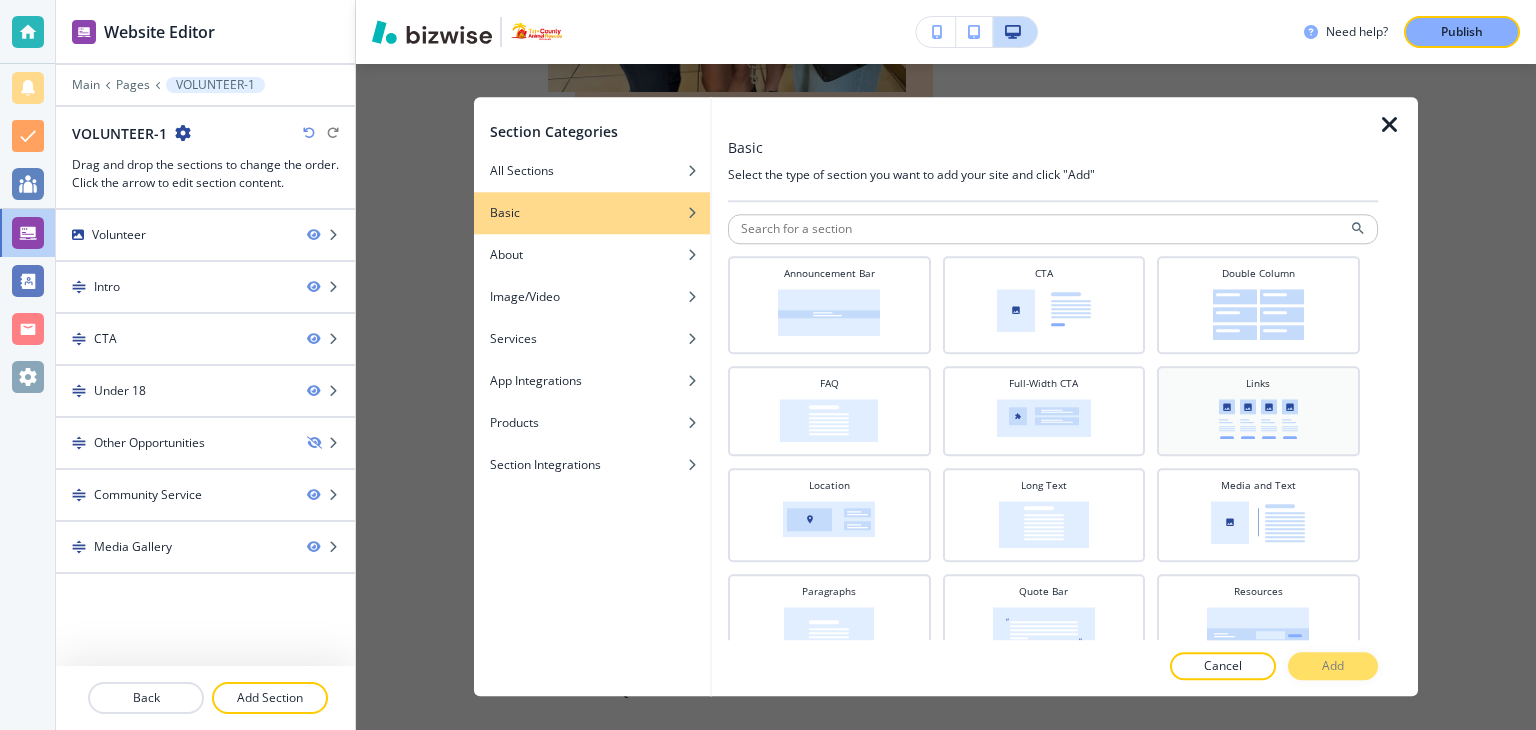 click at bounding box center (1258, 419) 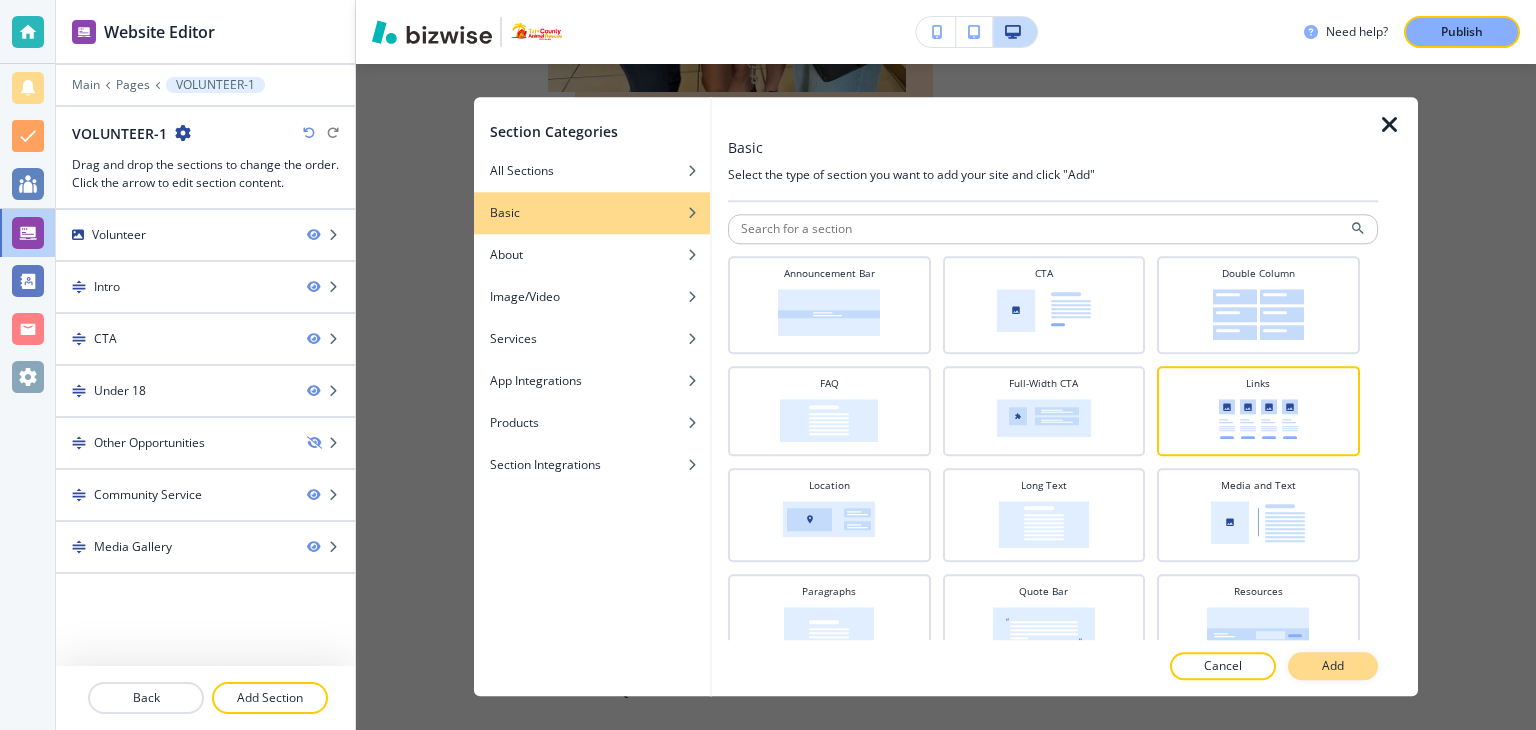 click on "Add" at bounding box center [1333, 667] 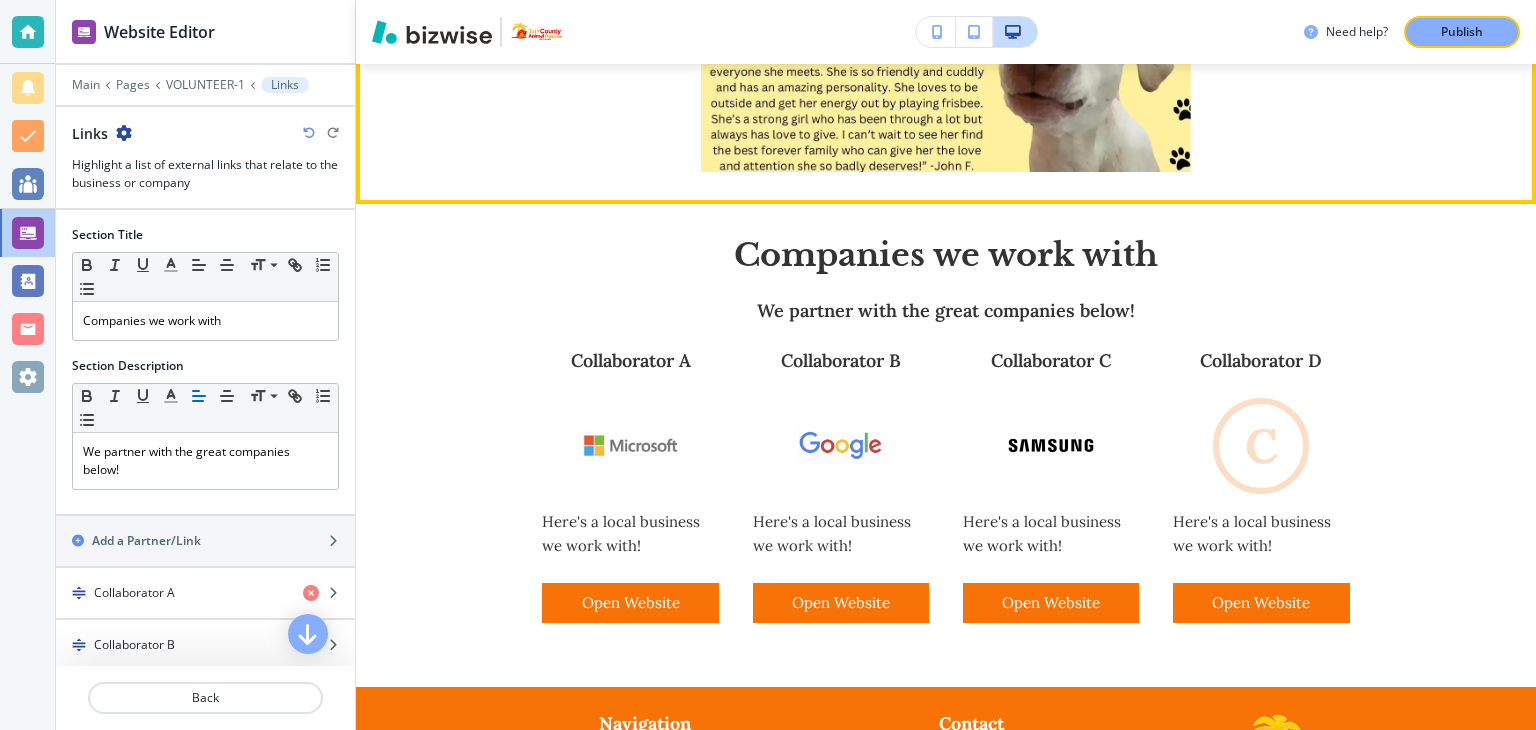 scroll, scrollTop: 3744, scrollLeft: 0, axis: vertical 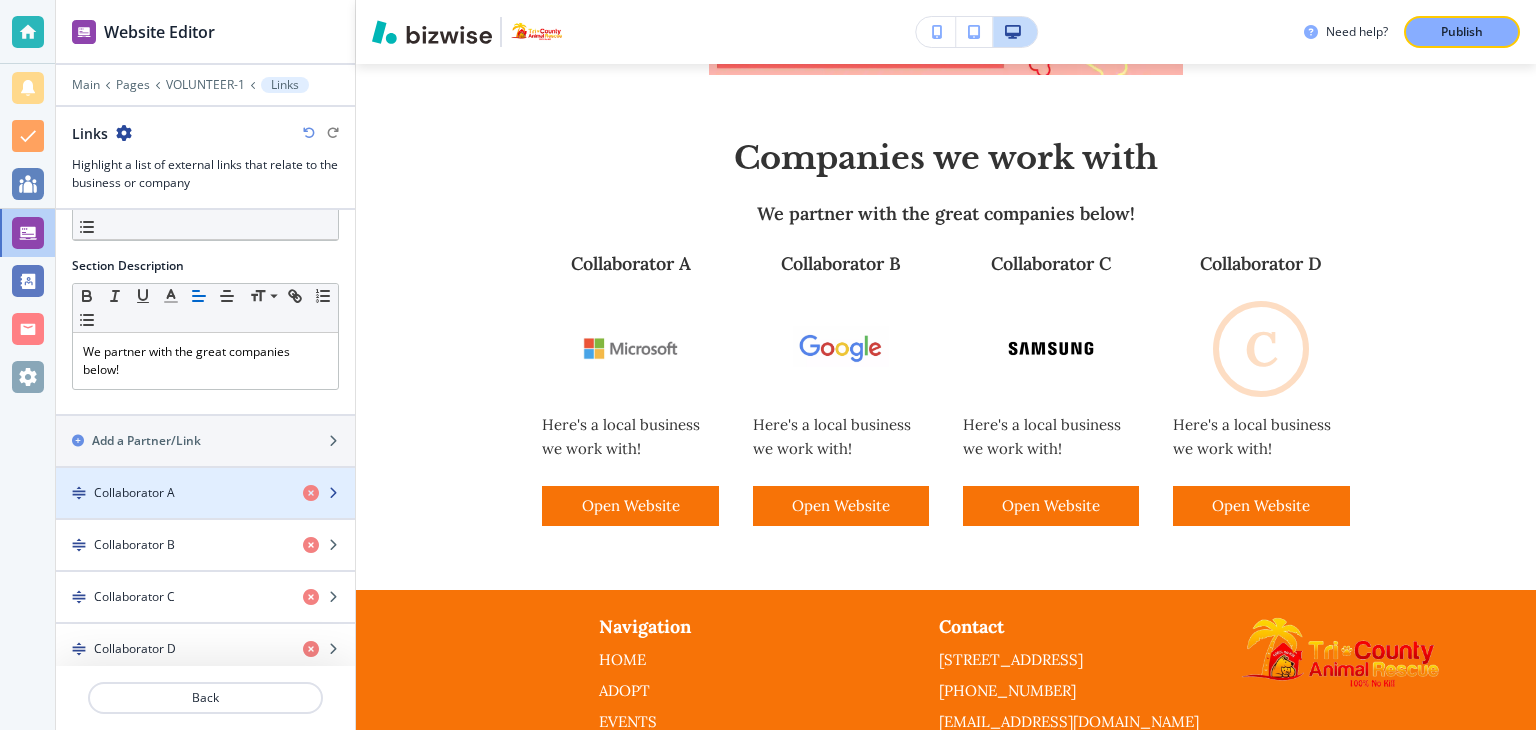 click on "Collaborator A" at bounding box center [134, 493] 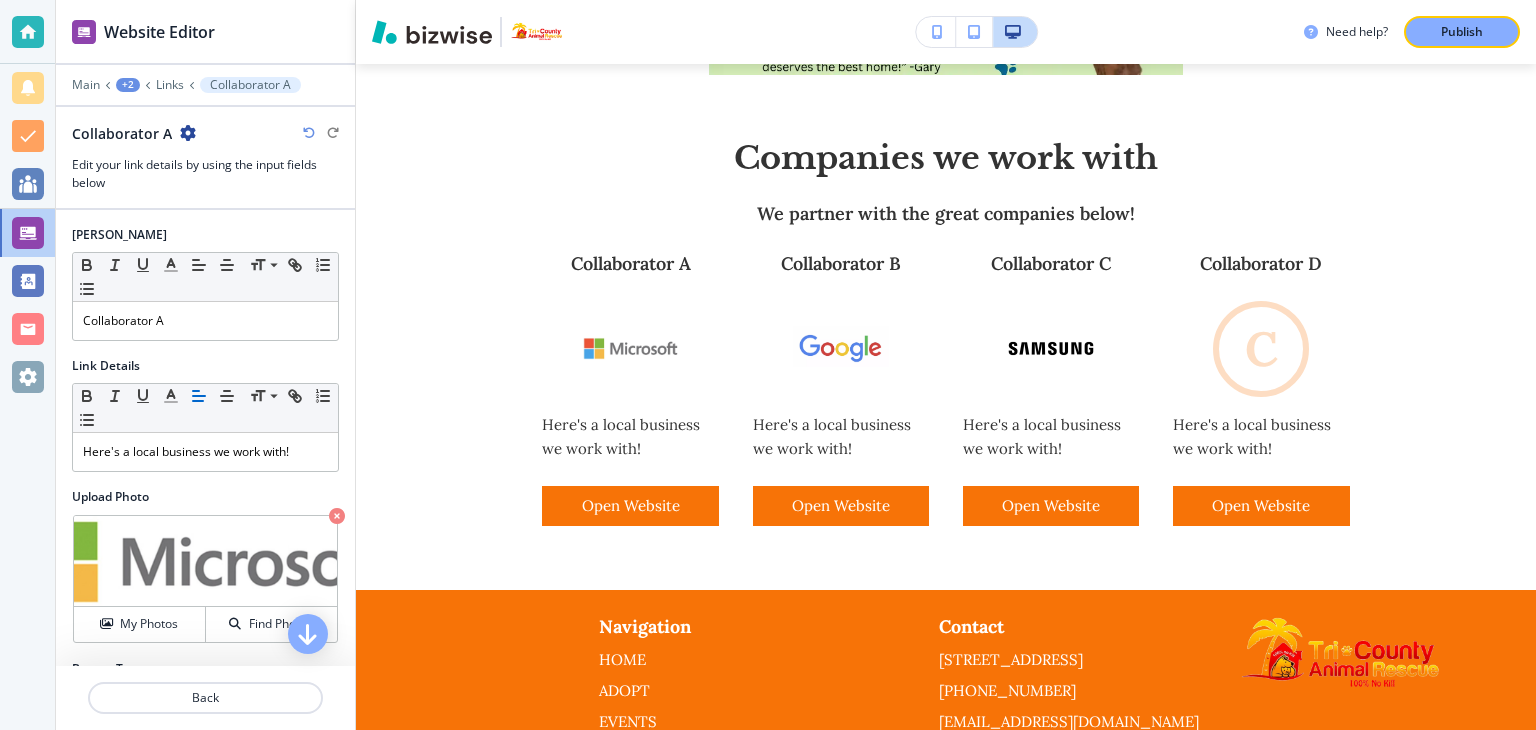 click at bounding box center [337, 516] 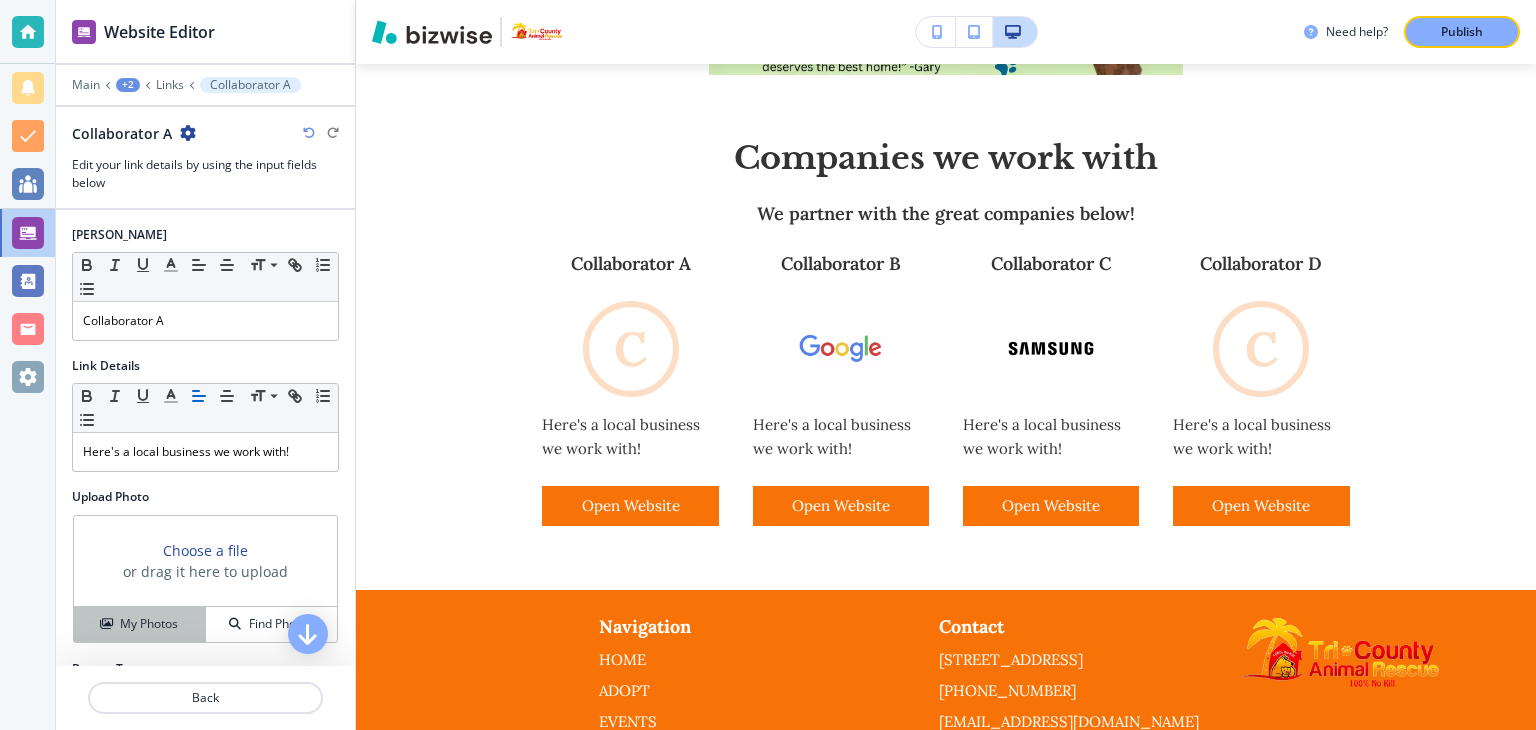 click on "My Photos" at bounding box center [140, 624] 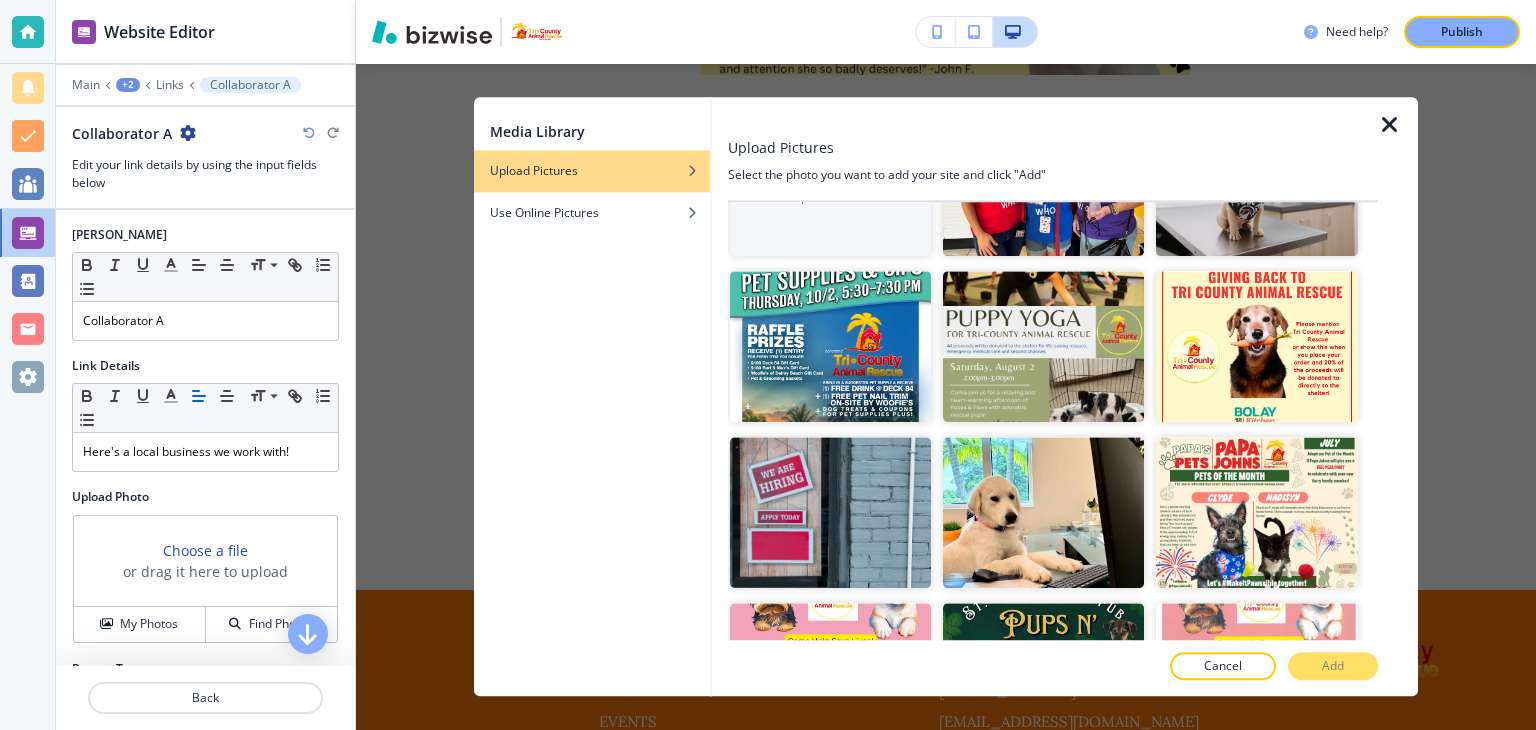 scroll, scrollTop: 0, scrollLeft: 0, axis: both 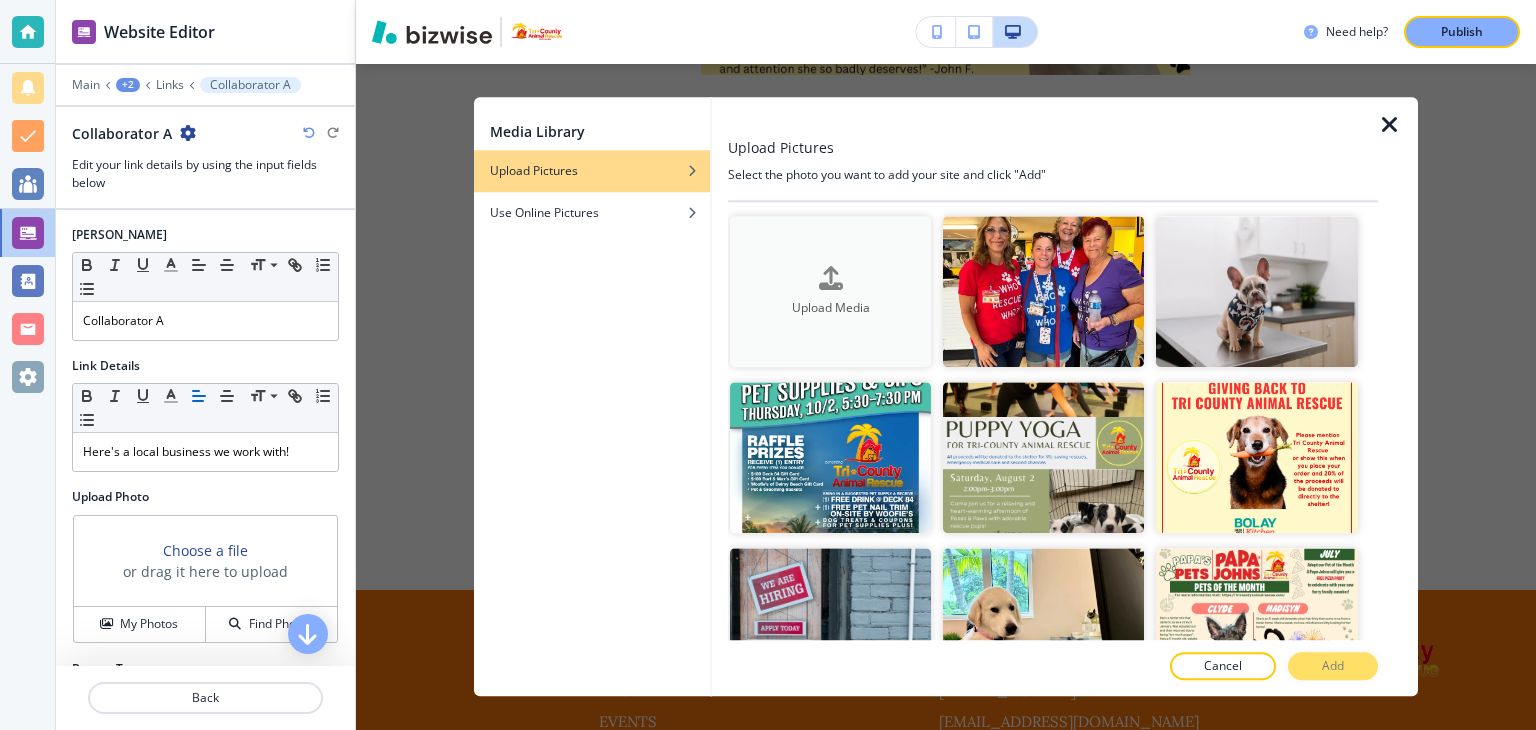 click on "Upload Media" at bounding box center (830, 308) 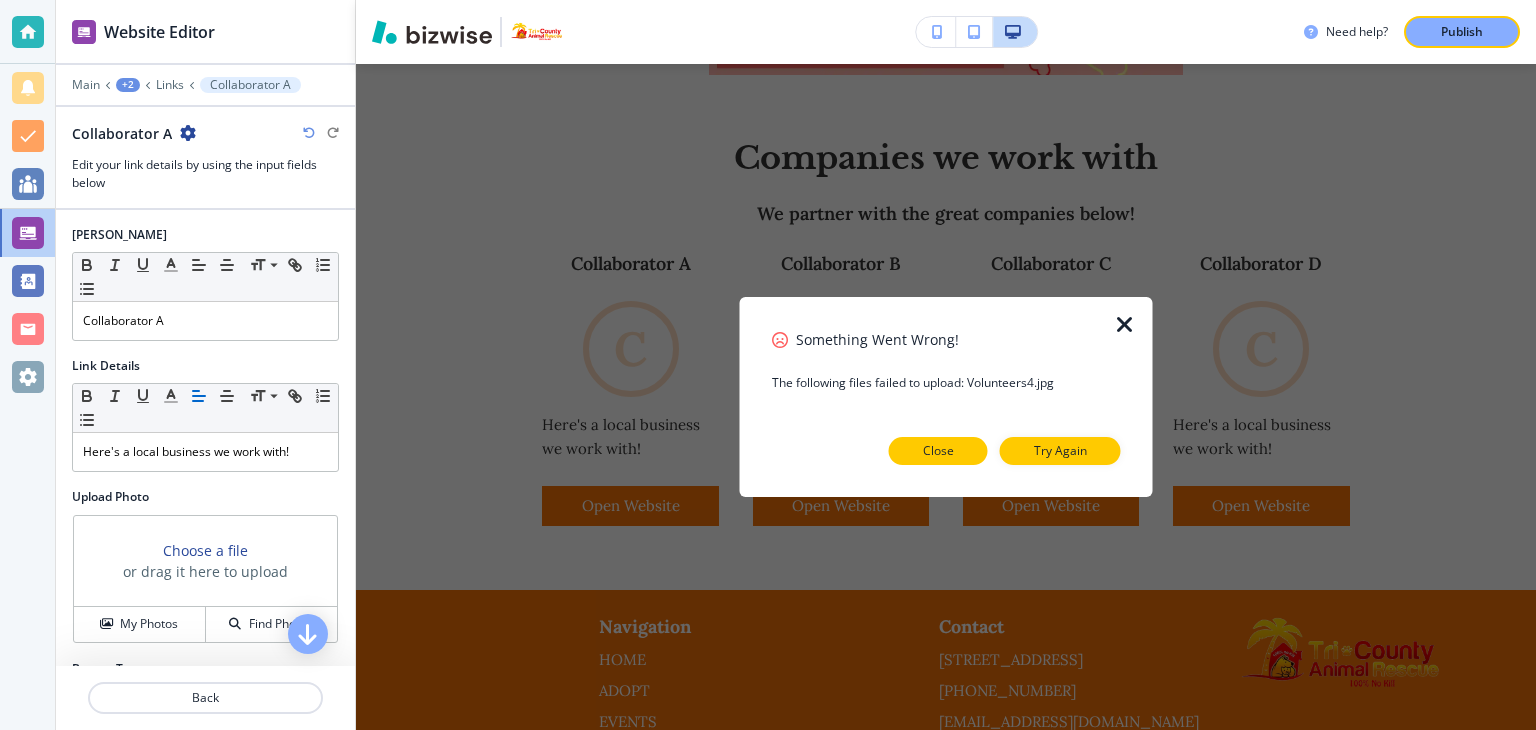 click on "Close" at bounding box center [938, 451] 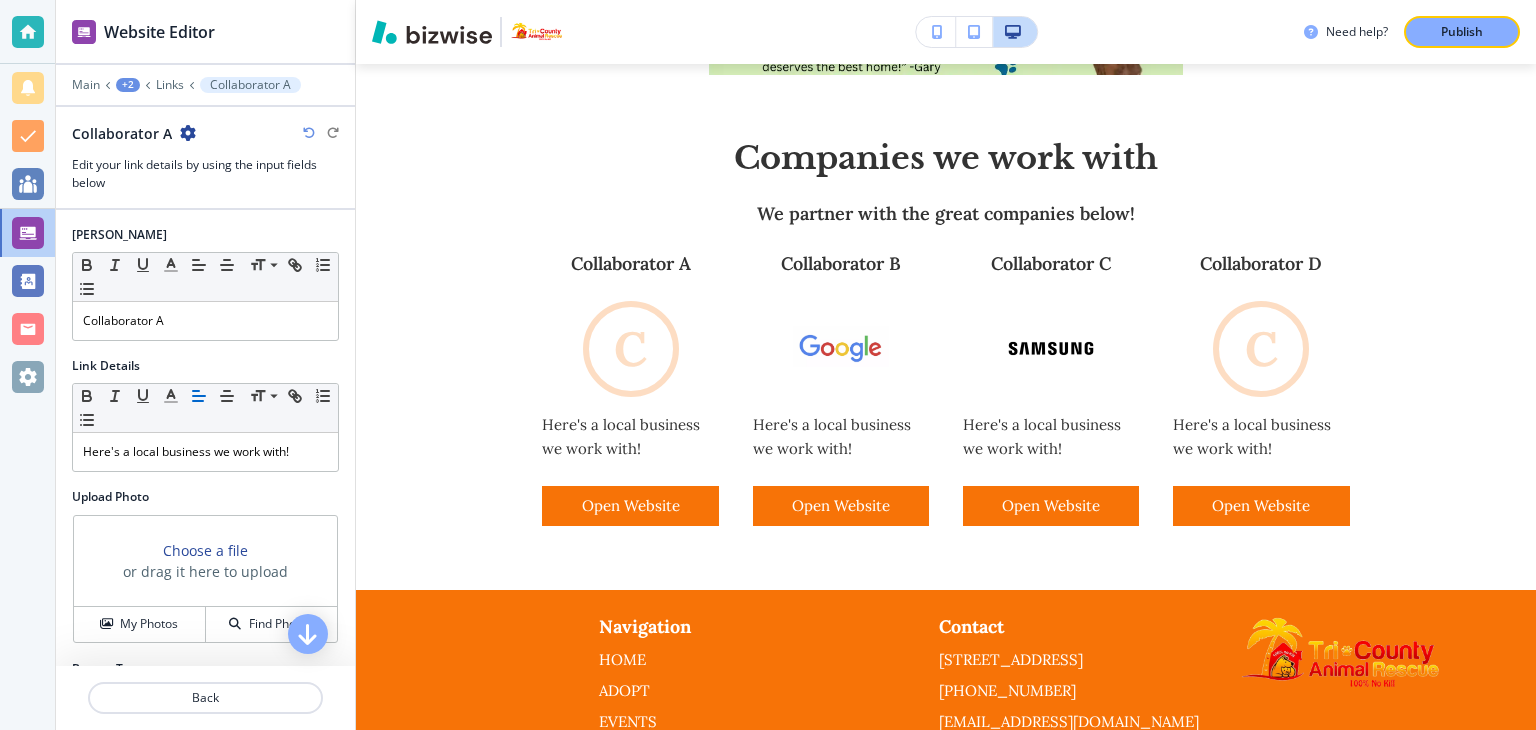 click at bounding box center [309, 133] 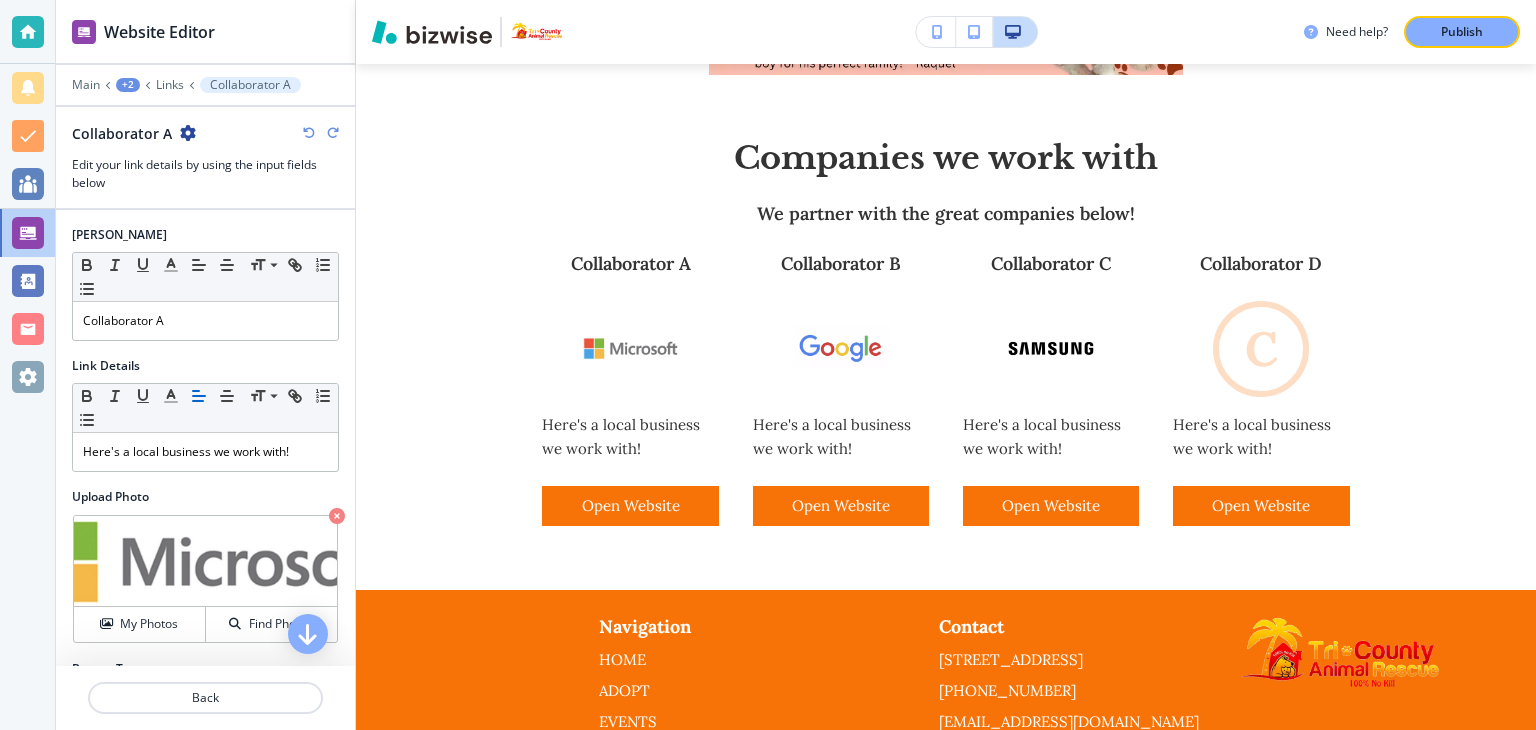 click at bounding box center (309, 133) 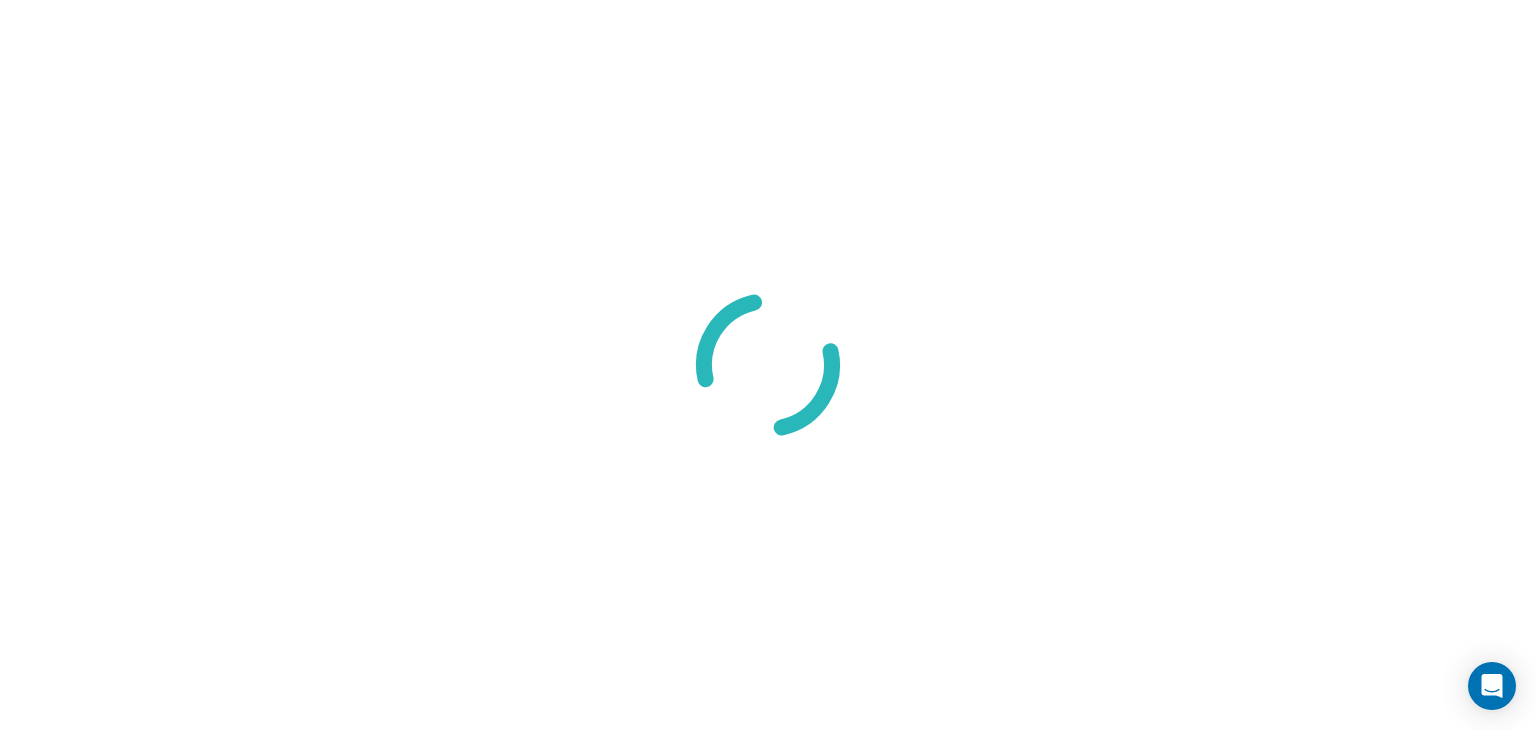 scroll, scrollTop: 0, scrollLeft: 0, axis: both 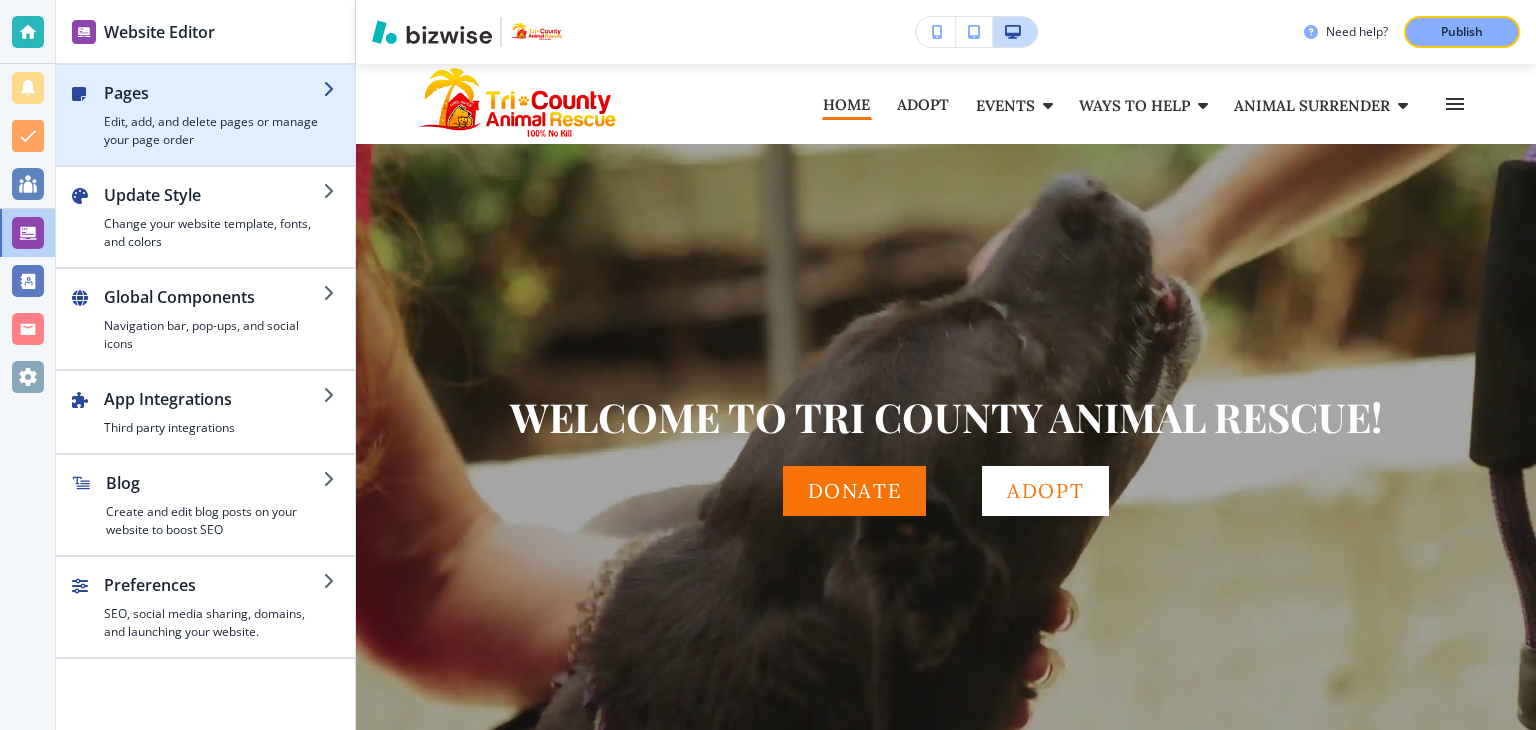 click on "Edit, add, and delete pages or manage your page order" at bounding box center [213, 131] 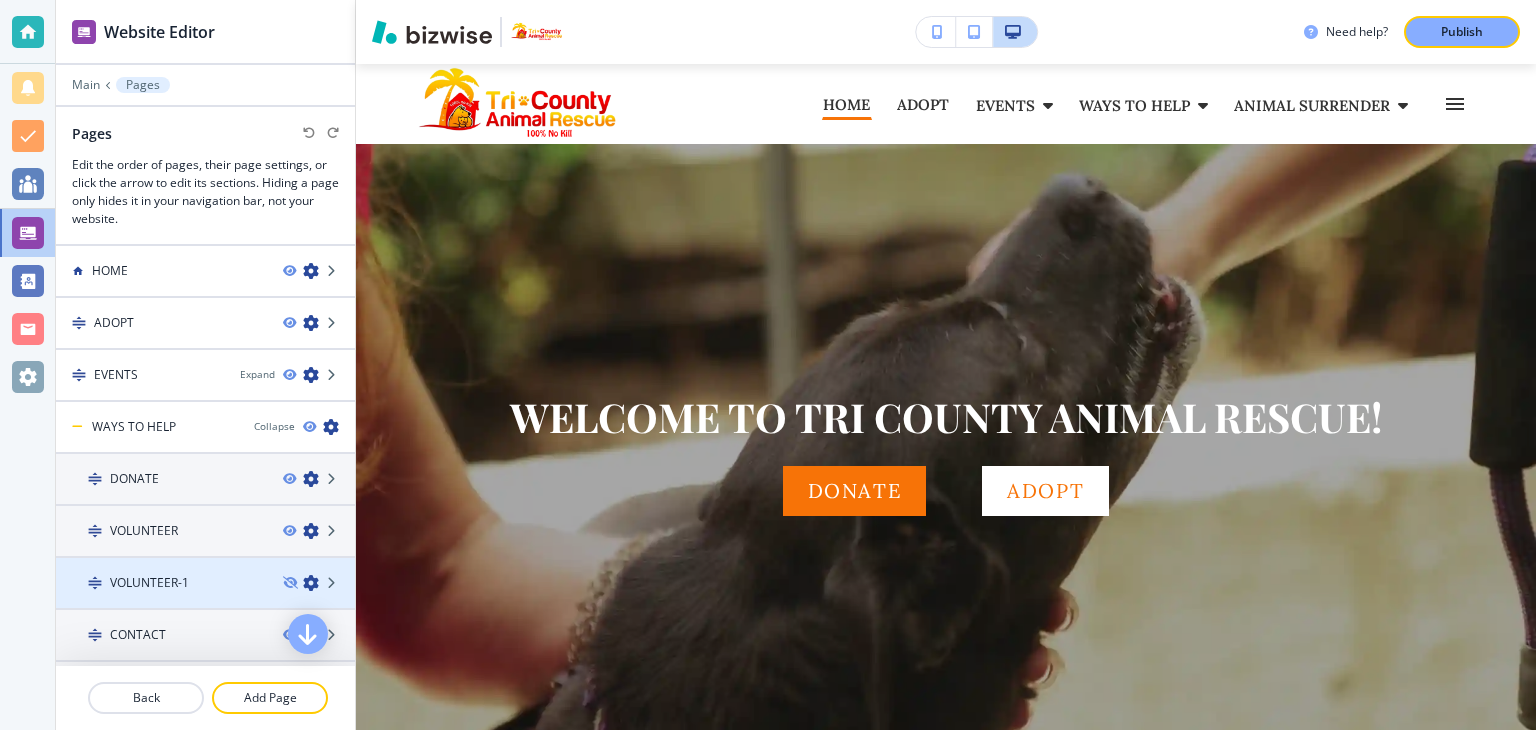 click on "VOLUNTEER-1" at bounding box center (149, 583) 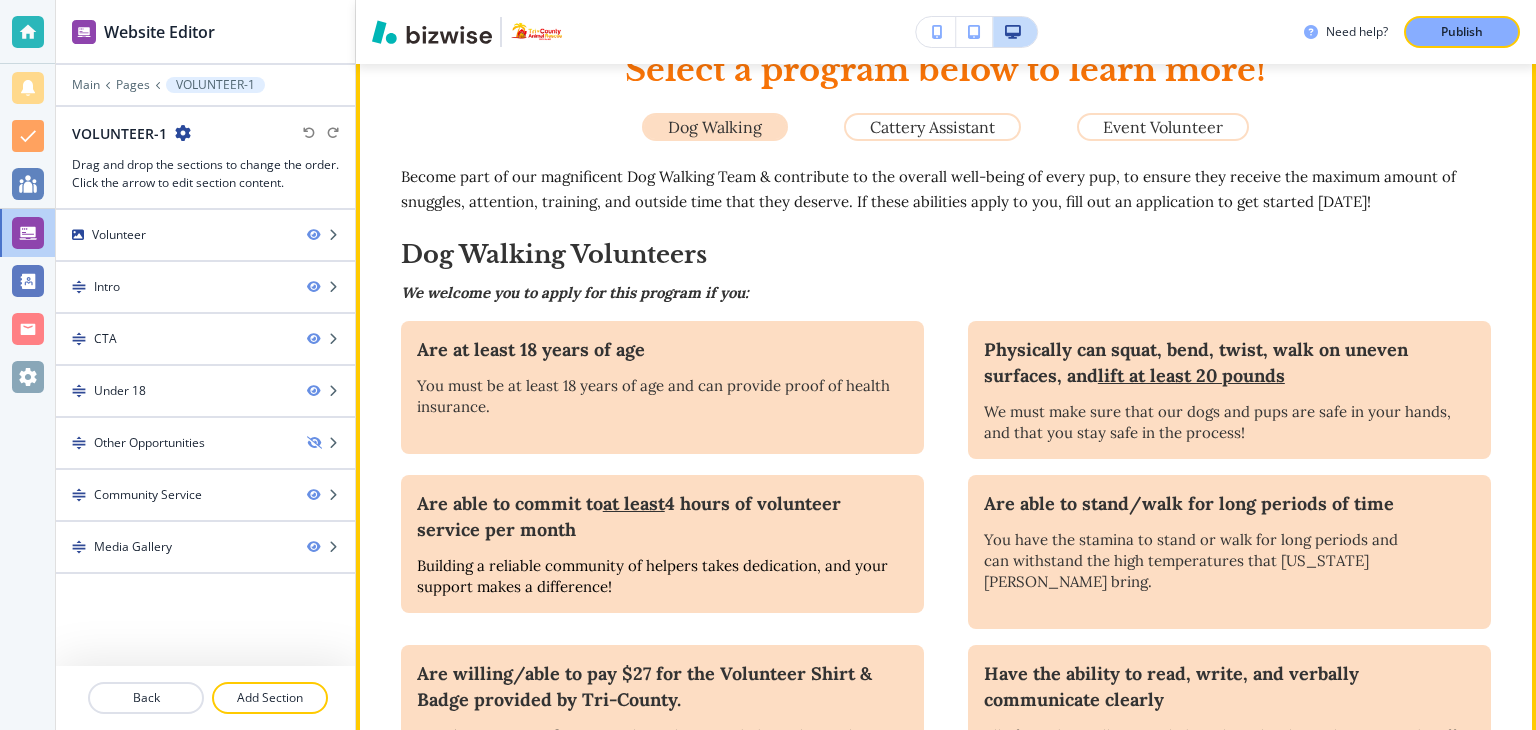 scroll, scrollTop: 1000, scrollLeft: 0, axis: vertical 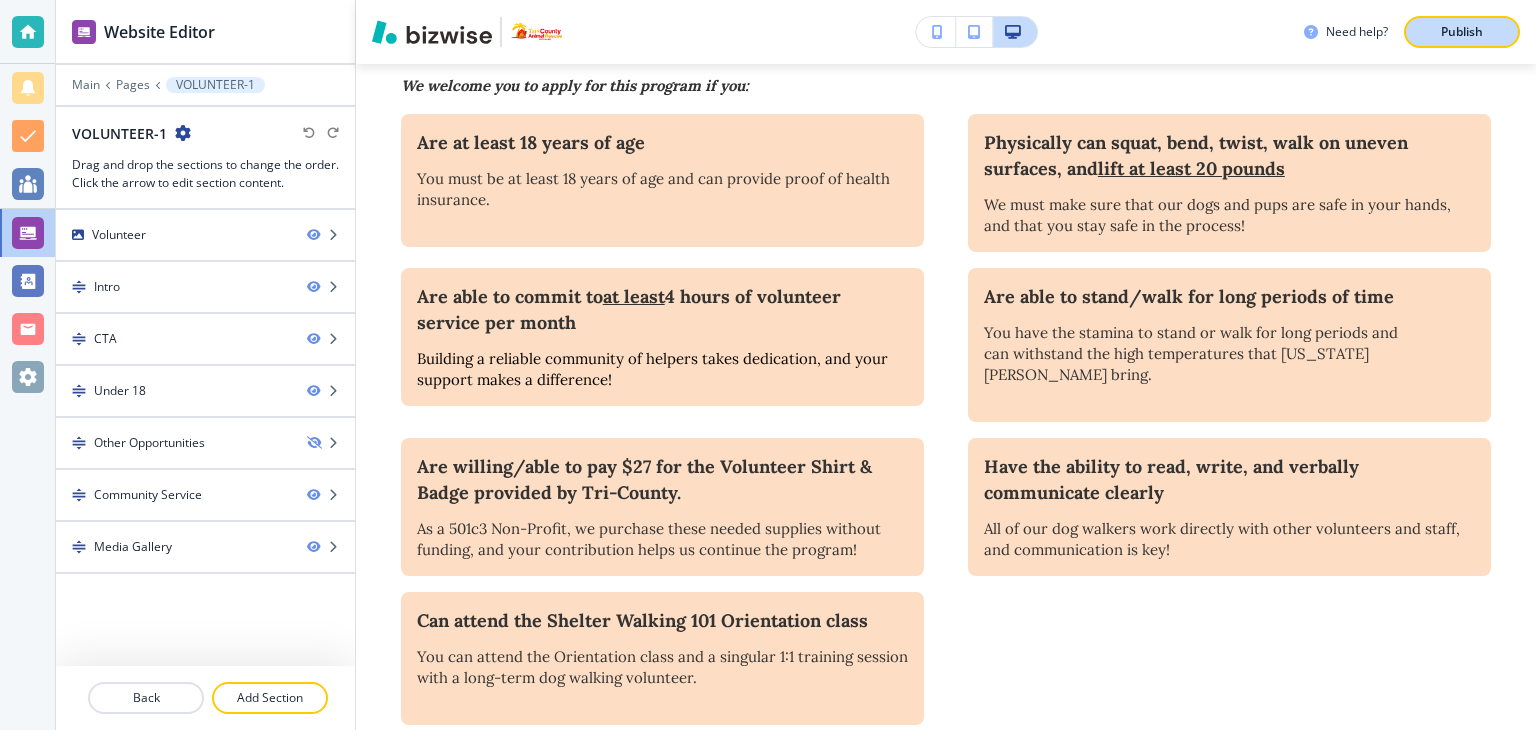 click on "Publish" at bounding box center [1462, 32] 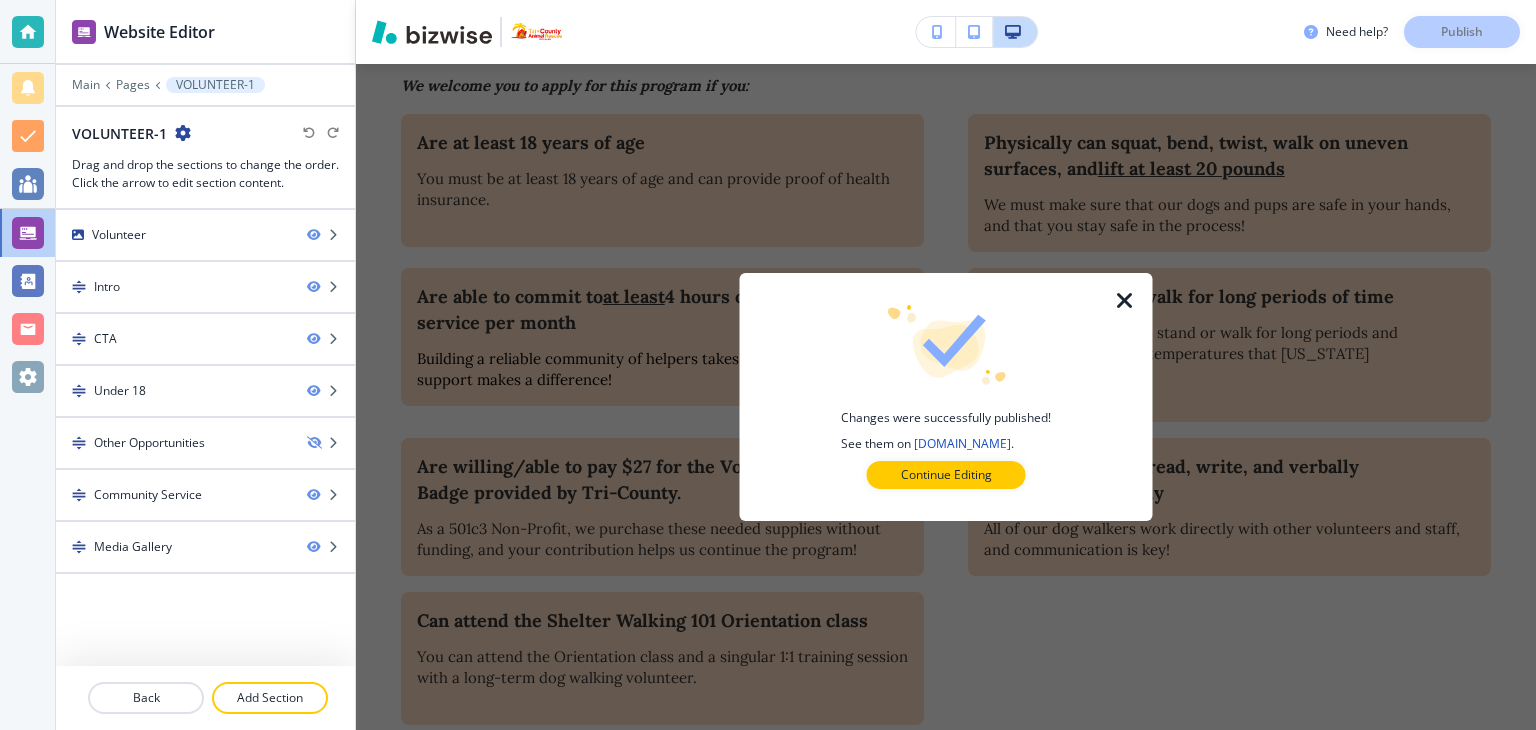 drag, startPoint x: 1127, startPoint y: 293, endPoint x: 1078, endPoint y: 323, distance: 57.45433 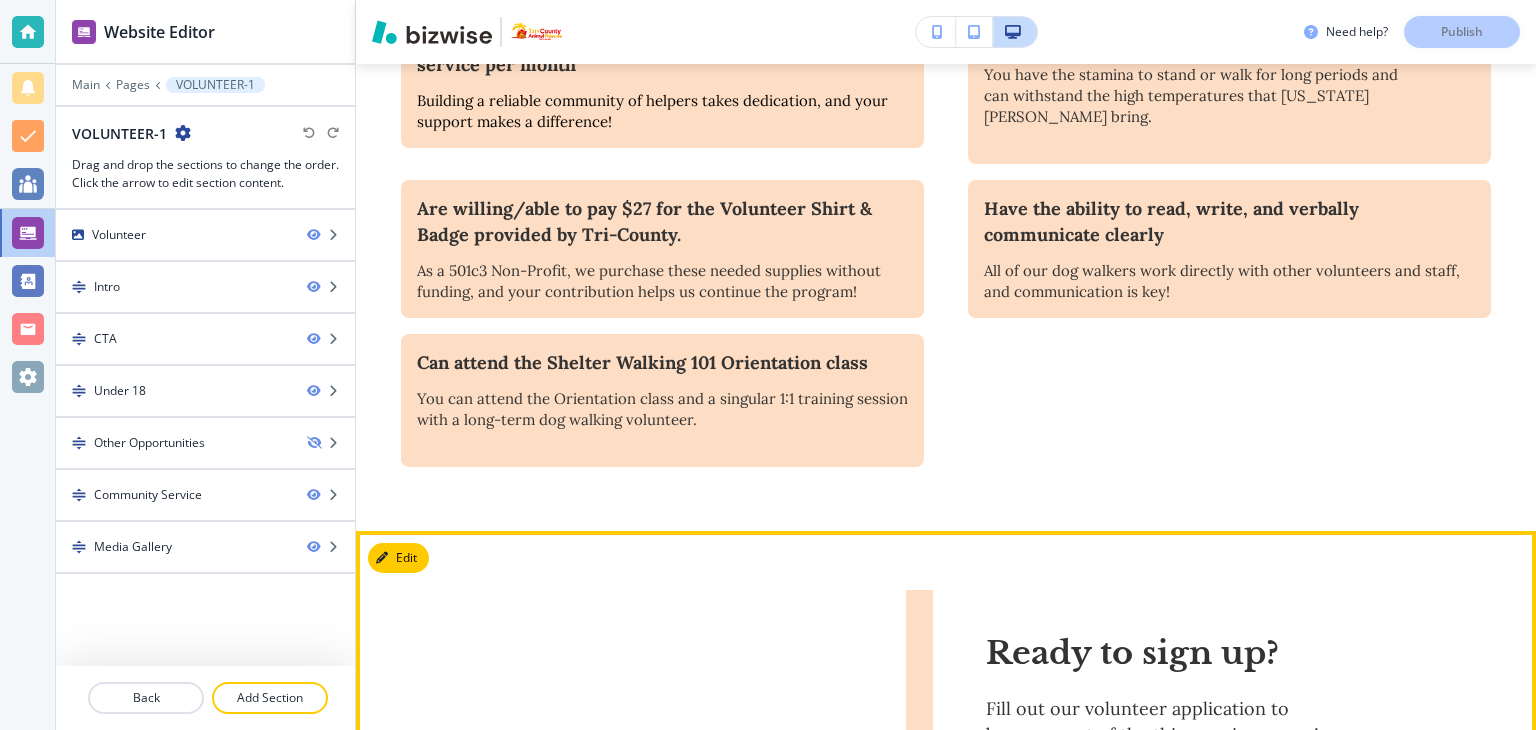 scroll, scrollTop: 1300, scrollLeft: 0, axis: vertical 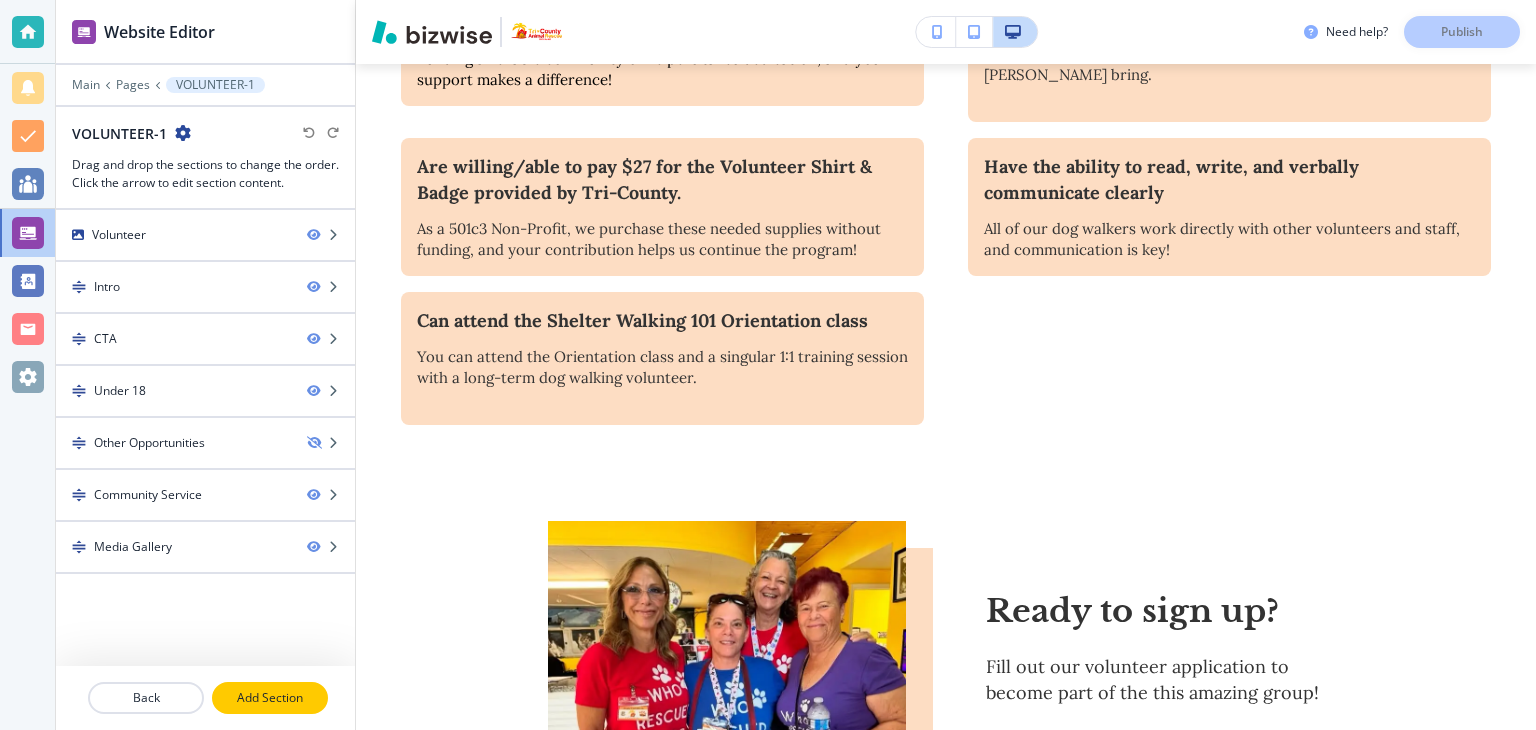 click on "Add Section" at bounding box center [270, 698] 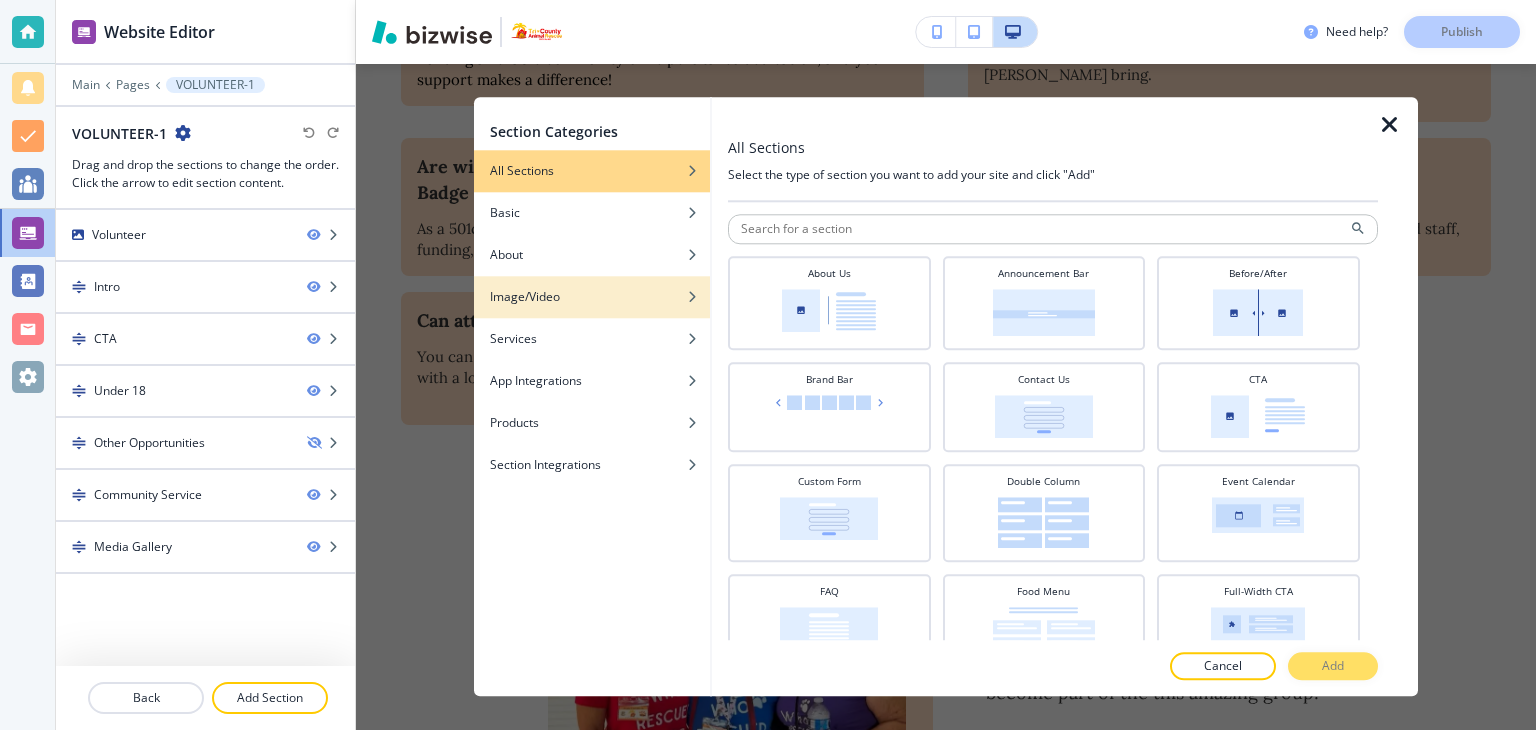 click on "Image/Video" at bounding box center (525, 297) 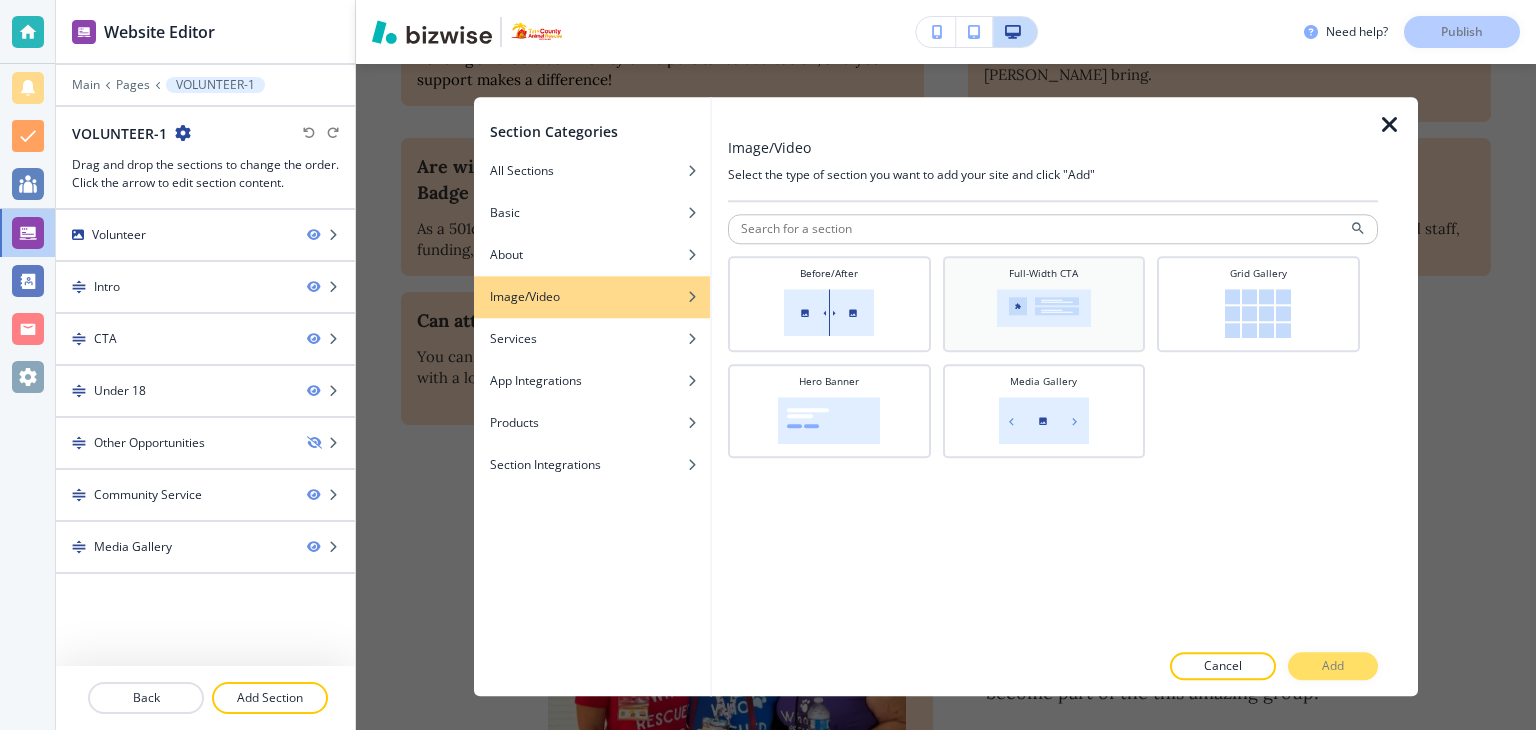 click at bounding box center (1044, 308) 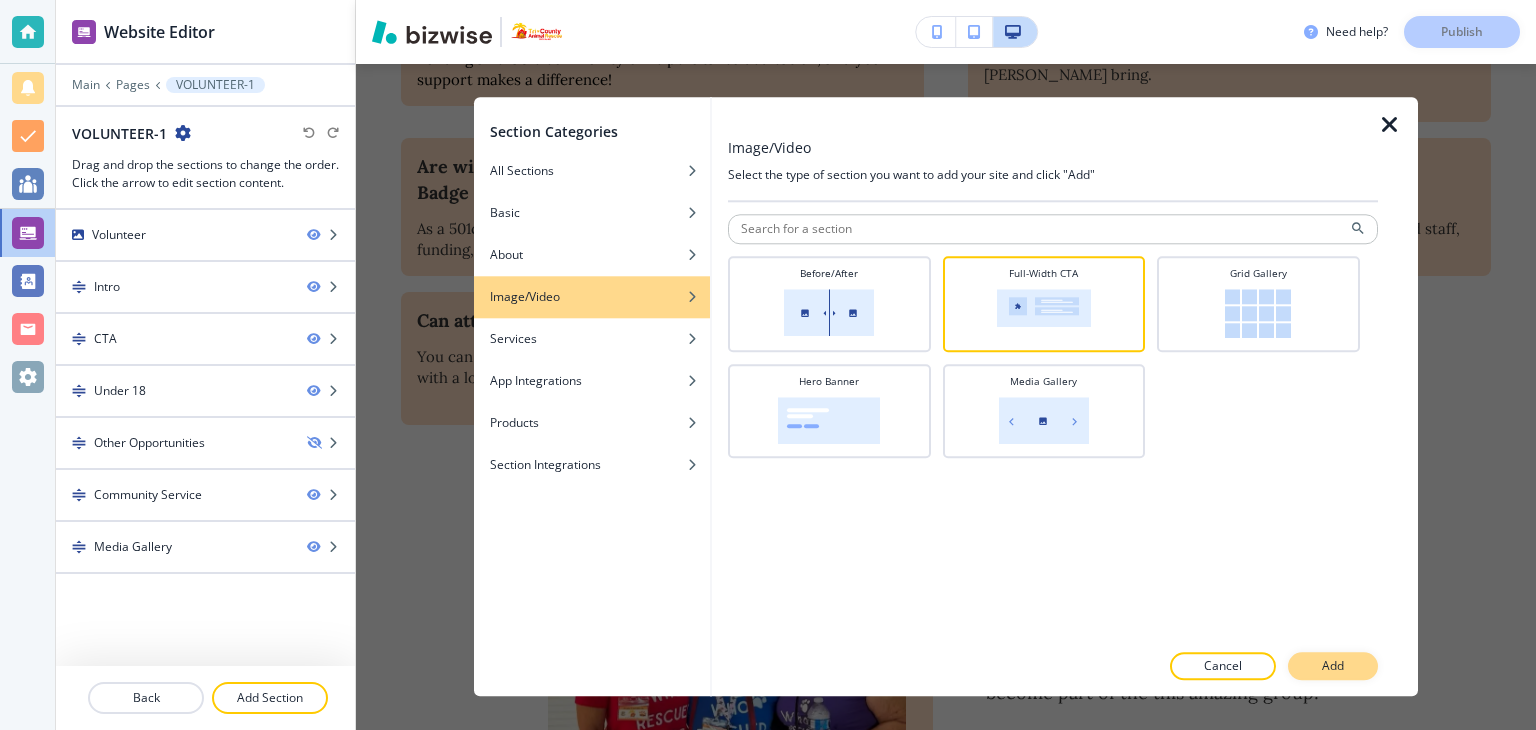 click on "Add" at bounding box center [1333, 667] 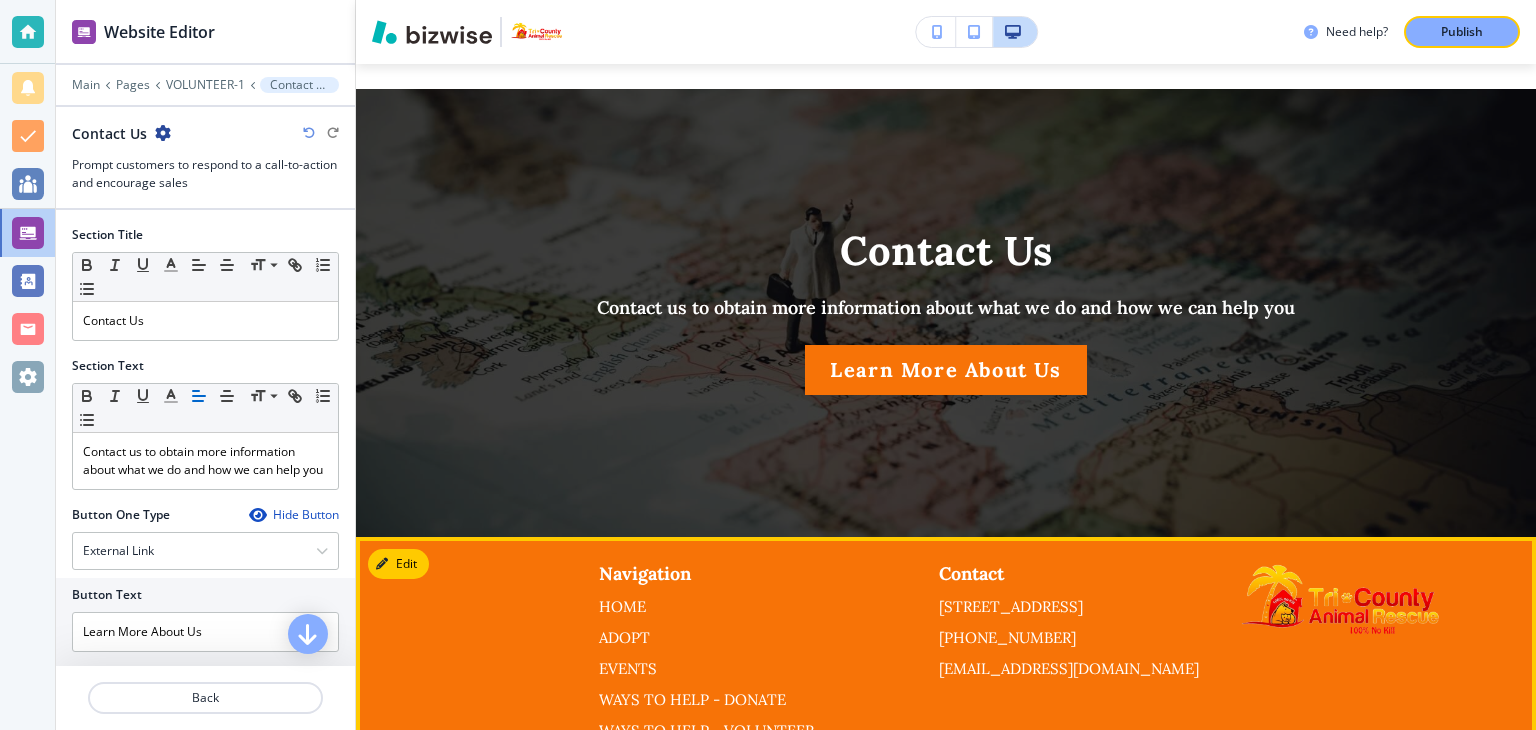 scroll, scrollTop: 3848, scrollLeft: 0, axis: vertical 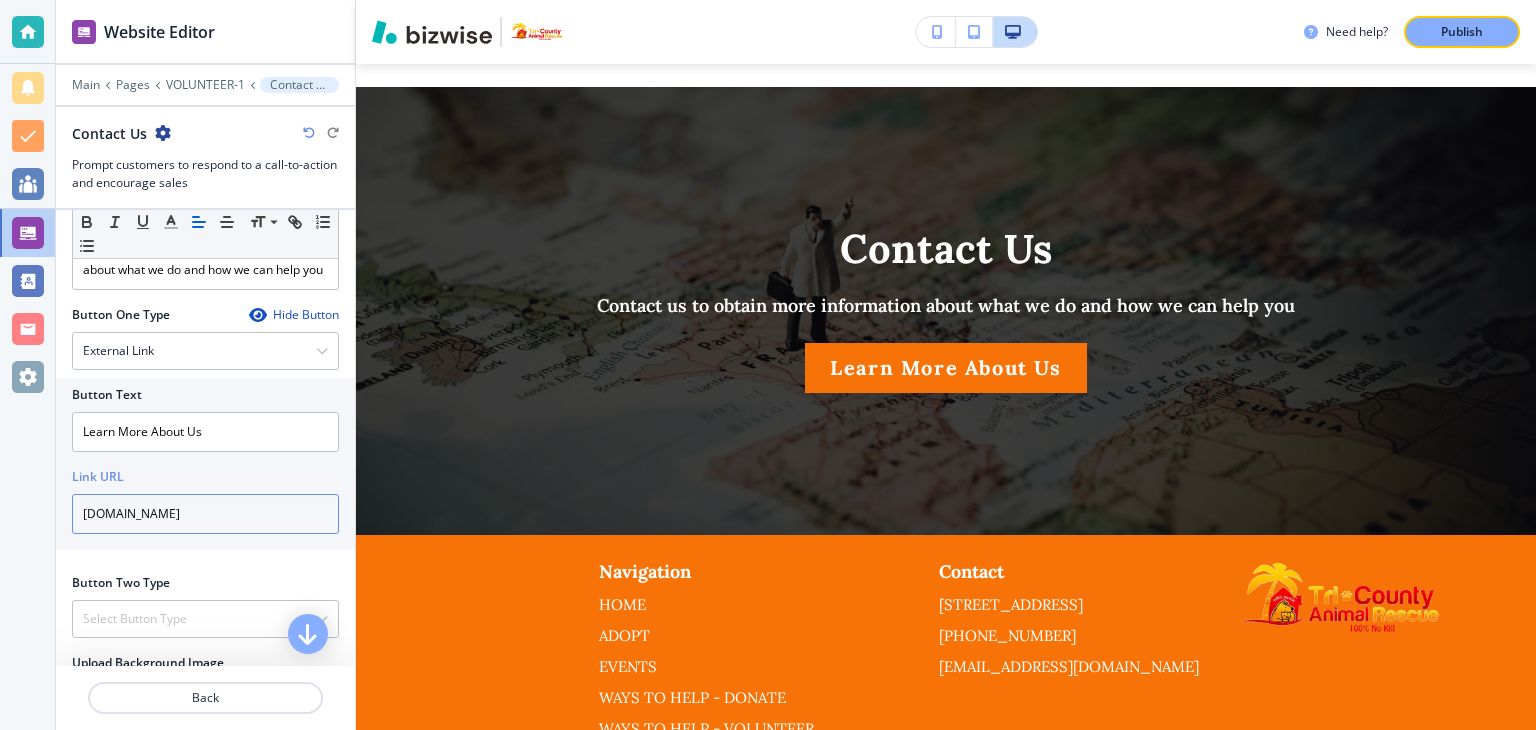 click on "www.google.com" at bounding box center (205, 514) 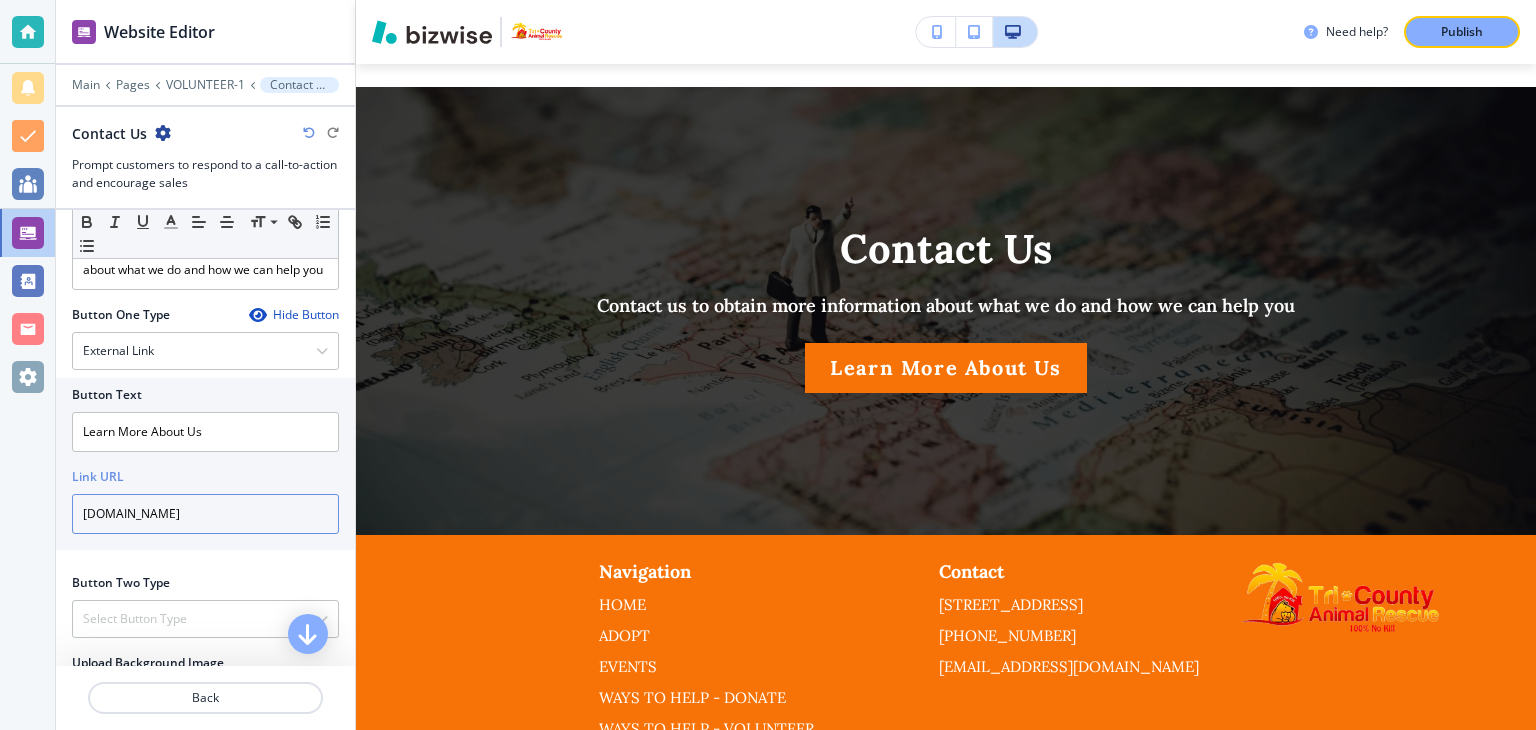 drag, startPoint x: 192, startPoint y: 537, endPoint x: 20, endPoint y: 557, distance: 173.15889 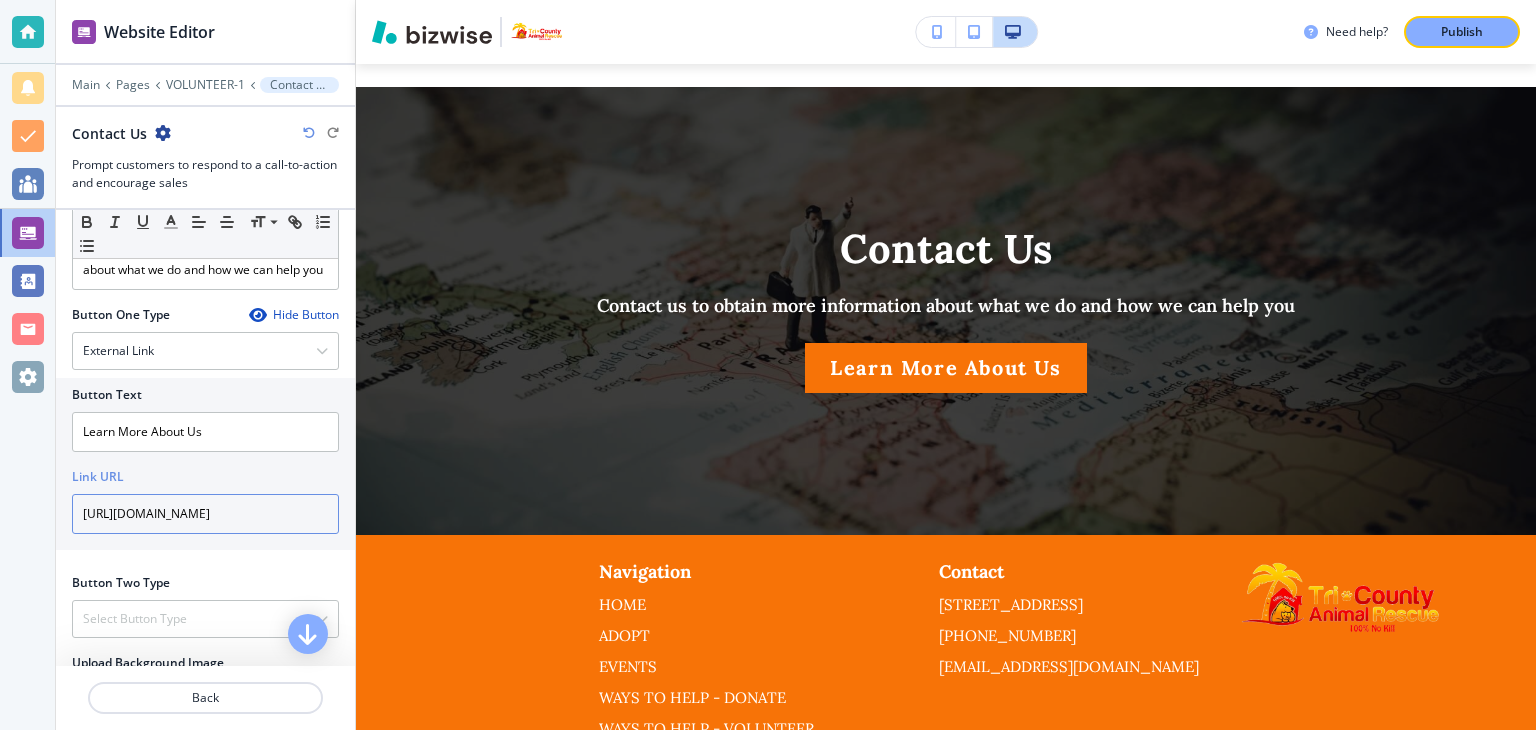 scroll, scrollTop: 0, scrollLeft: 17, axis: horizontal 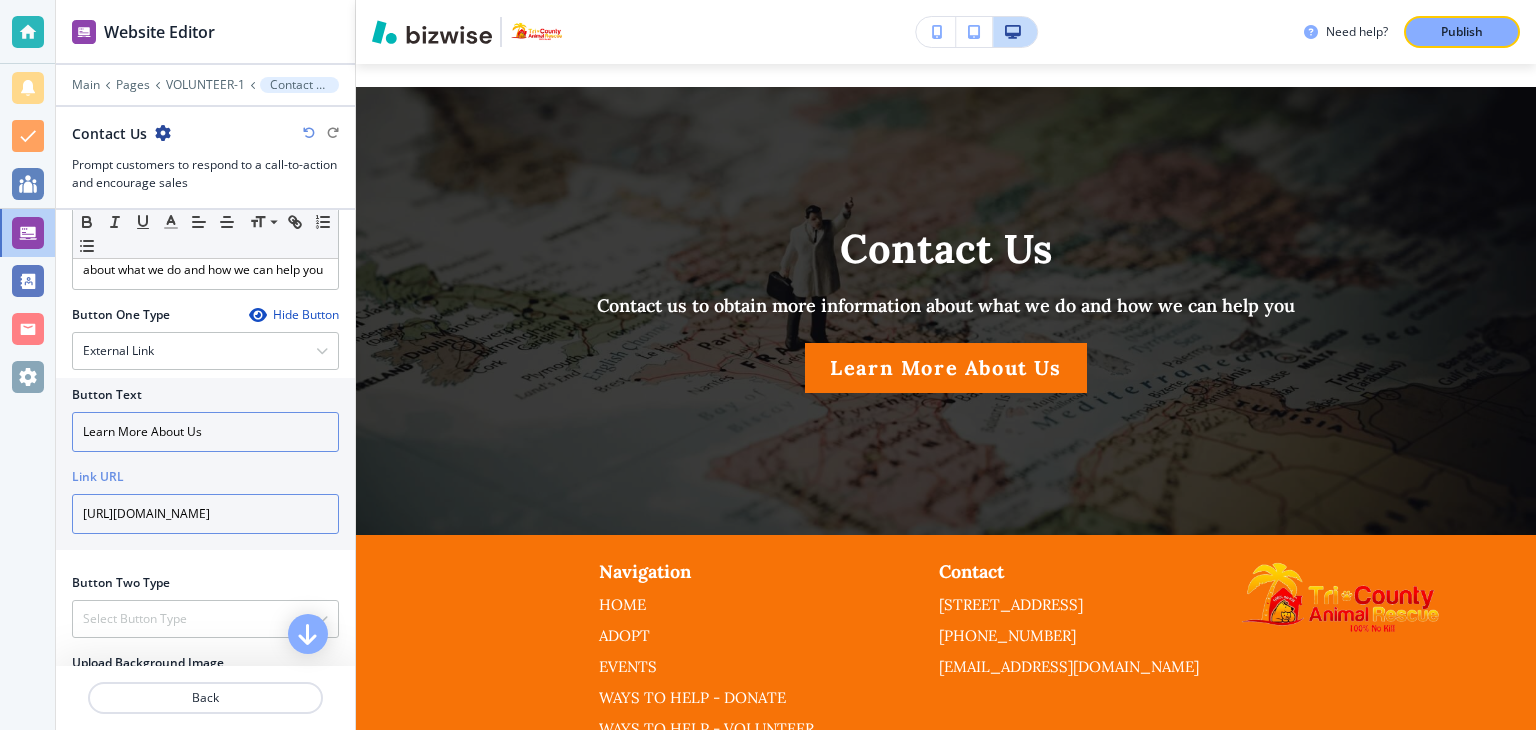 type on "[URL][DOMAIN_NAME]" 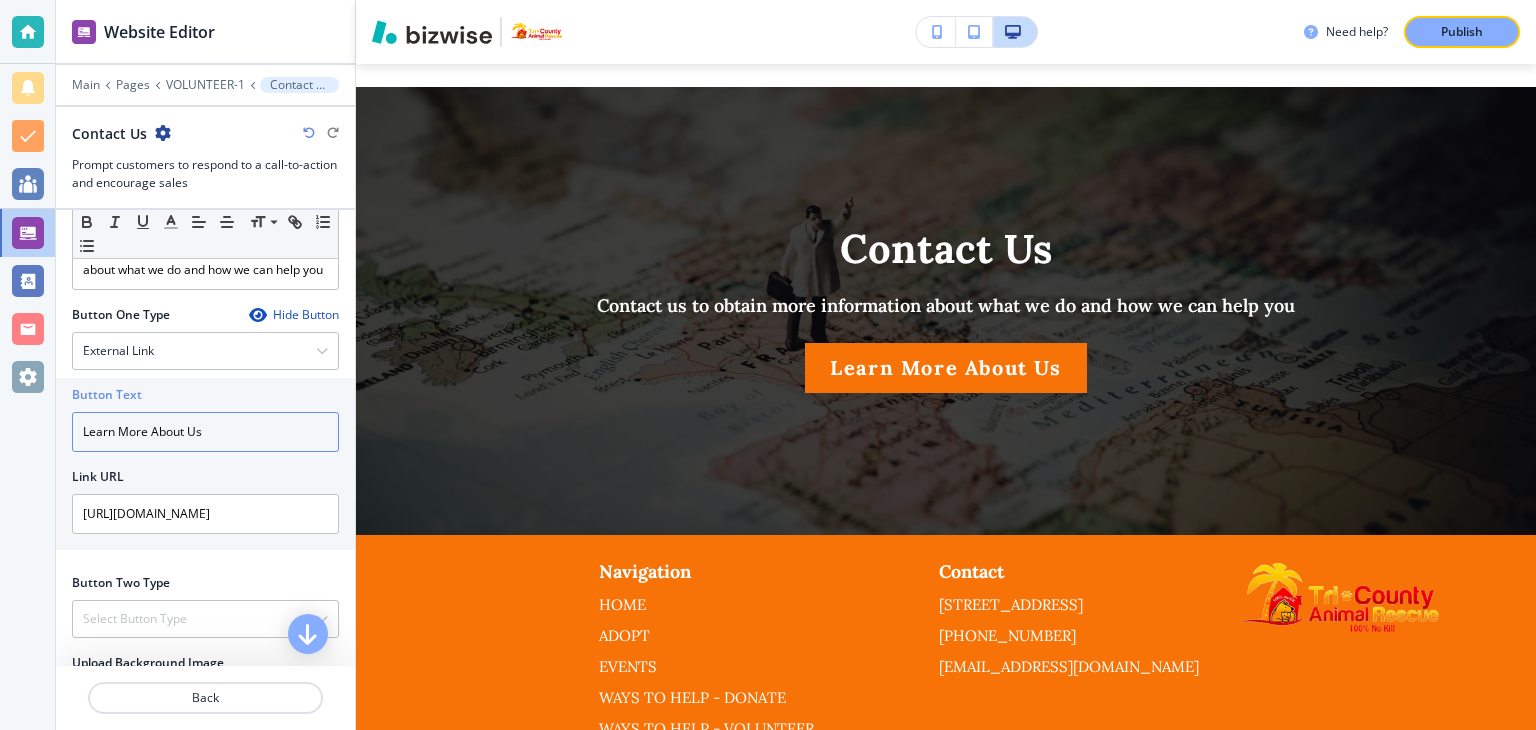 scroll, scrollTop: 0, scrollLeft: 0, axis: both 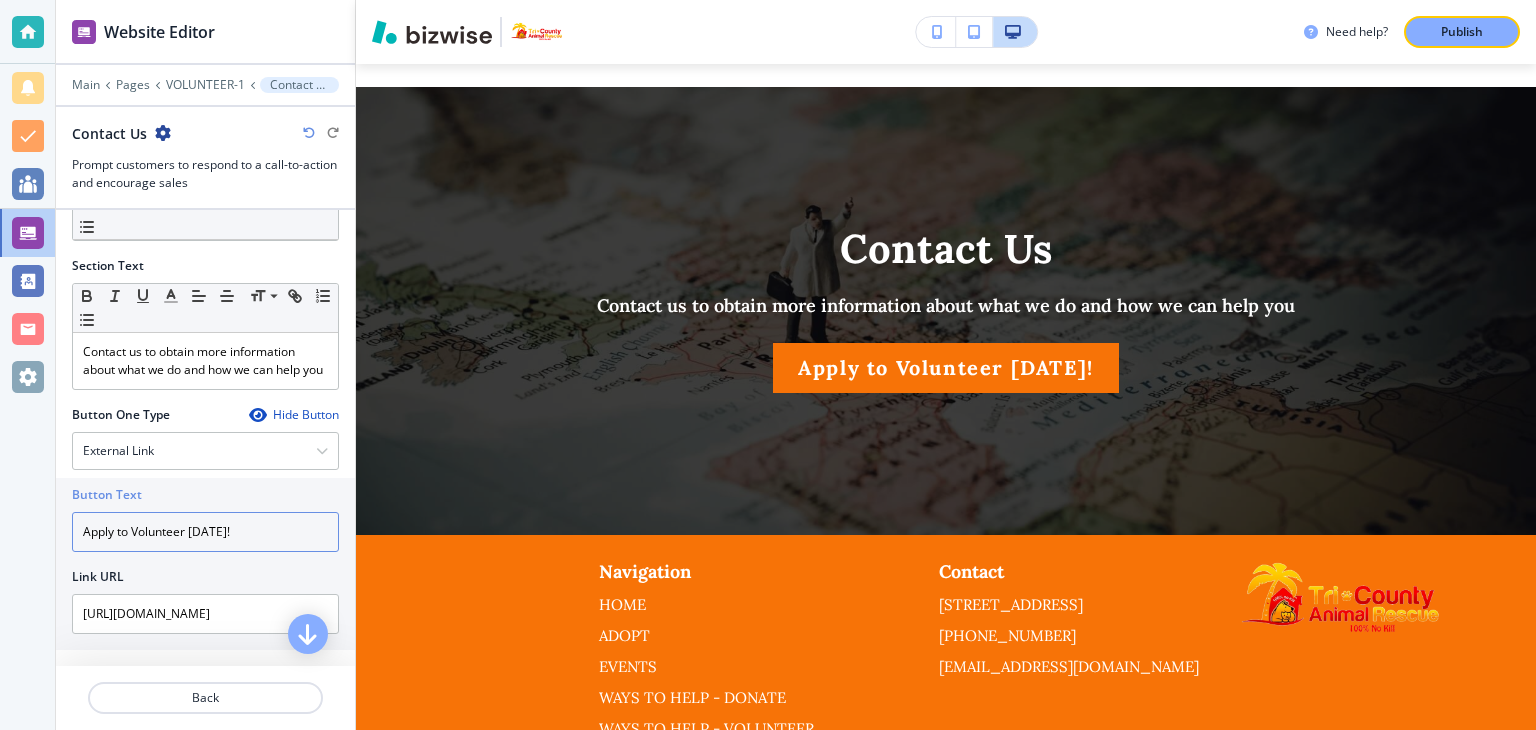type on "Apply to Volunteer Today!" 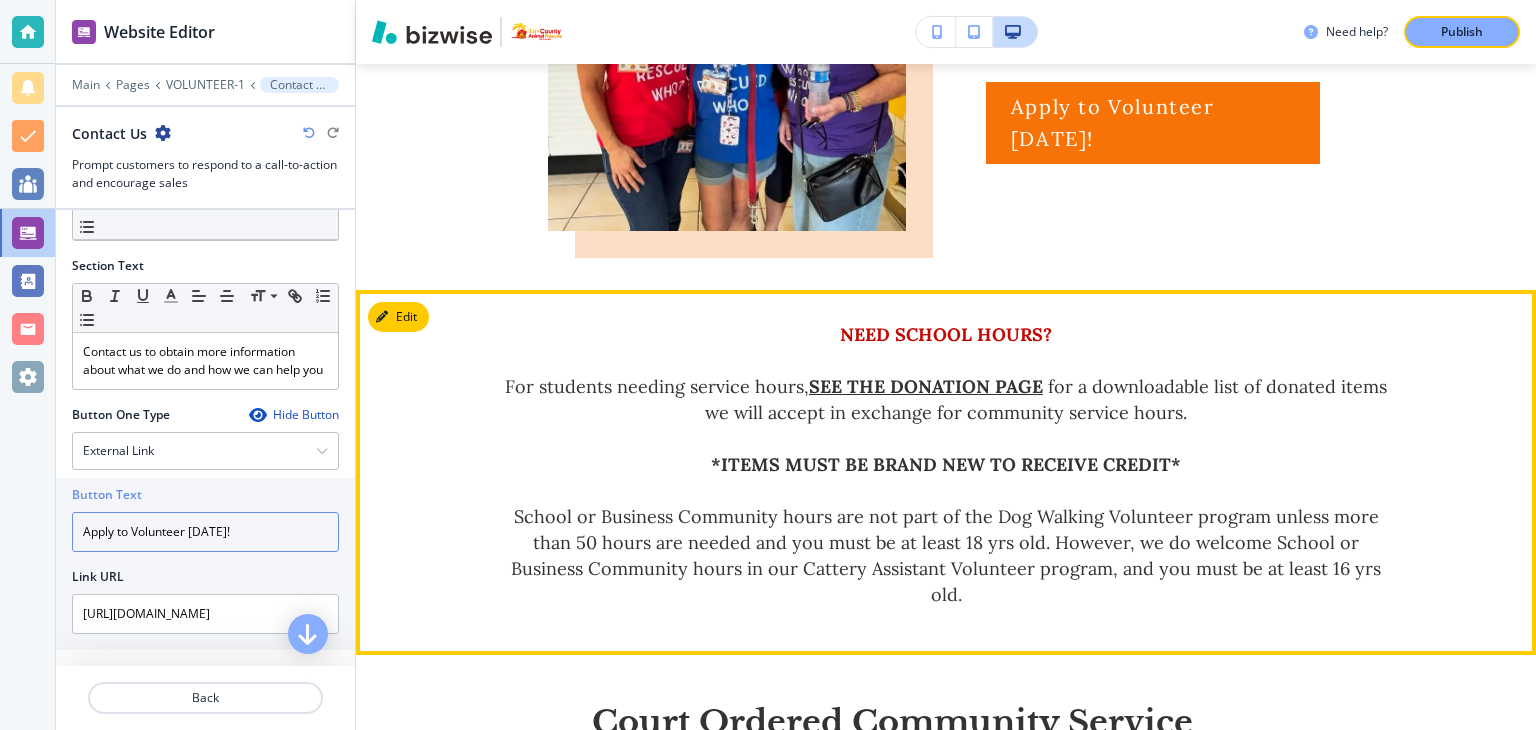 scroll, scrollTop: 1748, scrollLeft: 0, axis: vertical 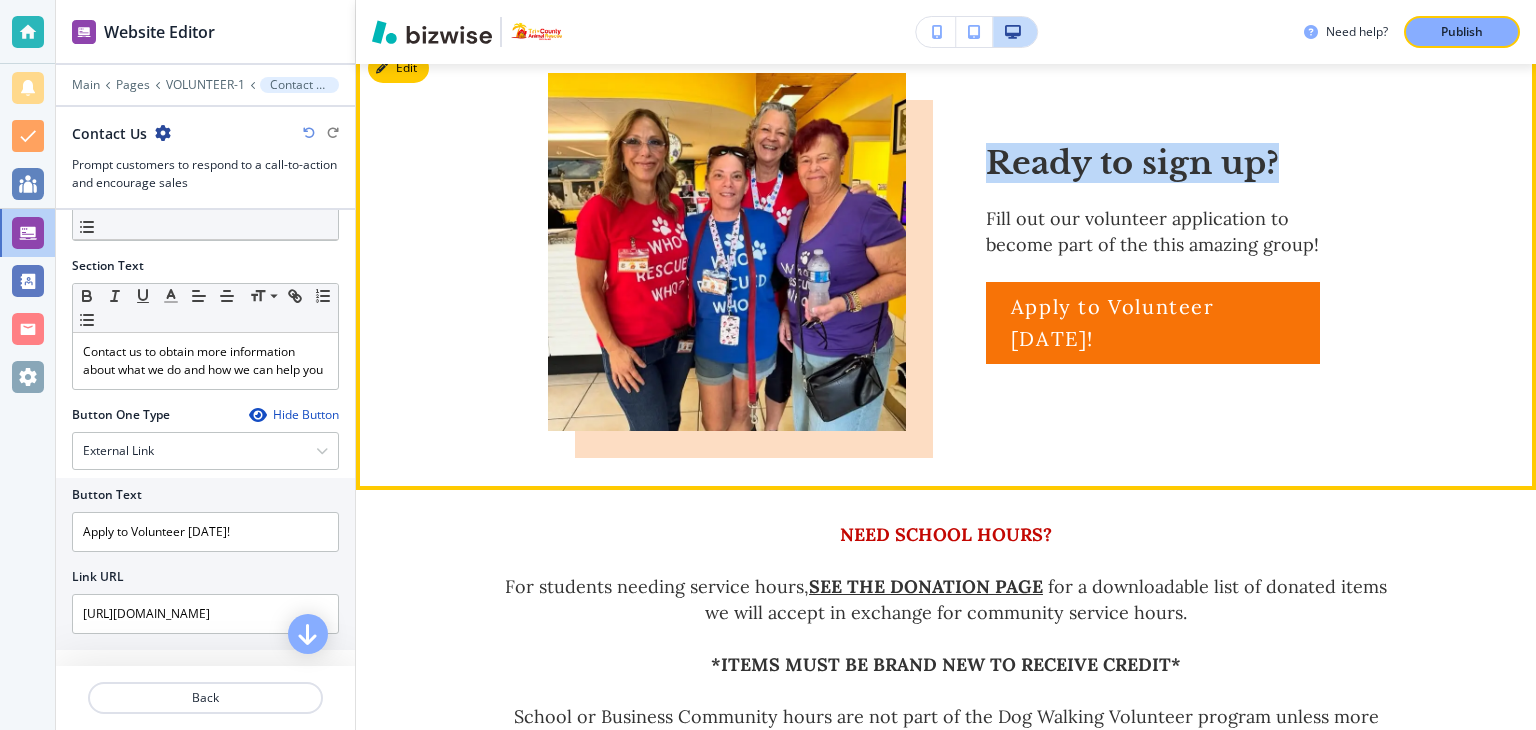 drag, startPoint x: 984, startPoint y: 164, endPoint x: 1280, endPoint y: 121, distance: 299.107 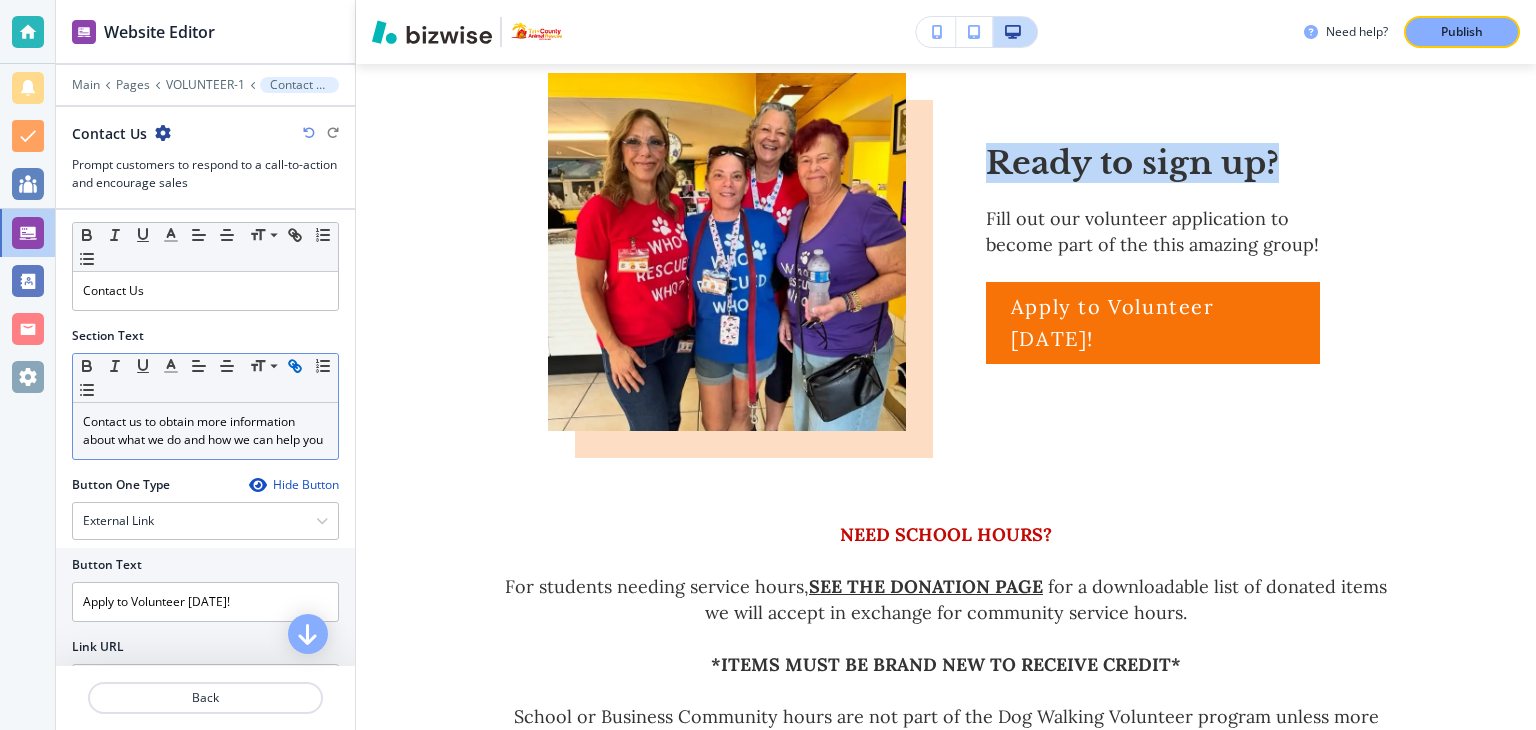 scroll, scrollTop: 0, scrollLeft: 0, axis: both 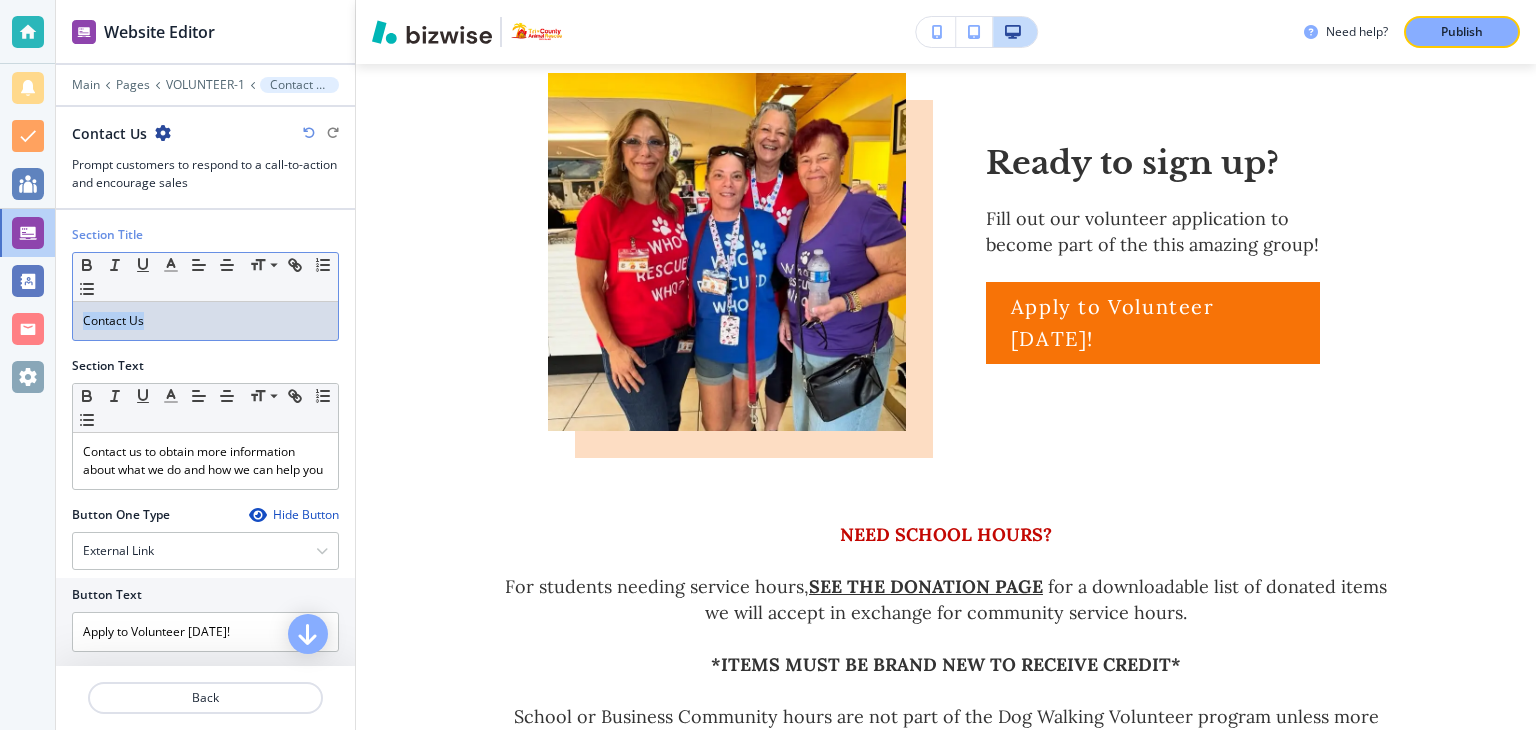 drag, startPoint x: 144, startPoint y: 316, endPoint x: 45, endPoint y: 338, distance: 101.414986 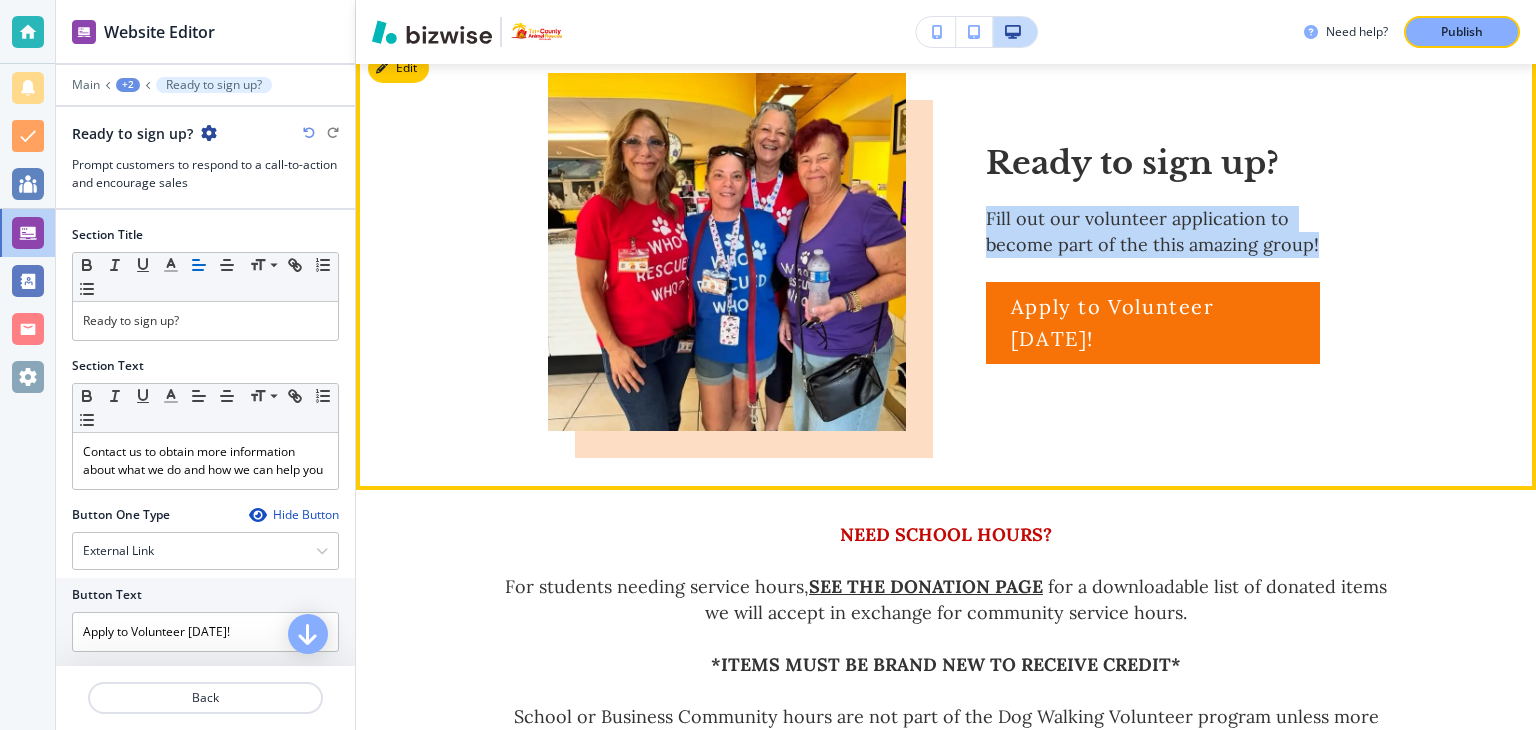drag, startPoint x: 982, startPoint y: 214, endPoint x: 1323, endPoint y: 248, distance: 342.69083 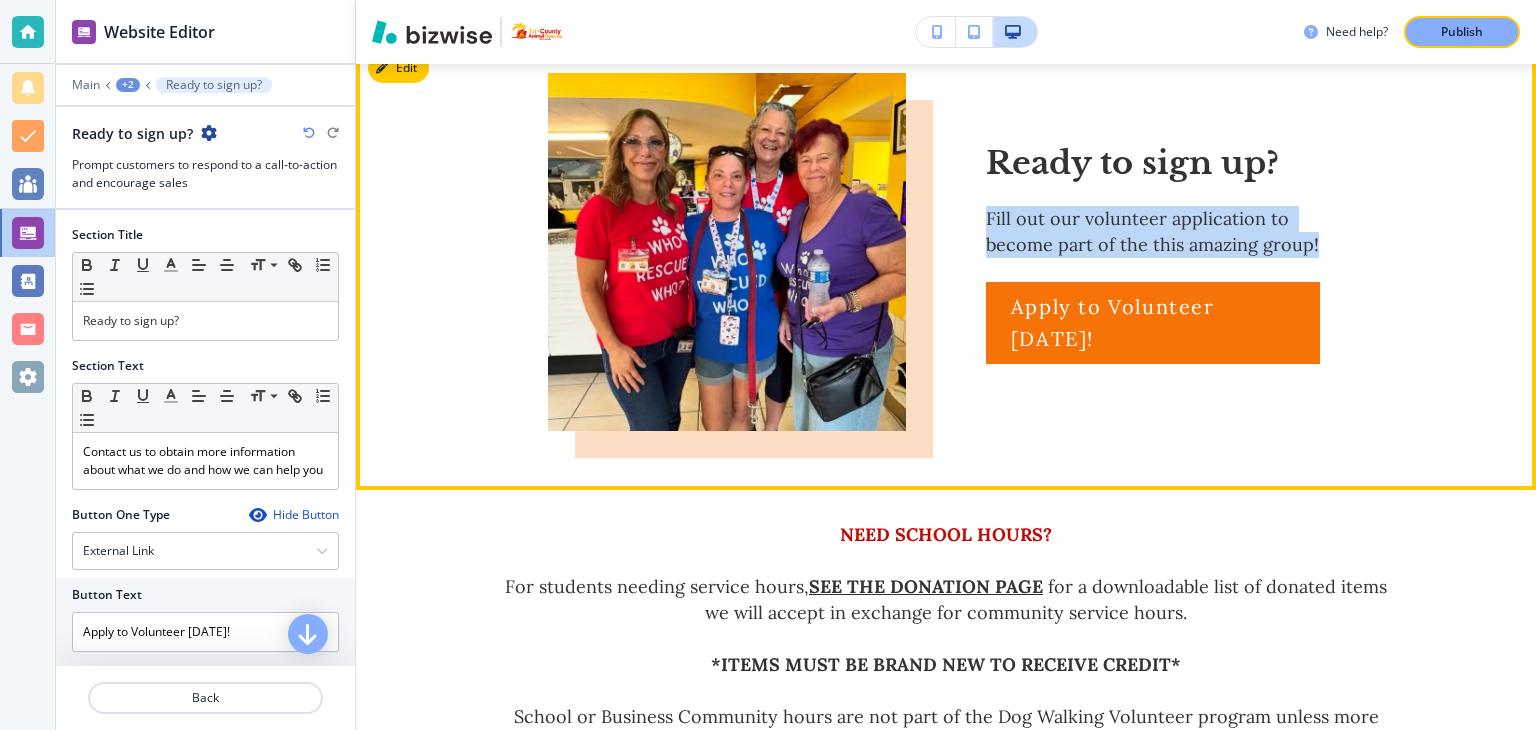 copy on "Fill out our volunteer application to become part of the this amazing group!" 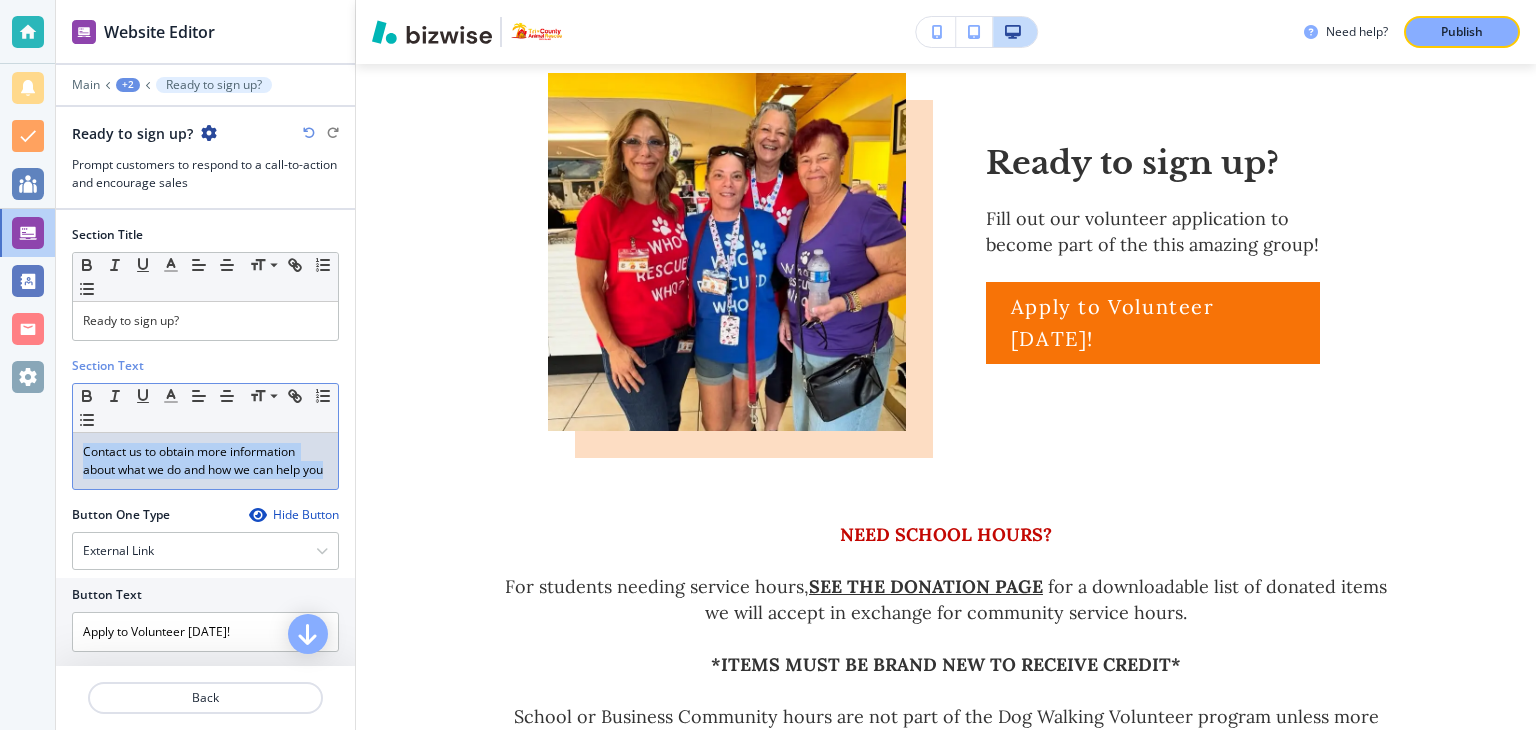drag, startPoint x: 108, startPoint y: 489, endPoint x: 76, endPoint y: 446, distance: 53.600372 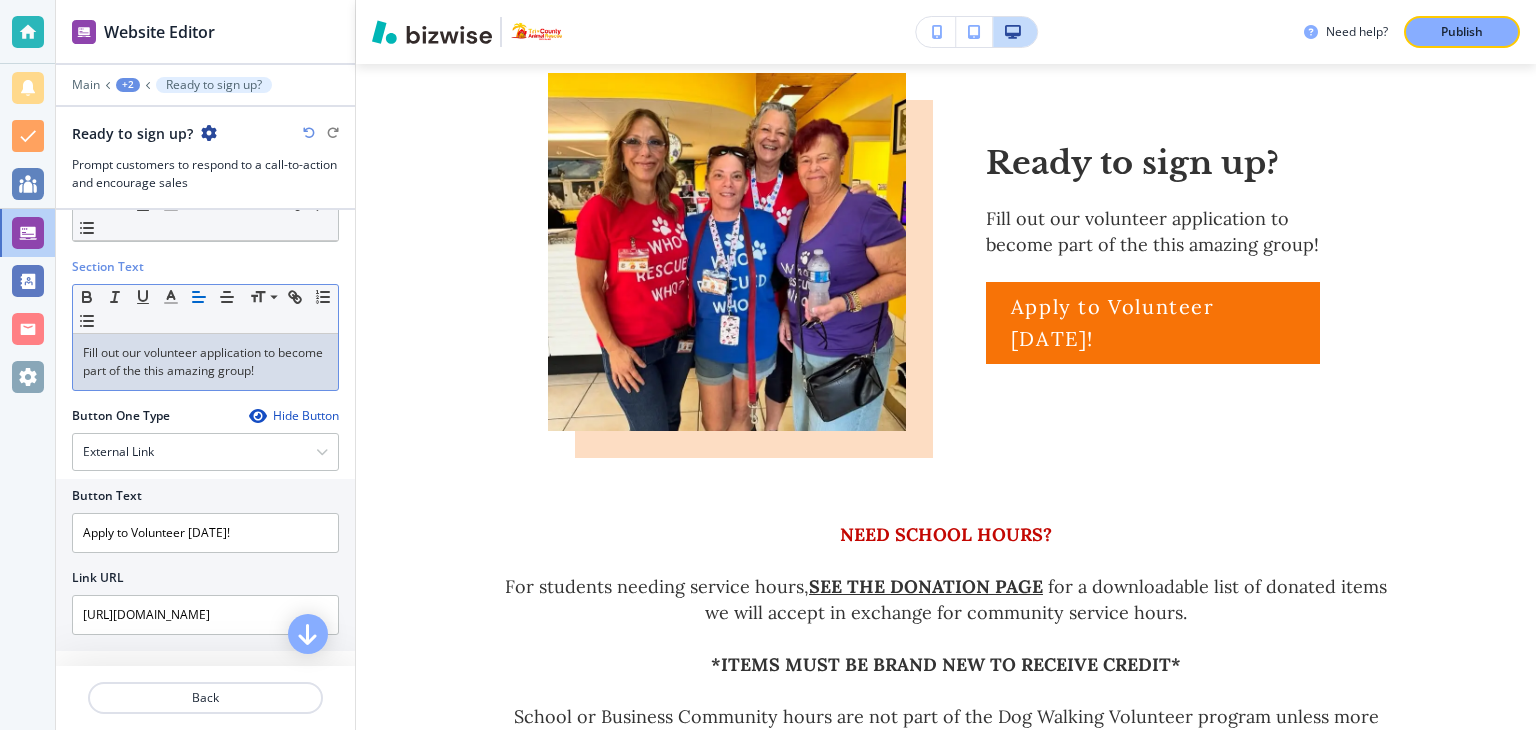 scroll, scrollTop: 300, scrollLeft: 0, axis: vertical 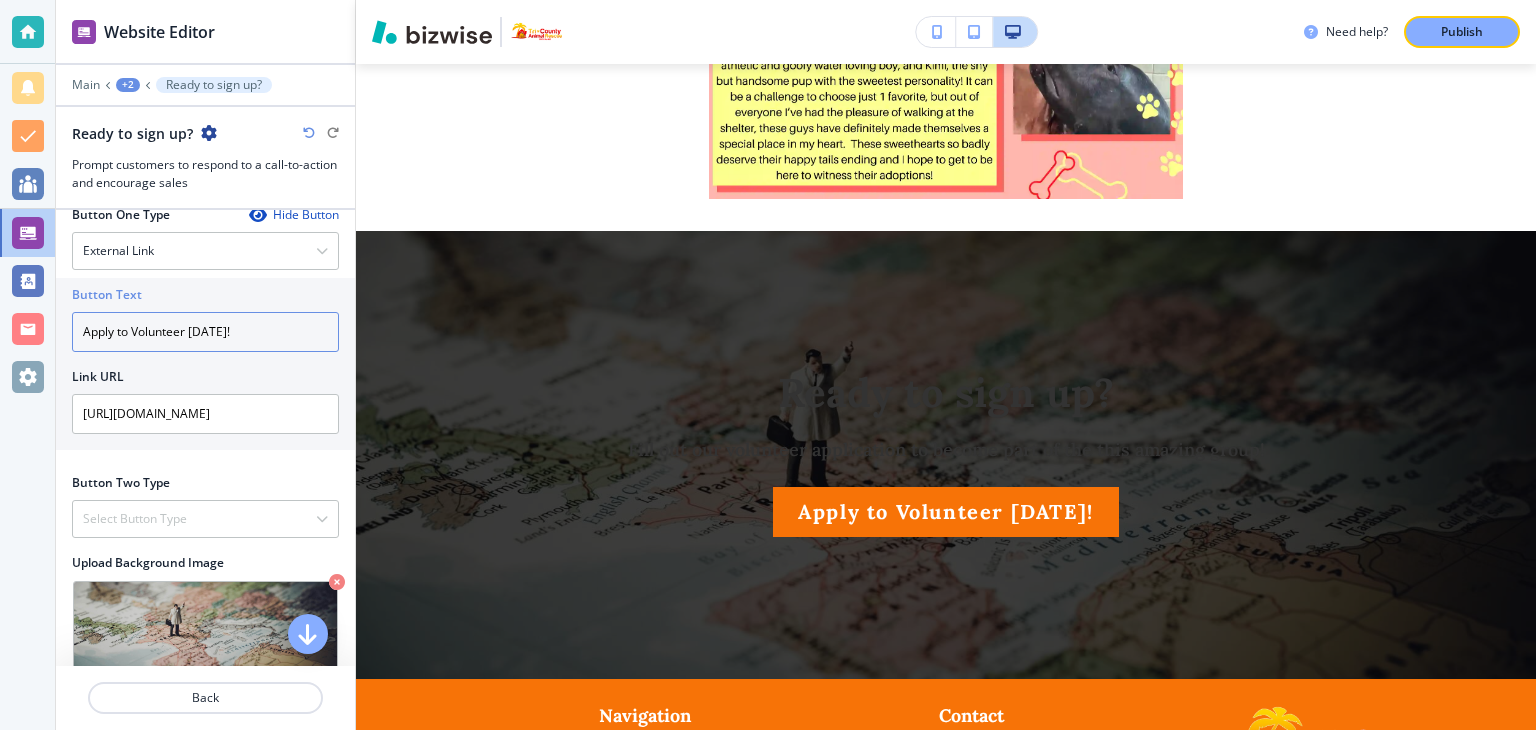 click on "Apply to Volunteer Today!" at bounding box center (205, 332) 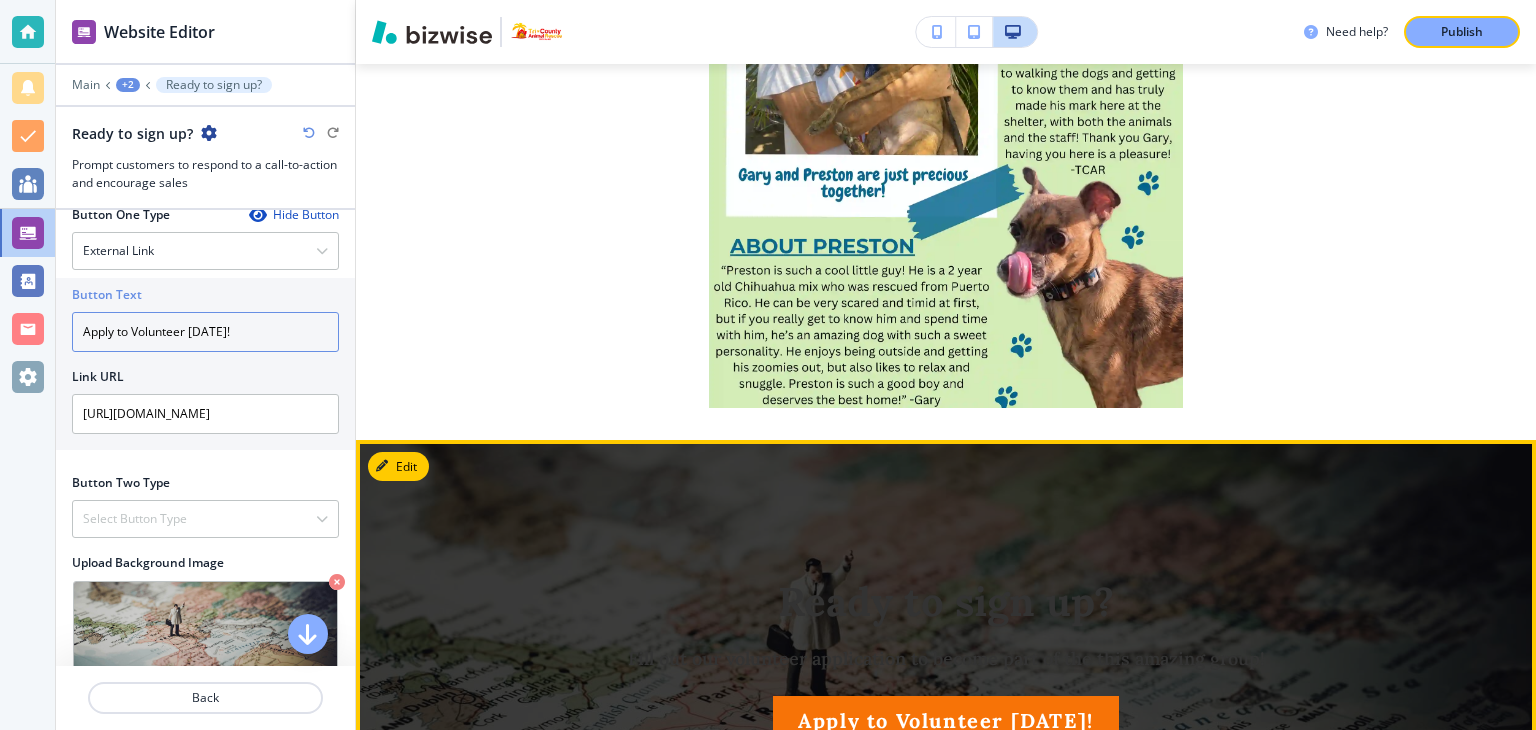 scroll, scrollTop: 3704, scrollLeft: 0, axis: vertical 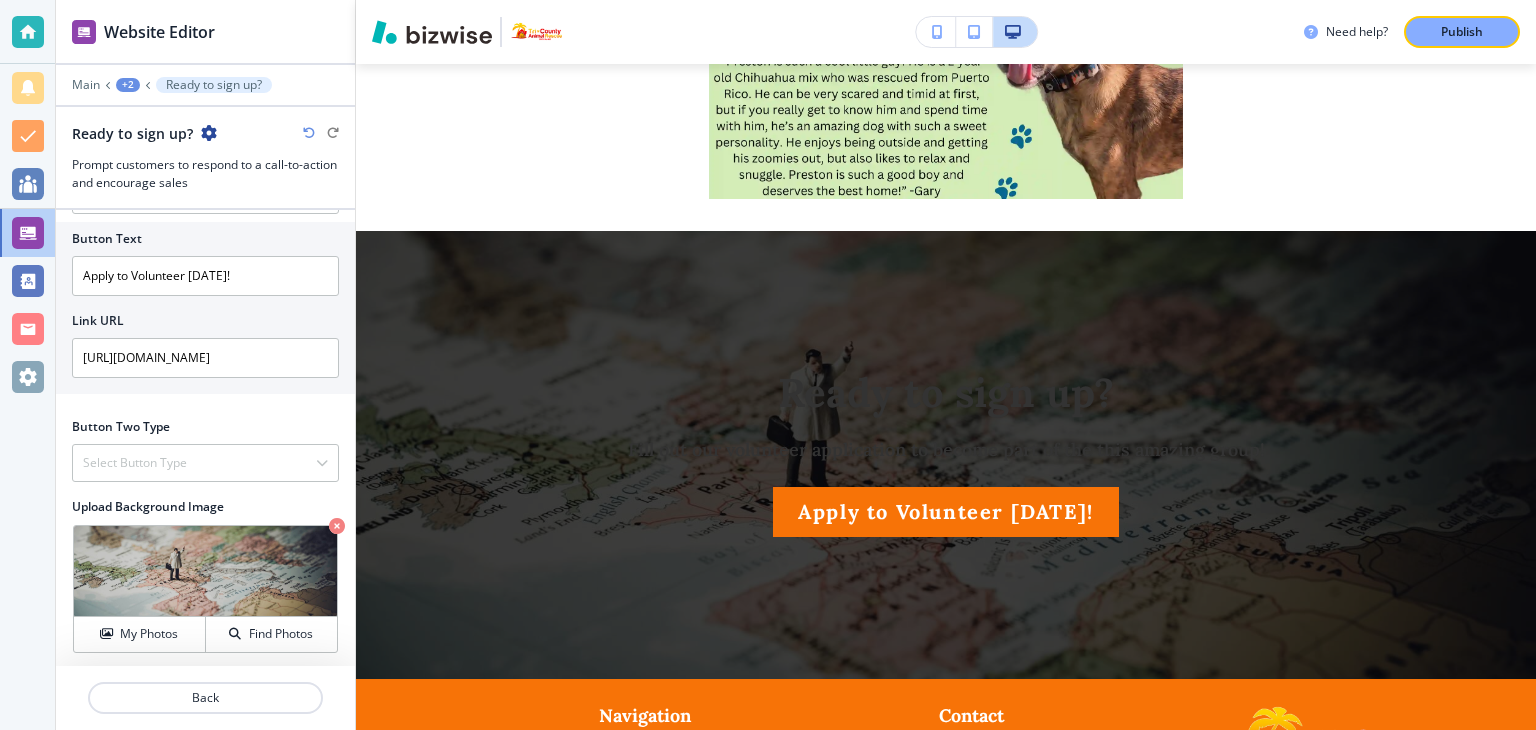 click at bounding box center (205, 571) 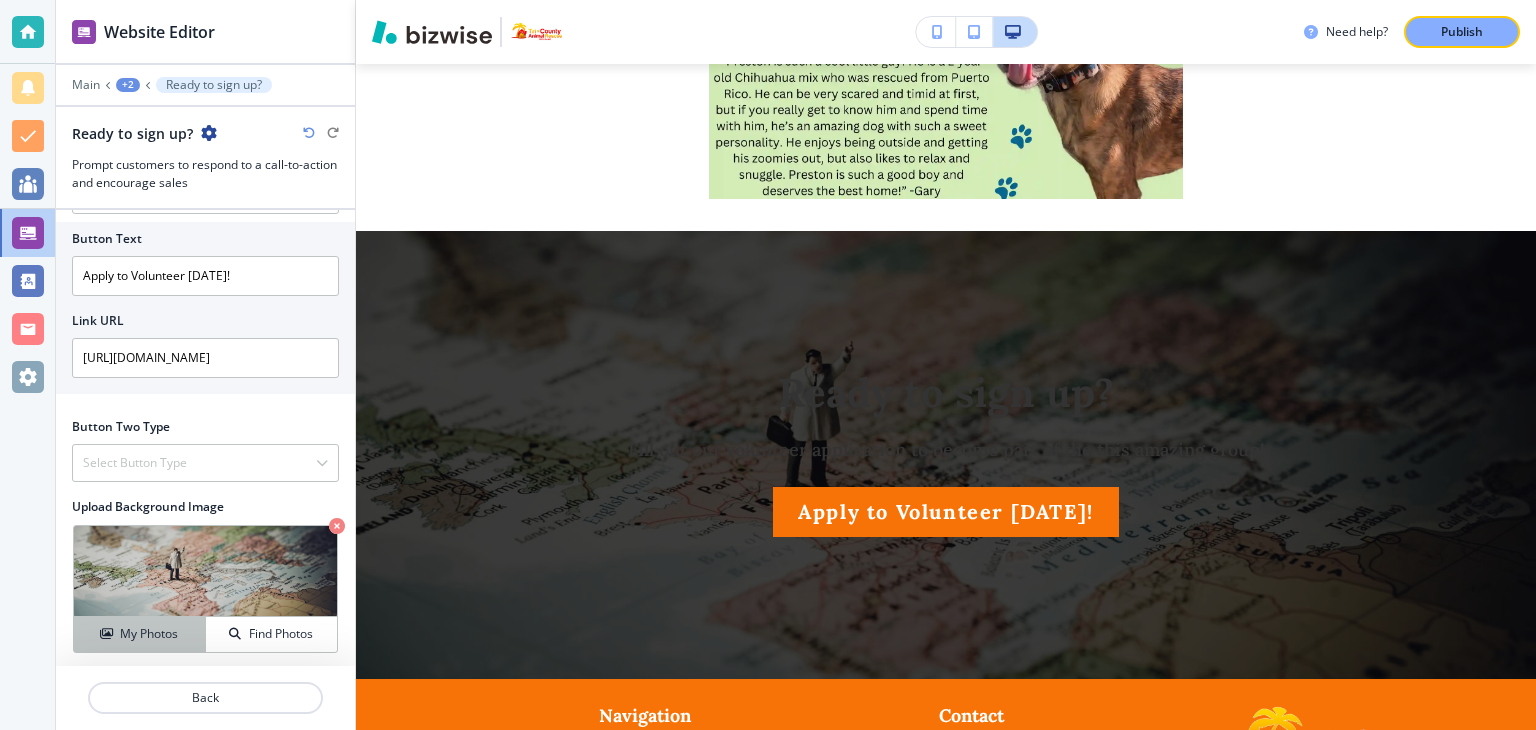 click on "My Photos" at bounding box center (149, 634) 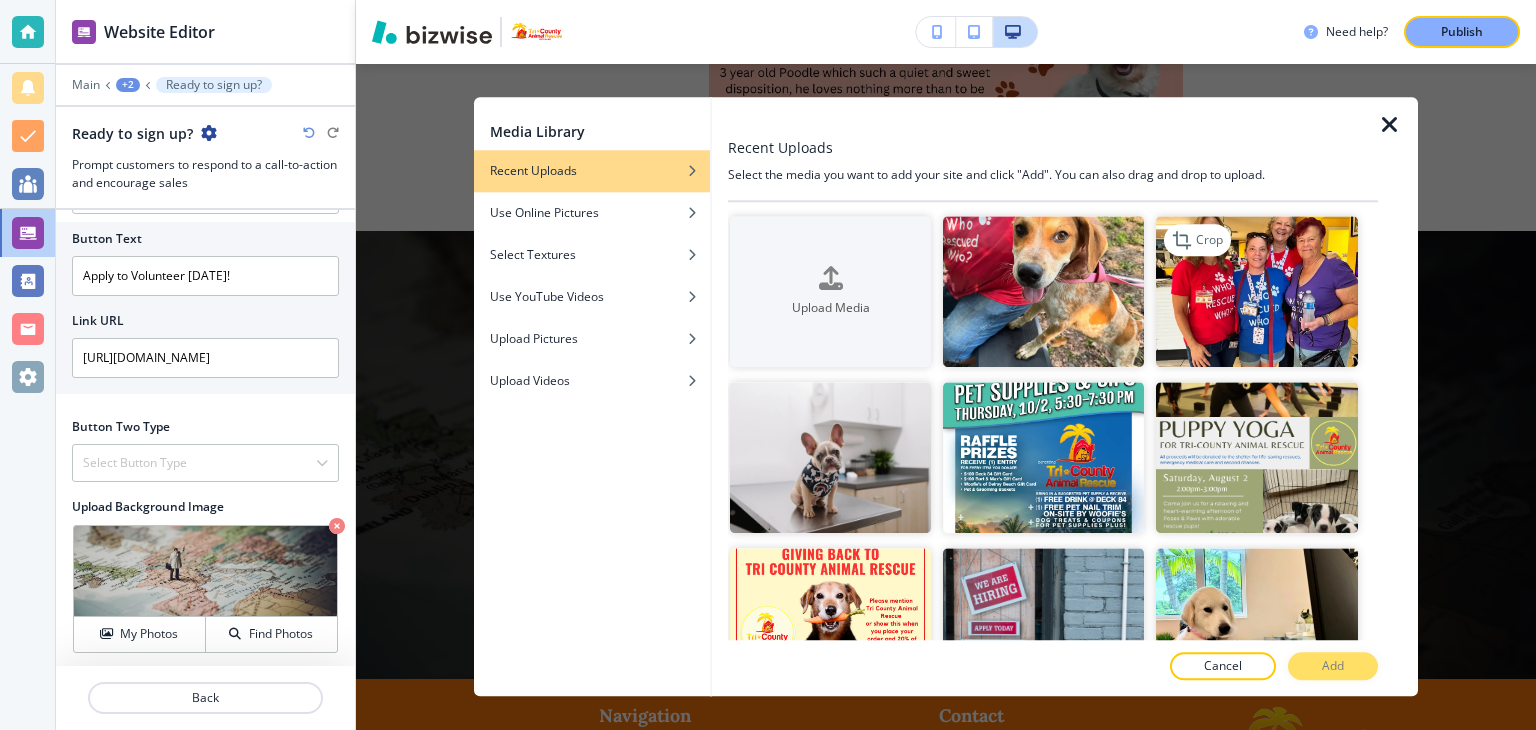 click at bounding box center [1256, 291] 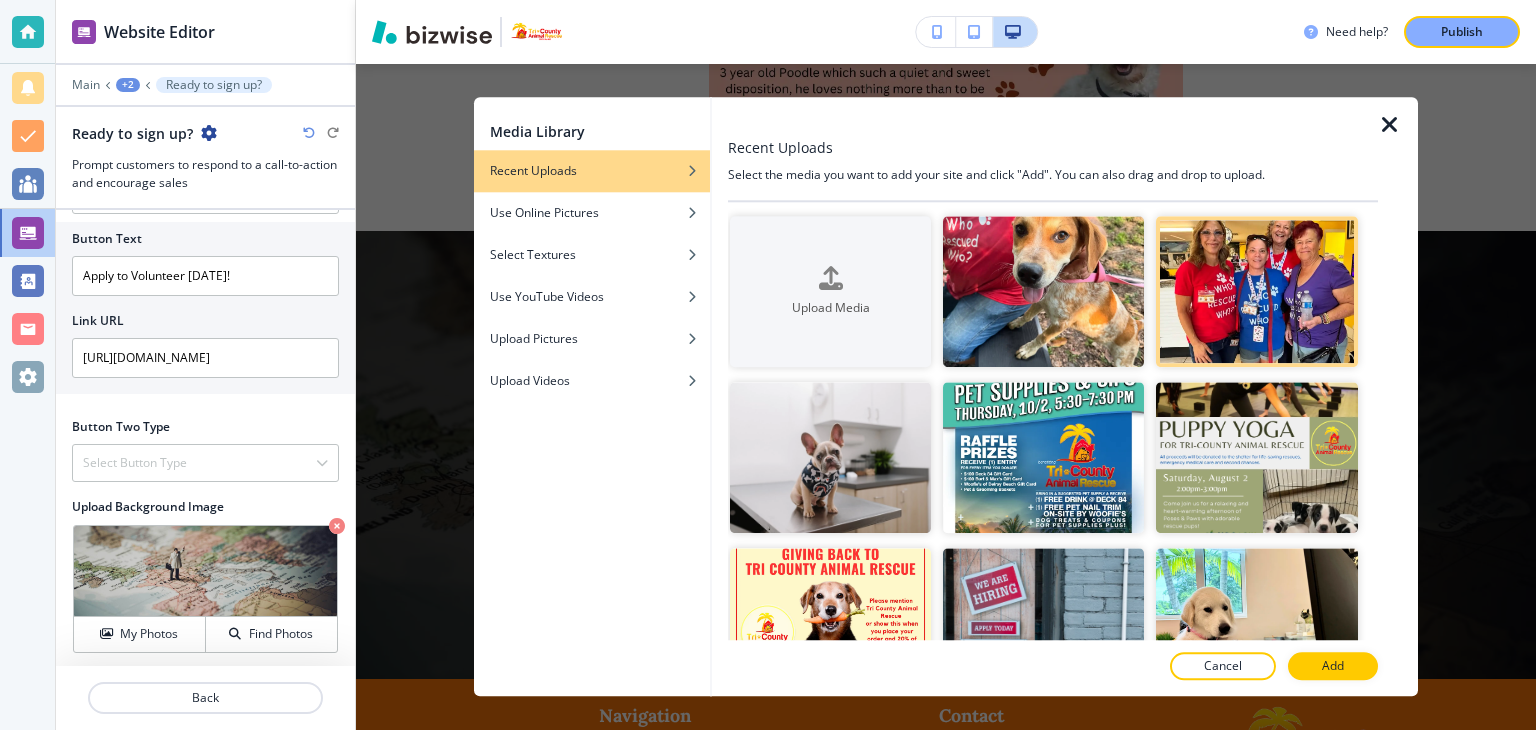 click on "Add" at bounding box center [1333, 667] 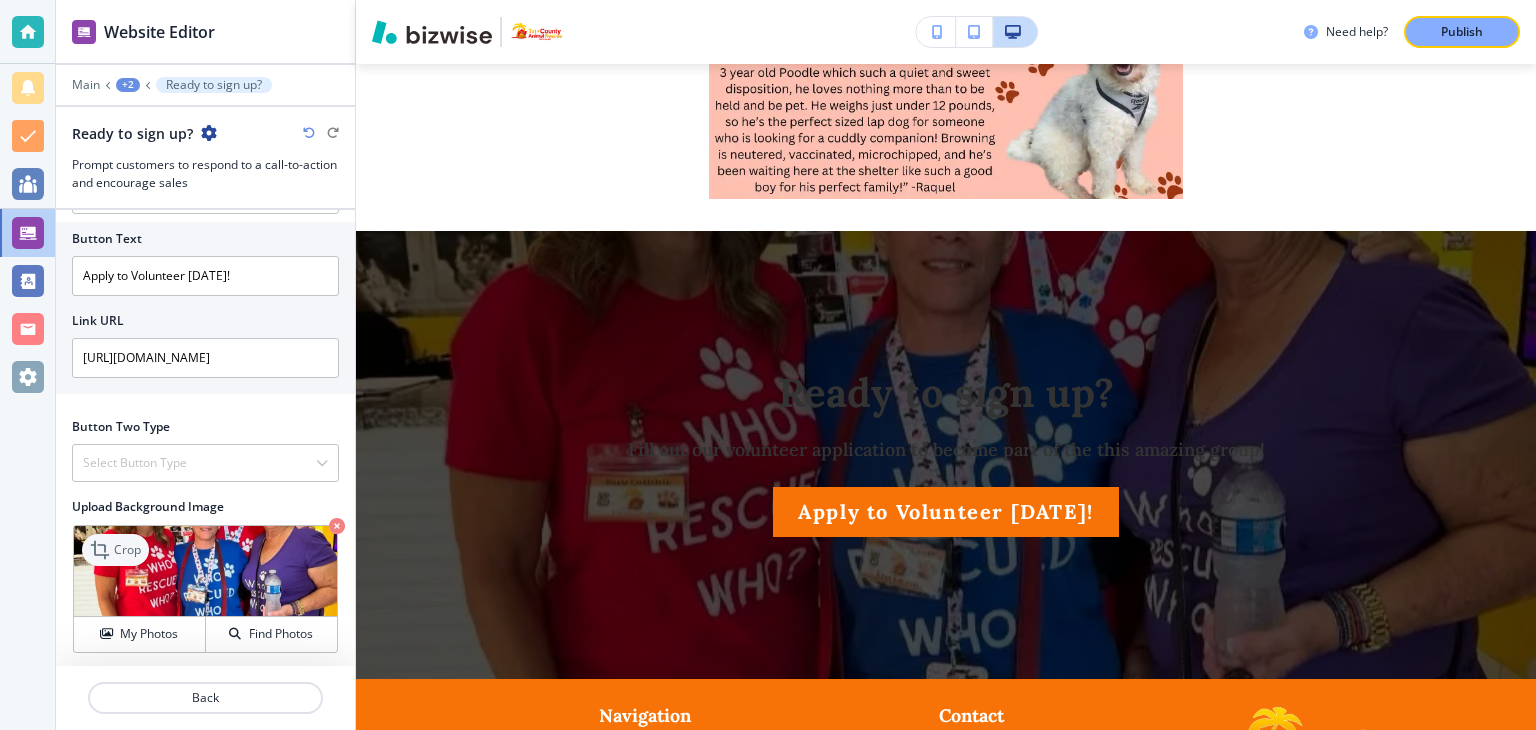 click on "Crop" at bounding box center [127, 550] 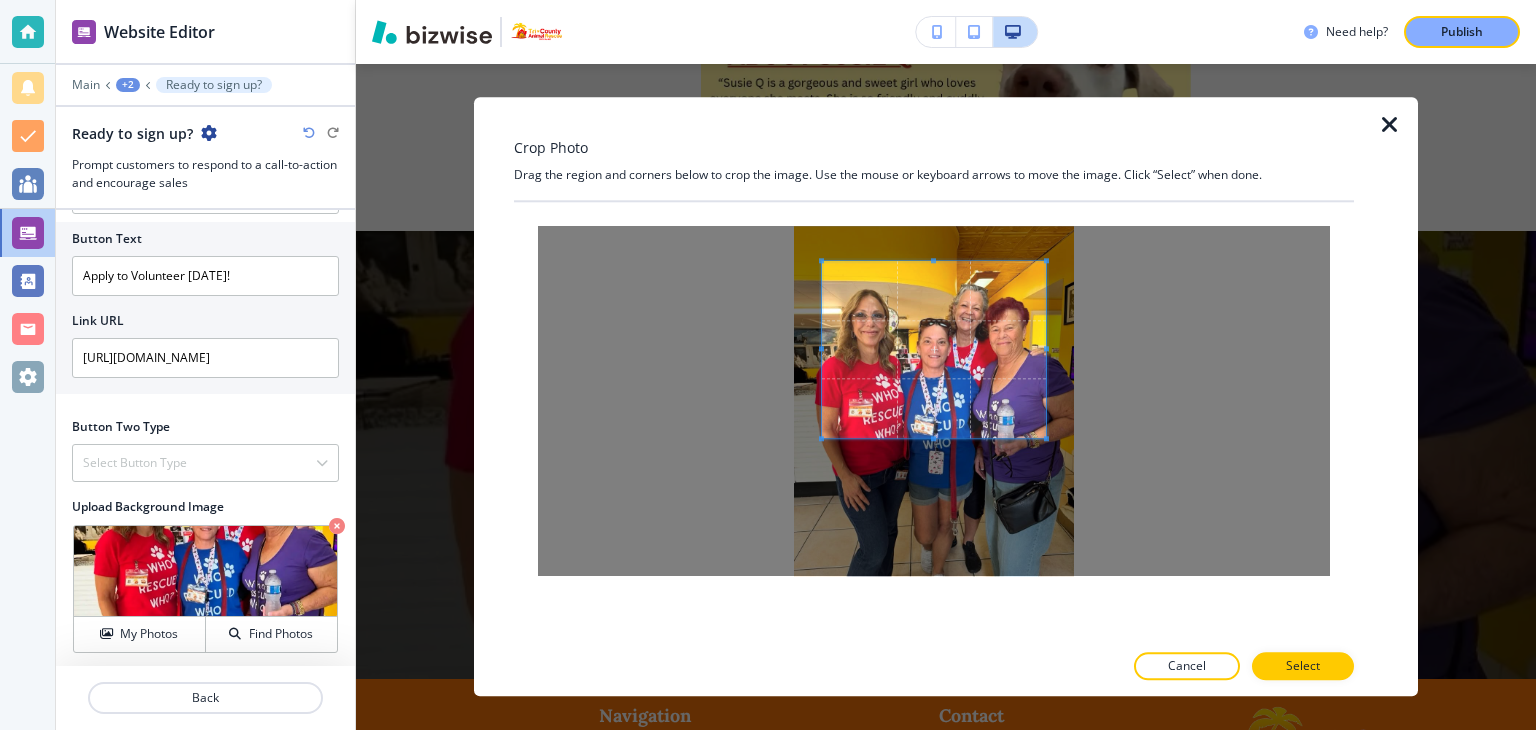click at bounding box center (934, 349) 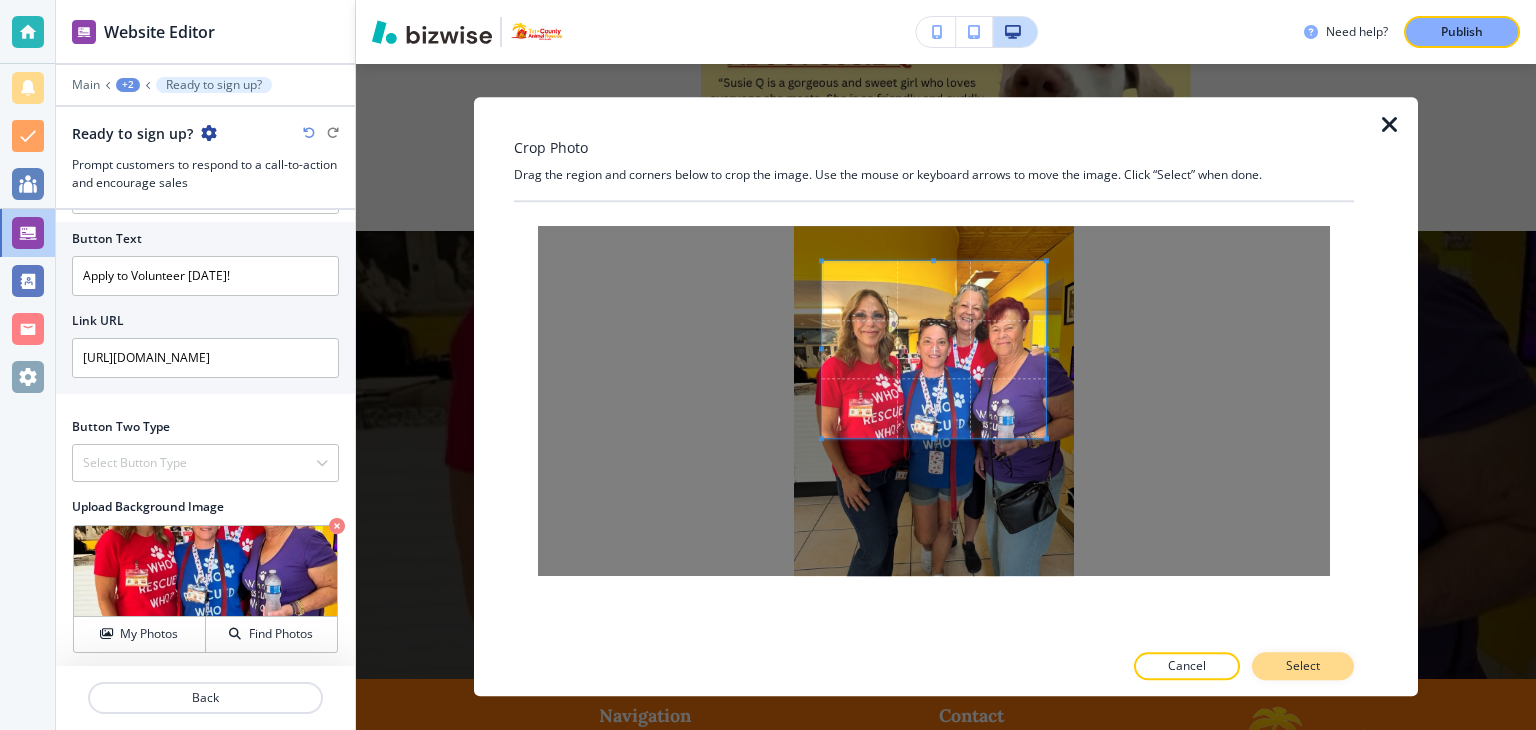 click on "Select" at bounding box center (1303, 667) 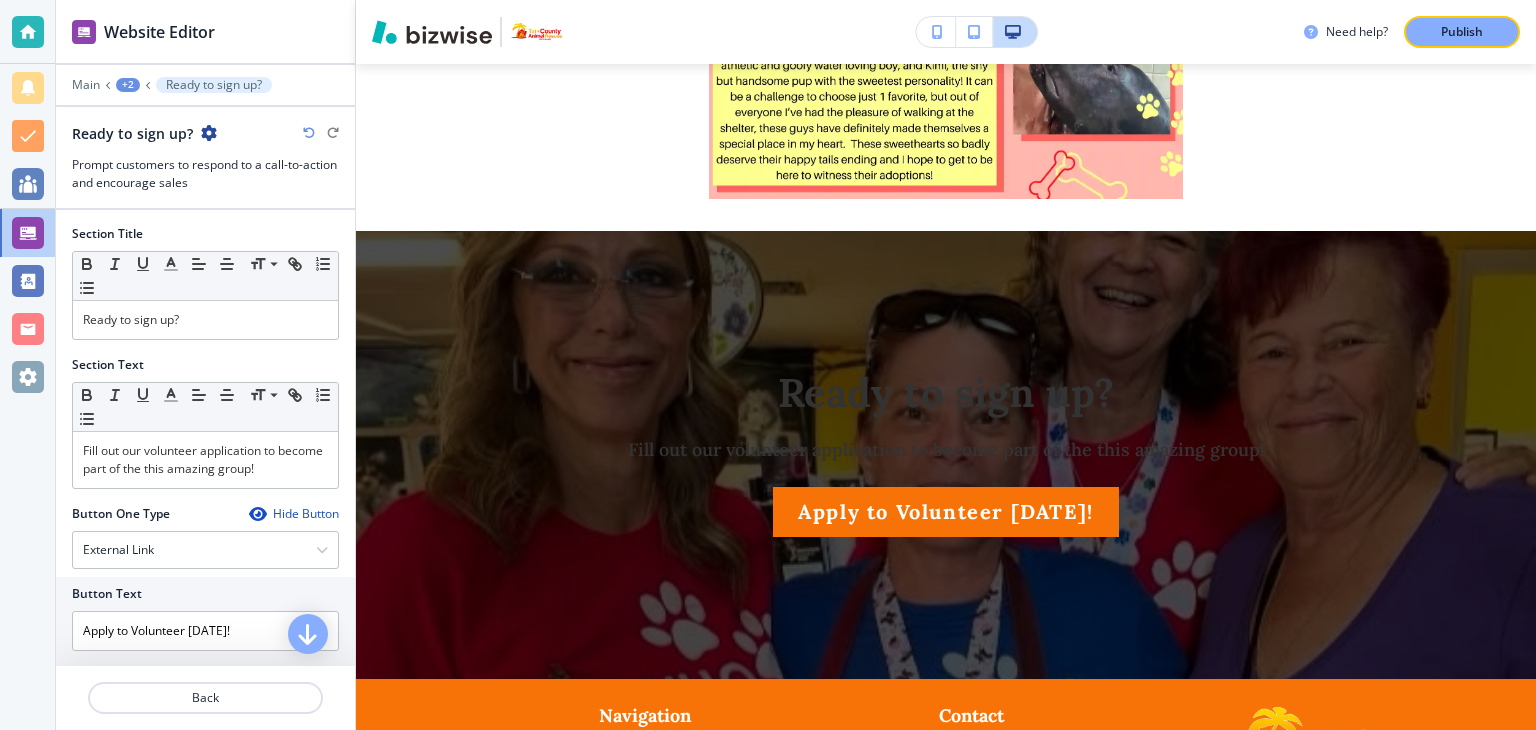 scroll, scrollTop: 0, scrollLeft: 0, axis: both 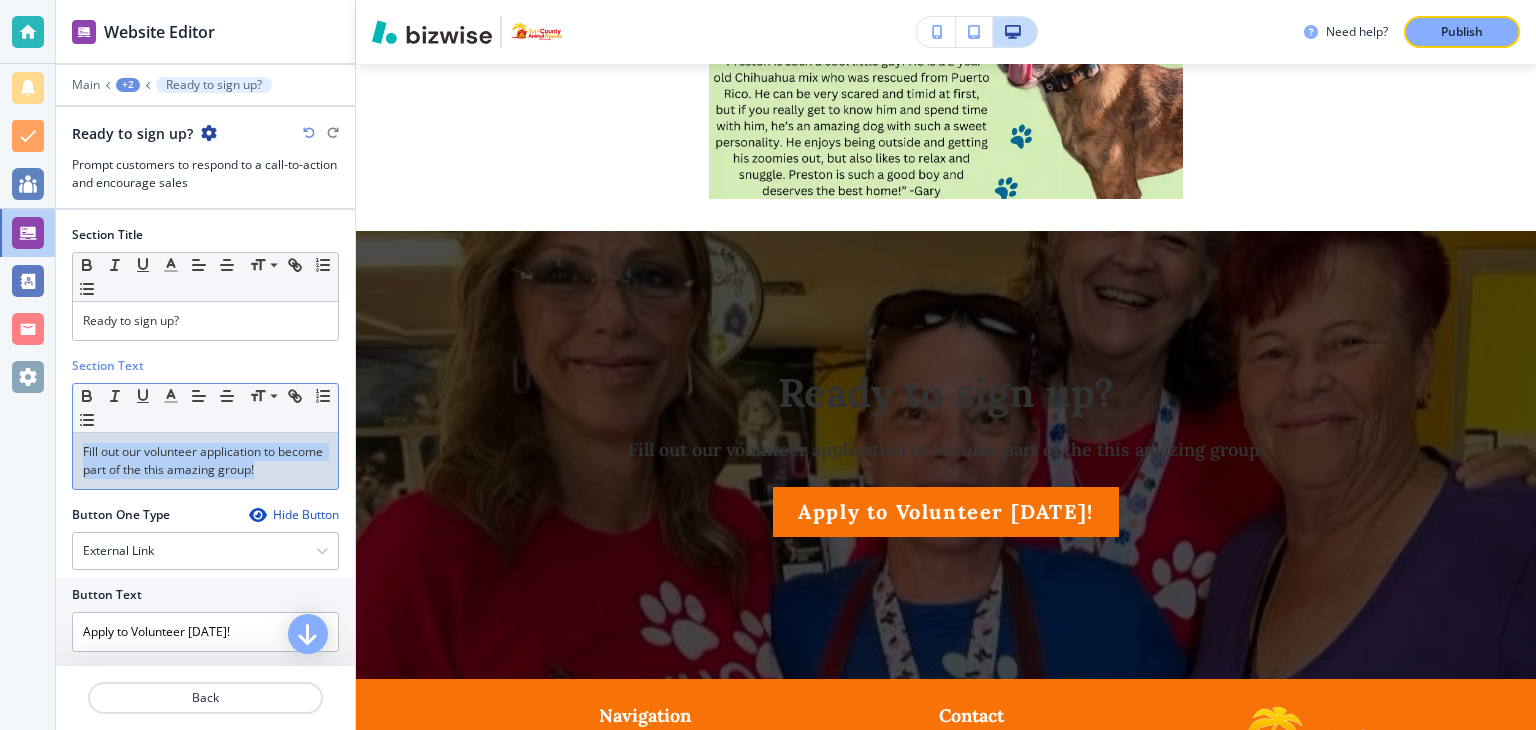drag, startPoint x: 303, startPoint y: 469, endPoint x: 60, endPoint y: 441, distance: 244.60785 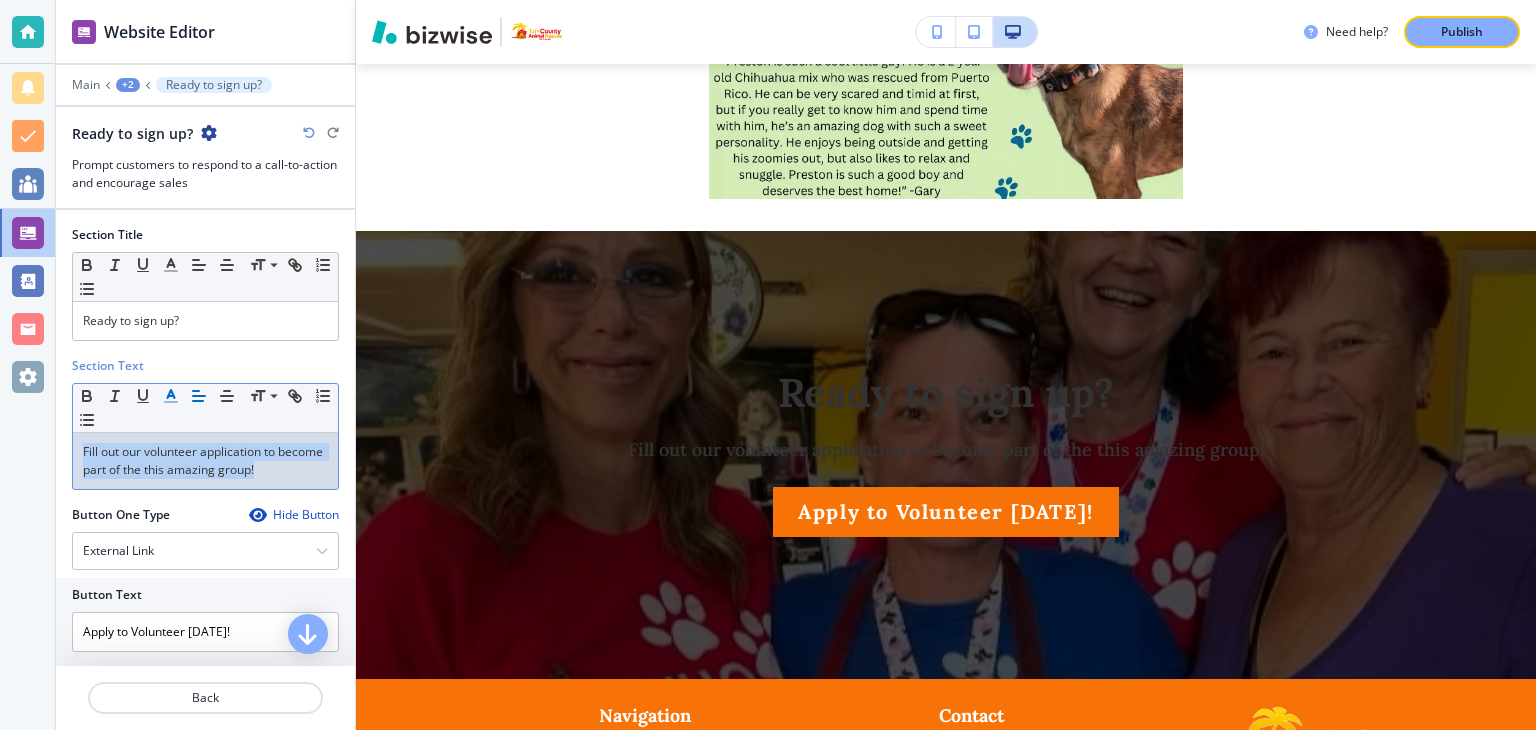 click 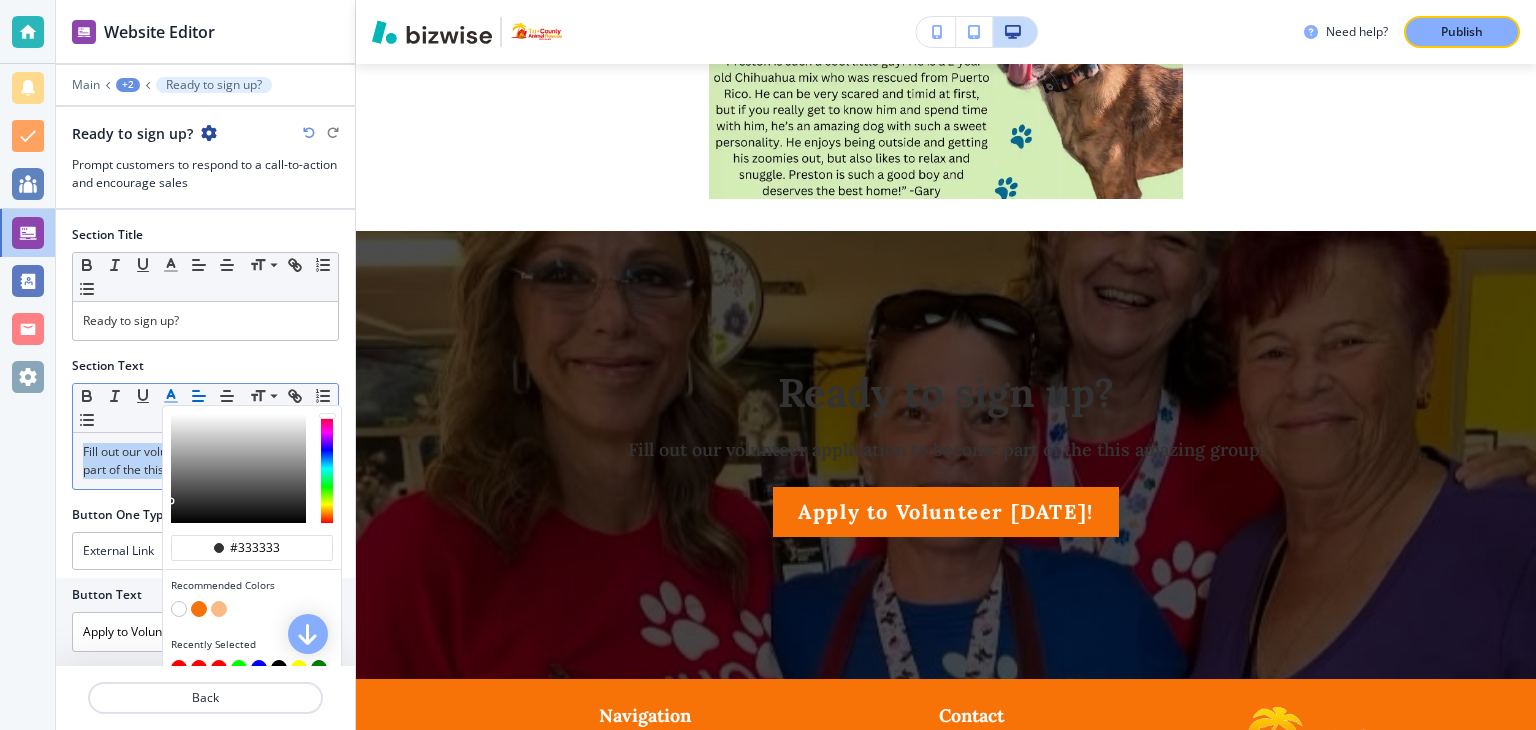 click at bounding box center (179, 609) 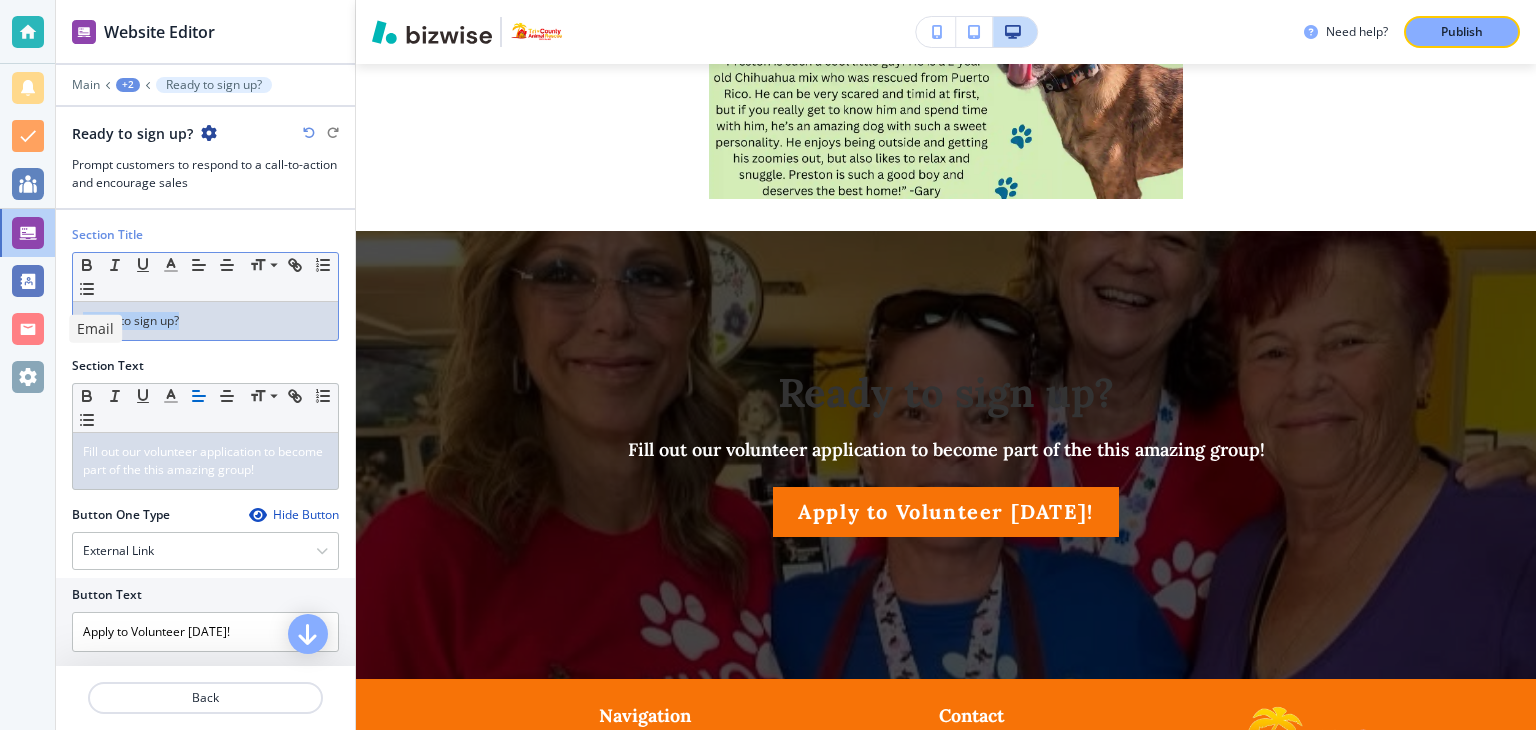 drag, startPoint x: 212, startPoint y: 324, endPoint x: 48, endPoint y: 331, distance: 164.14932 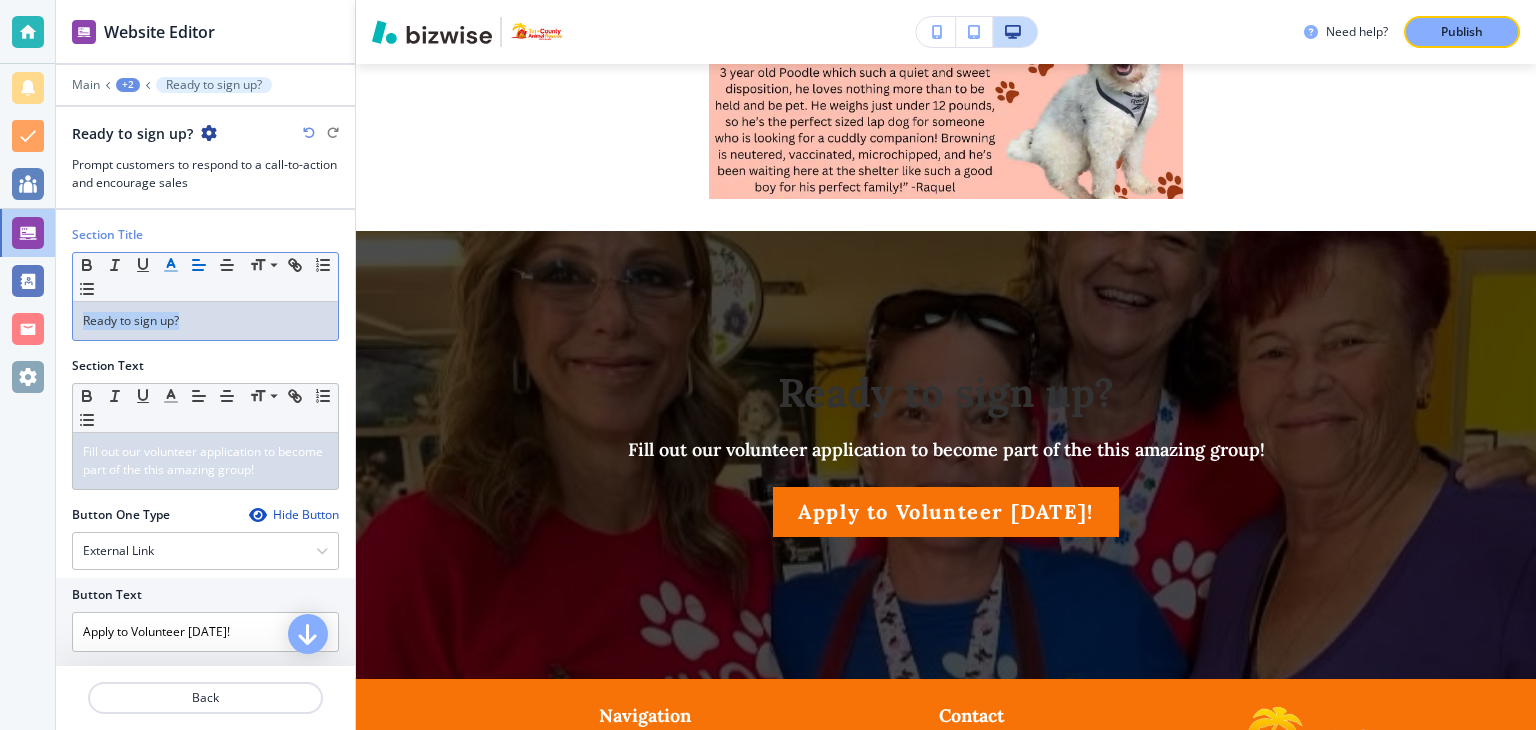 click 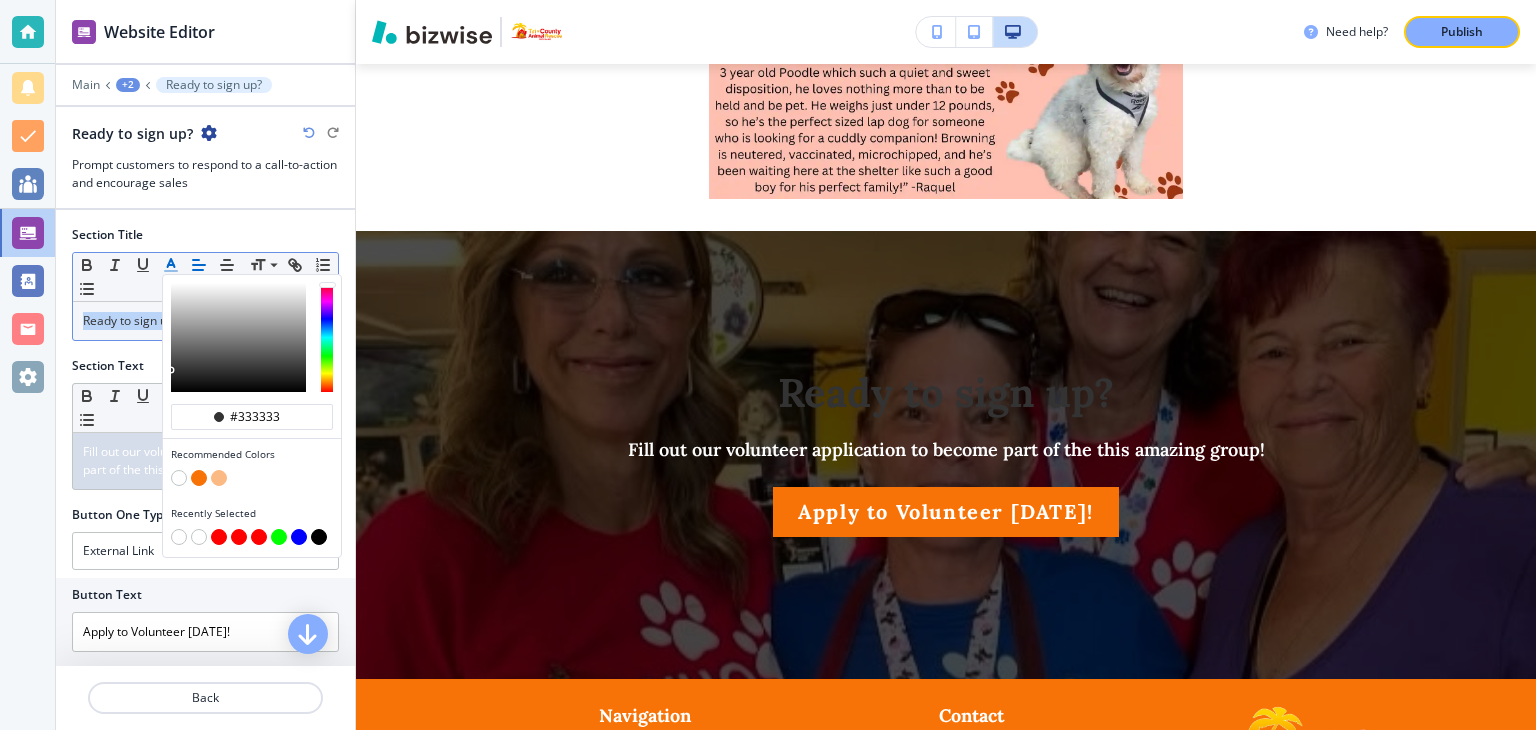 click at bounding box center [179, 537] 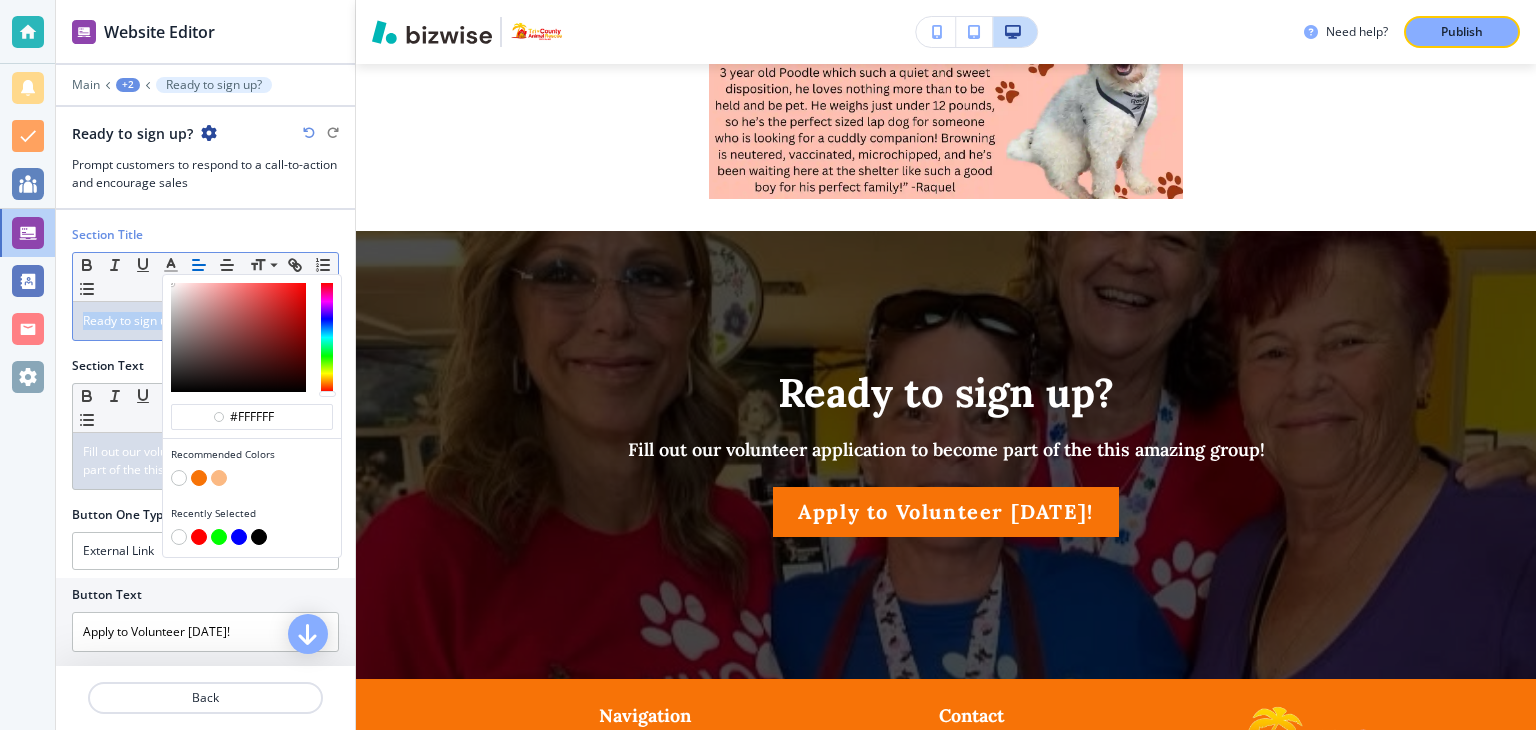 click on "Publish" at bounding box center (1462, 32) 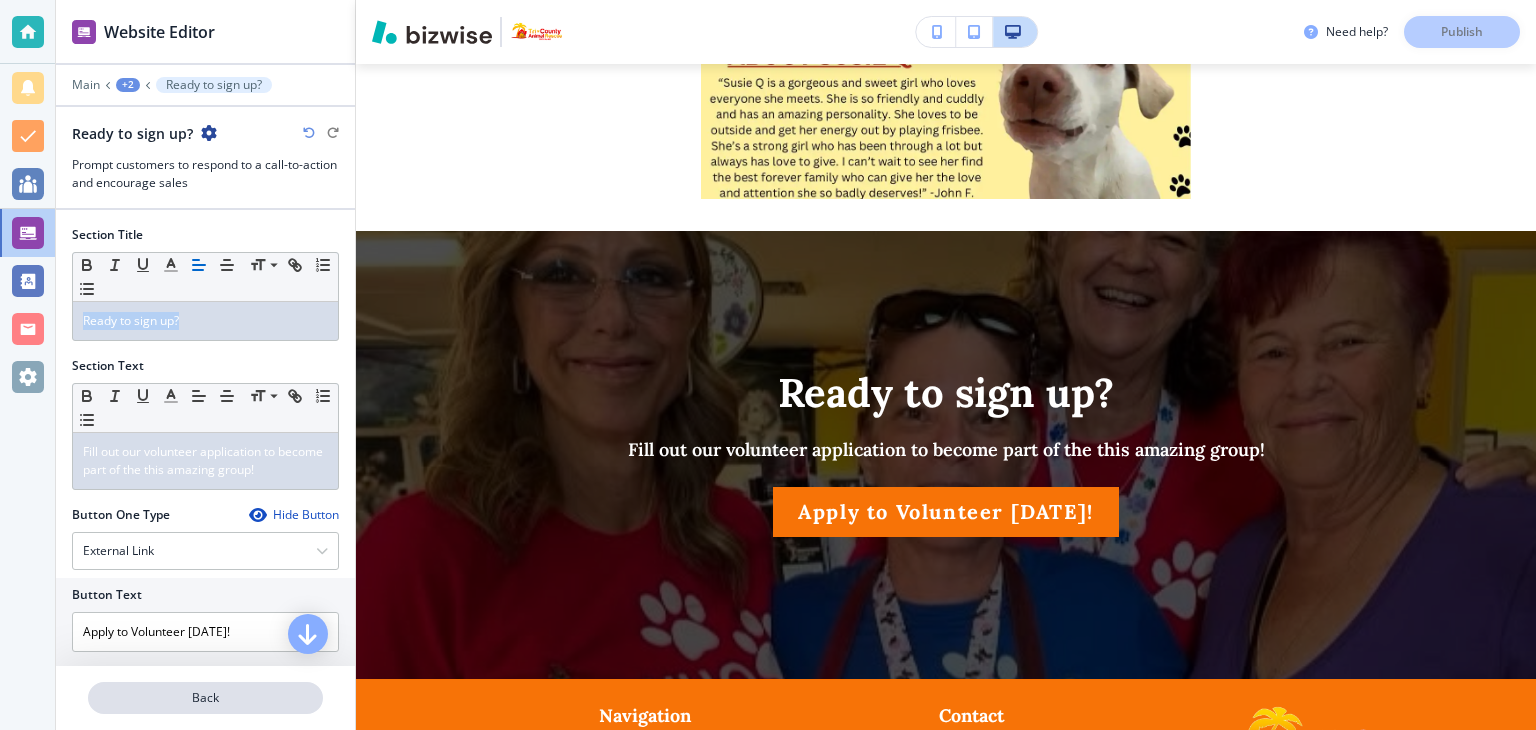 click on "Back" at bounding box center (205, 698) 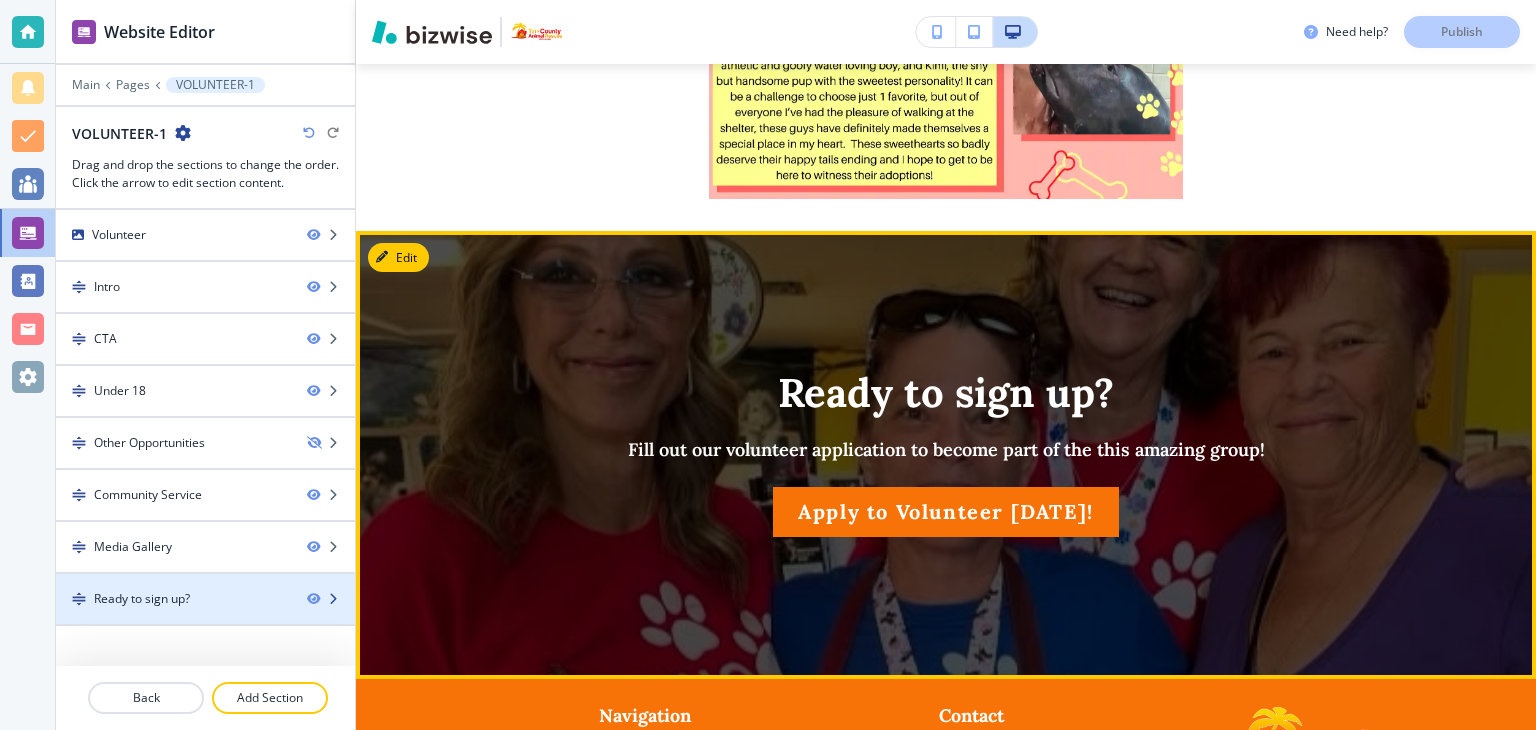 type 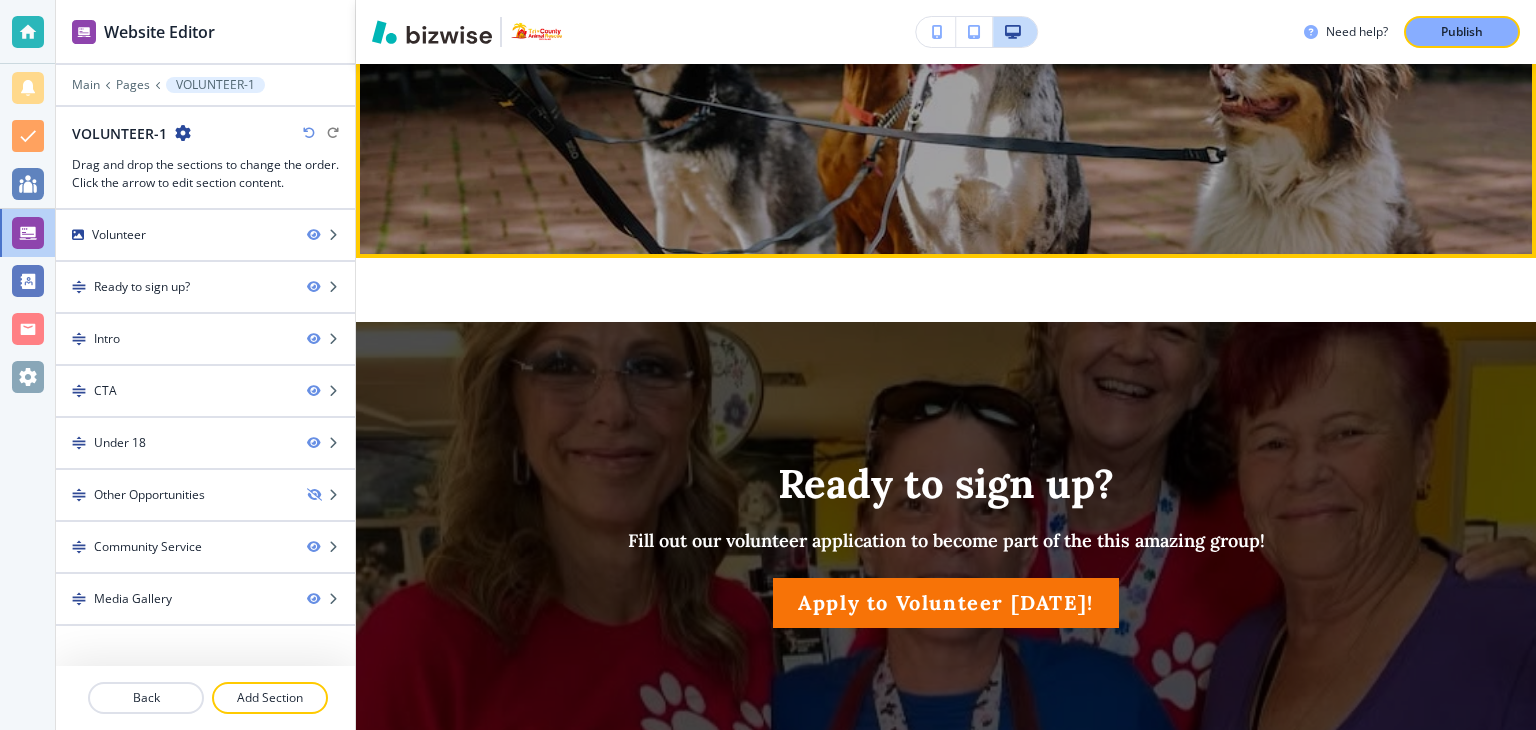 scroll, scrollTop: 600, scrollLeft: 0, axis: vertical 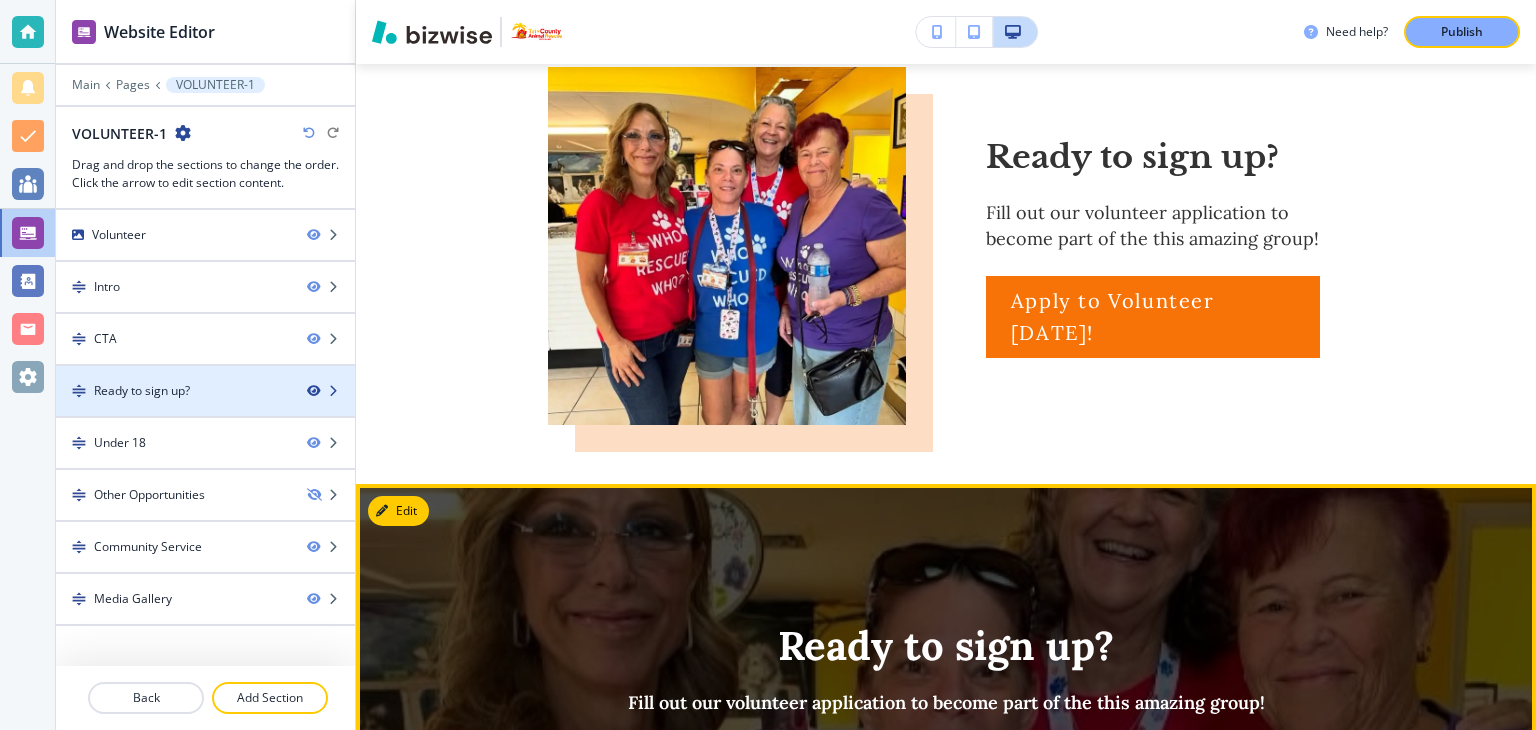 click at bounding box center [313, 391] 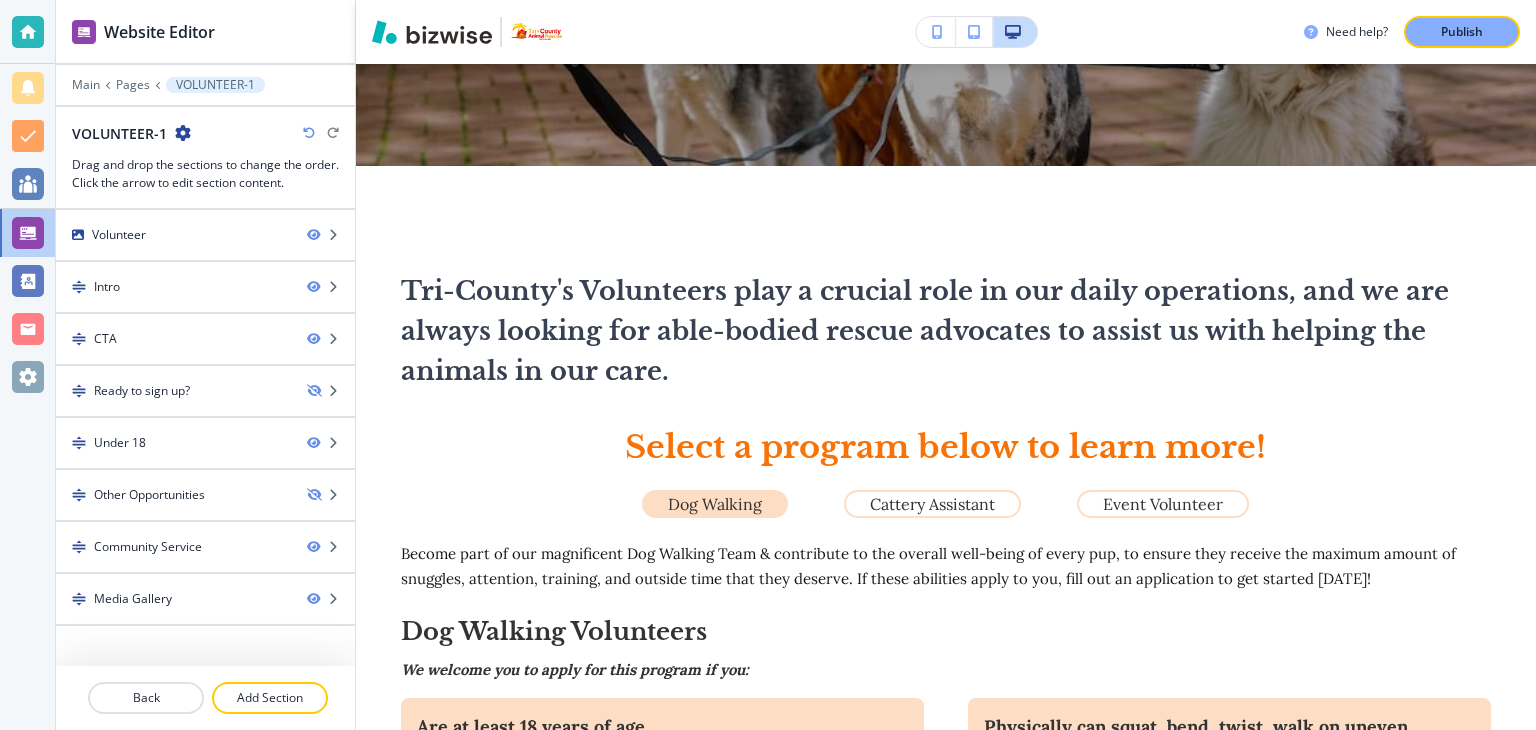 scroll, scrollTop: 354, scrollLeft: 0, axis: vertical 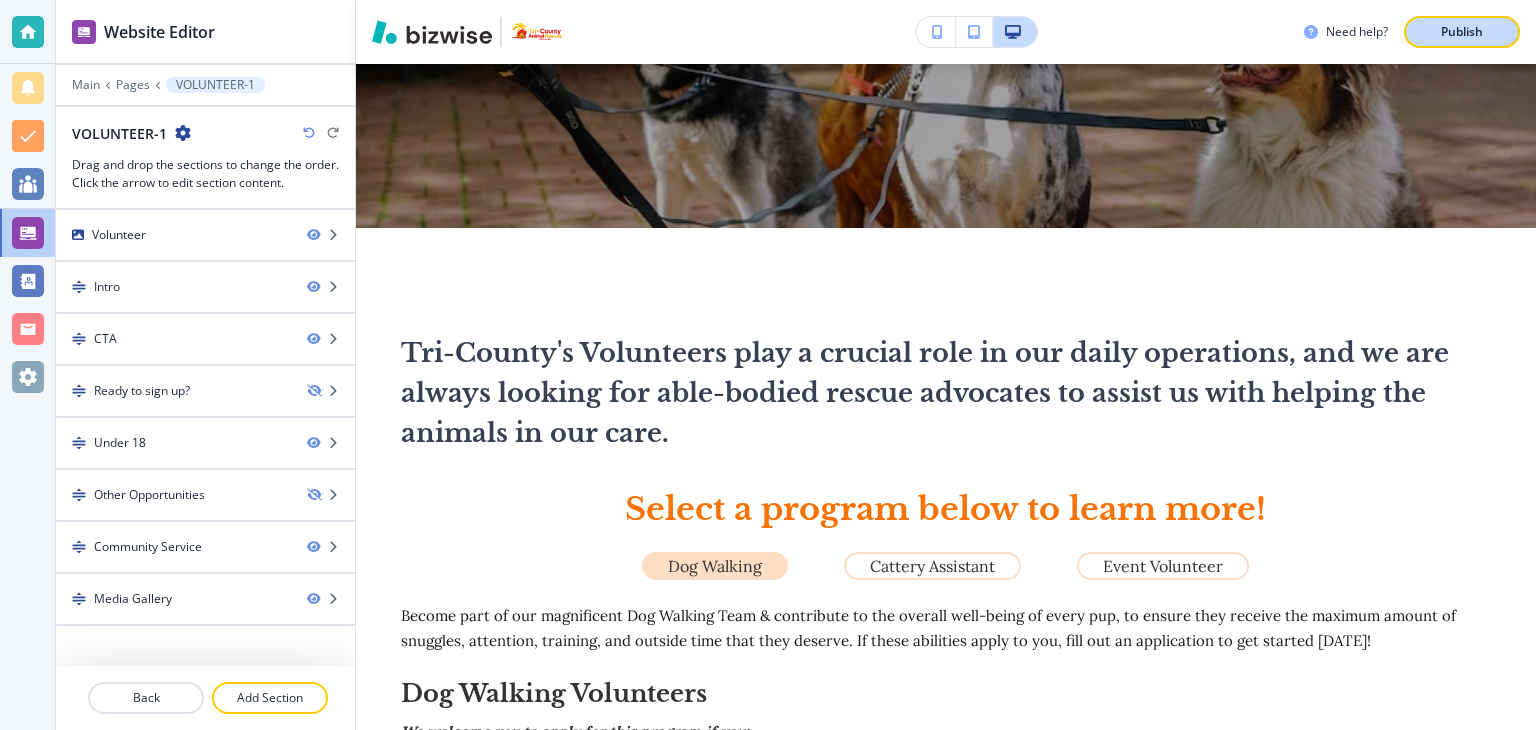 click on "Publish" at bounding box center [1462, 32] 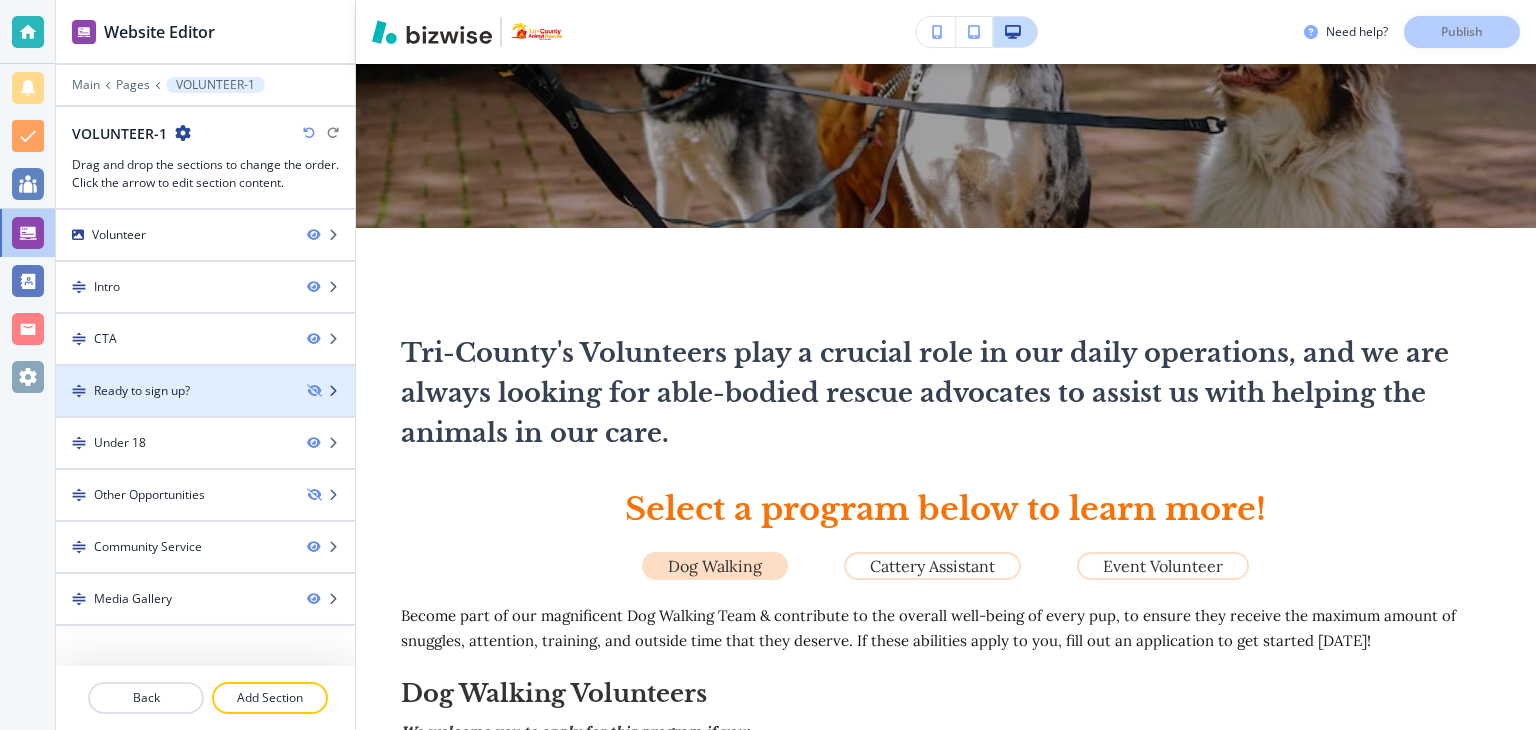 click on "Ready to sign up?" at bounding box center (142, 391) 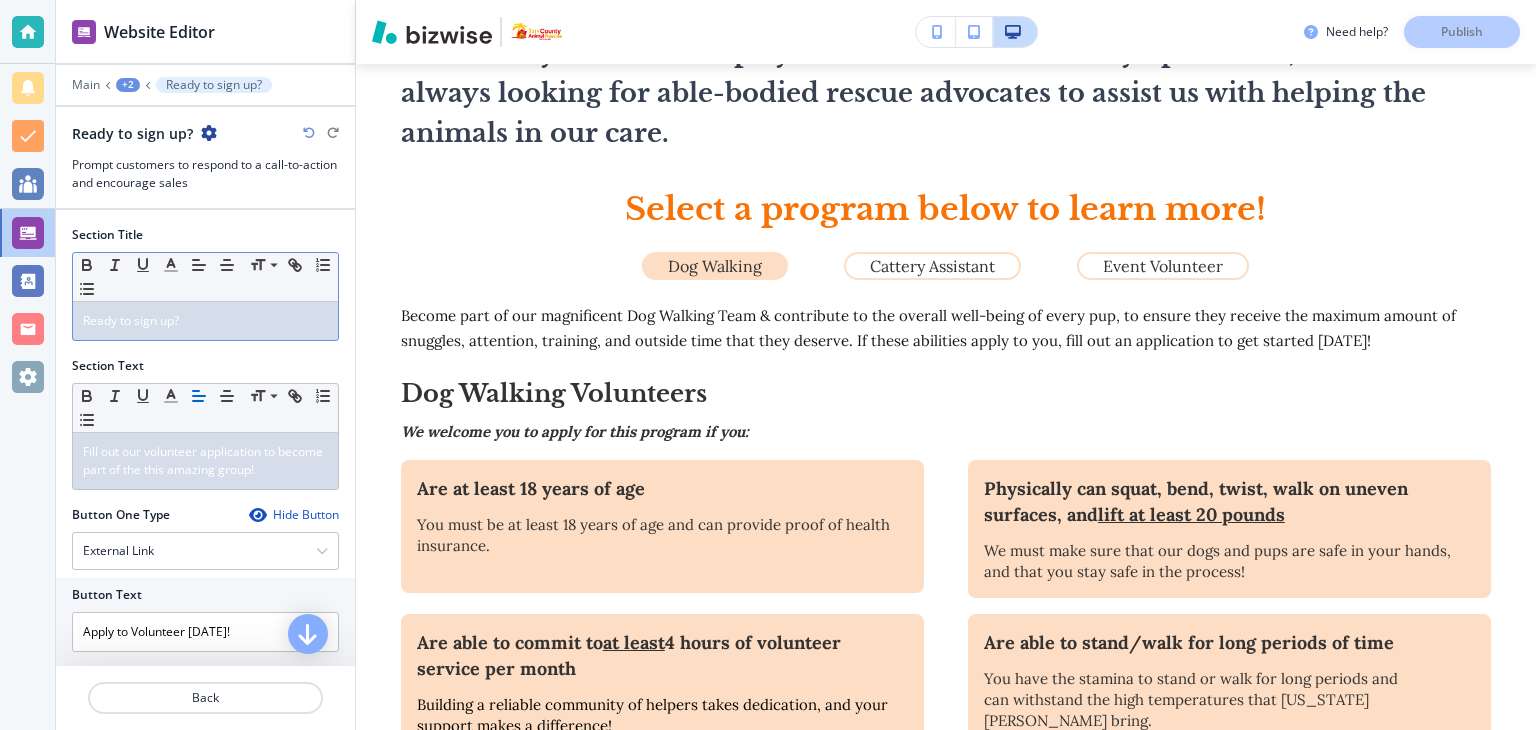 scroll, scrollTop: 554, scrollLeft: 0, axis: vertical 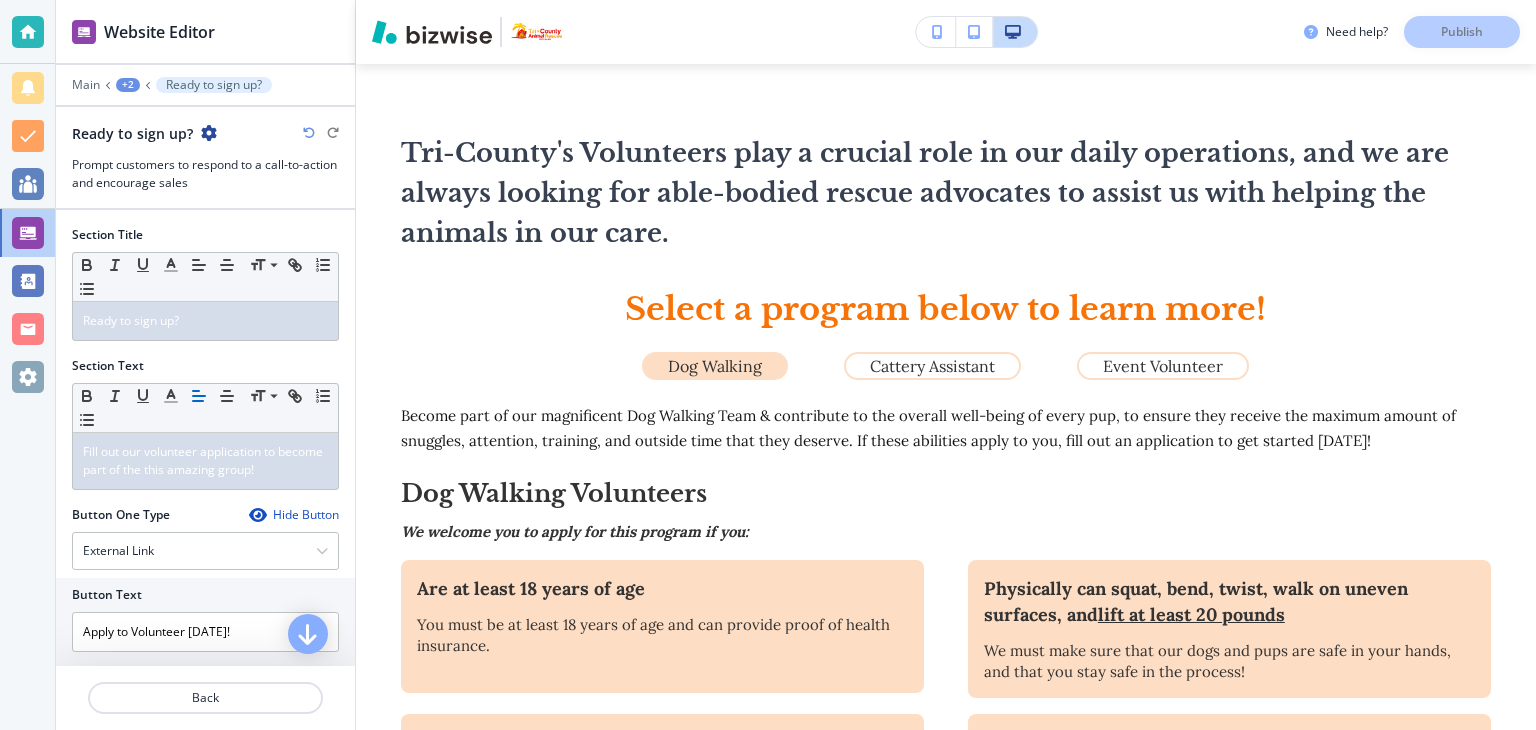 click at bounding box center (205, 71) 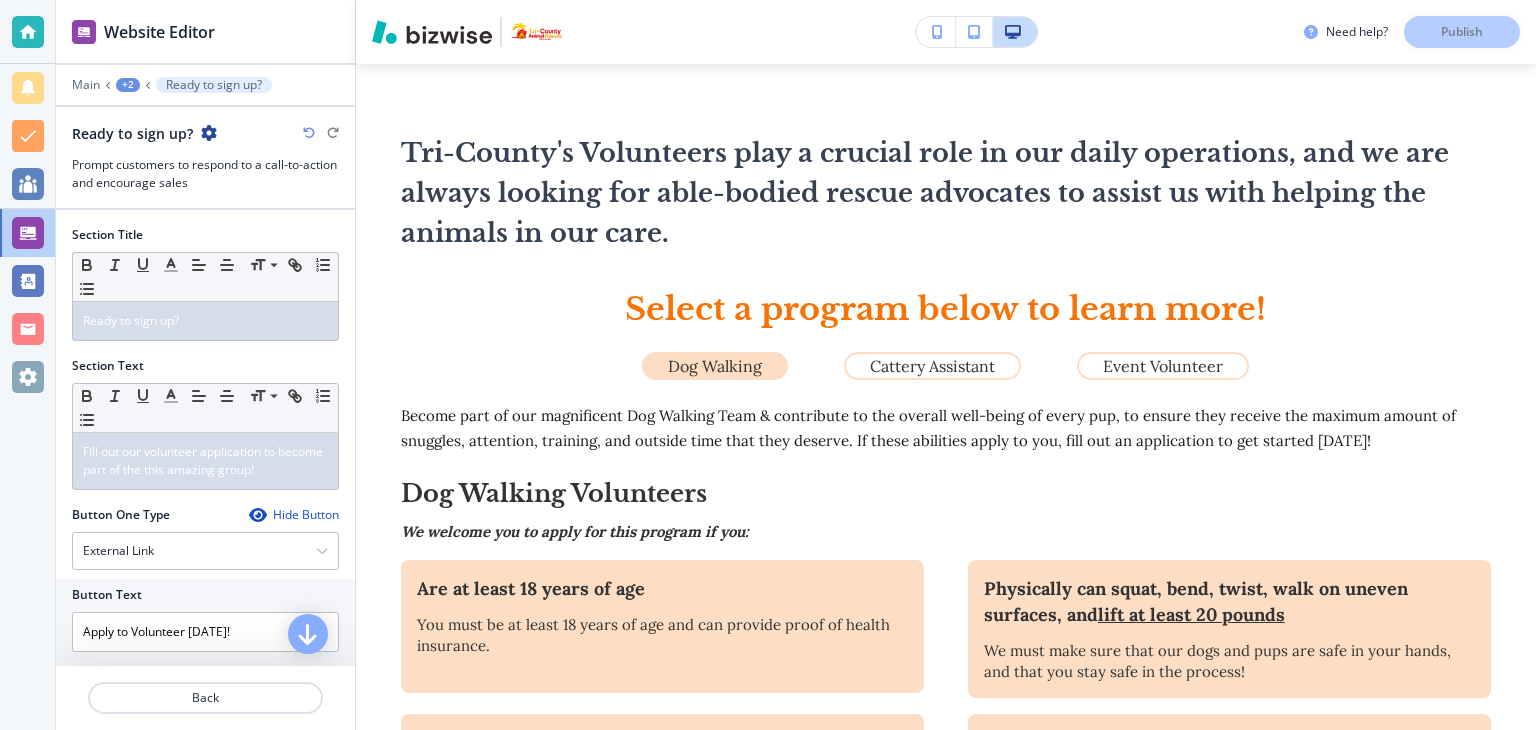 click on "+2" at bounding box center [128, 85] 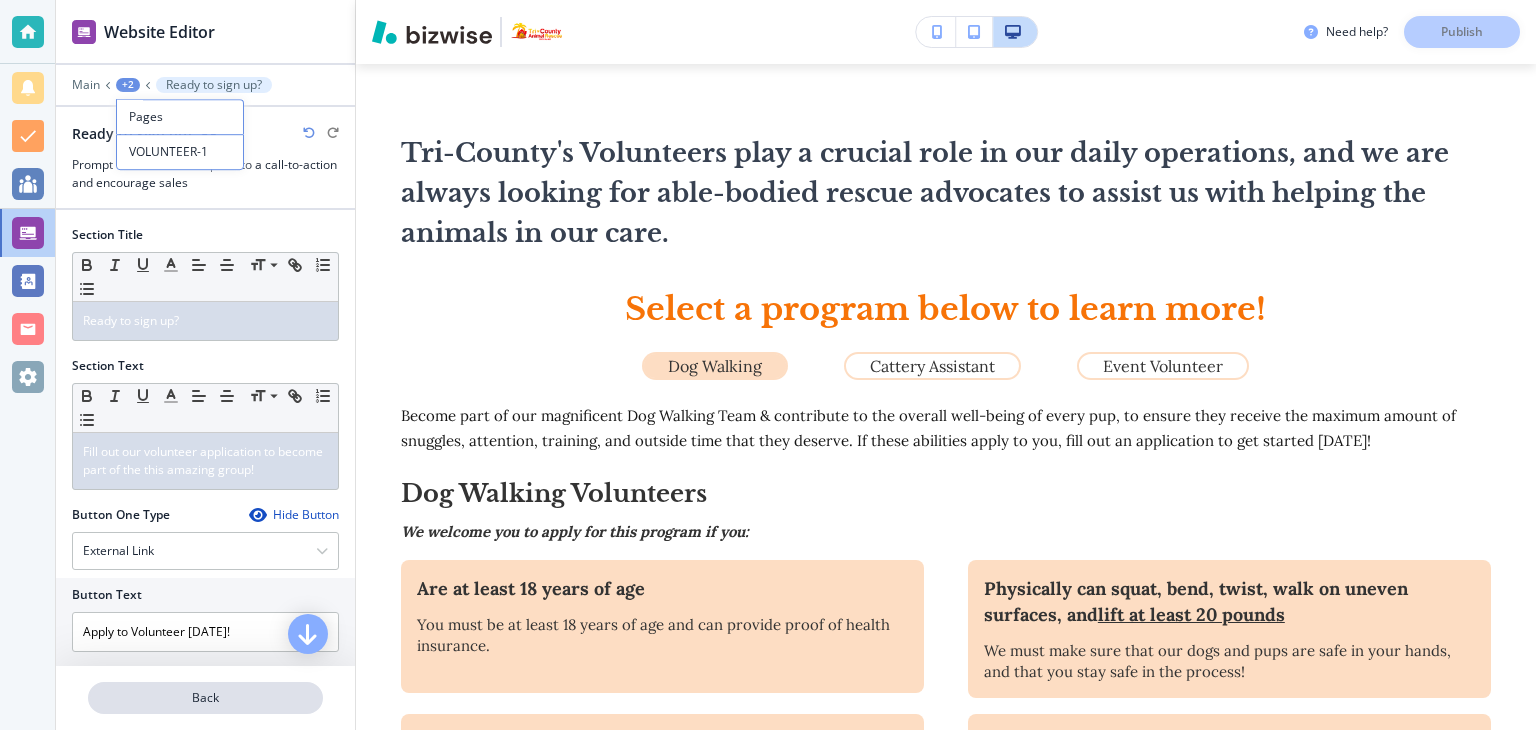click on "Back" at bounding box center [205, 698] 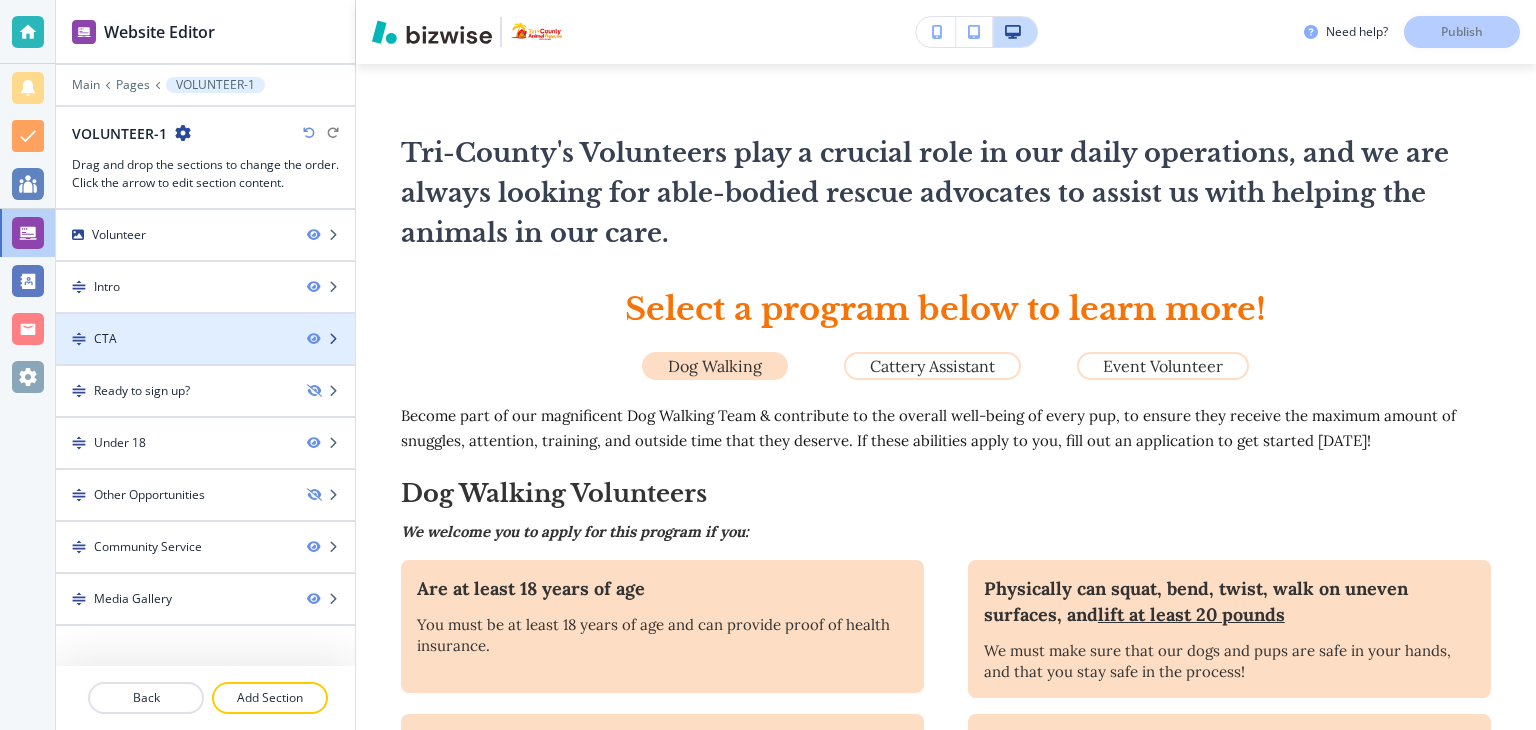 click on "CTA" at bounding box center (173, 339) 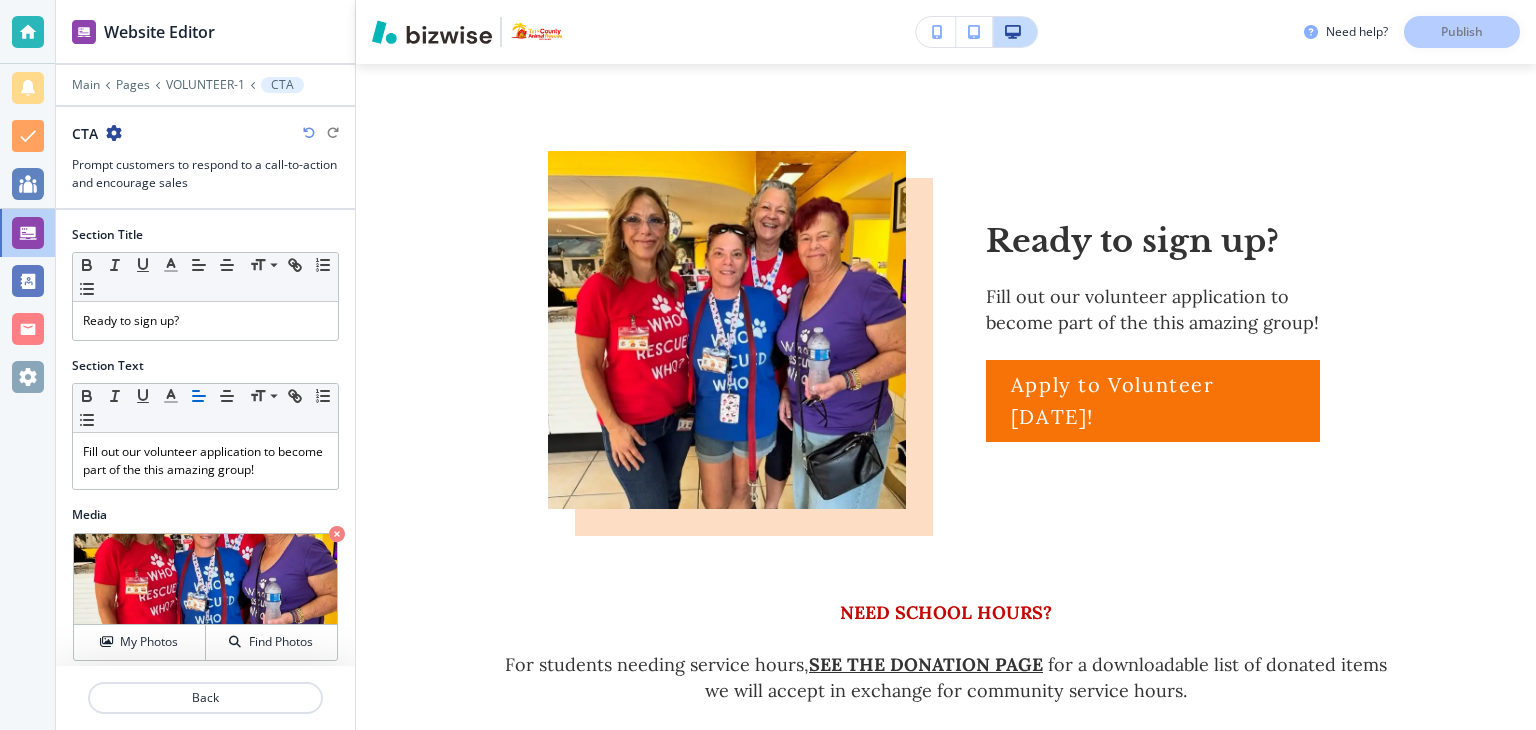 scroll, scrollTop: 1709, scrollLeft: 0, axis: vertical 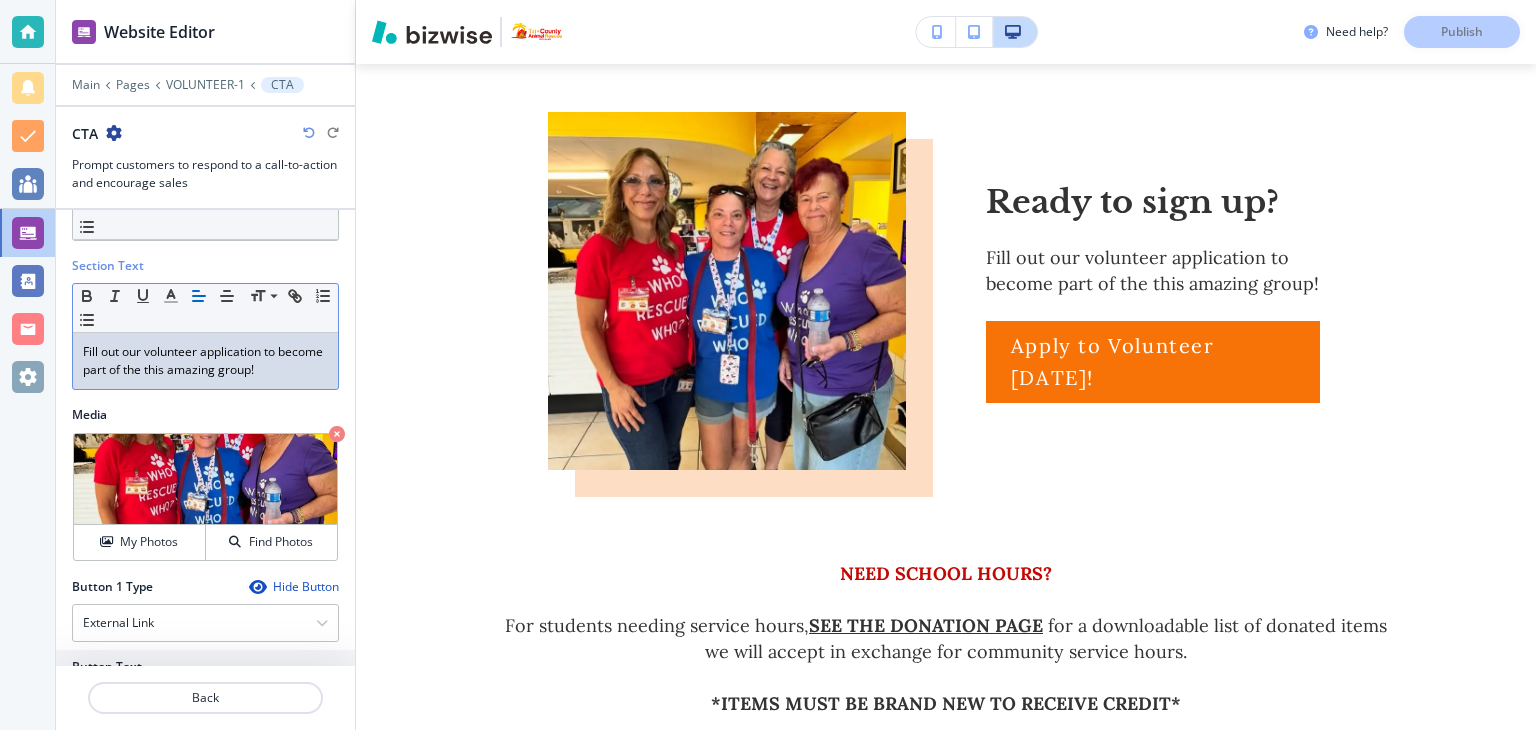 click on "Fill out our volunteer application to become part of the this amazing group!" at bounding box center (205, 361) 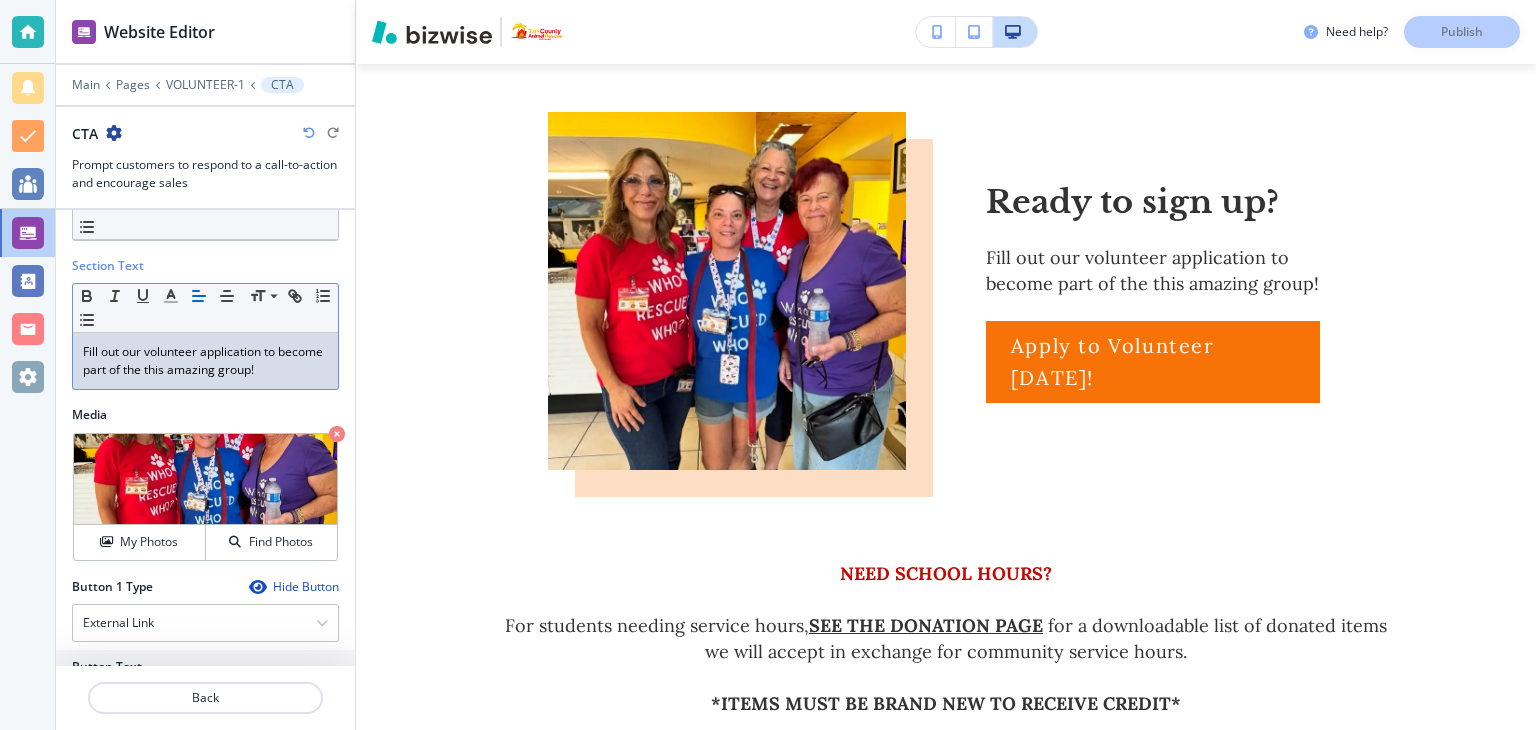 type 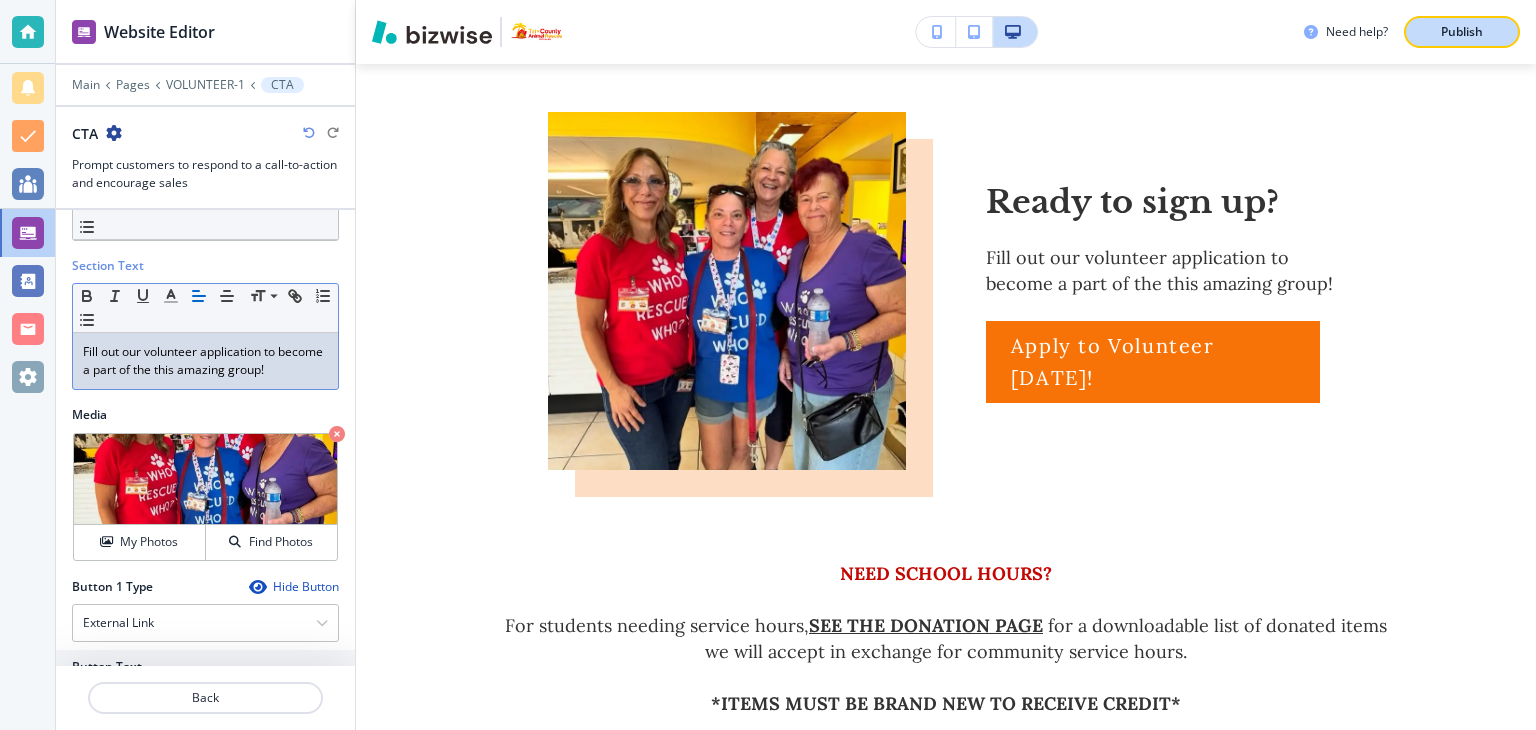 click on "Publish" at bounding box center (1462, 32) 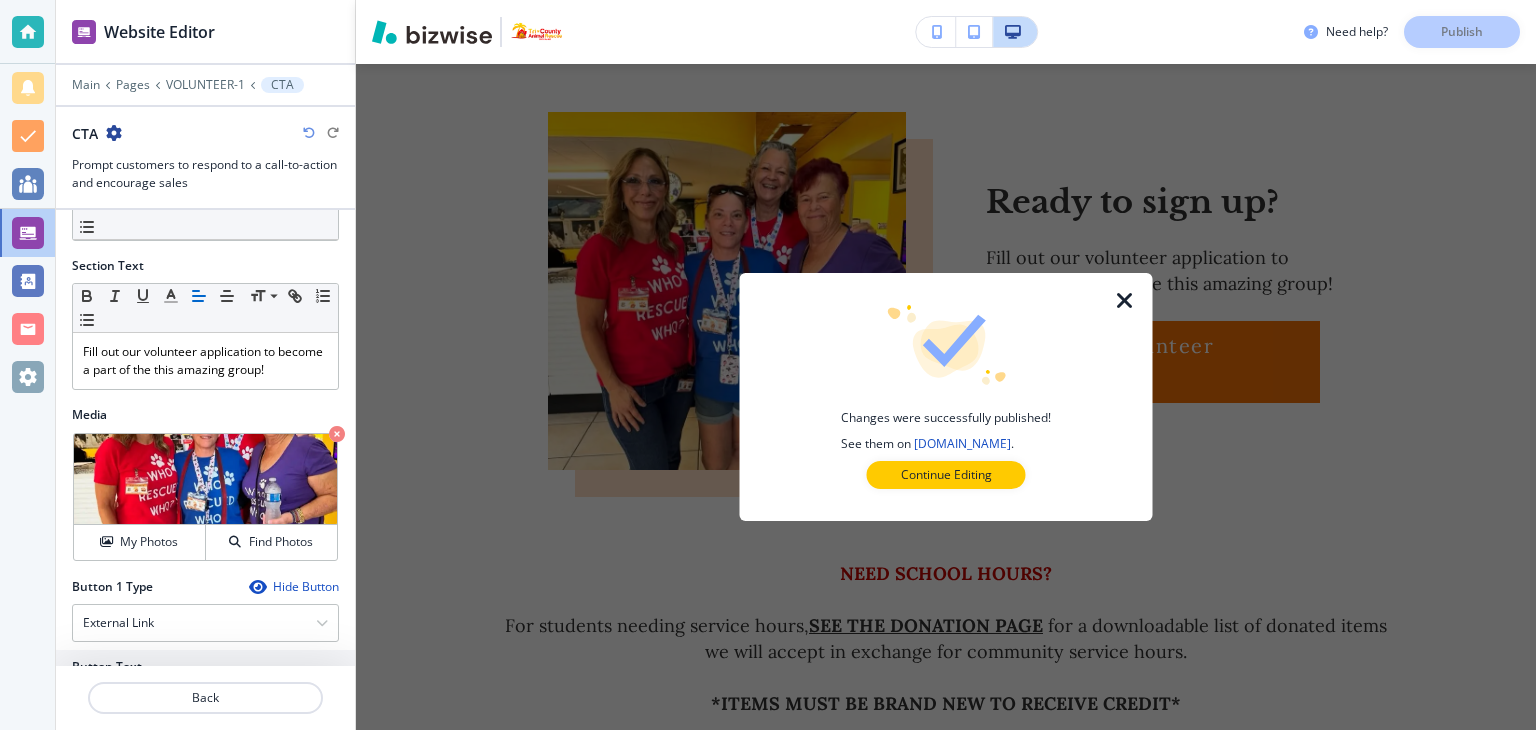 click at bounding box center [1125, 301] 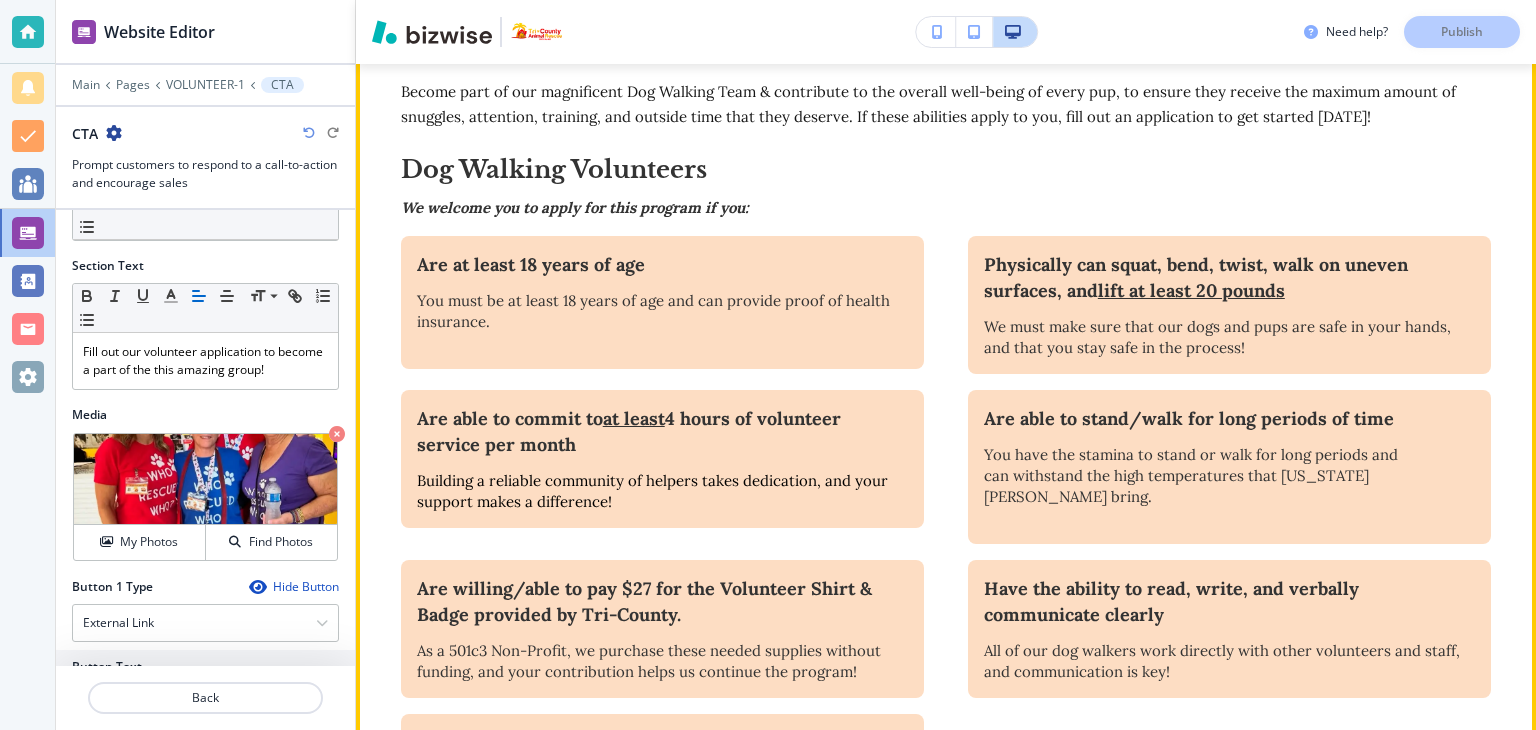 scroll, scrollTop: 609, scrollLeft: 0, axis: vertical 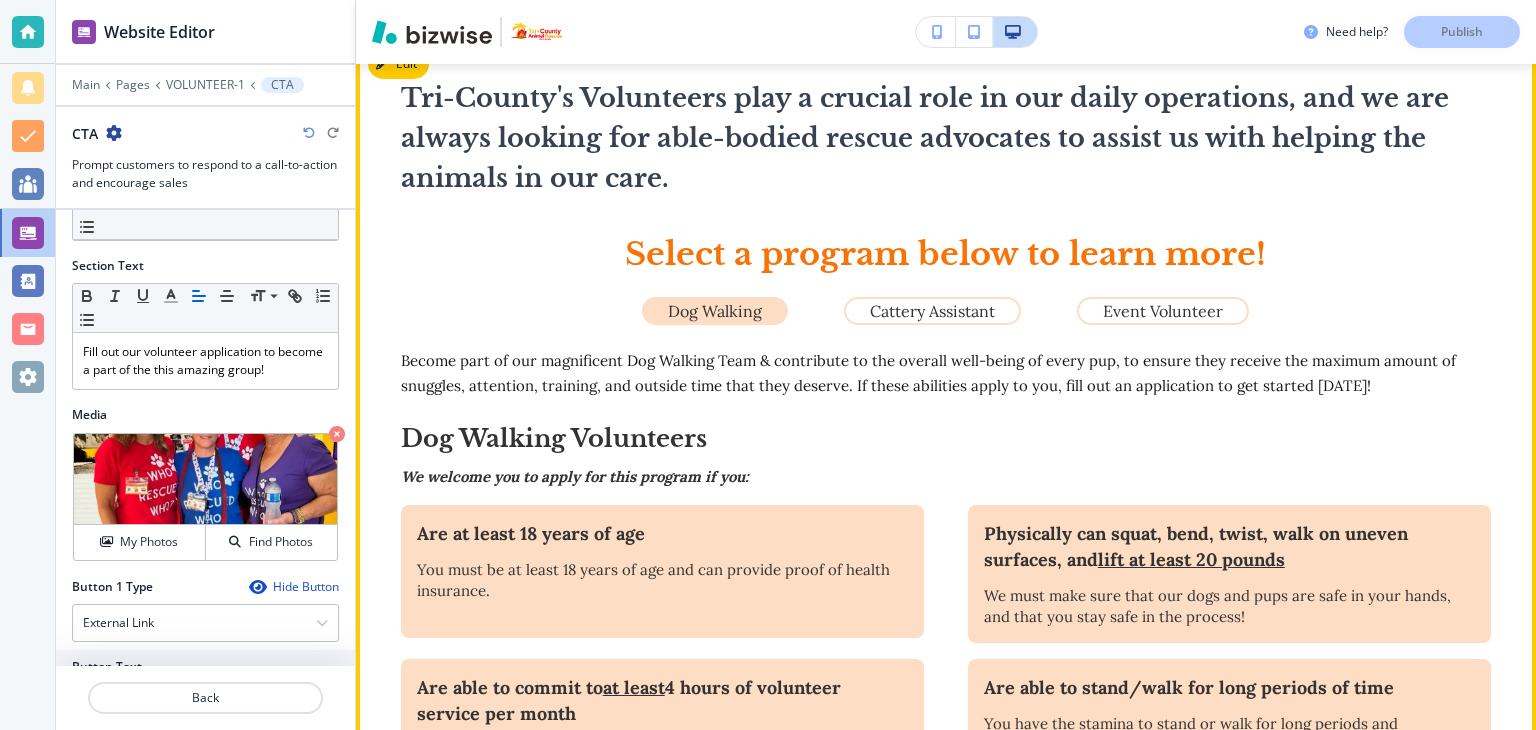 click on "Become part of our magnificent Dog Walking Team & contribute to the overall well-being of every pup, to ensure they receive the maximum amount of snuggles, attention, training, and outside time that they deserve. If these abilities apply to you, fill out an application to get started [DATE]!" at bounding box center [930, 373] 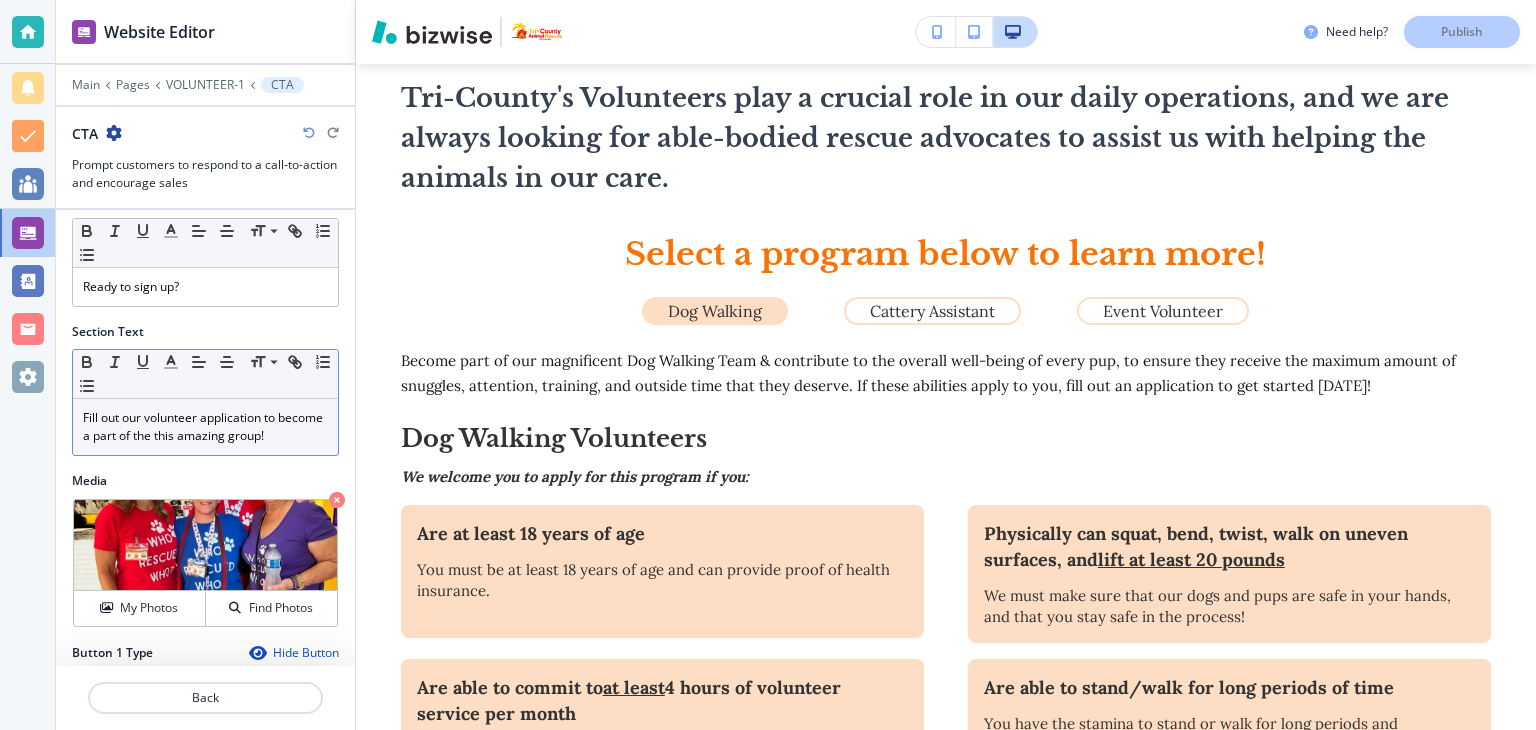 scroll, scrollTop: 0, scrollLeft: 0, axis: both 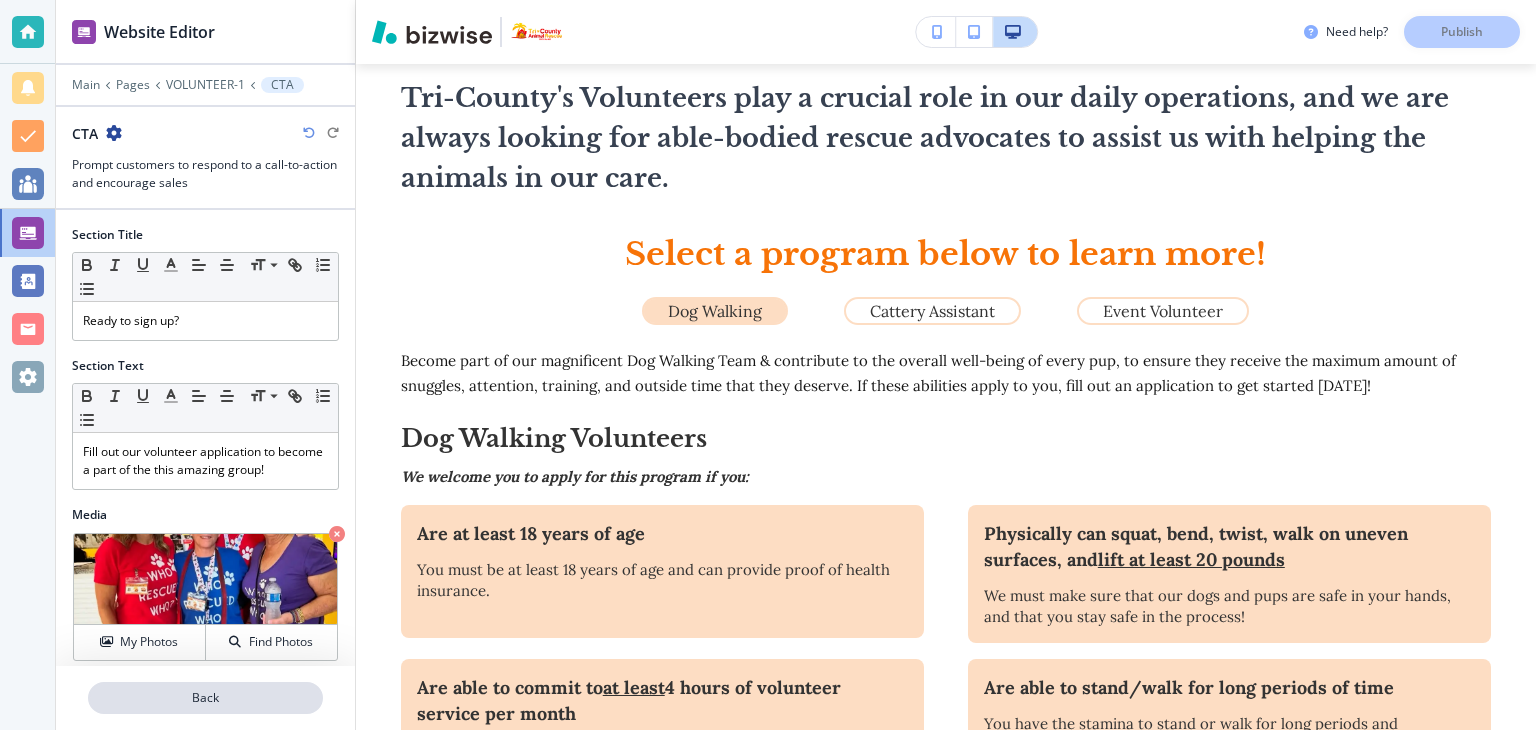 click on "Back" at bounding box center (205, 698) 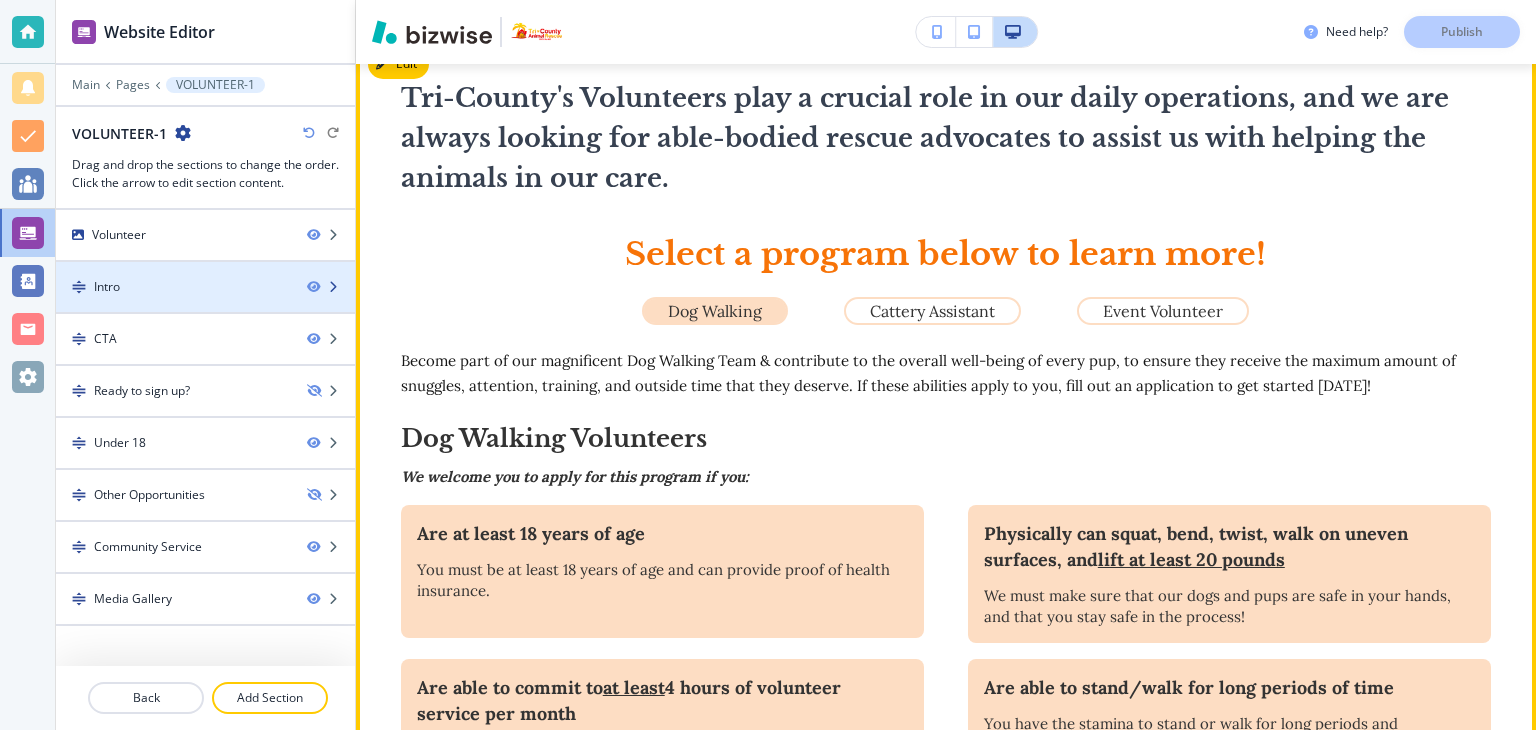click on "Intro" at bounding box center [173, 287] 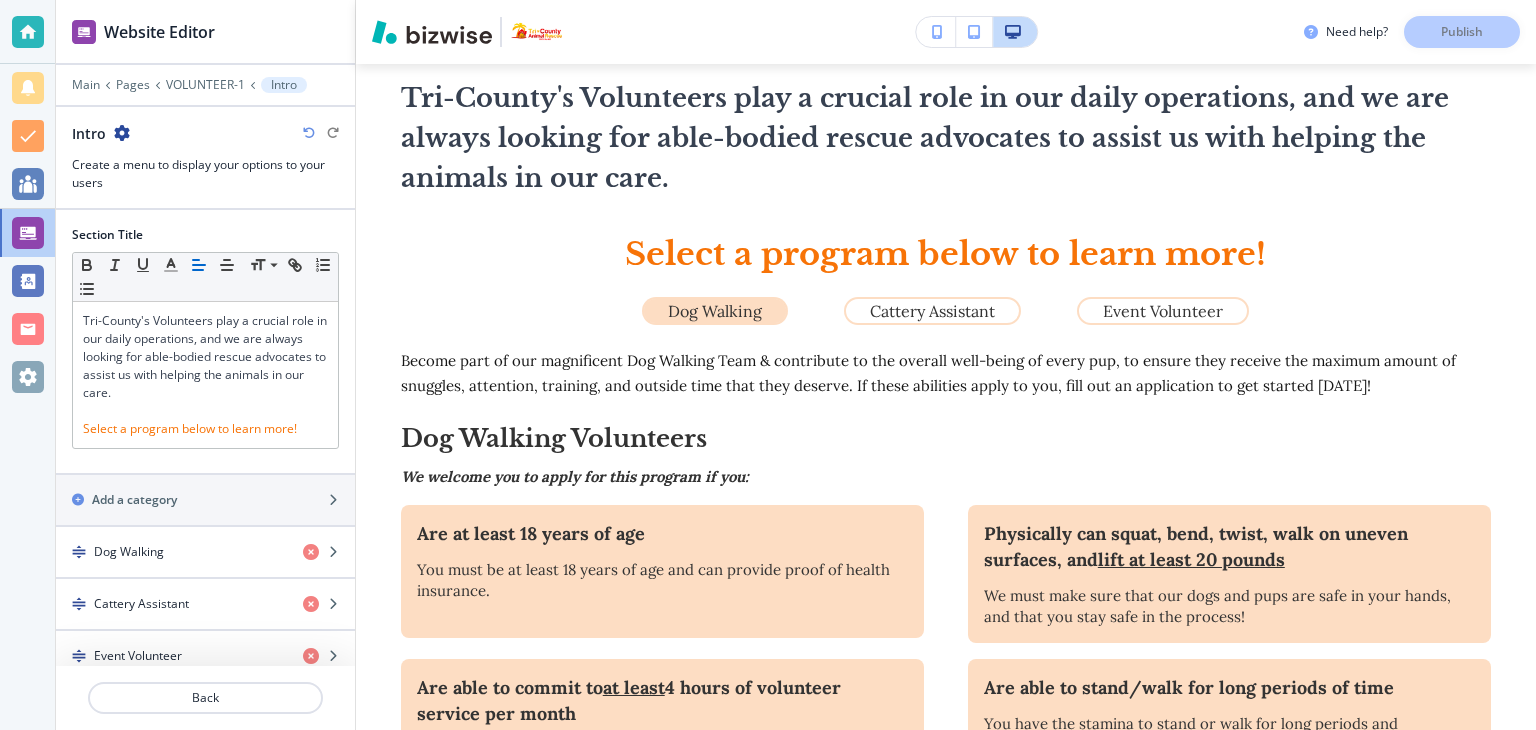 scroll, scrollTop: 581, scrollLeft: 0, axis: vertical 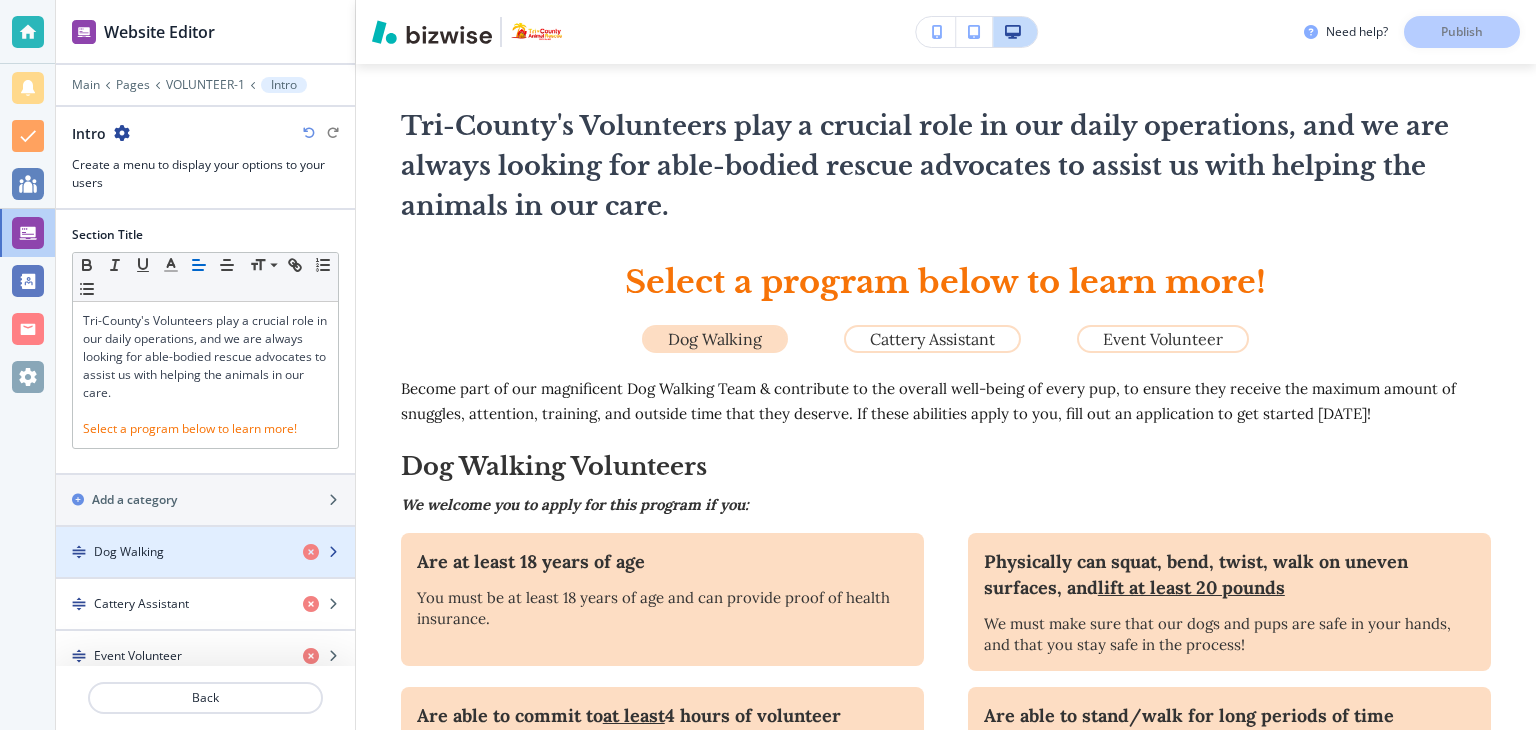 click on "Dog Walking" at bounding box center [171, 552] 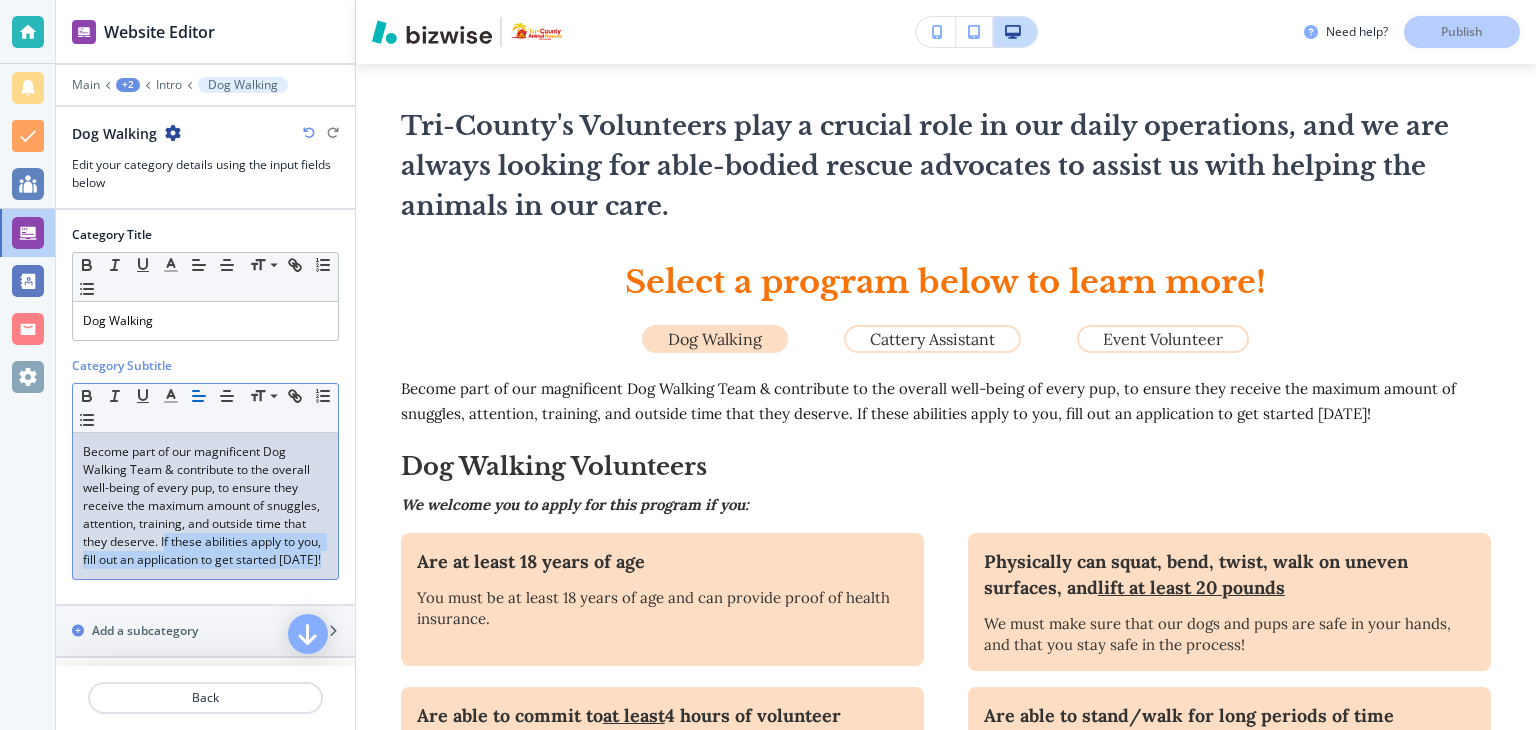 drag, startPoint x: 217, startPoint y: 538, endPoint x: 227, endPoint y: 569, distance: 32.572994 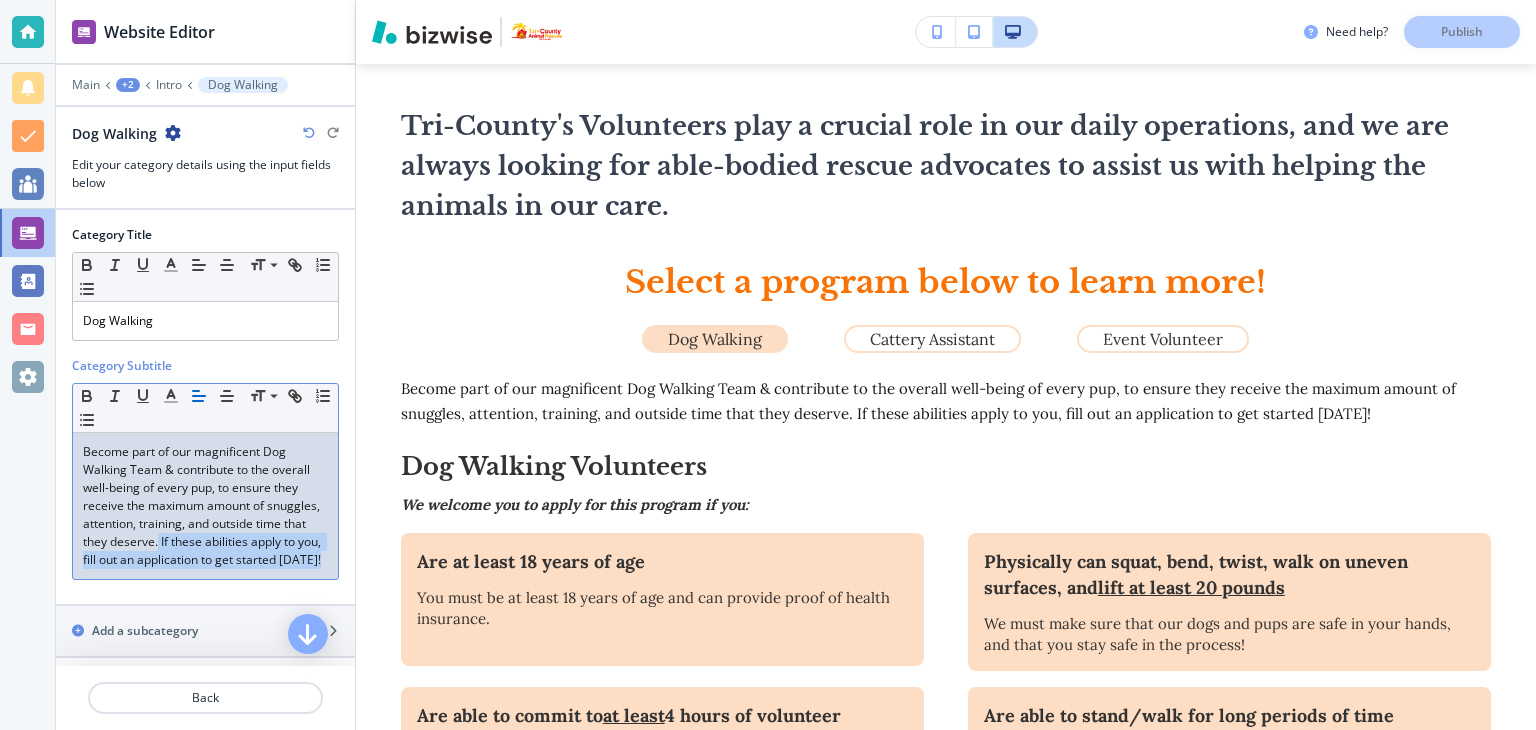 drag, startPoint x: 212, startPoint y: 540, endPoint x: 242, endPoint y: 589, distance: 57.45433 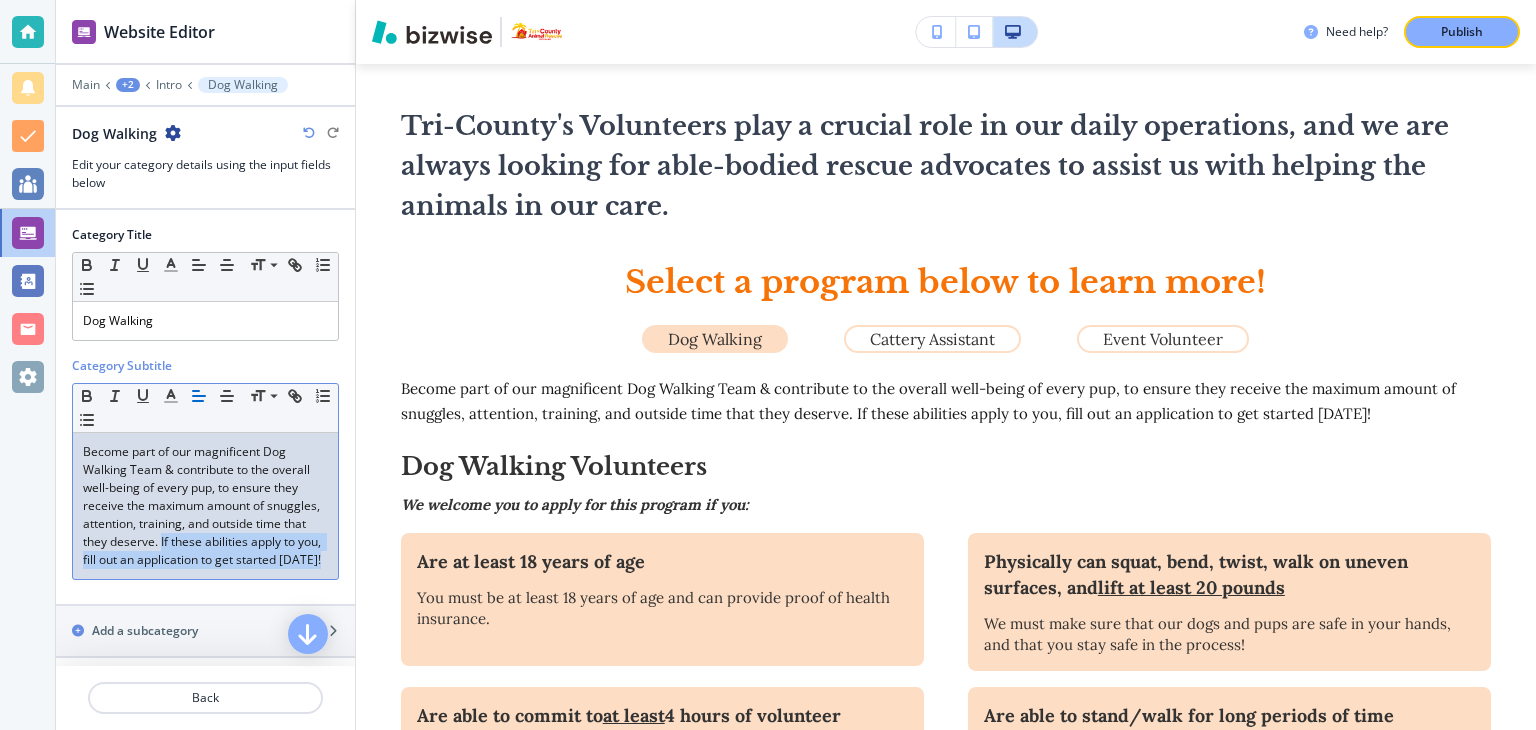 drag, startPoint x: 214, startPoint y: 542, endPoint x: 238, endPoint y: 575, distance: 40.804413 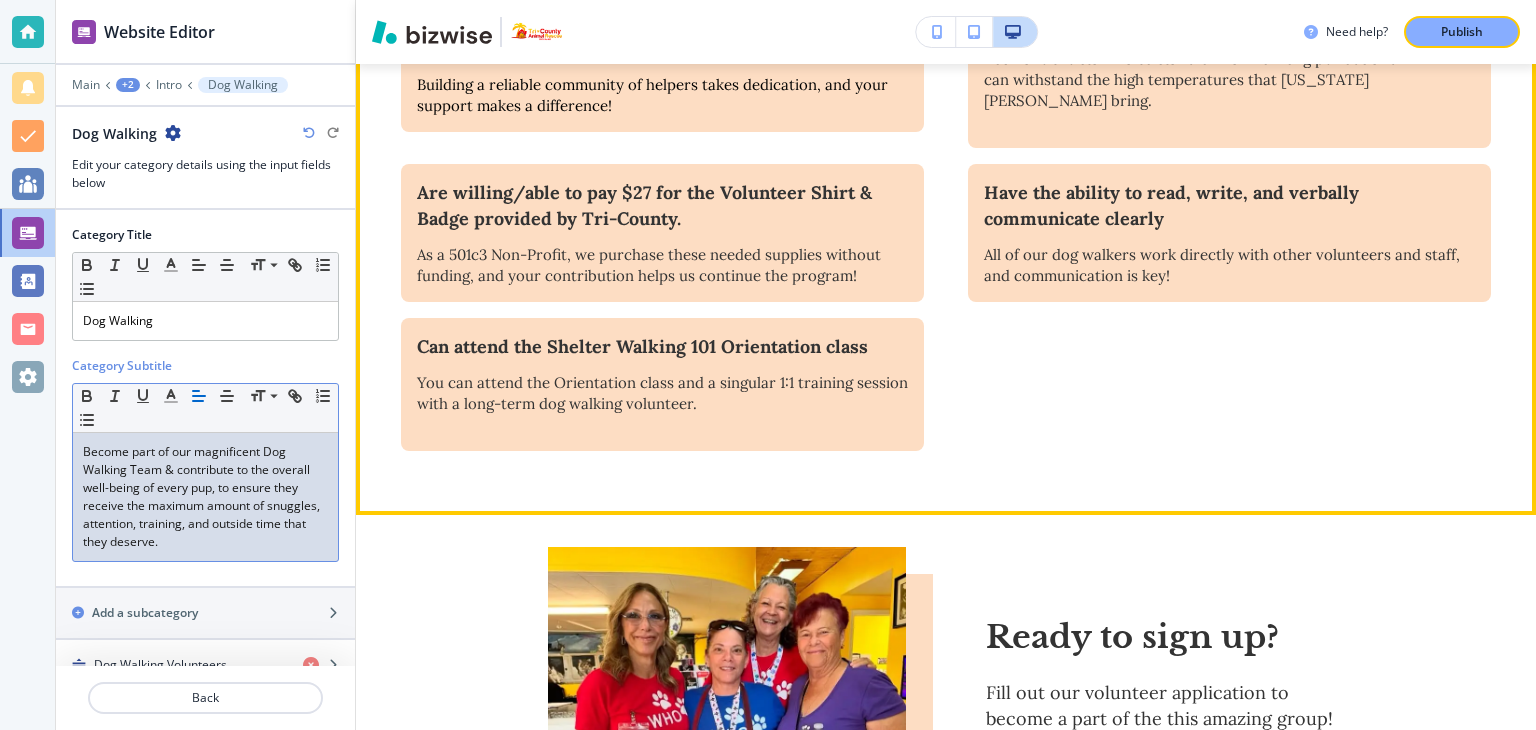 scroll, scrollTop: 1281, scrollLeft: 0, axis: vertical 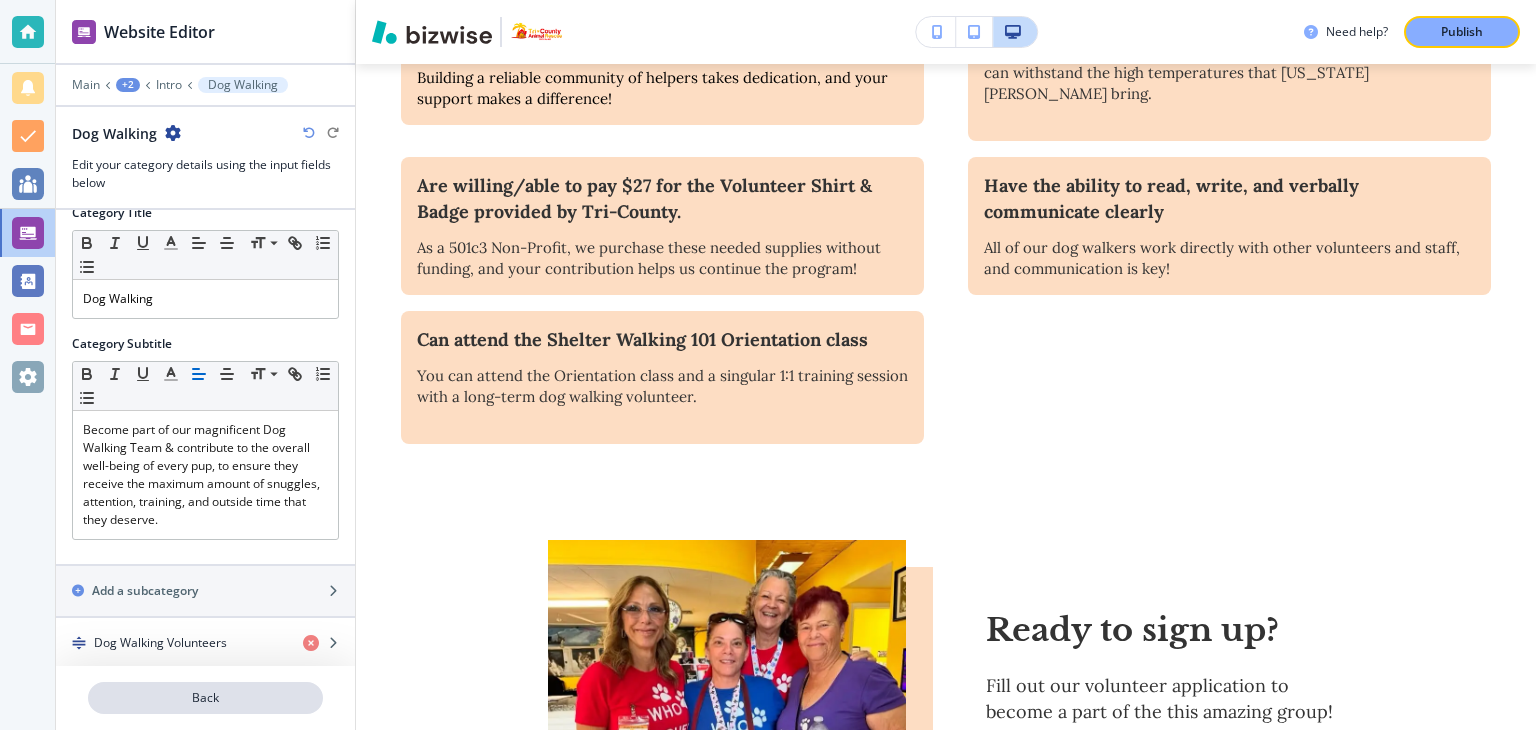 click on "Back" at bounding box center (205, 698) 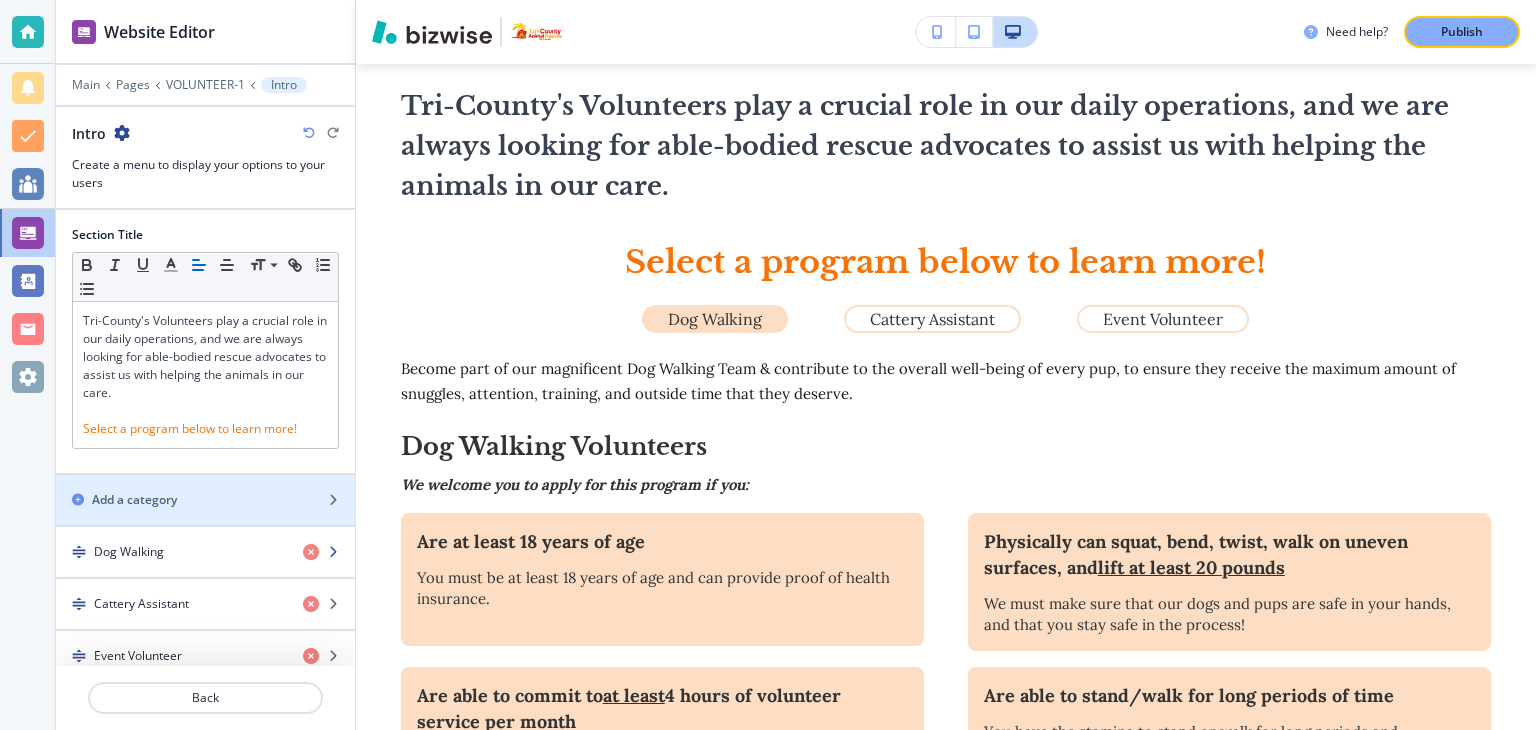 scroll, scrollTop: 581, scrollLeft: 0, axis: vertical 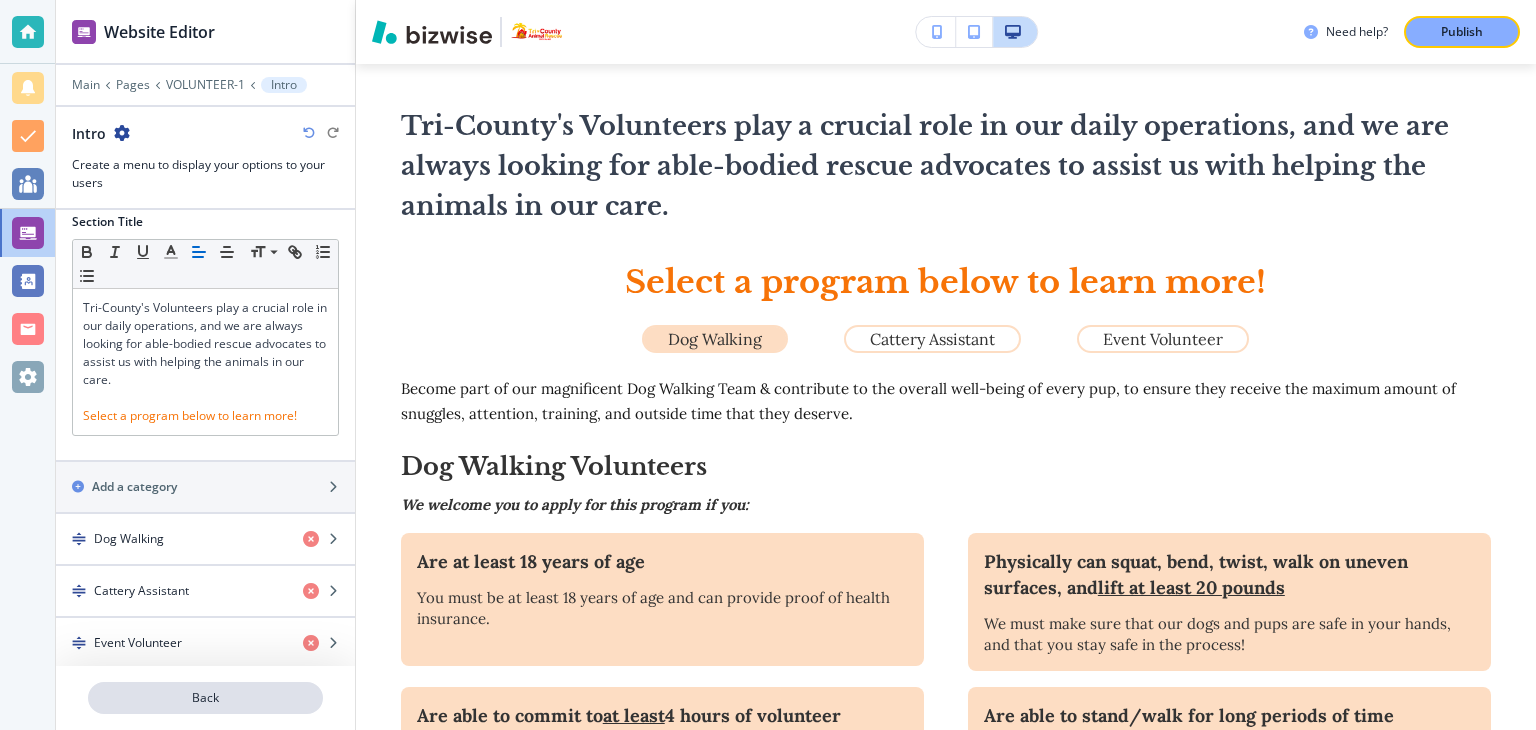 click on "Back" at bounding box center (205, 698) 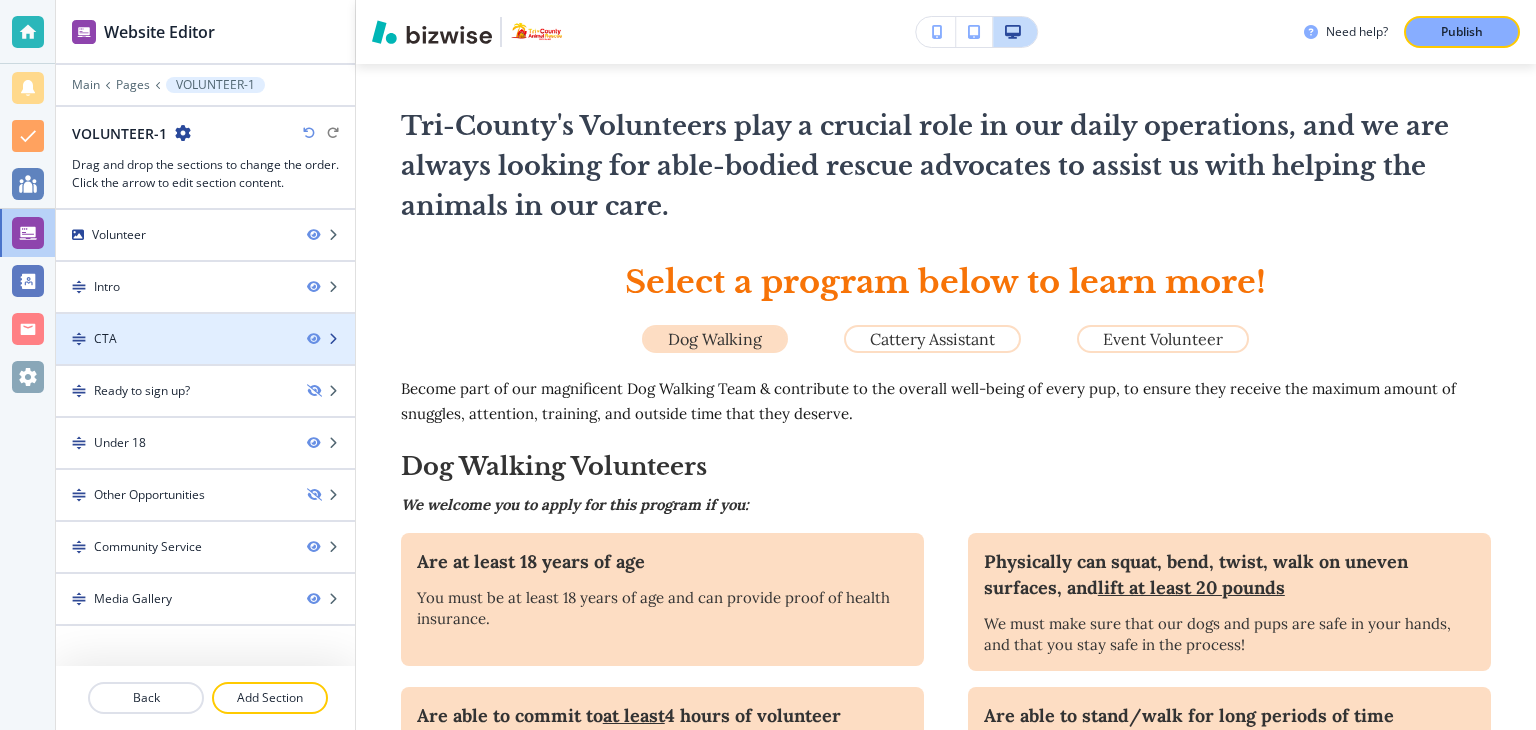 click on "CTA" at bounding box center [173, 339] 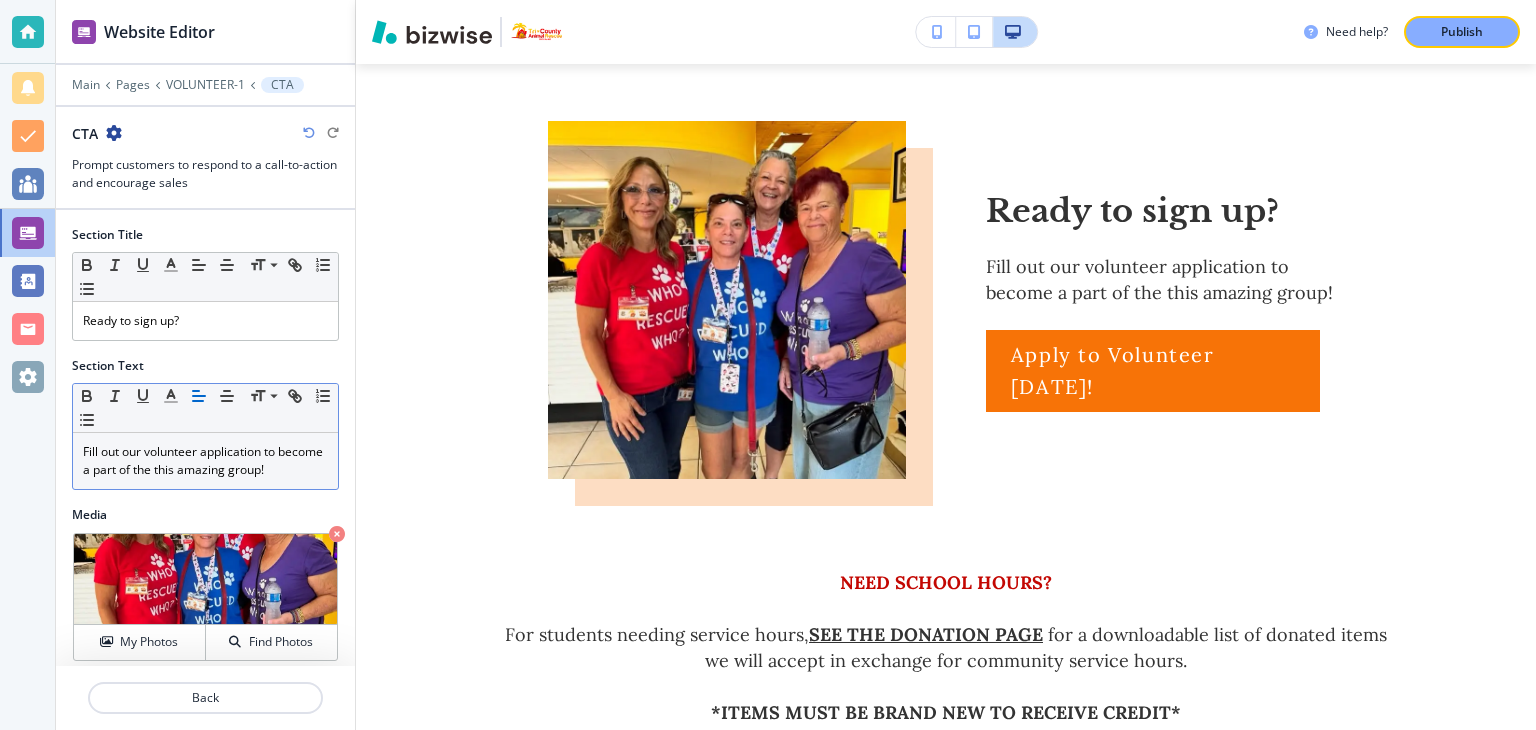scroll, scrollTop: 1709, scrollLeft: 0, axis: vertical 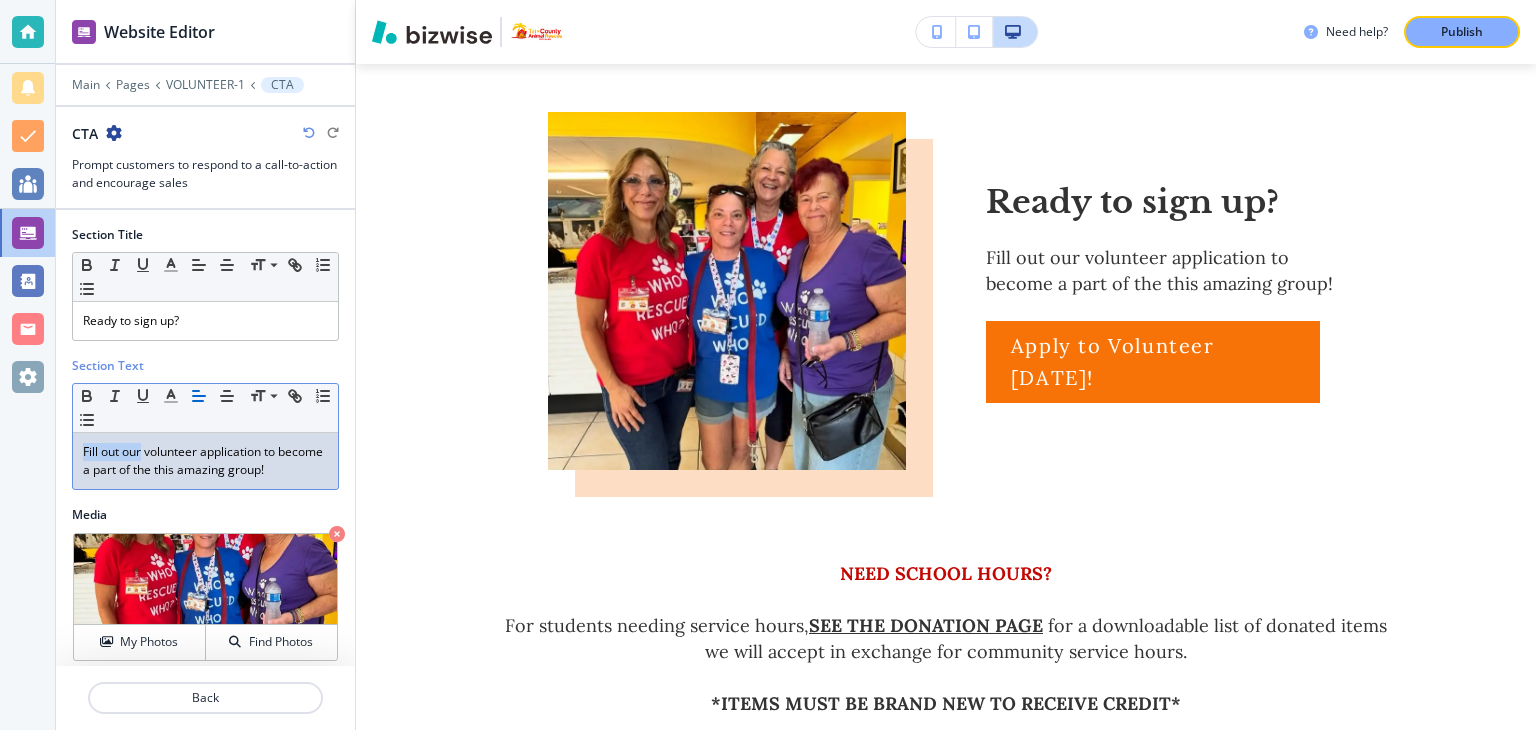 drag, startPoint x: 84, startPoint y: 451, endPoint x: 143, endPoint y: 441, distance: 59.841457 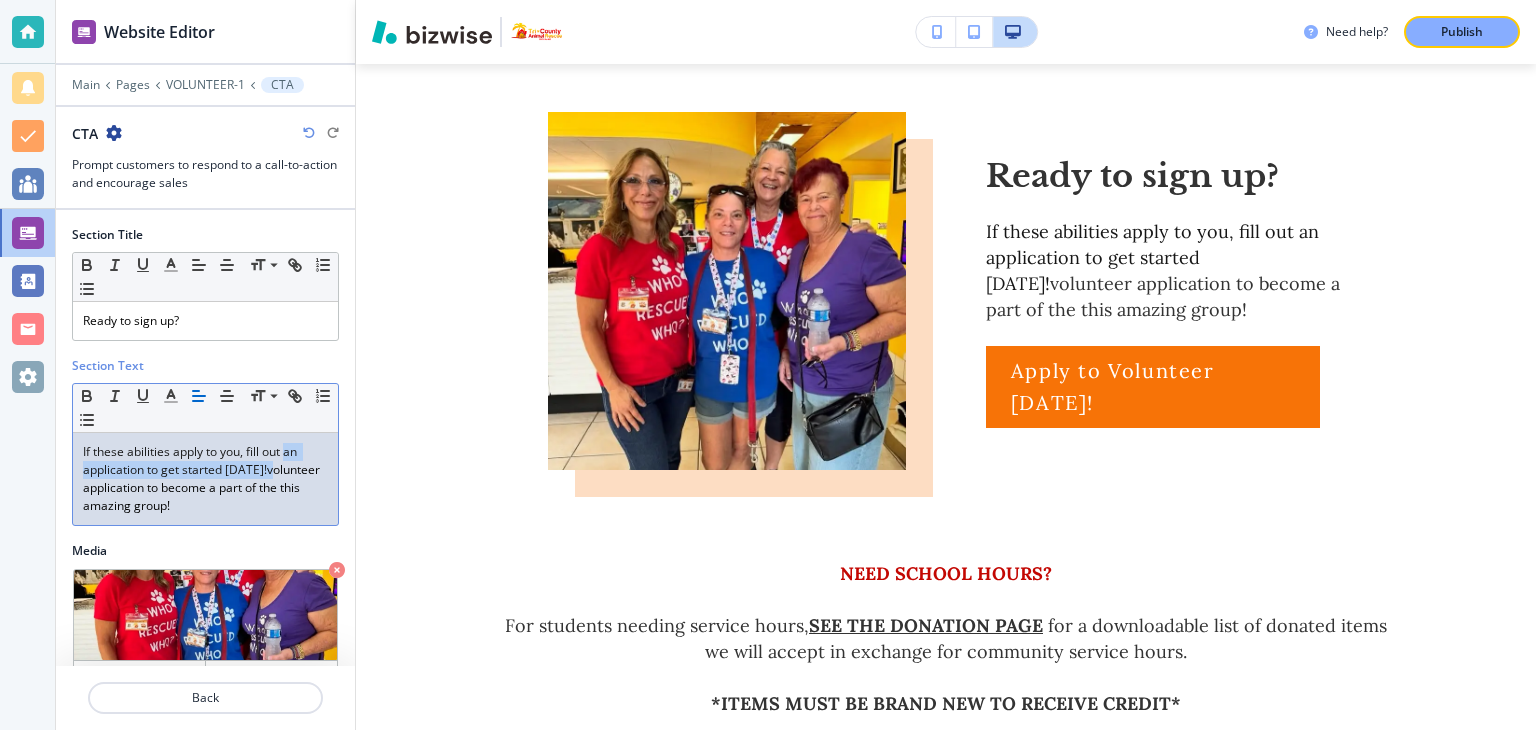 drag, startPoint x: 285, startPoint y: 450, endPoint x: 279, endPoint y: 463, distance: 14.3178215 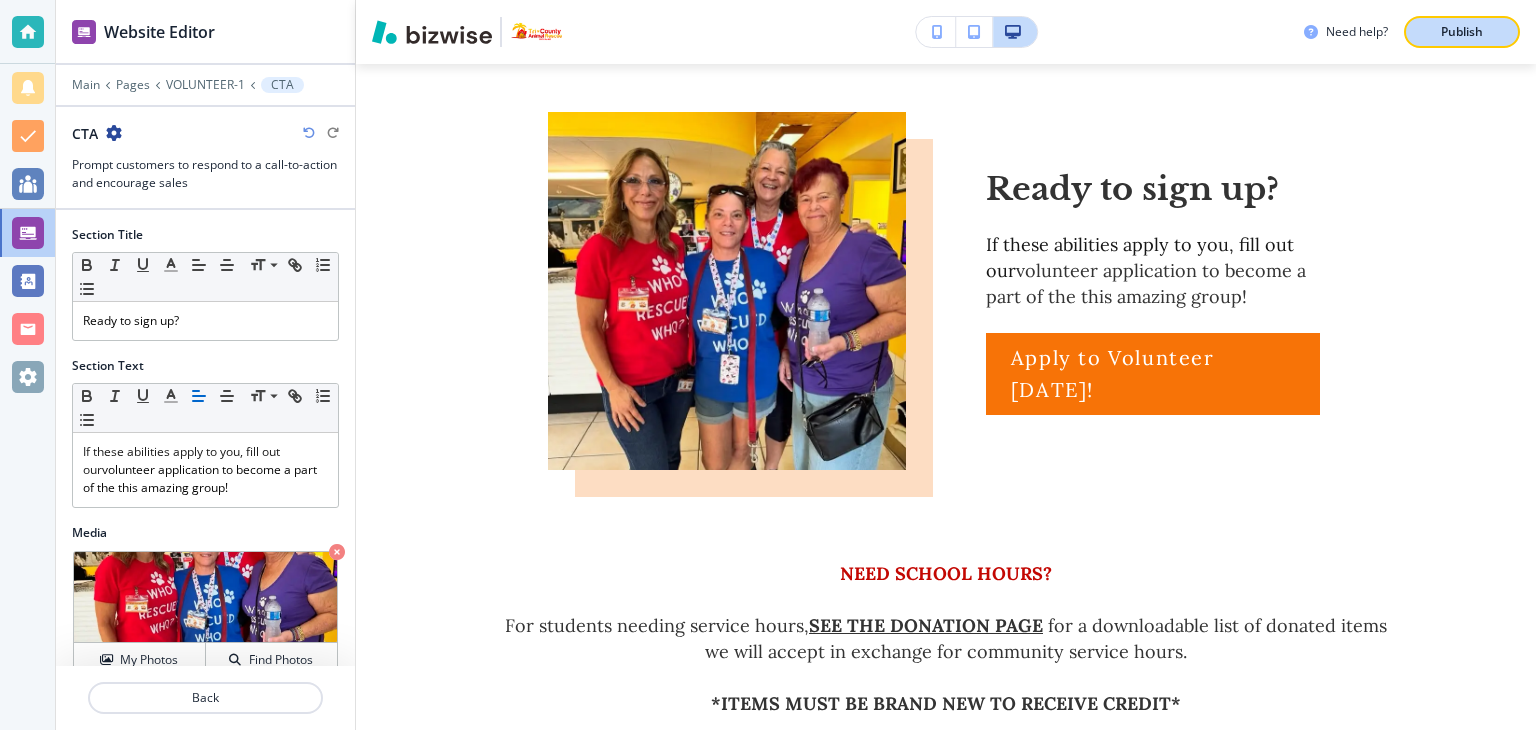 click on "Publish" at bounding box center (1462, 32) 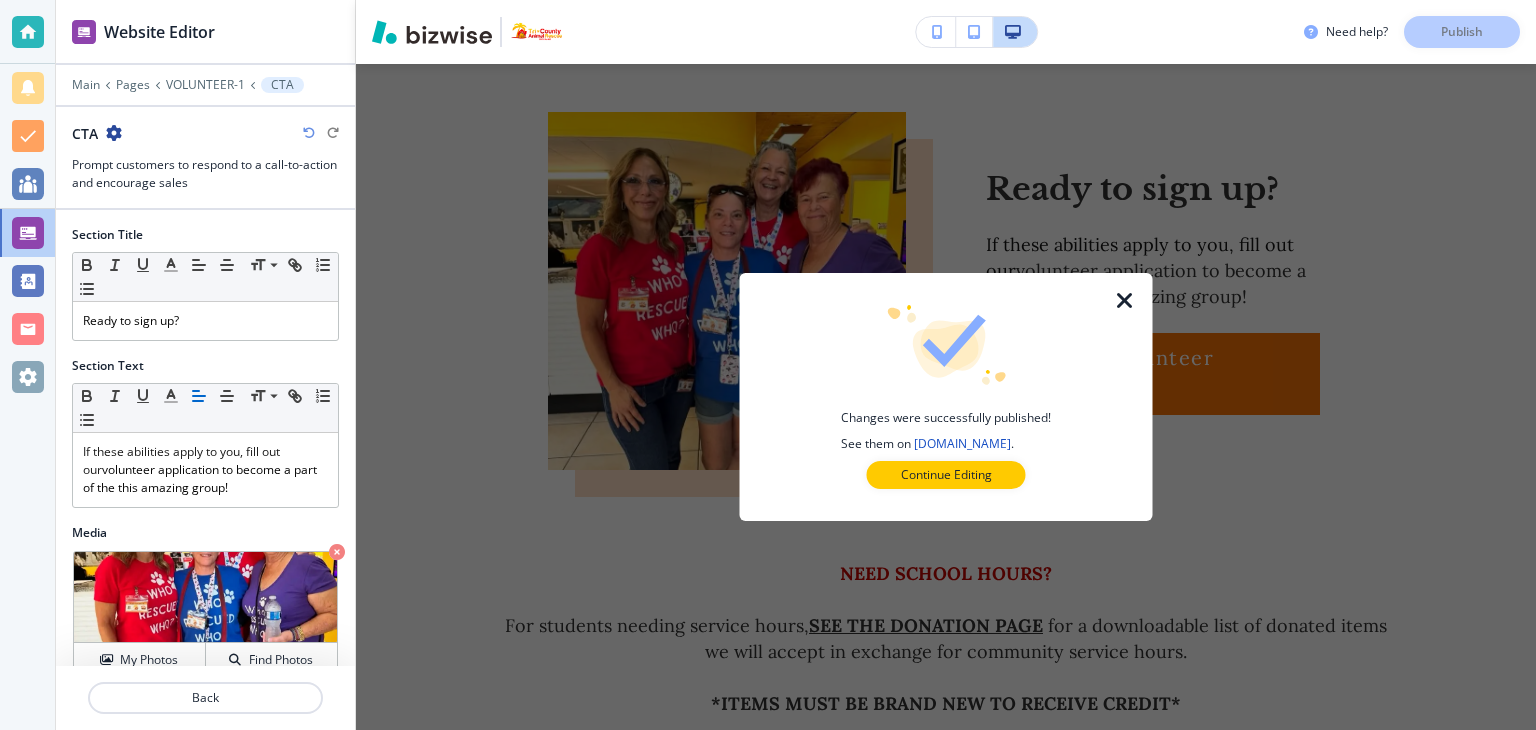 click at bounding box center [1125, 301] 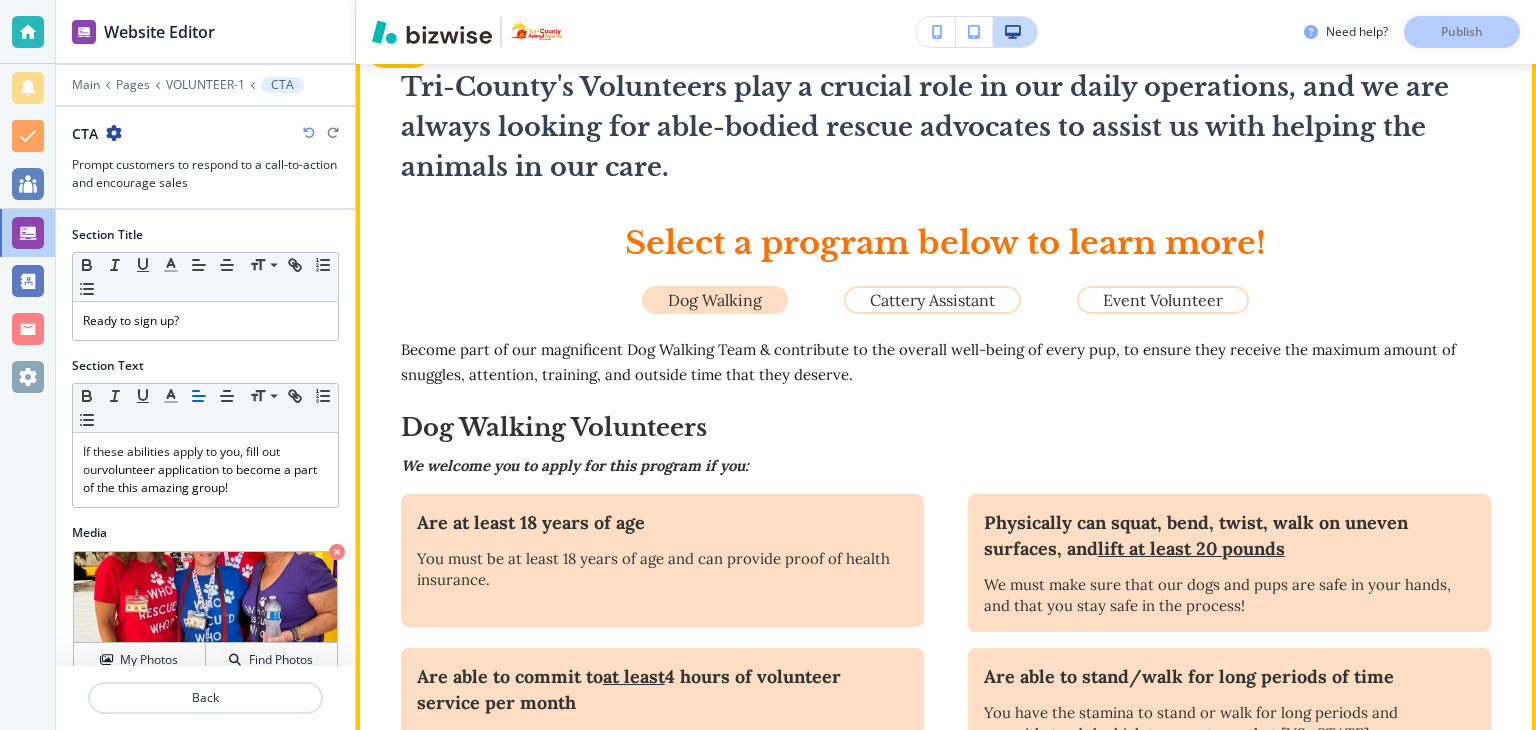 scroll, scrollTop: 609, scrollLeft: 0, axis: vertical 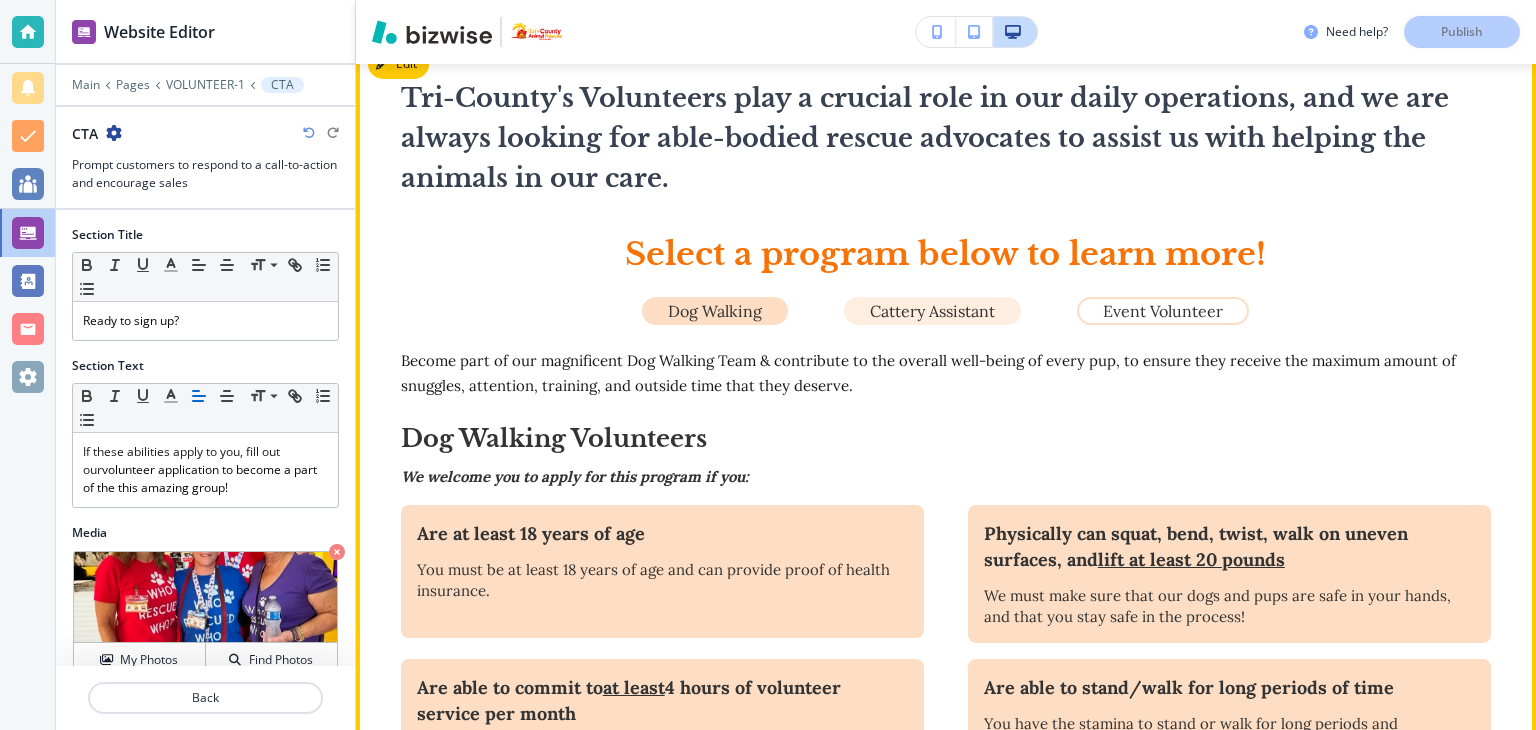click on "Cattery Assistant" at bounding box center (932, 311) 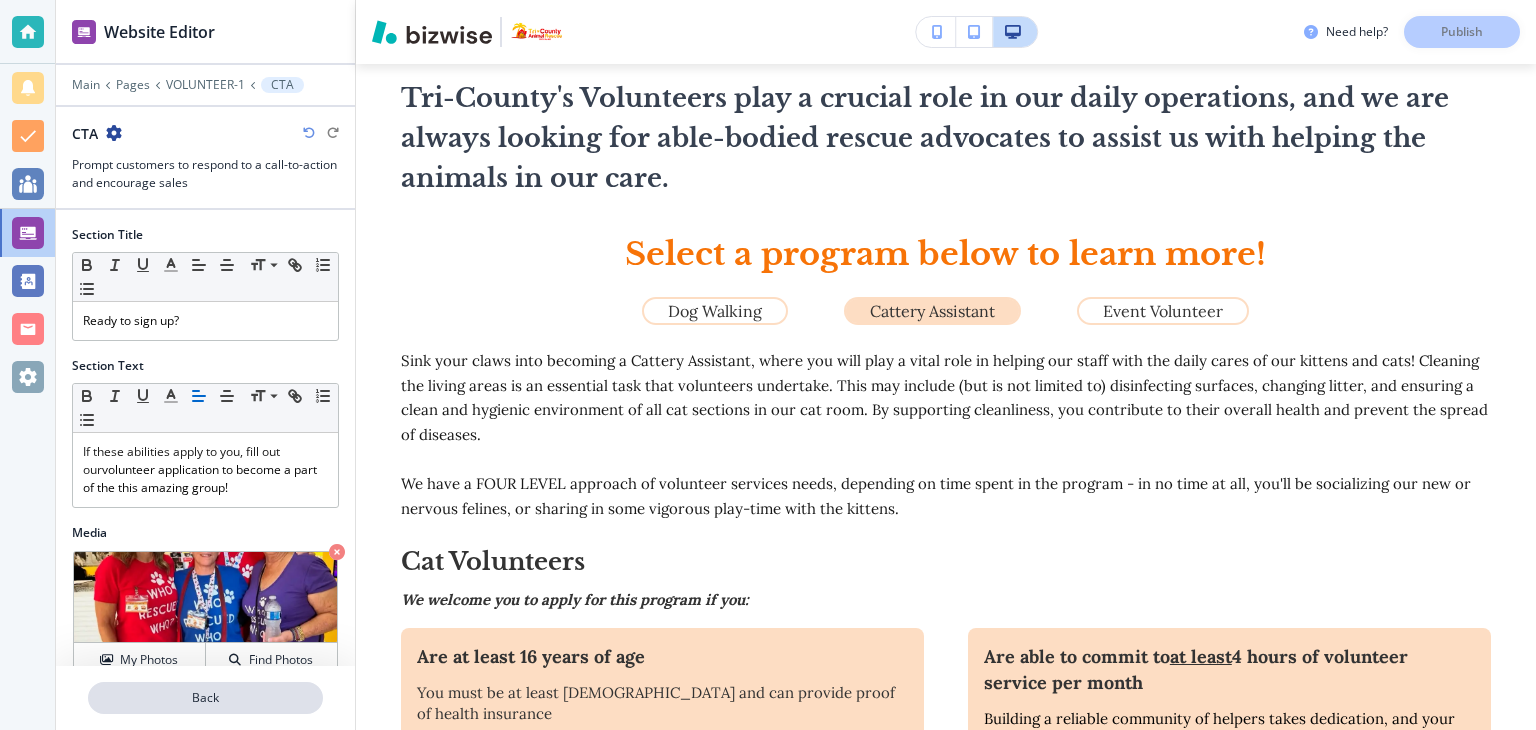 click on "Back" at bounding box center (205, 698) 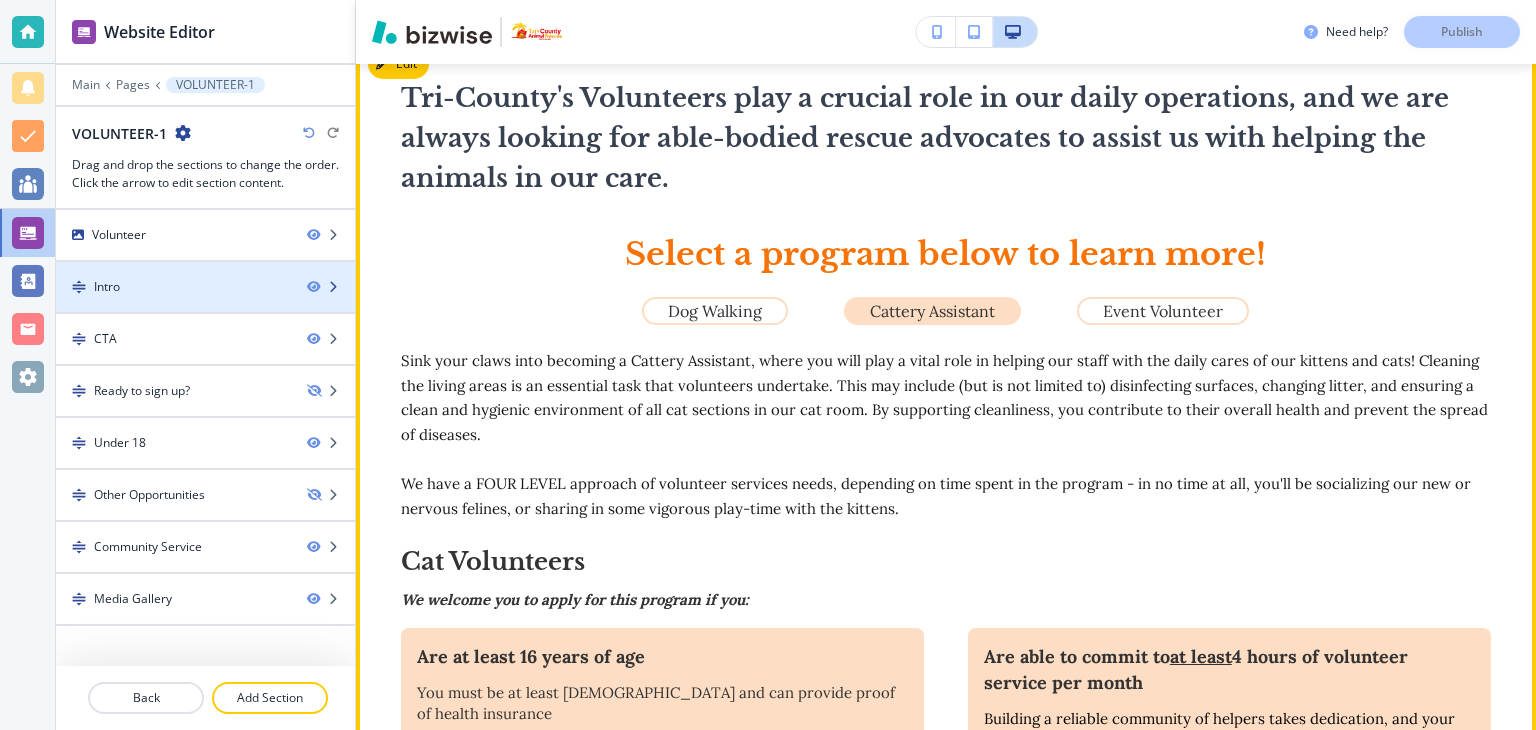 click on "Intro" at bounding box center [173, 287] 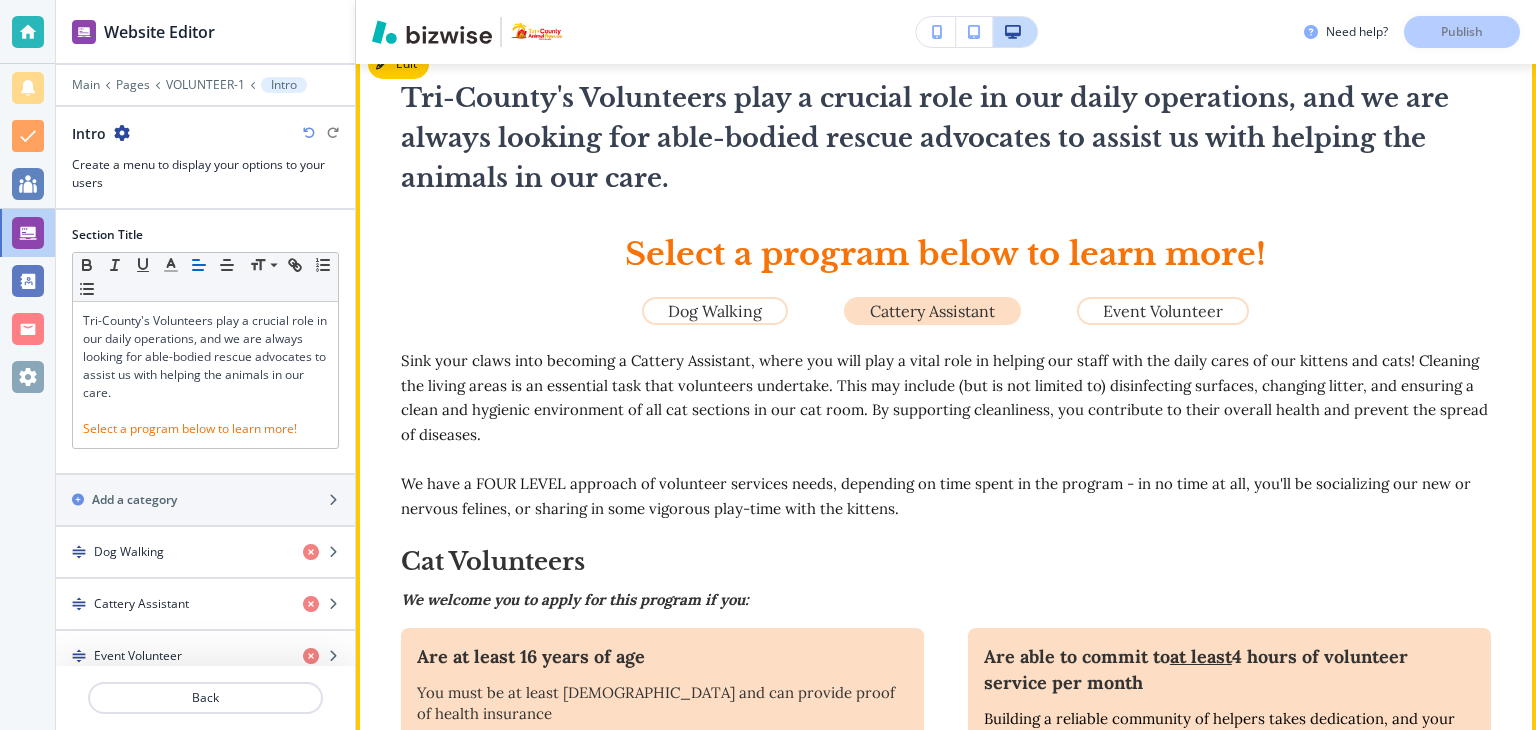 scroll, scrollTop: 581, scrollLeft: 0, axis: vertical 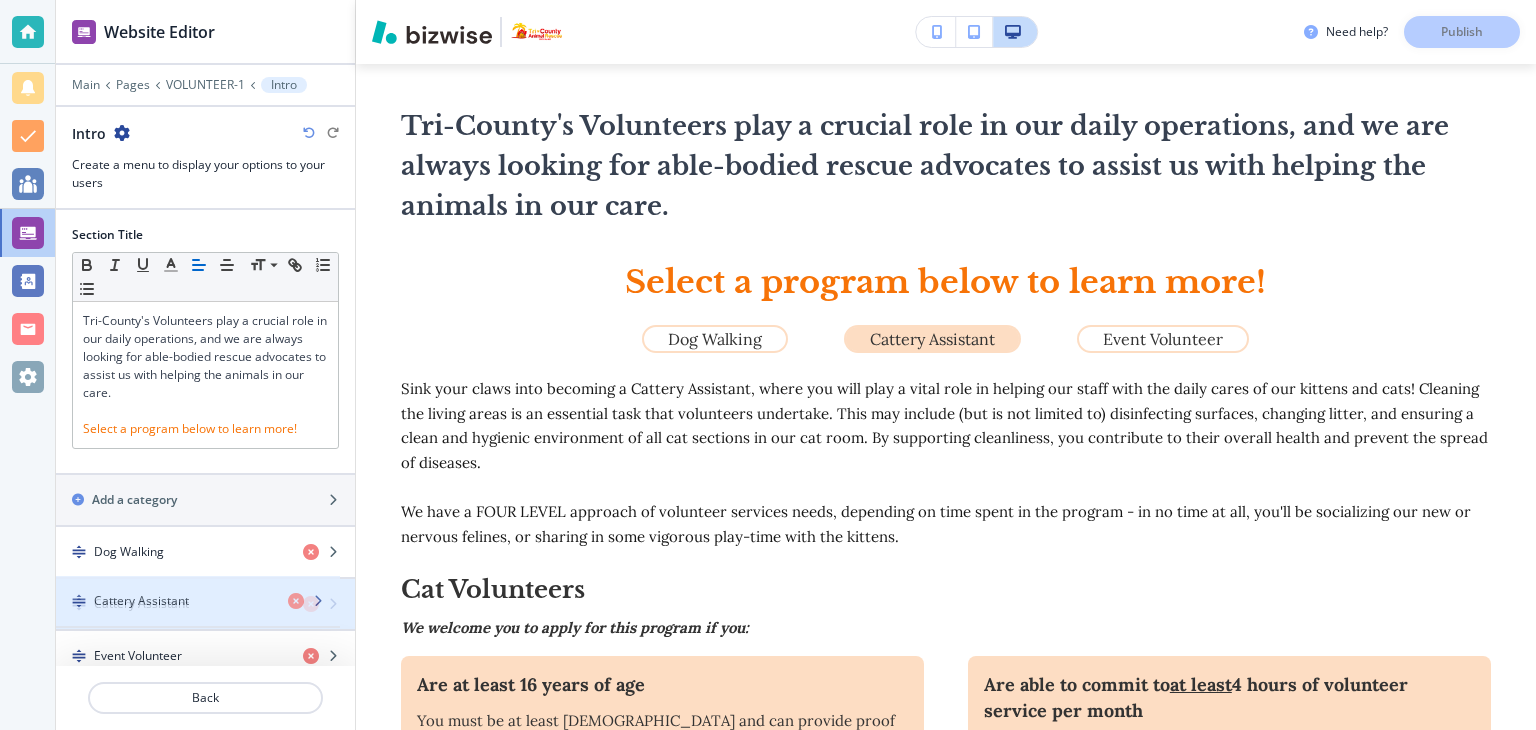 click on "Cattery Assistant" at bounding box center [141, 604] 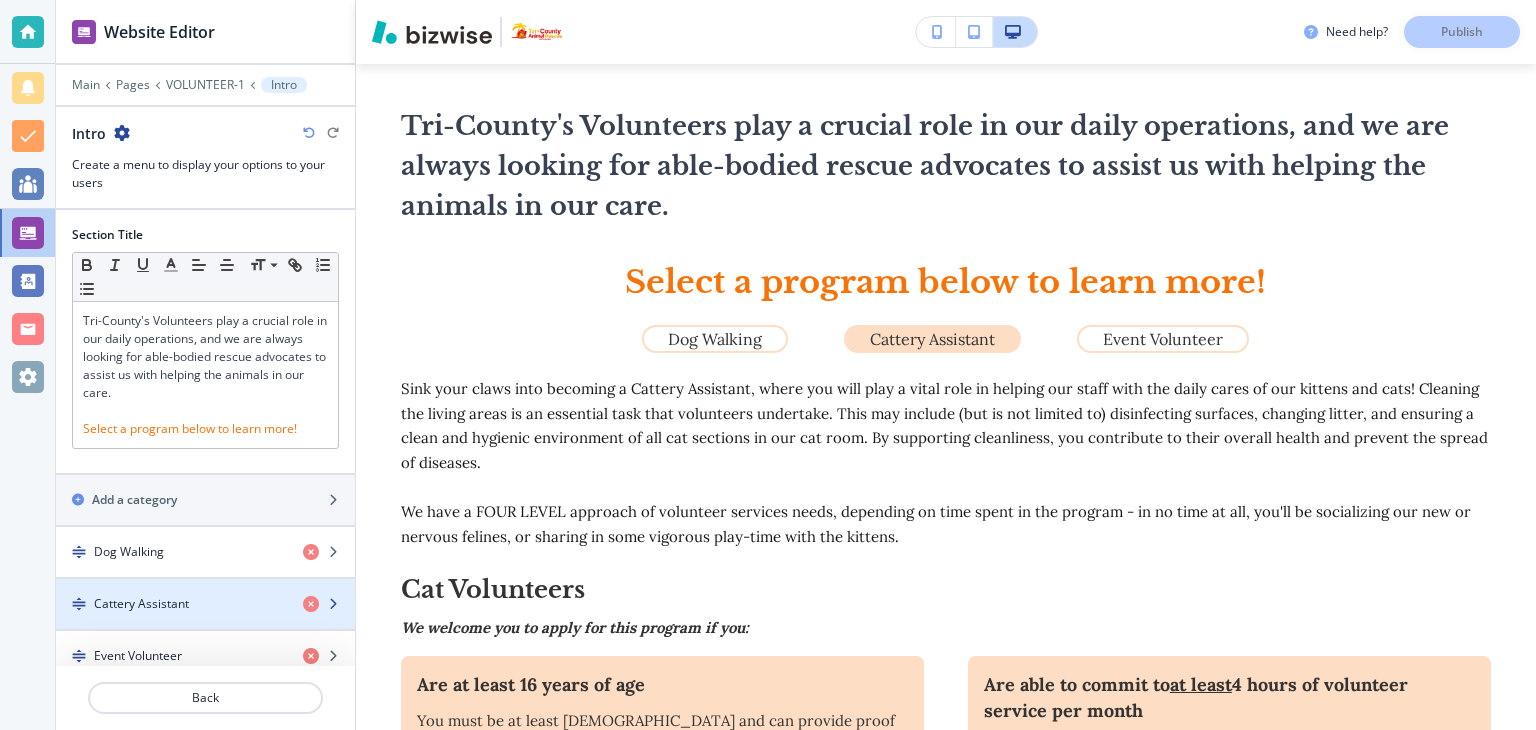 click on "Cattery Assistant" at bounding box center (171, 604) 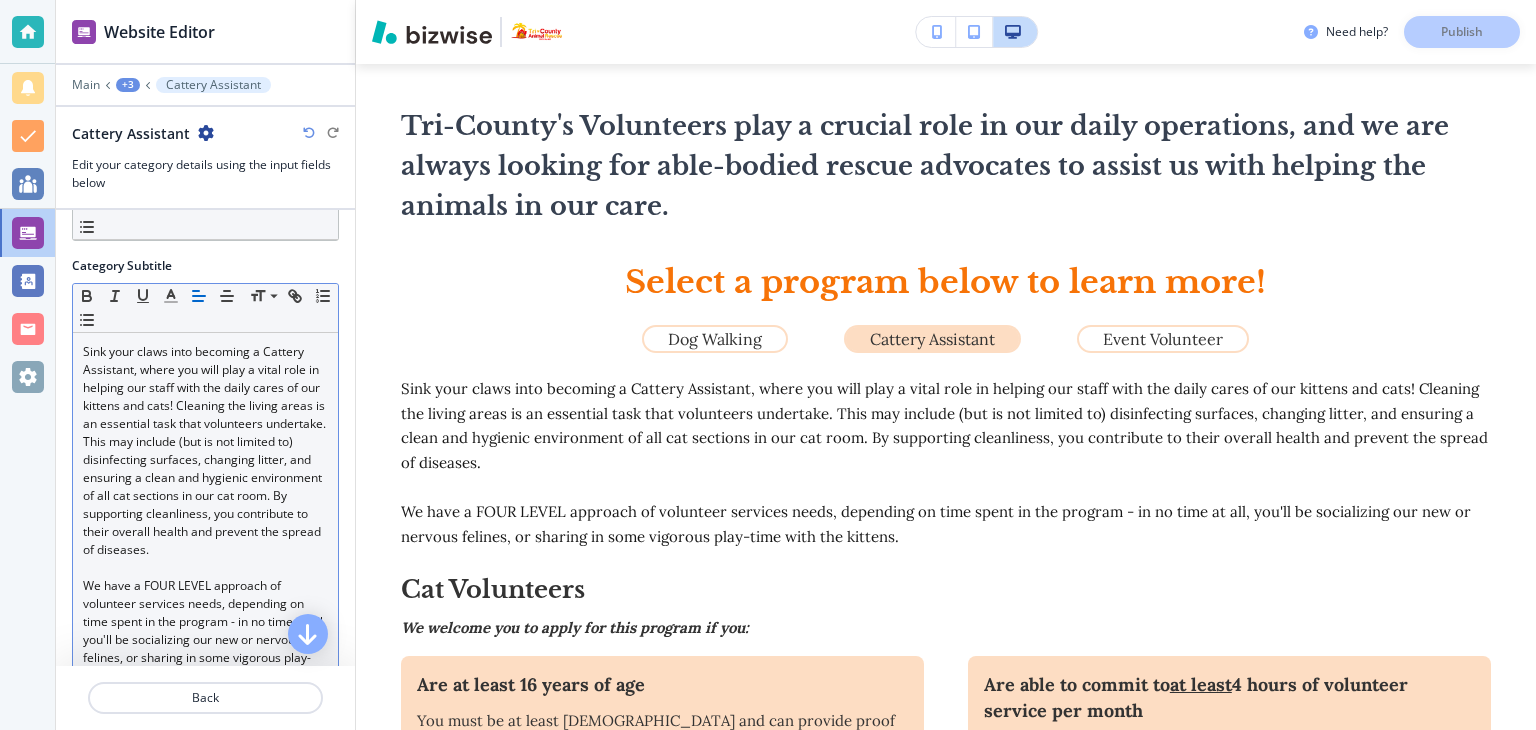 scroll, scrollTop: 274, scrollLeft: 0, axis: vertical 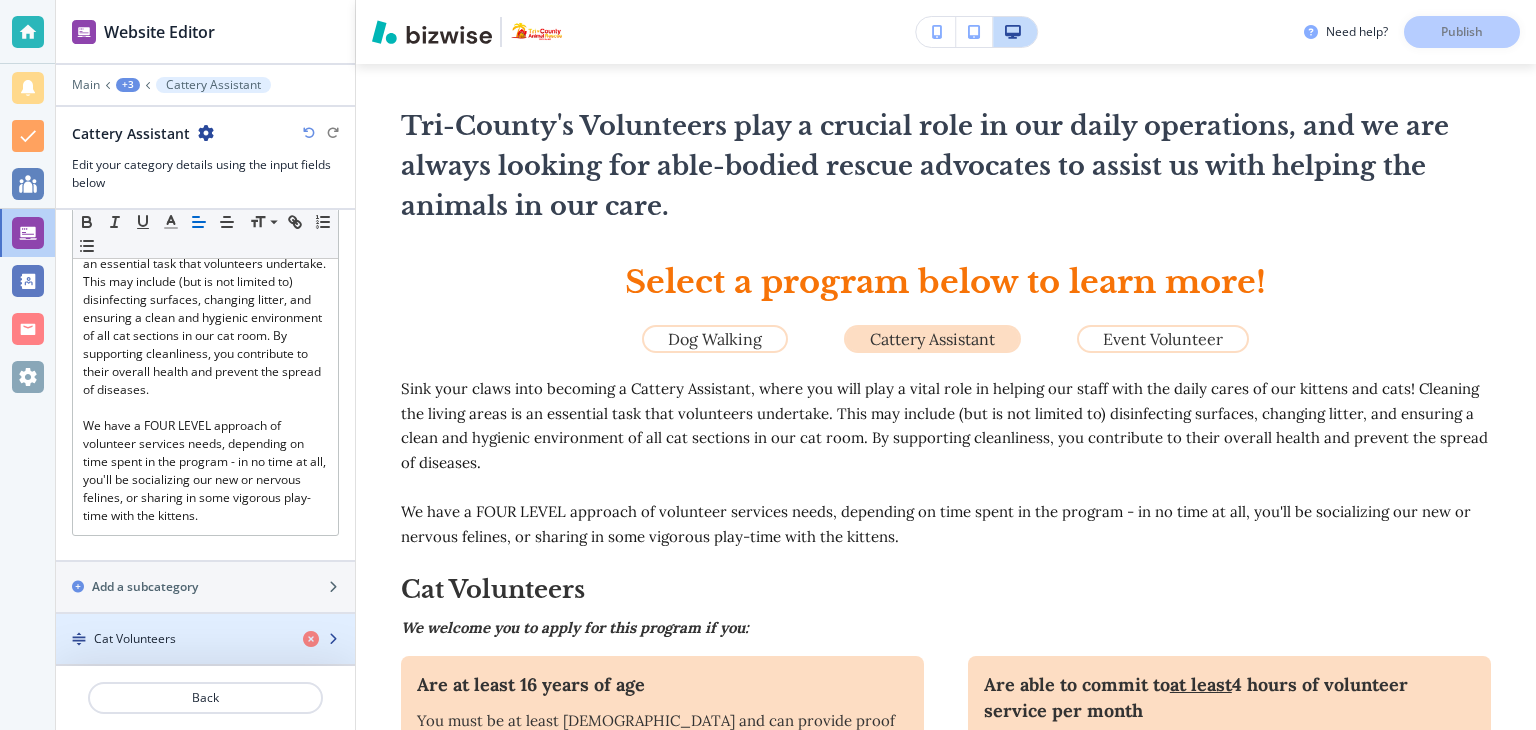 click on "Cat Volunteers" at bounding box center [135, 639] 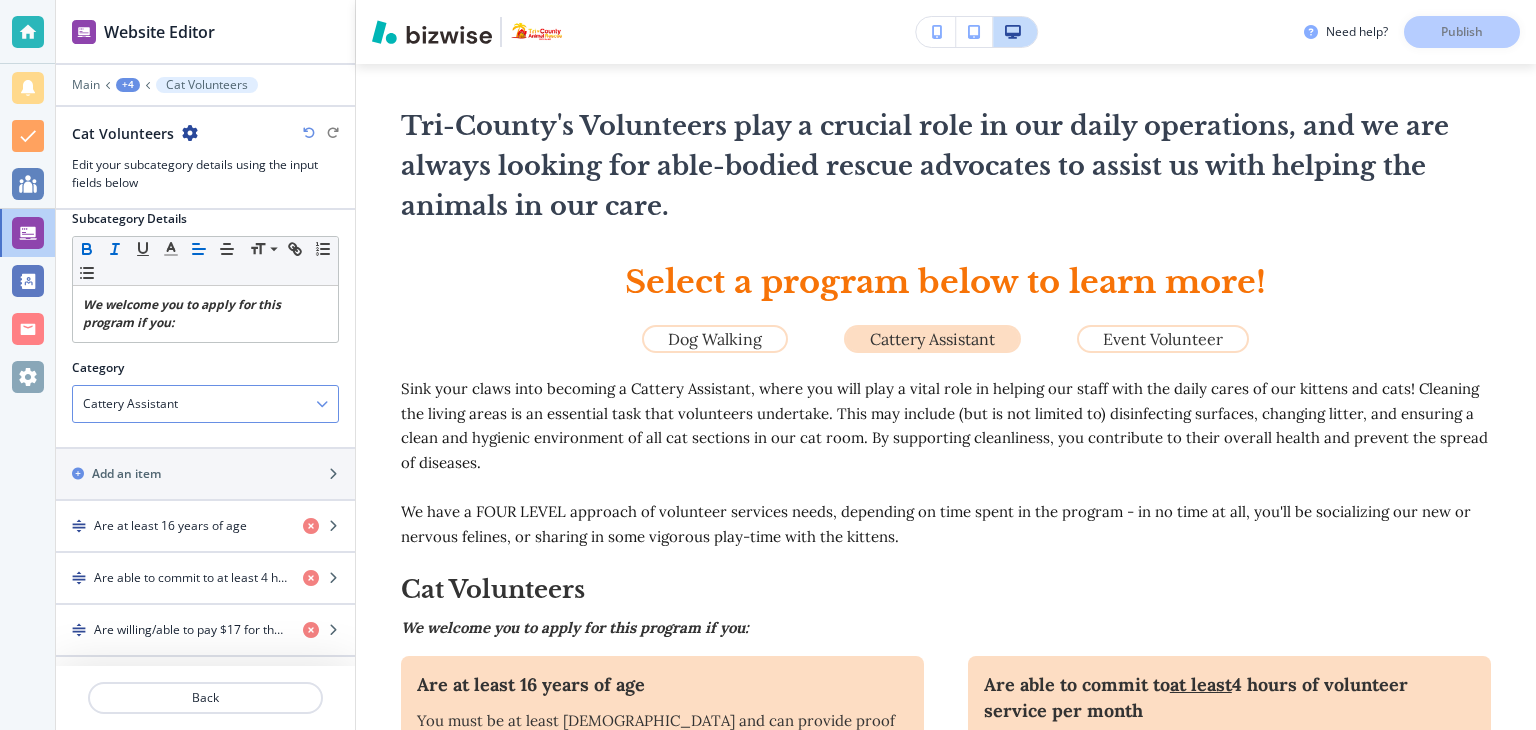 scroll, scrollTop: 288, scrollLeft: 0, axis: vertical 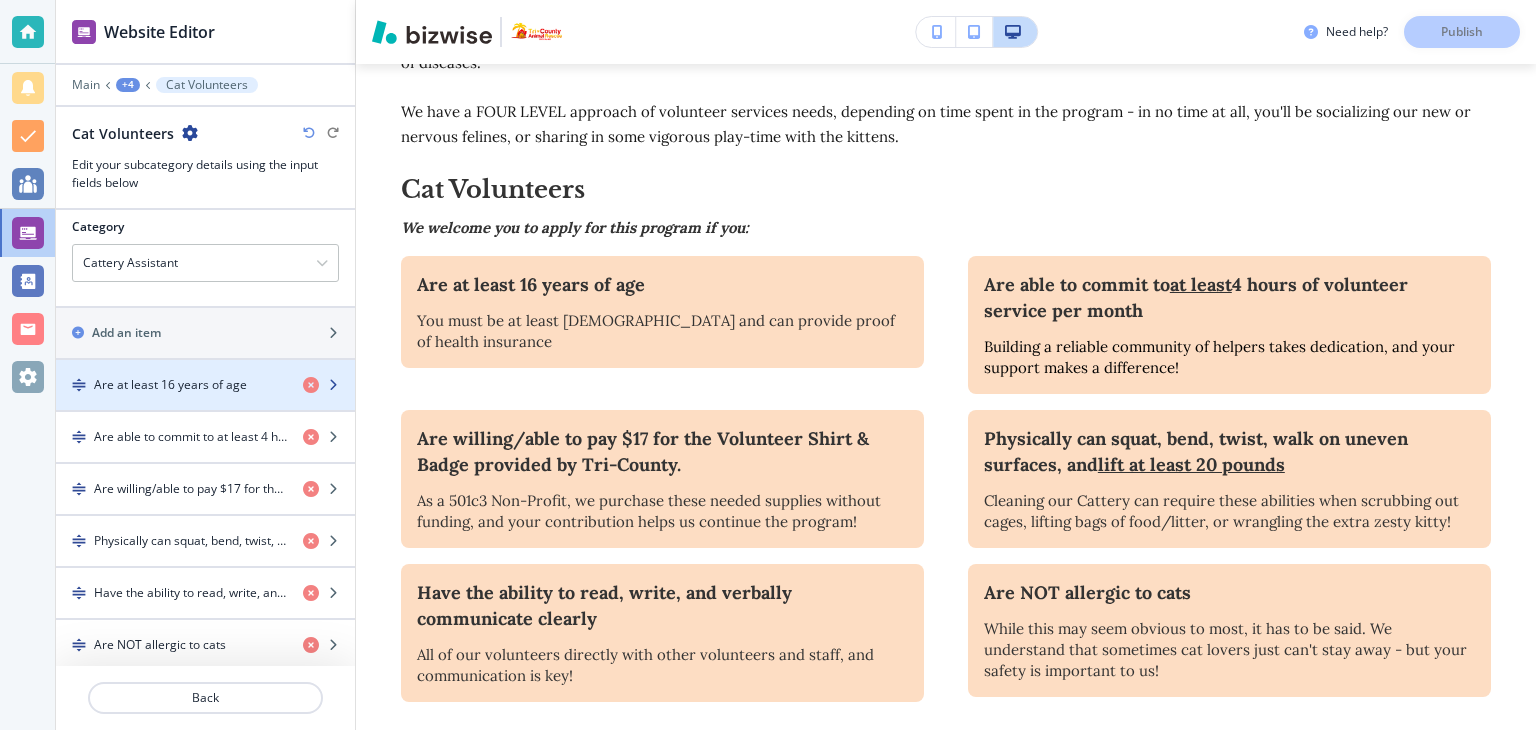 click on "Are at least 16 years of age" at bounding box center (170, 385) 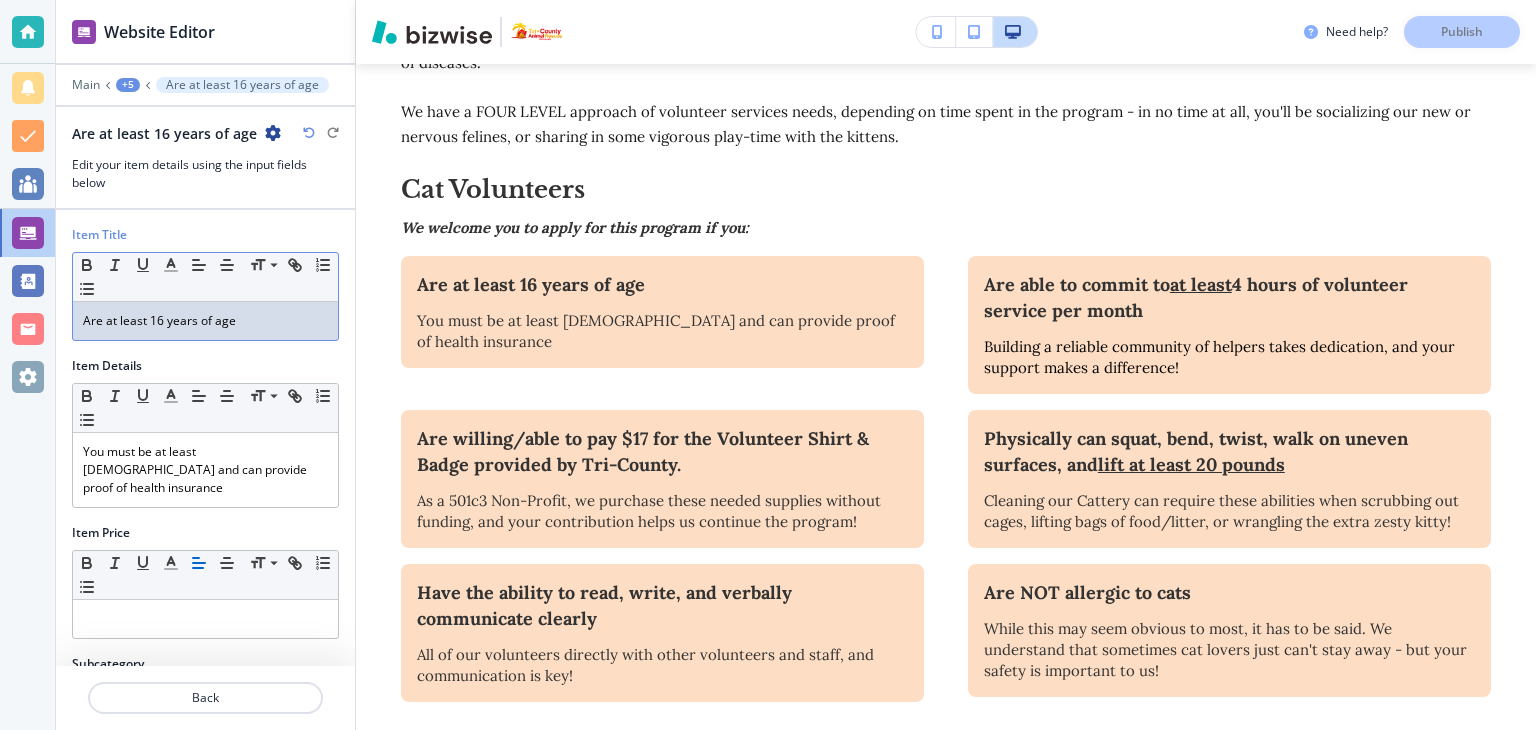 click on "Are at least 16 years of age" at bounding box center [205, 321] 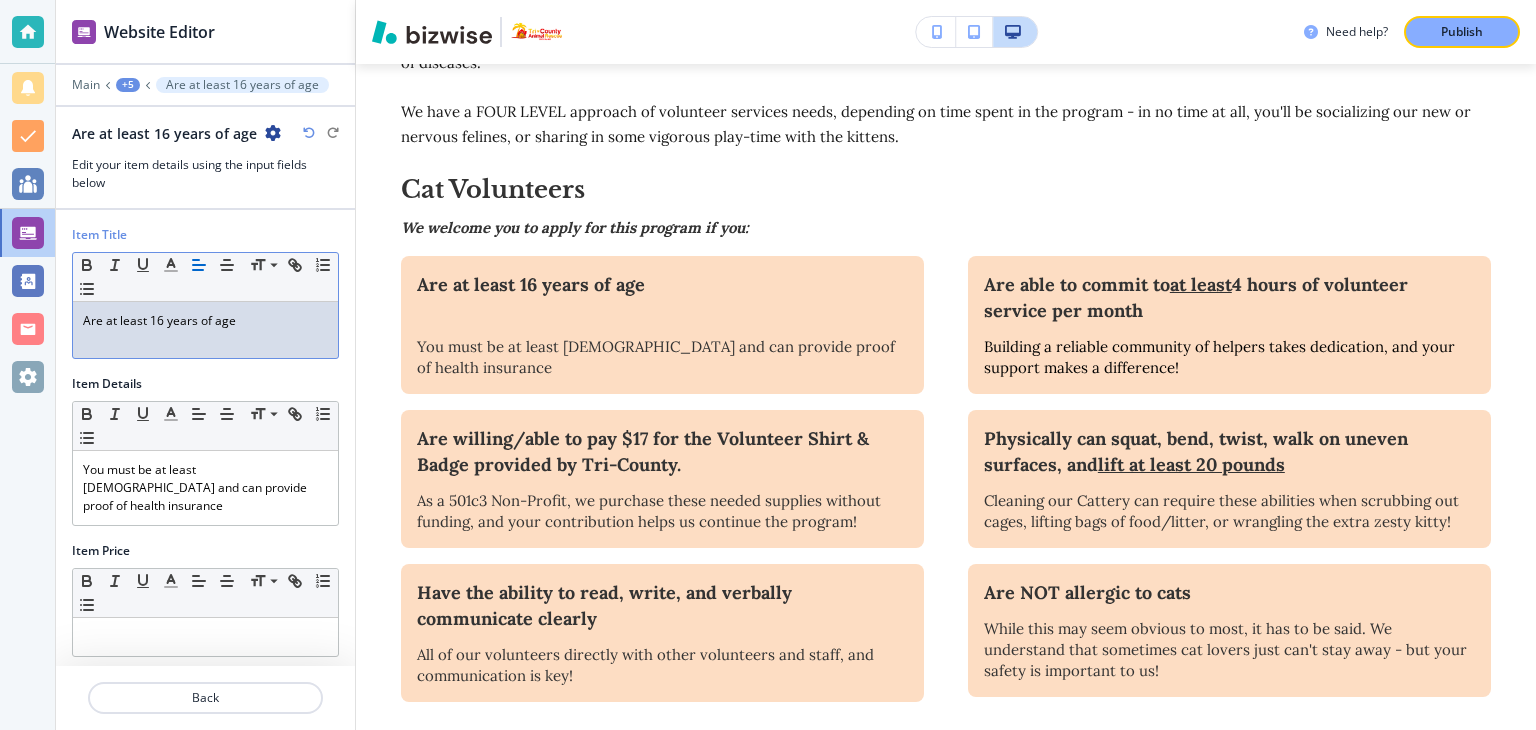 click on "Publish" at bounding box center [1462, 32] 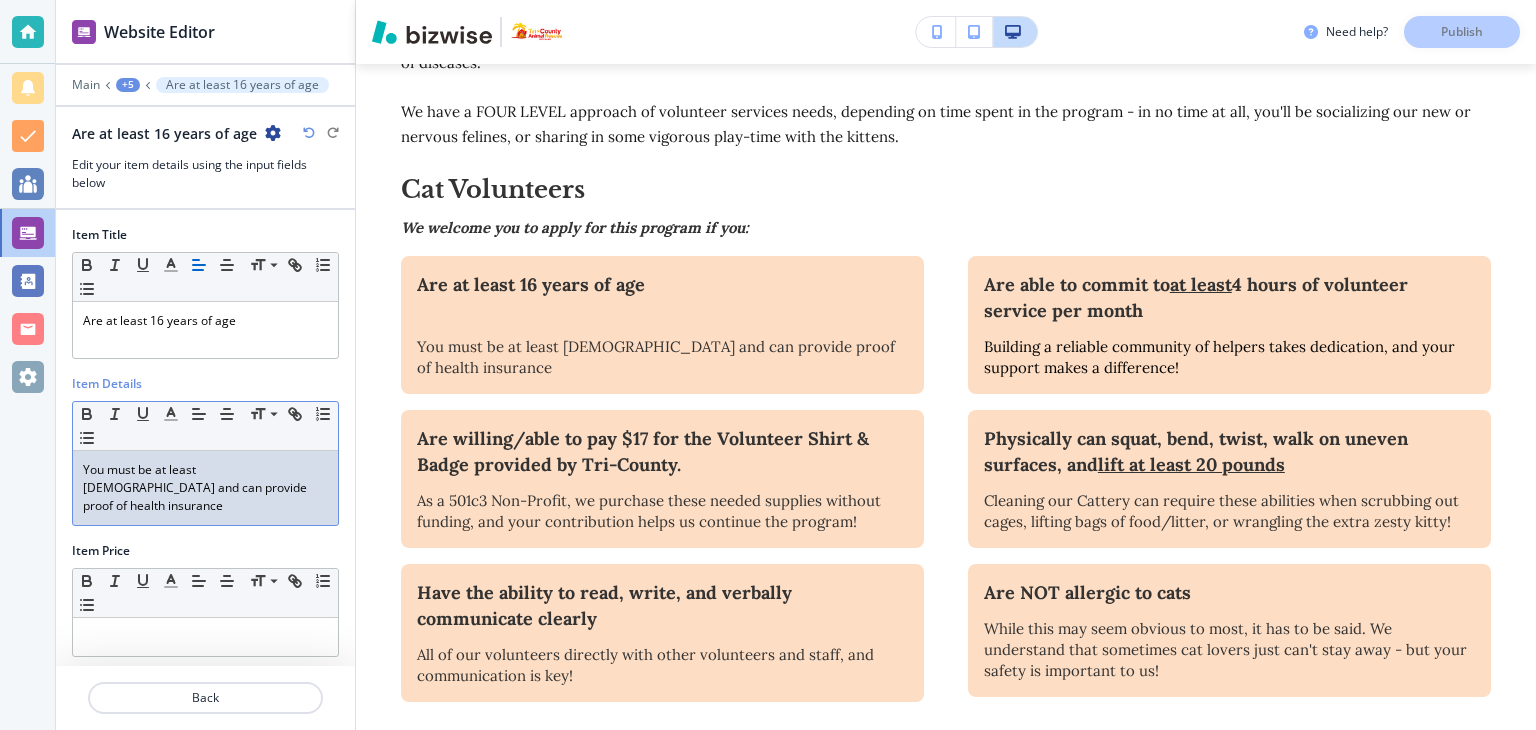 click on "You must be at least [DEMOGRAPHIC_DATA] and can provide proof of health insurance" at bounding box center [205, 488] 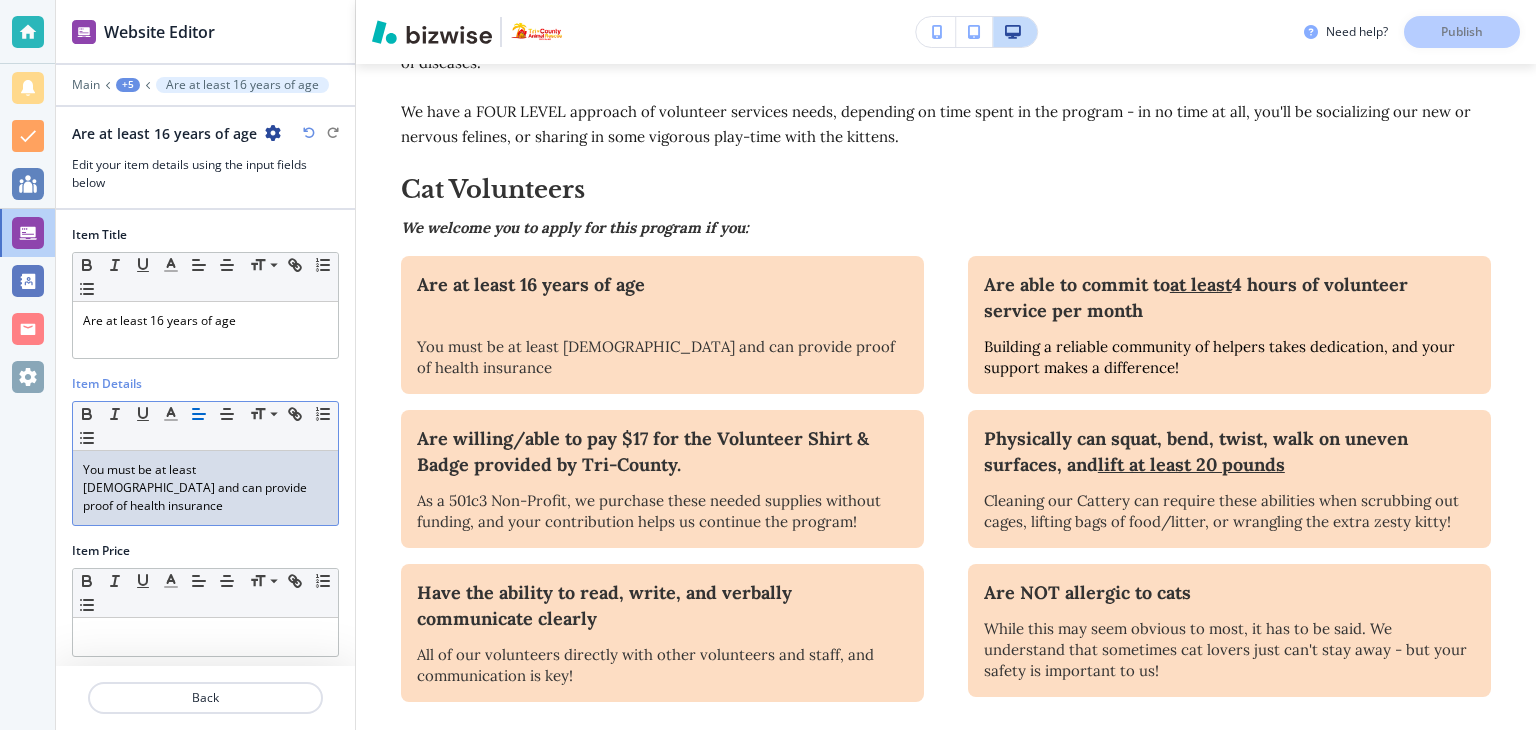 click on "You must be at least [DEMOGRAPHIC_DATA] and can provide proof of health insurance" at bounding box center (205, 488) 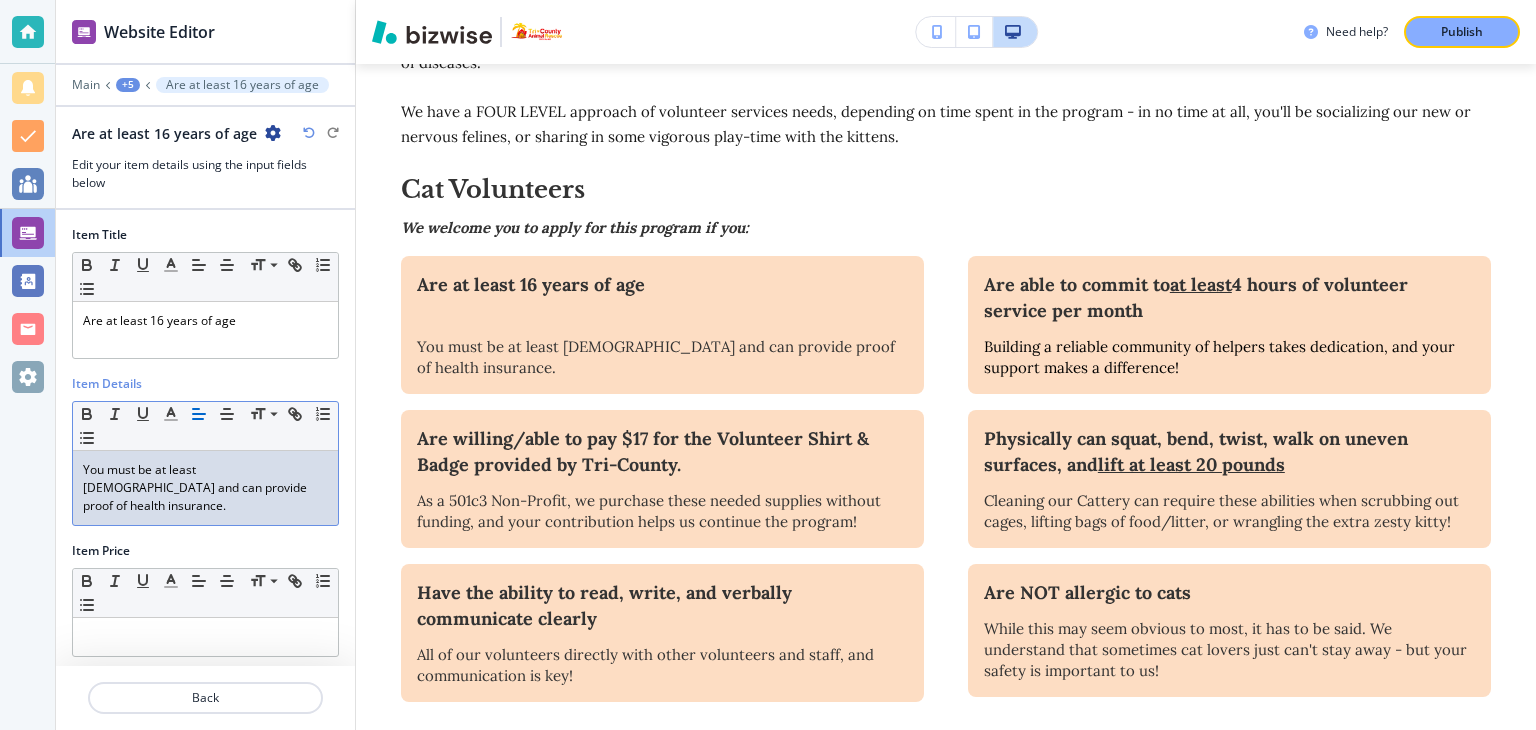 click on "You must be at least 16 years old and can provide proof of health insurance." at bounding box center (205, 488) 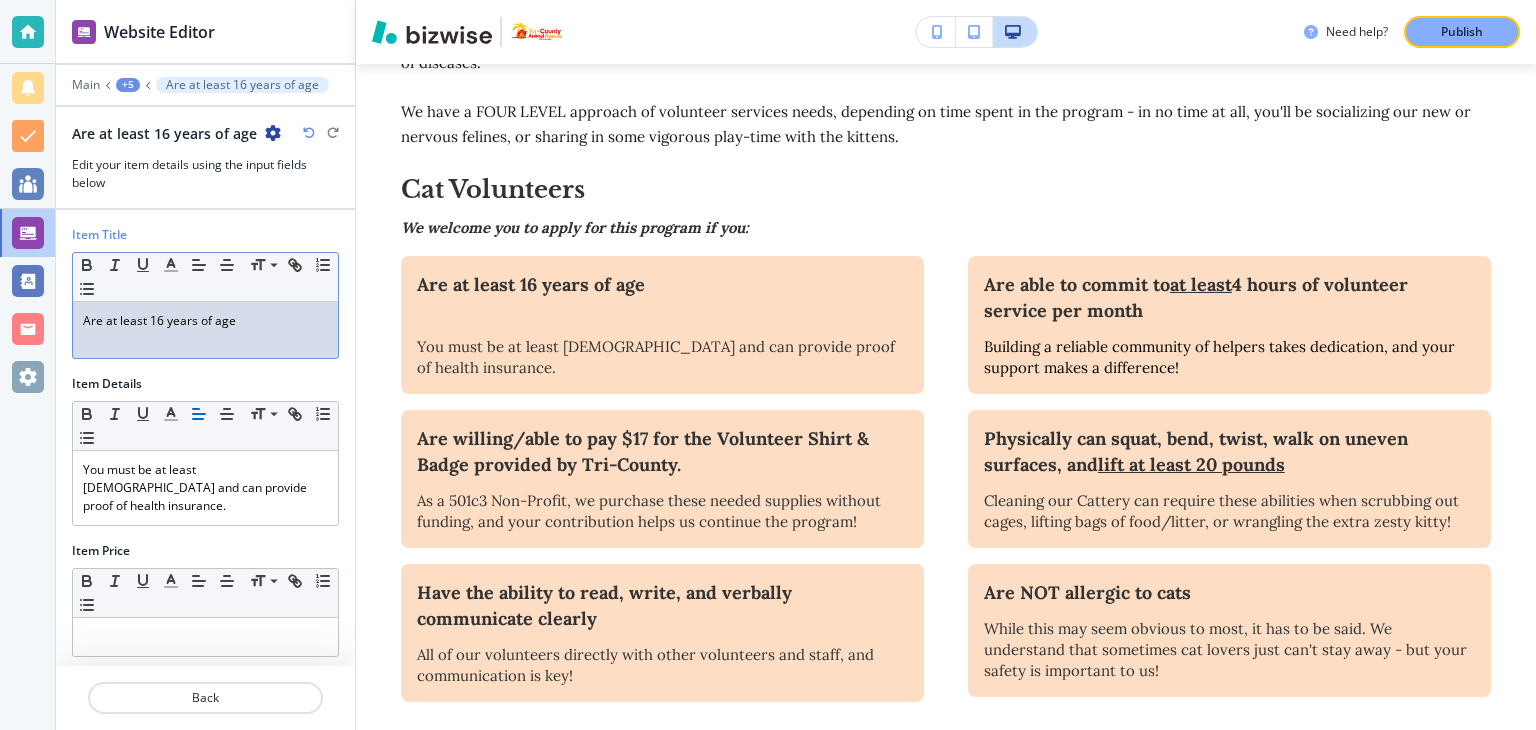 click on "Are at least 16 years of age" at bounding box center (205, 321) 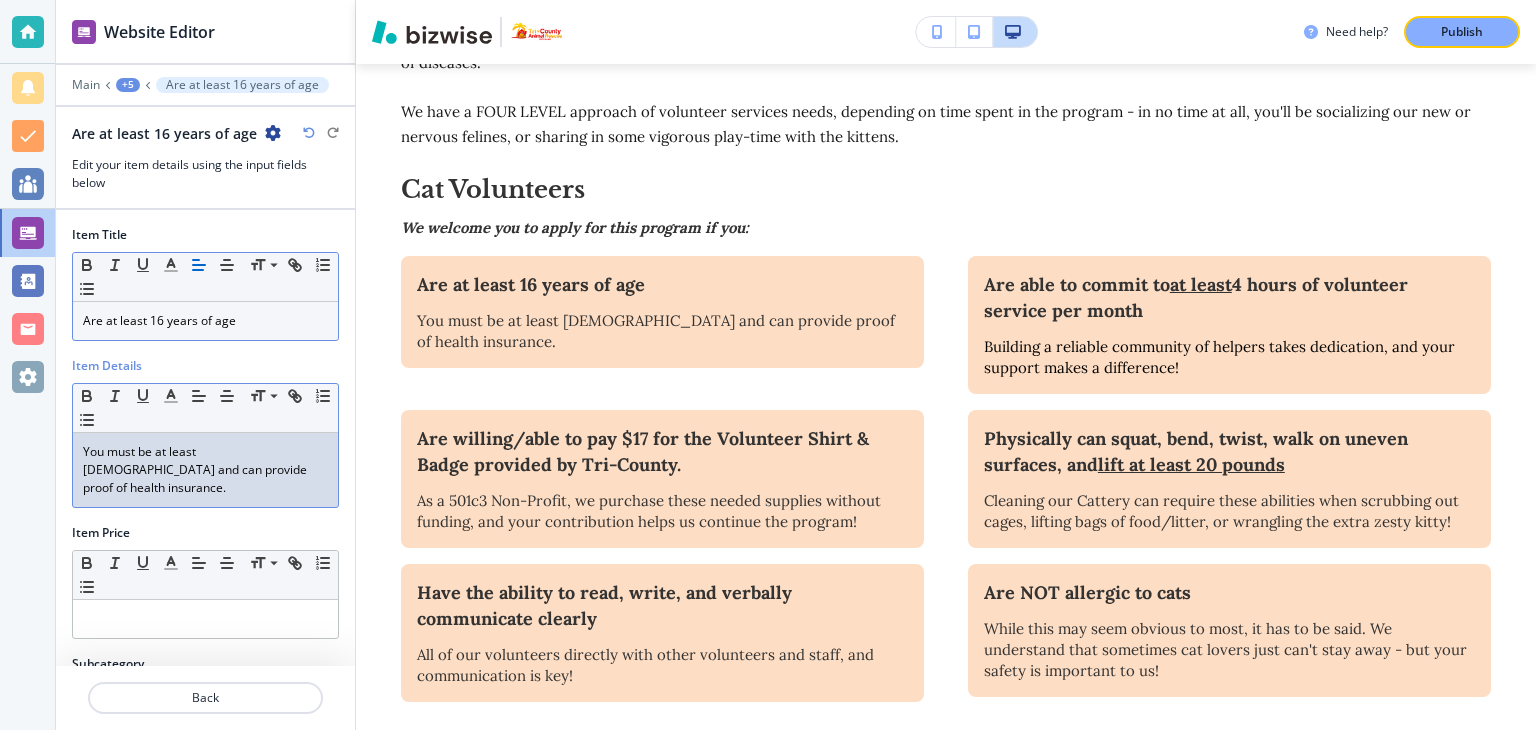 click on "You must be at least 16 years old and can provide proof of health insurance." at bounding box center [205, 470] 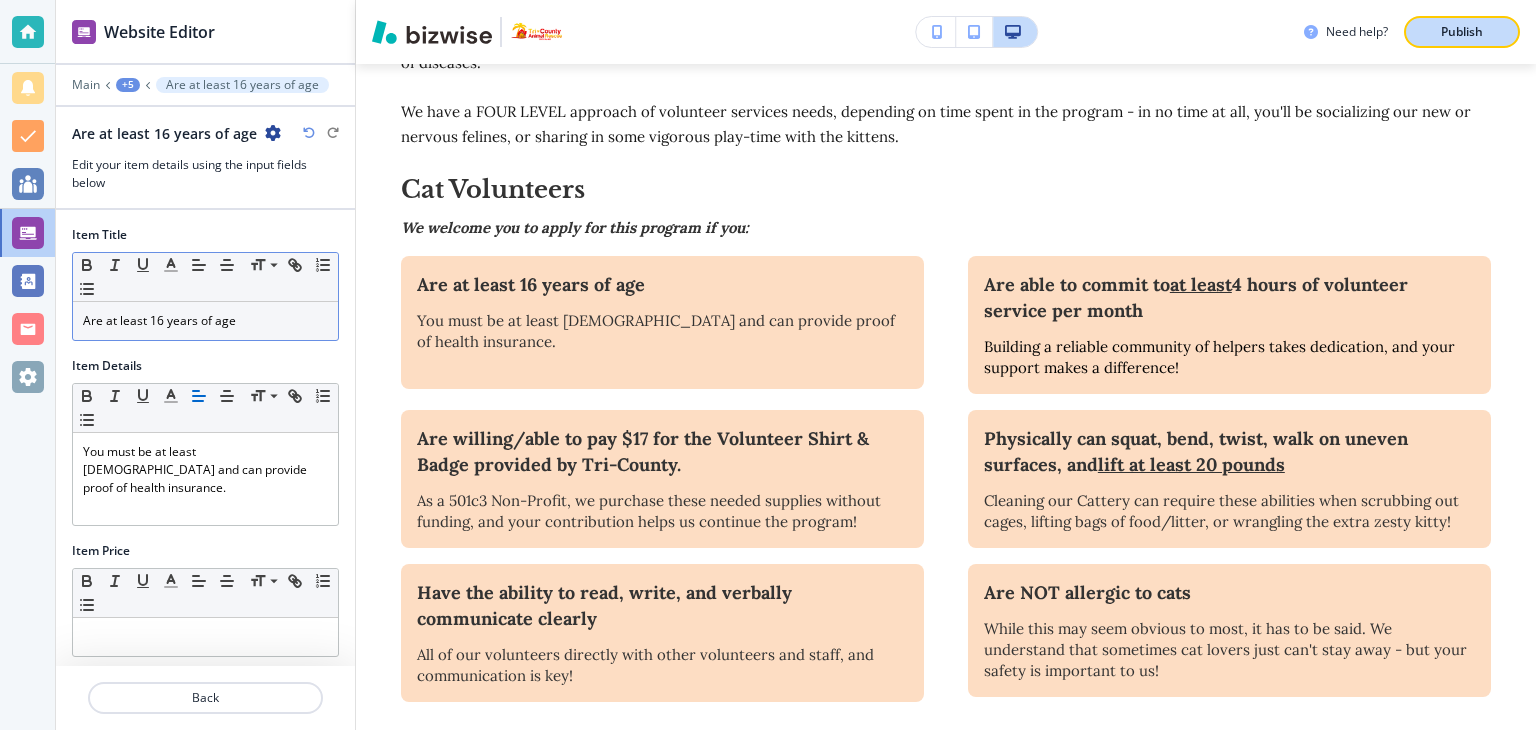 click on "Publish" at bounding box center (1462, 32) 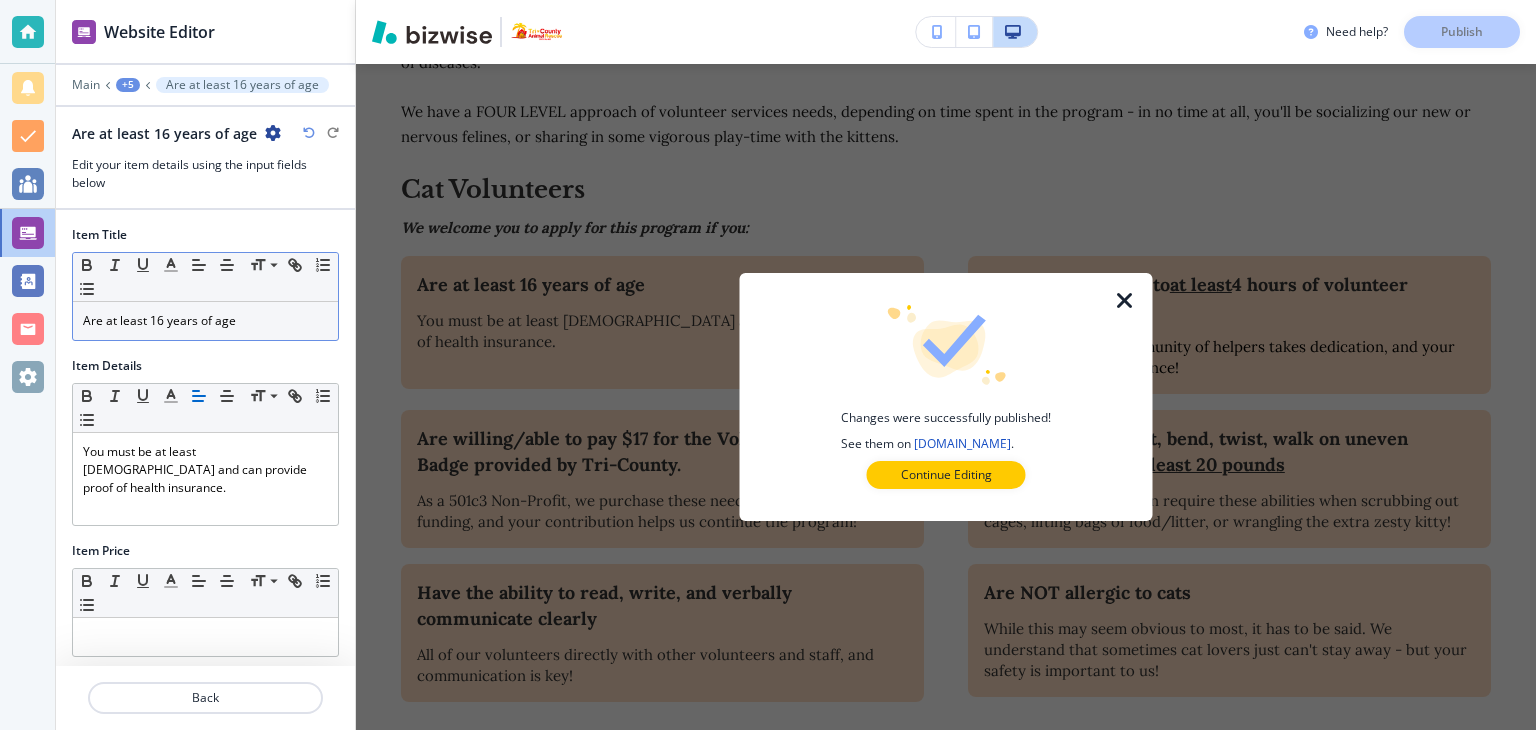 click at bounding box center (1125, 301) 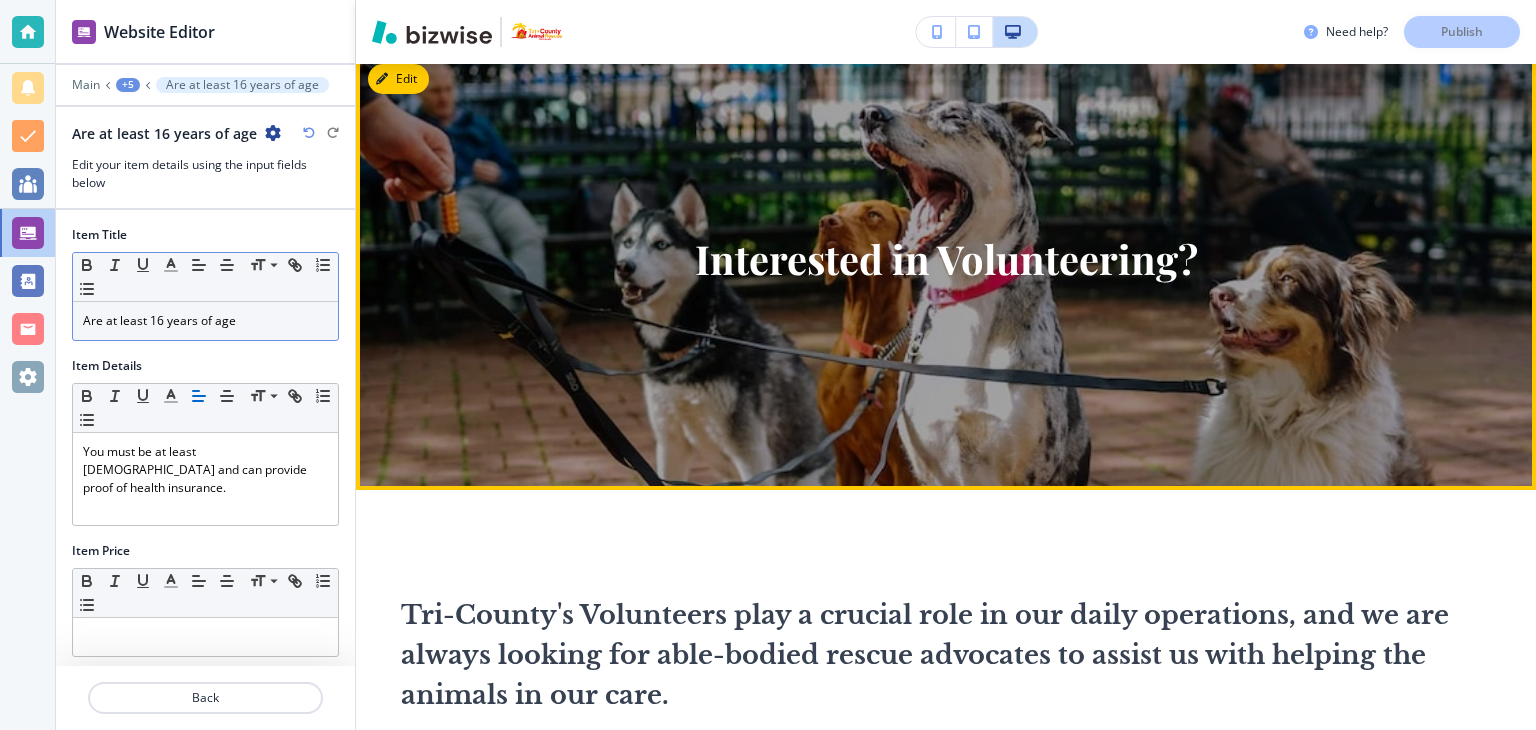 scroll, scrollTop: 0, scrollLeft: 0, axis: both 